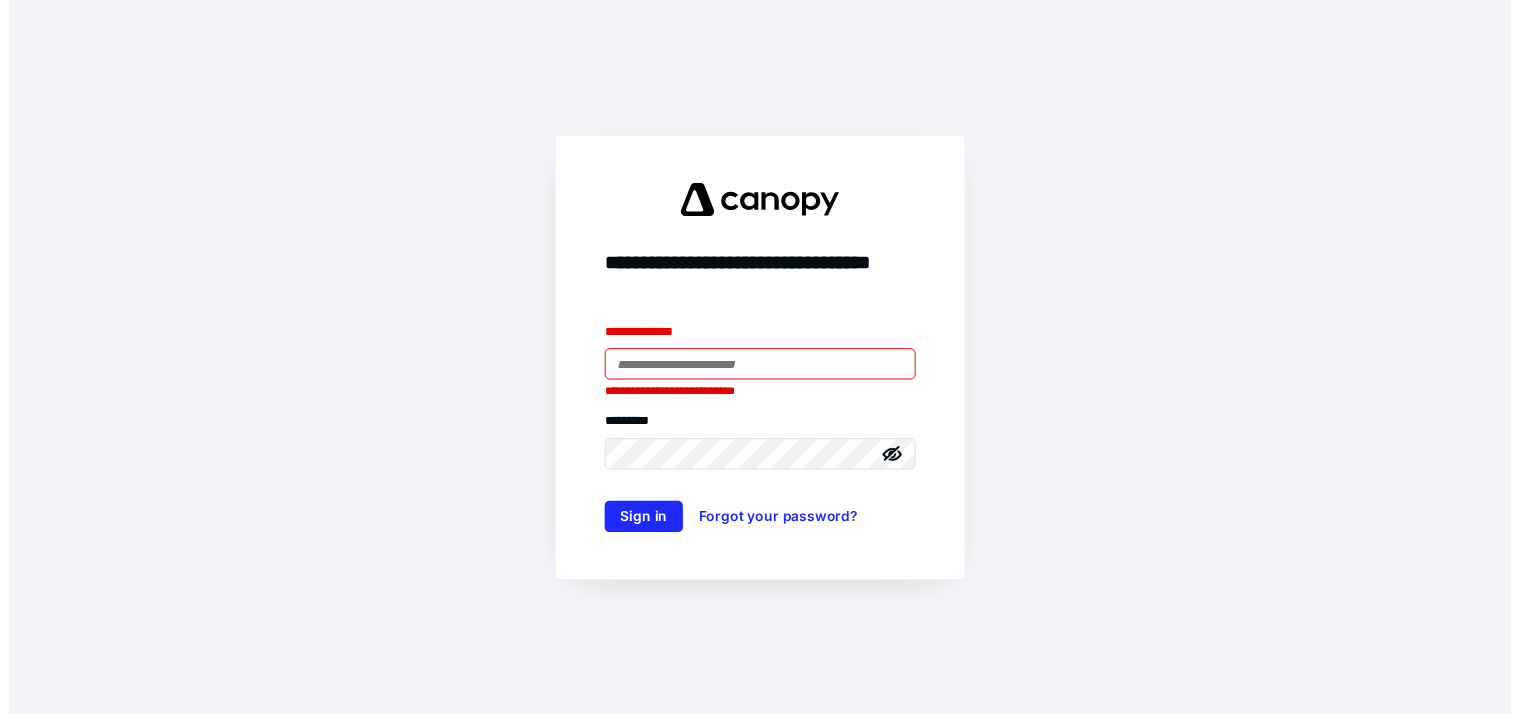 scroll, scrollTop: 0, scrollLeft: 0, axis: both 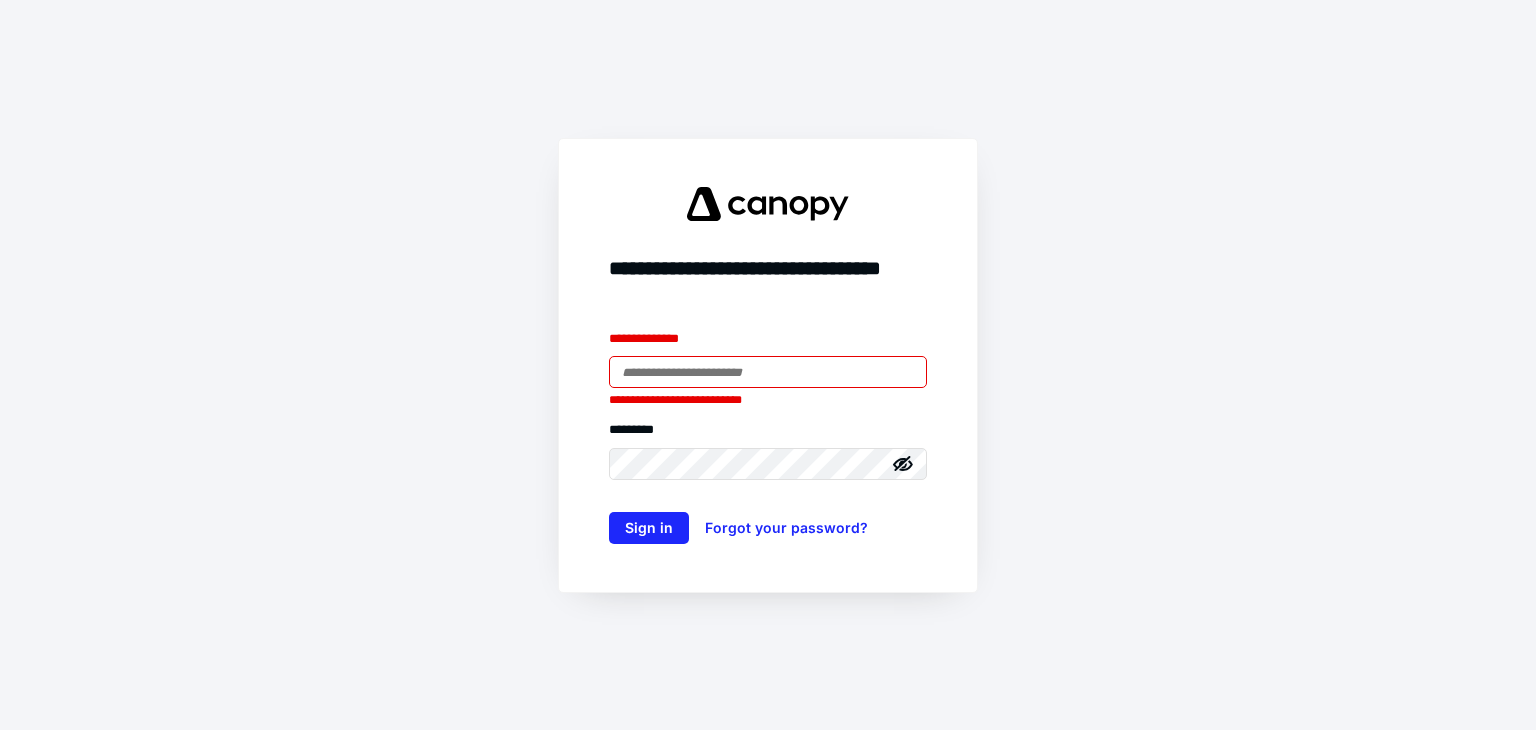 click at bounding box center (768, 372) 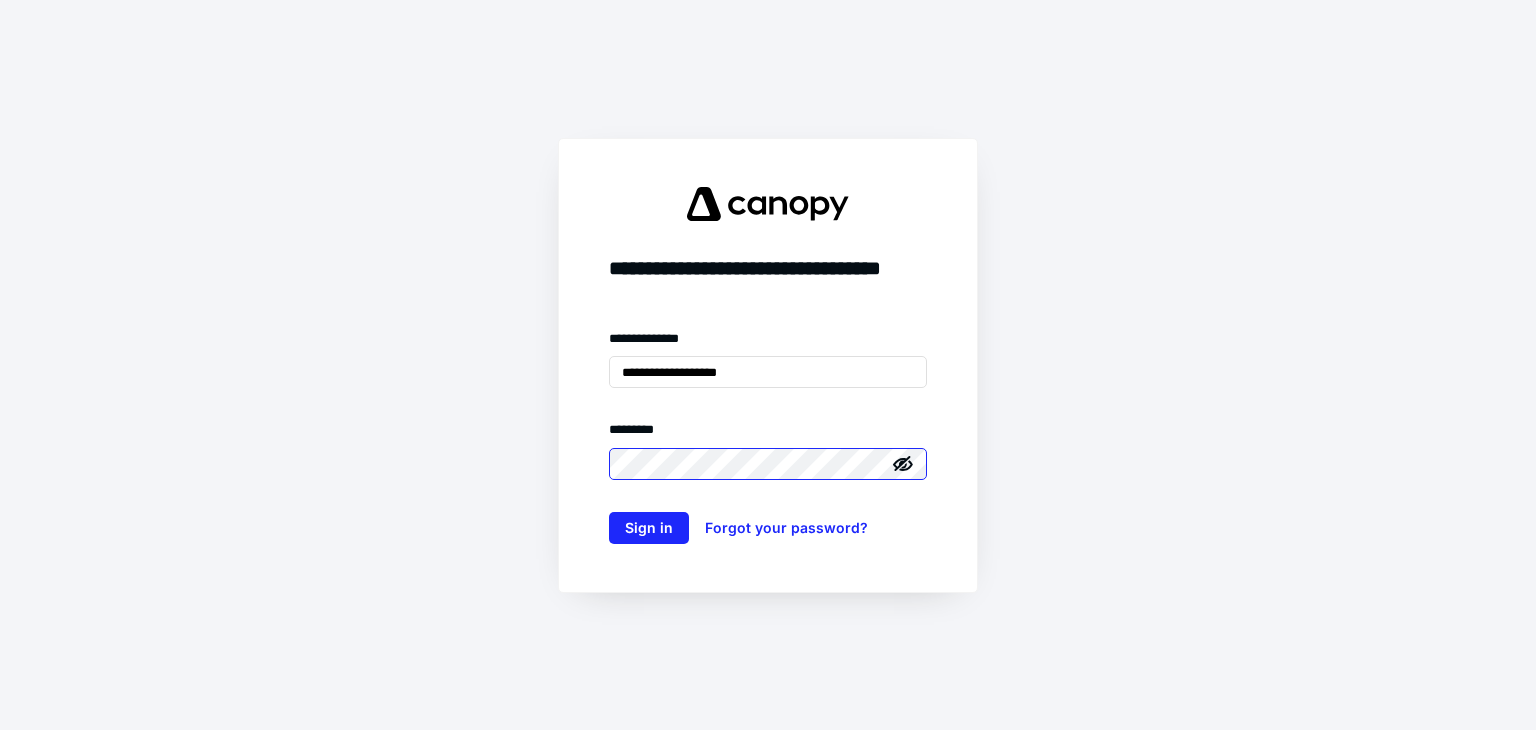 click on "Sign in" at bounding box center (649, 528) 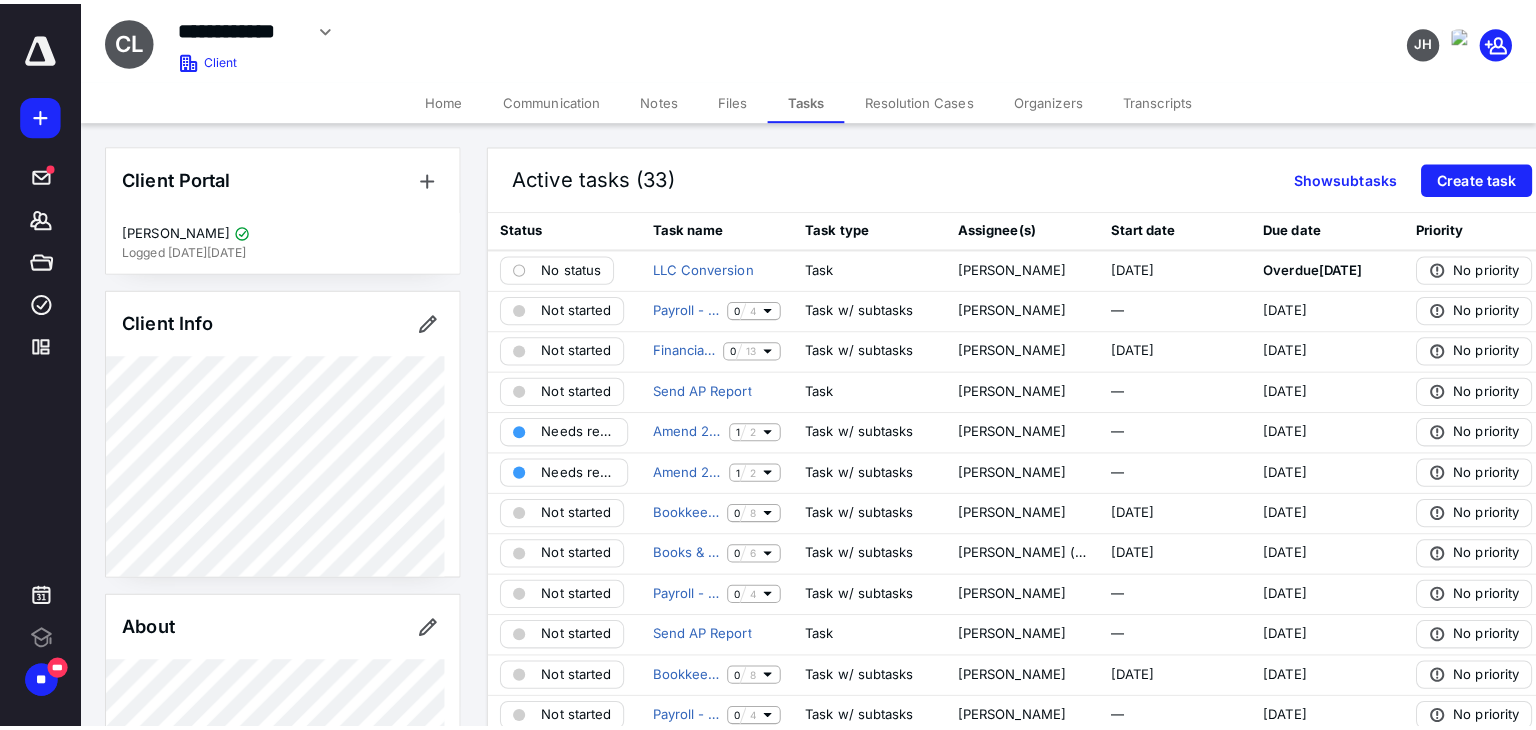 scroll, scrollTop: 0, scrollLeft: 0, axis: both 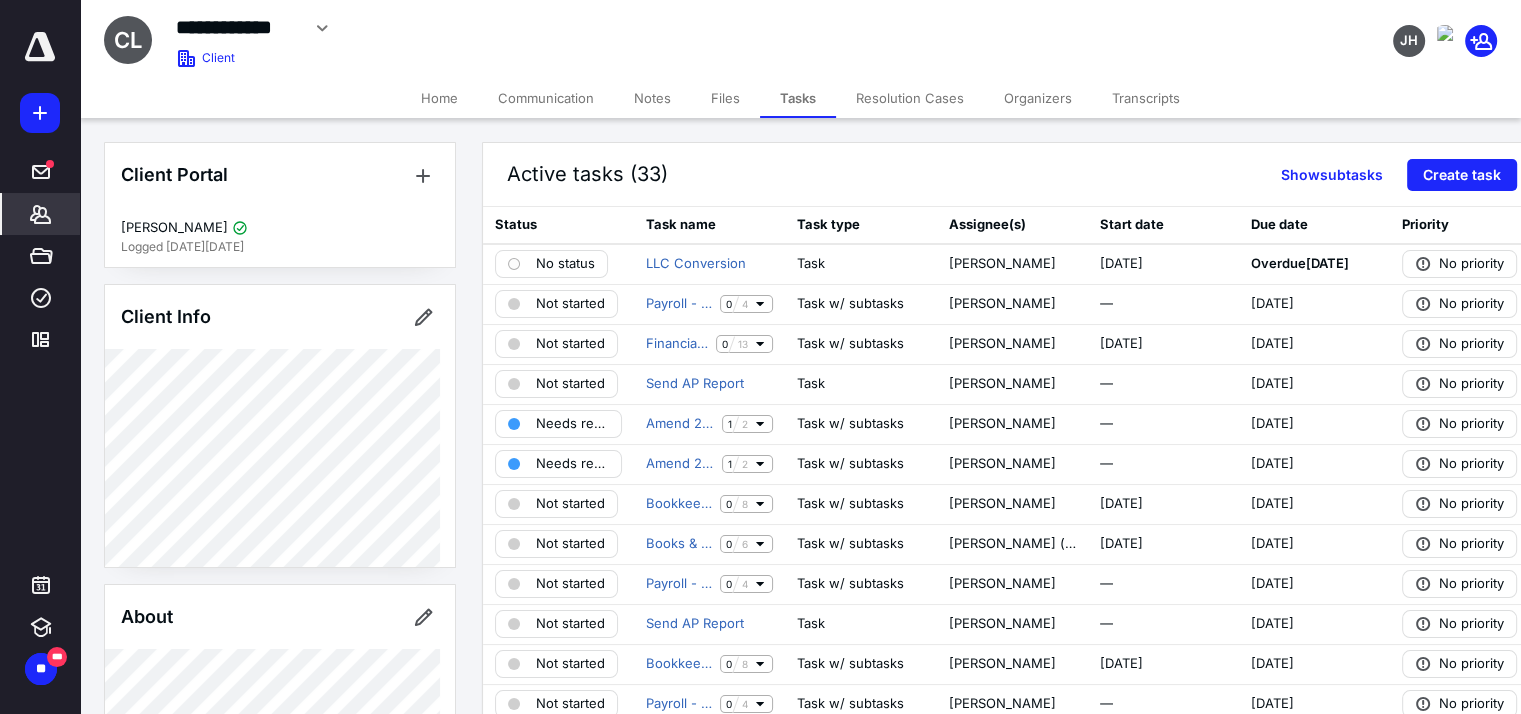 click 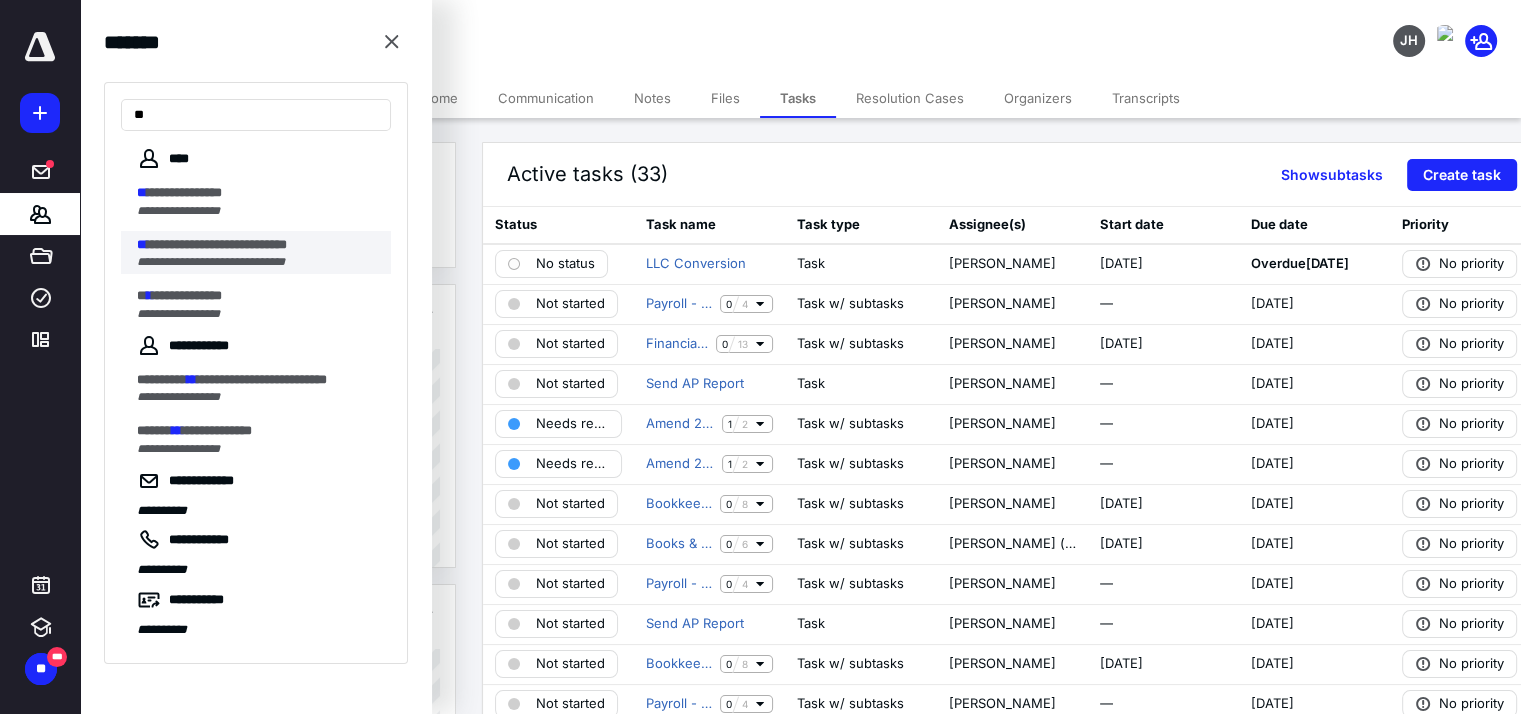 type on "**" 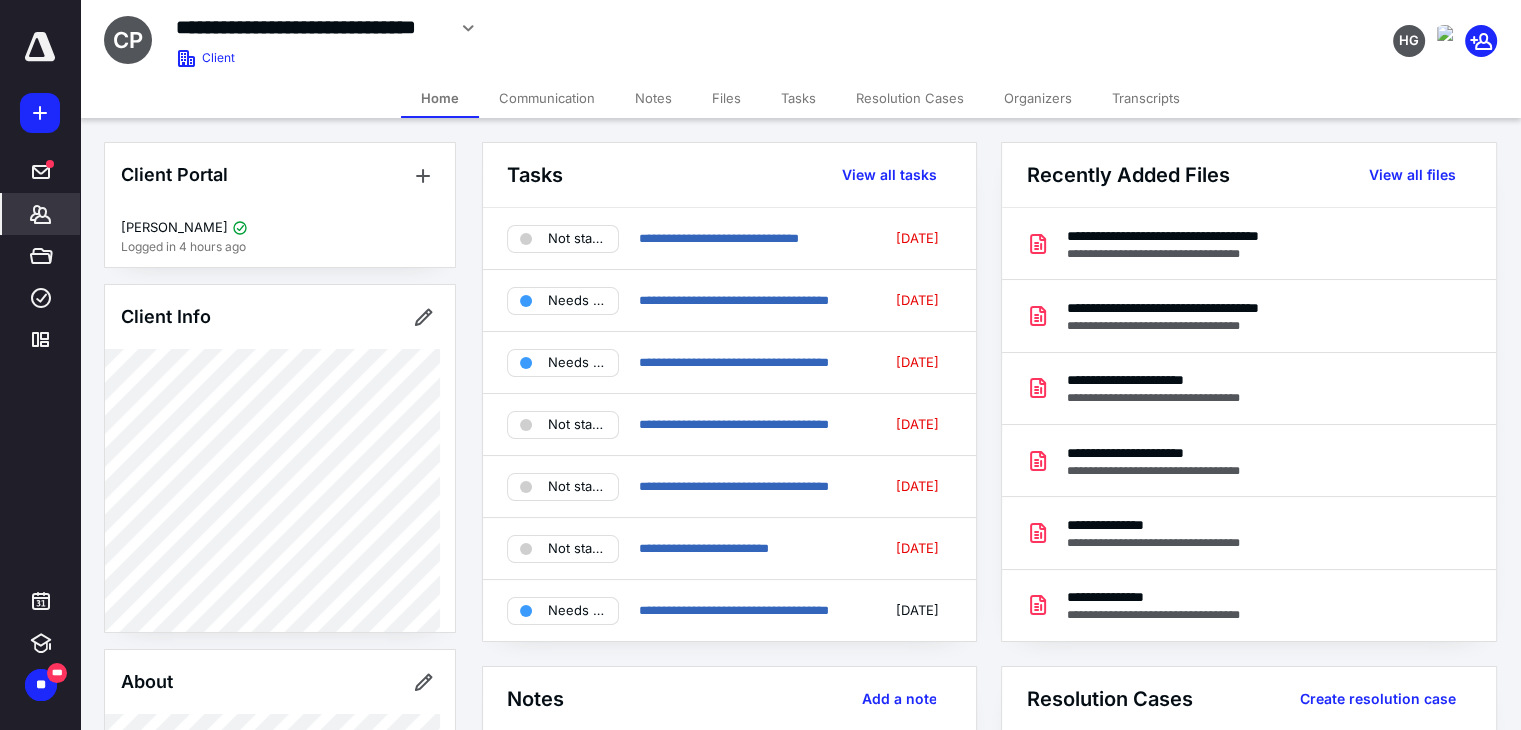 click on "Files" at bounding box center [726, 98] 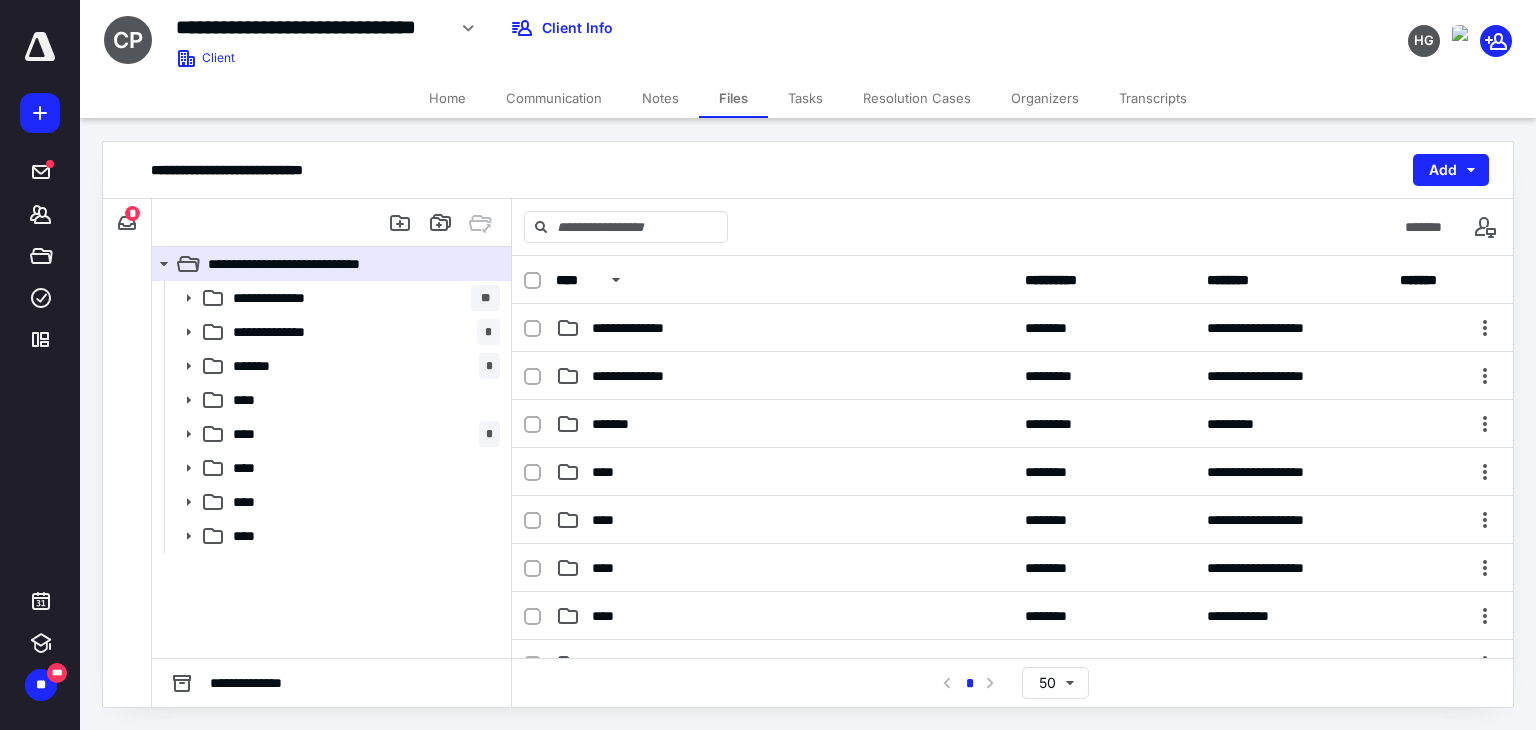 scroll, scrollTop: 328, scrollLeft: 0, axis: vertical 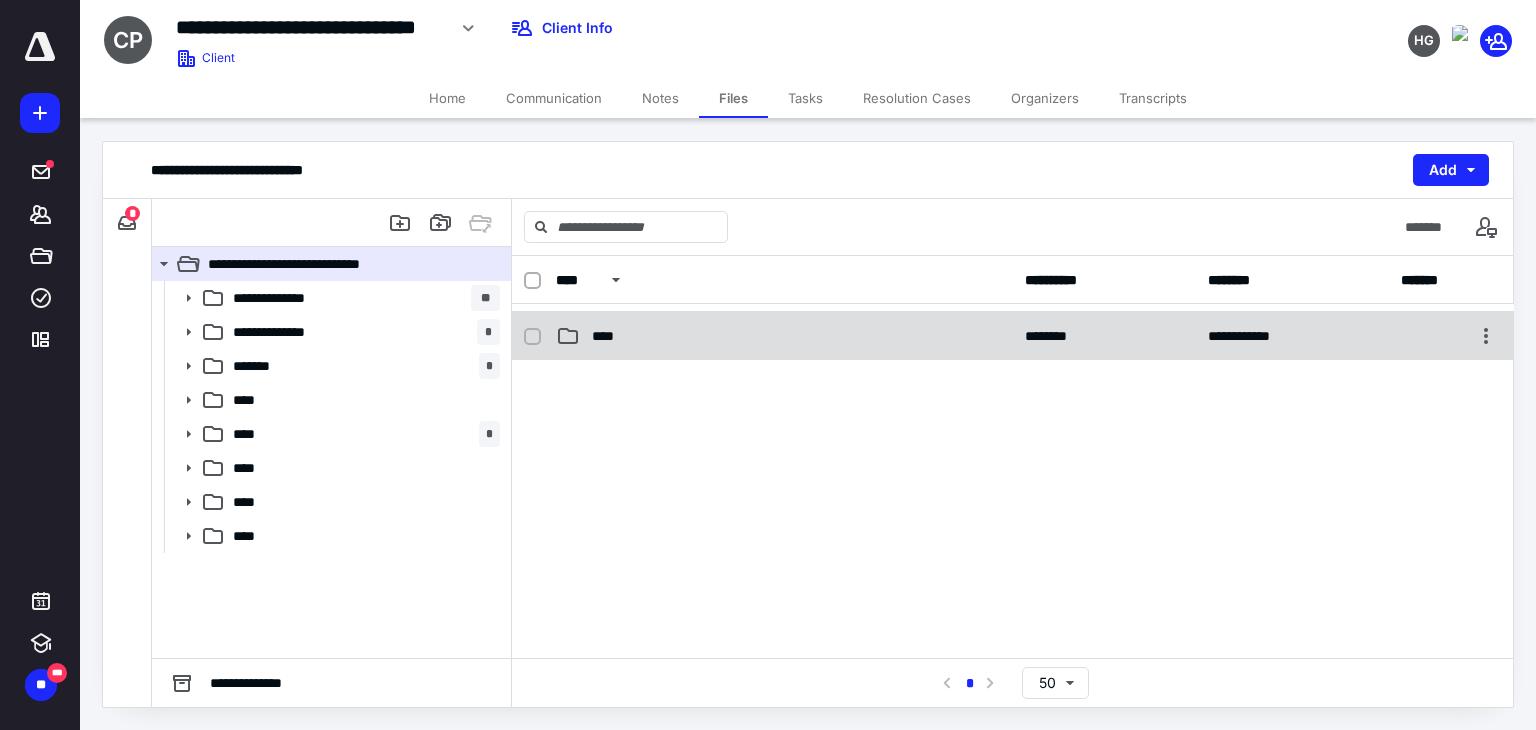 click on "****" at bounding box center [784, 336] 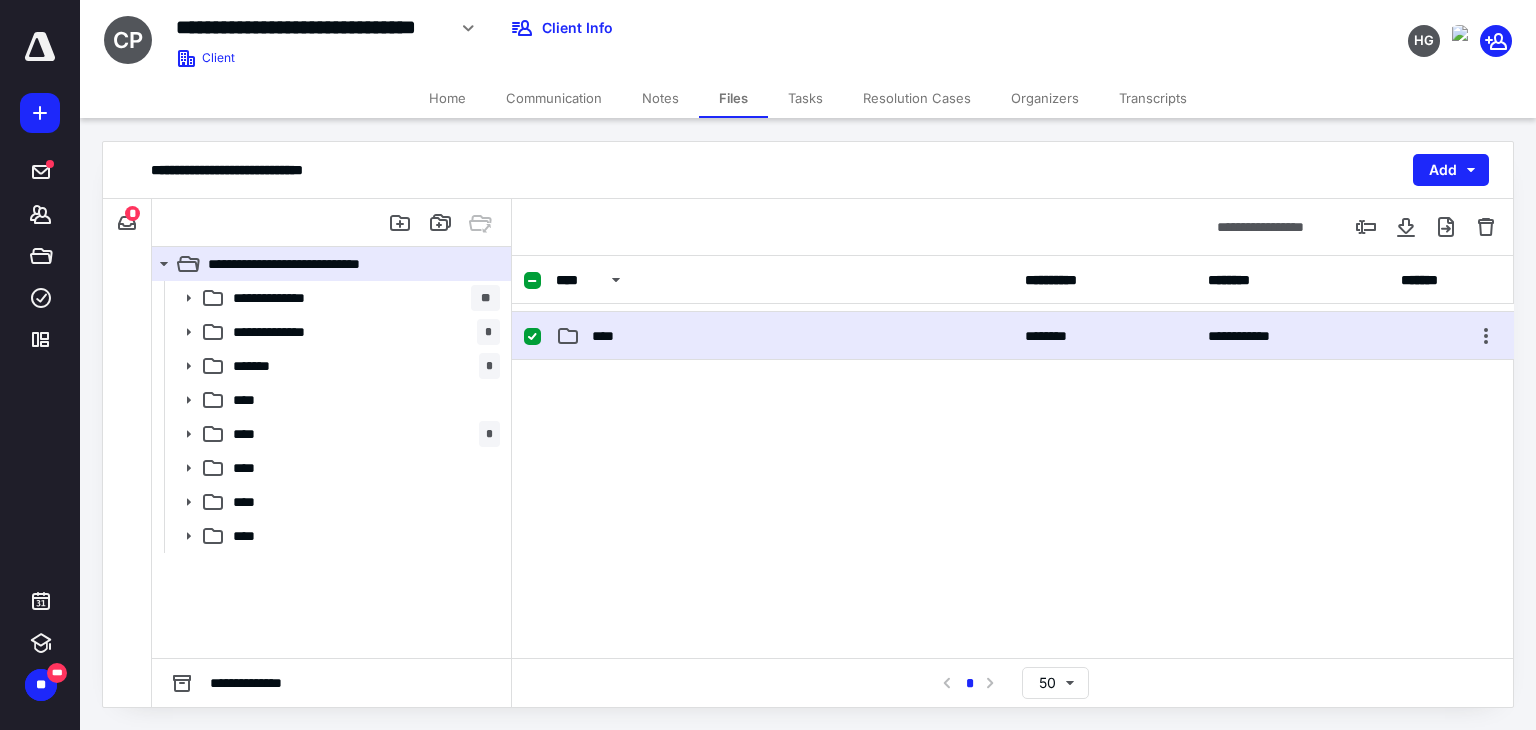 click on "****" at bounding box center [784, 336] 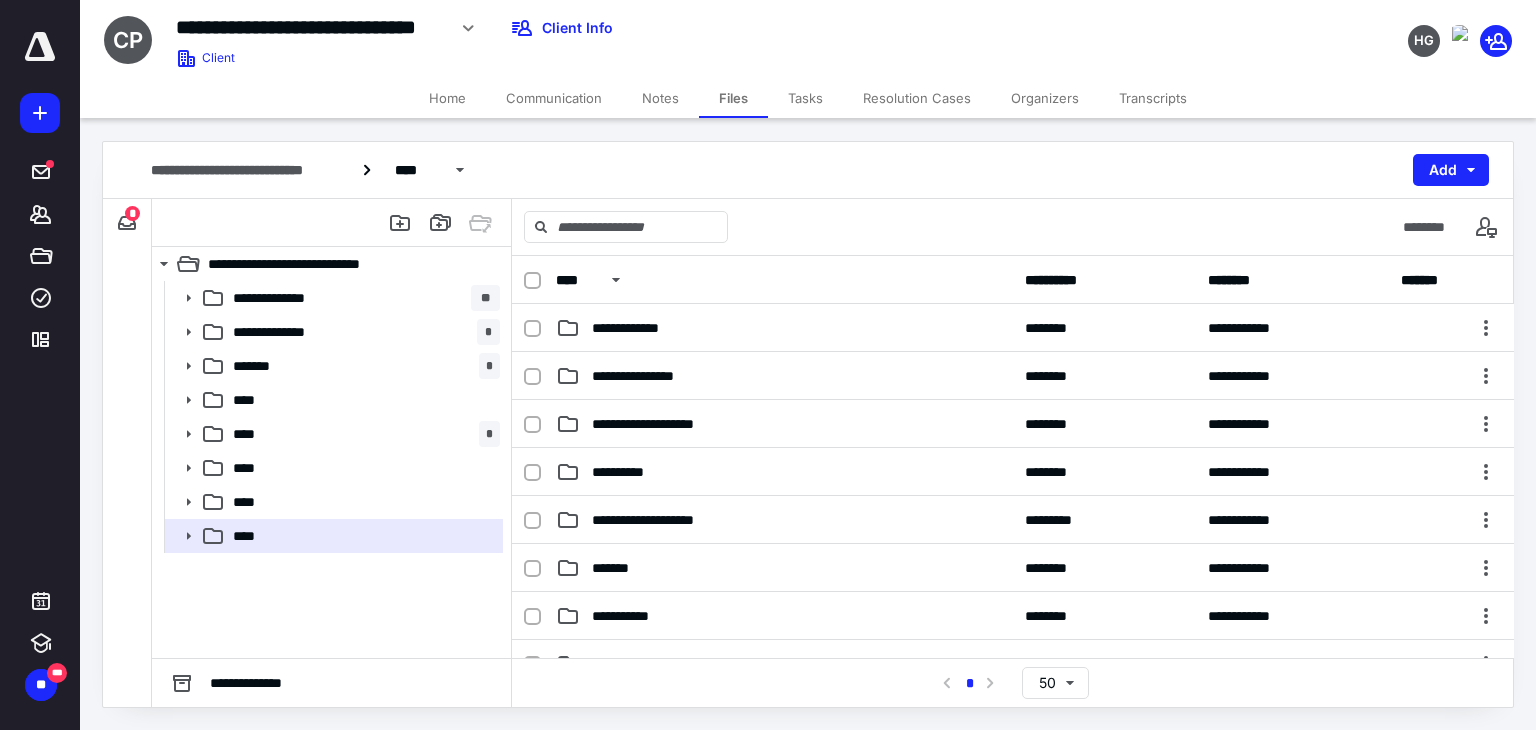 scroll, scrollTop: 471, scrollLeft: 0, axis: vertical 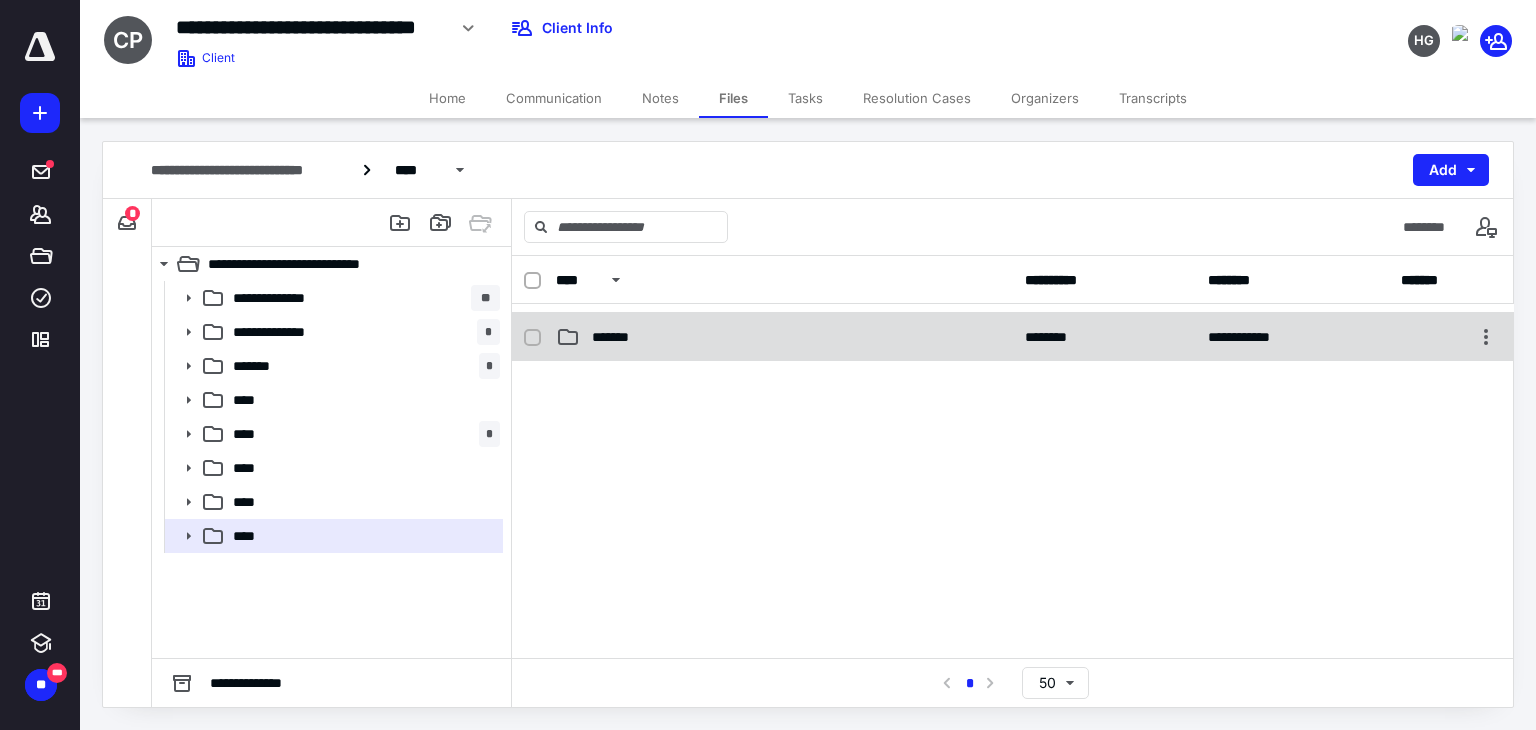 click on "*******" at bounding box center (784, 337) 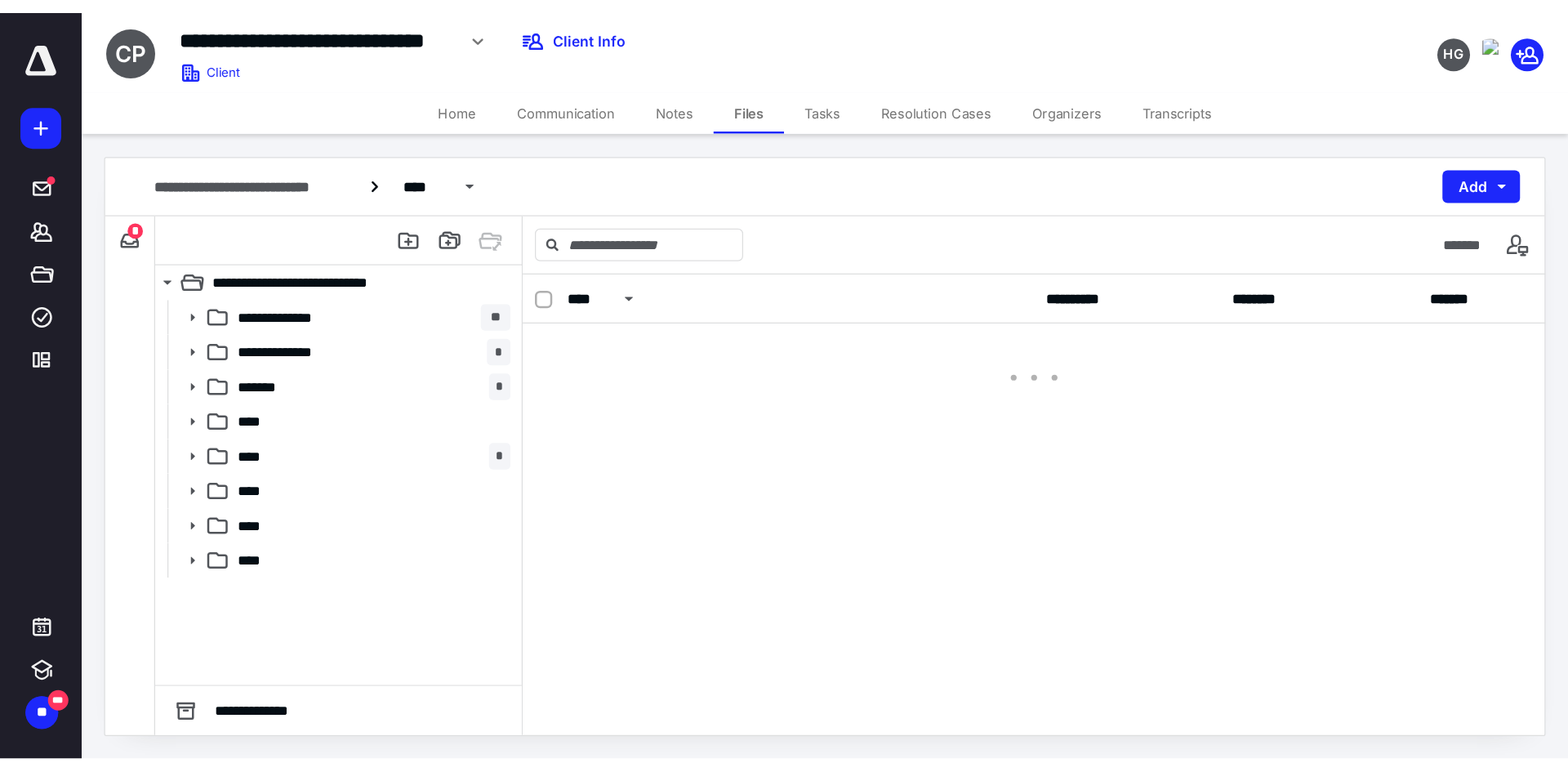 scroll, scrollTop: 0, scrollLeft: 0, axis: both 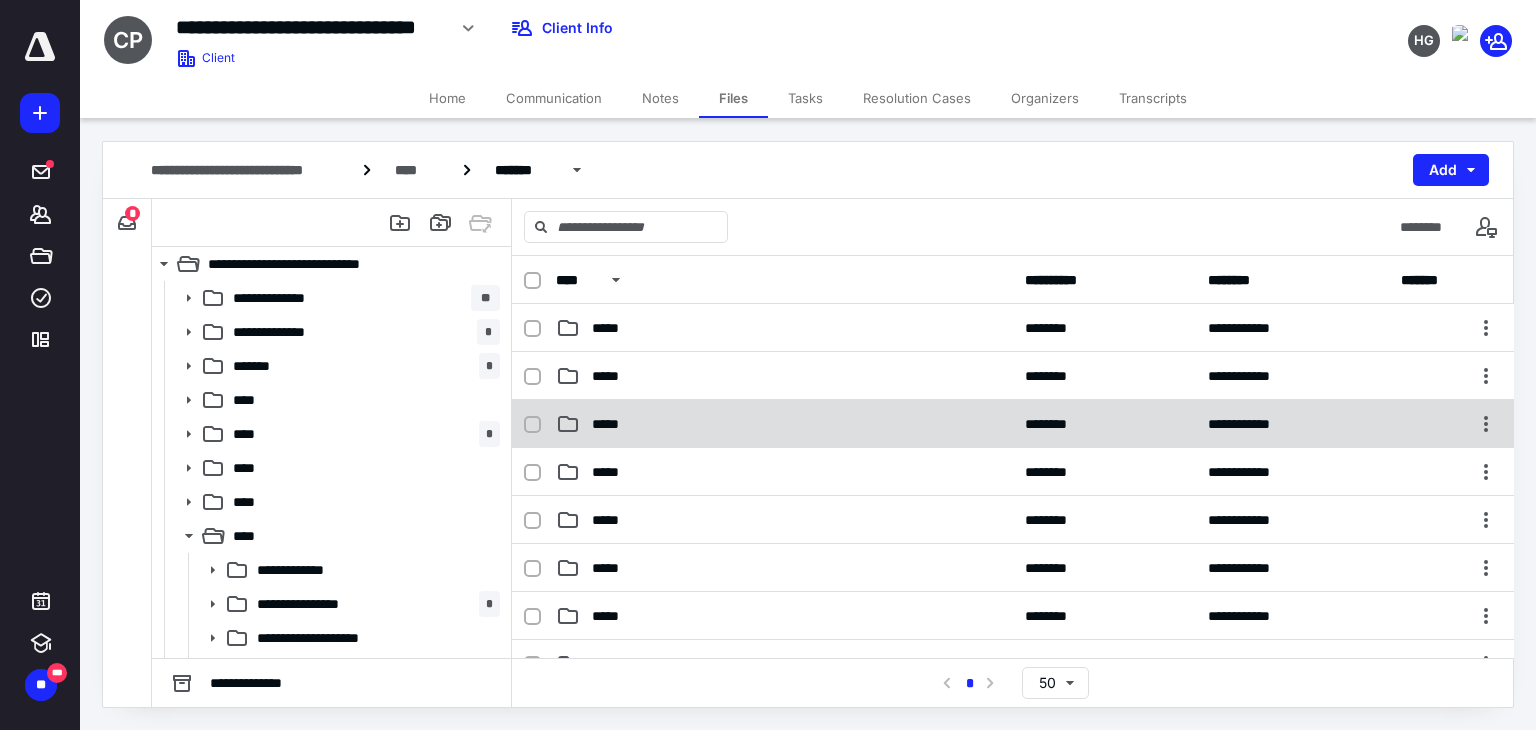 click on "*****" at bounding box center (784, 424) 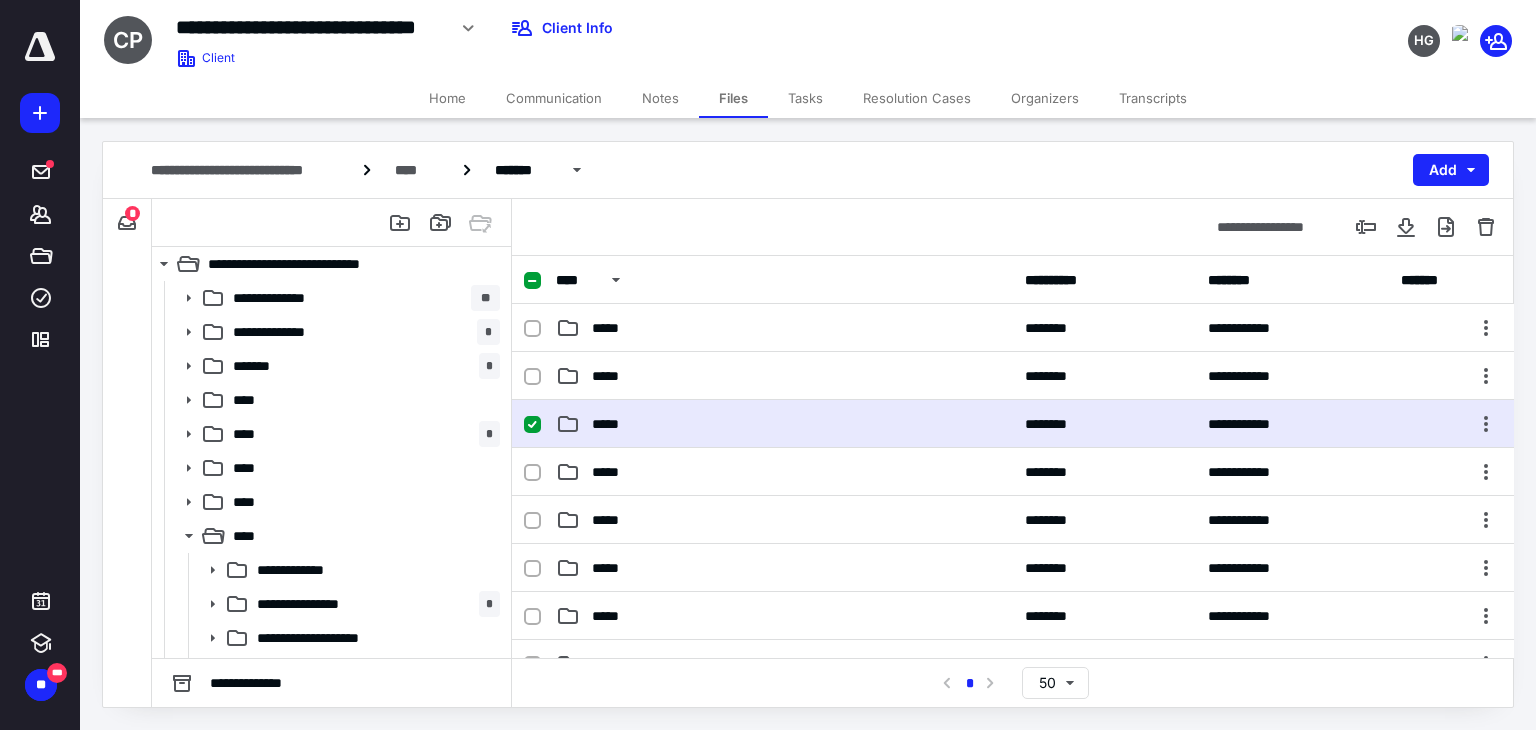 click on "*****" at bounding box center [784, 424] 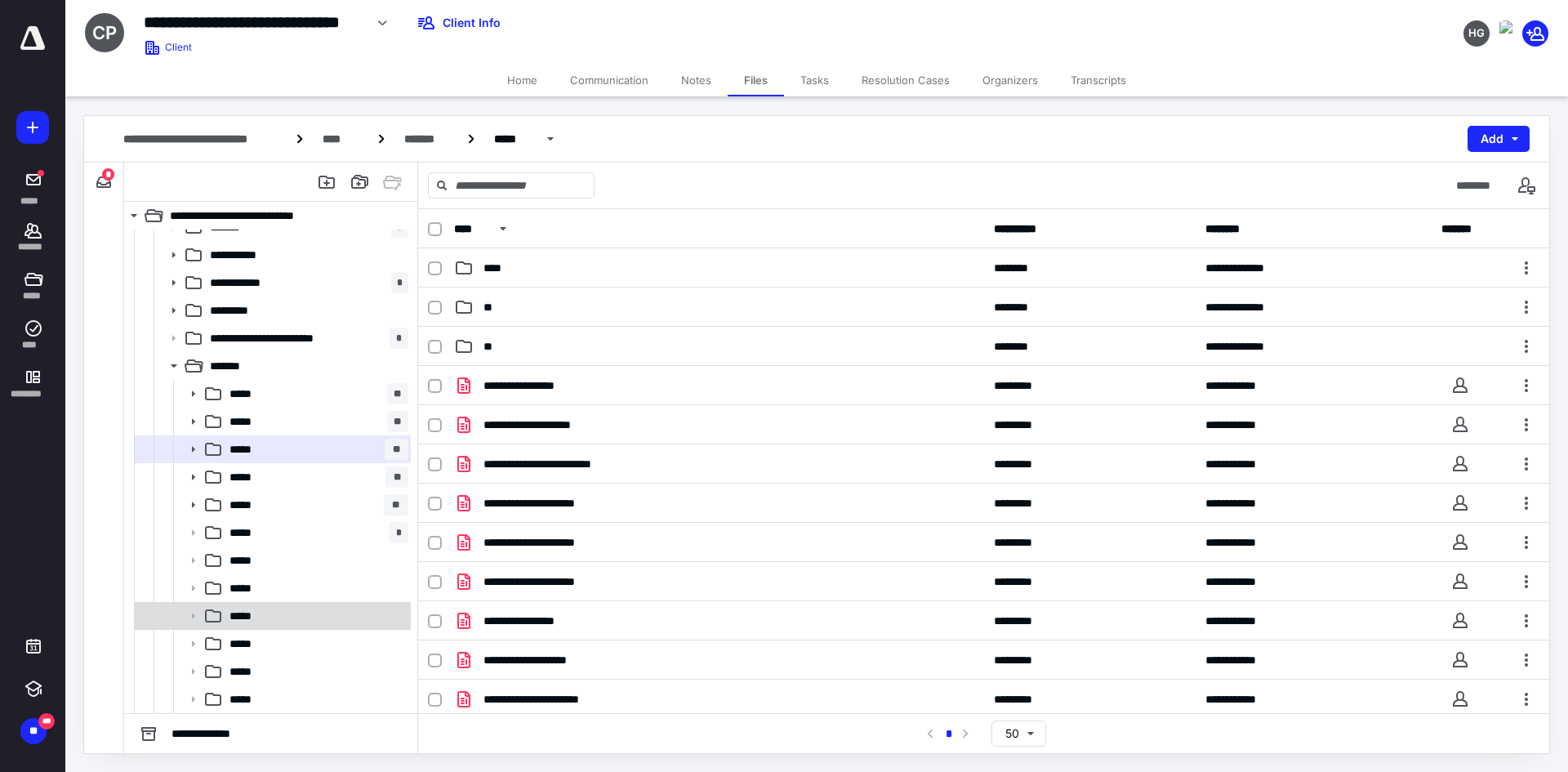 scroll, scrollTop: 296, scrollLeft: 0, axis: vertical 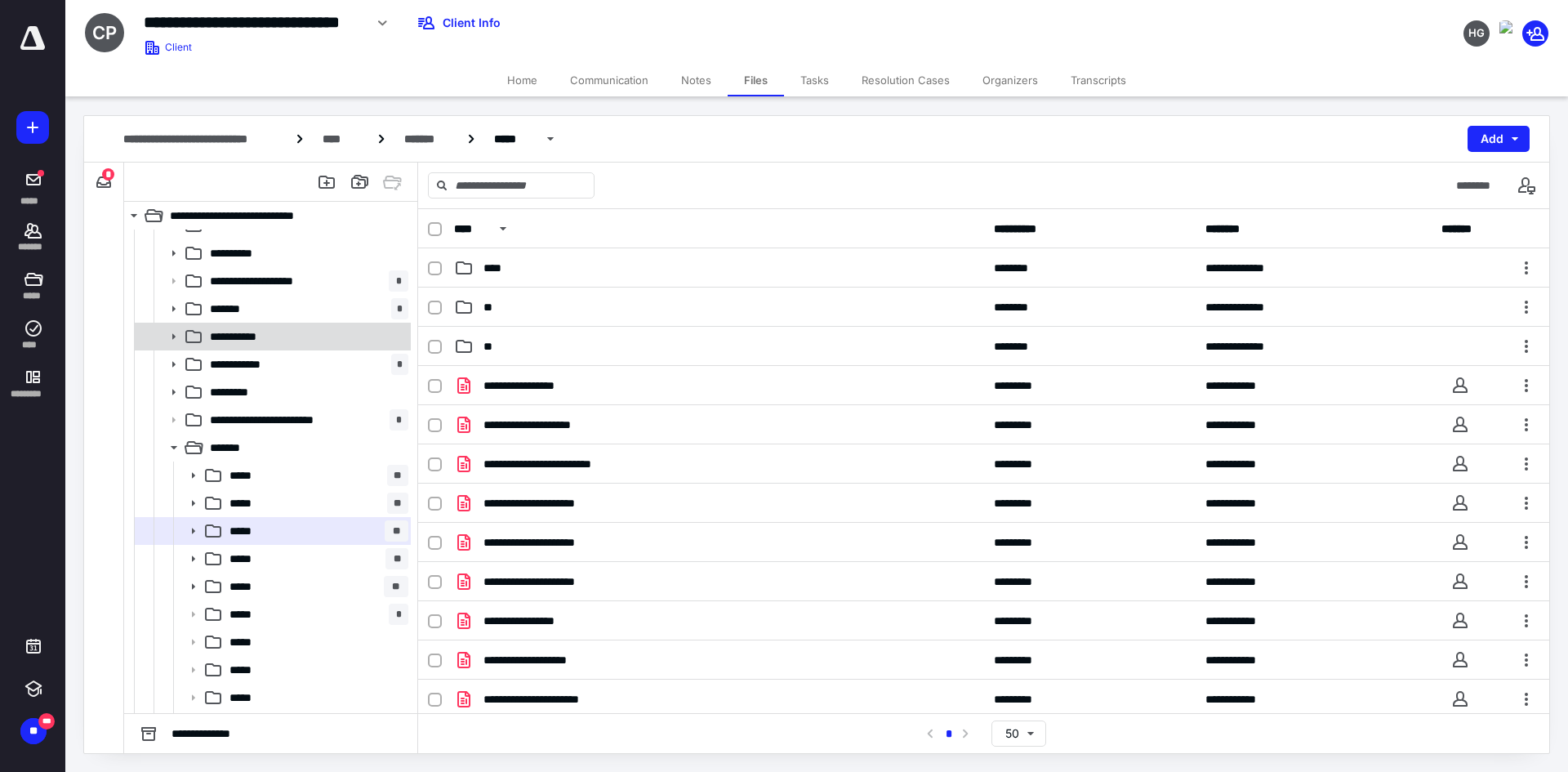 click on "**********" at bounding box center [239, 337] 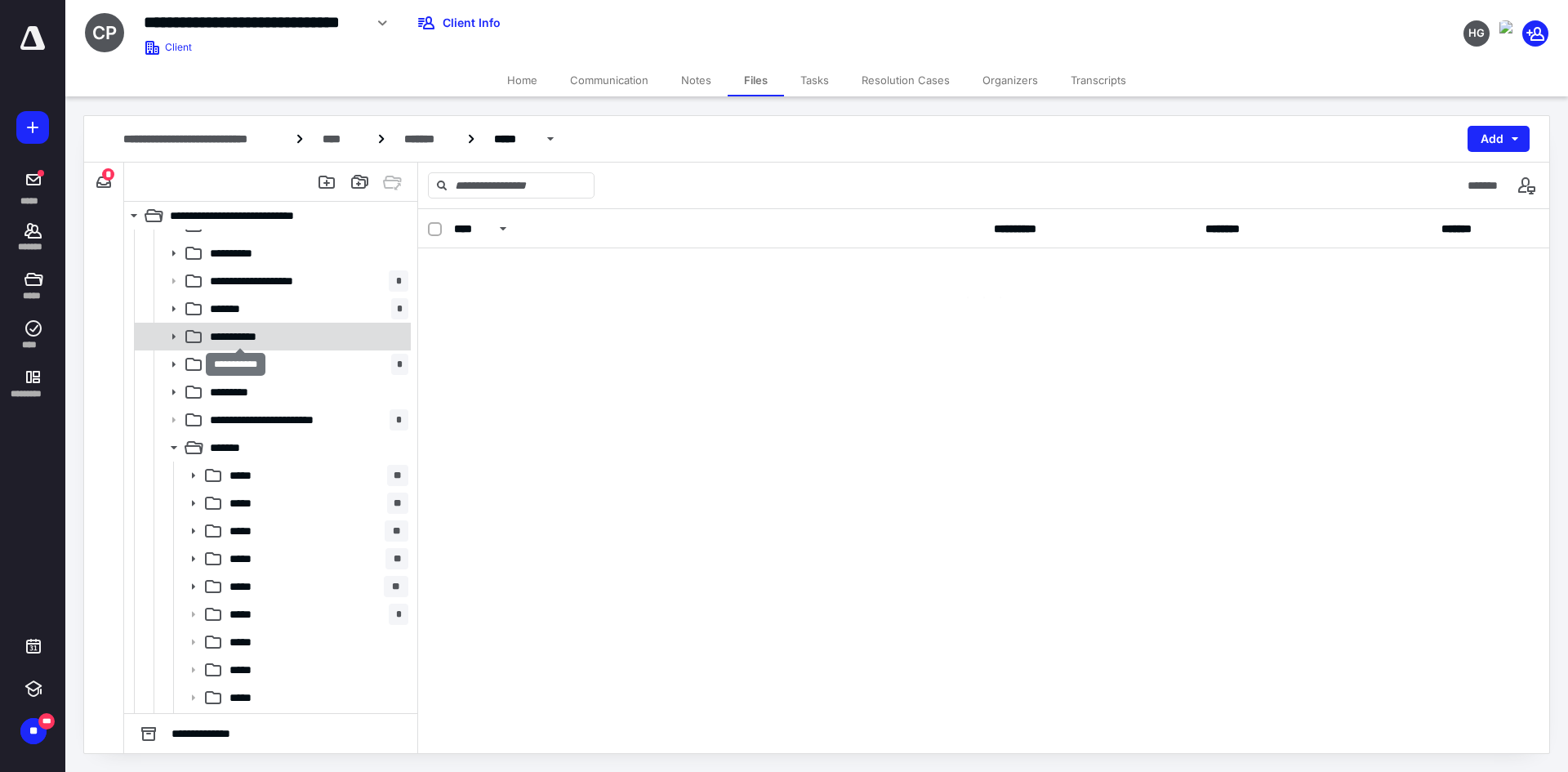 click on "**********" at bounding box center (239, 337) 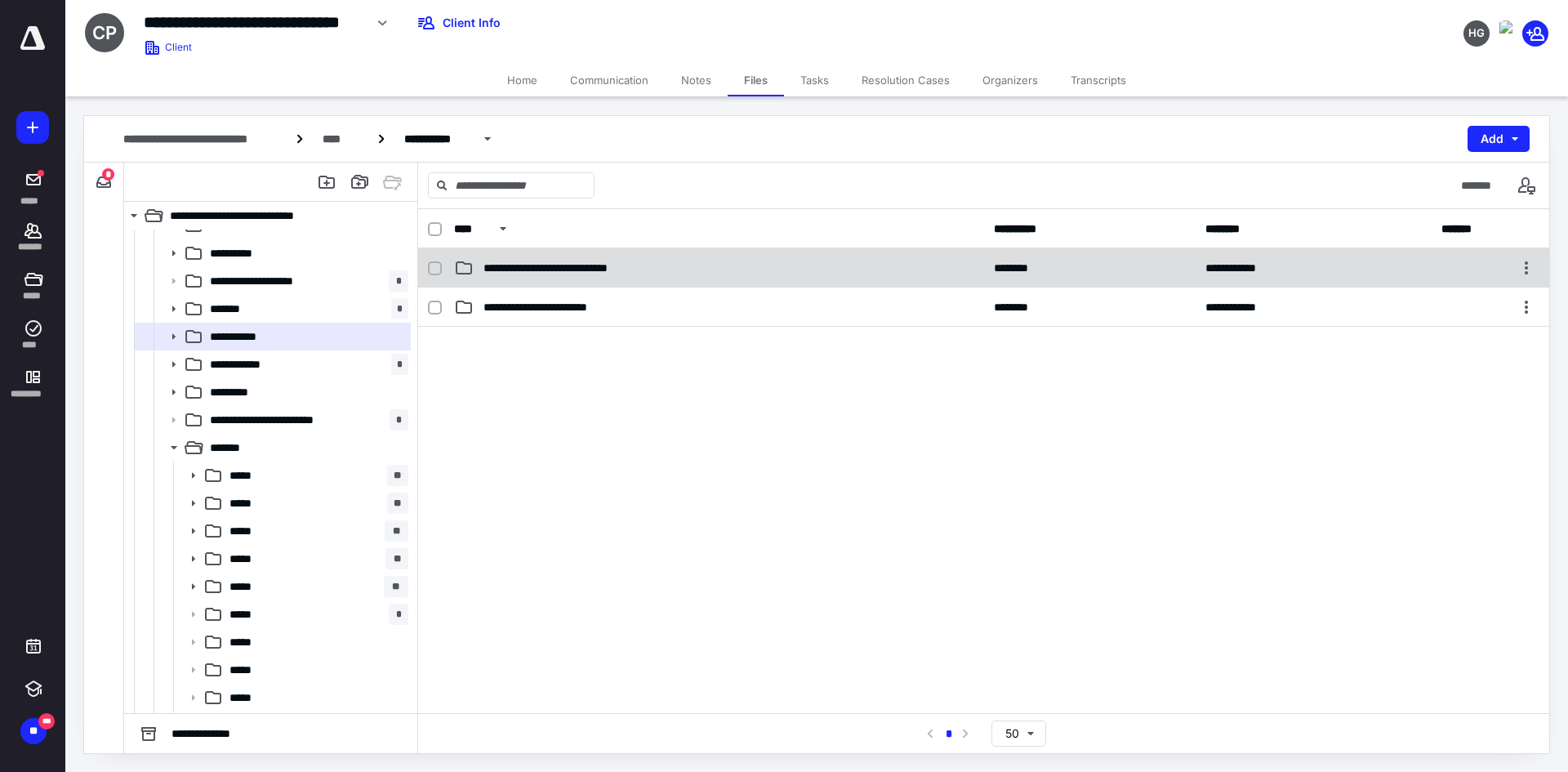 click on "**********" at bounding box center [983, 268] 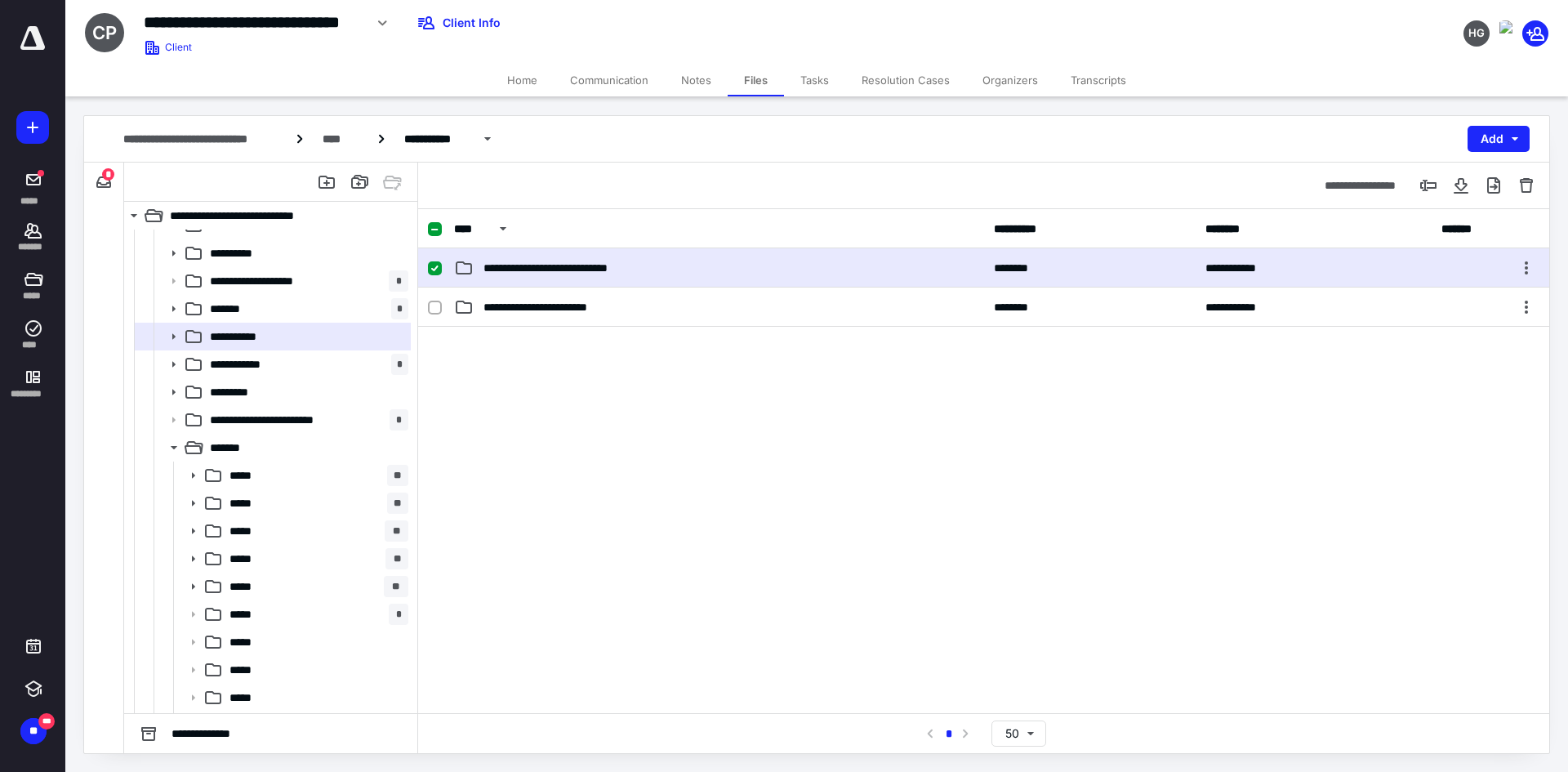 click on "**********" at bounding box center (983, 268) 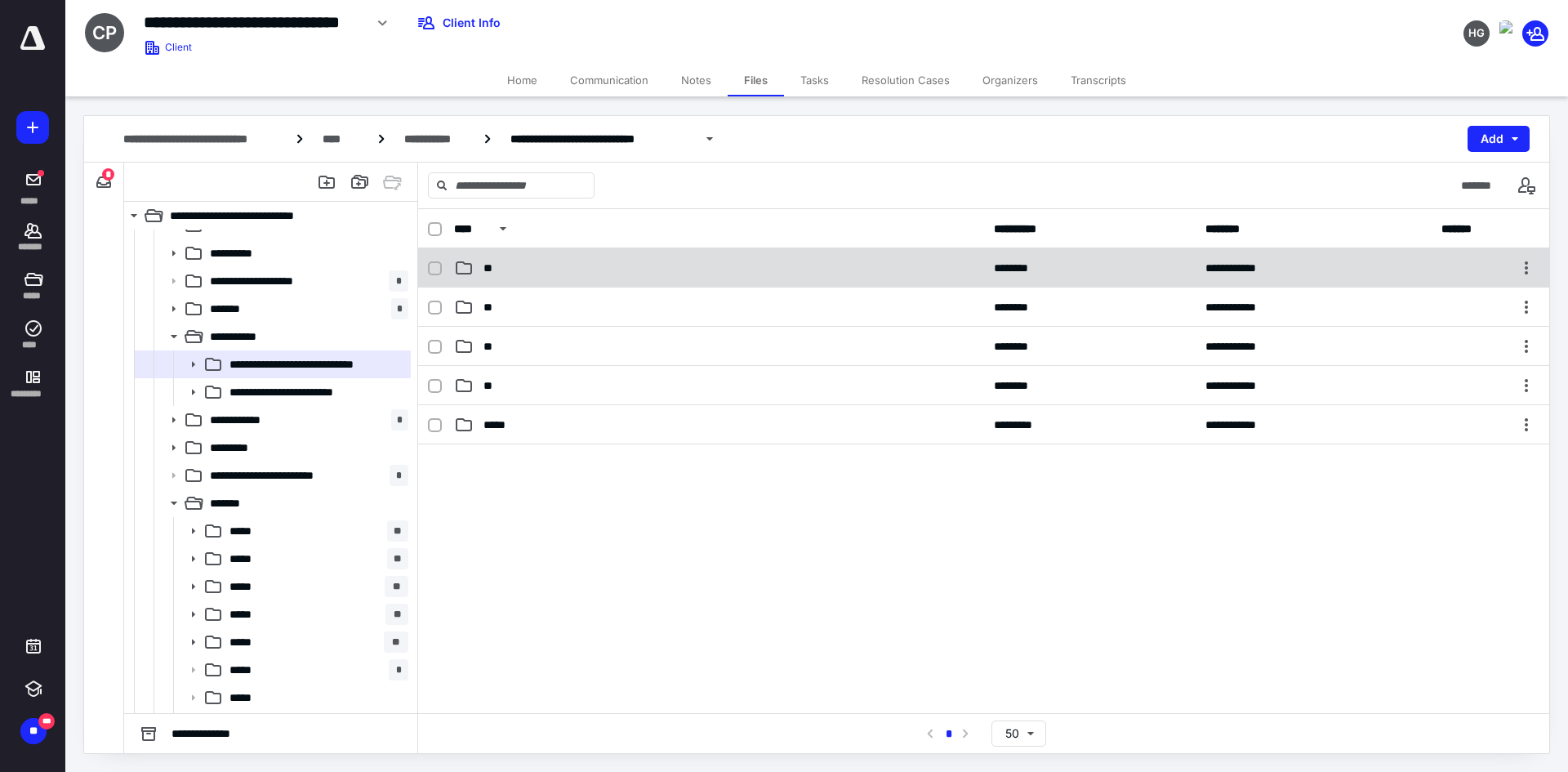 click on "**" at bounding box center (719, 268) 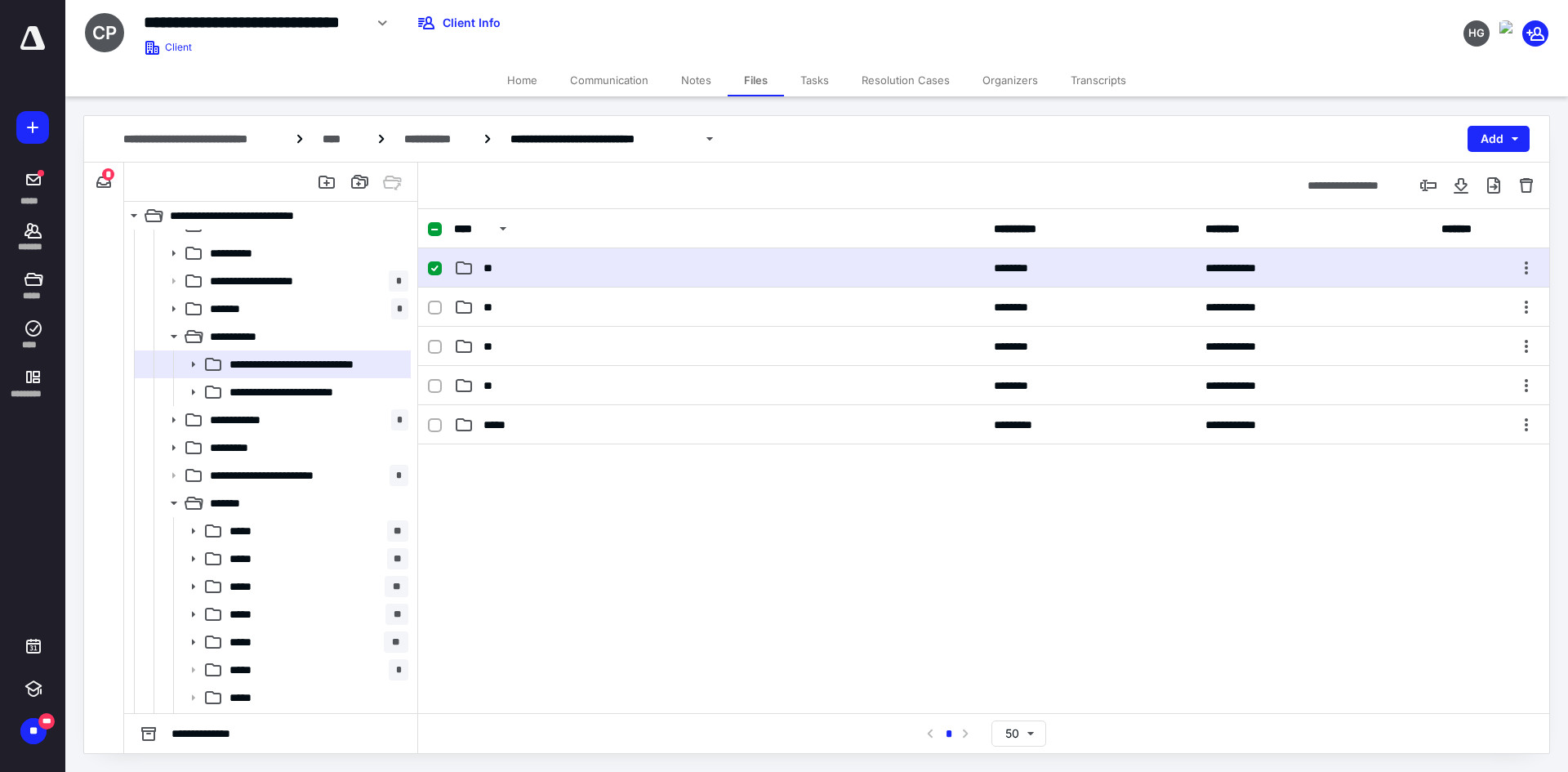 click on "**" at bounding box center (719, 268) 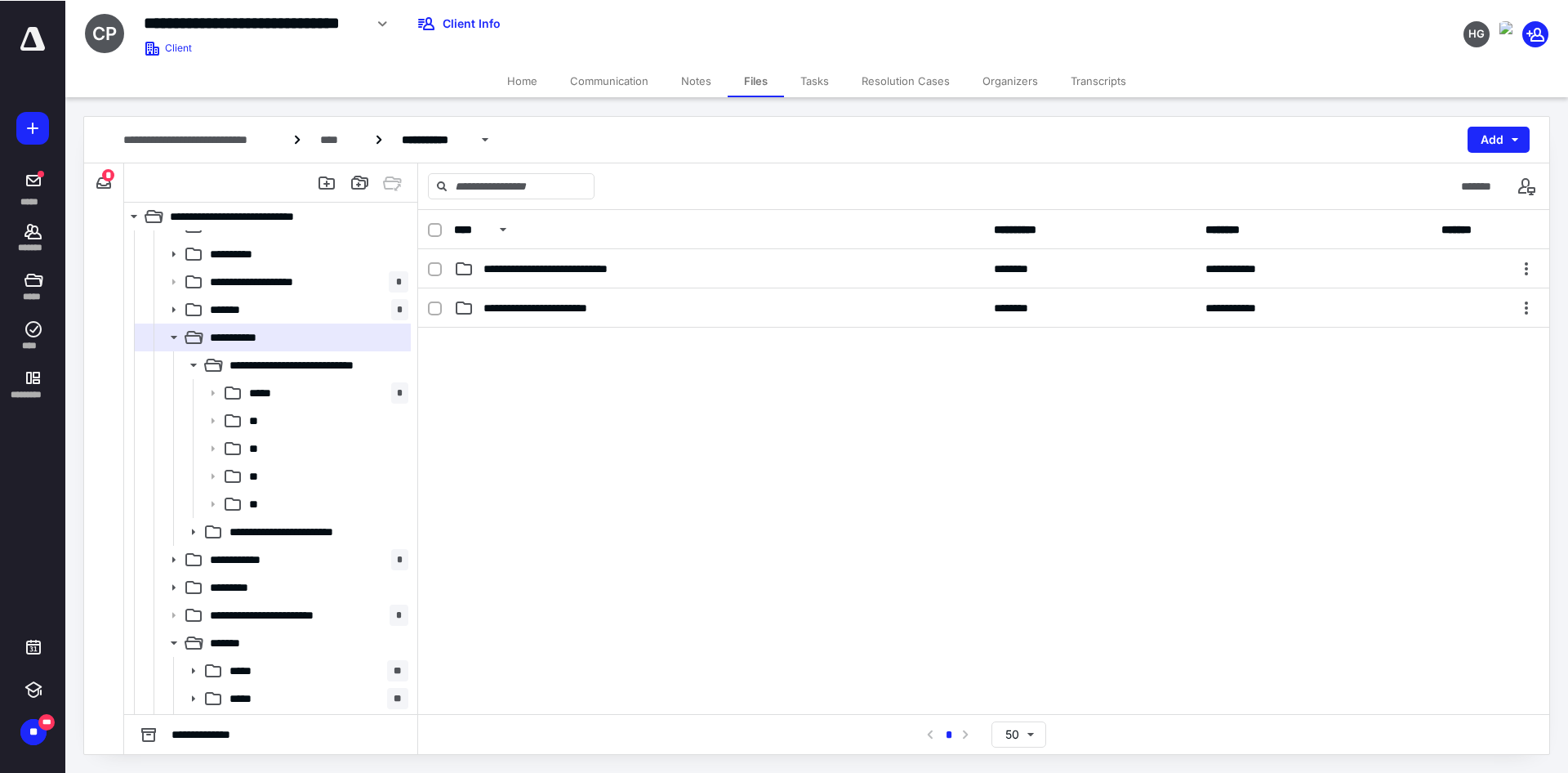 scroll, scrollTop: 572, scrollLeft: 0, axis: vertical 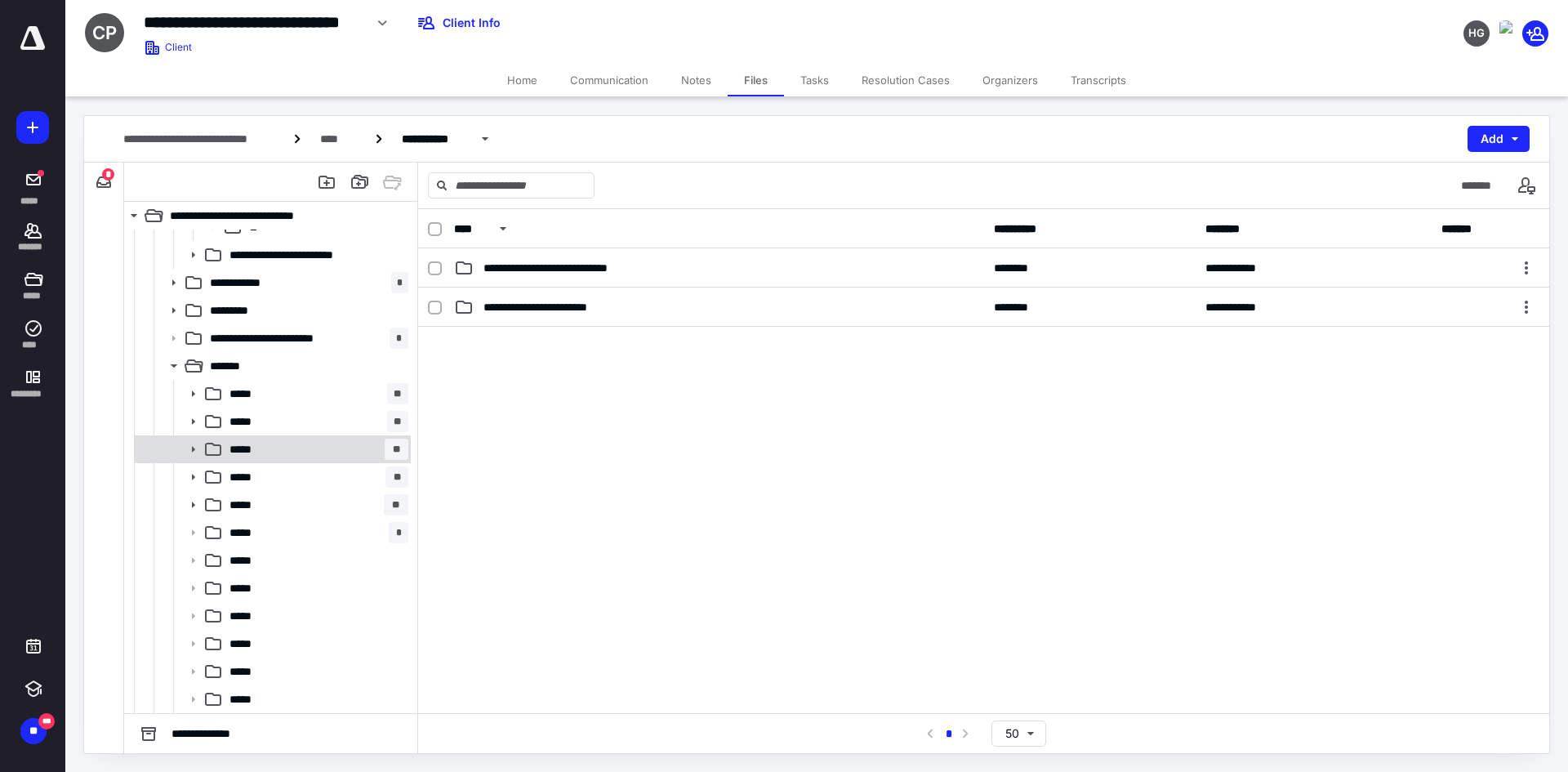 click on "*****" at bounding box center (246, 449) 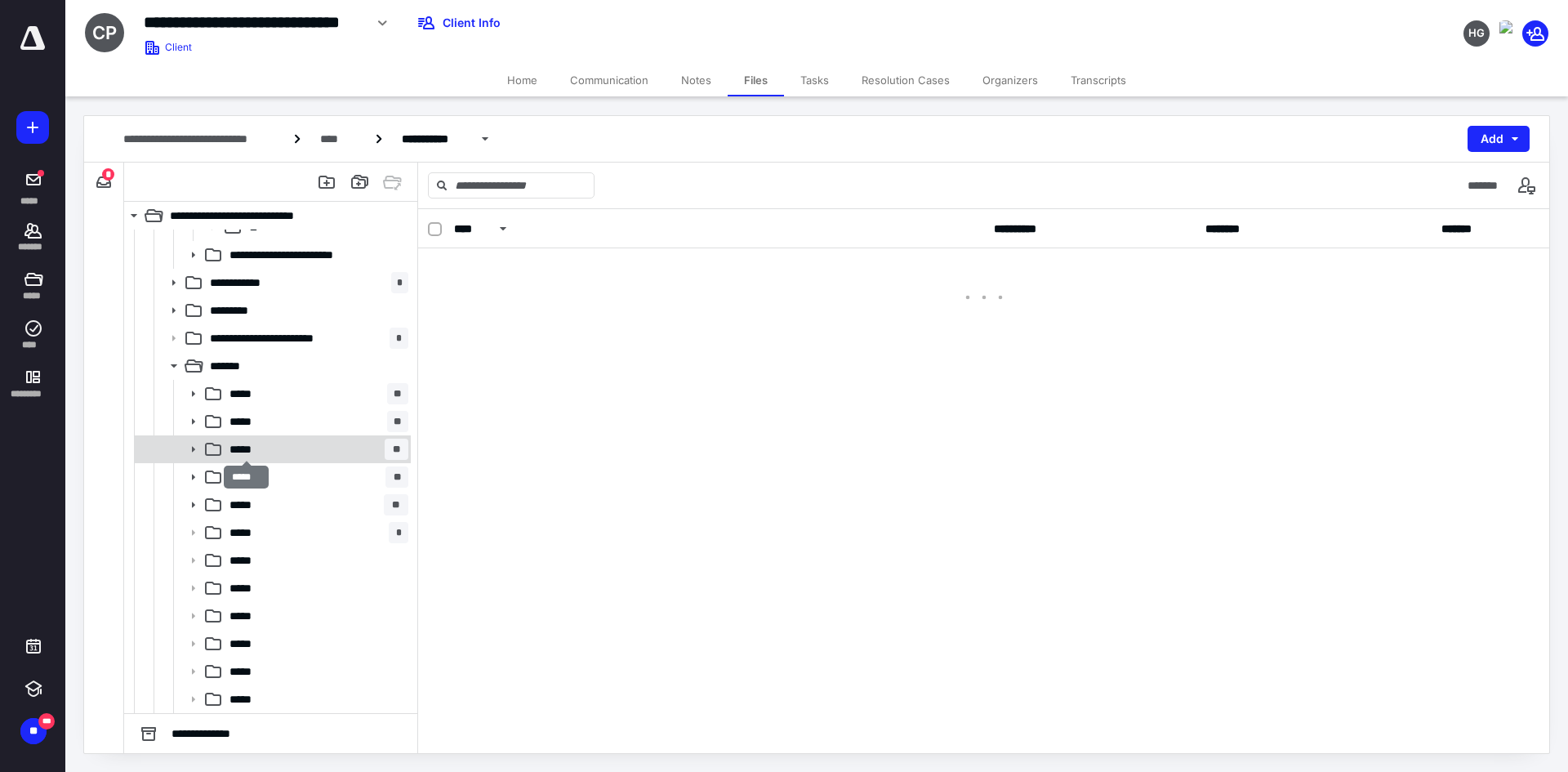 click on "*****" at bounding box center (246, 449) 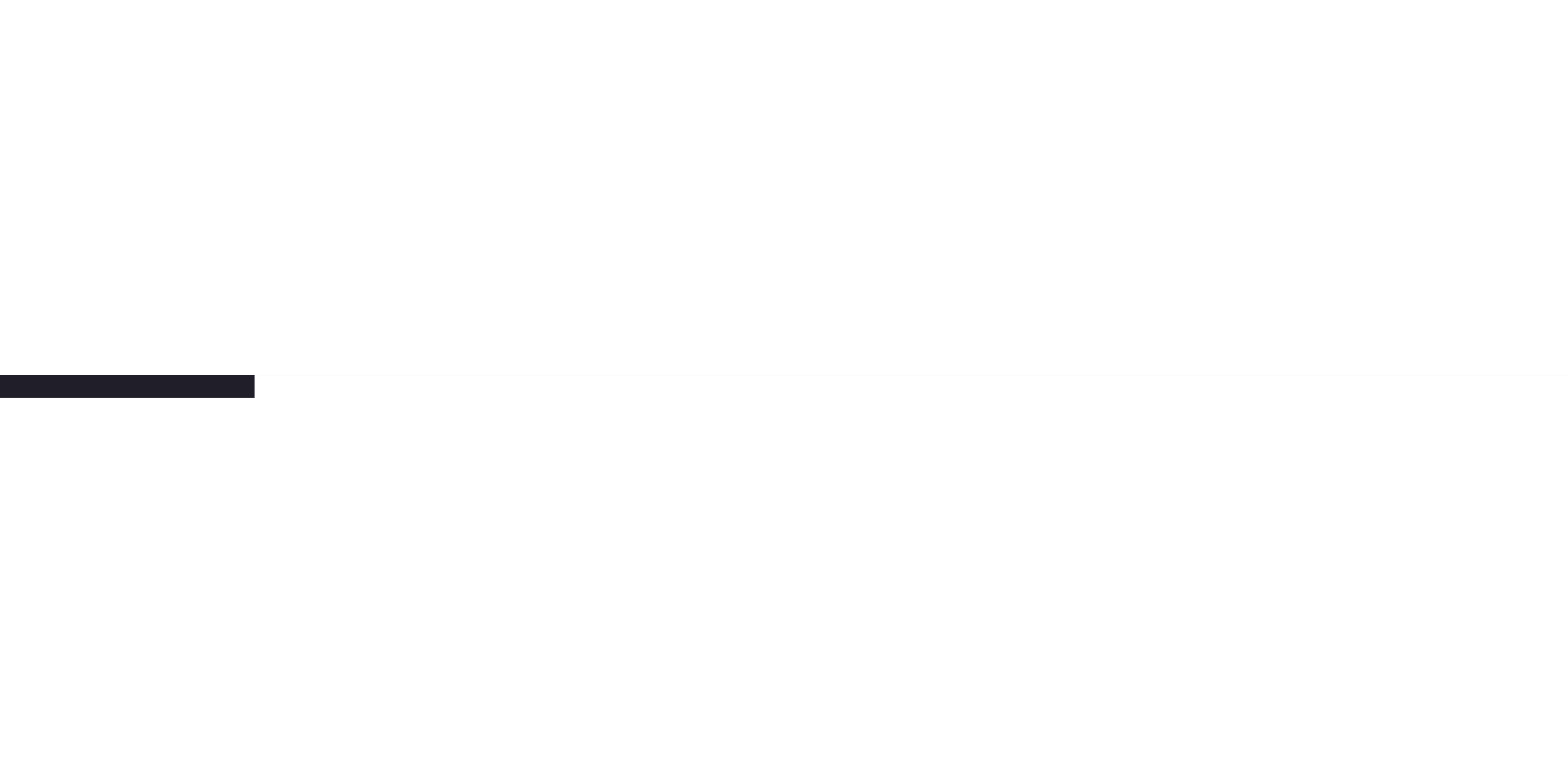 scroll, scrollTop: 572, scrollLeft: 0, axis: vertical 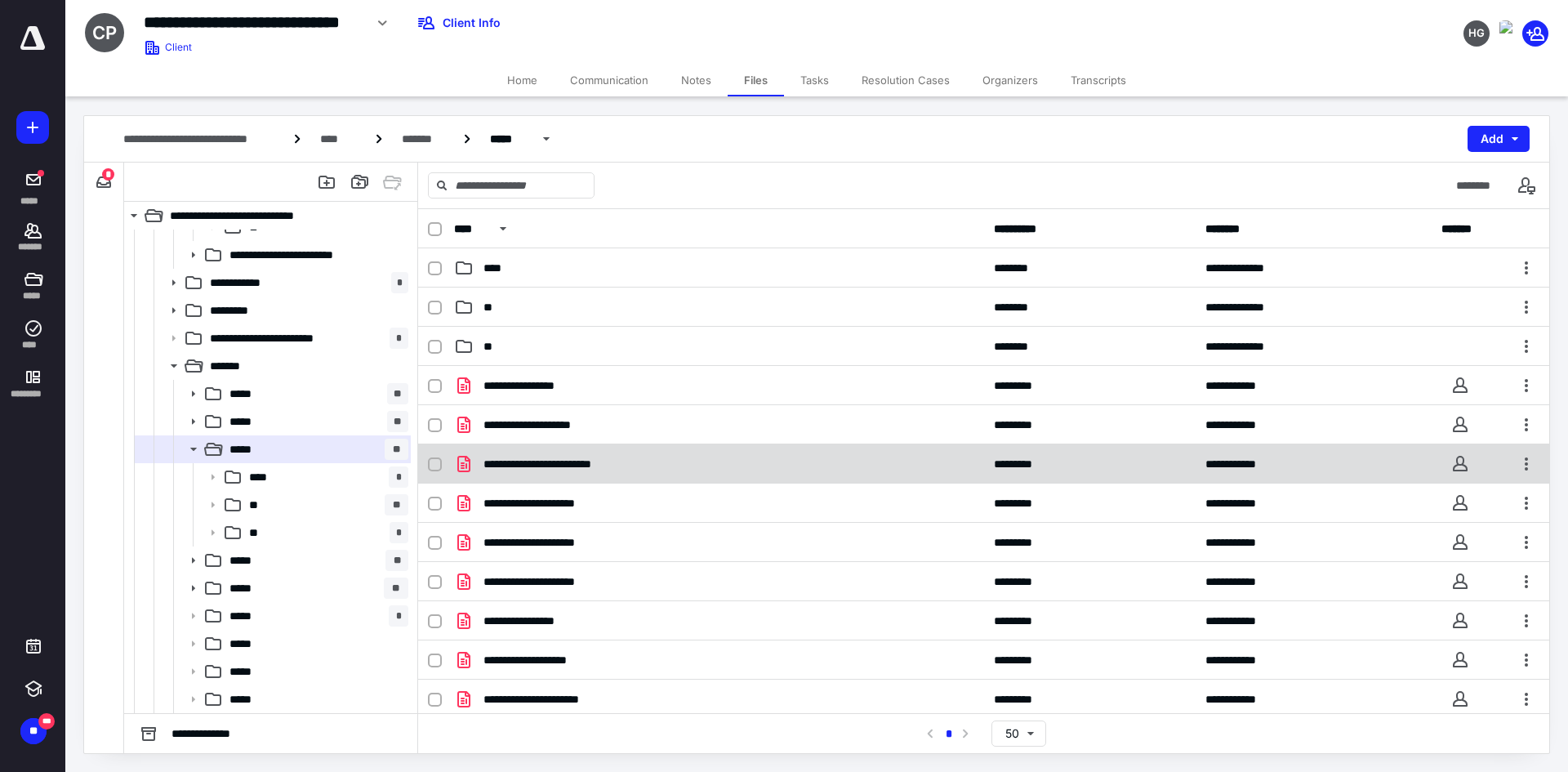 click on "**********" at bounding box center (557, 464) 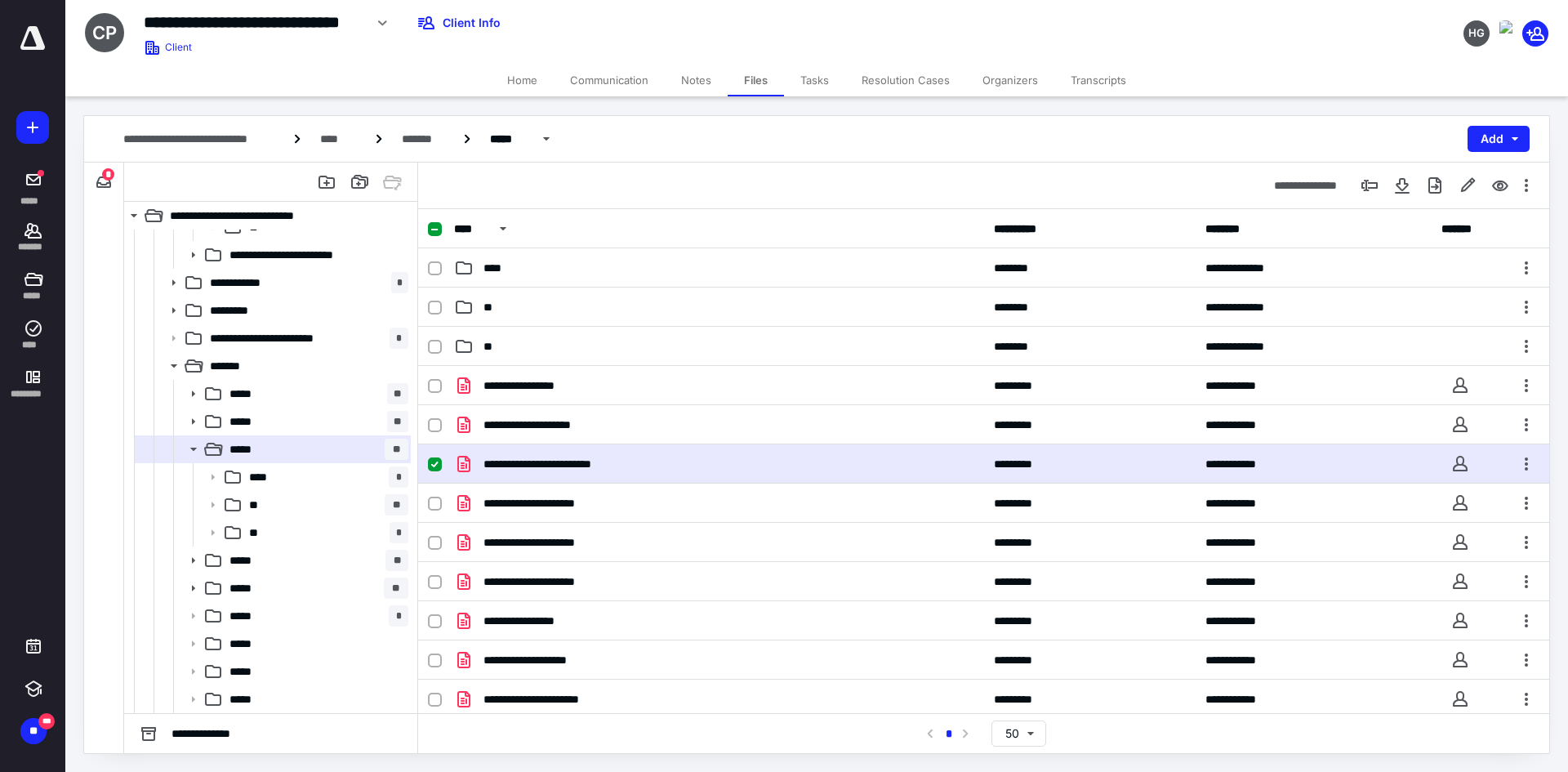 click on "**********" at bounding box center [557, 464] 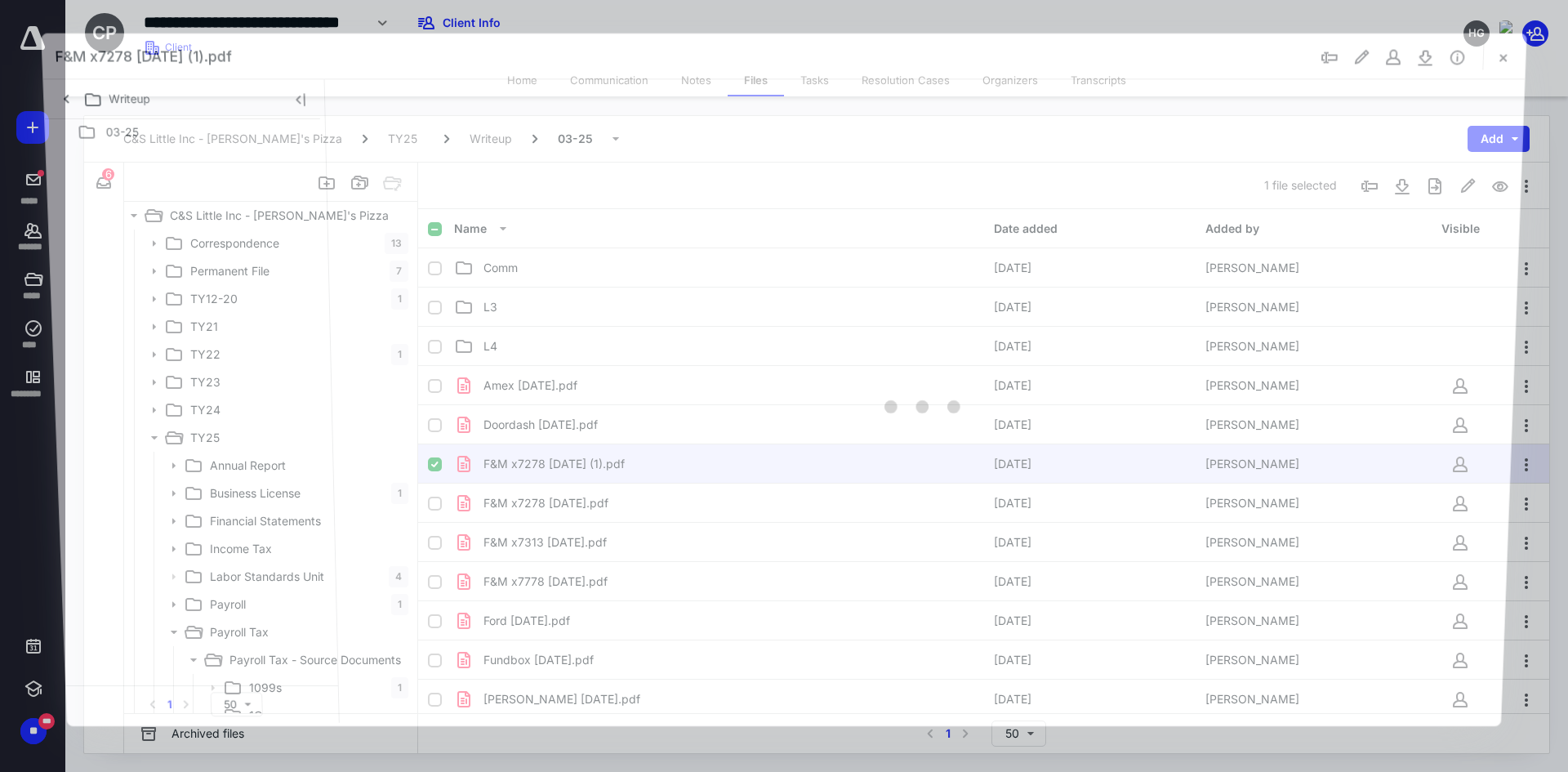 scroll, scrollTop: 572, scrollLeft: 0, axis: vertical 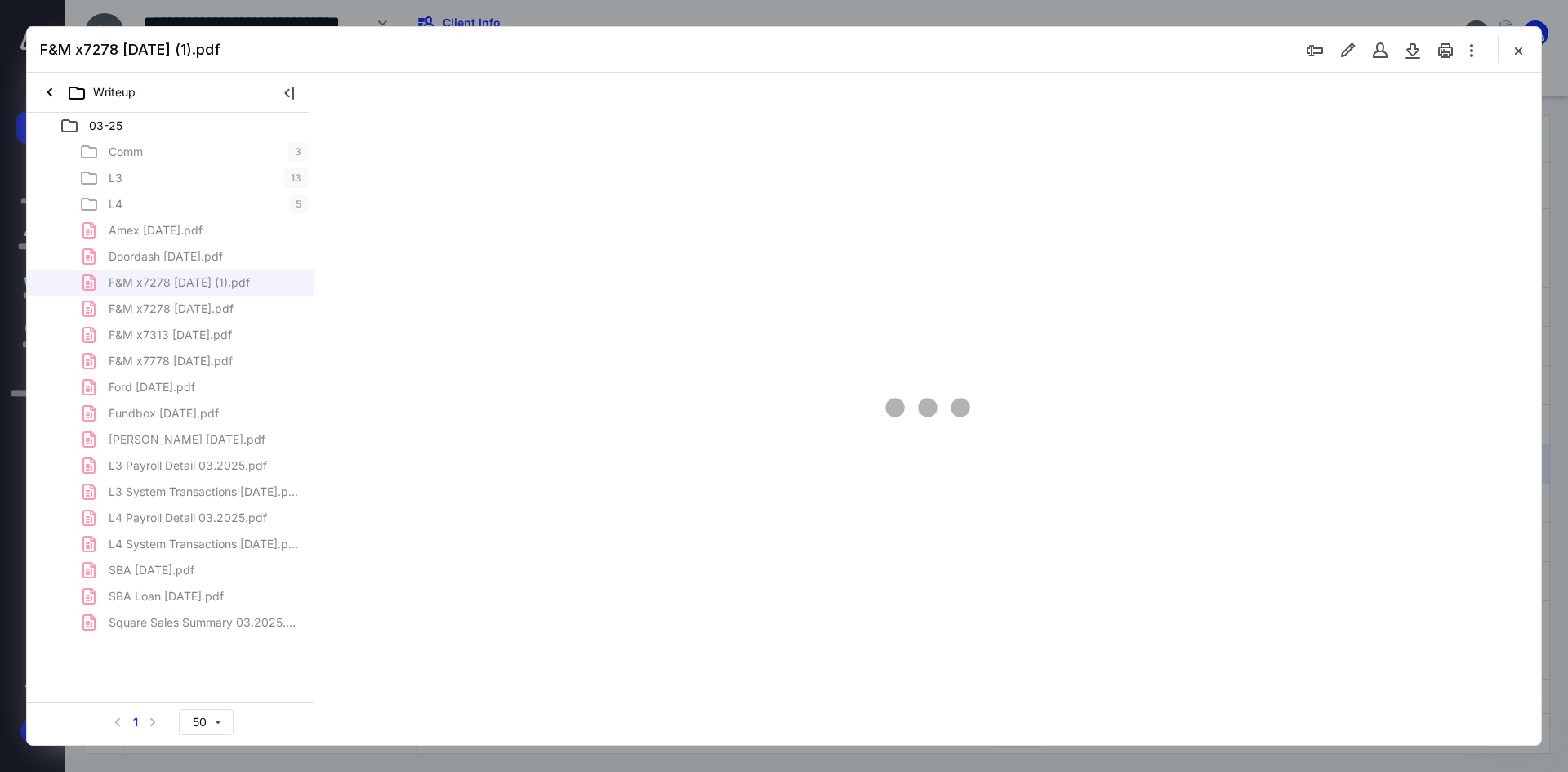 type on "93" 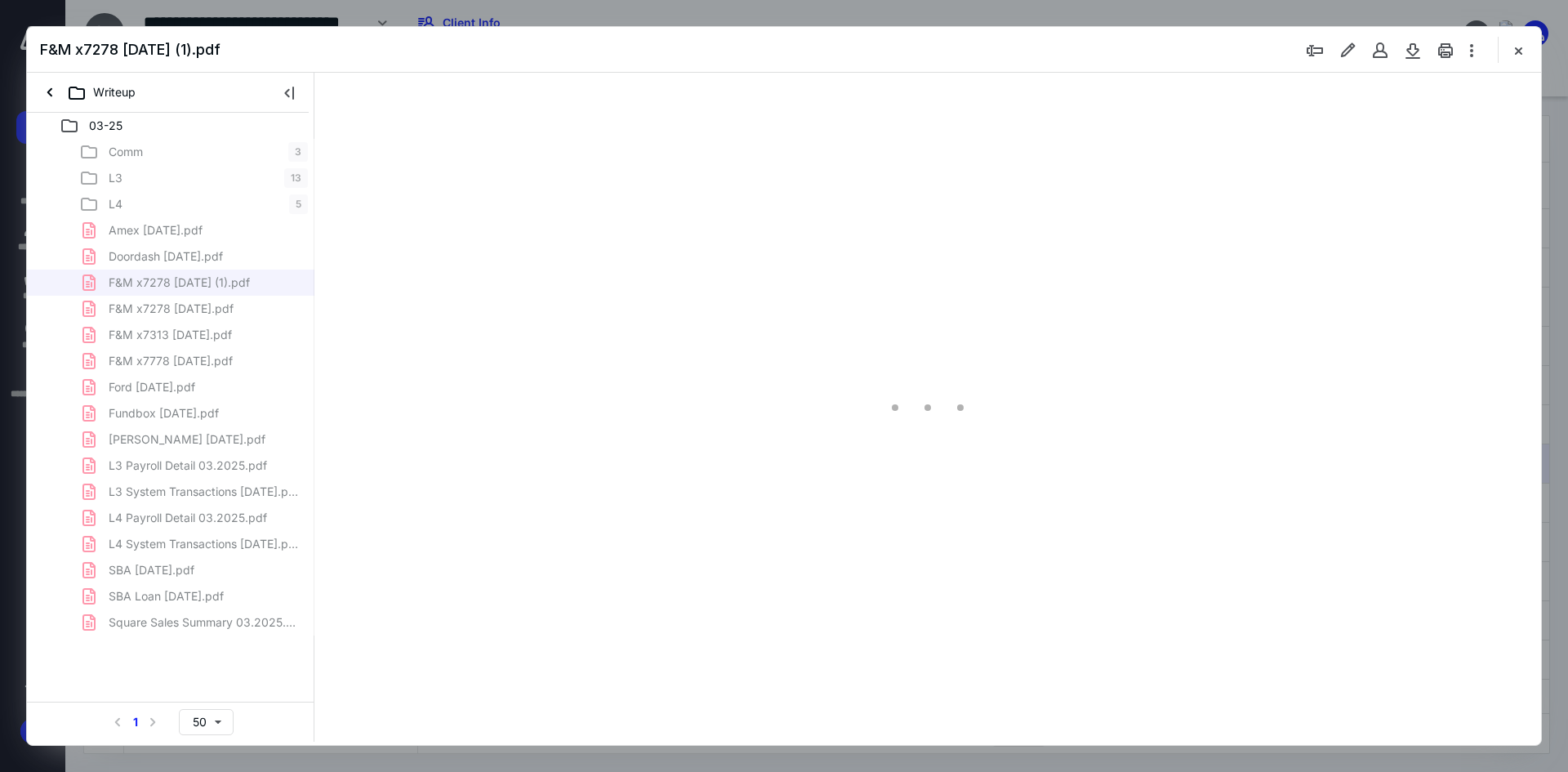 scroll, scrollTop: 65, scrollLeft: 0, axis: vertical 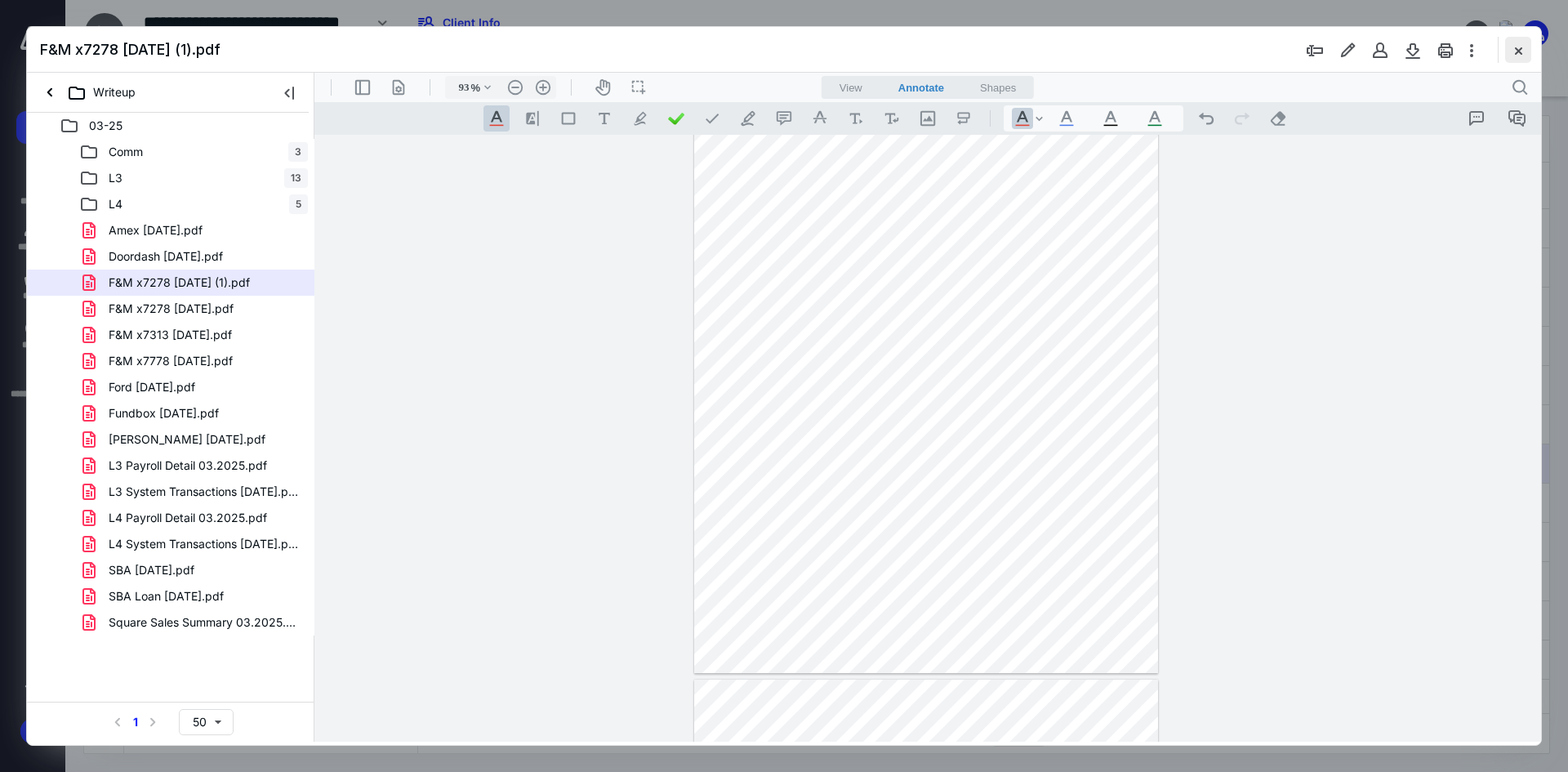 click at bounding box center [1518, 50] 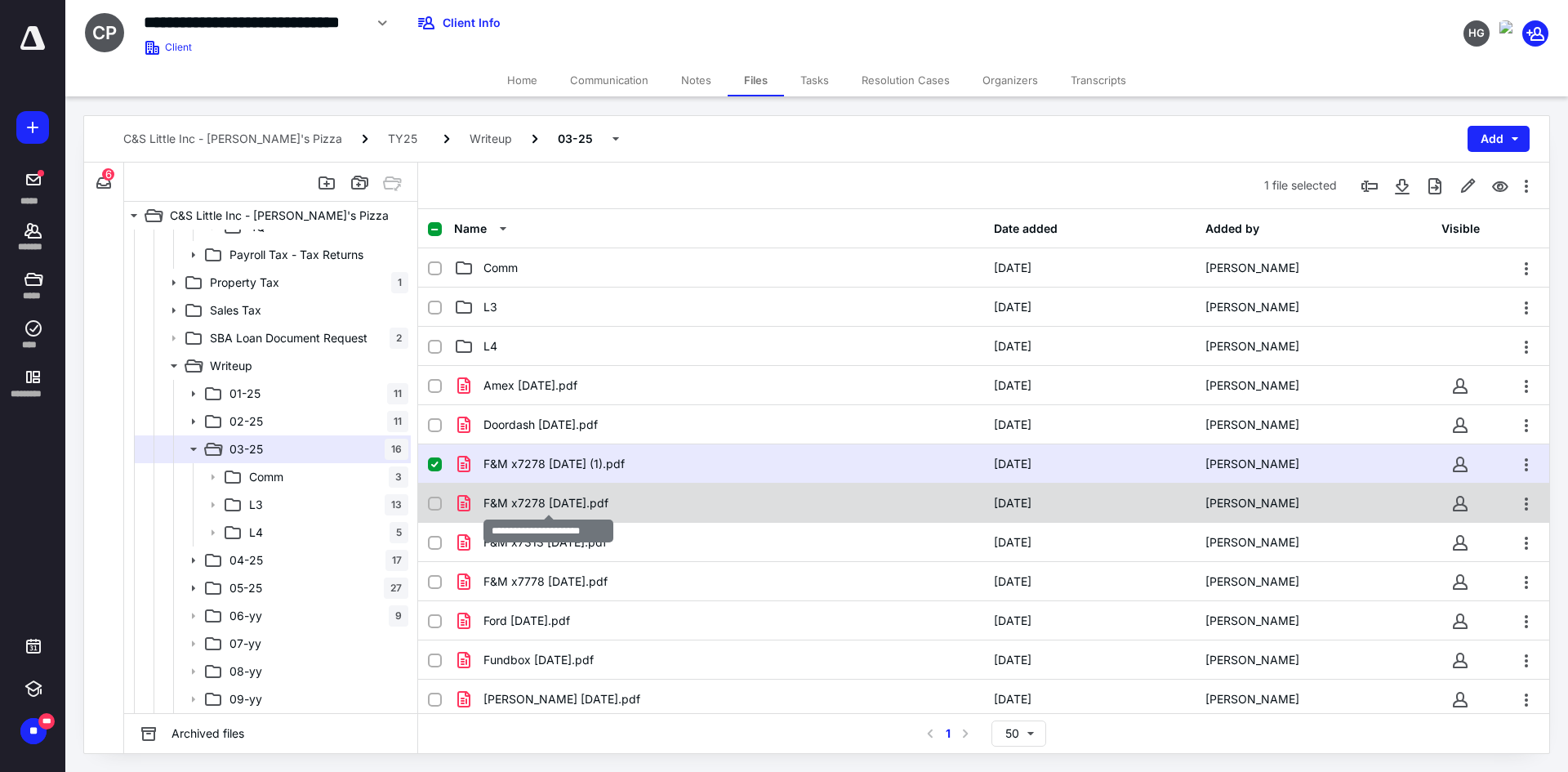 click on "F&M x7278 03.31.25.pdf" at bounding box center [546, 503] 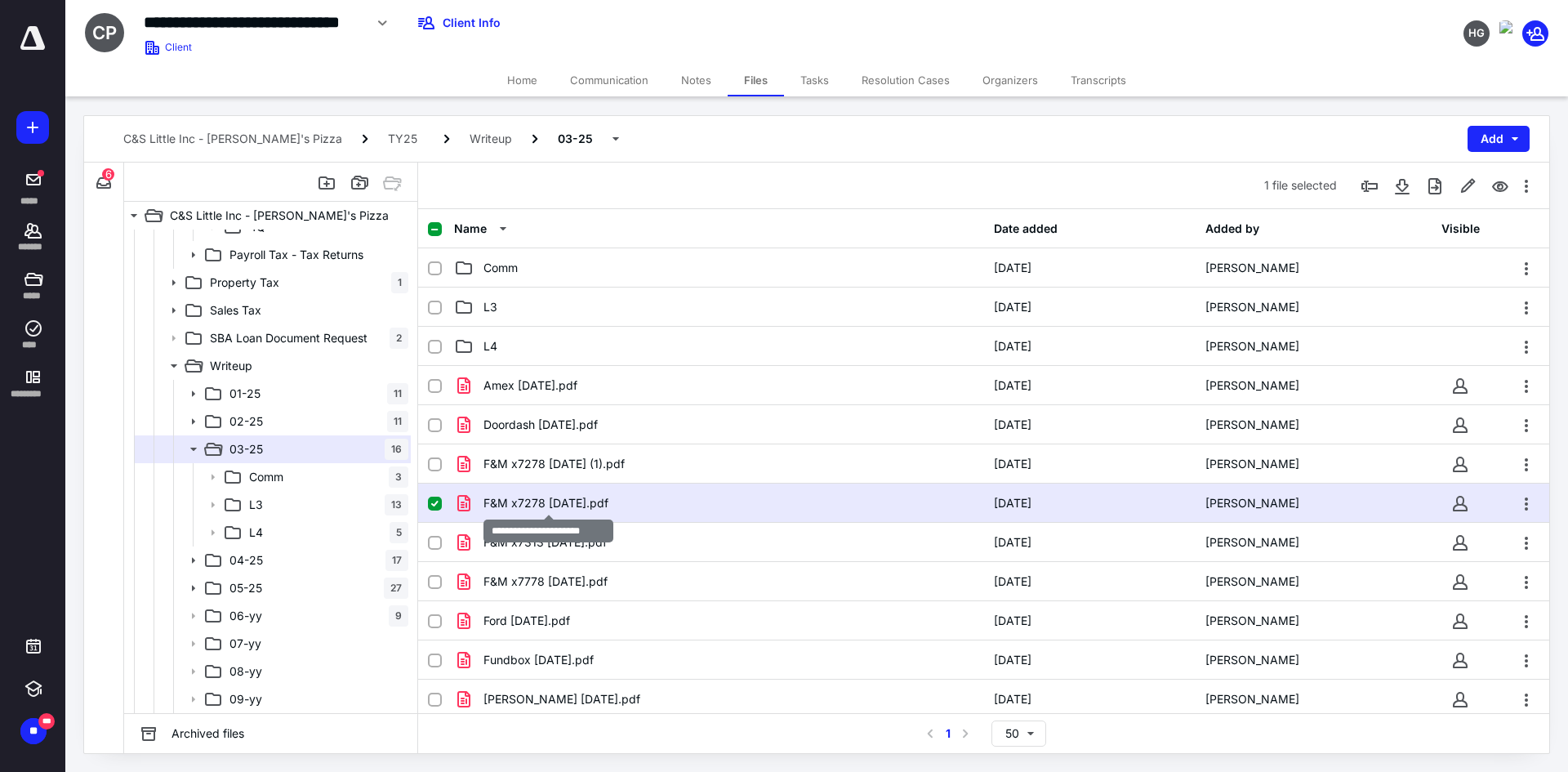 click on "F&M x7278 03.31.25.pdf" at bounding box center (546, 503) 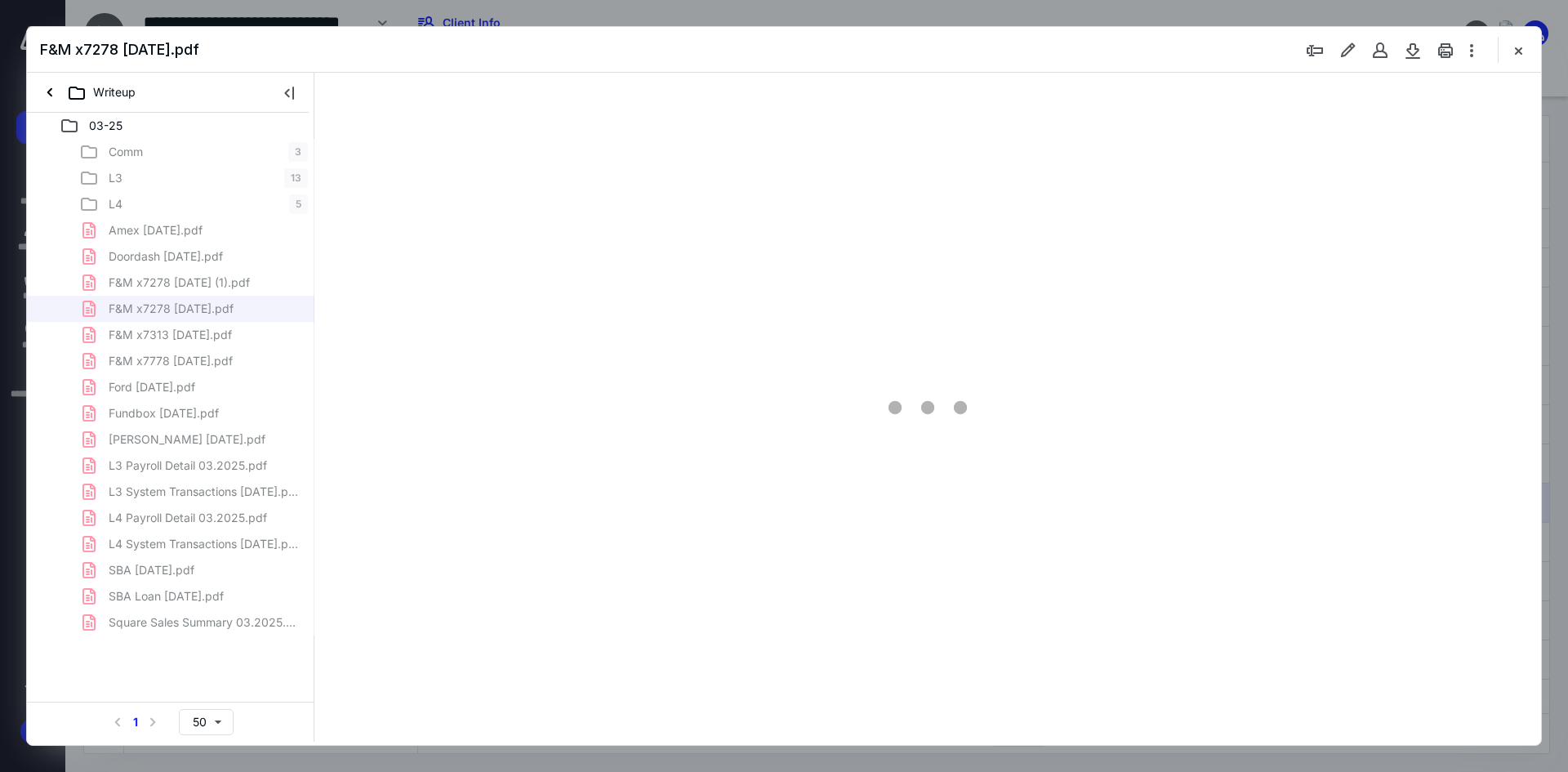 scroll, scrollTop: 0, scrollLeft: 0, axis: both 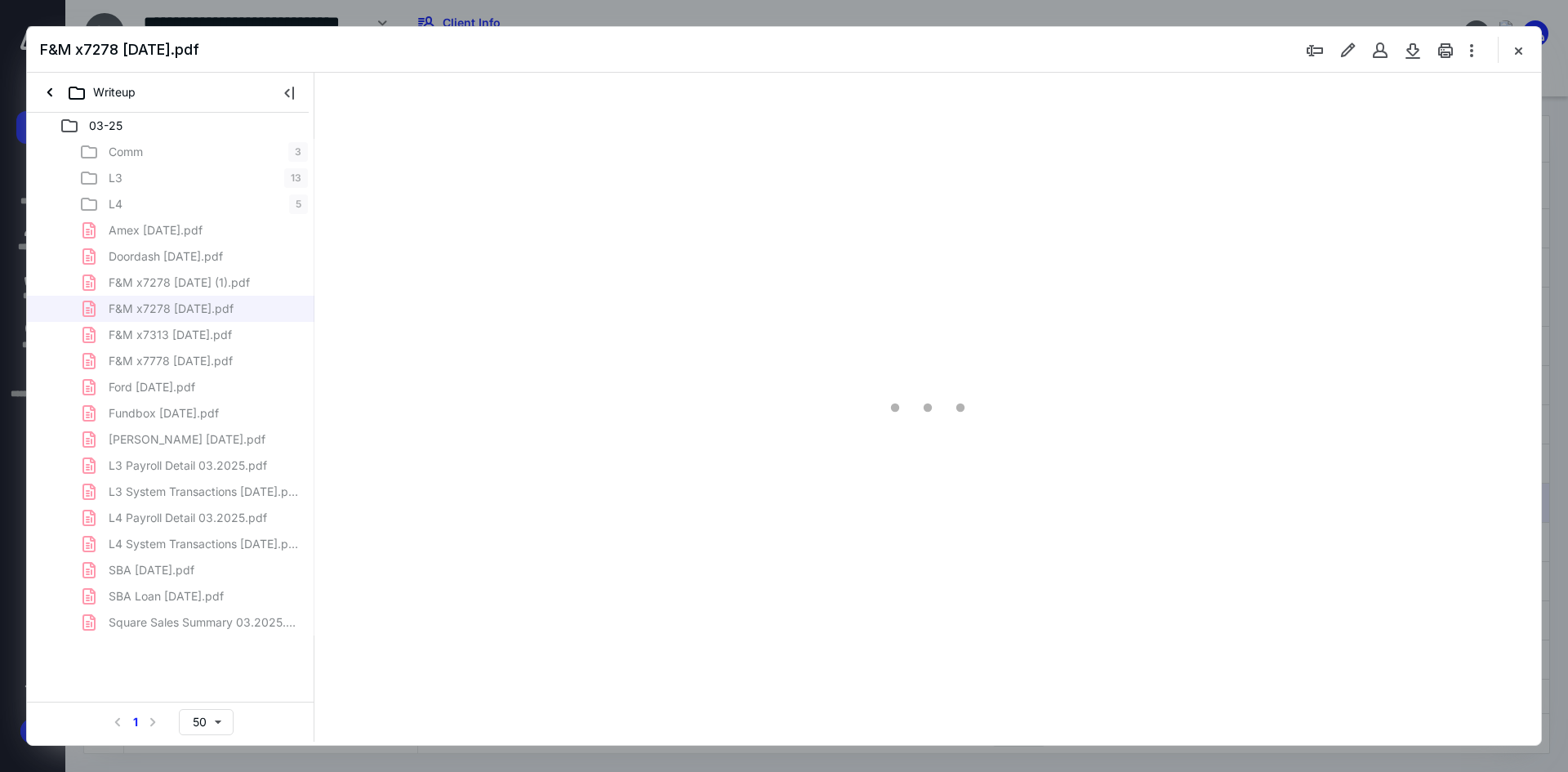 type on "93" 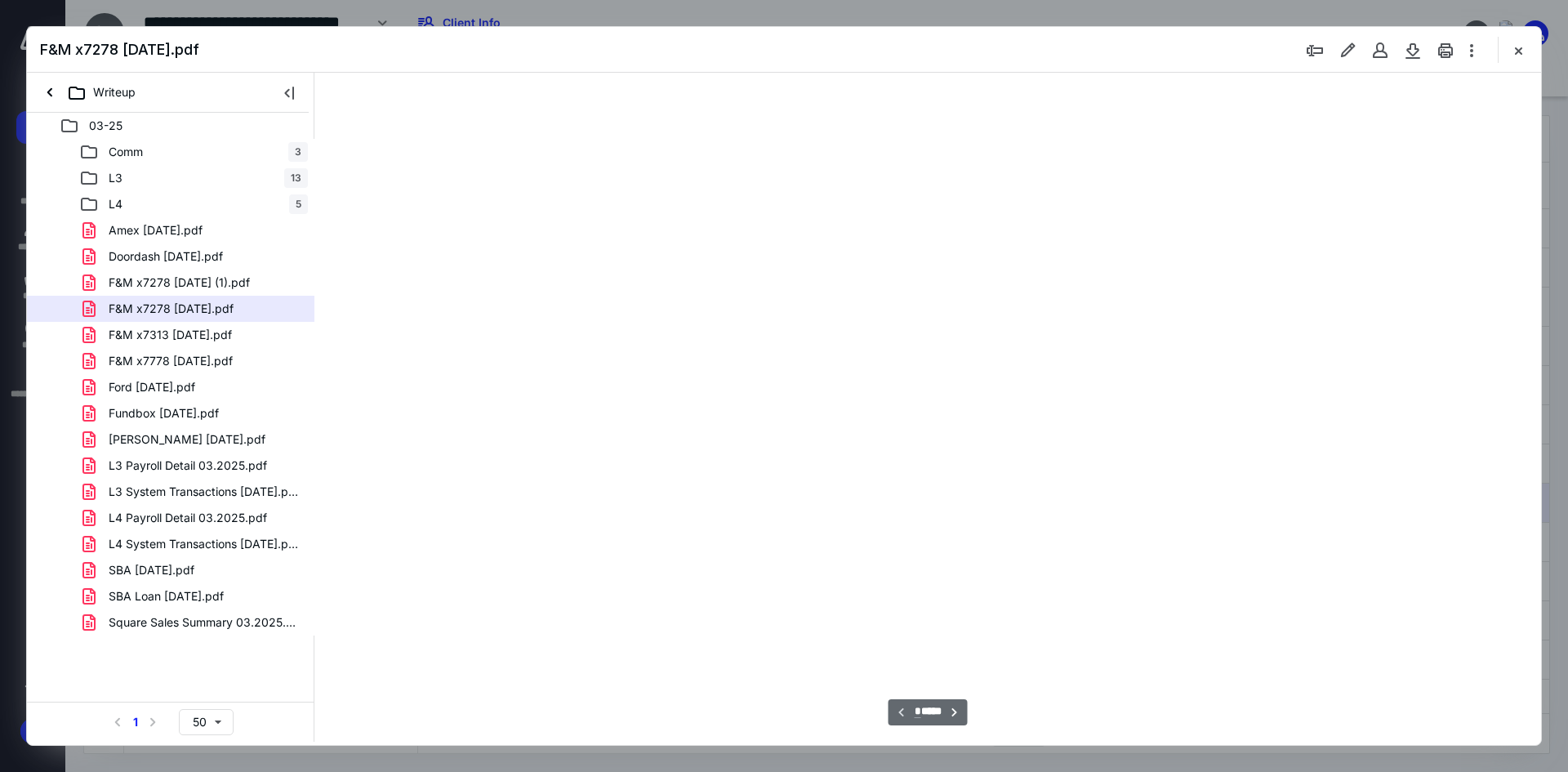 scroll, scrollTop: 65, scrollLeft: 0, axis: vertical 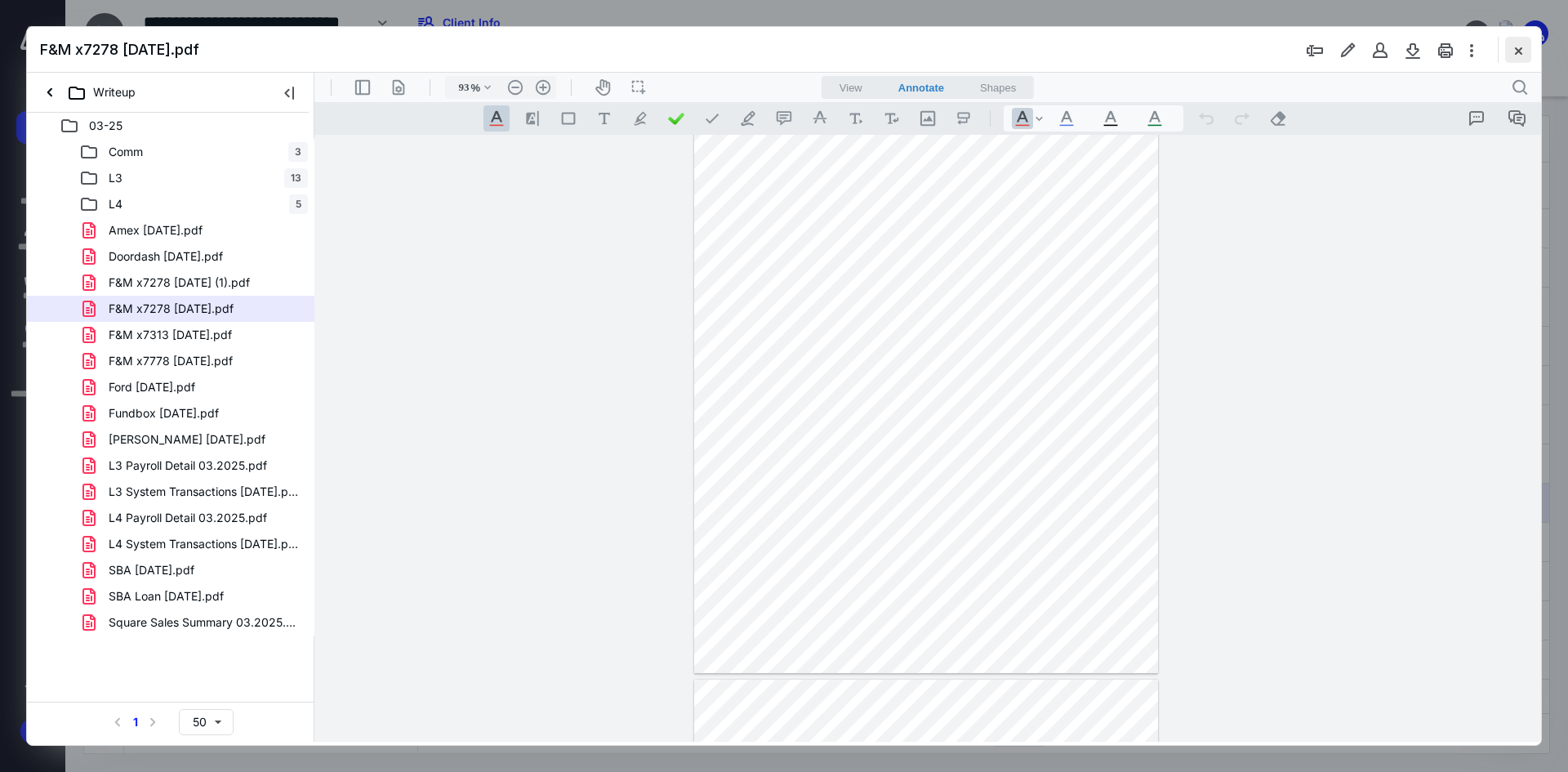 click at bounding box center (1518, 50) 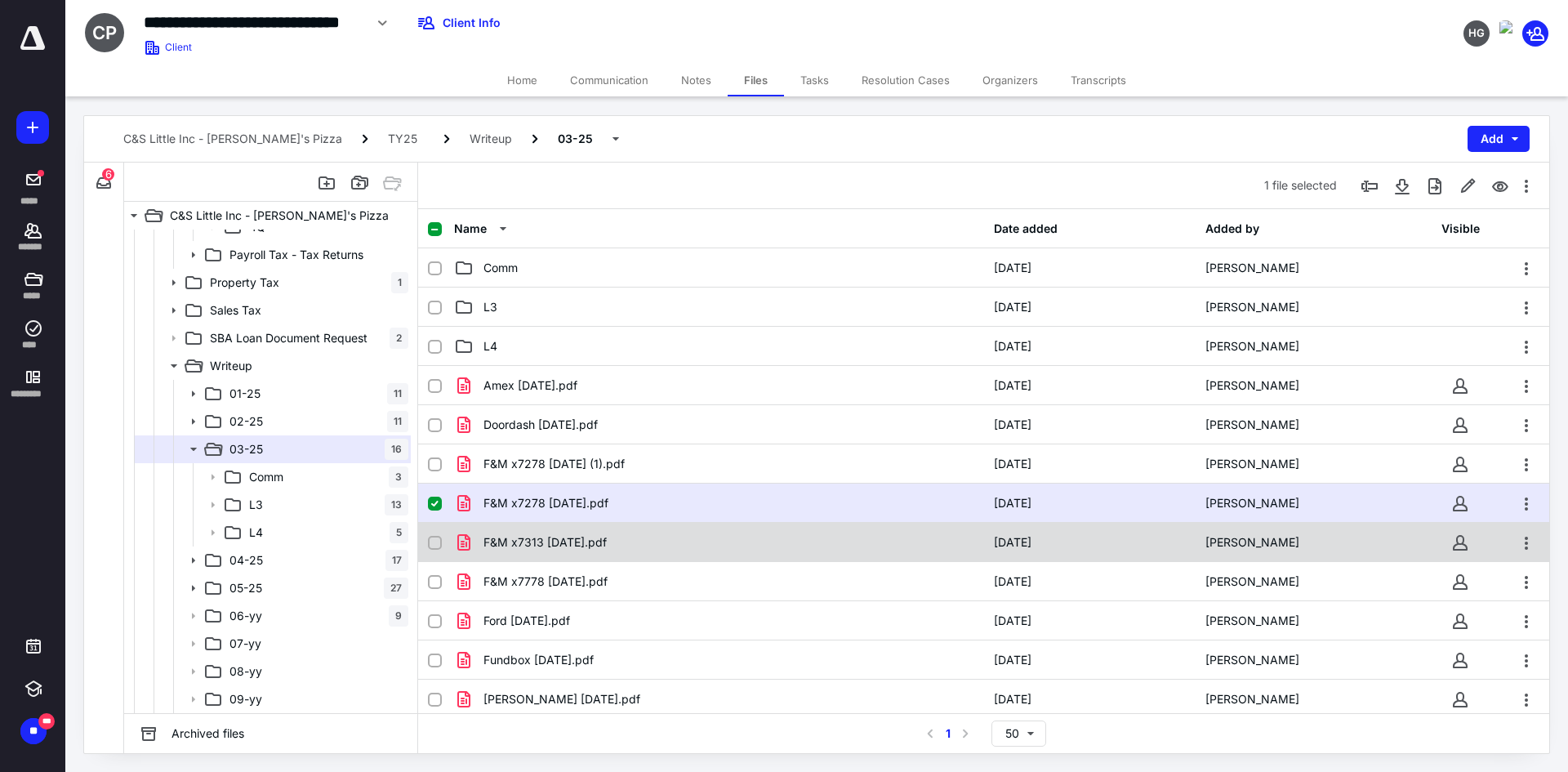 click on "F&M x7313 03.31.25.pdf" at bounding box center [719, 542] 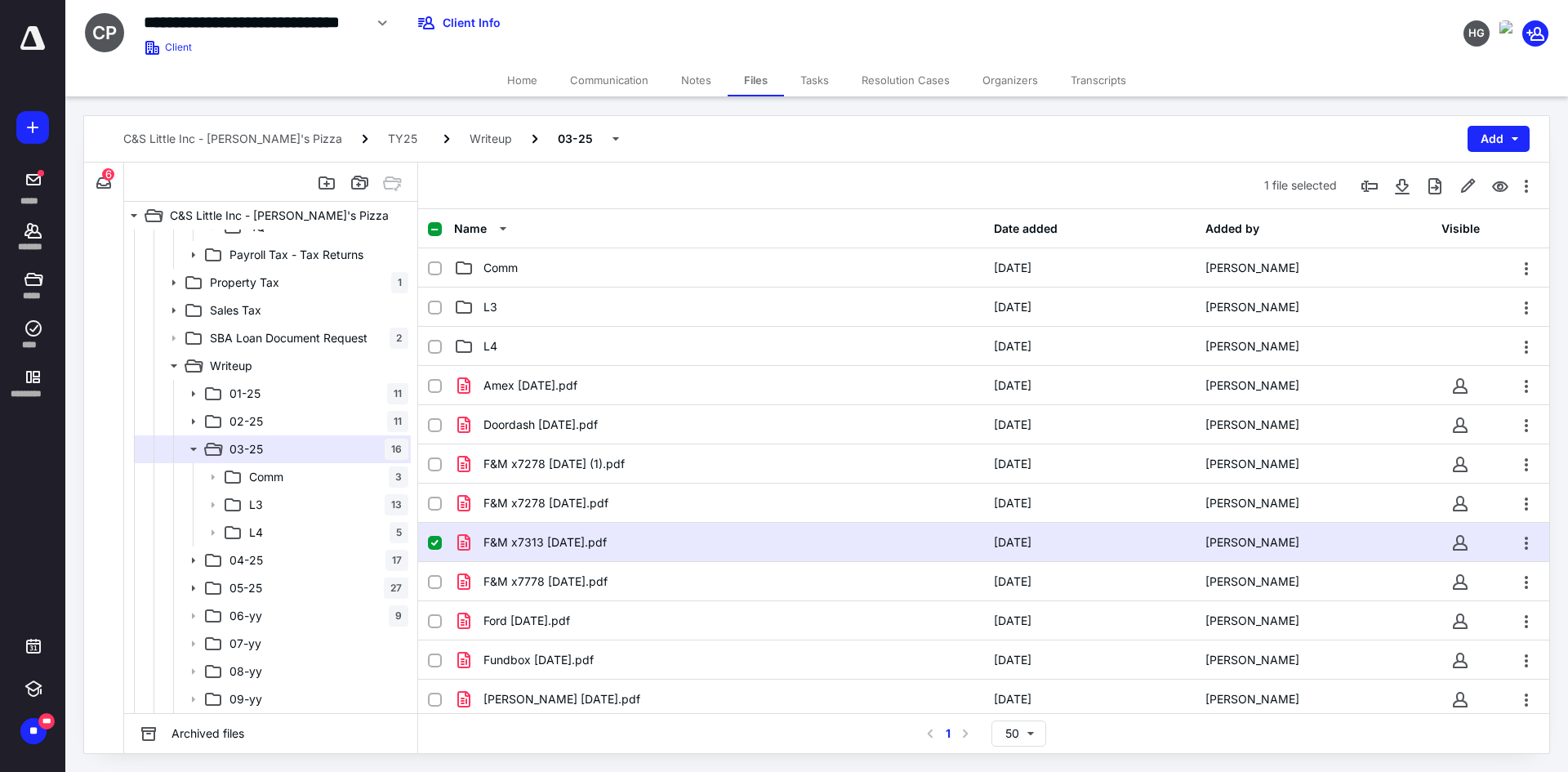 click on "F&M x7313 03.31.25.pdf" at bounding box center [719, 542] 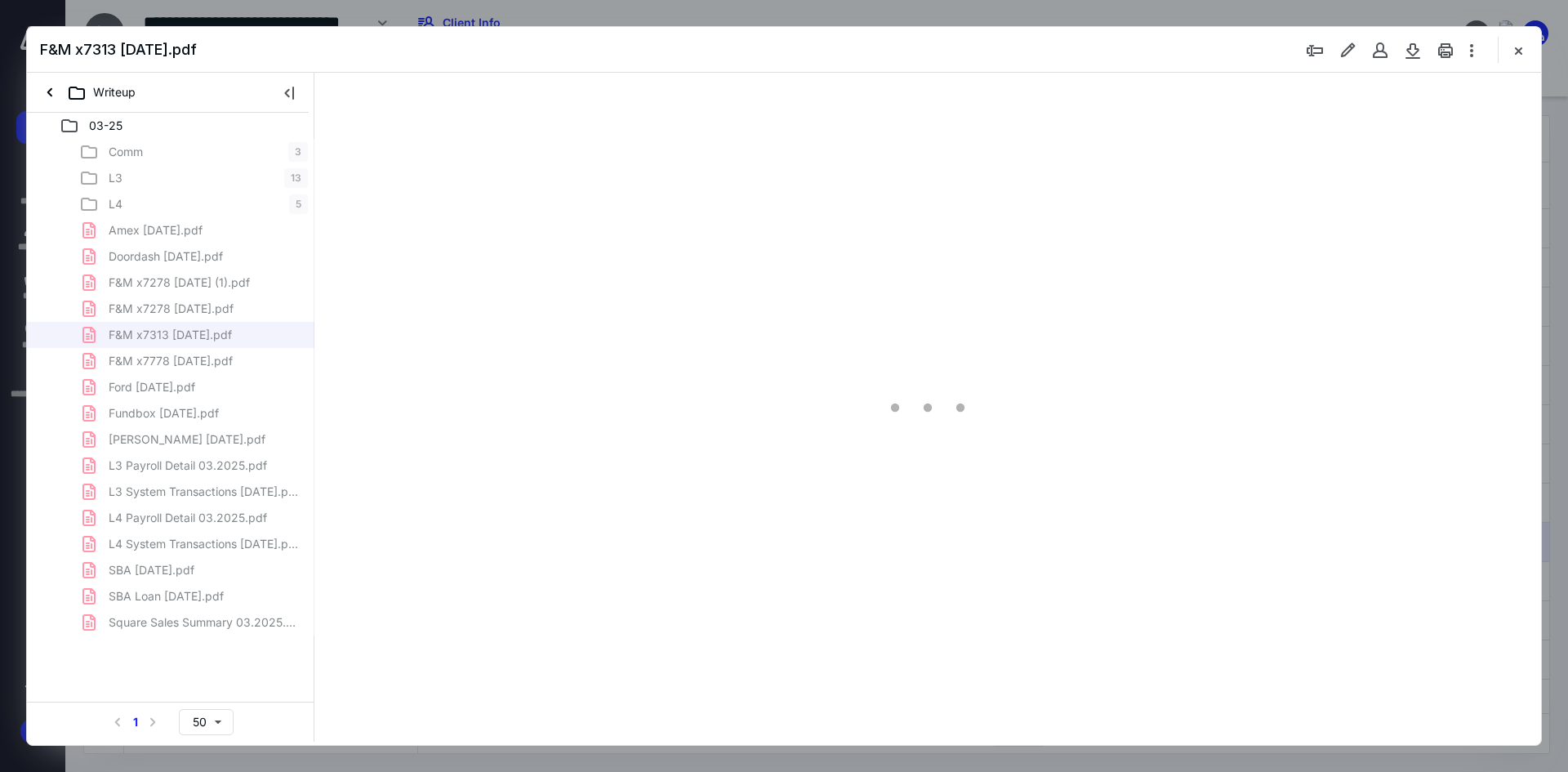 scroll, scrollTop: 0, scrollLeft: 0, axis: both 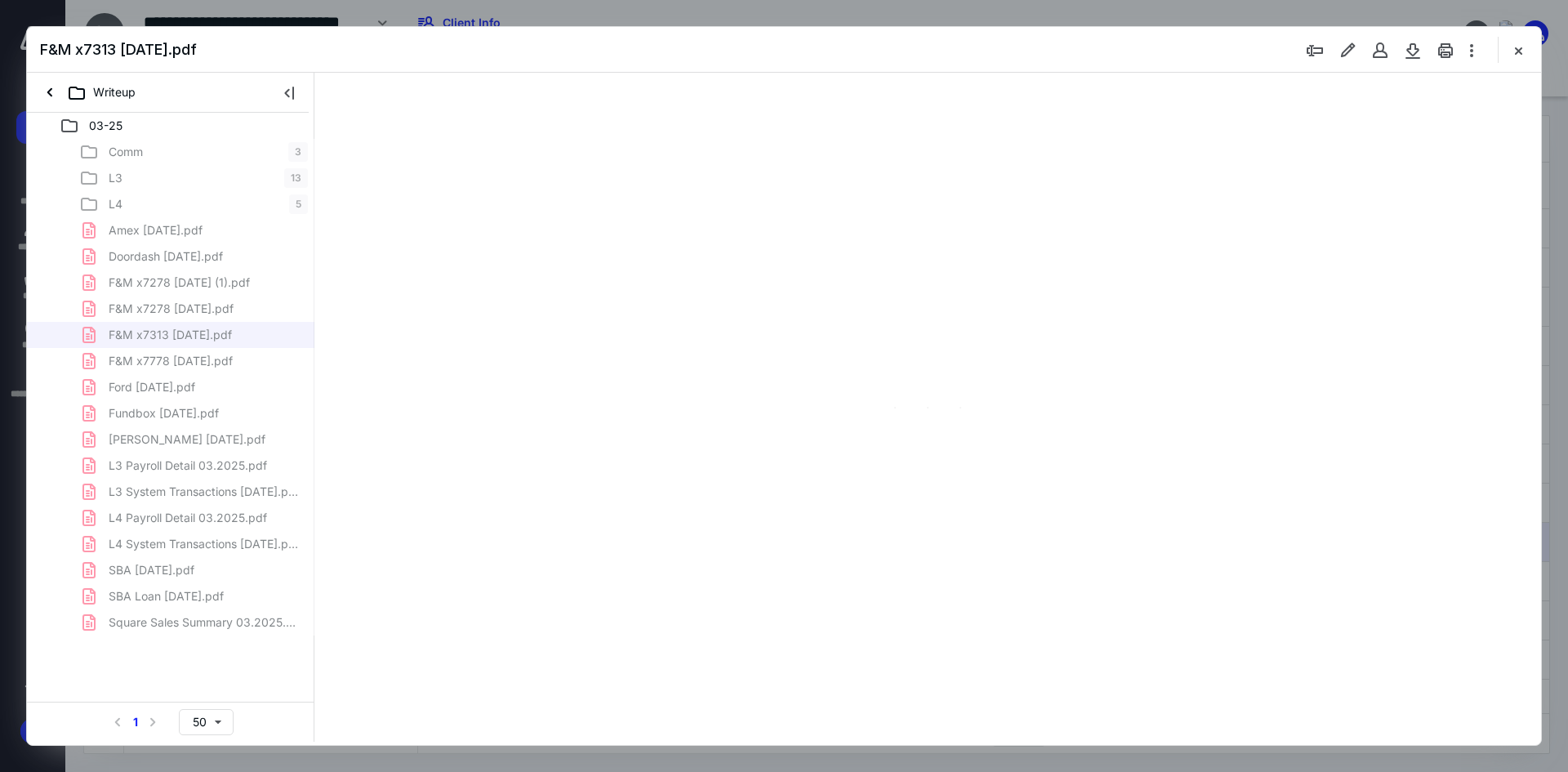 type on "93" 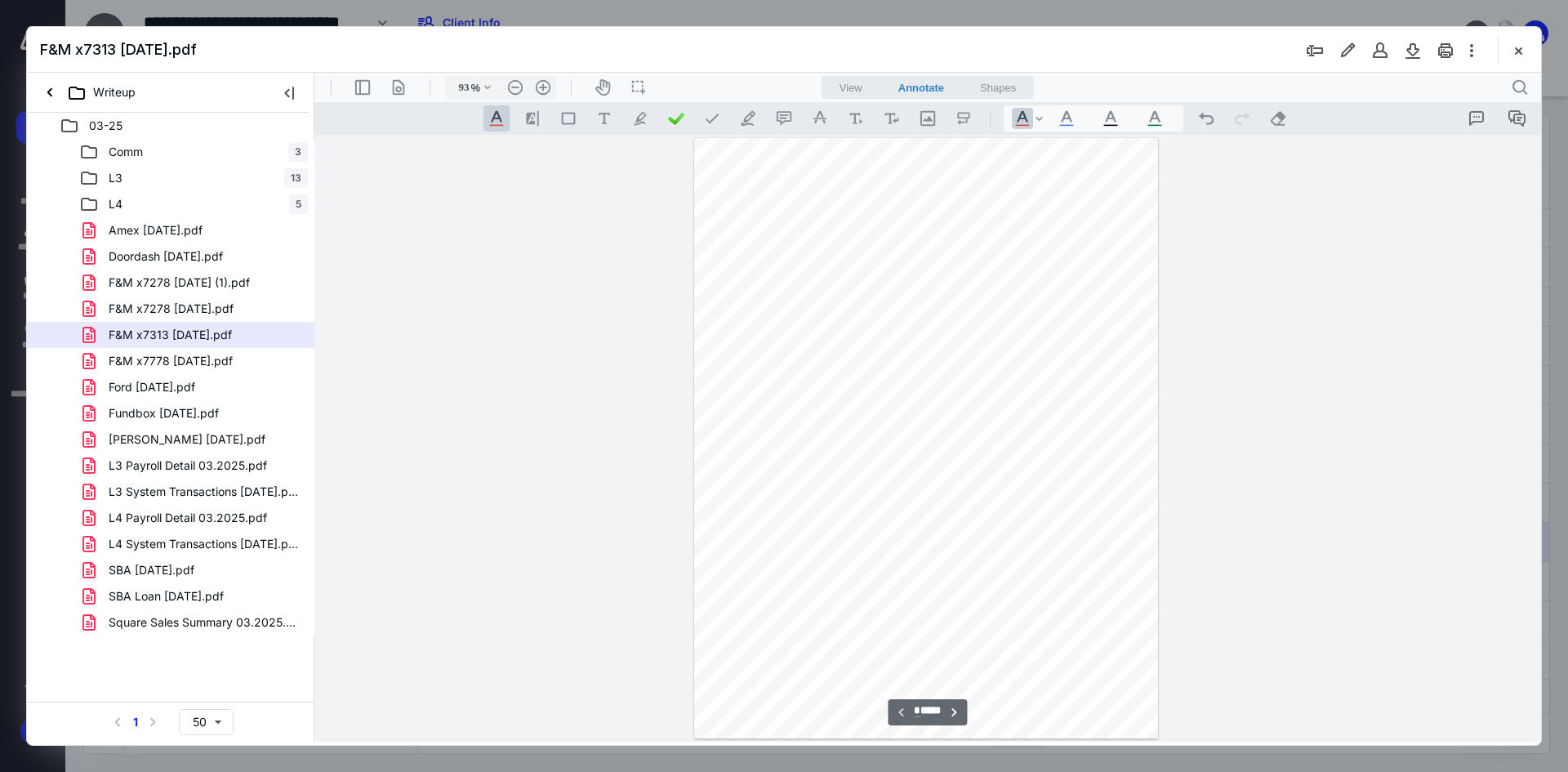 scroll, scrollTop: 65, scrollLeft: 0, axis: vertical 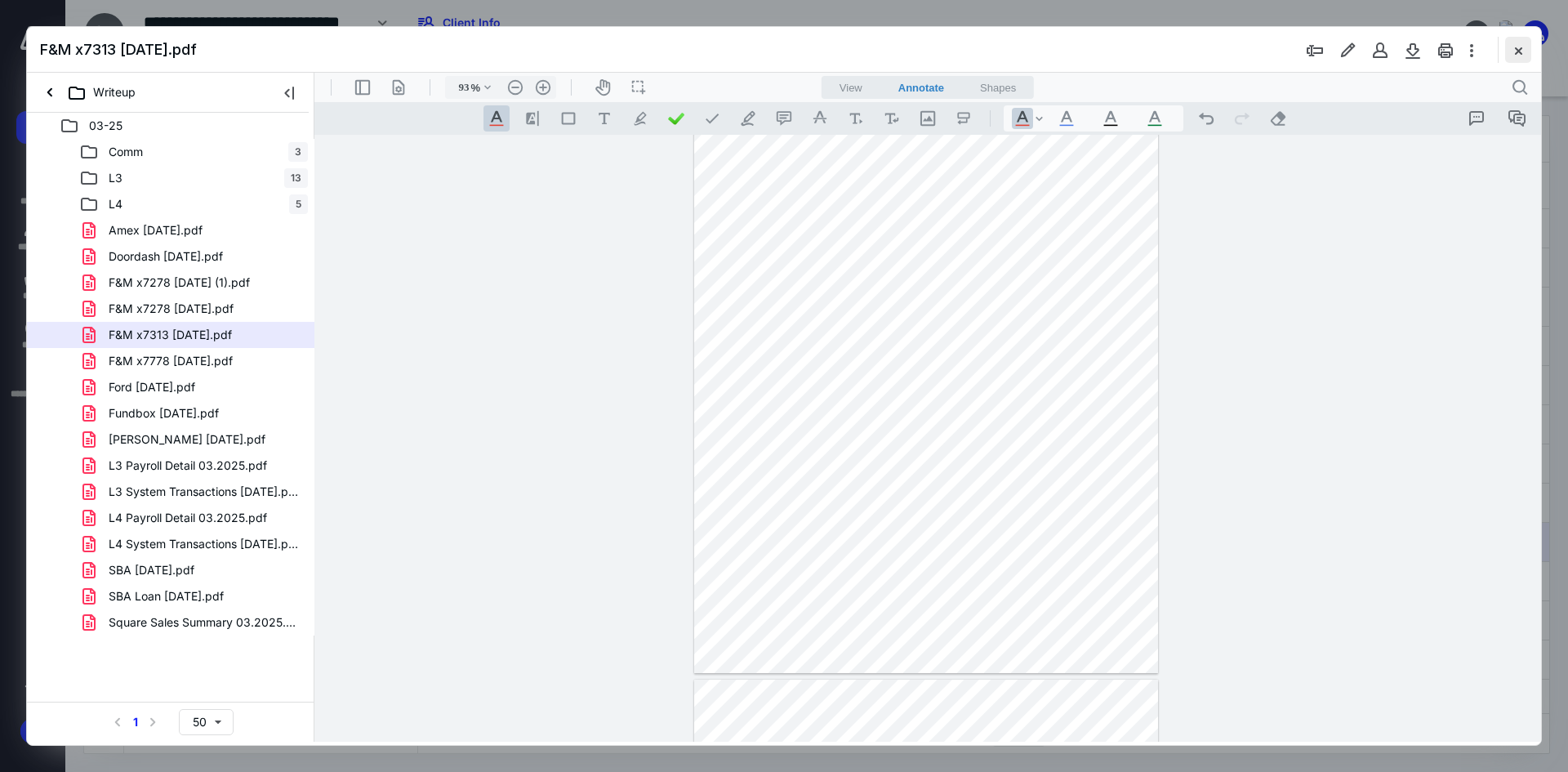 click at bounding box center (1518, 50) 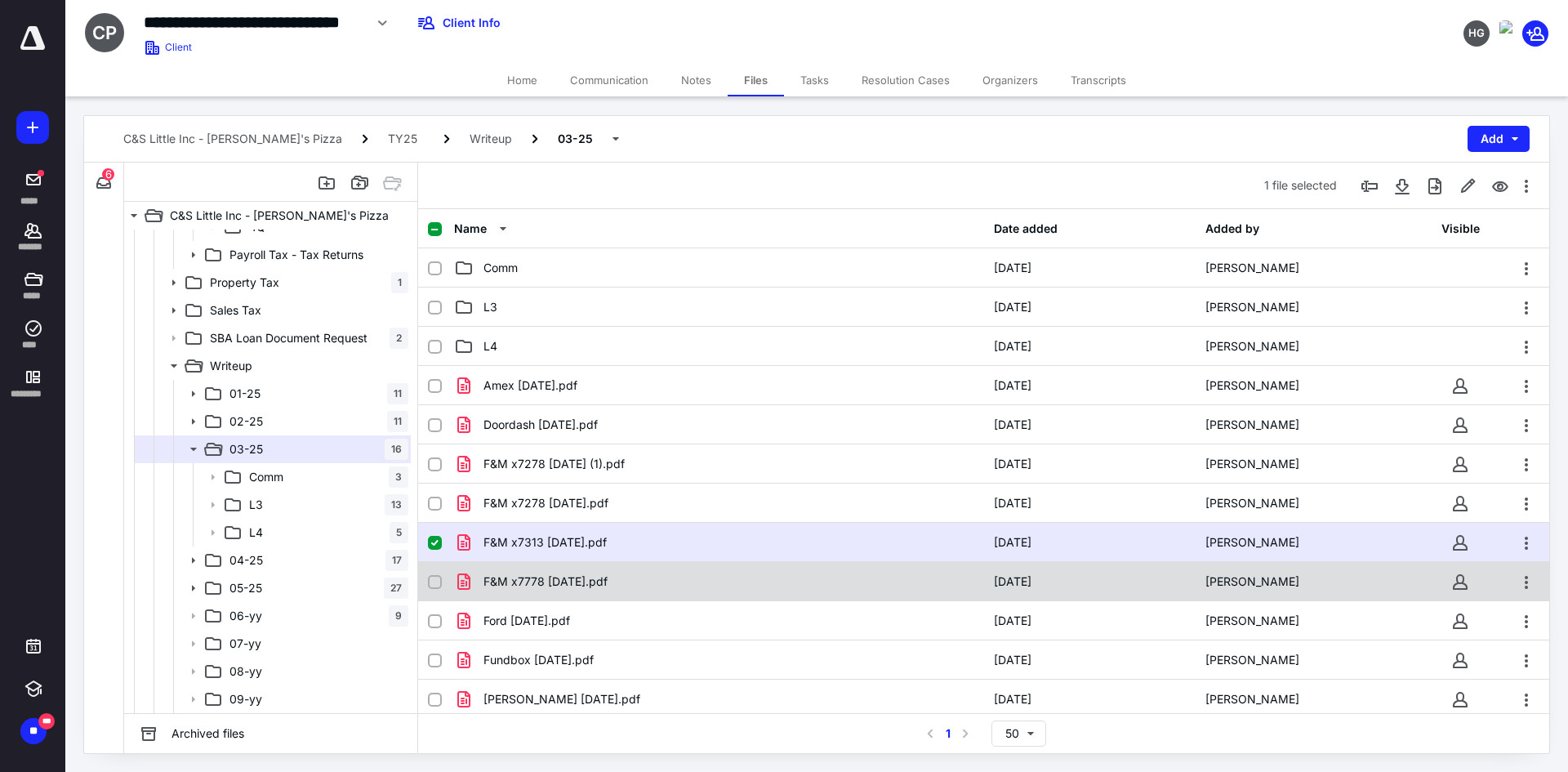 click on "F&M x7778 03.31.25.pdf" at bounding box center [719, 582] 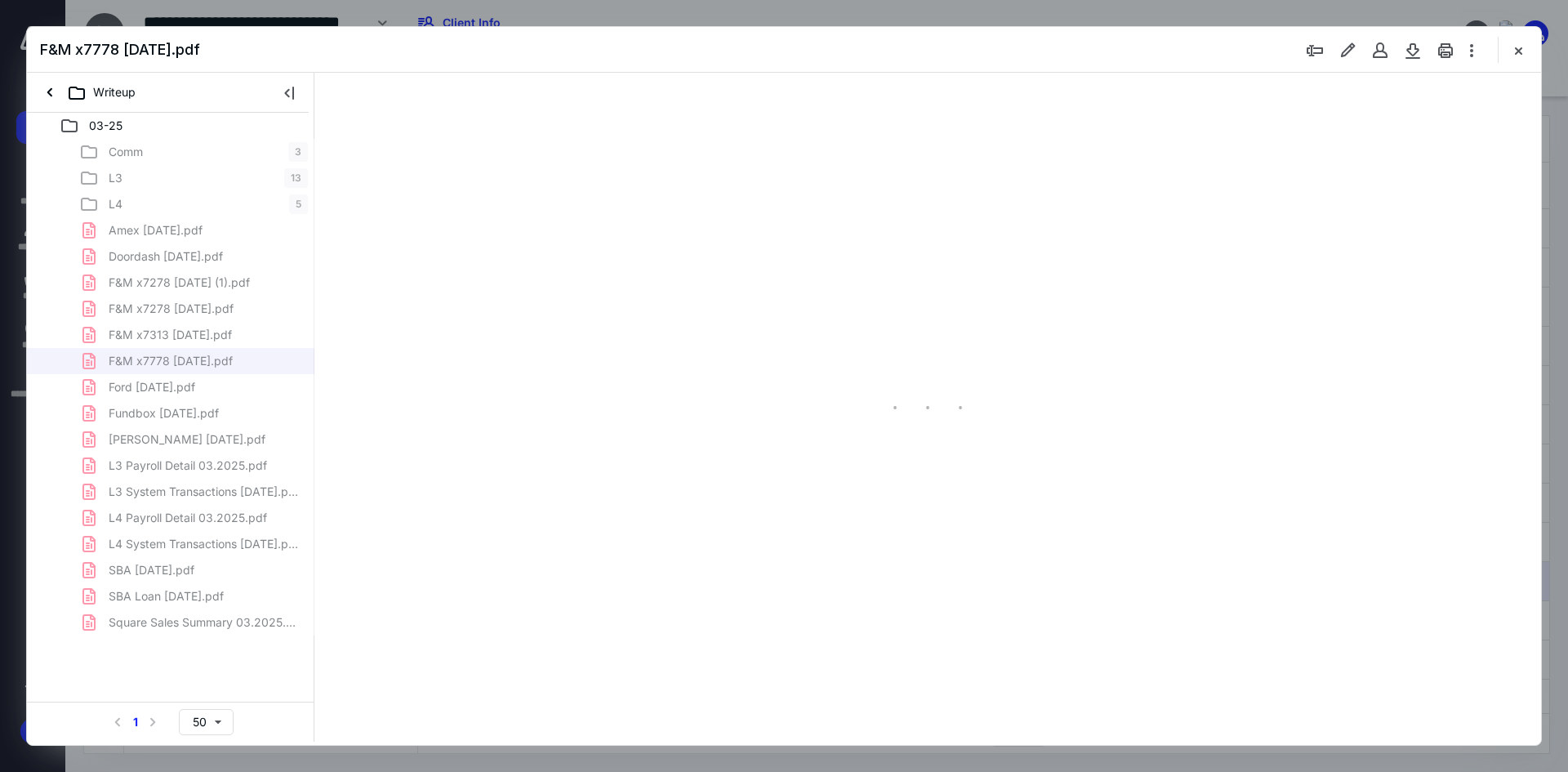 scroll, scrollTop: 0, scrollLeft: 0, axis: both 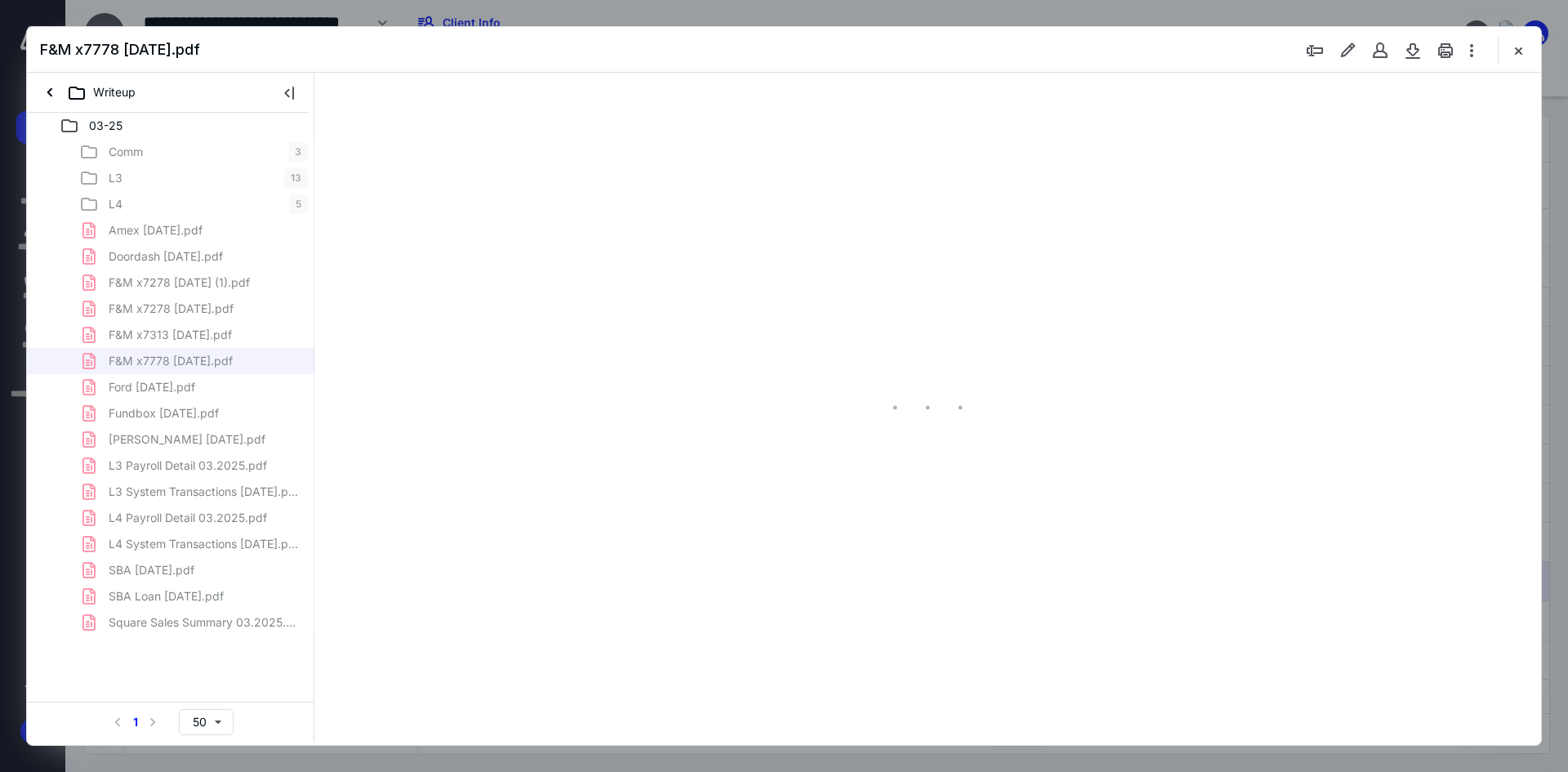 type on "93" 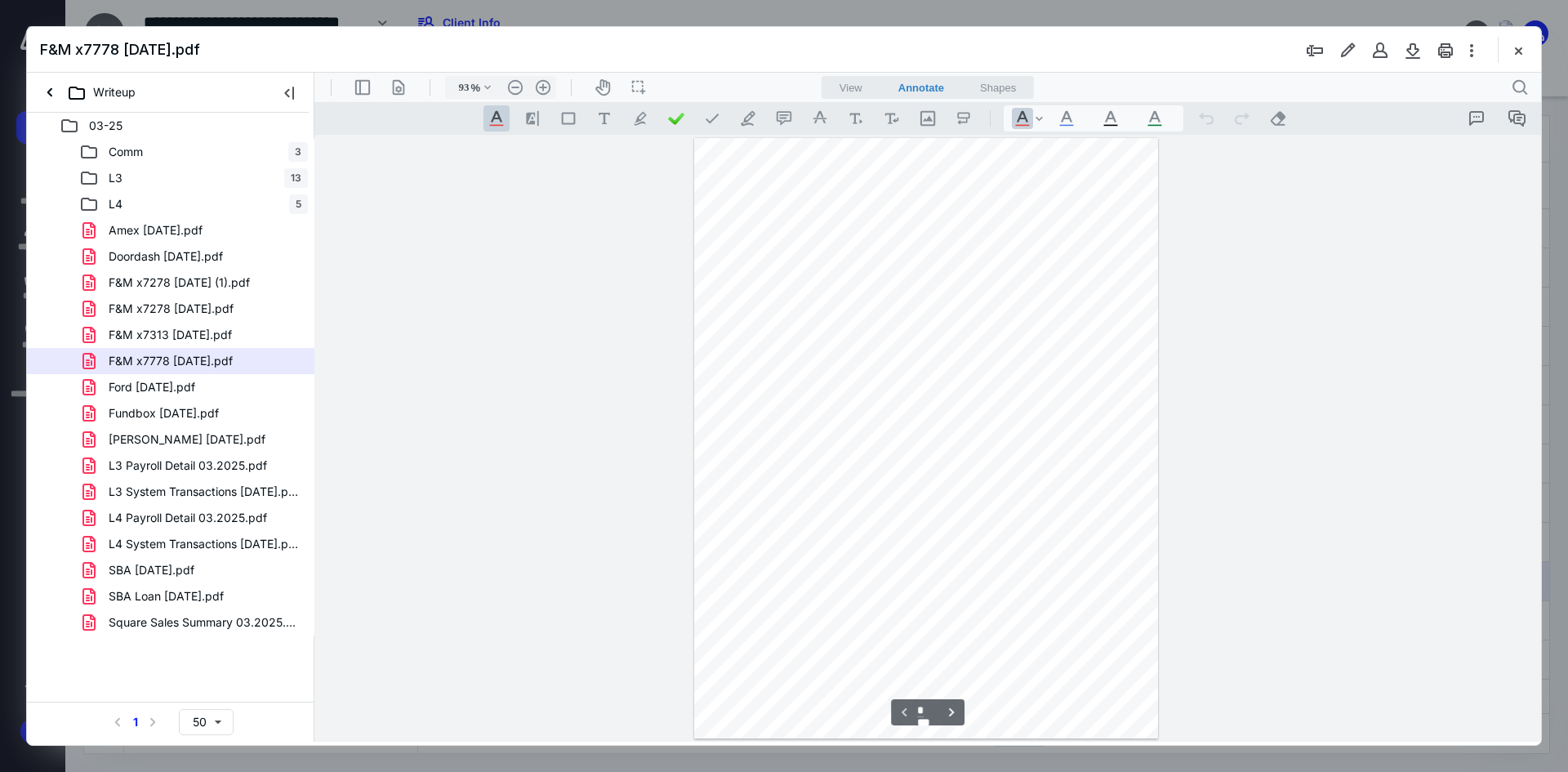 scroll, scrollTop: 65, scrollLeft: 0, axis: vertical 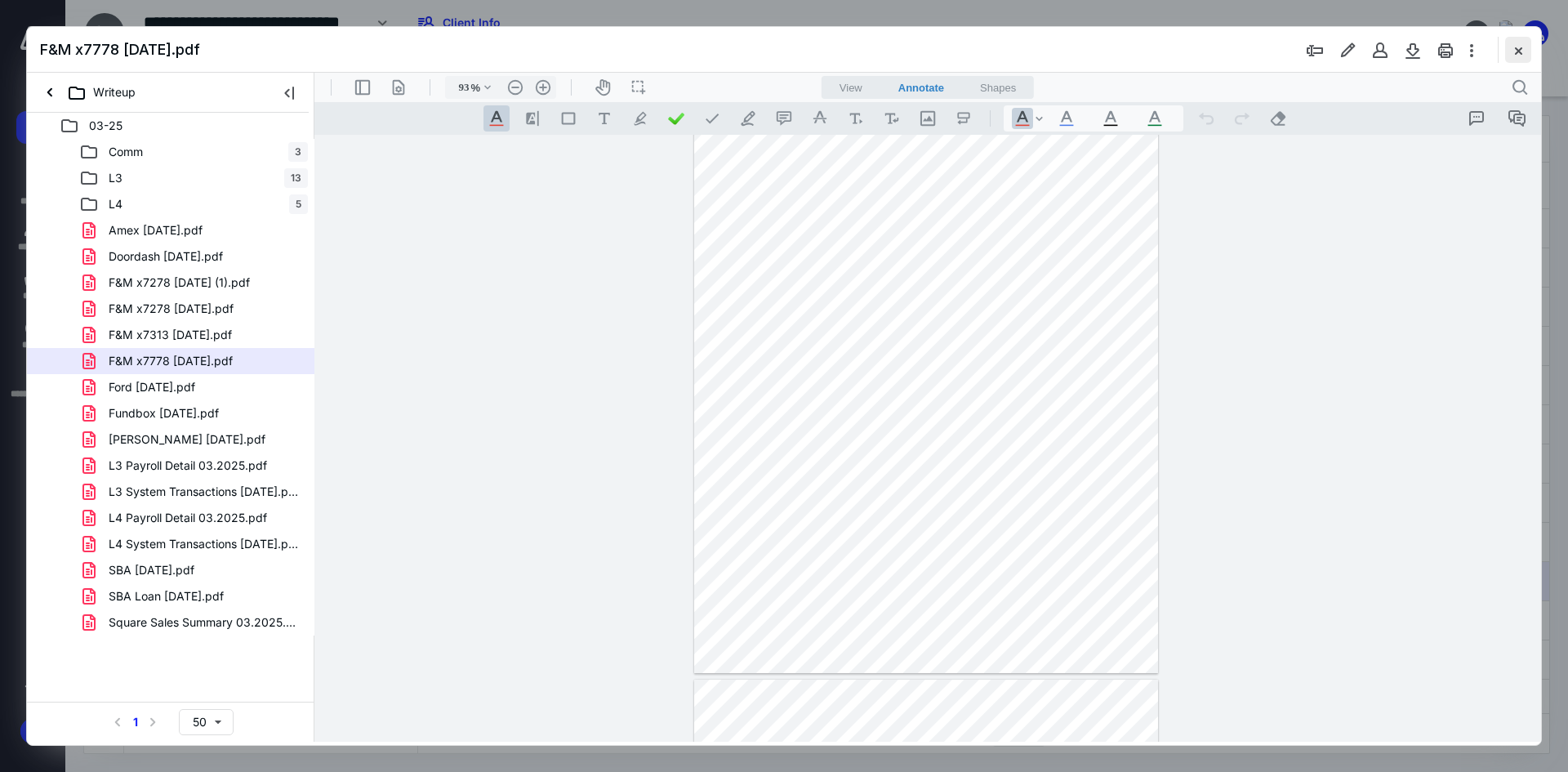 click at bounding box center [1518, 50] 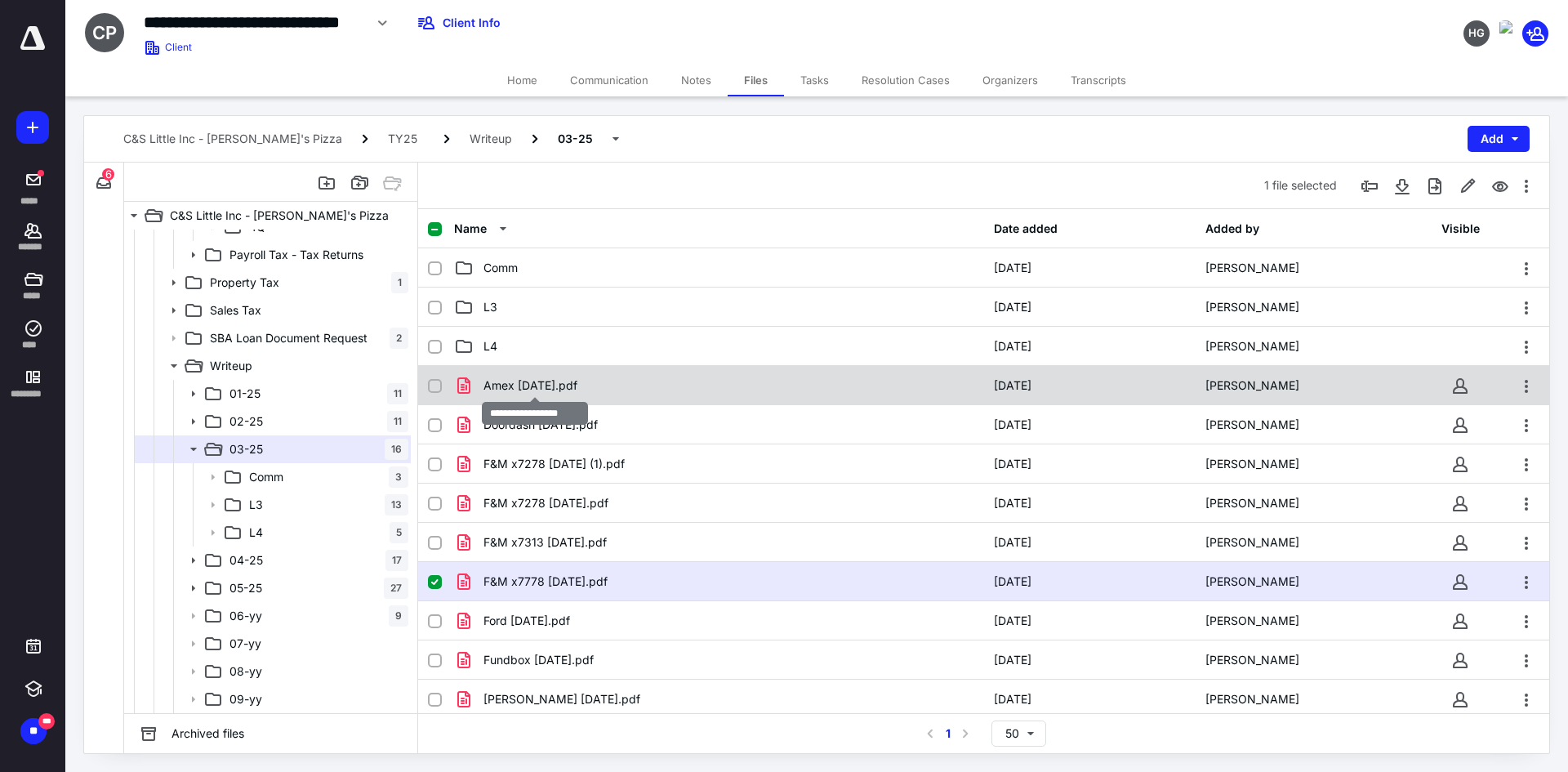 click on "Amex 03.20.25.pdf" at bounding box center [530, 386] 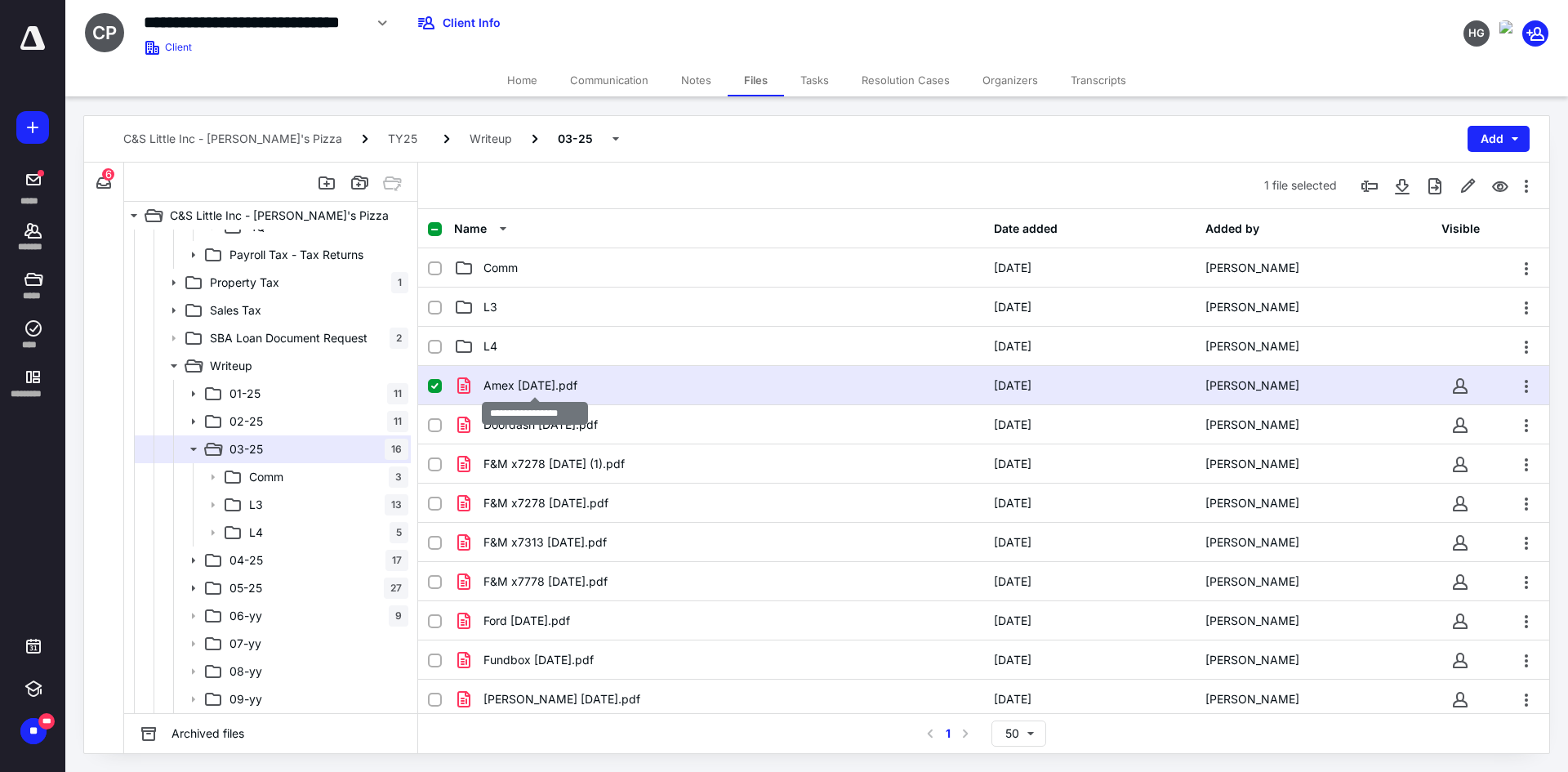 click on "Amex 03.20.25.pdf" at bounding box center [530, 386] 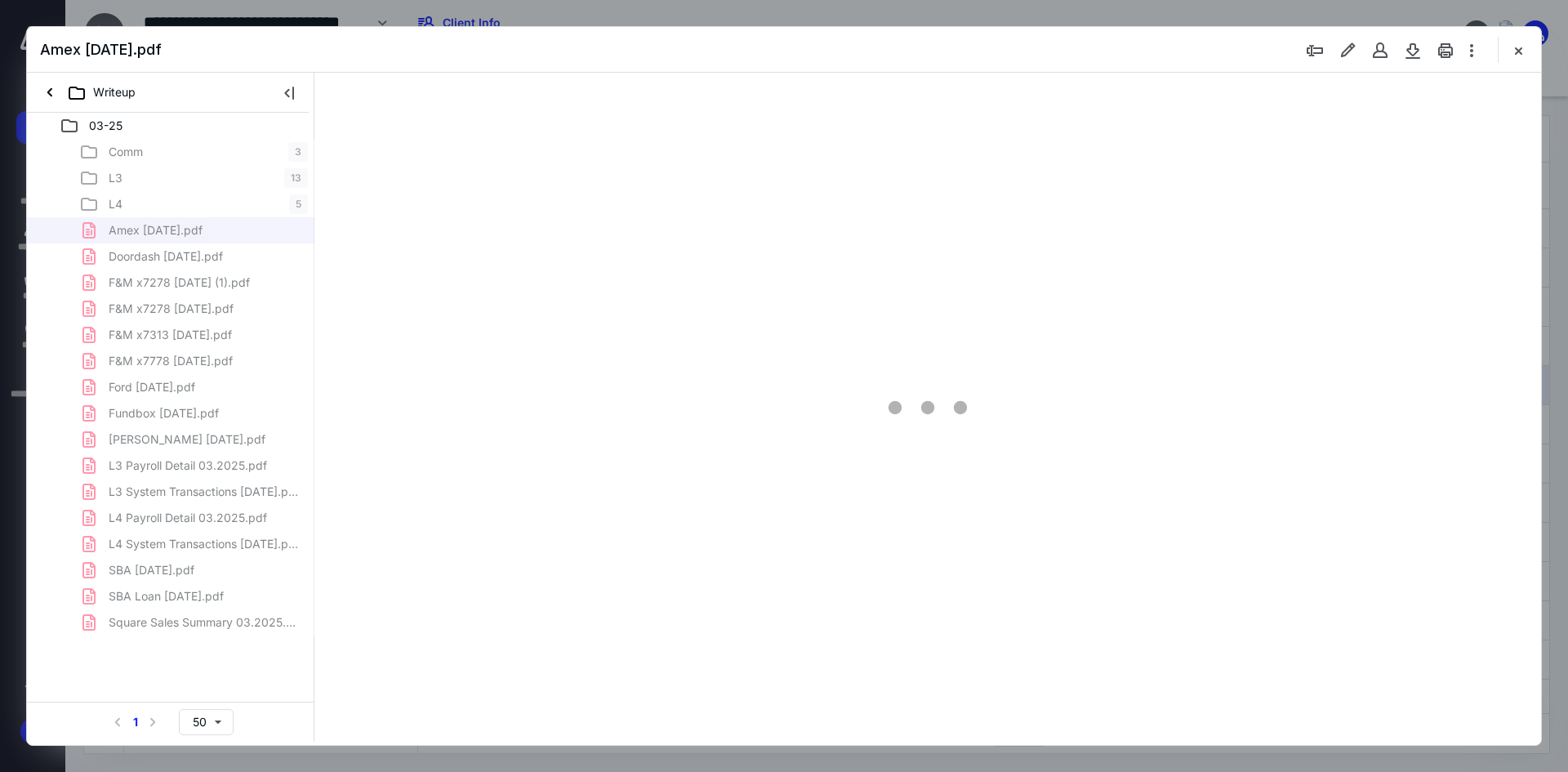 scroll, scrollTop: 0, scrollLeft: 0, axis: both 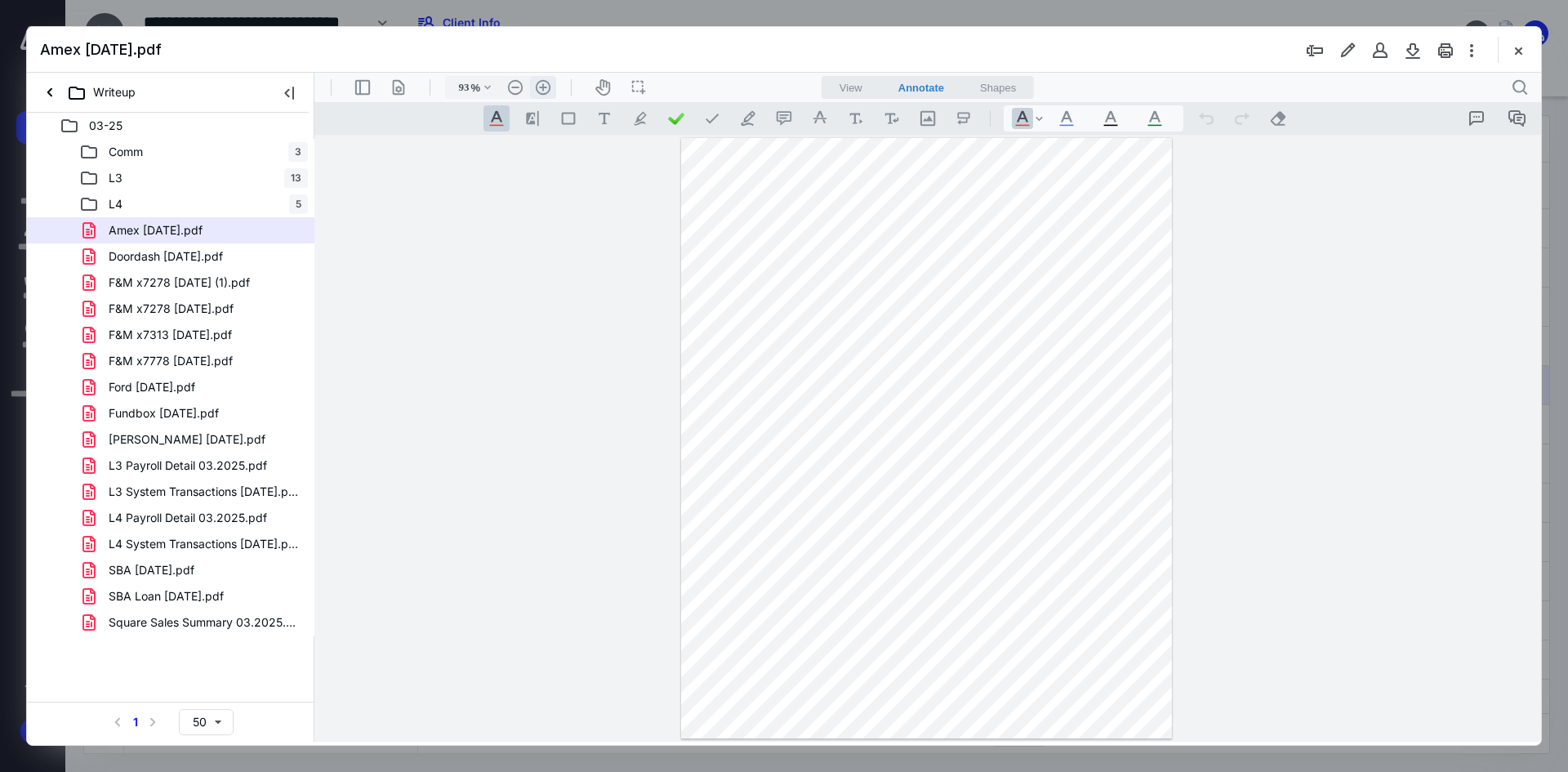 click on ".cls-1{fill:#abb0c4;} icon - header - zoom - in - line" at bounding box center [543, 87] 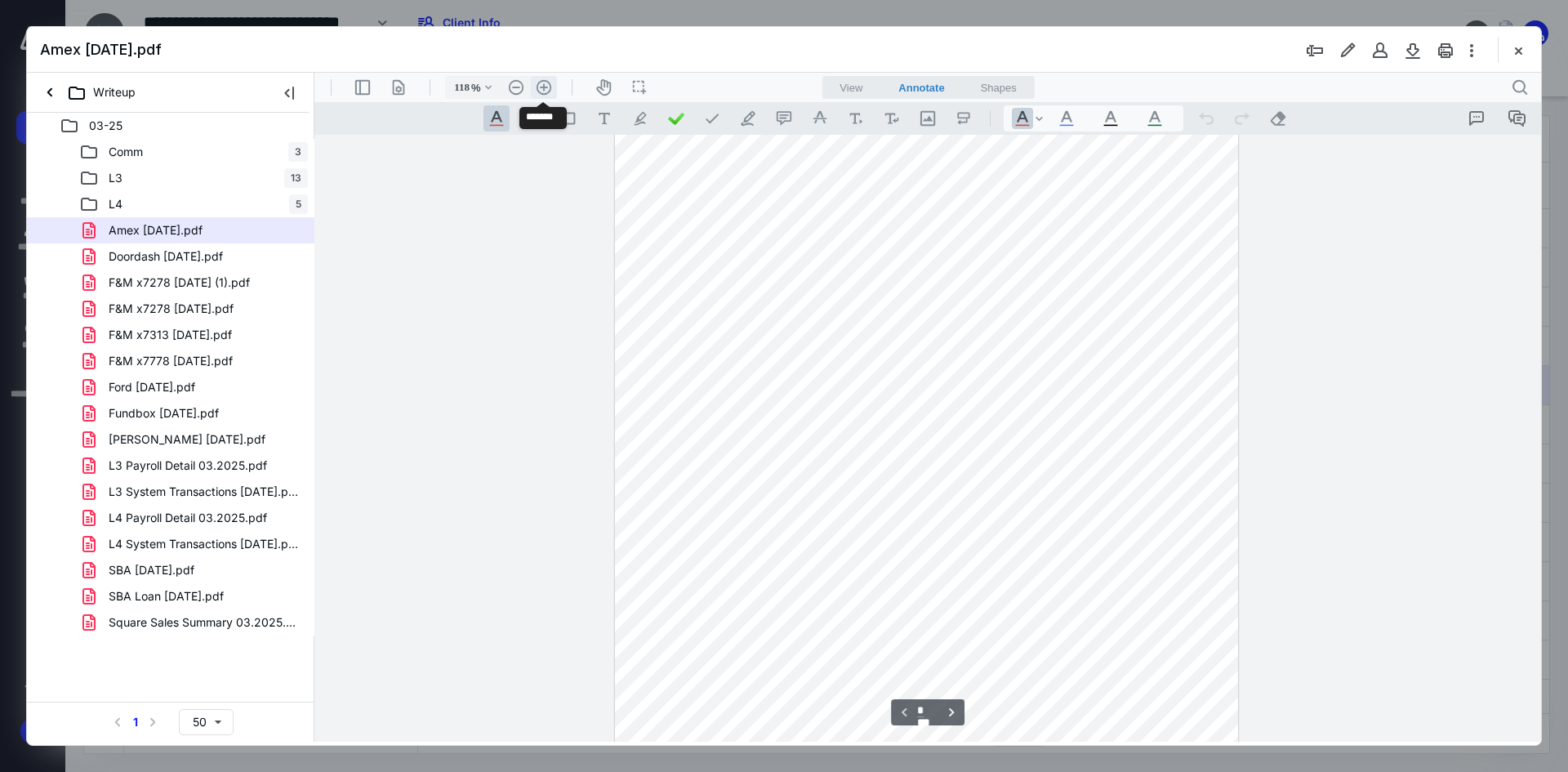 click on ".cls-1{fill:#abb0c4;} icon - header - zoom - in - line" at bounding box center (544, 87) 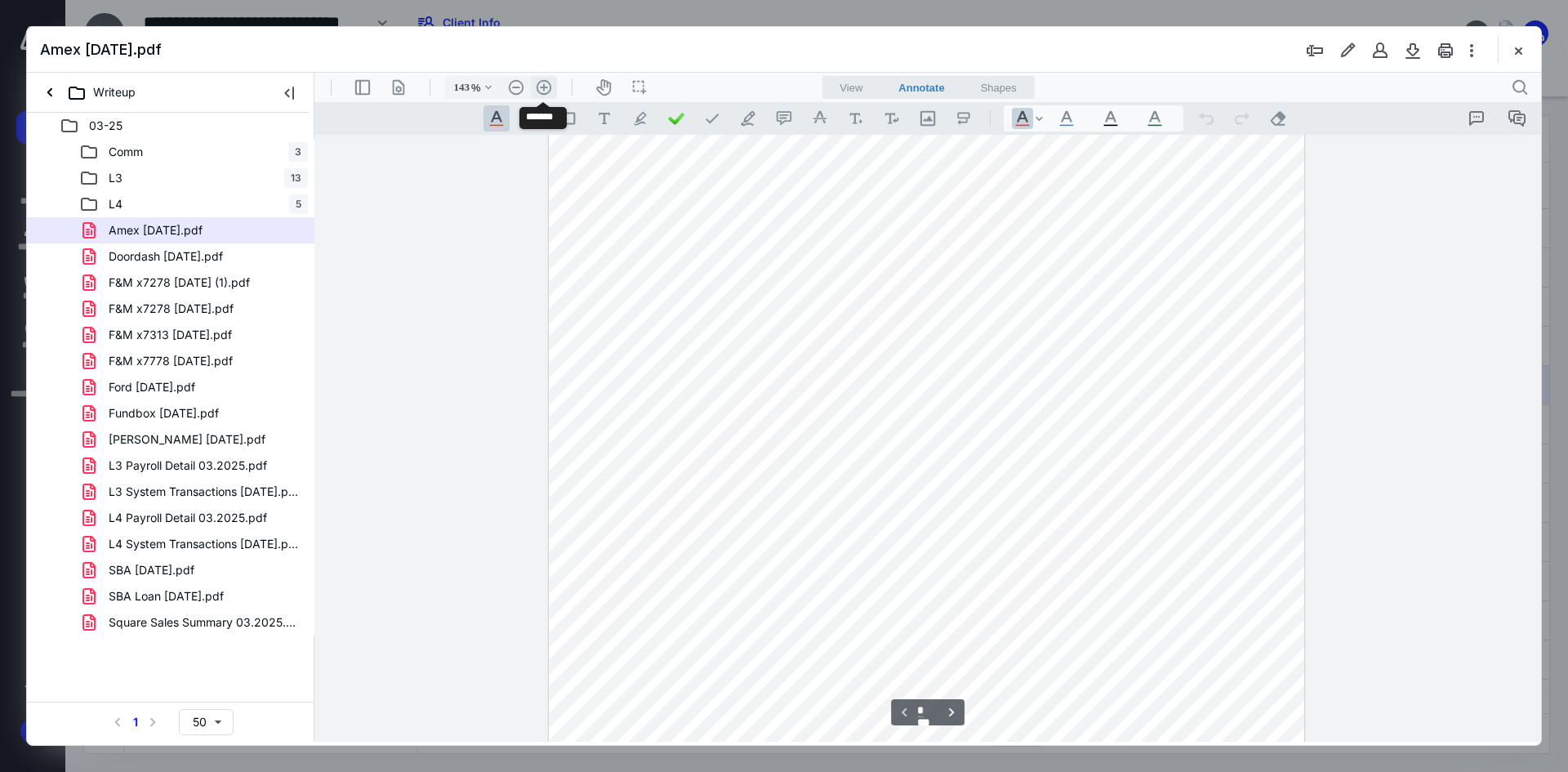 scroll, scrollTop: 147, scrollLeft: 0, axis: vertical 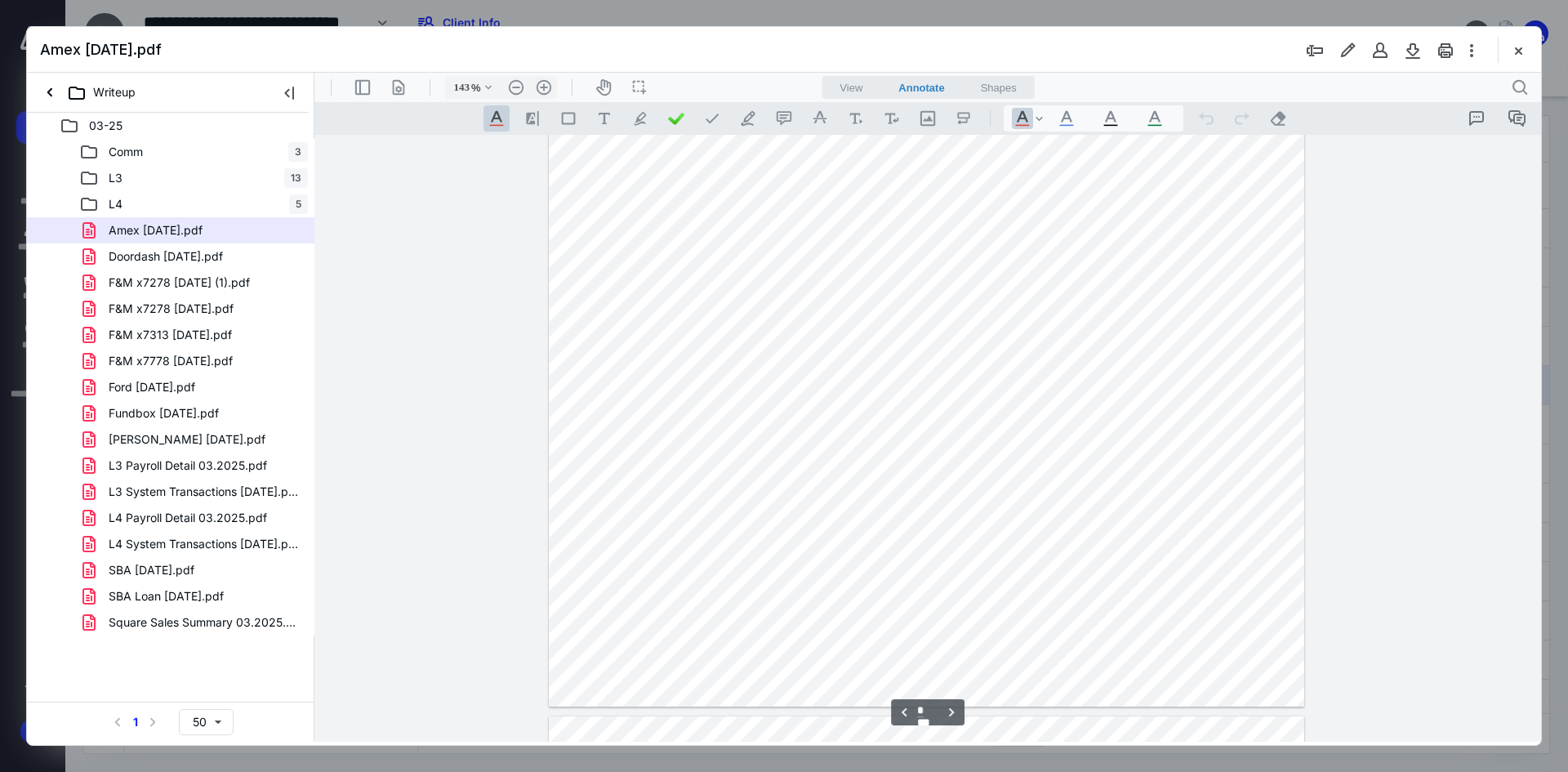 type on "*" 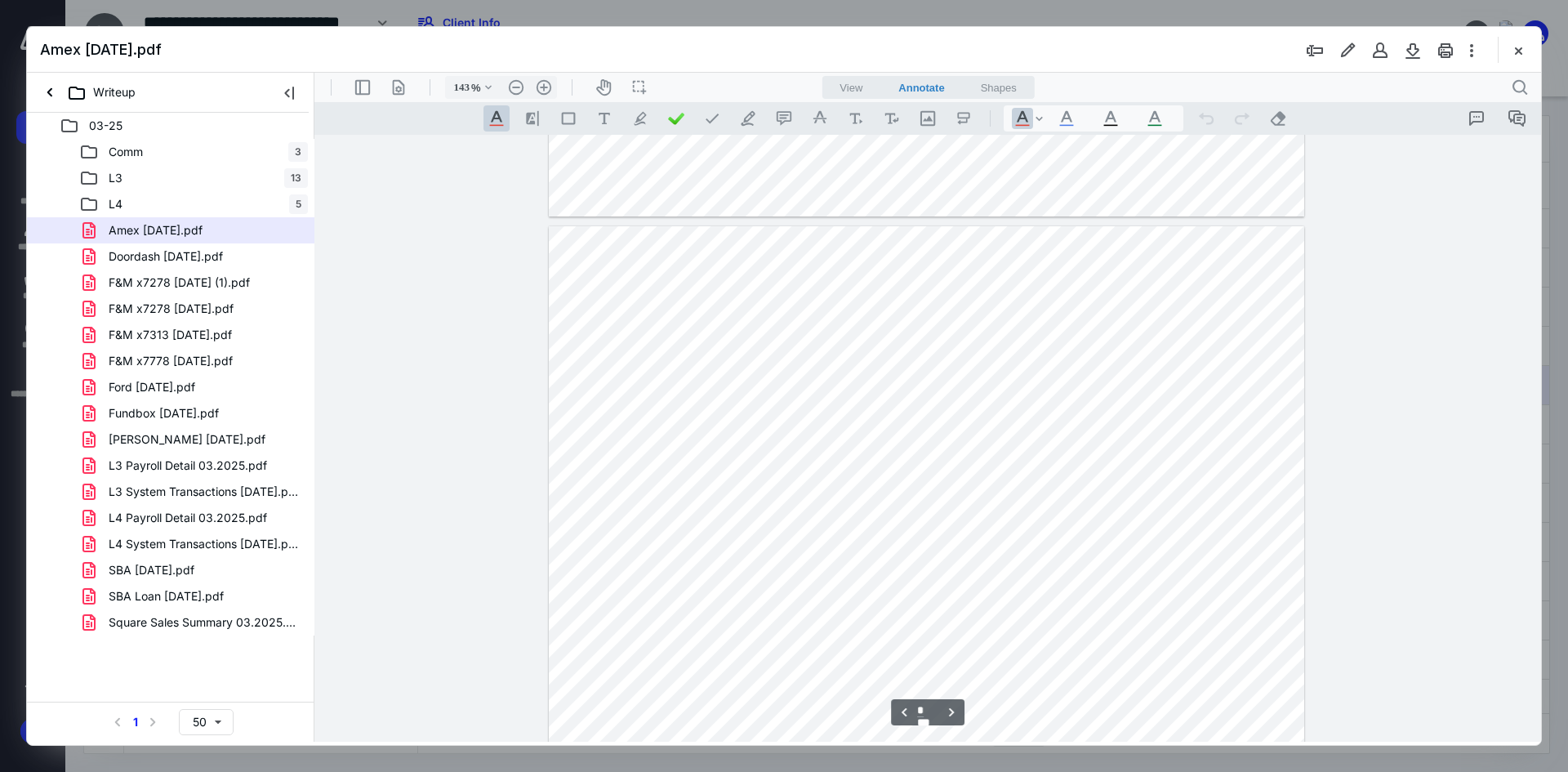 scroll, scrollTop: 1863, scrollLeft: 0, axis: vertical 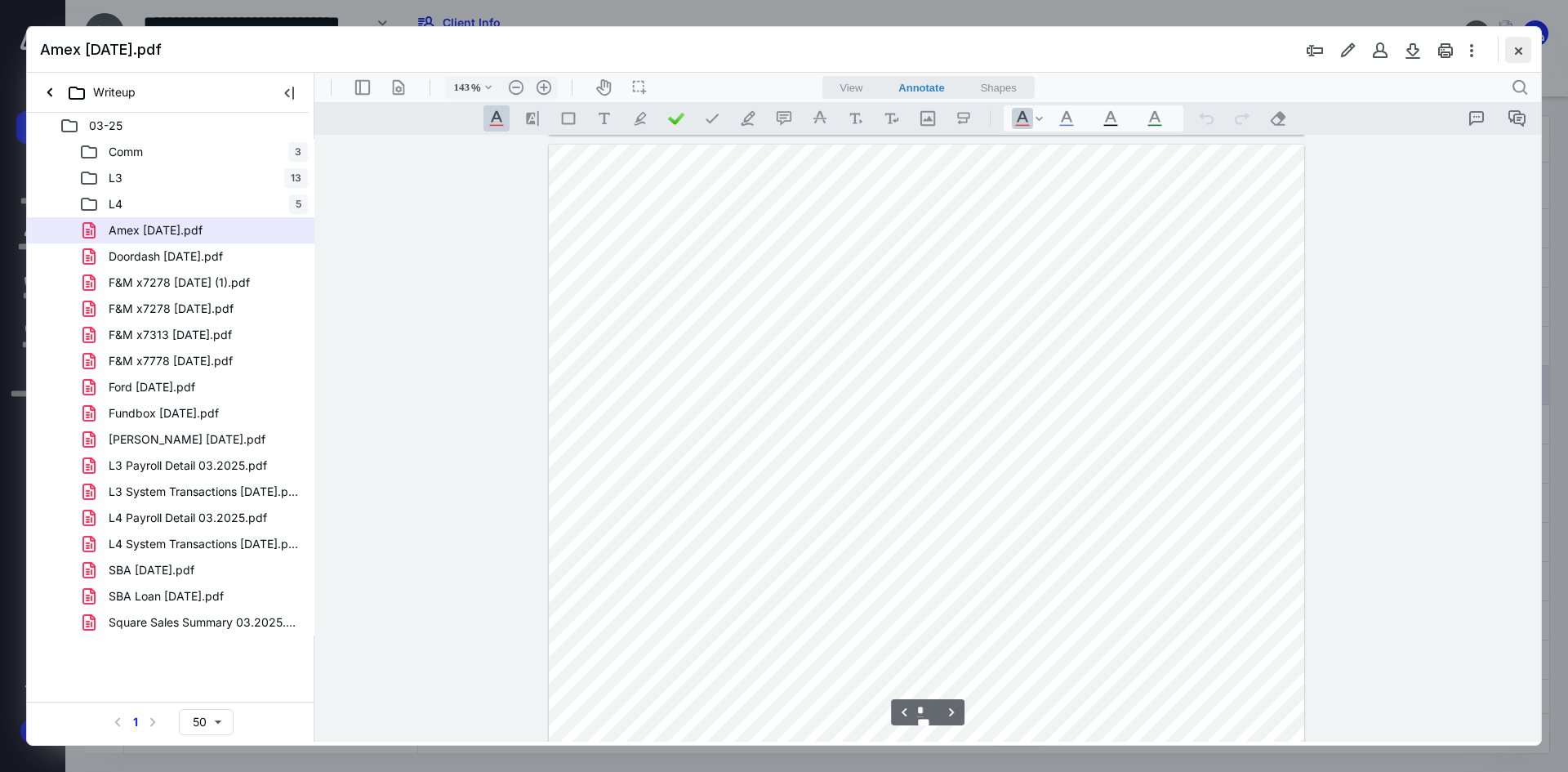 click at bounding box center (1518, 50) 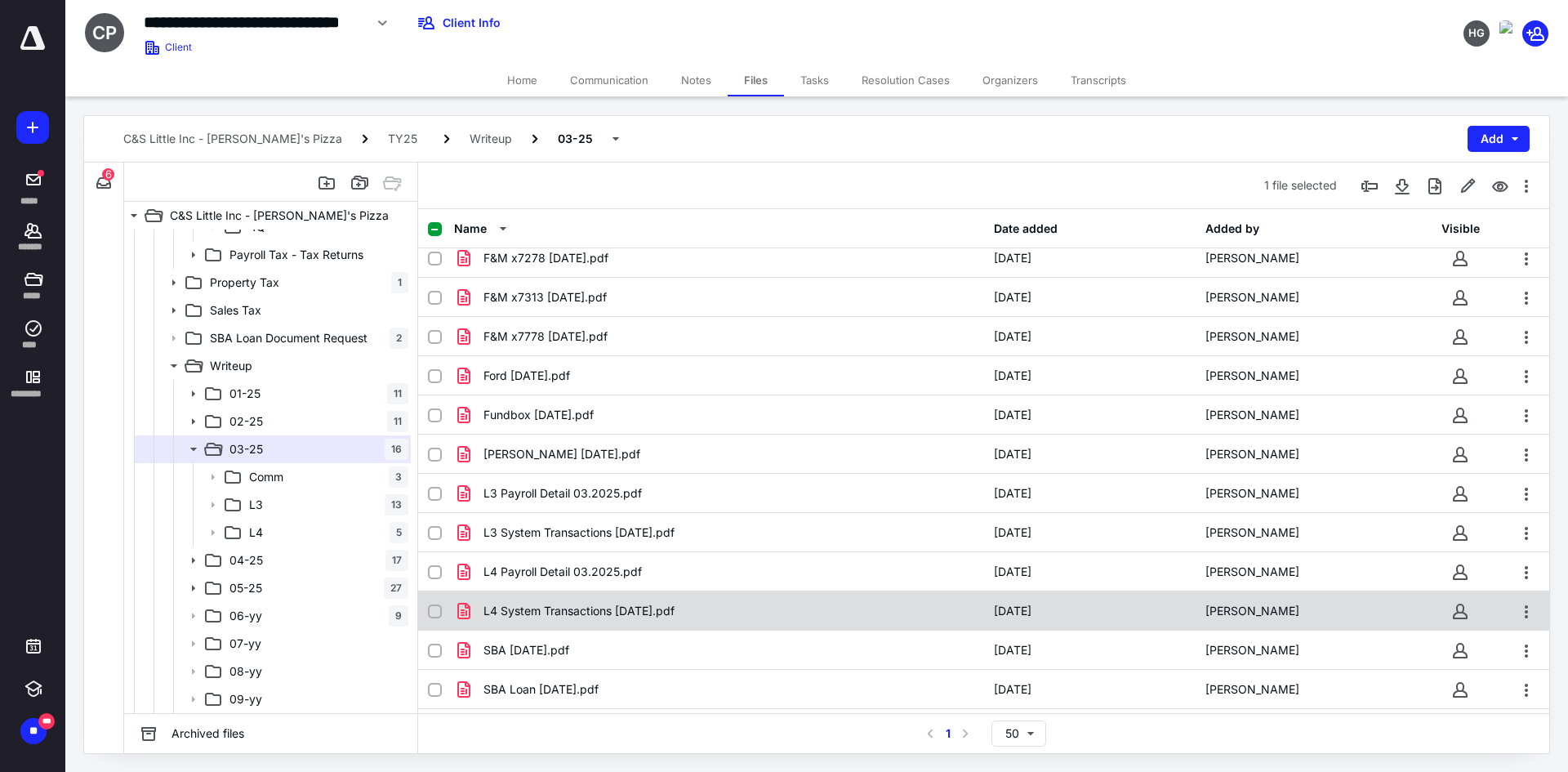 scroll, scrollTop: 280, scrollLeft: 0, axis: vertical 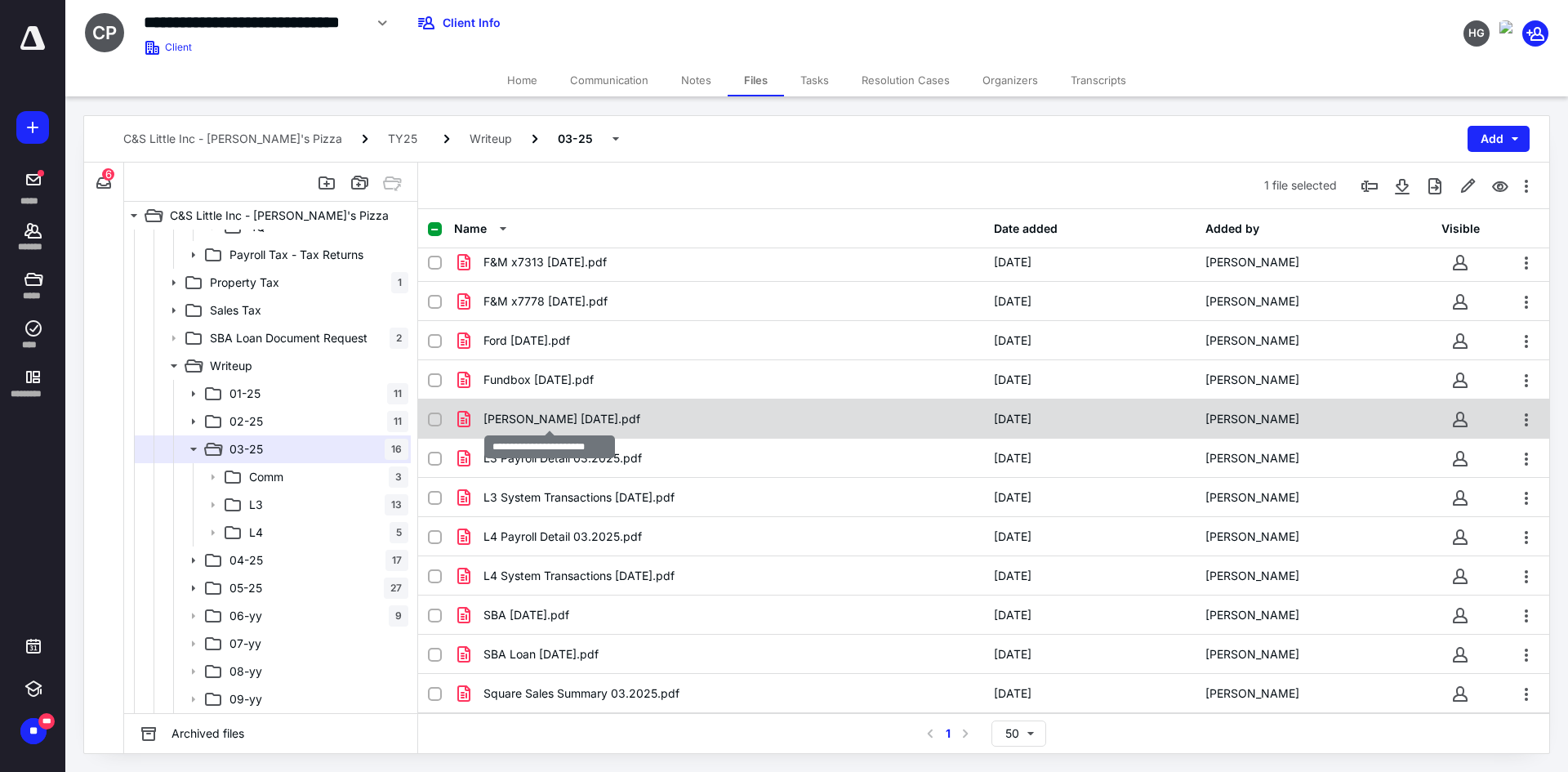 click on "John Deere 03.14.25.pdf" at bounding box center (562, 419) 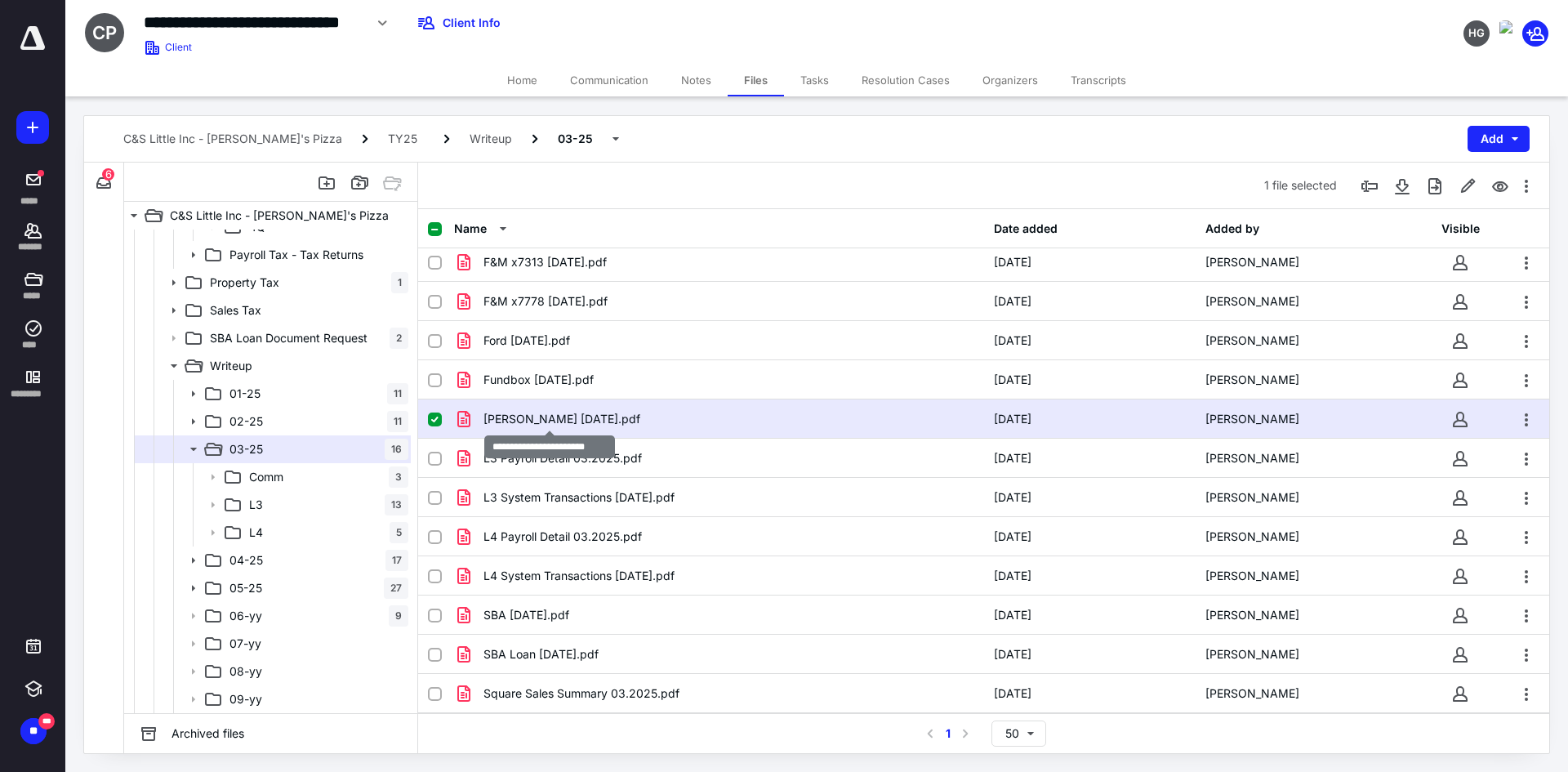 click on "John Deere 03.14.25.pdf" at bounding box center (562, 419) 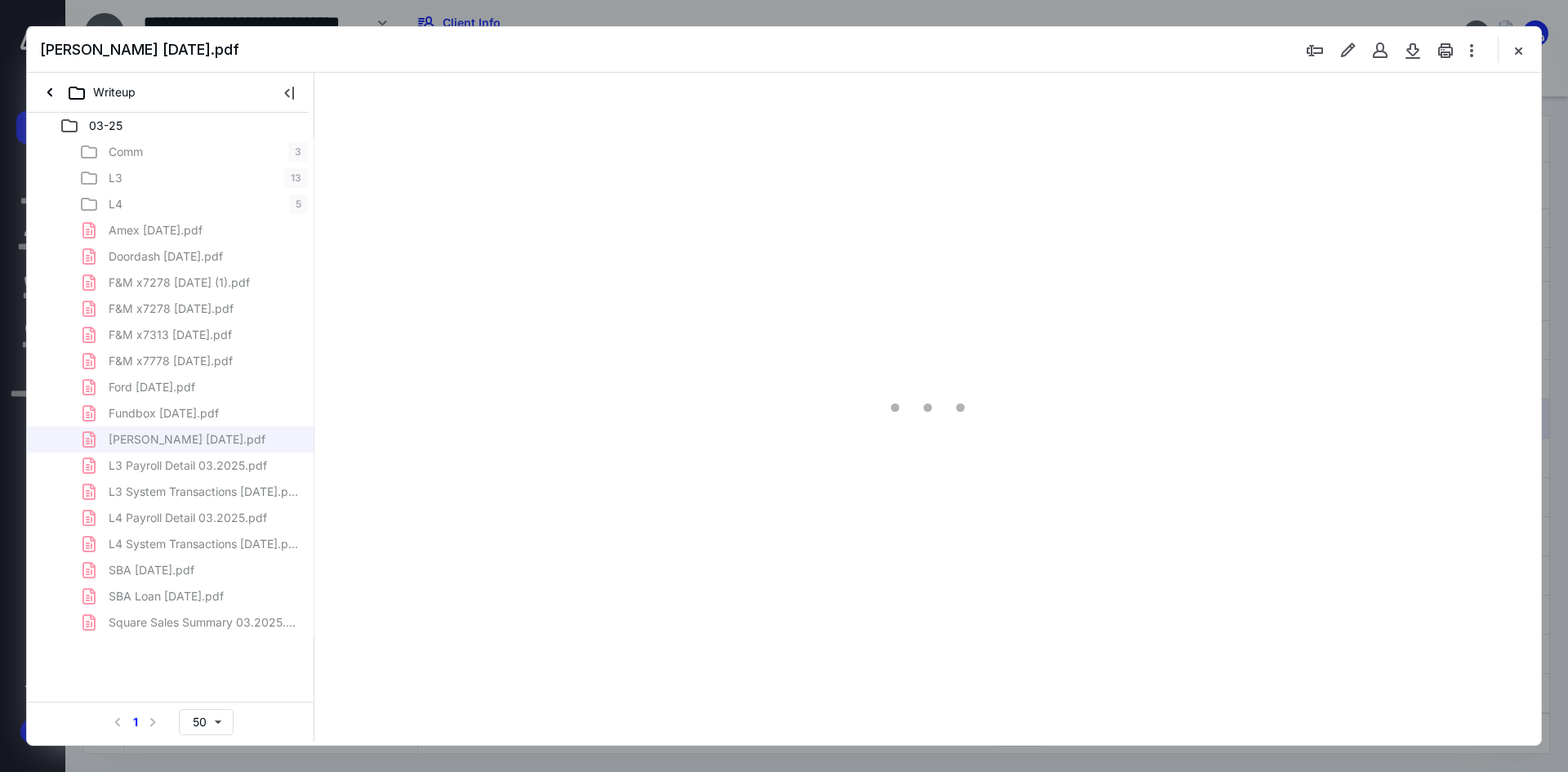 scroll, scrollTop: 0, scrollLeft: 0, axis: both 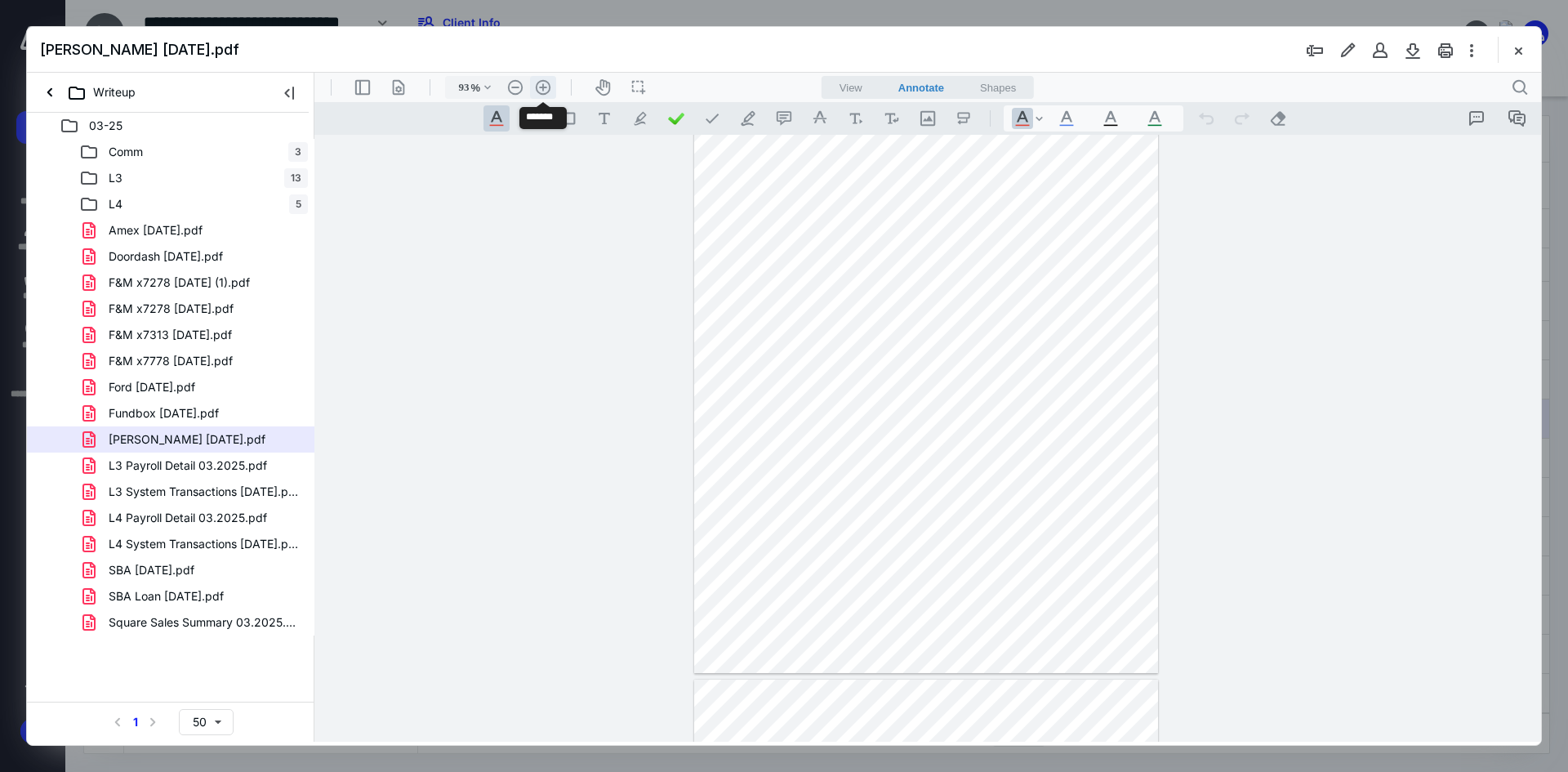 click on ".cls-1{fill:#abb0c4;} icon - header - zoom - in - line" at bounding box center (543, 87) 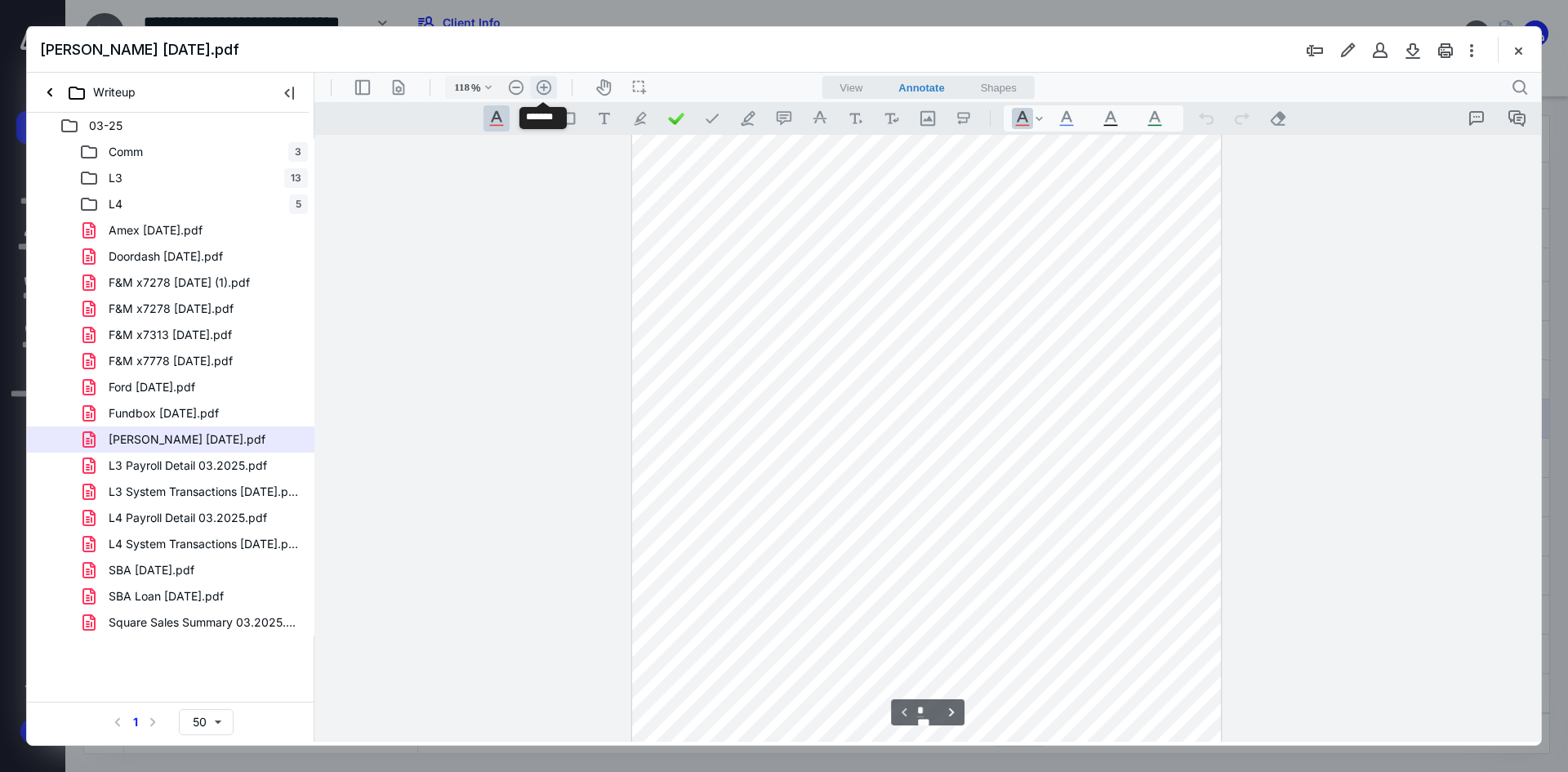 click on ".cls-1{fill:#abb0c4;} icon - header - zoom - in - line" at bounding box center [544, 87] 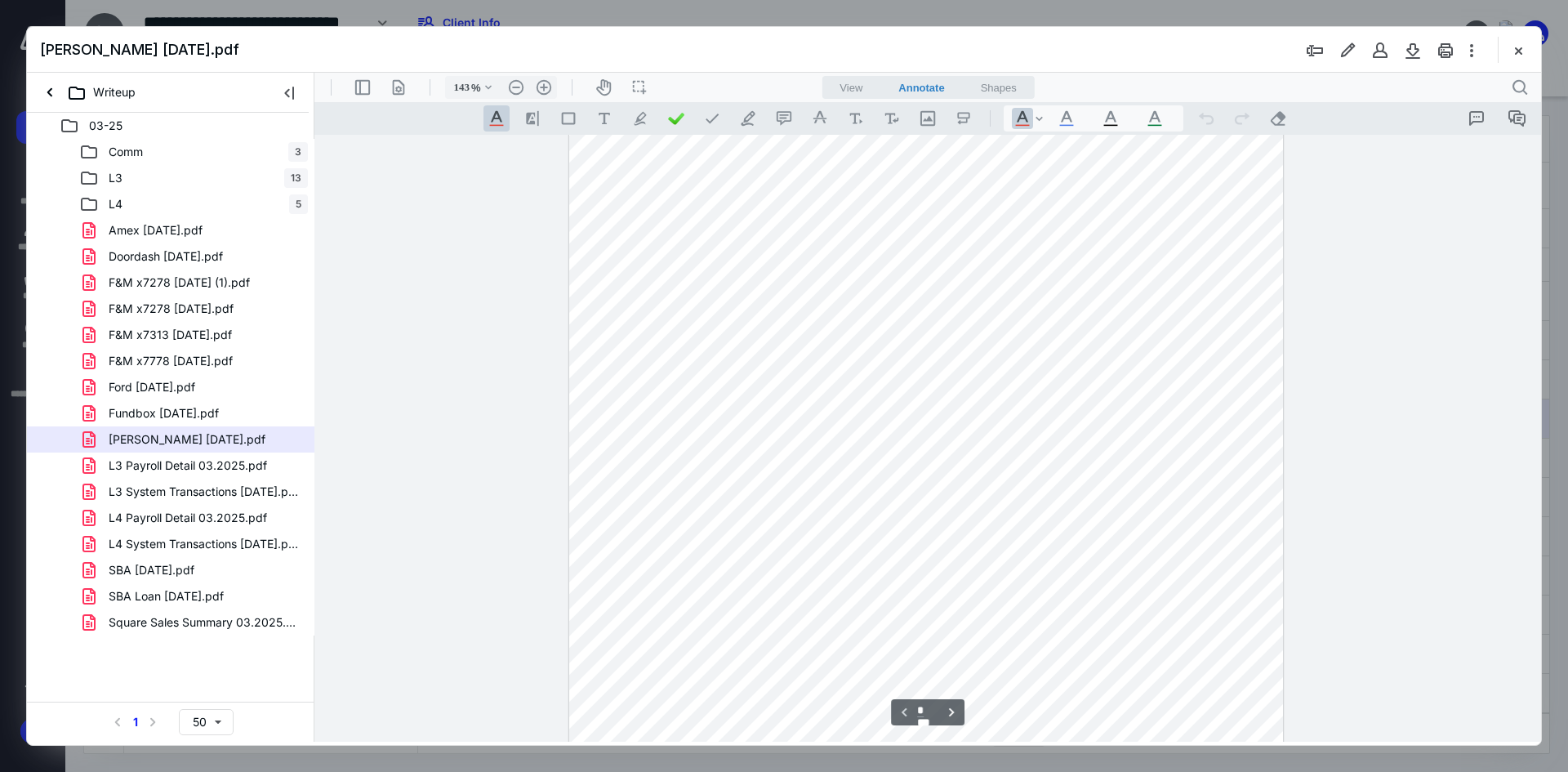 scroll, scrollTop: 0, scrollLeft: 0, axis: both 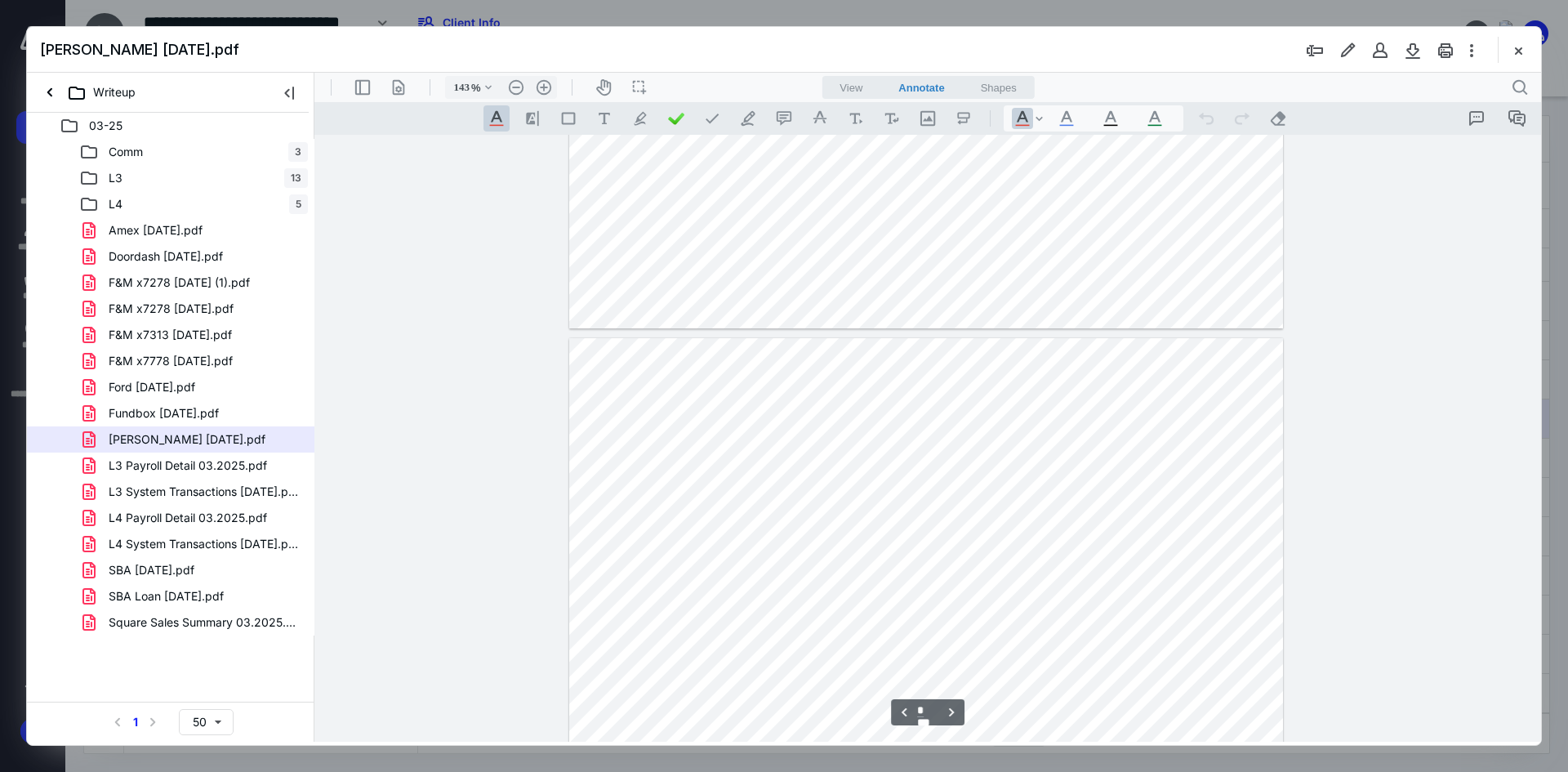 type on "*" 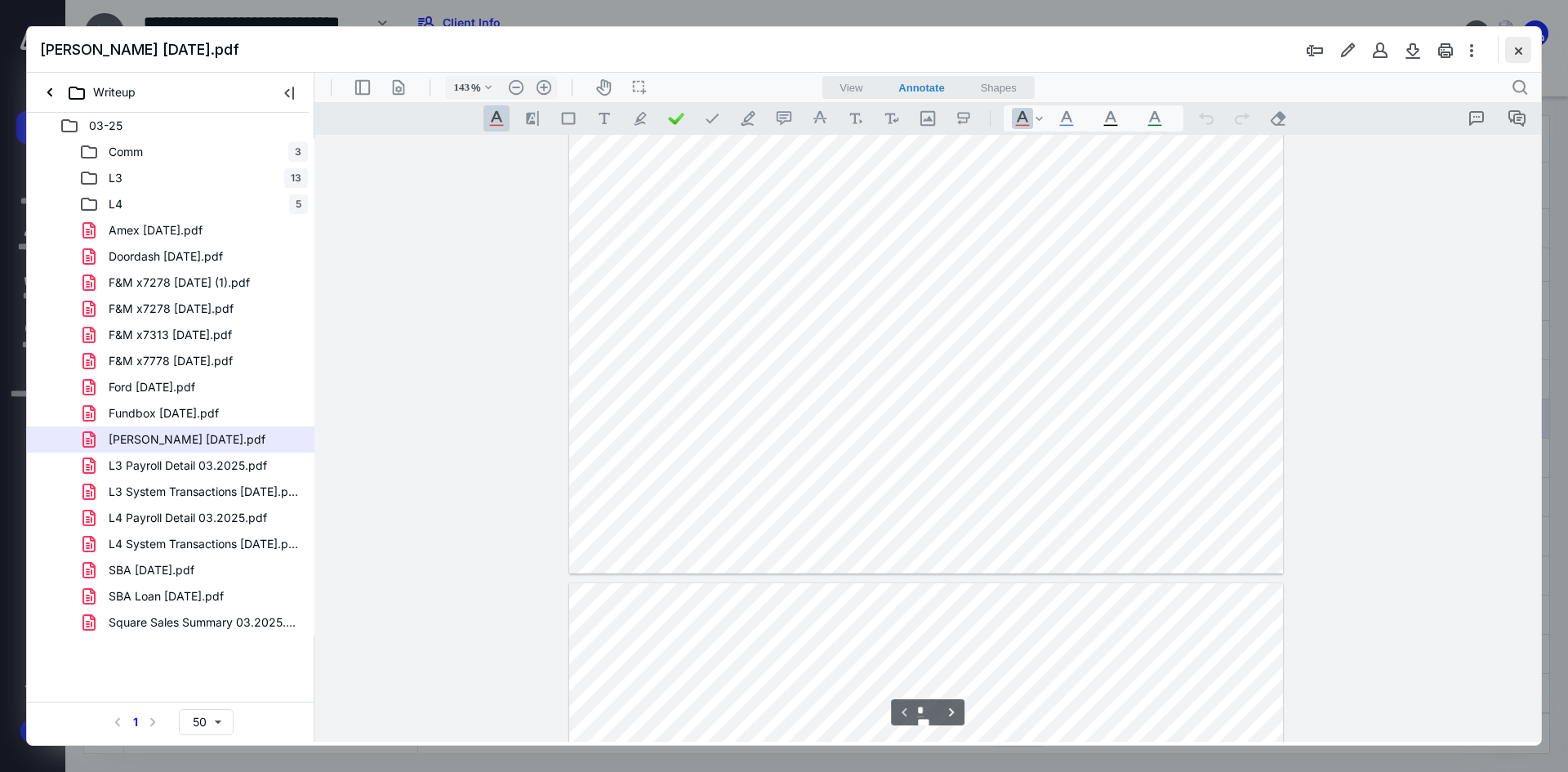 click at bounding box center [1518, 50] 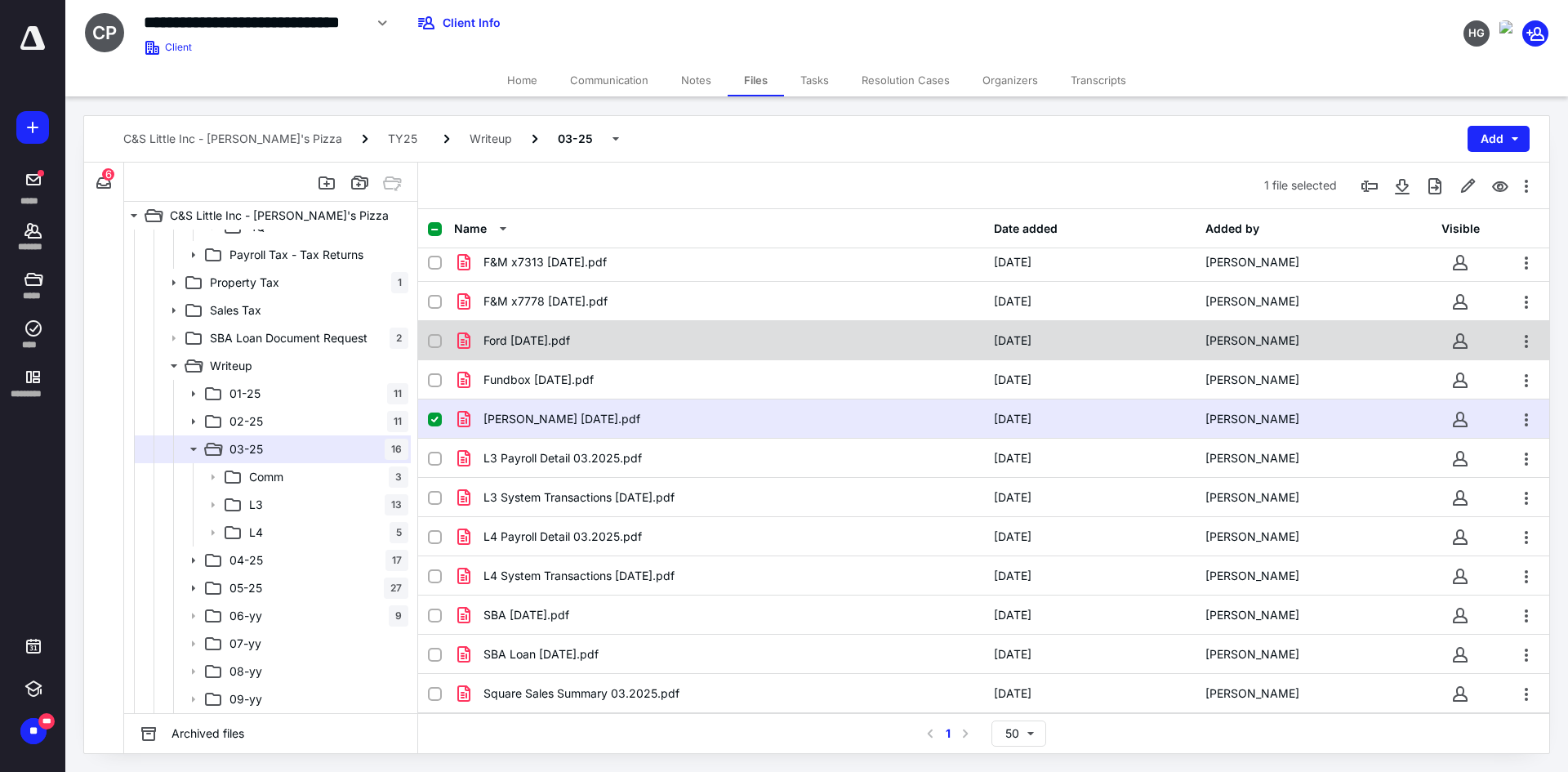 click on "Ford 03.28.25.pdf" at bounding box center [527, 341] 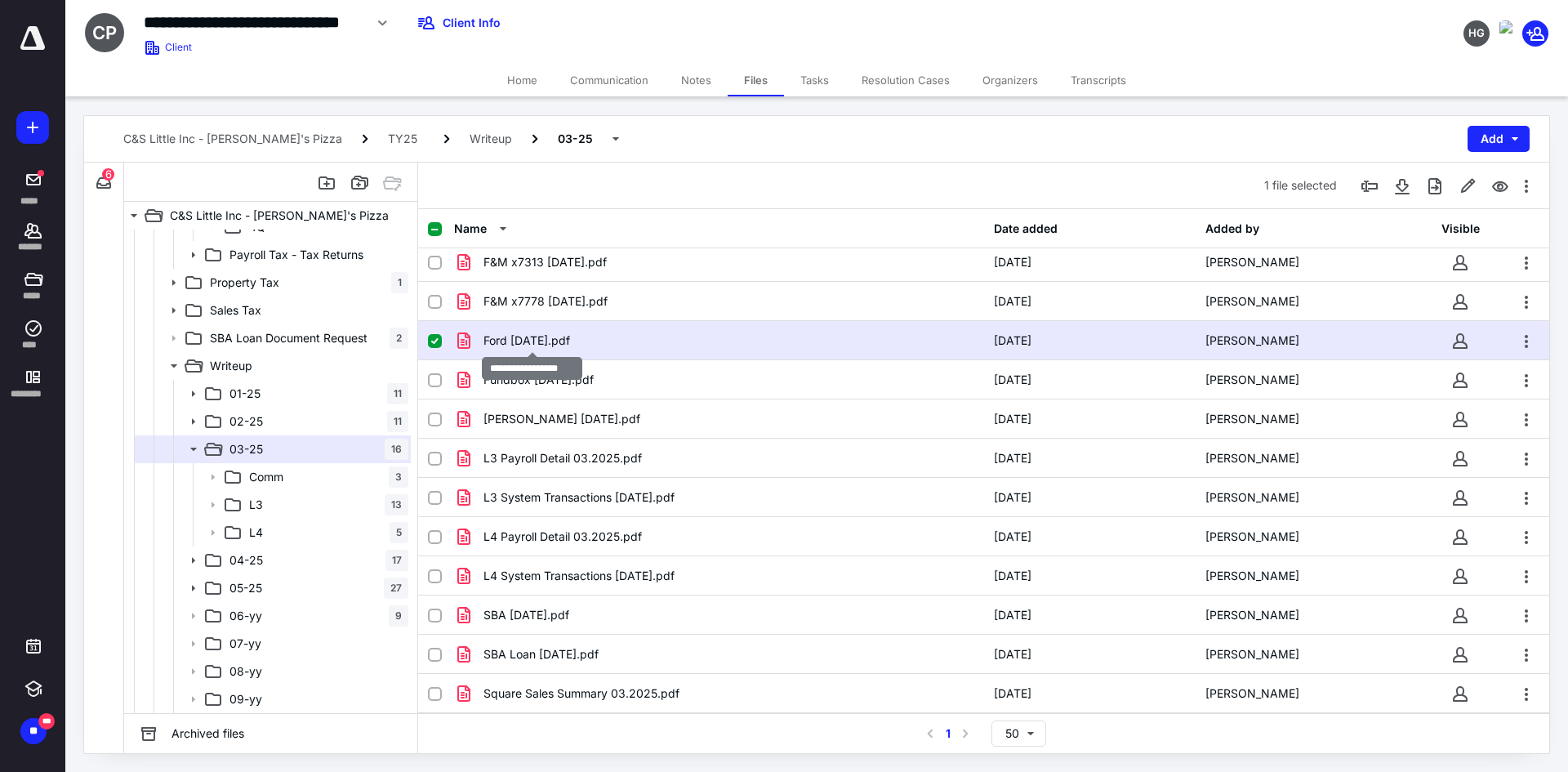 click on "Ford 03.28.25.pdf" at bounding box center (527, 341) 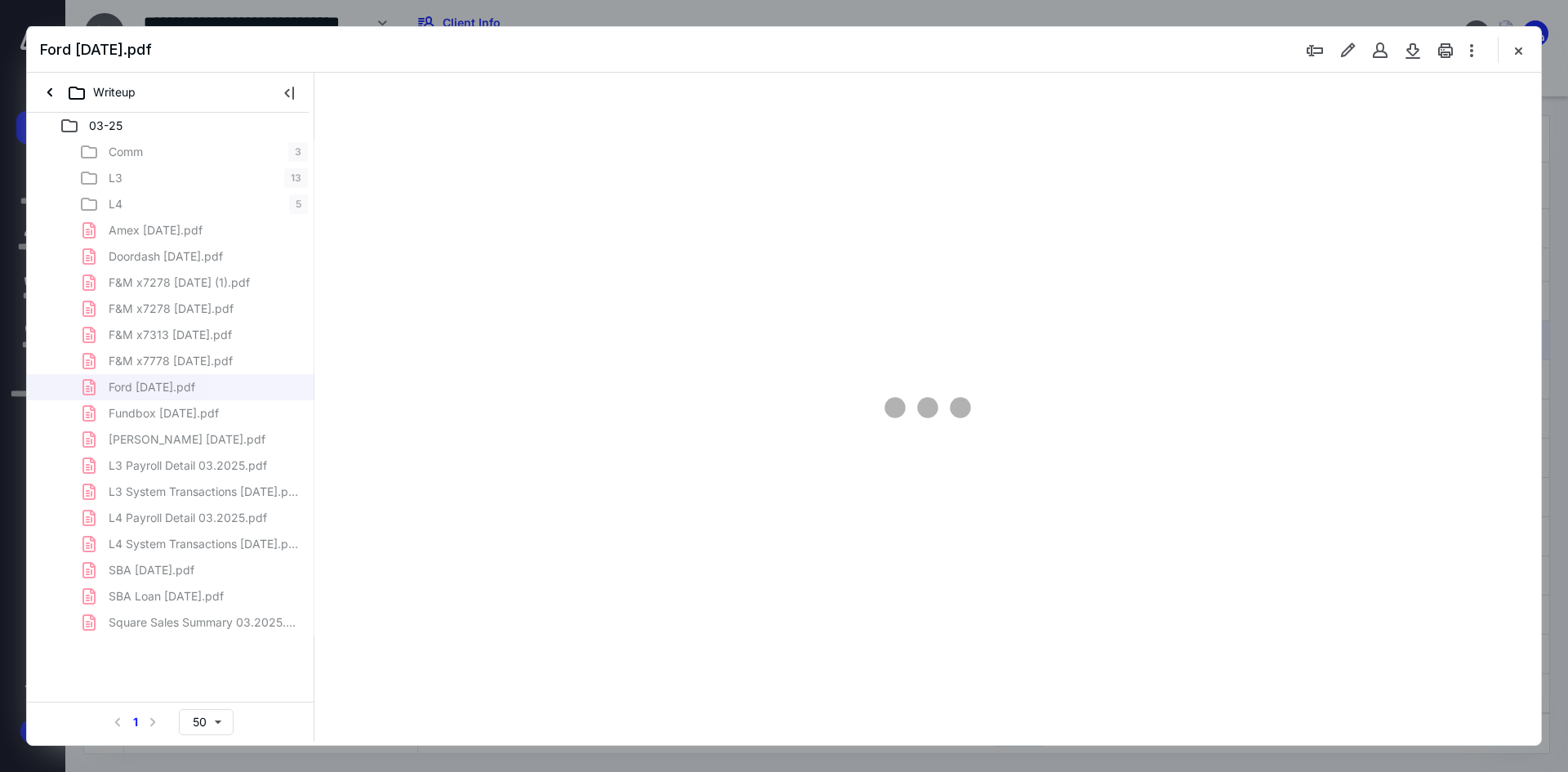 scroll, scrollTop: 0, scrollLeft: 0, axis: both 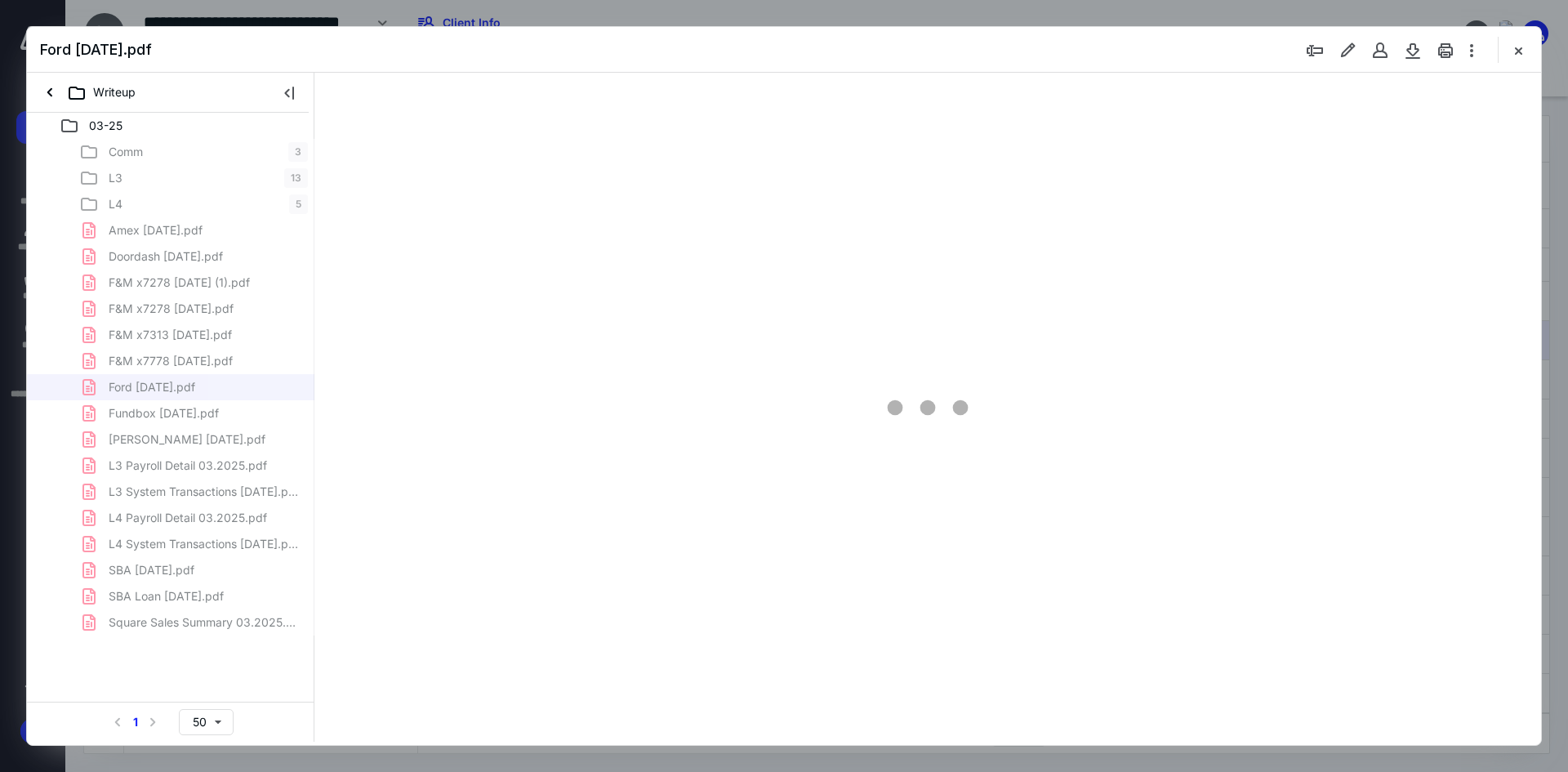 type on "93" 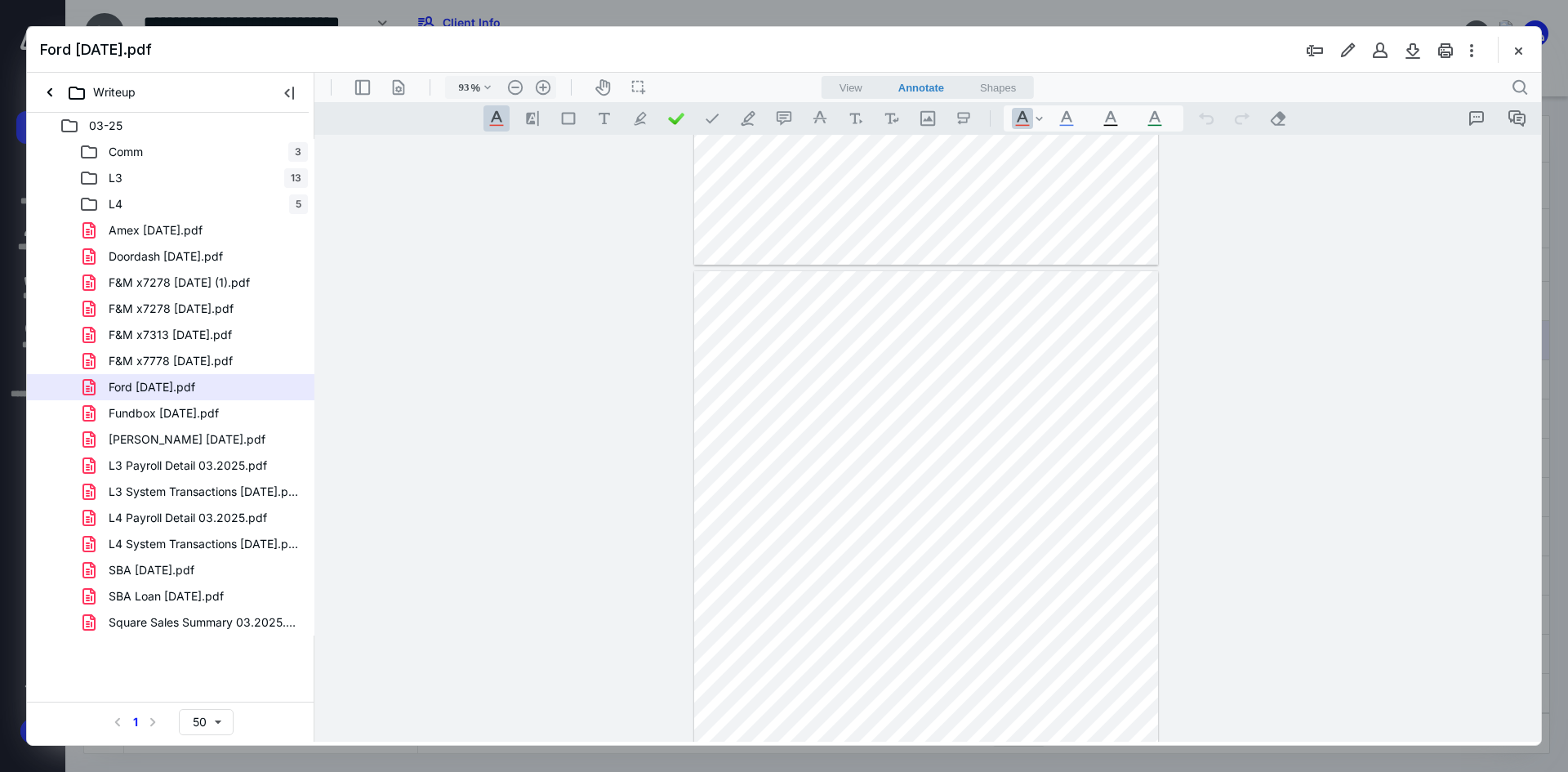 scroll, scrollTop: 637, scrollLeft: 0, axis: vertical 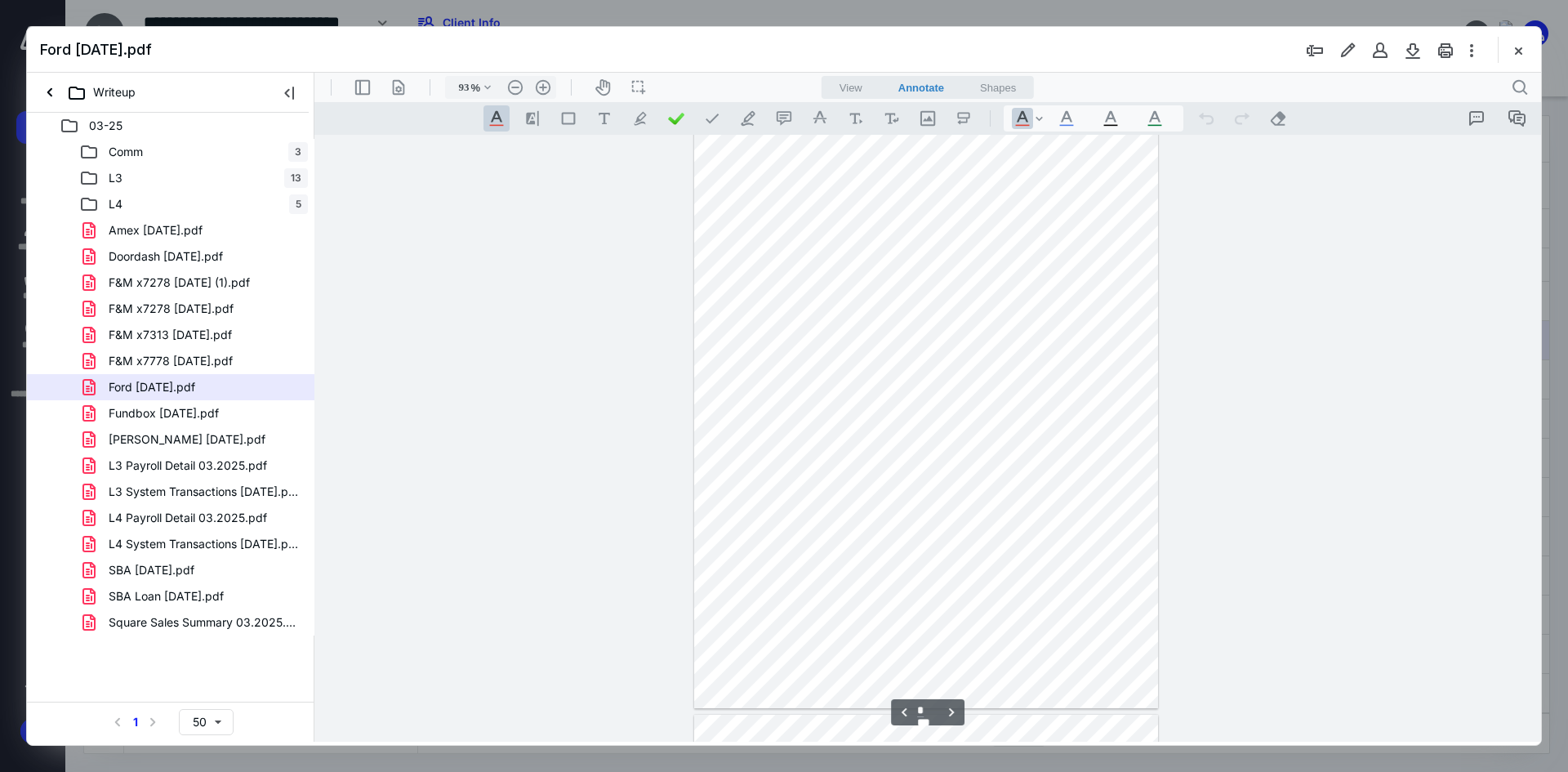 type on "*" 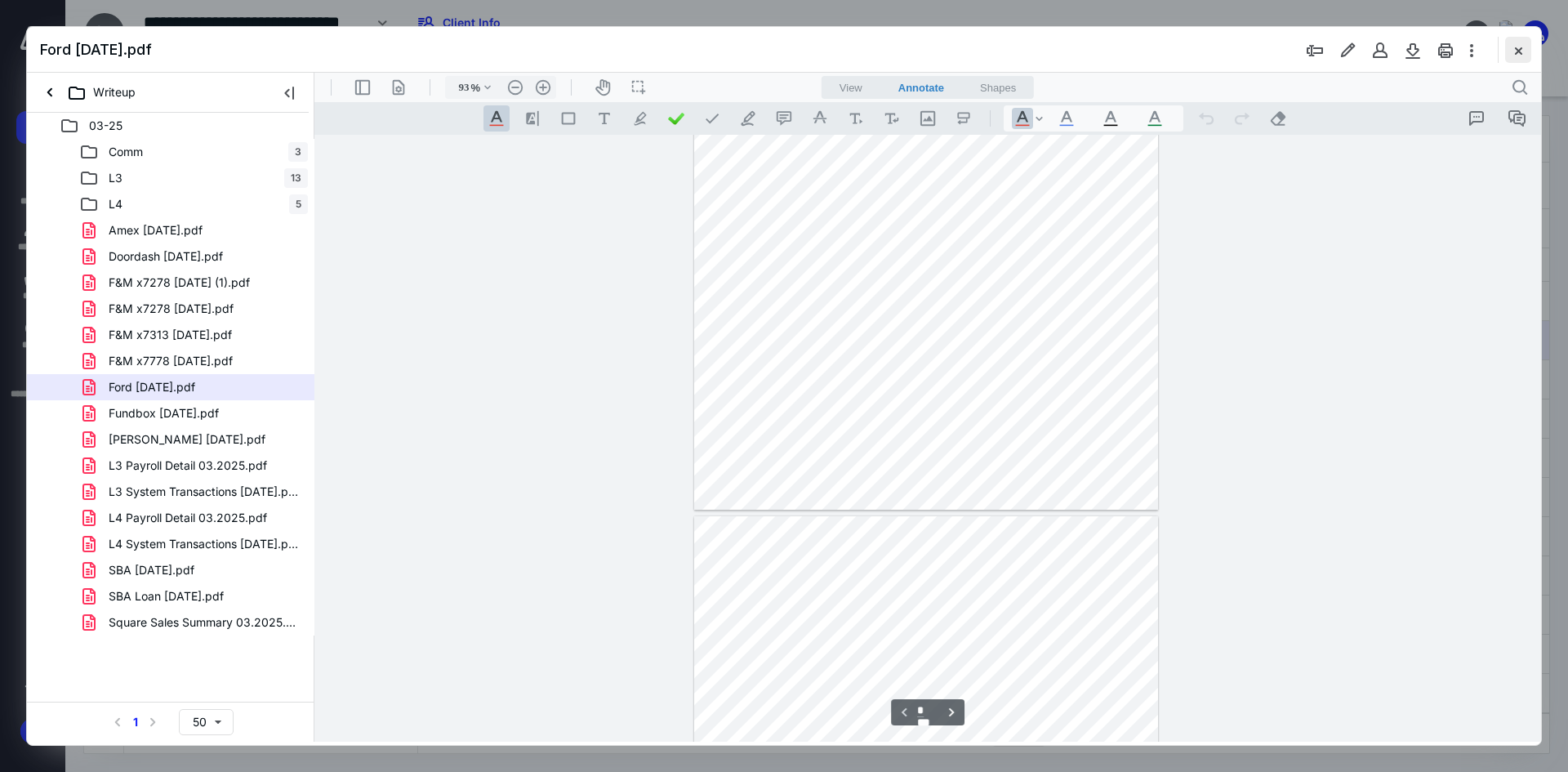 click at bounding box center (1518, 50) 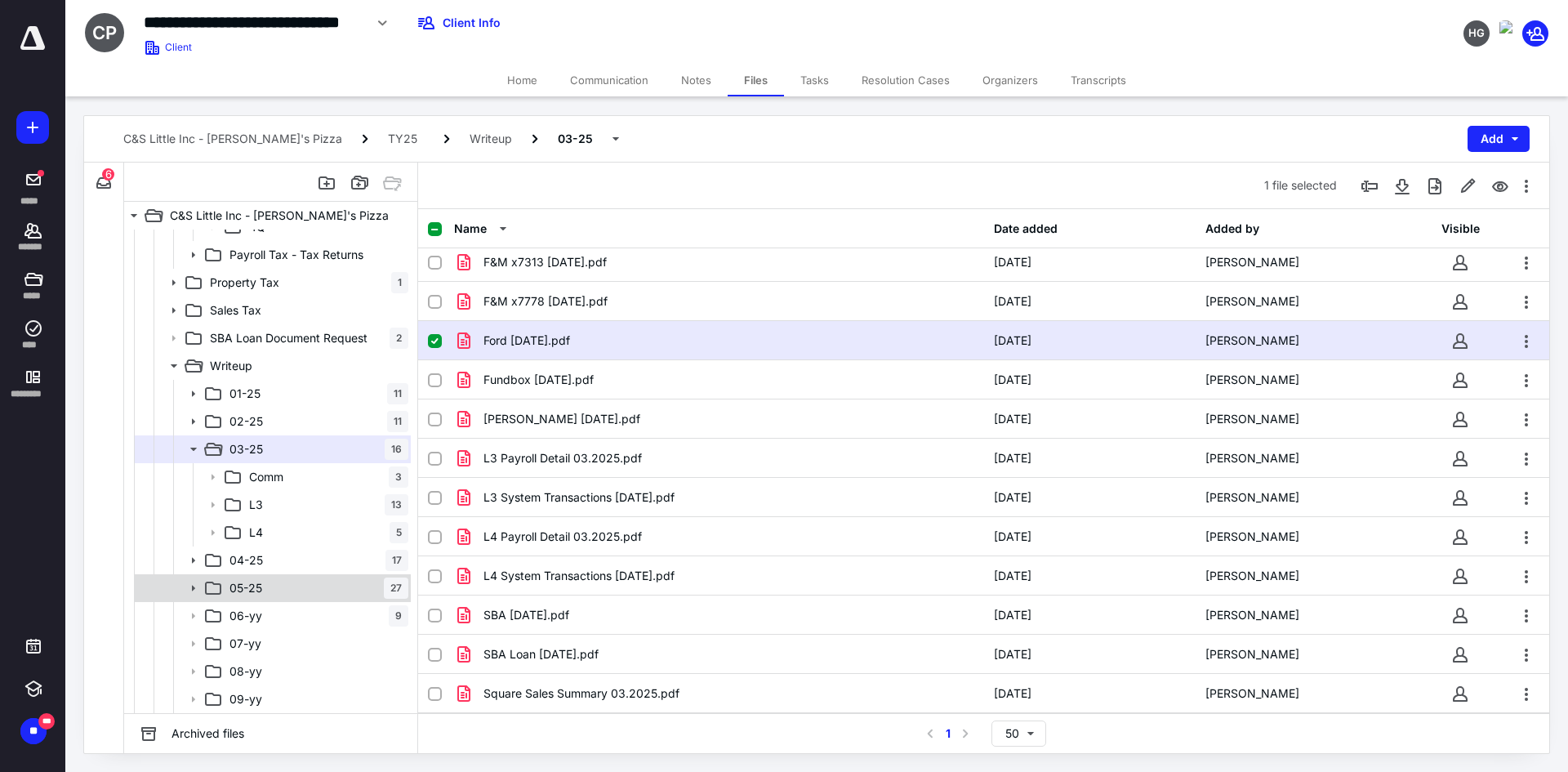 scroll, scrollTop: 408, scrollLeft: 0, axis: vertical 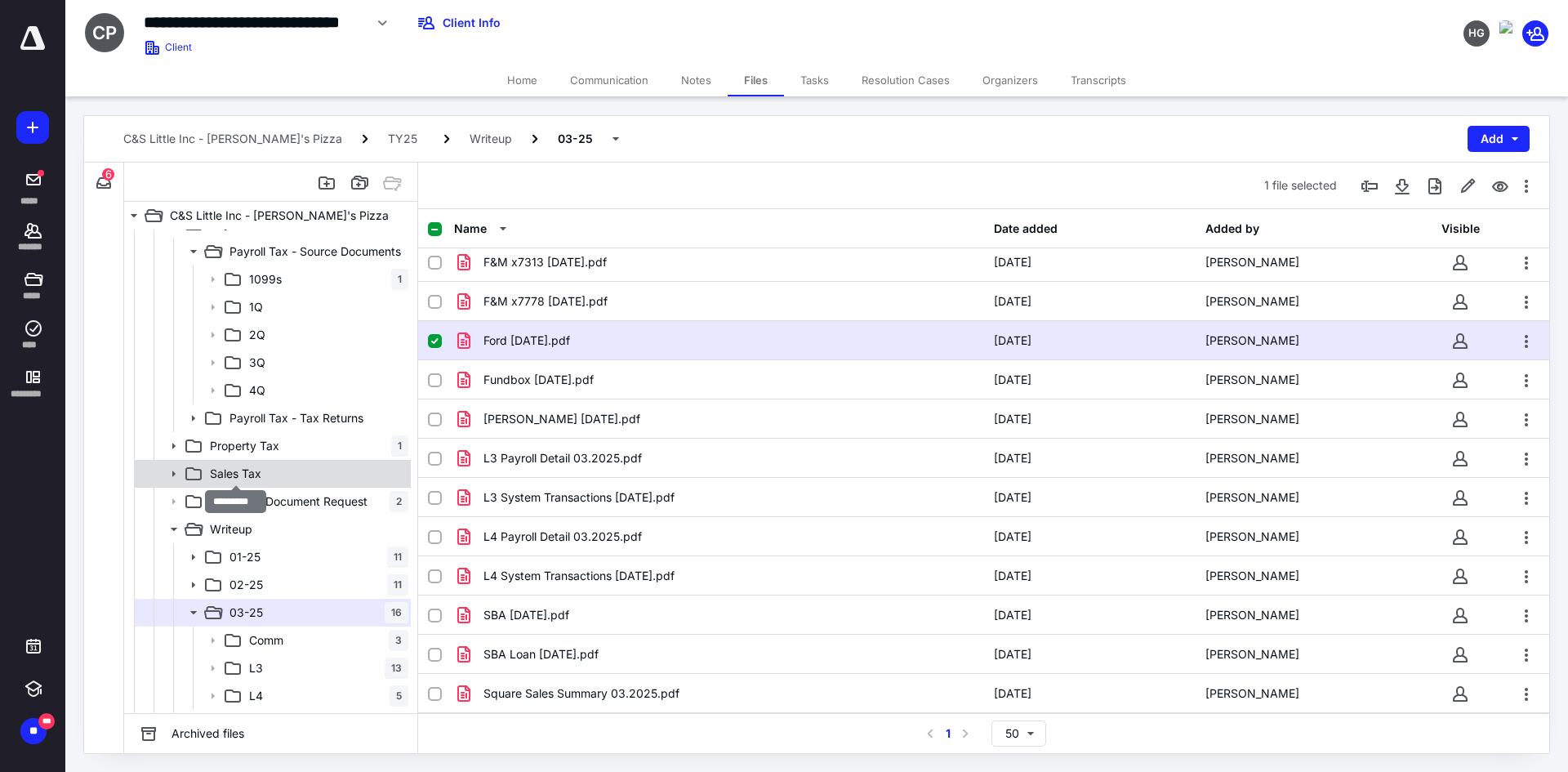 click on "Sales Tax" at bounding box center [235, 474] 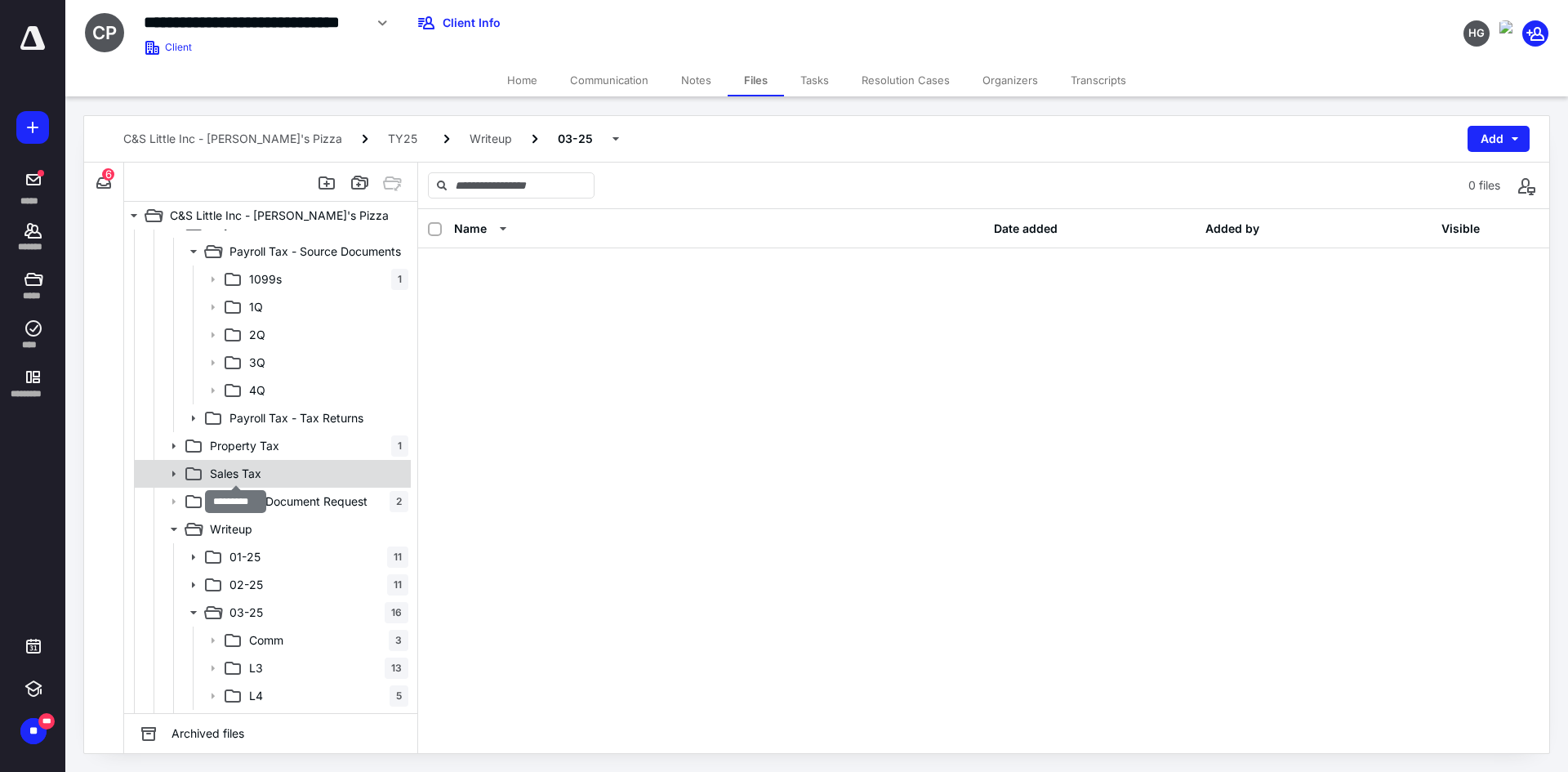 click on "Sales Tax" at bounding box center (235, 474) 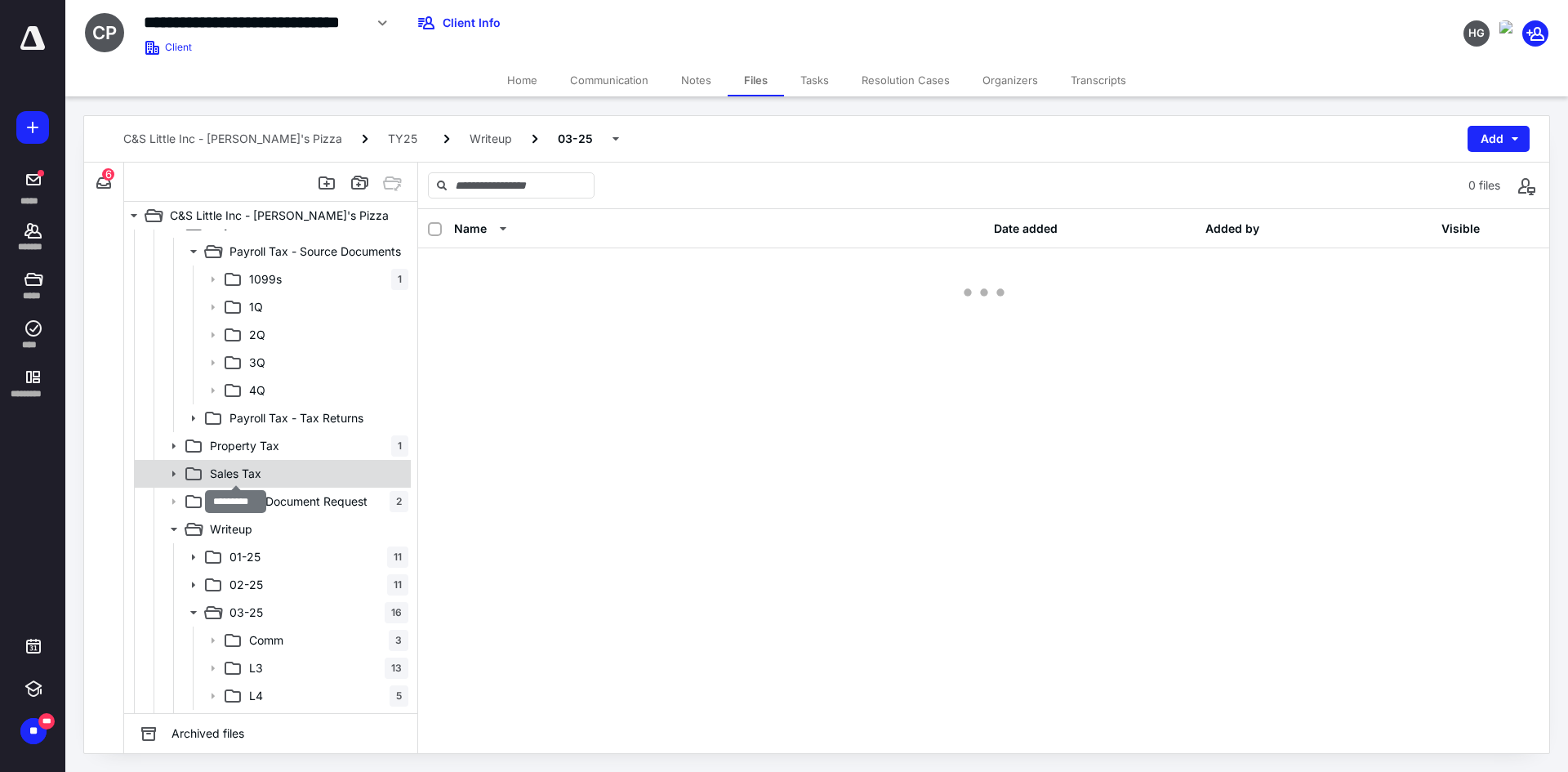 scroll, scrollTop: 0, scrollLeft: 0, axis: both 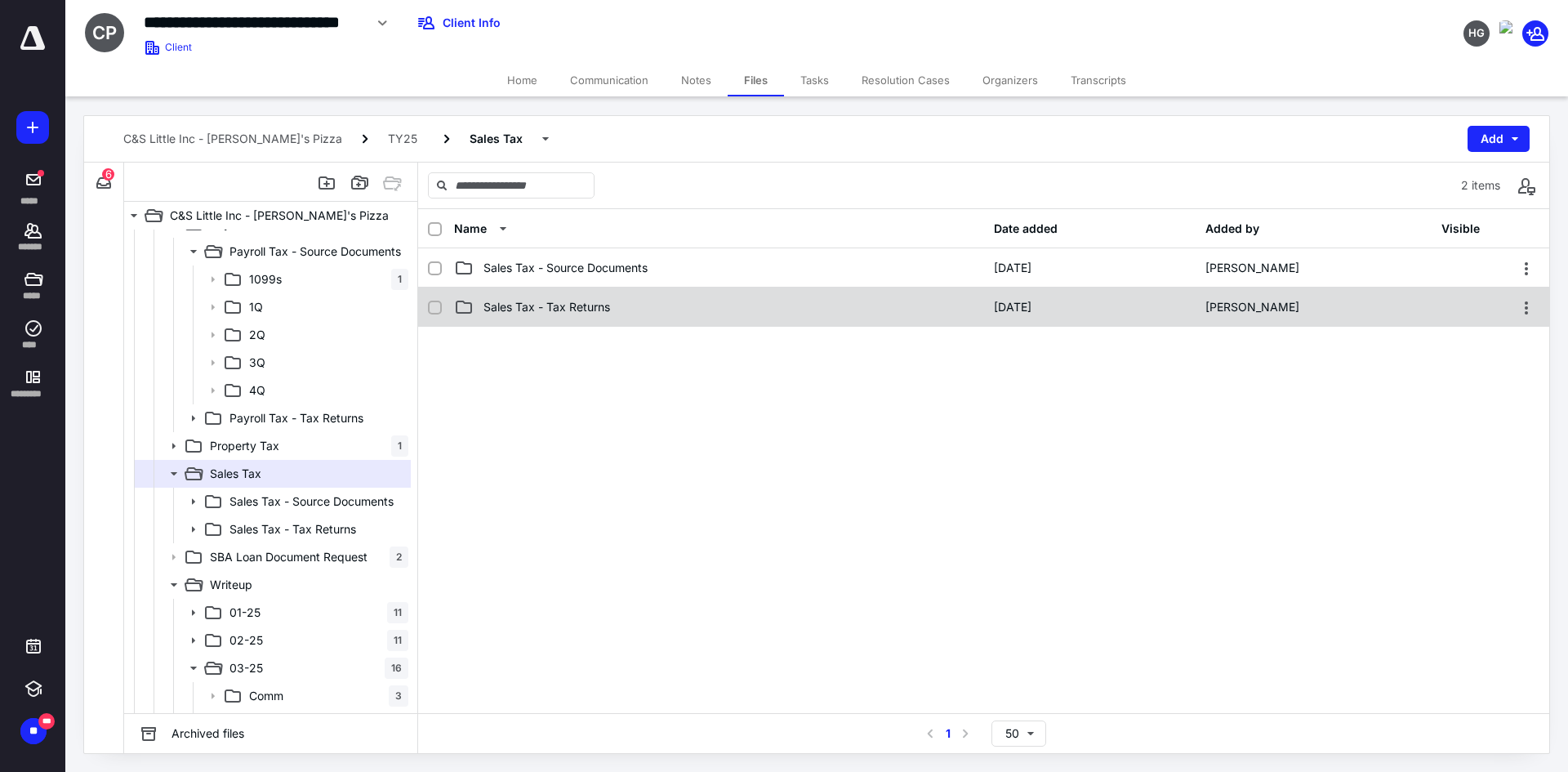 click on "Sales Tax - Tax Returns" at bounding box center [546, 307] 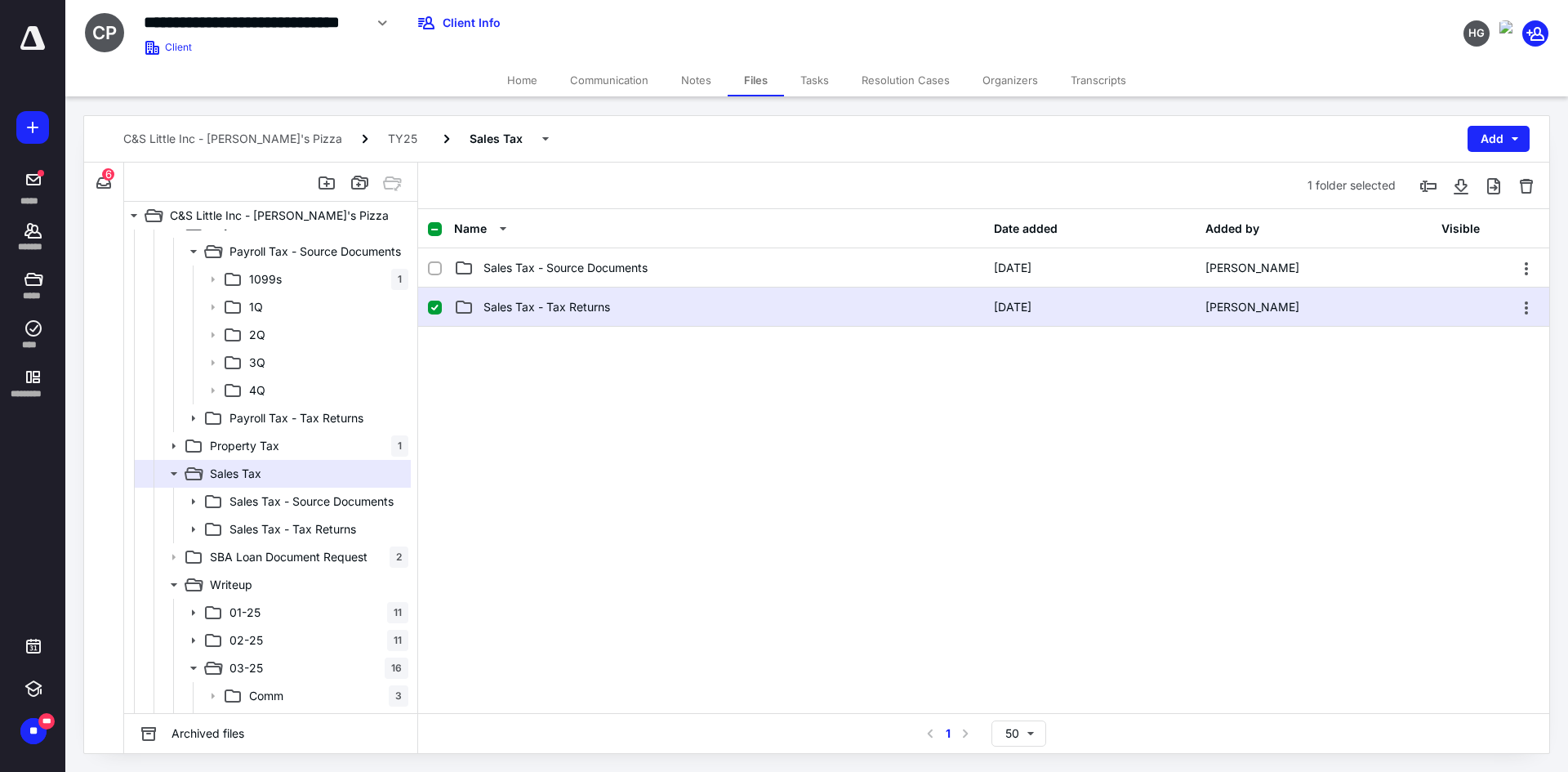 click on "Sales Tax - Tax Returns" at bounding box center [546, 307] 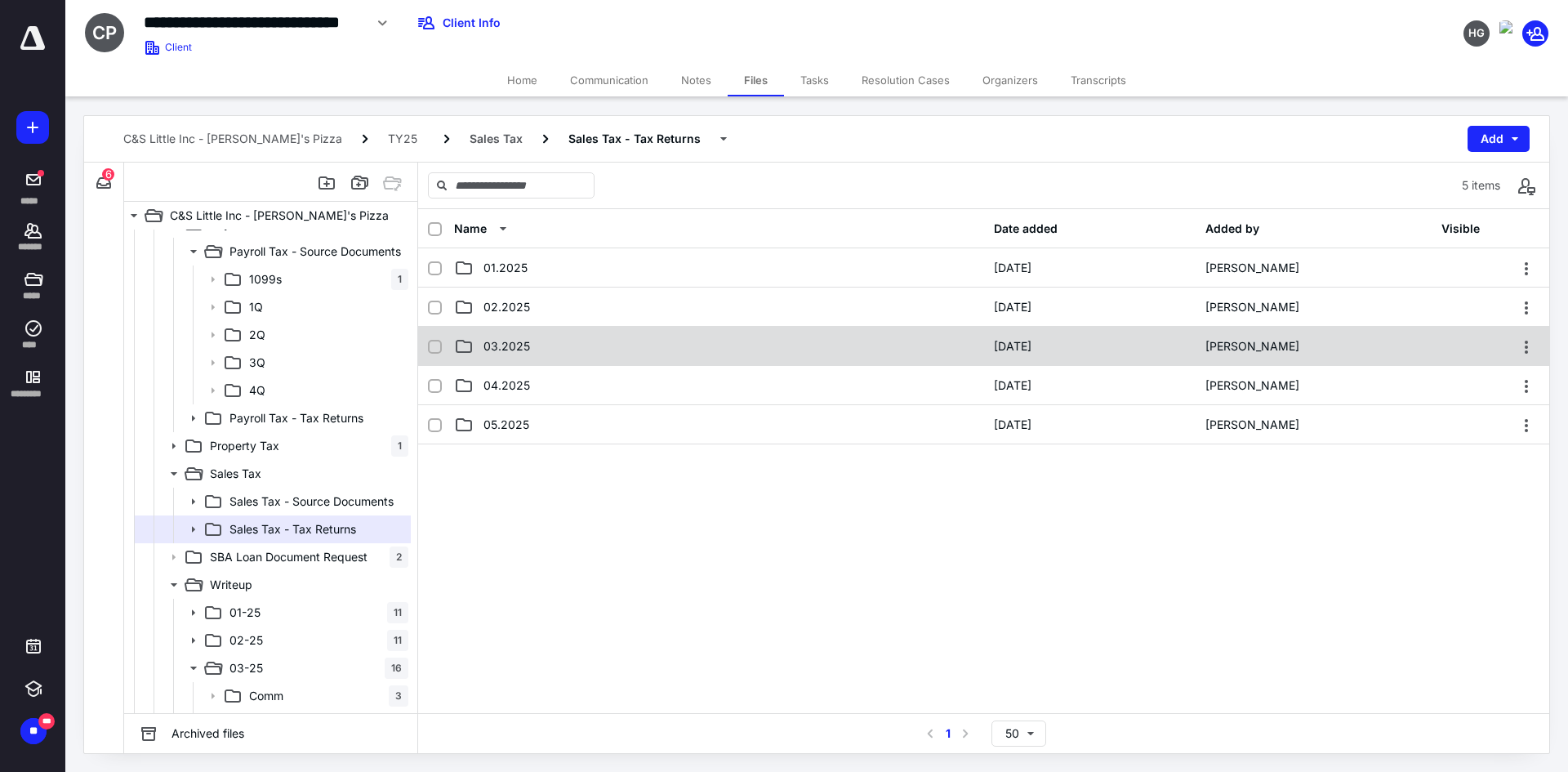 click on "03.2025" at bounding box center [719, 346] 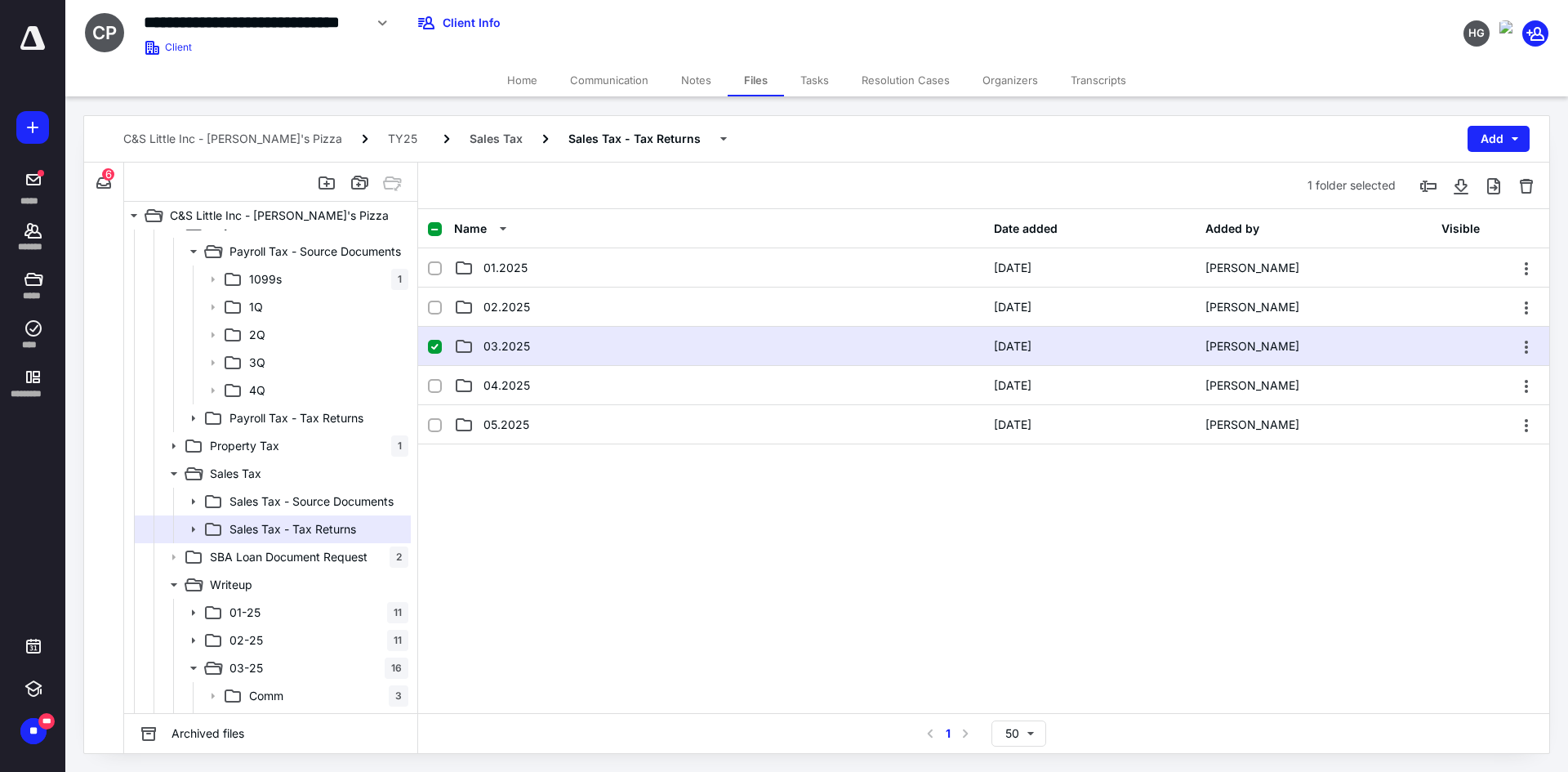 click on "03.2025" at bounding box center (719, 346) 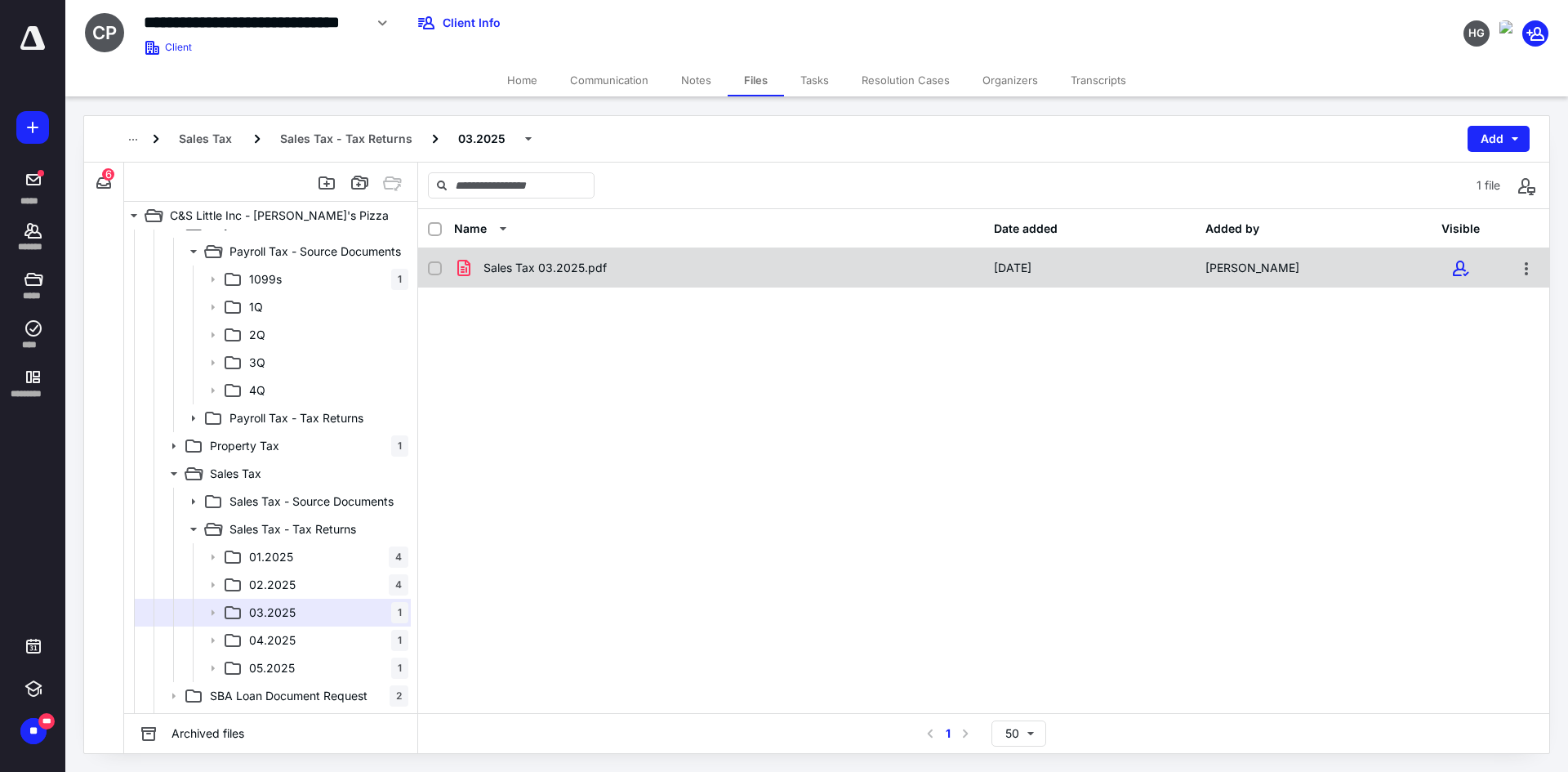 click on "Sales Tax 03.2025.pdf" at bounding box center (545, 268) 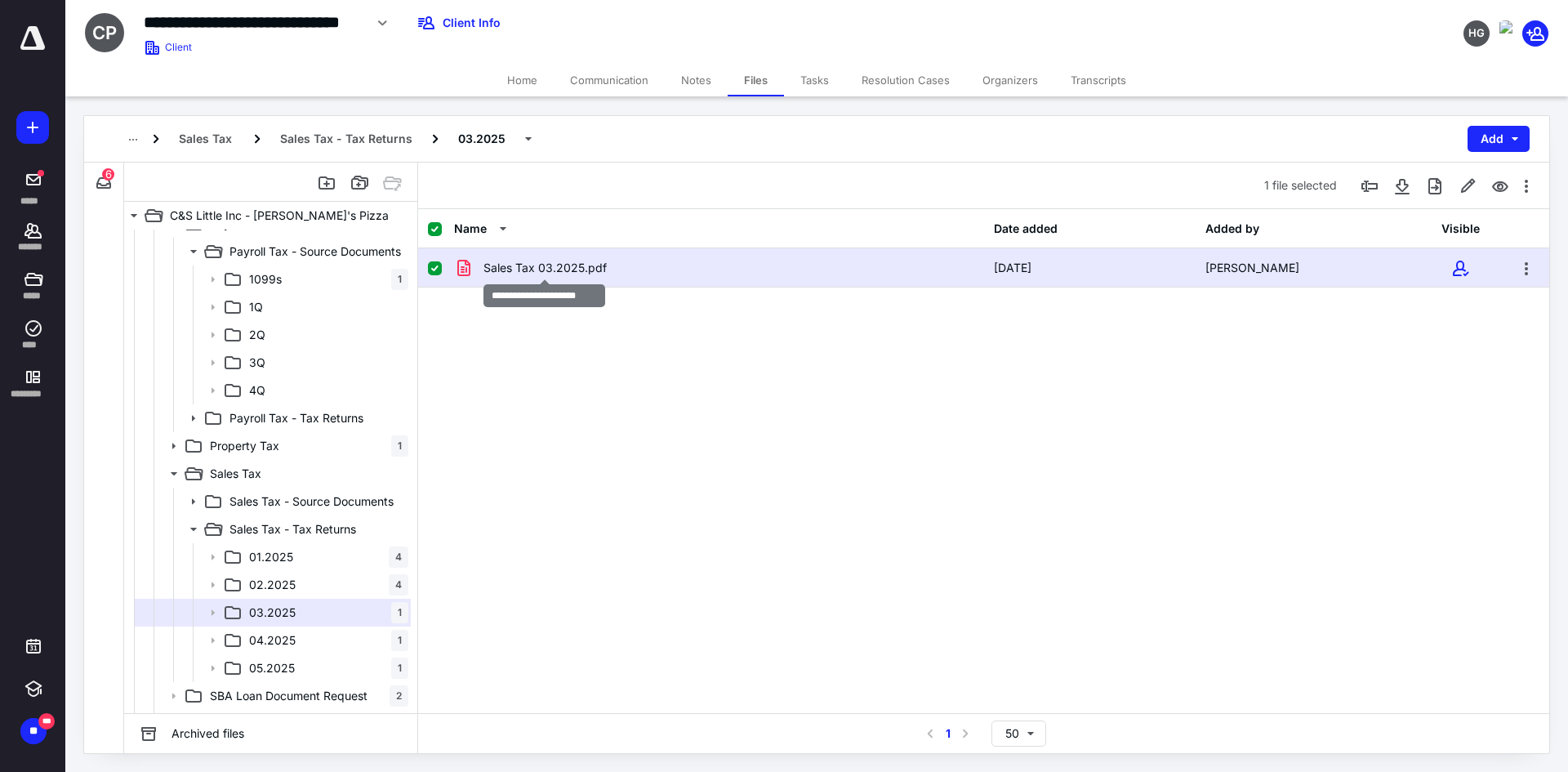 click on "Sales Tax 03.2025.pdf" at bounding box center (545, 268) 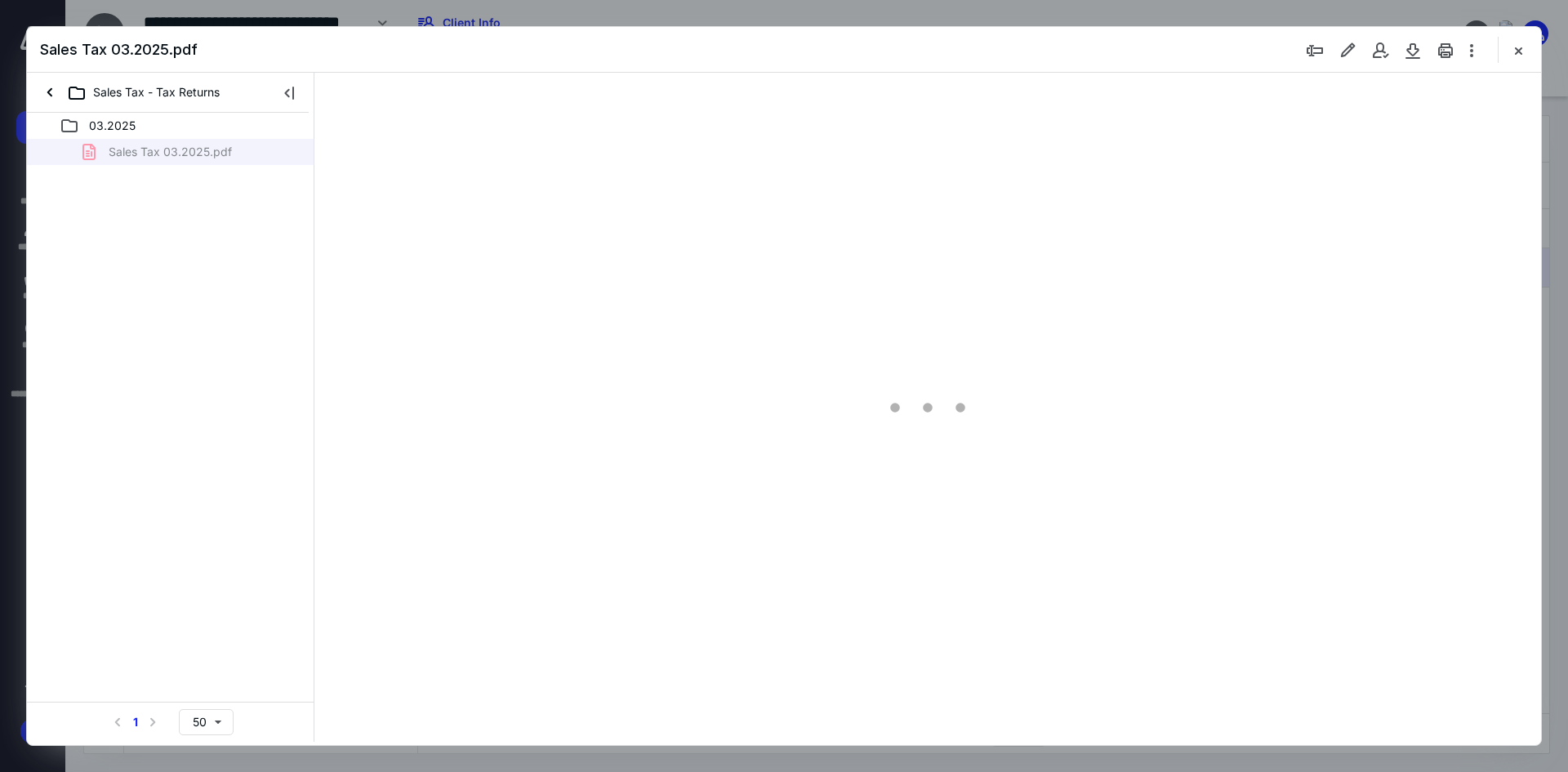 scroll, scrollTop: 0, scrollLeft: 0, axis: both 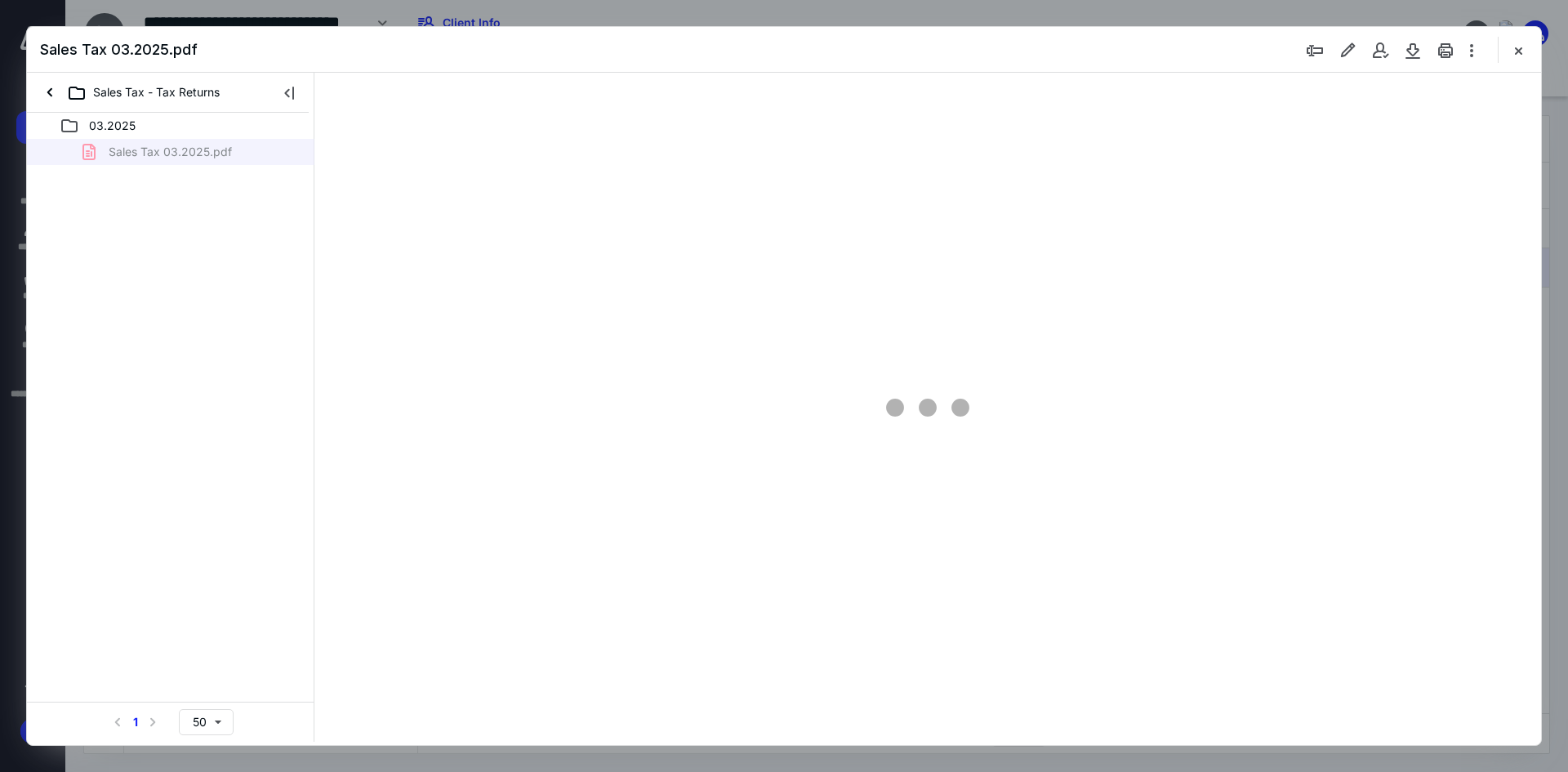 type on "93" 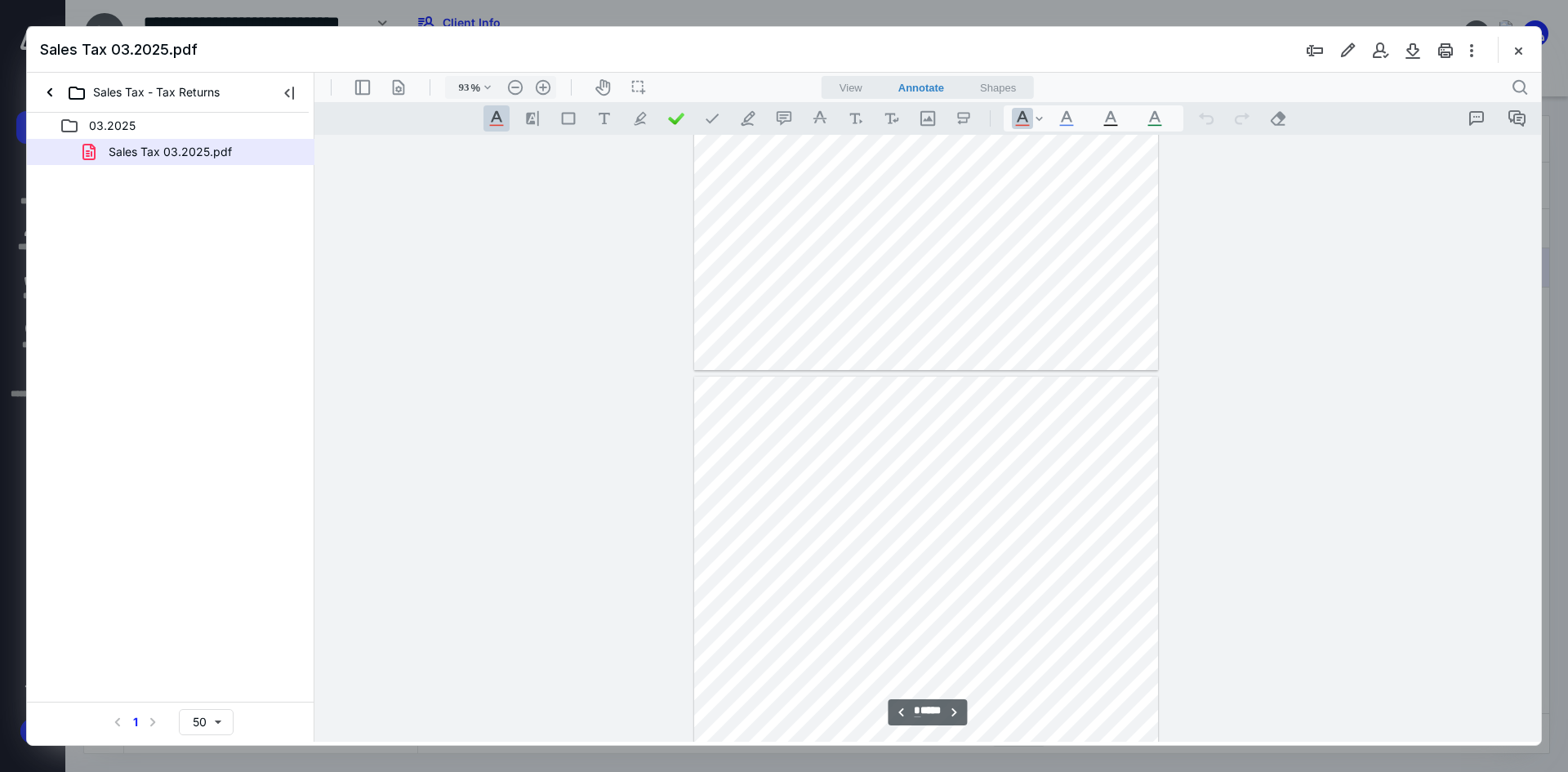 scroll, scrollTop: 2598, scrollLeft: 0, axis: vertical 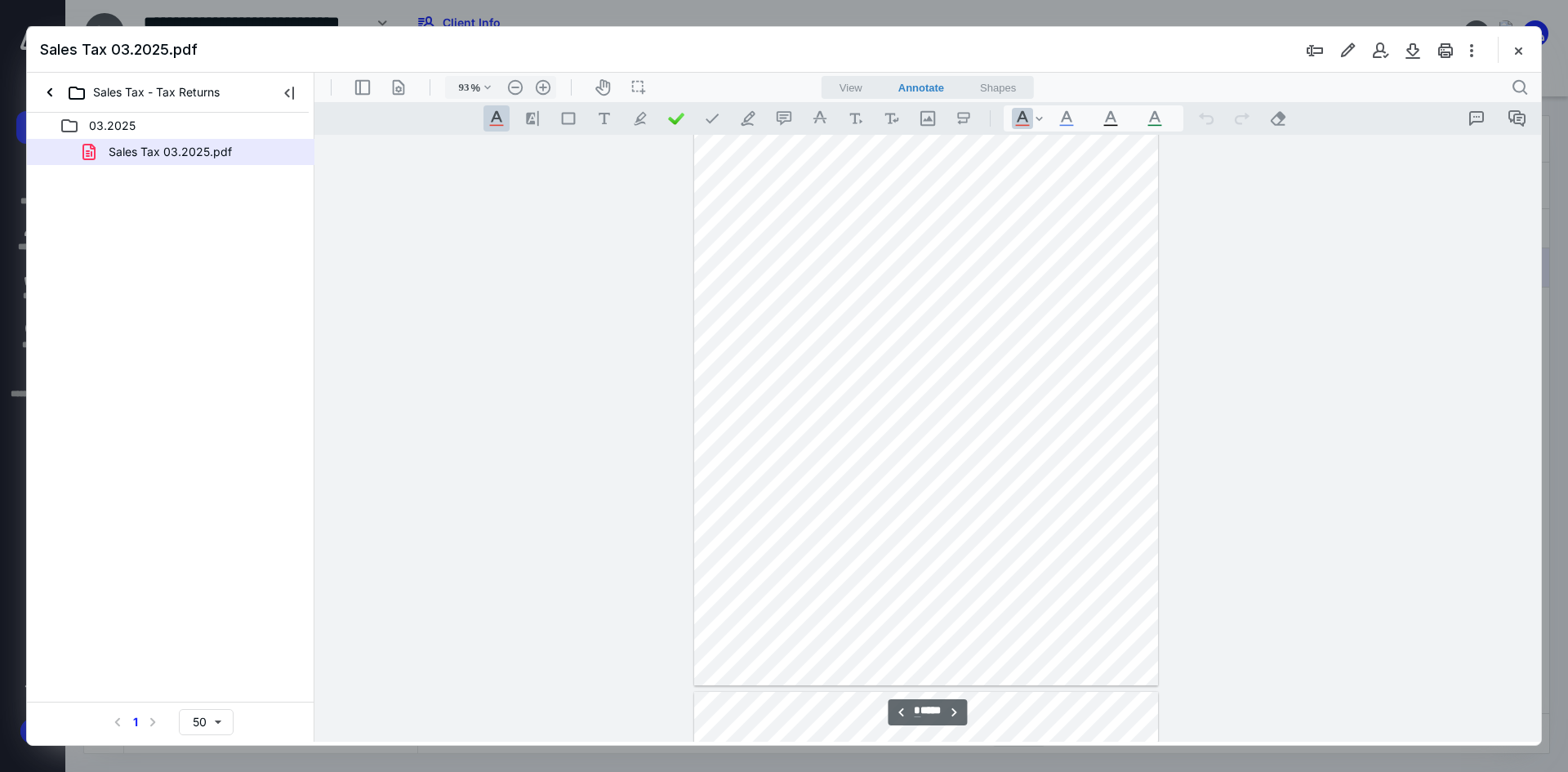 type on "*" 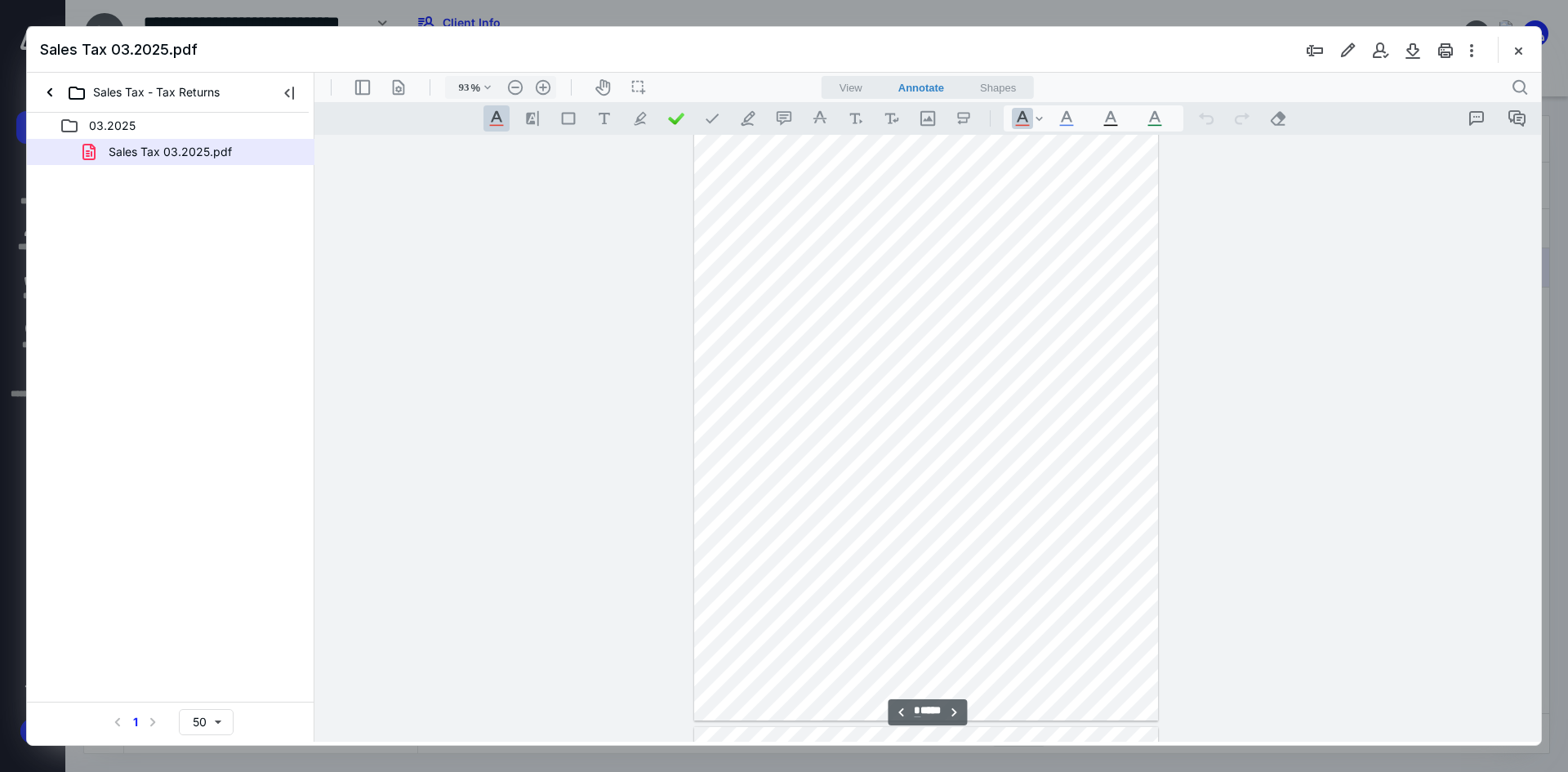 scroll, scrollTop: 3823, scrollLeft: 0, axis: vertical 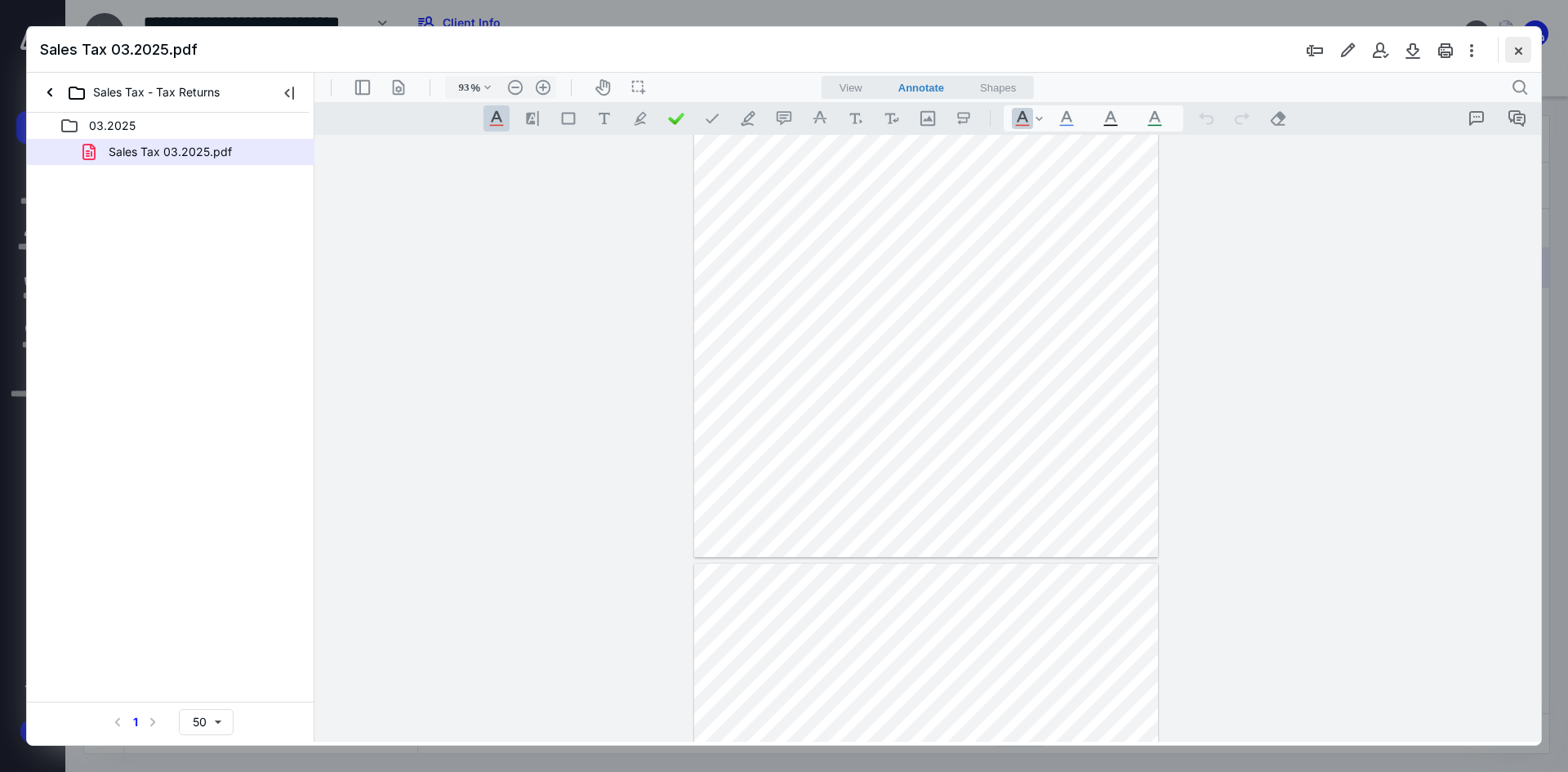 click at bounding box center [1518, 50] 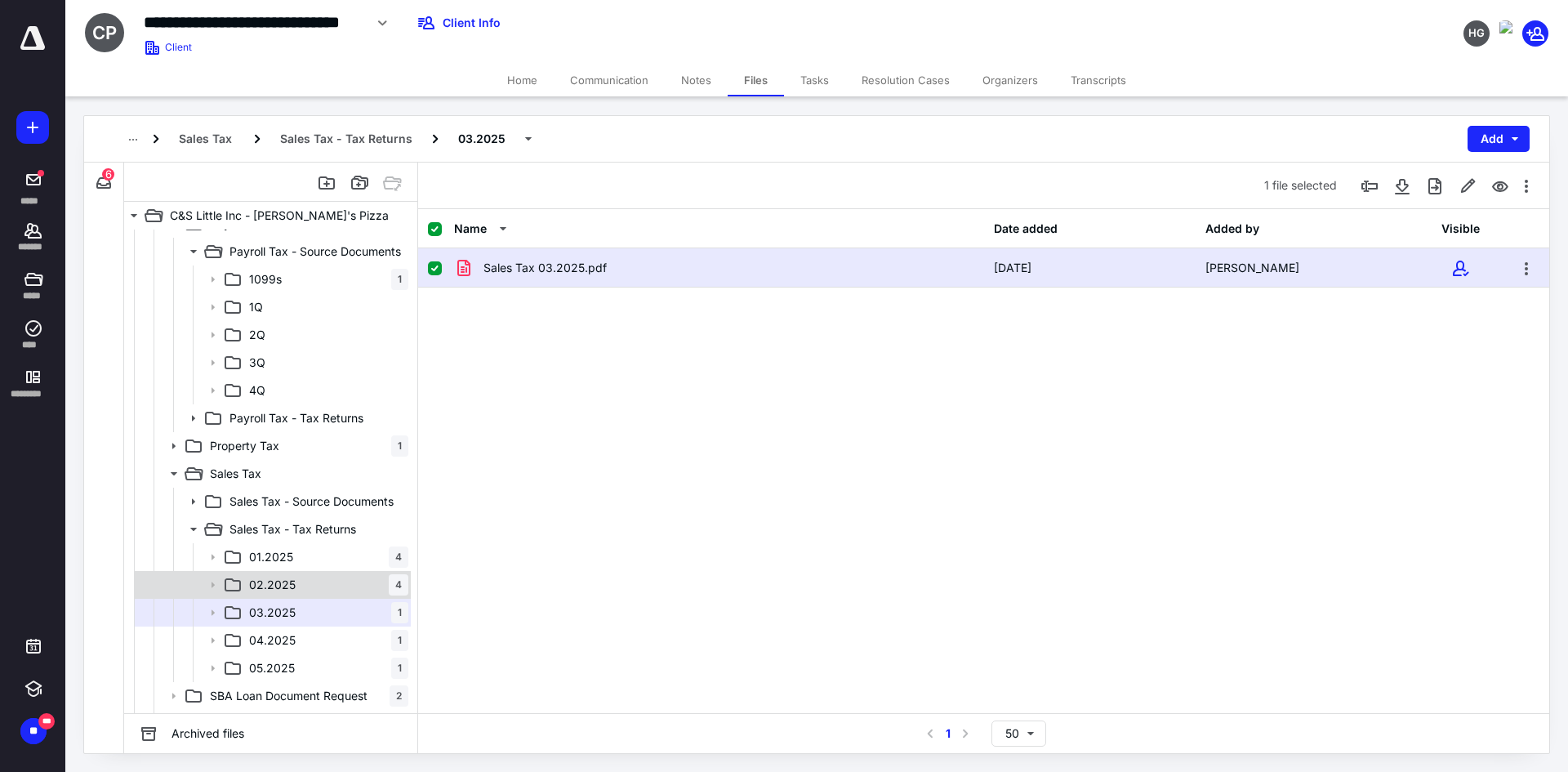 click on "02.2025 4" at bounding box center (325, 585) 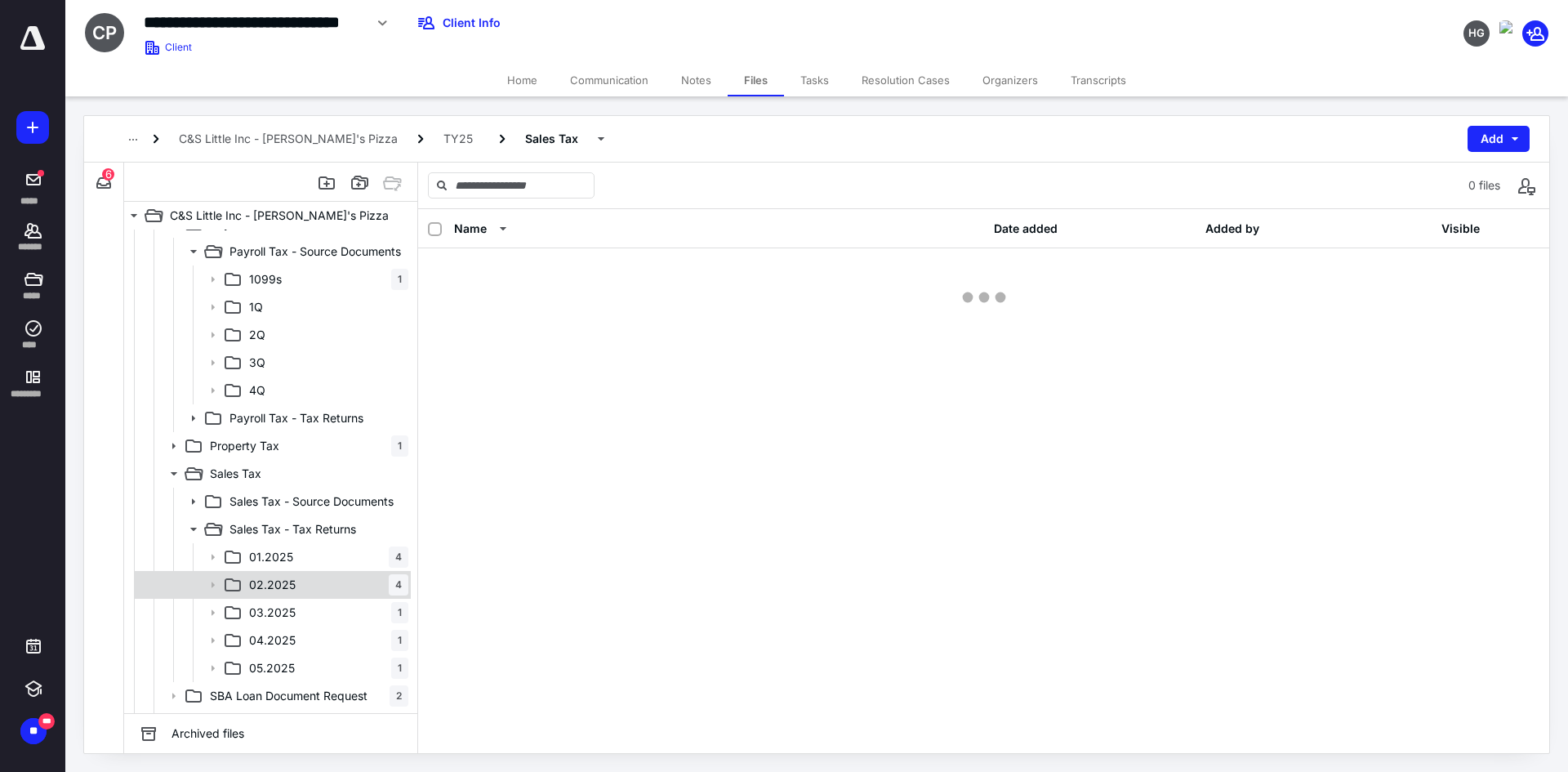 click on "02.2025 4" at bounding box center [325, 585] 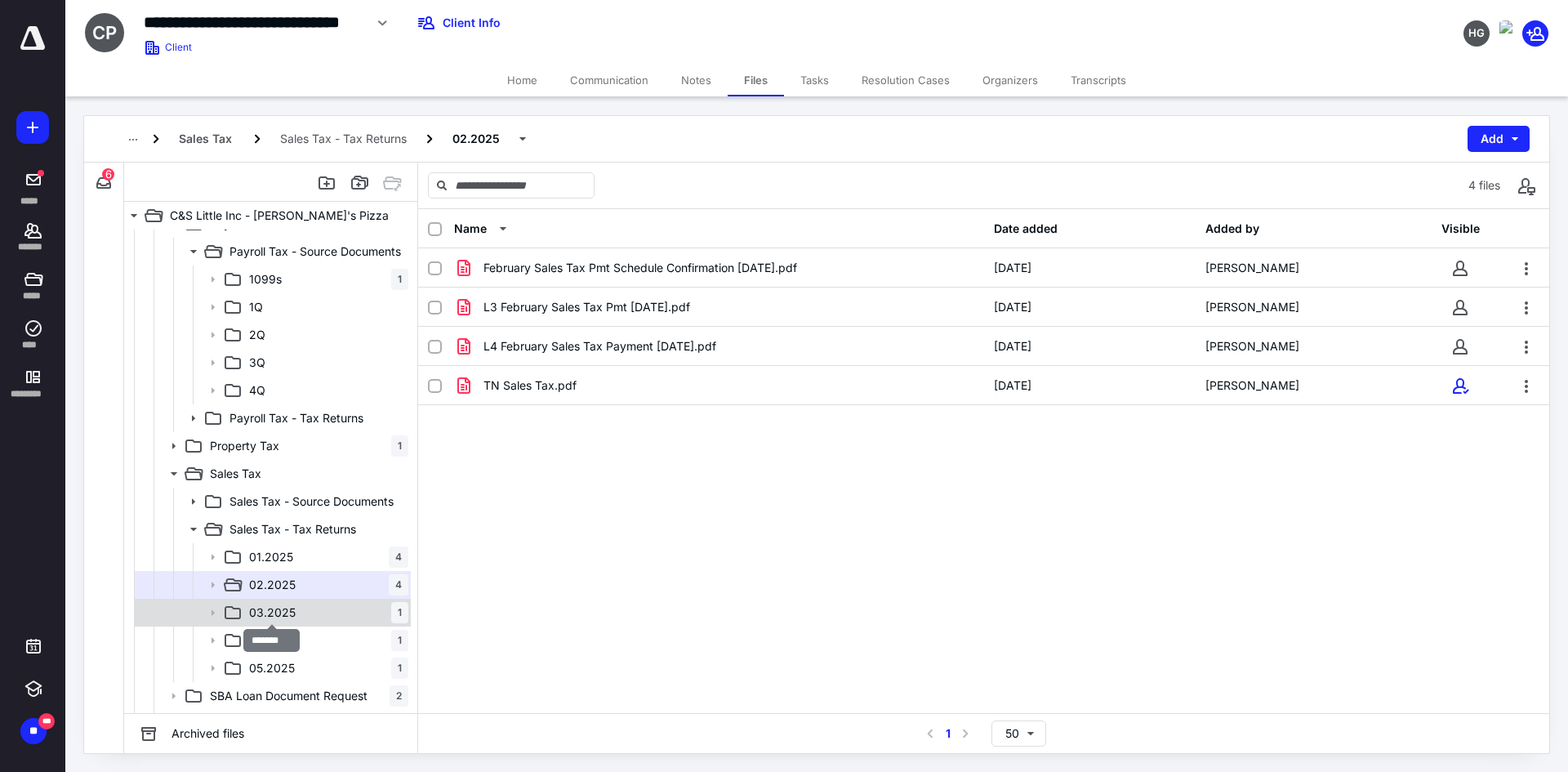 click on "03.2025" at bounding box center (272, 613) 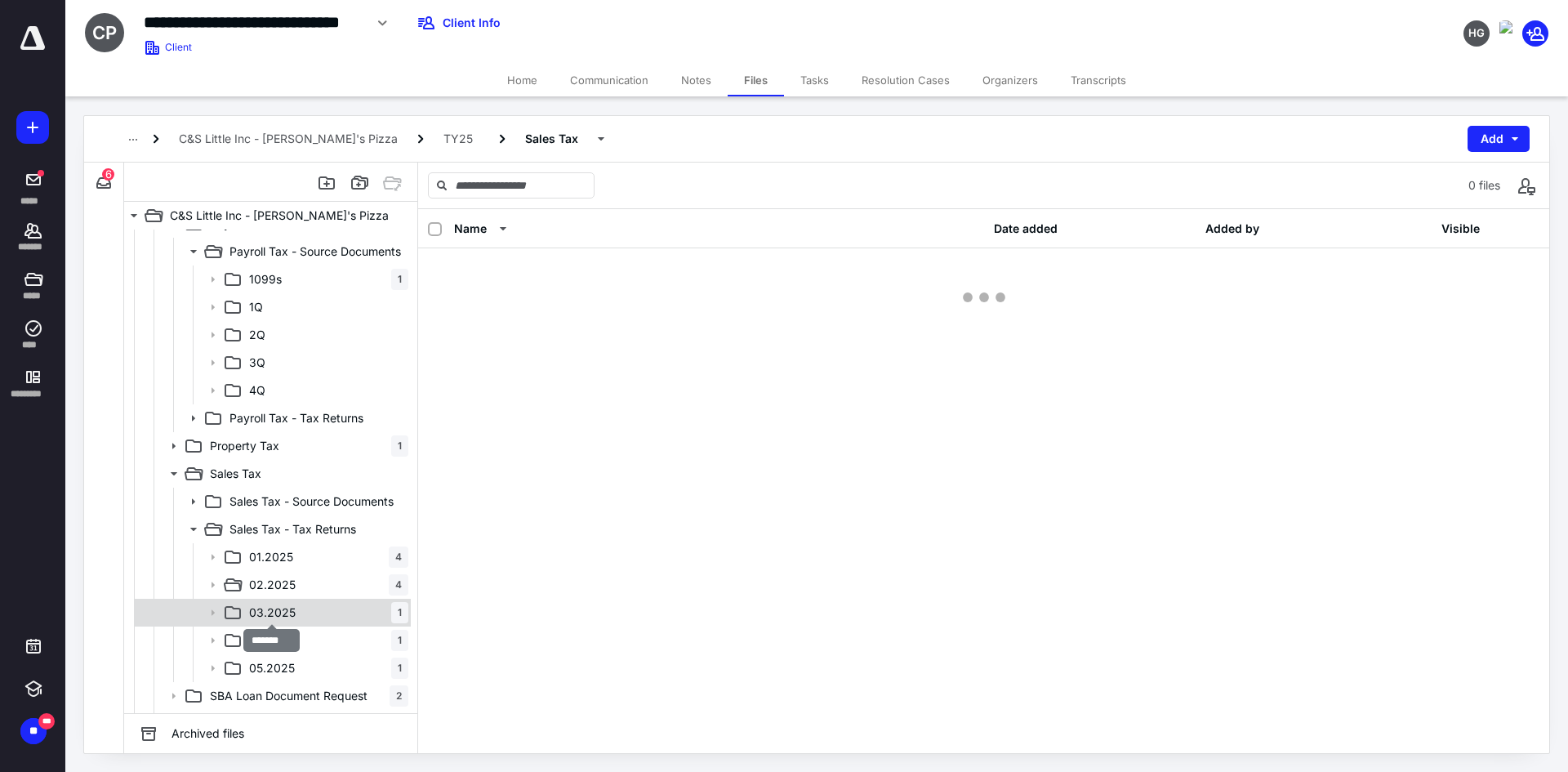 click on "03.2025" at bounding box center (272, 613) 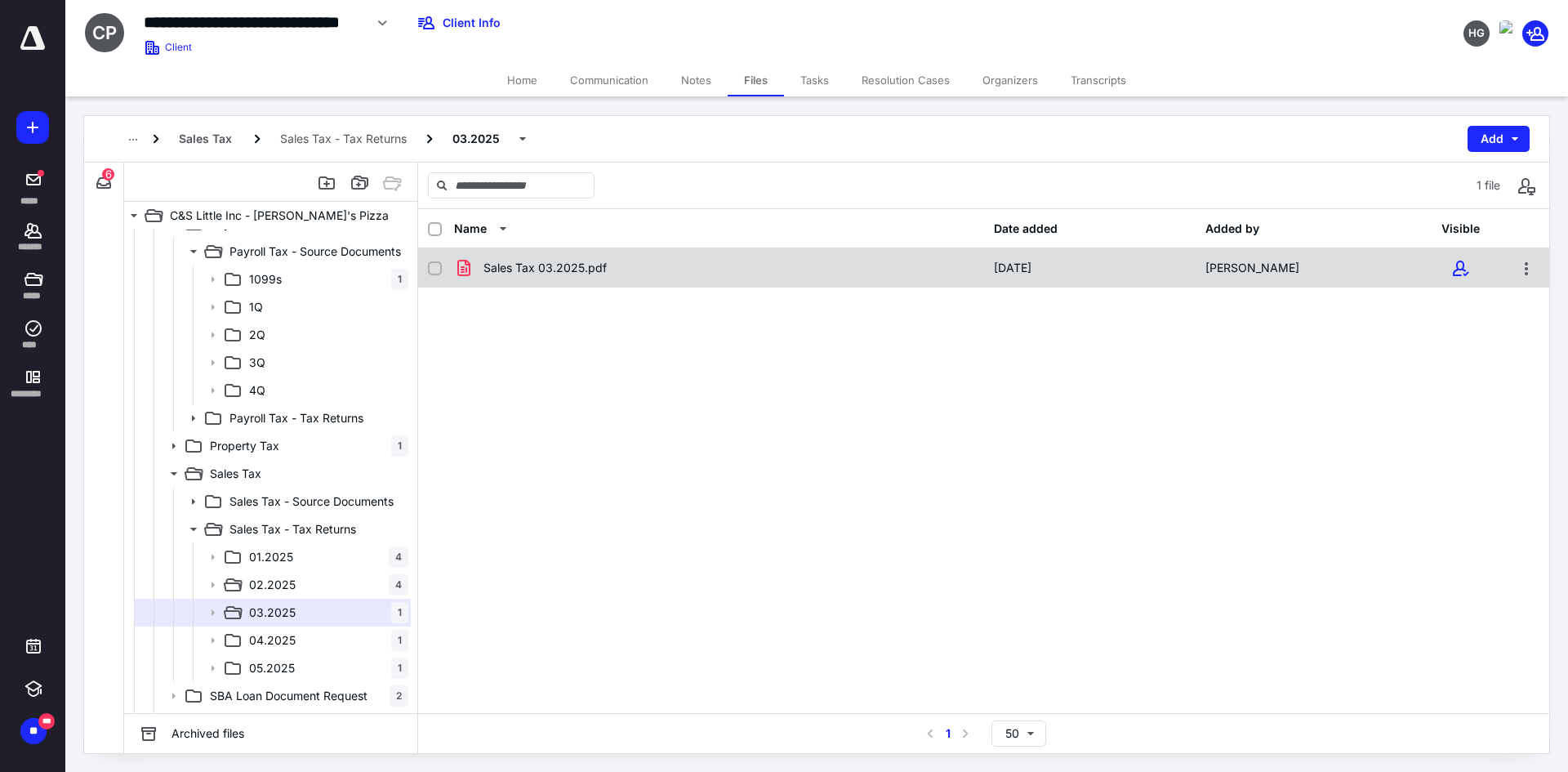click on "Sales Tax 03.2025.pdf" at bounding box center [545, 268] 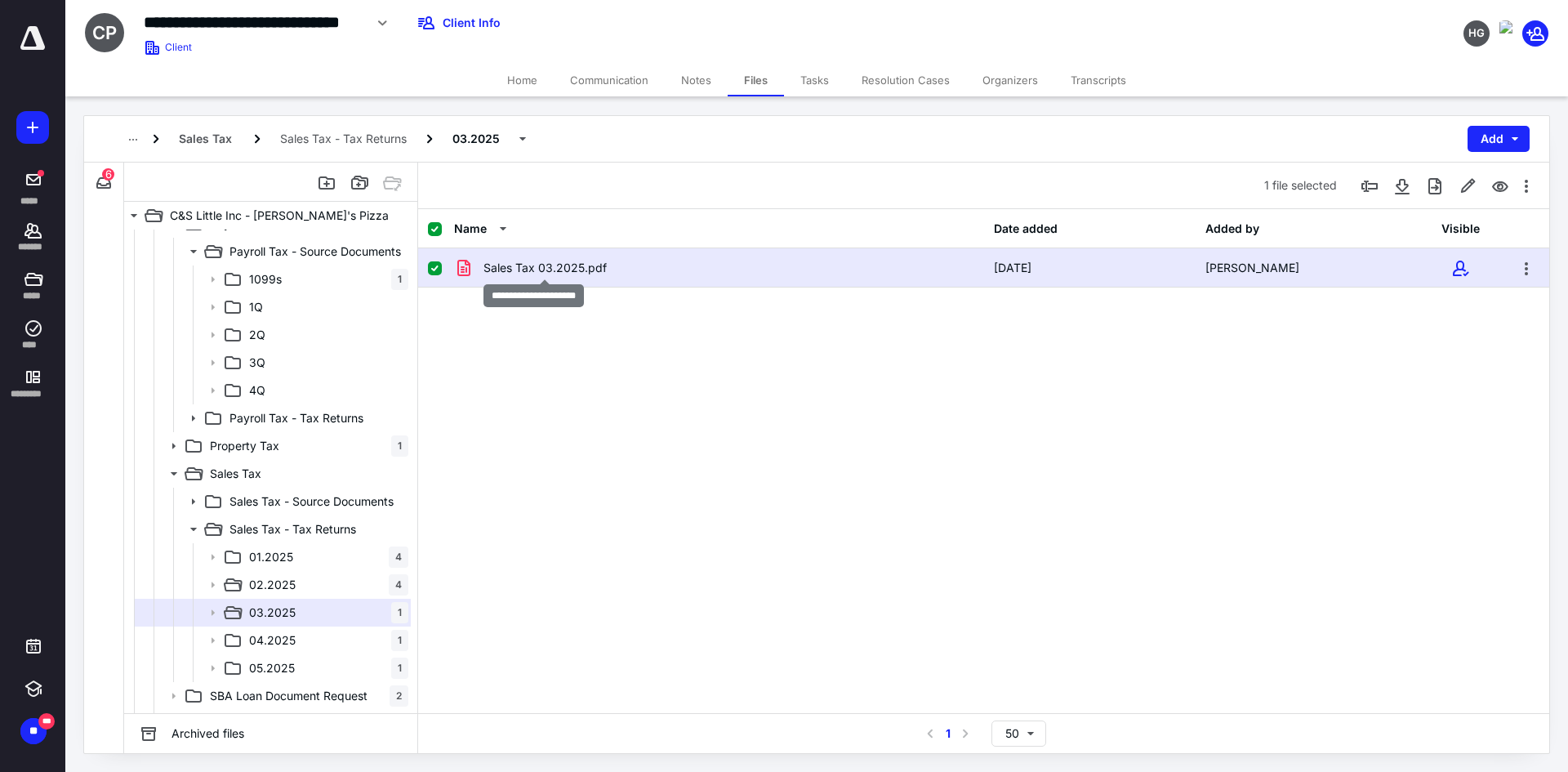 checkbox on "true" 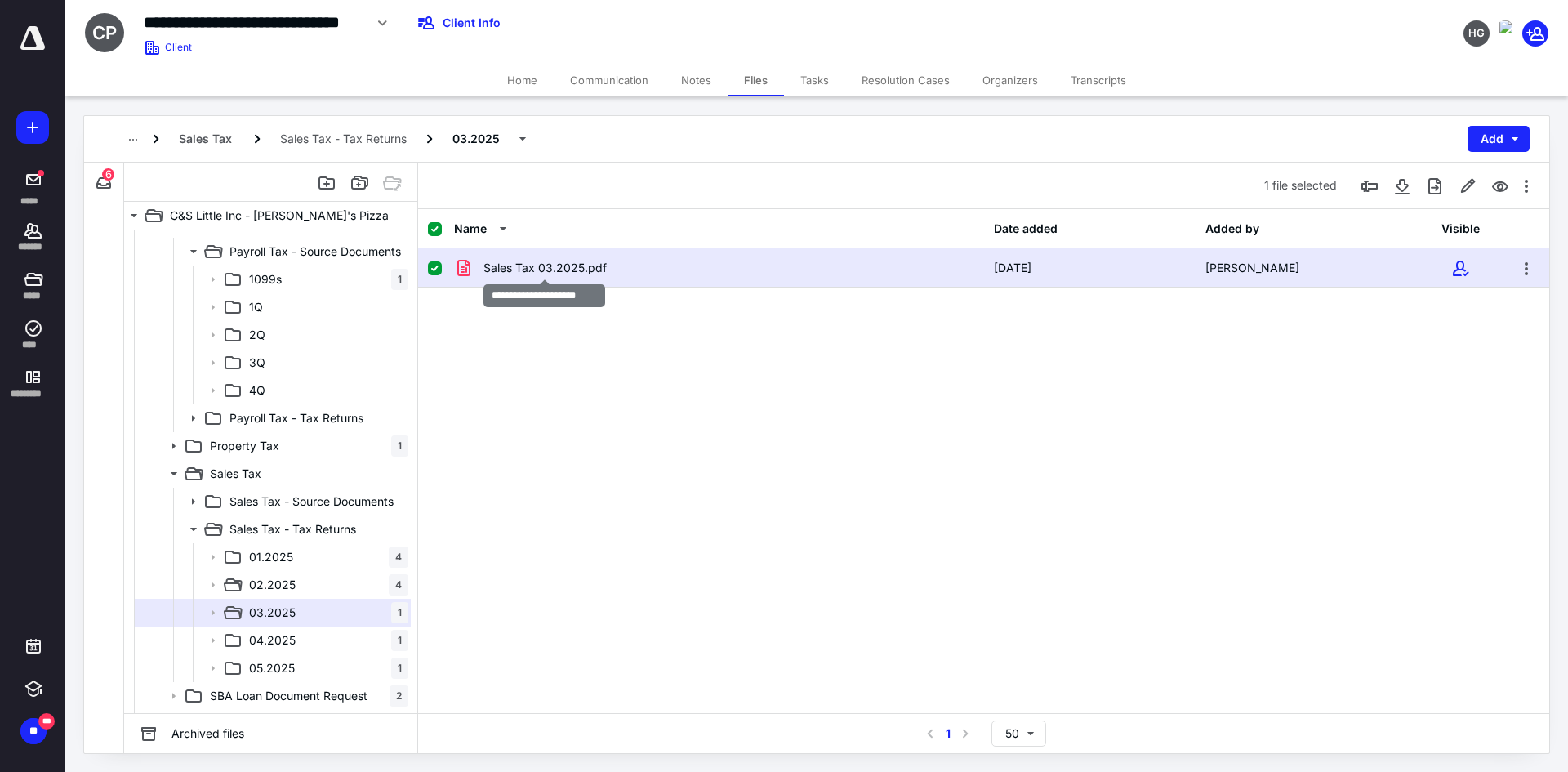 click on "Sales Tax 03.2025.pdf" at bounding box center (545, 268) 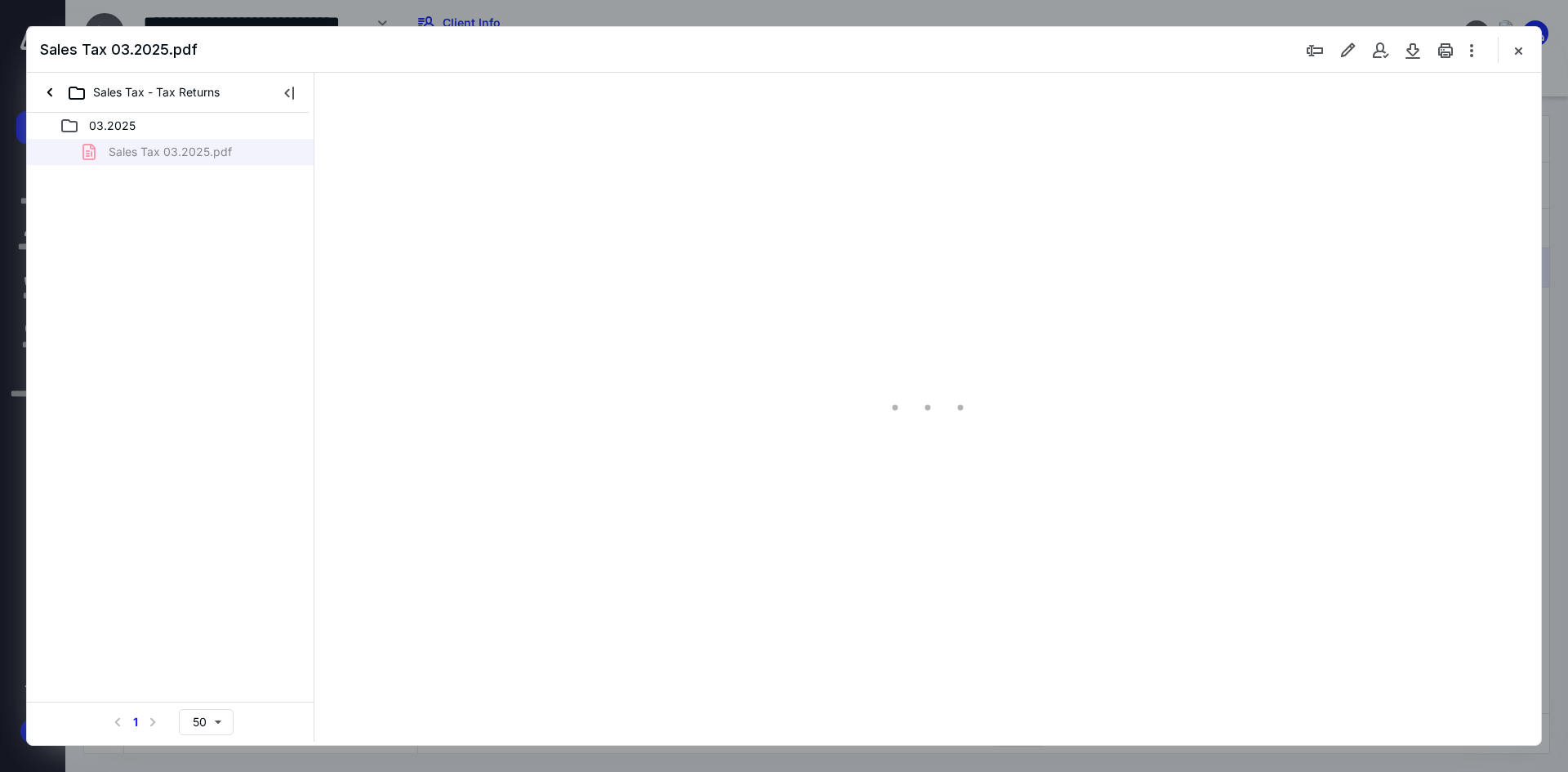scroll, scrollTop: 0, scrollLeft: 0, axis: both 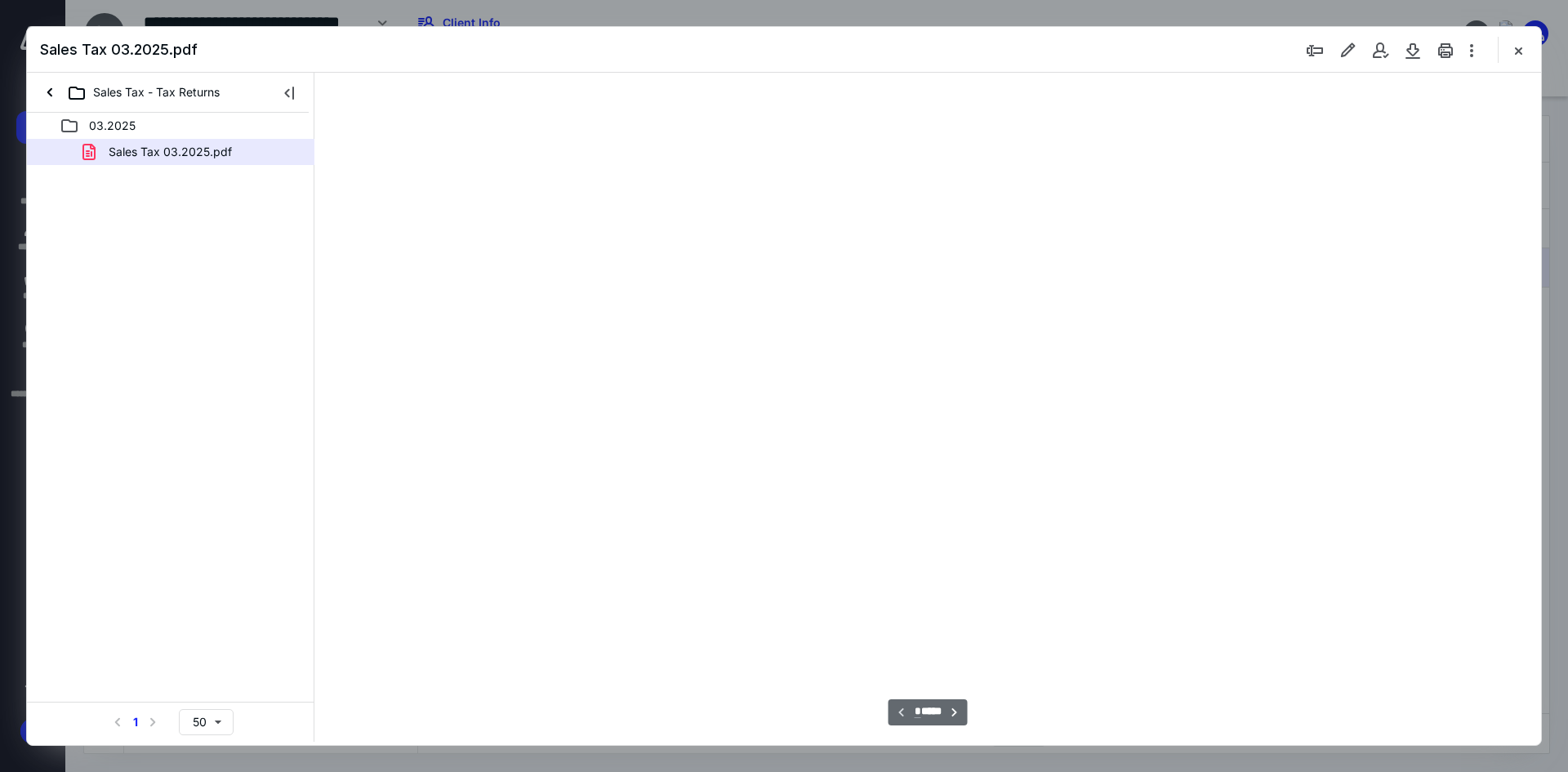 type on "93" 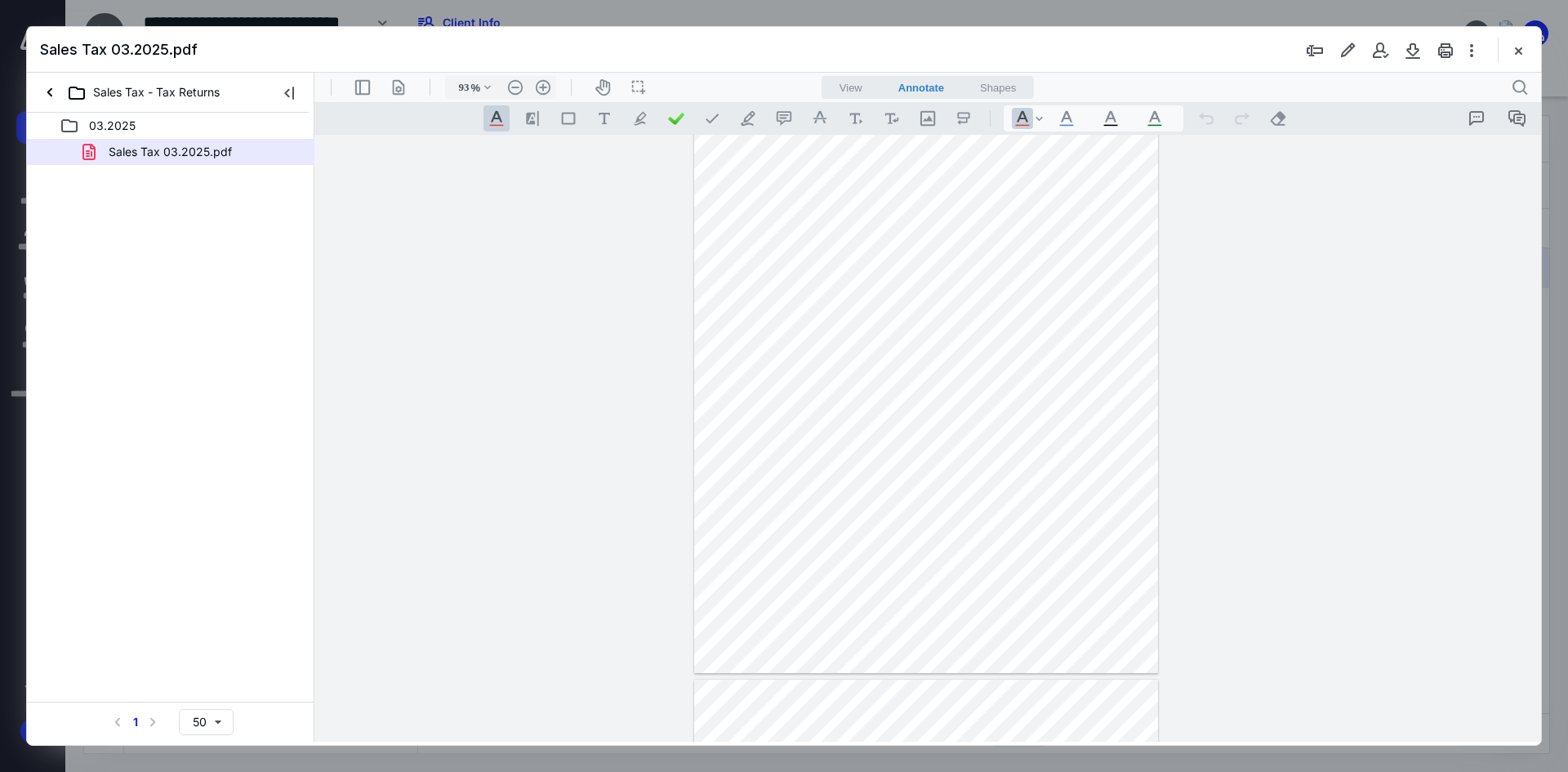 scroll, scrollTop: 0, scrollLeft: 0, axis: both 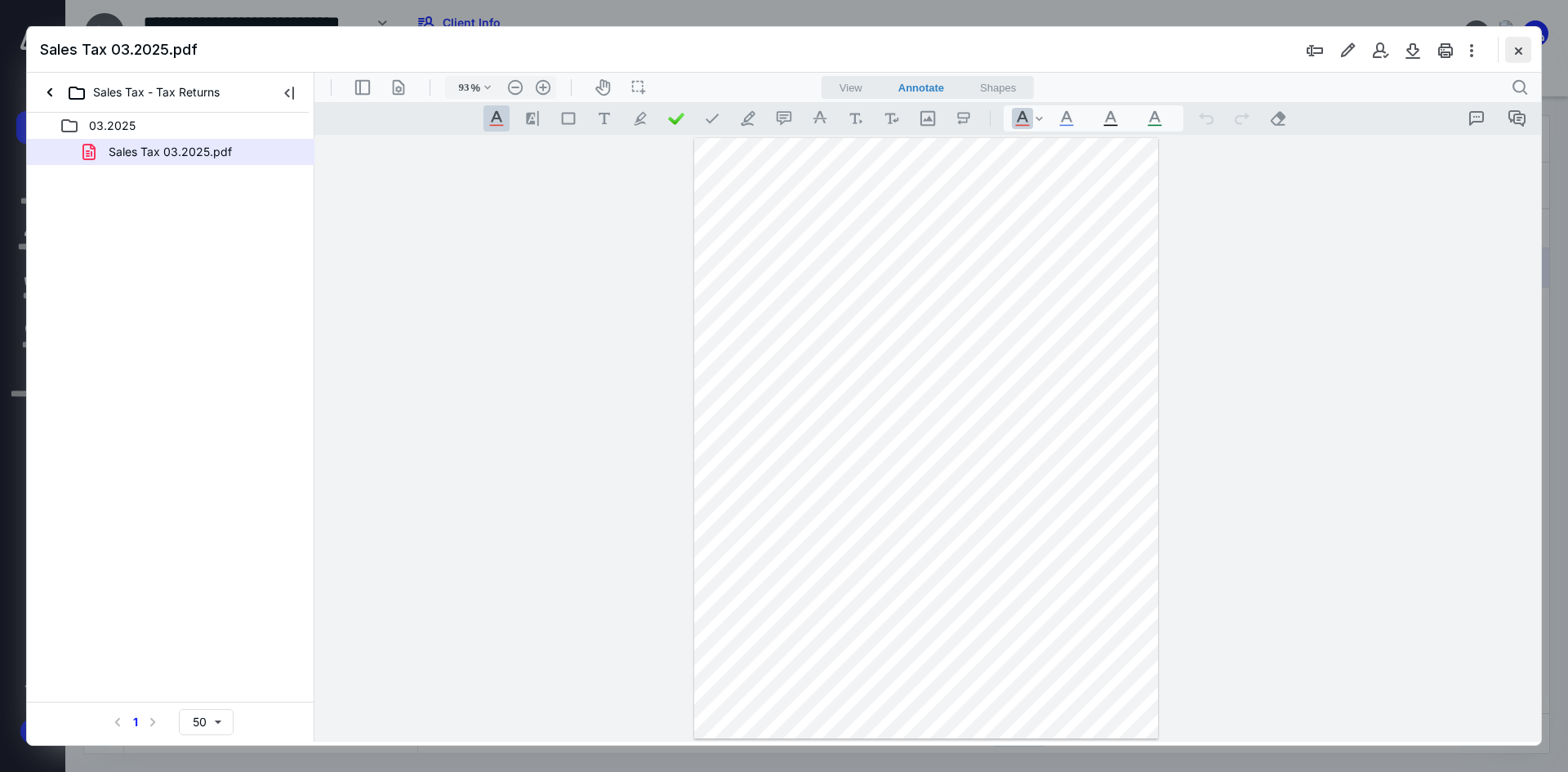 click at bounding box center [1518, 50] 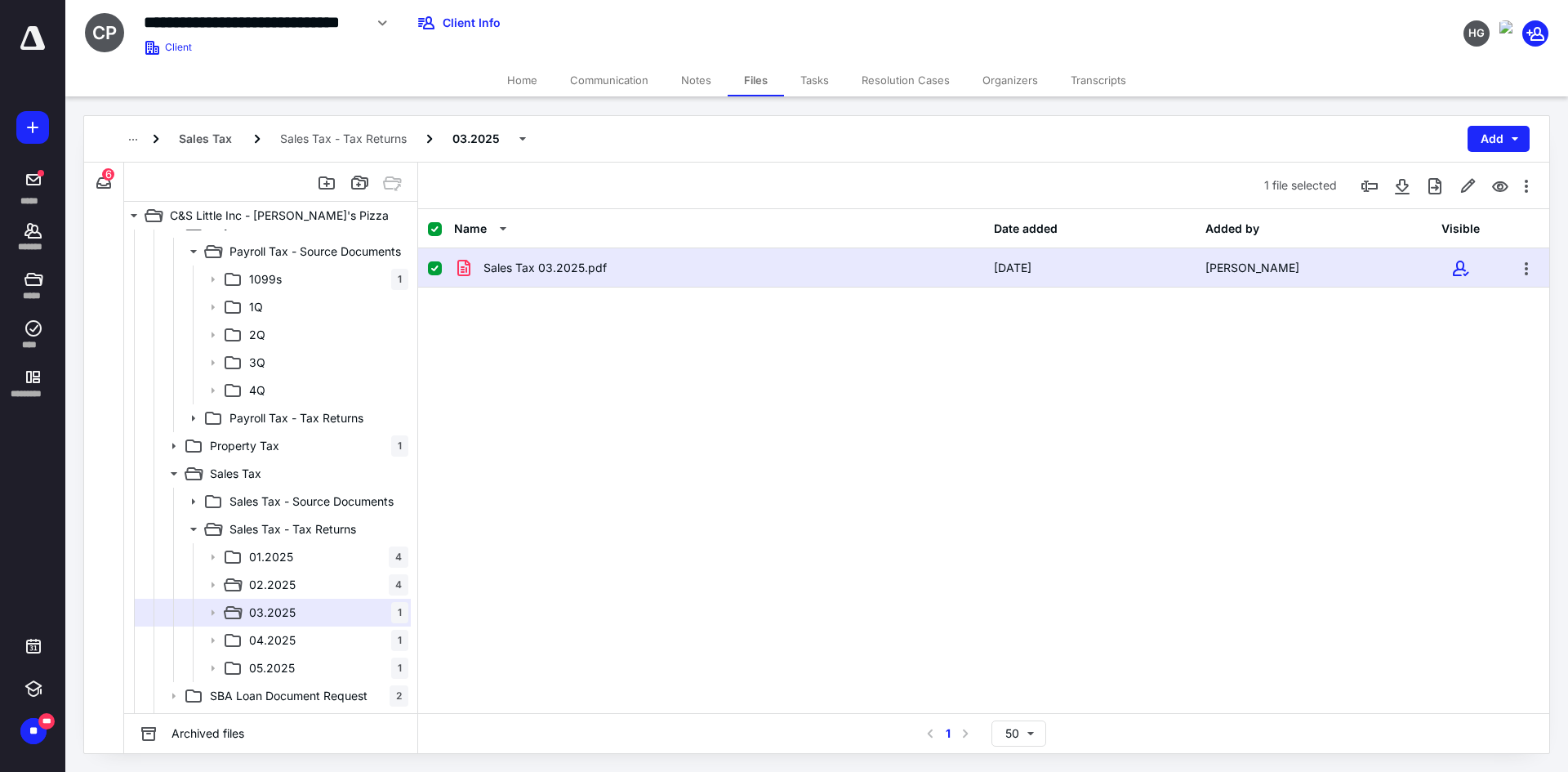 checkbox on "false" 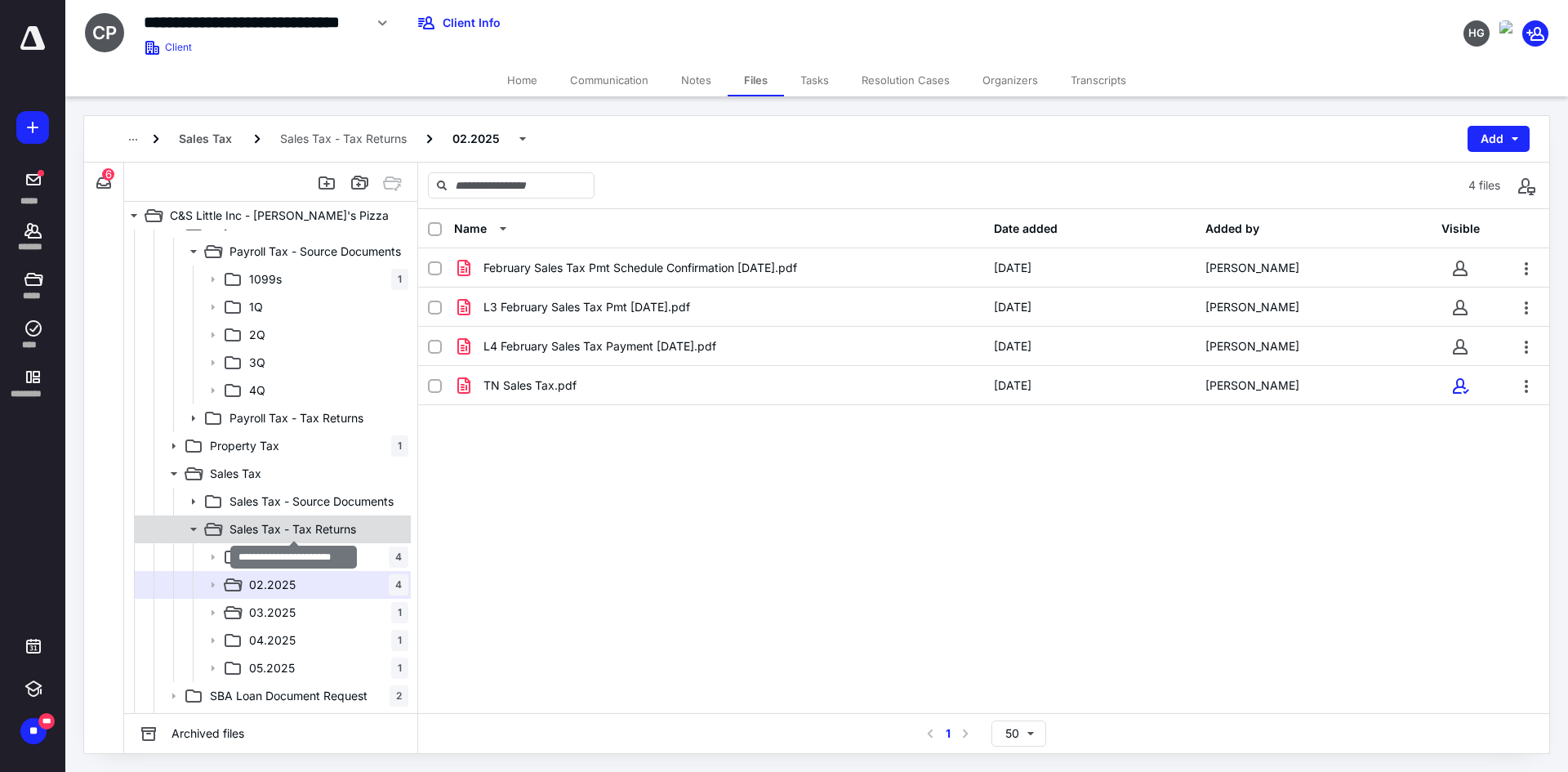 scroll, scrollTop: 163, scrollLeft: 0, axis: vertical 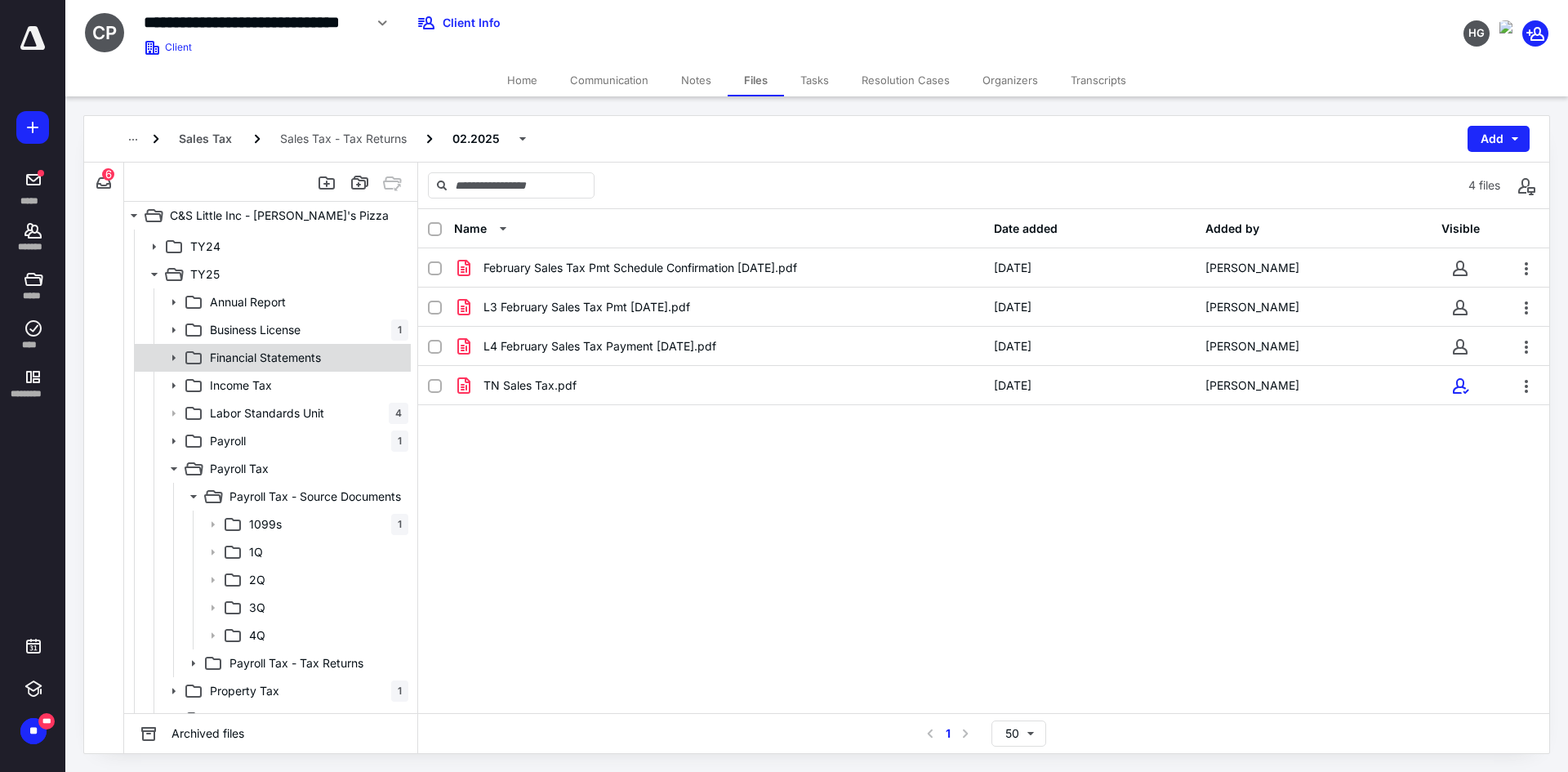 click on "Financial Statements" at bounding box center [271, 358] 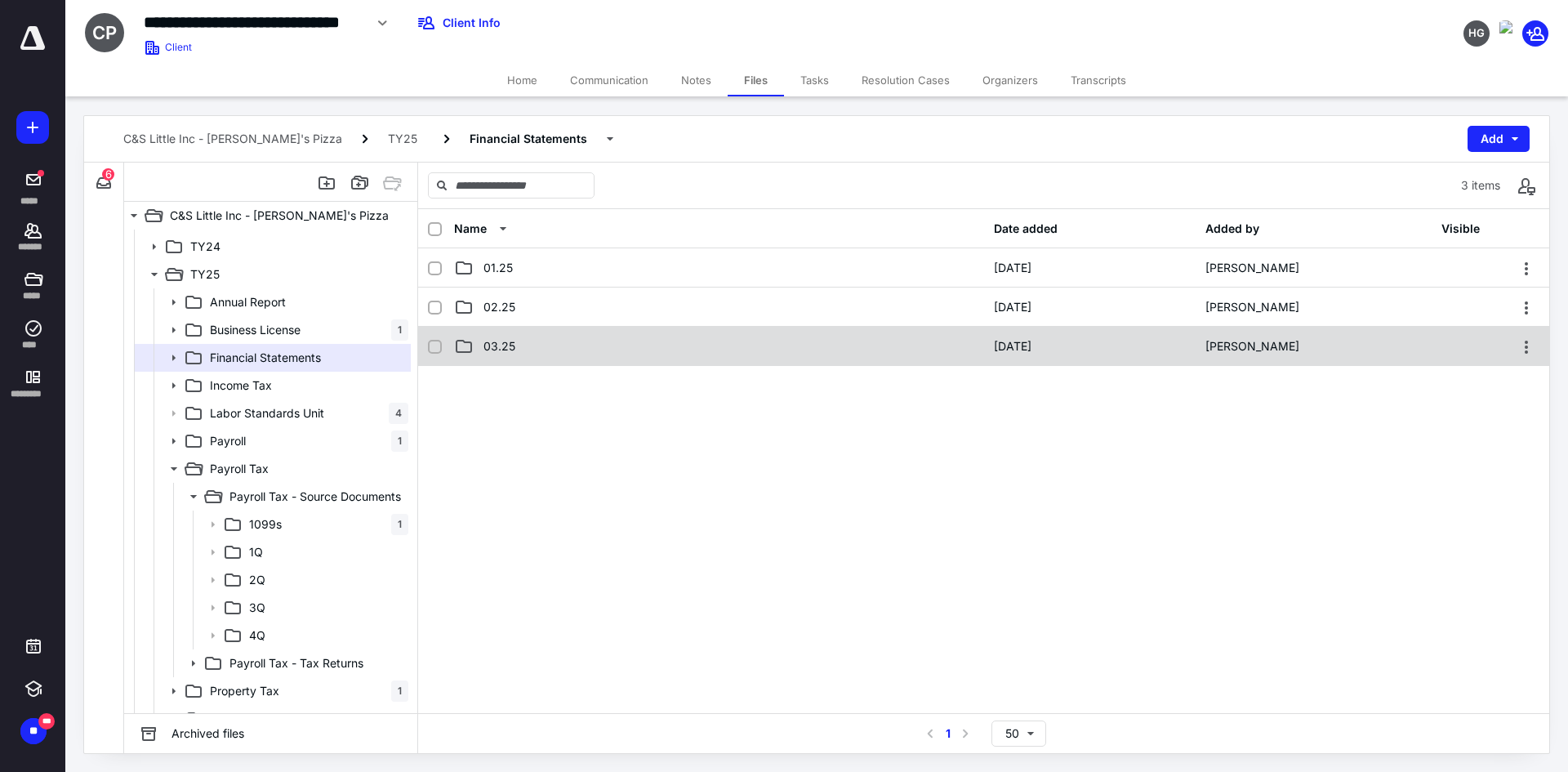 click on "03.25" at bounding box center (719, 346) 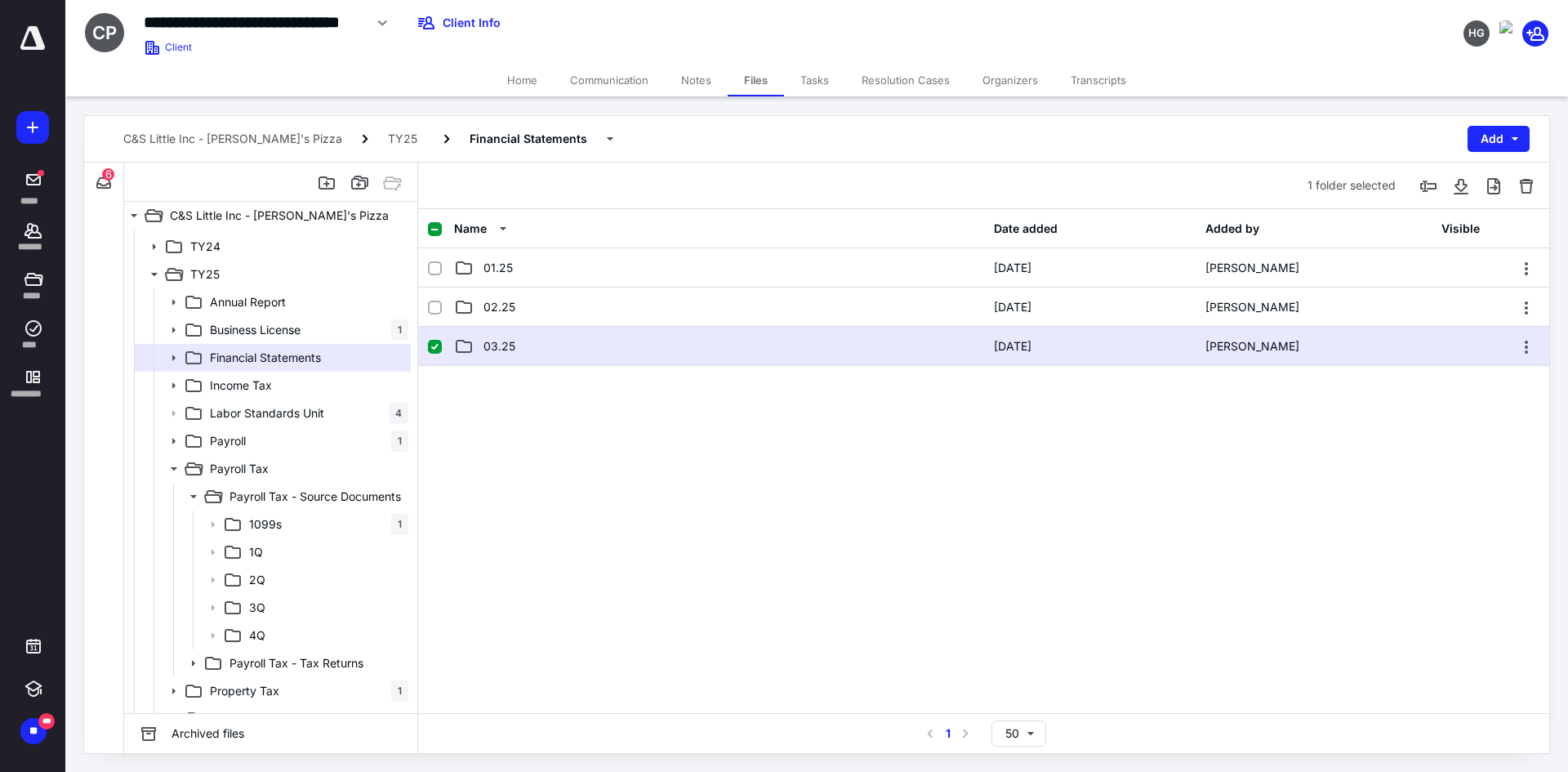 click on "03.25" at bounding box center [719, 346] 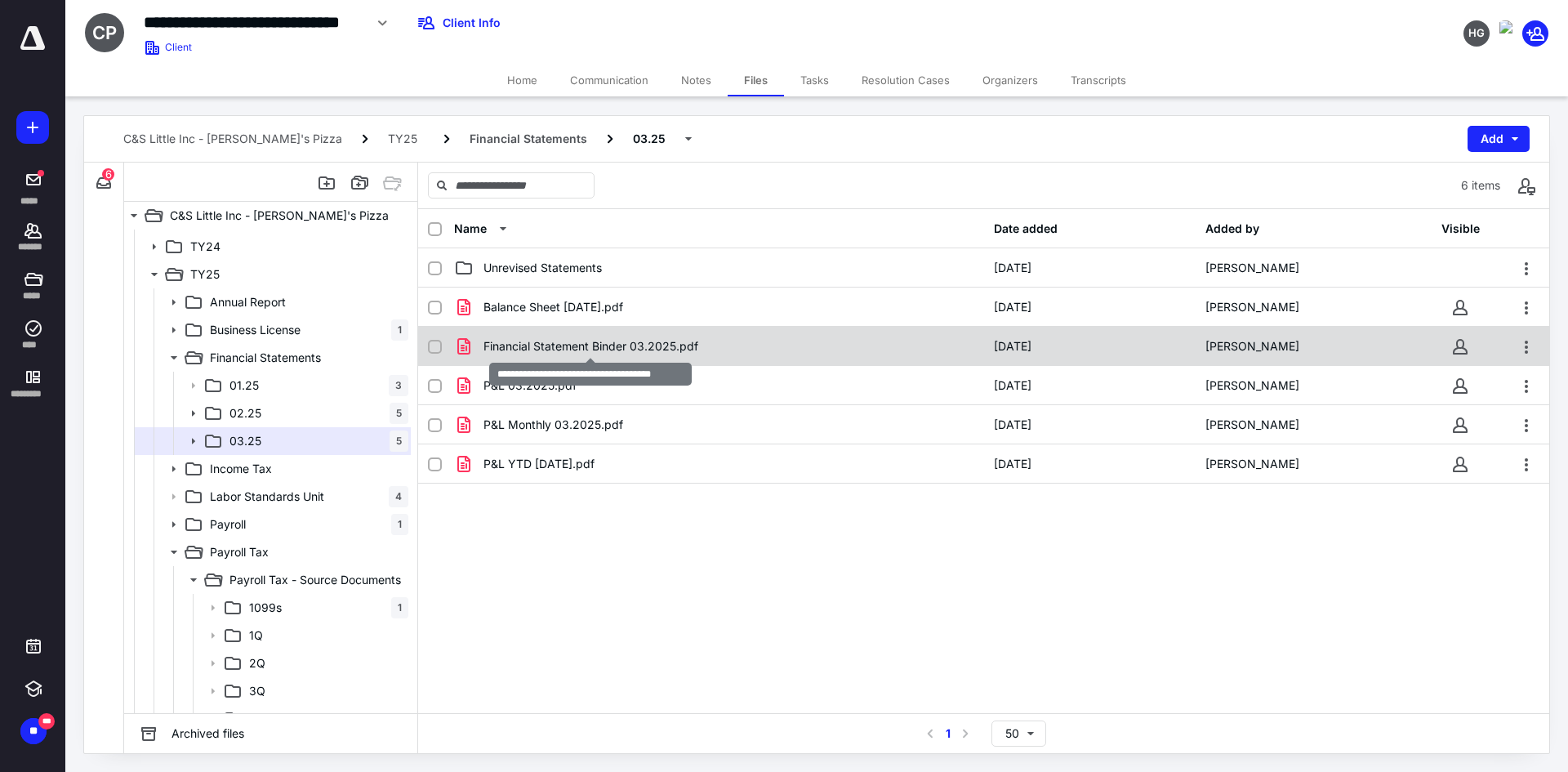 click on "Financial Statement Binder 03.2025.pdf" at bounding box center [590, 346] 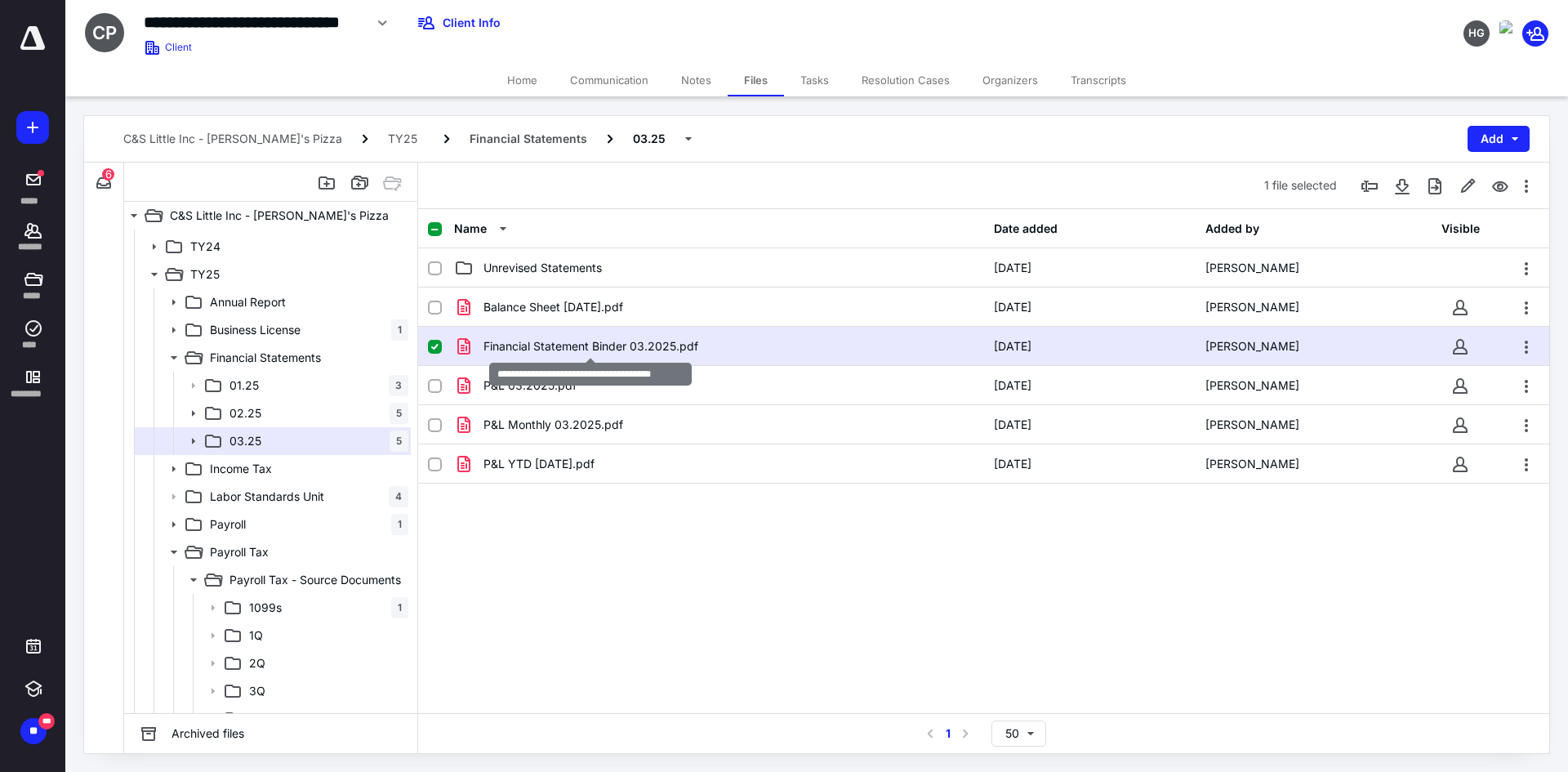 click on "Financial Statement Binder 03.2025.pdf" at bounding box center [590, 346] 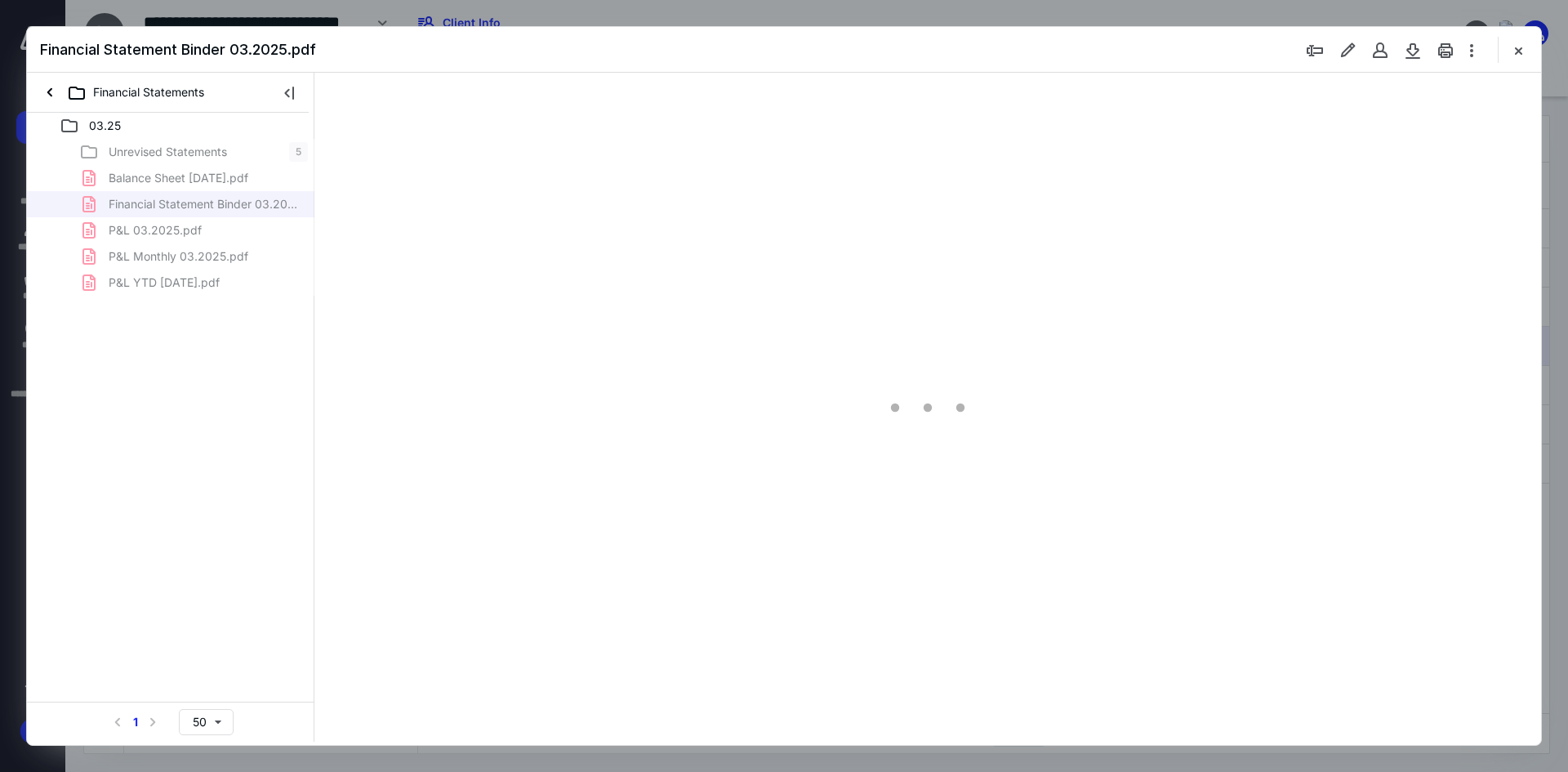 scroll, scrollTop: 0, scrollLeft: 0, axis: both 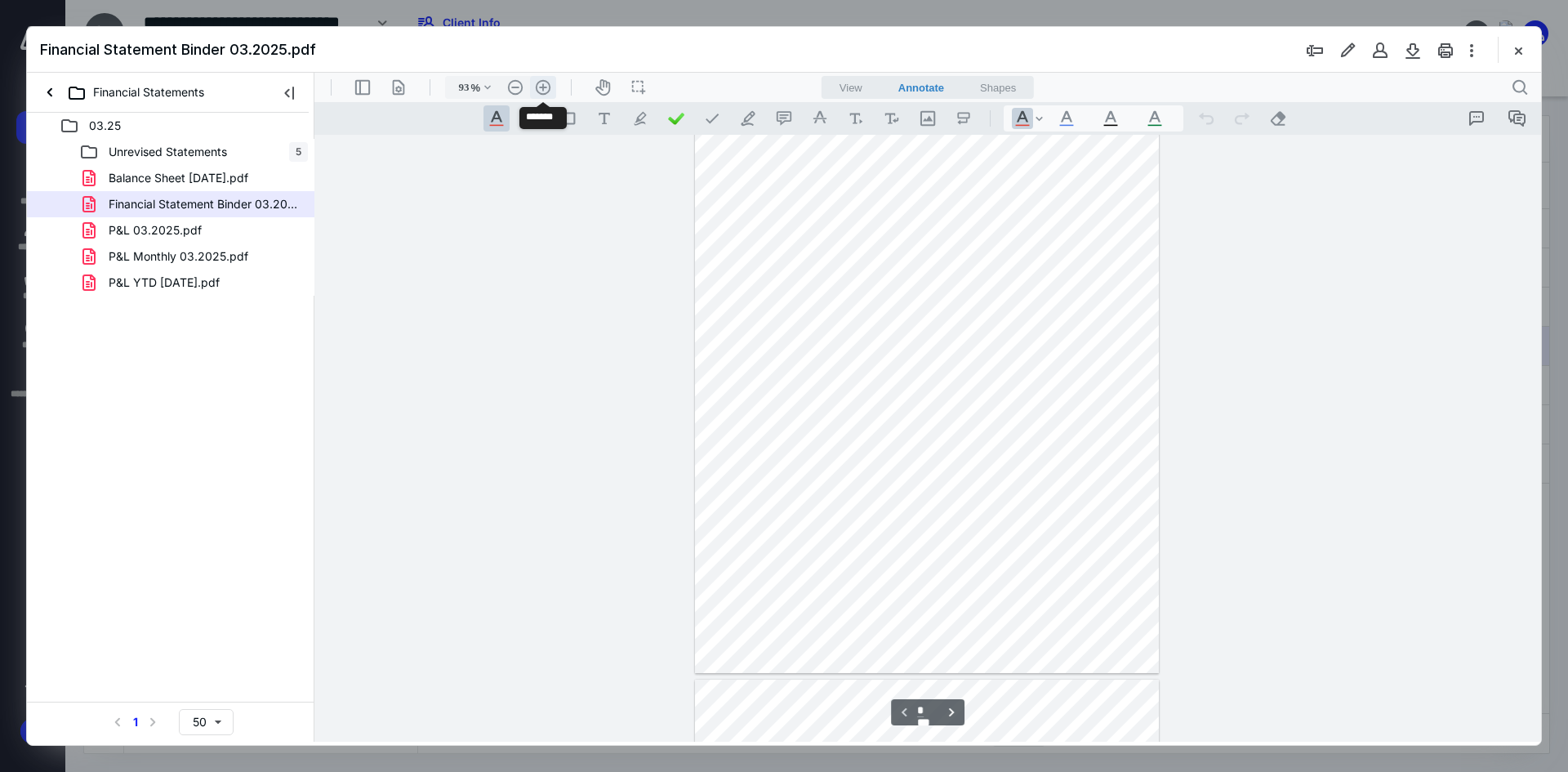 click on ".cls-1{fill:#abb0c4;} icon - header - zoom - in - line" at bounding box center (543, 87) 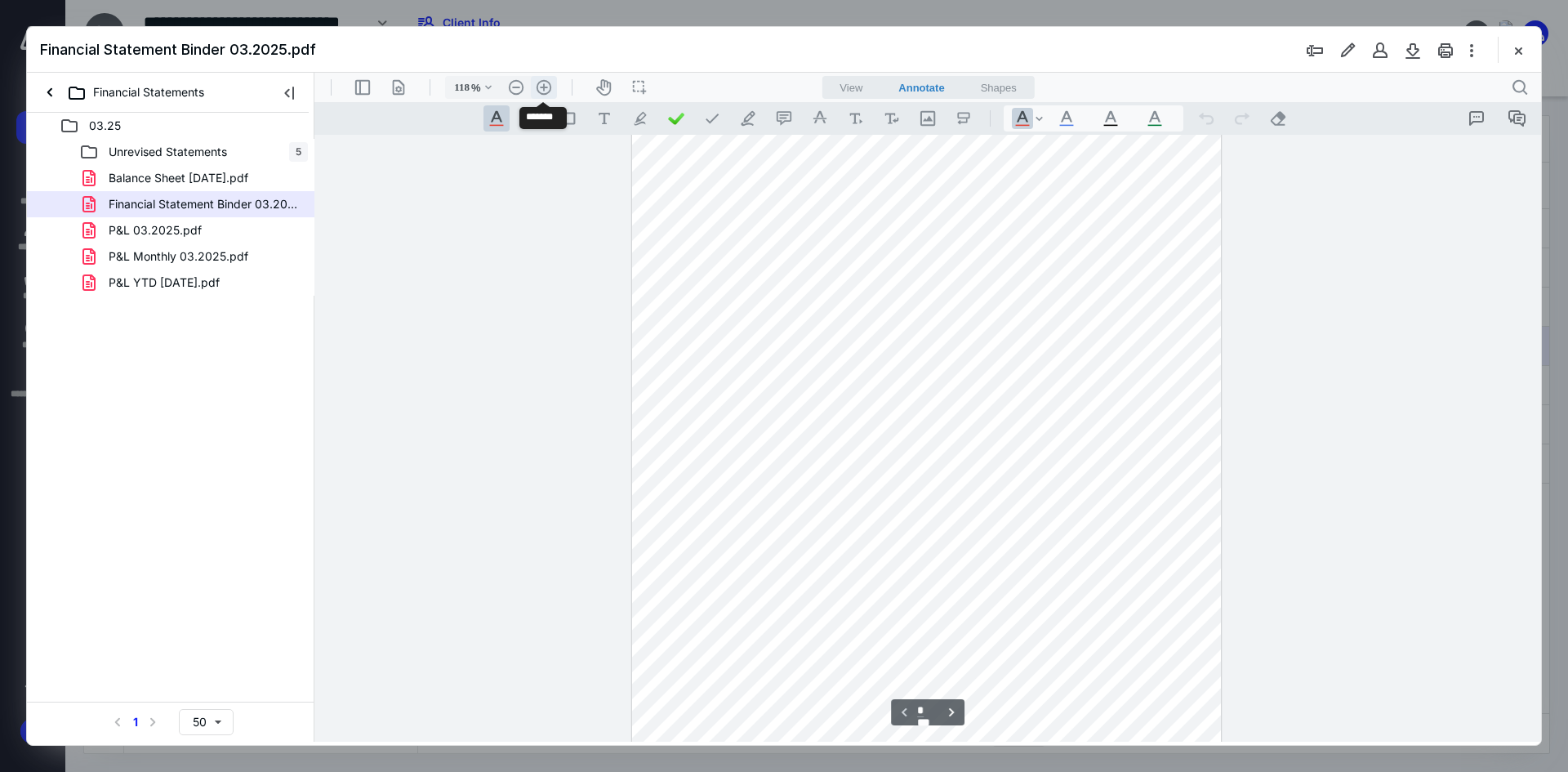 click on ".cls-1{fill:#abb0c4;} icon - header - zoom - in - line" at bounding box center [544, 87] 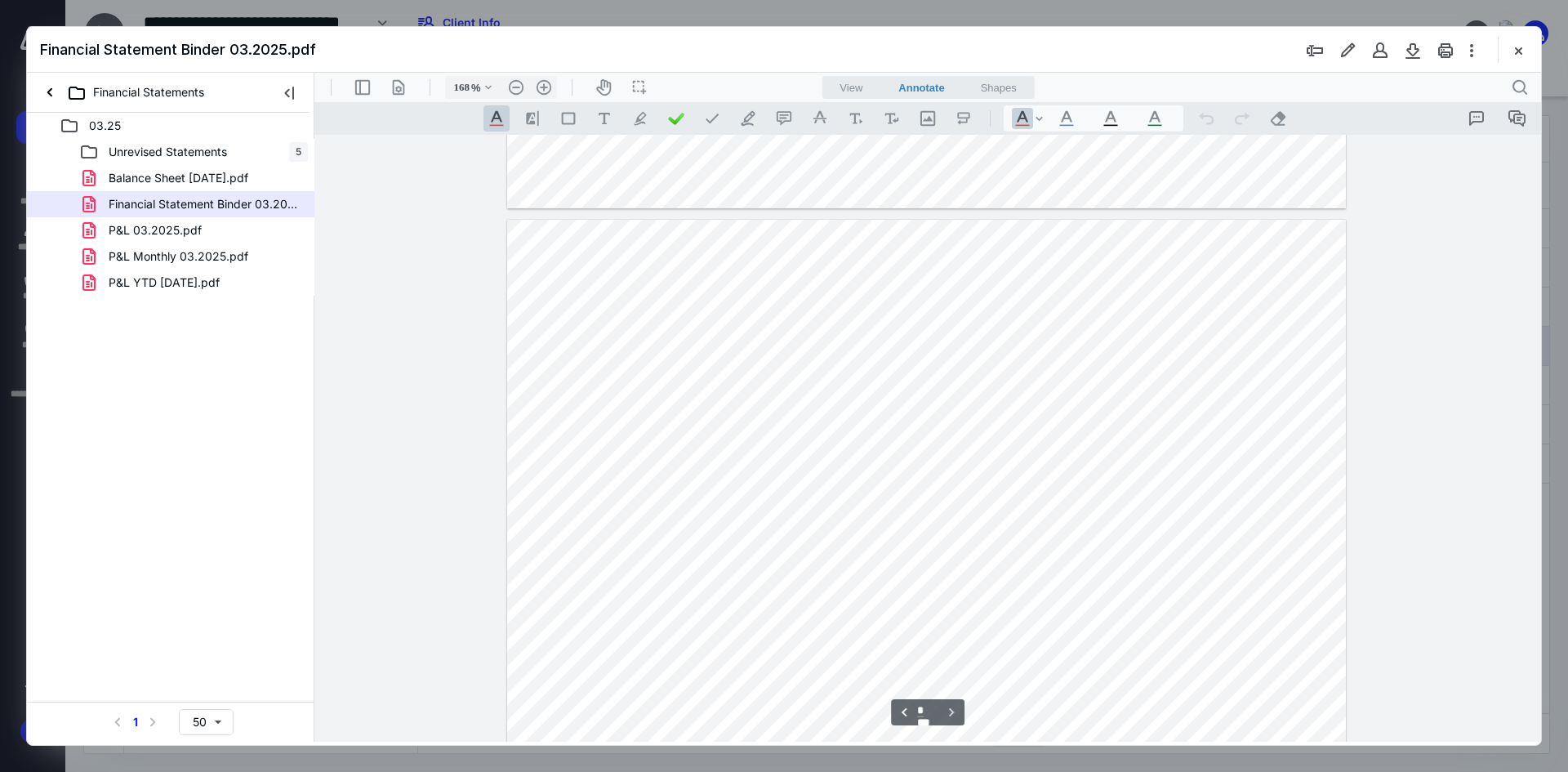 scroll, scrollTop: 7677, scrollLeft: 0, axis: vertical 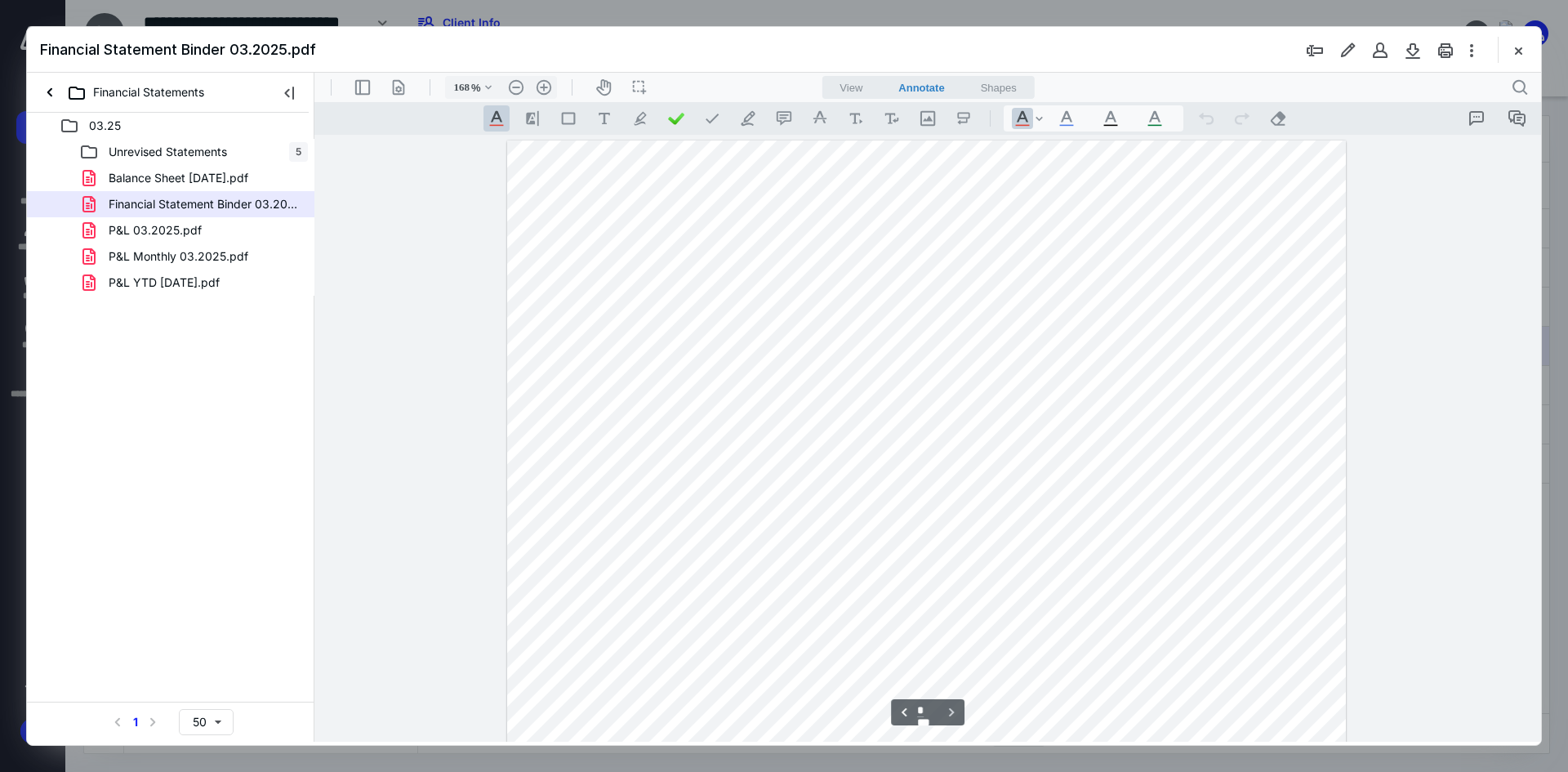 type on "*" 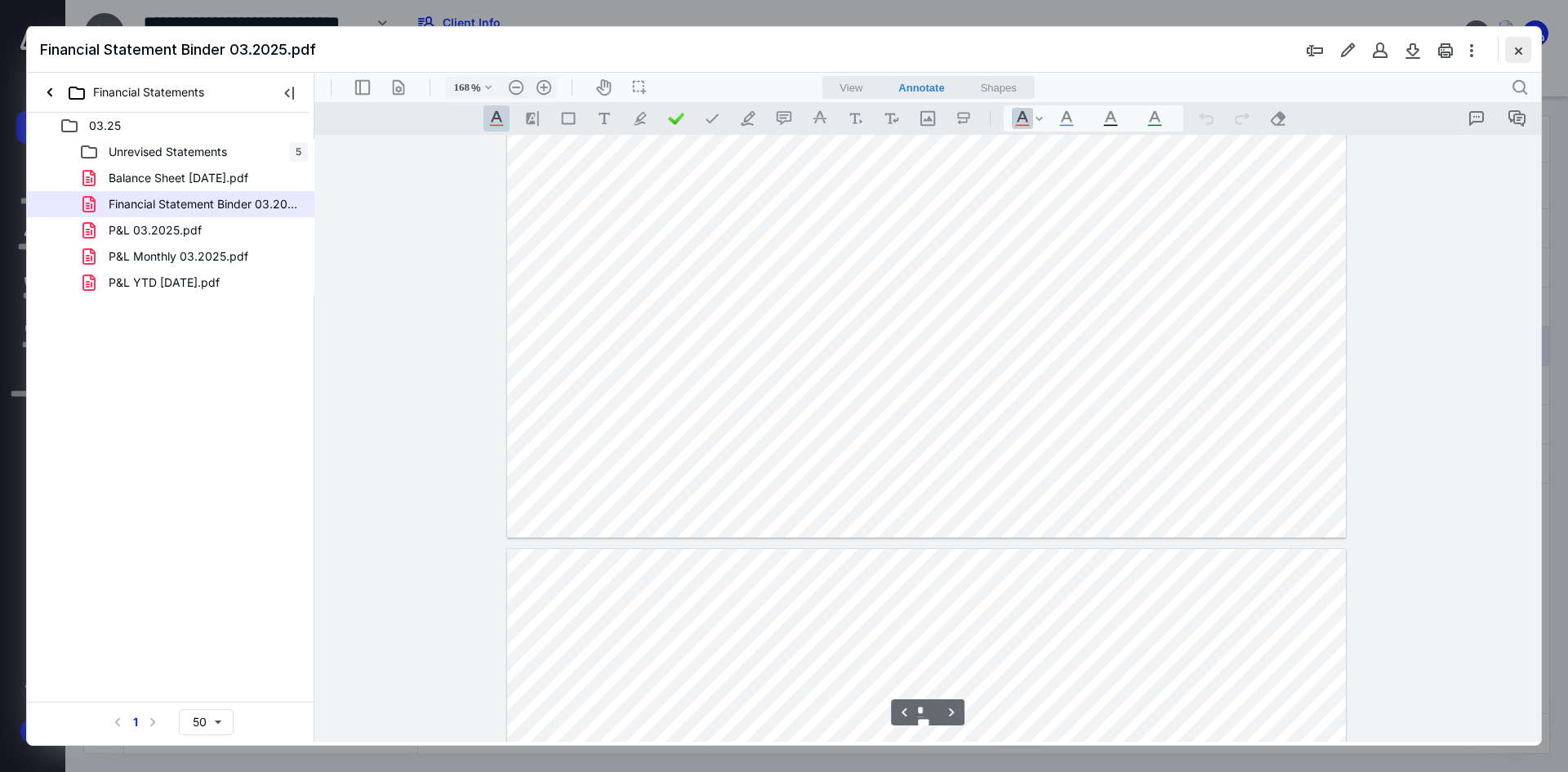 click at bounding box center (1518, 50) 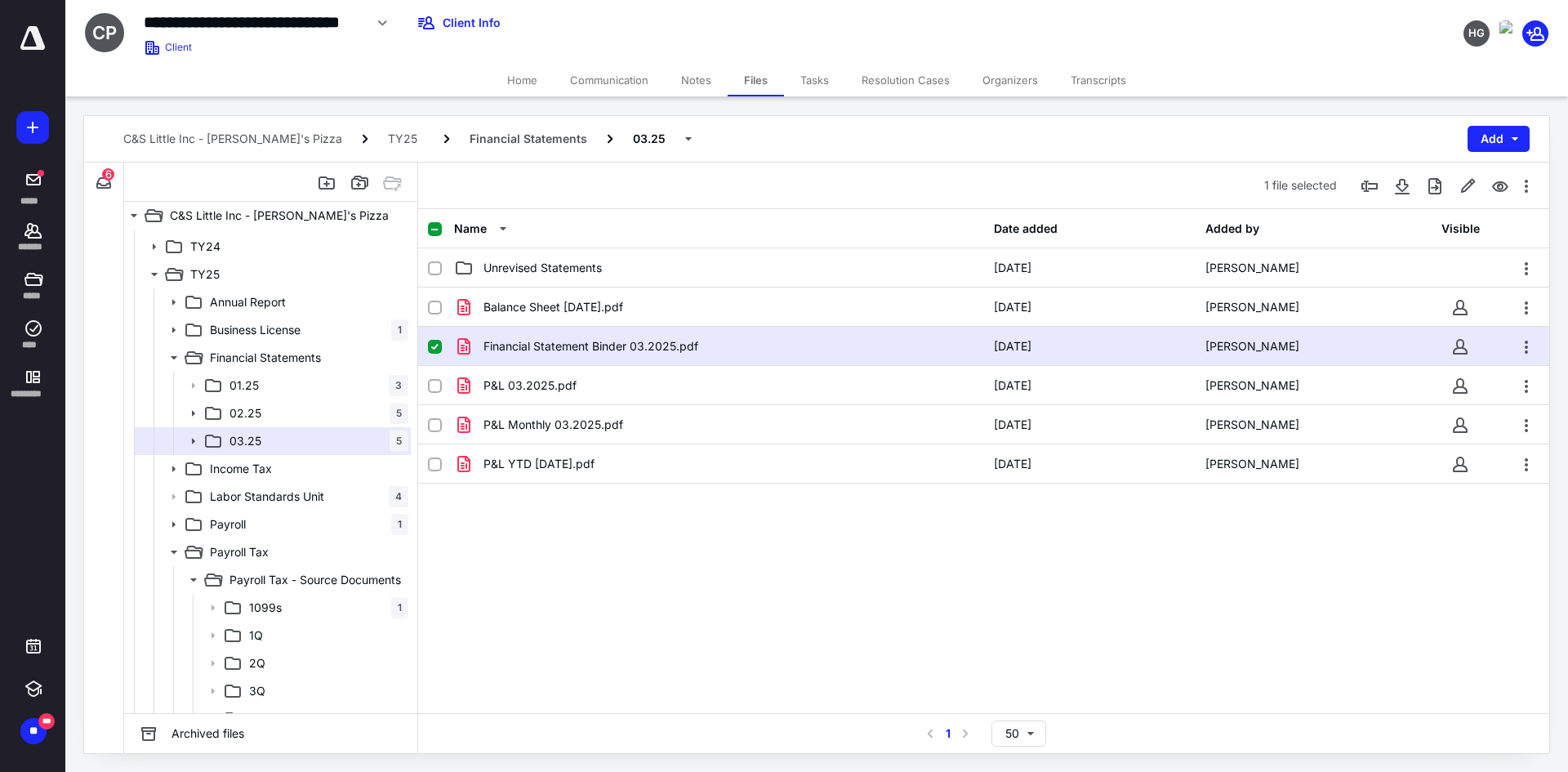 scroll, scrollTop: 0, scrollLeft: 0, axis: both 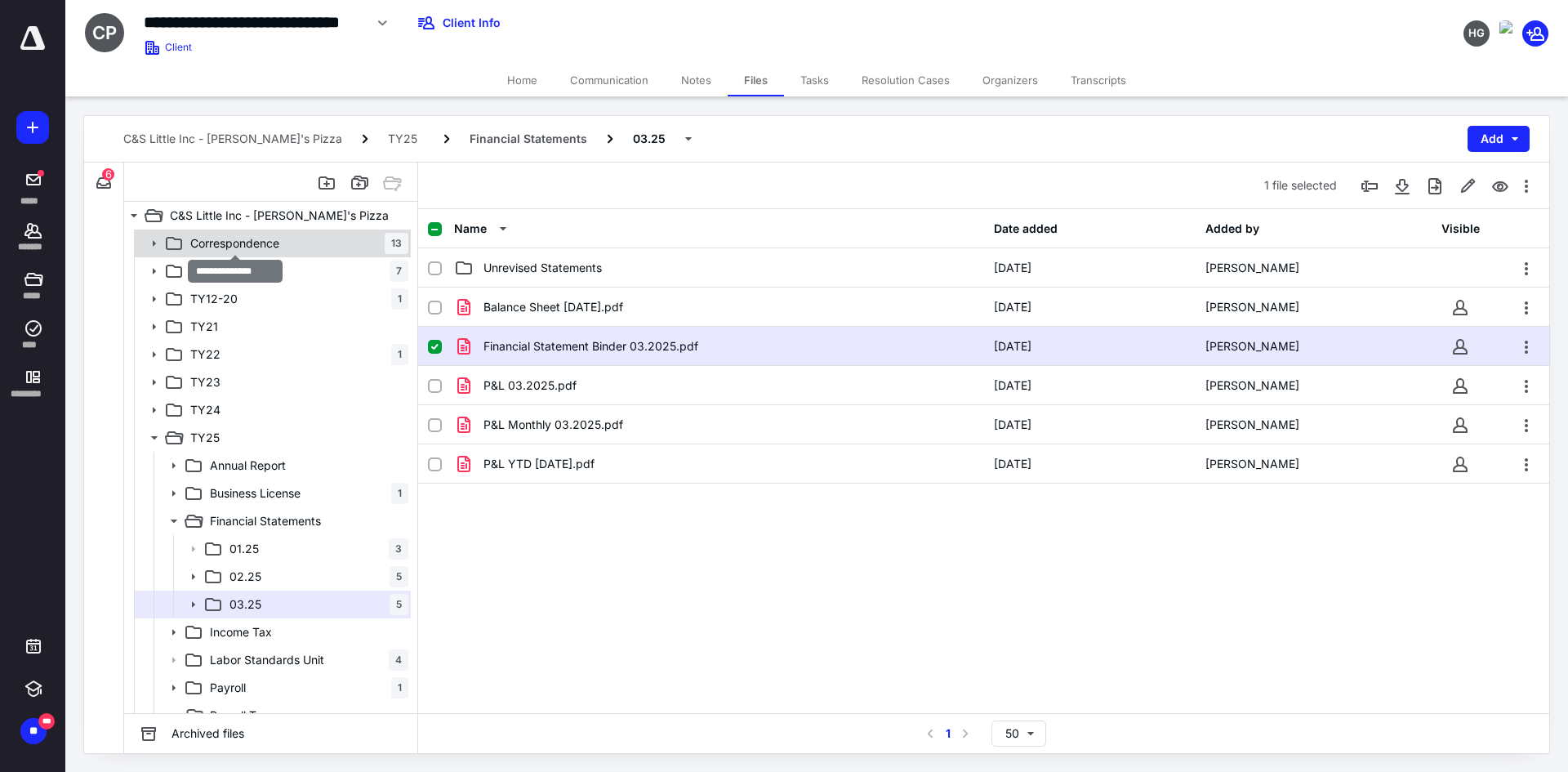 click on "Correspondence" at bounding box center [234, 243] 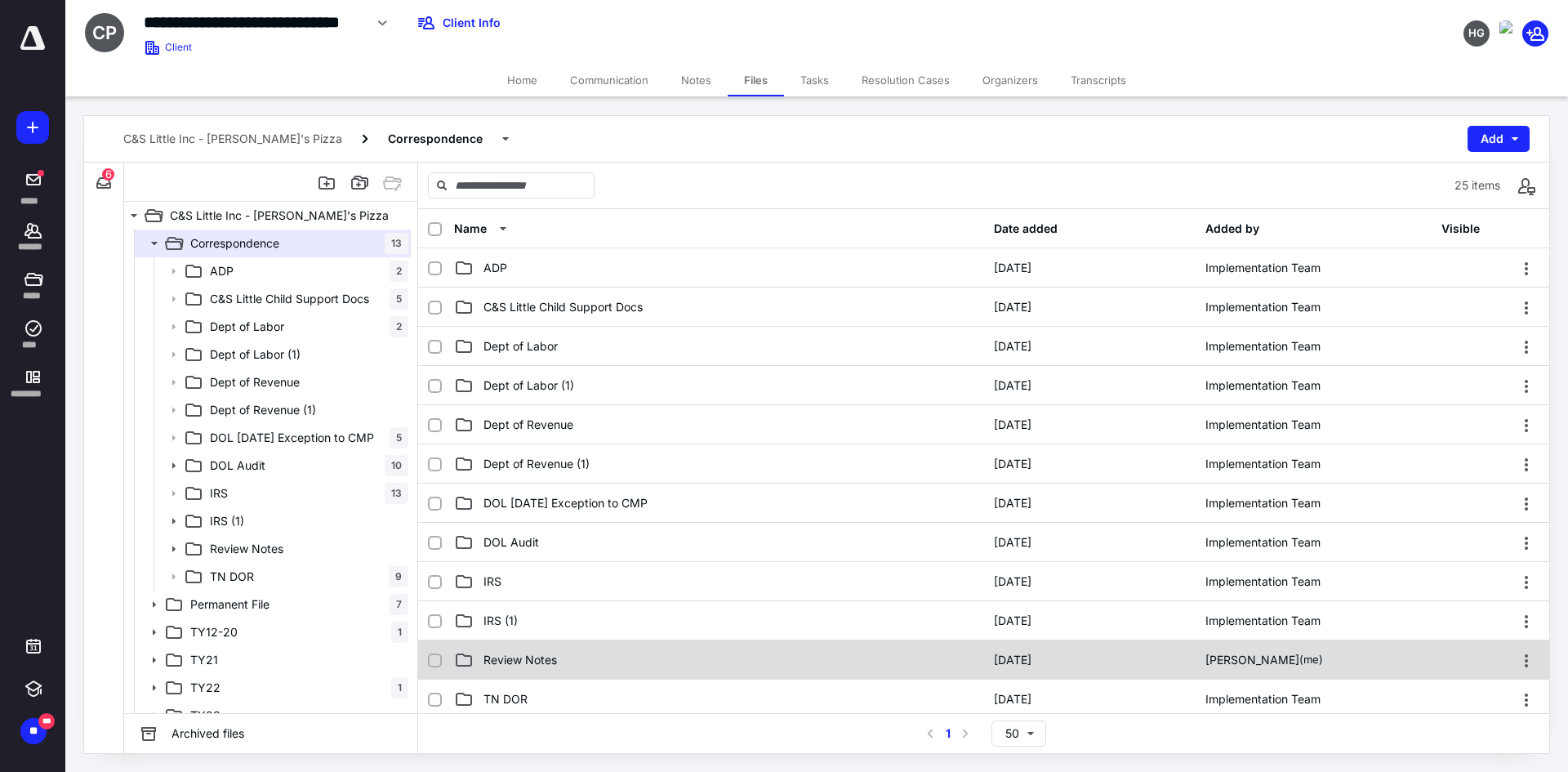 click on "Review Notes" at bounding box center [719, 660] 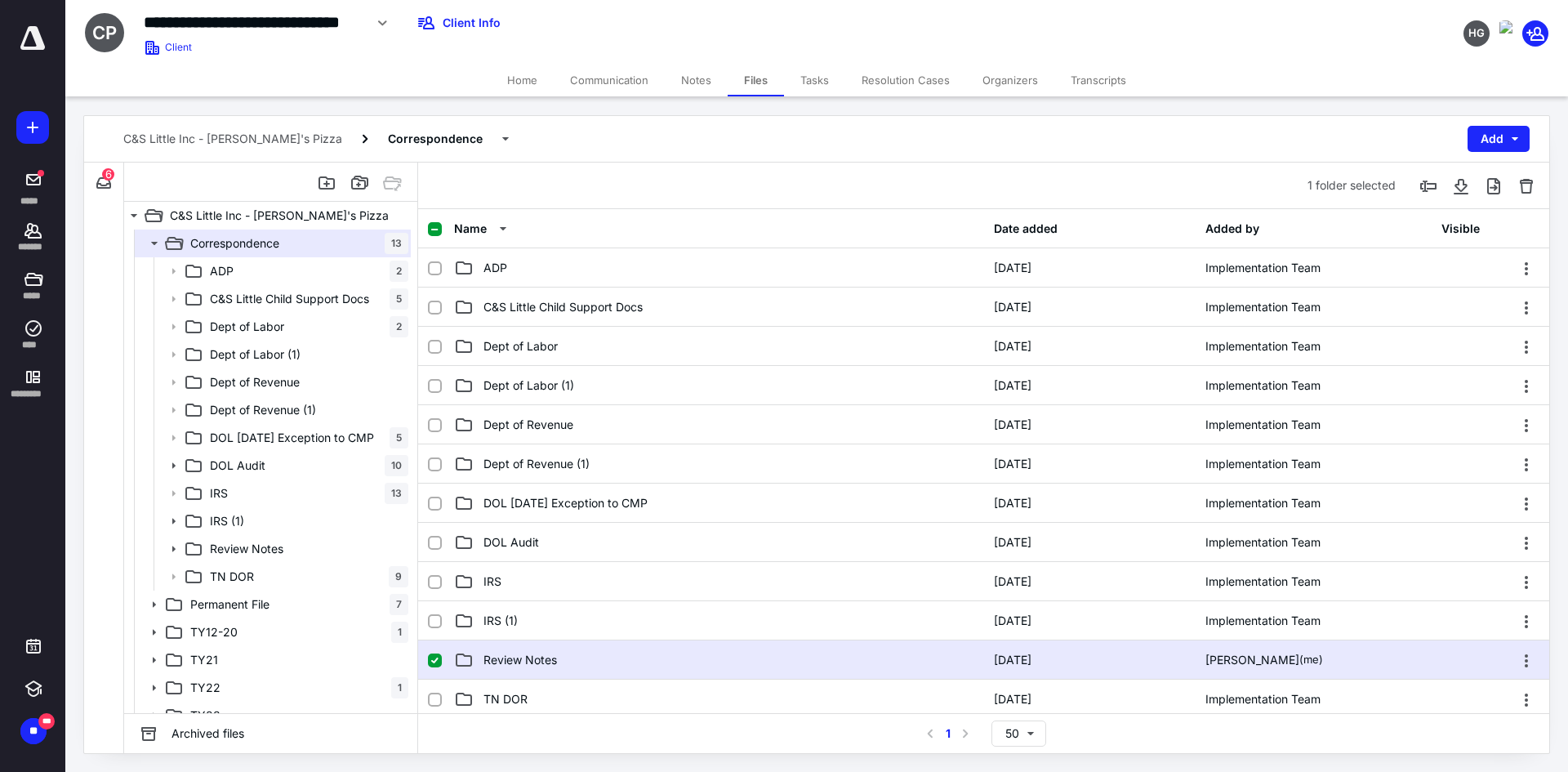 click on "Review Notes" at bounding box center (719, 660) 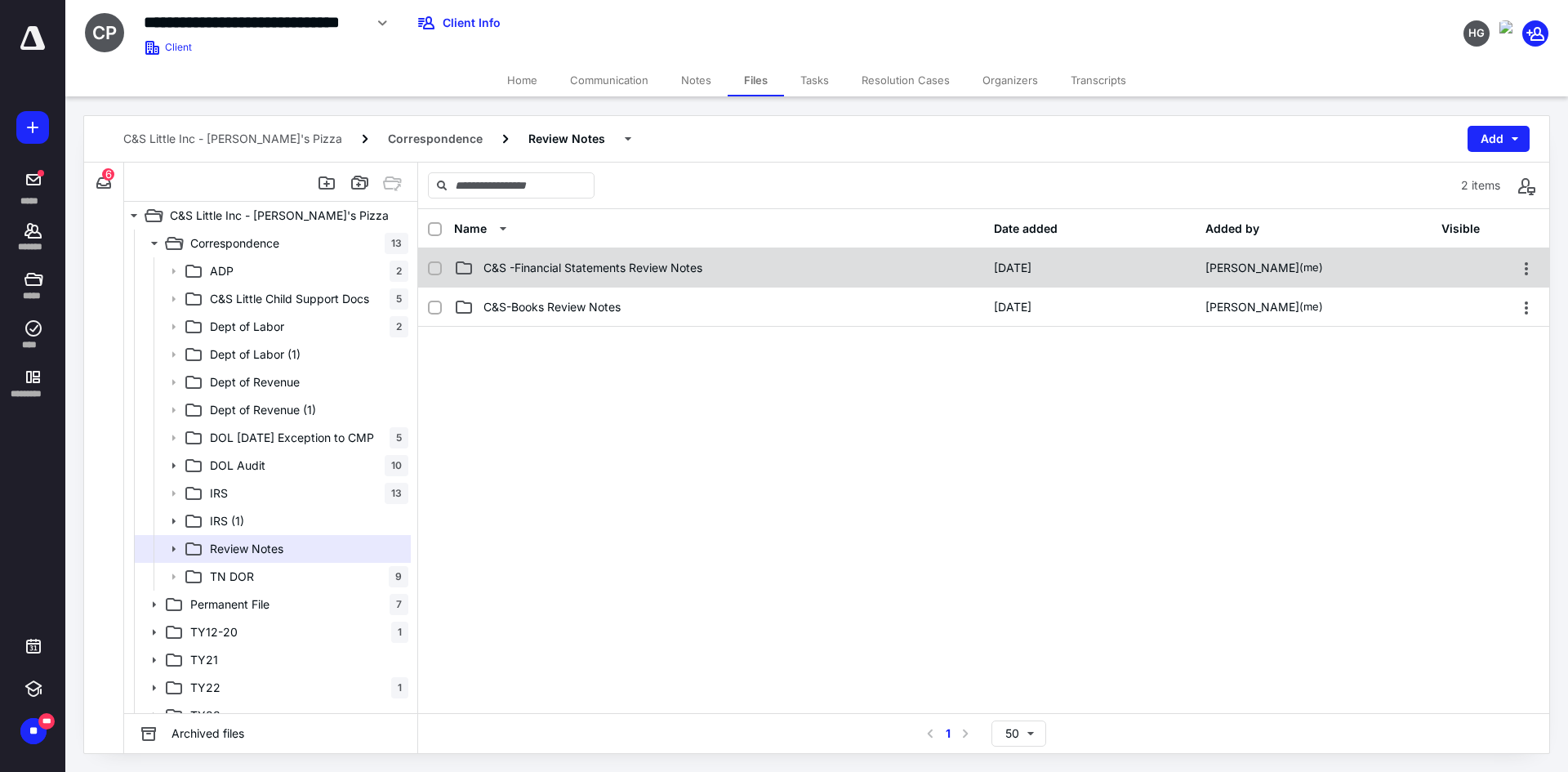 click on "C&S -Financial Statements Review Notes" at bounding box center (719, 268) 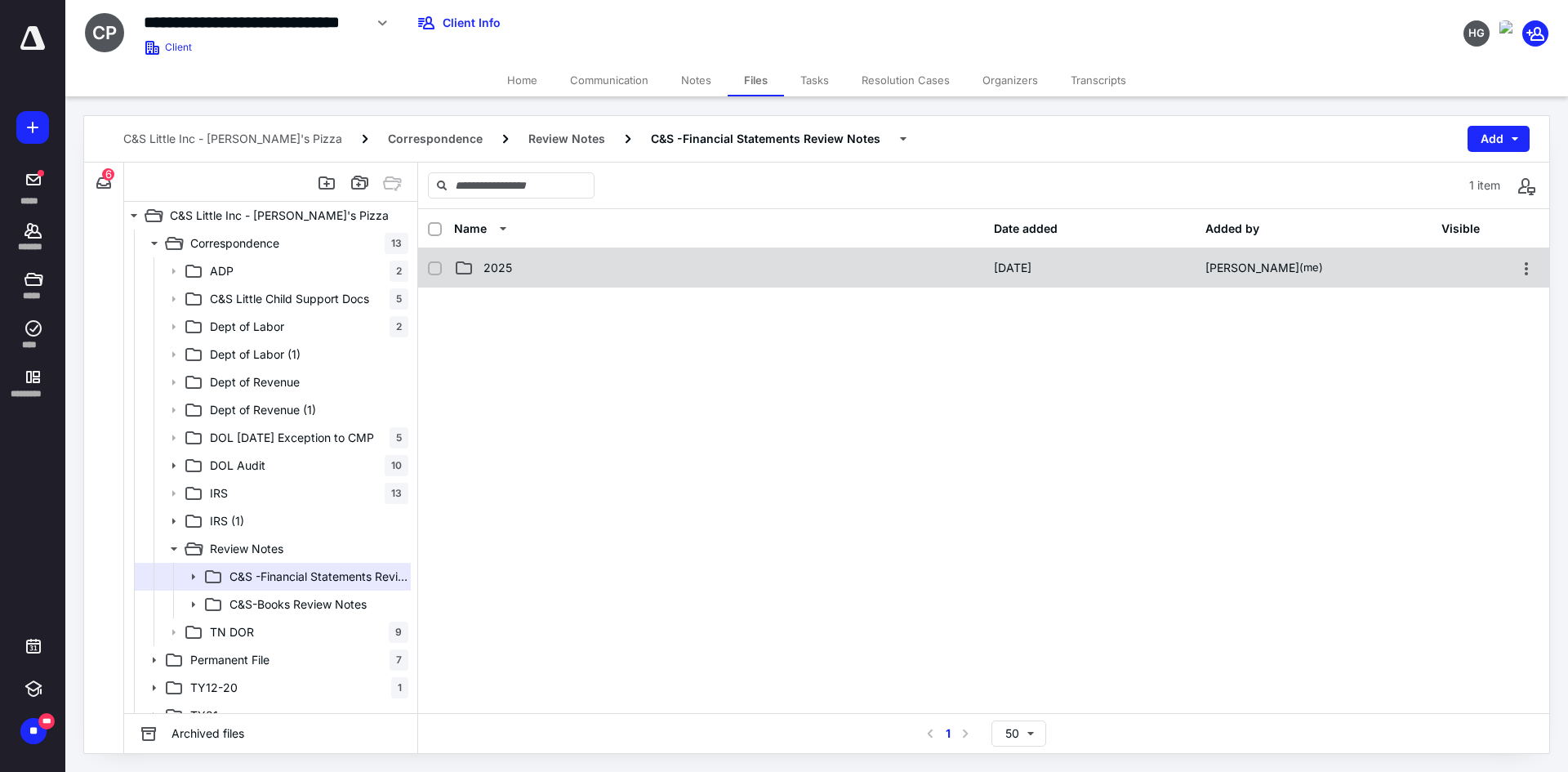 click 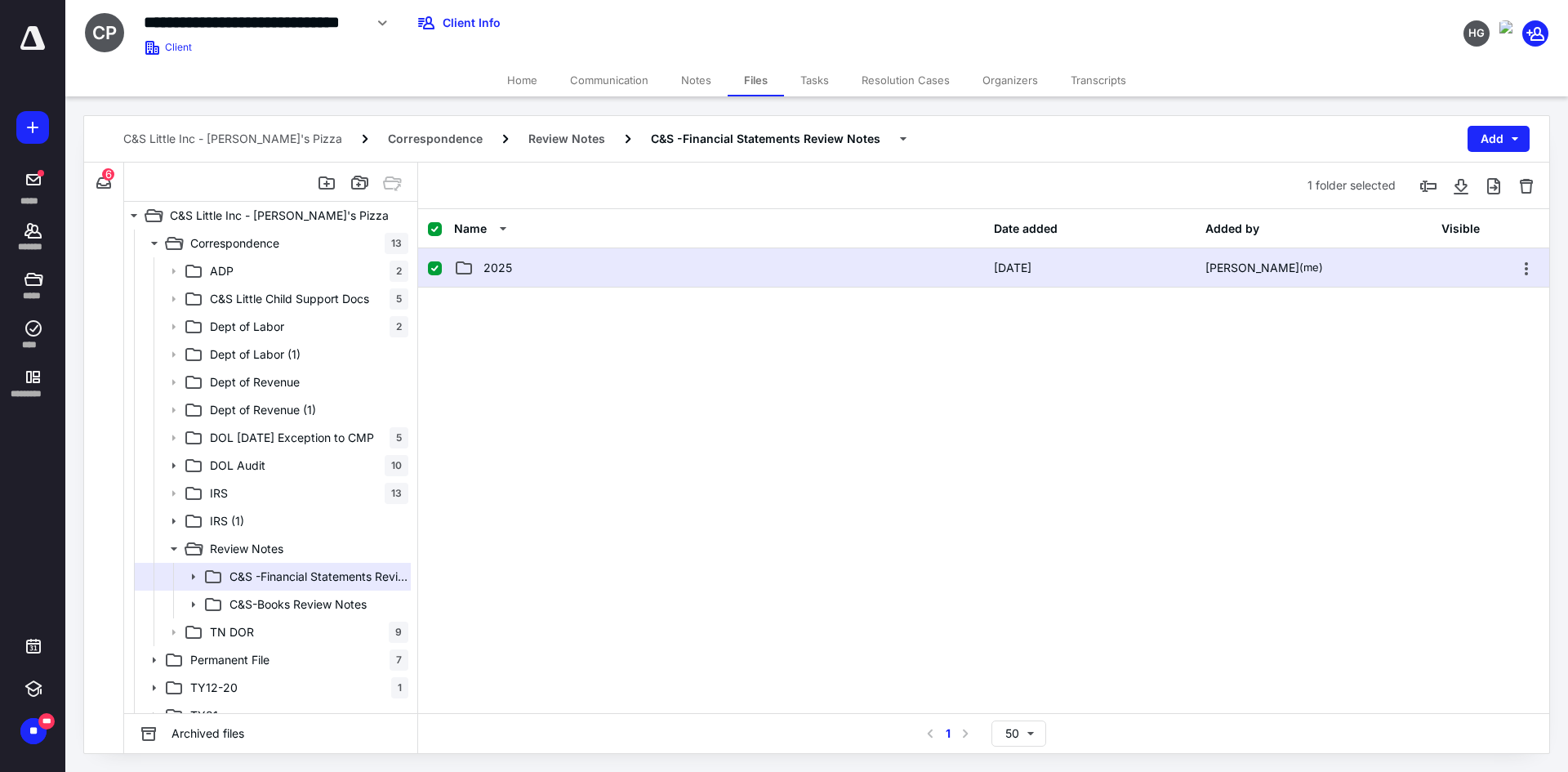 click 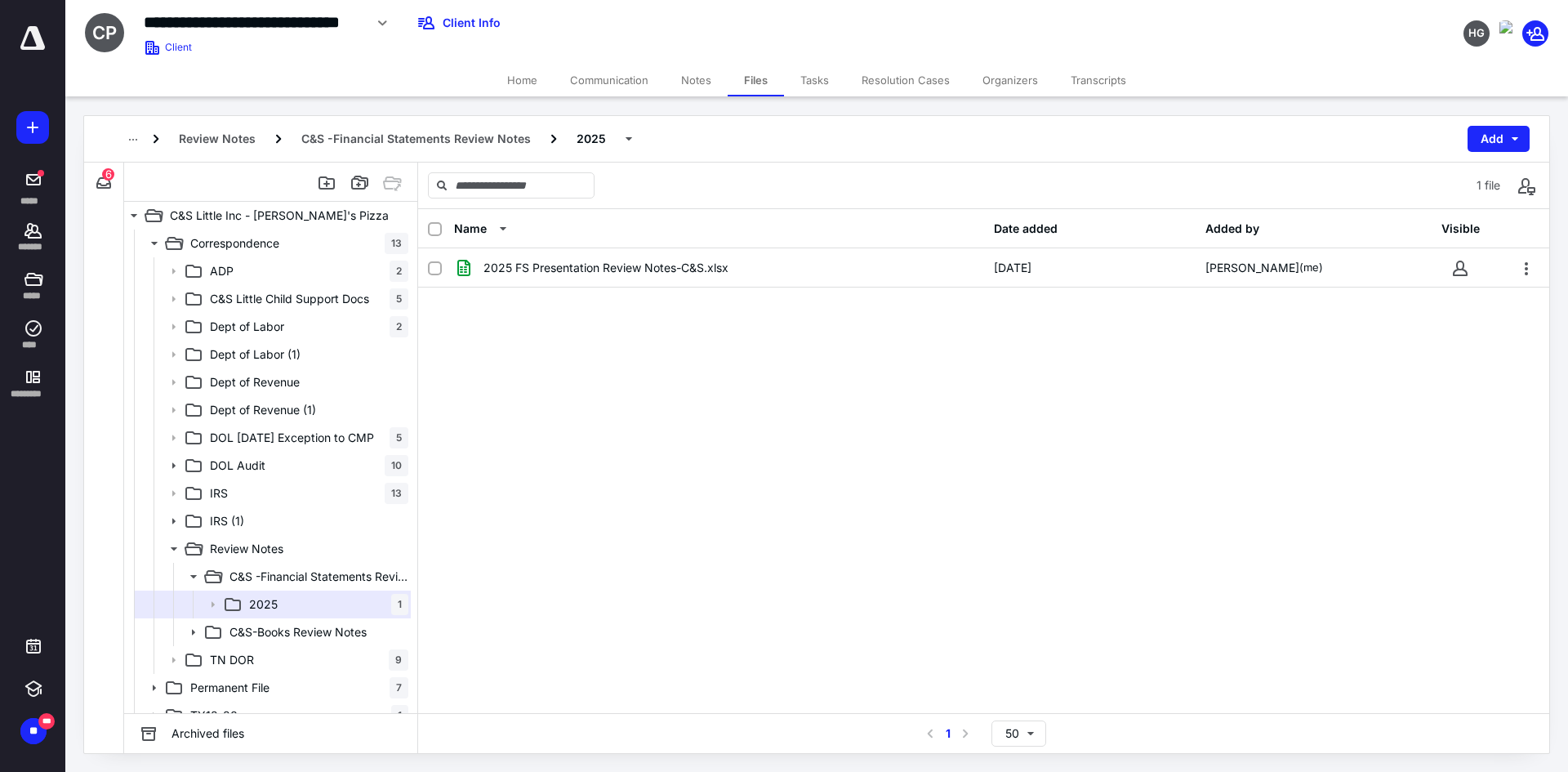 click 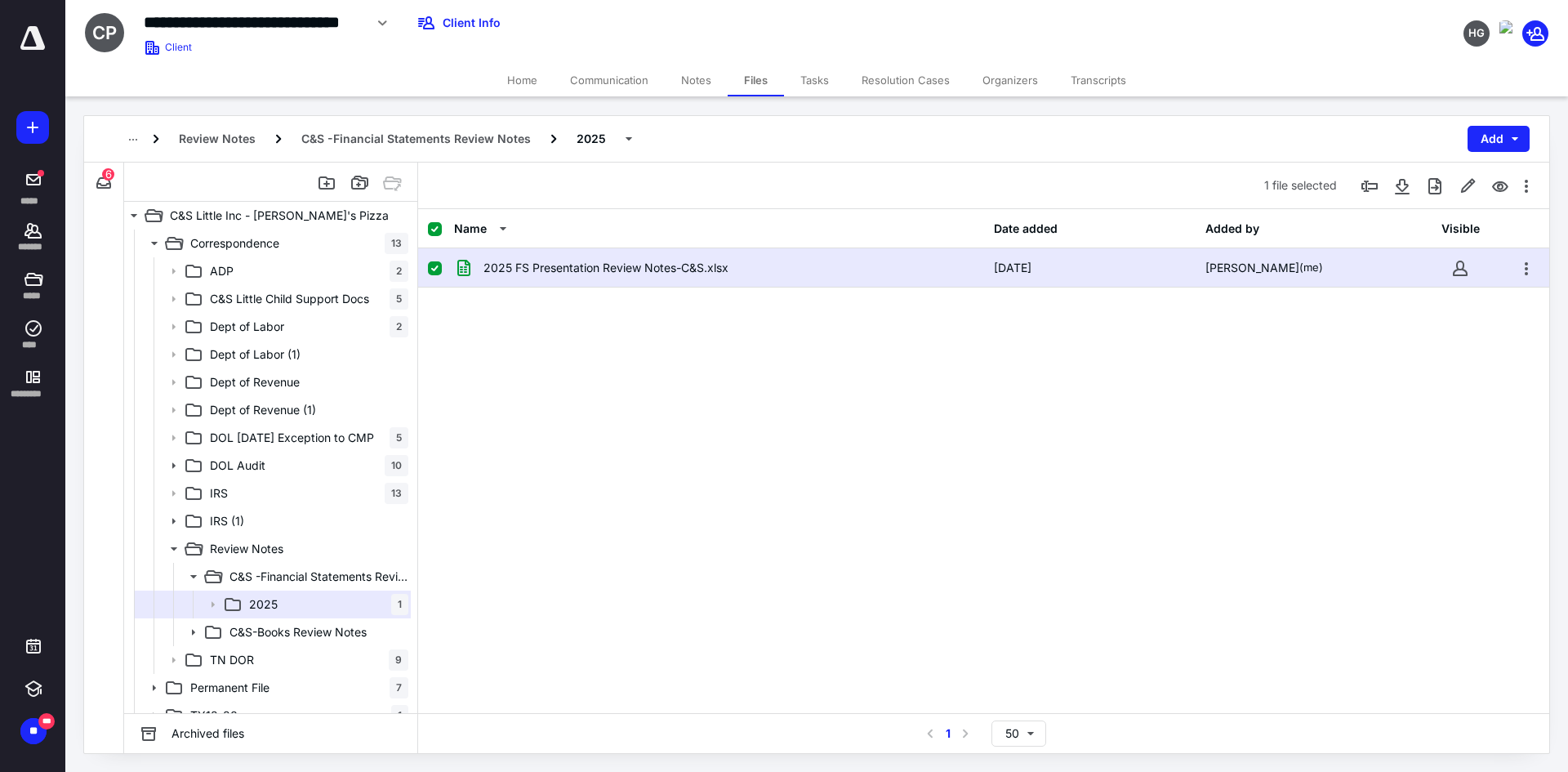 click 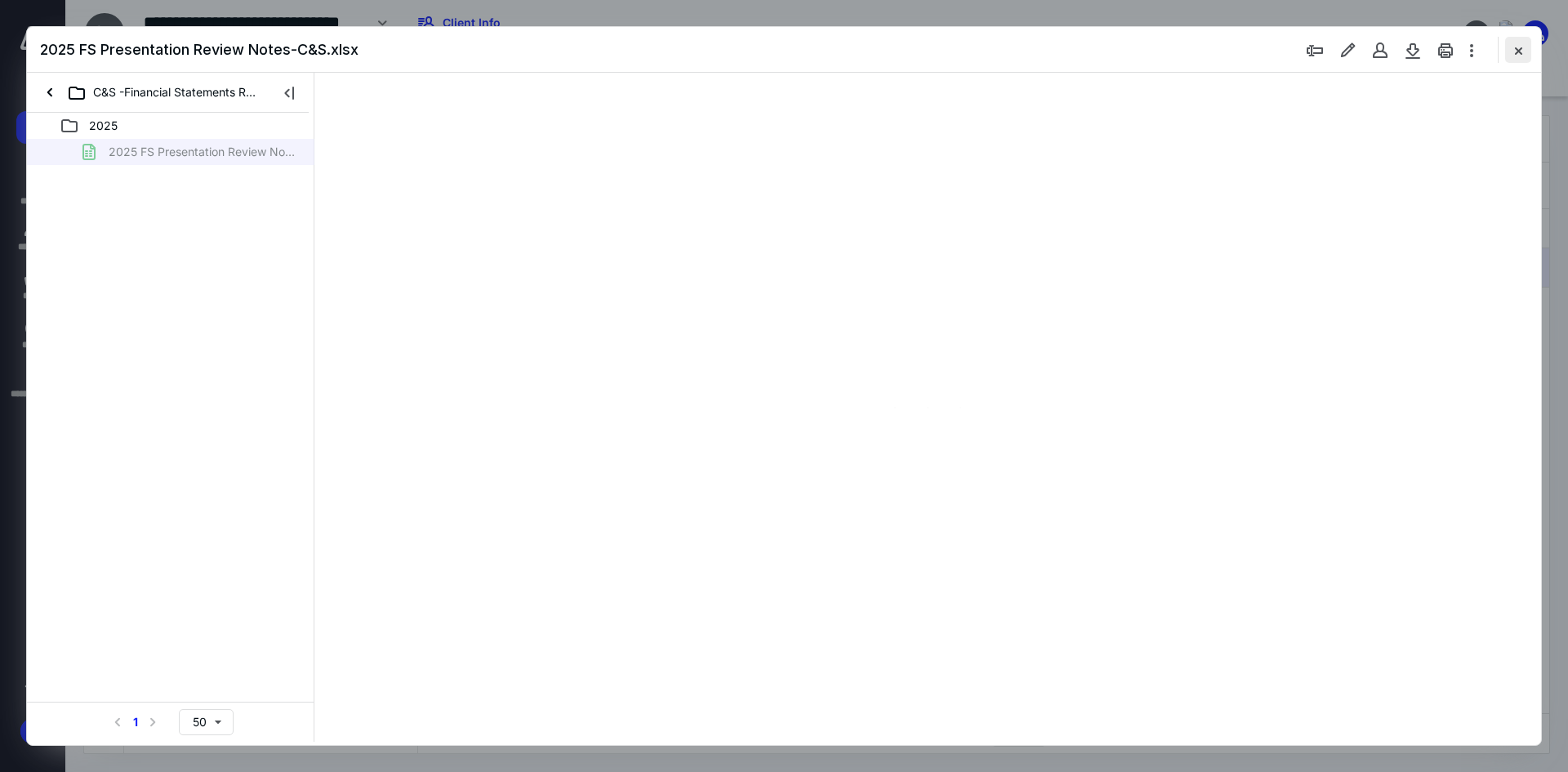 scroll, scrollTop: 0, scrollLeft: 0, axis: both 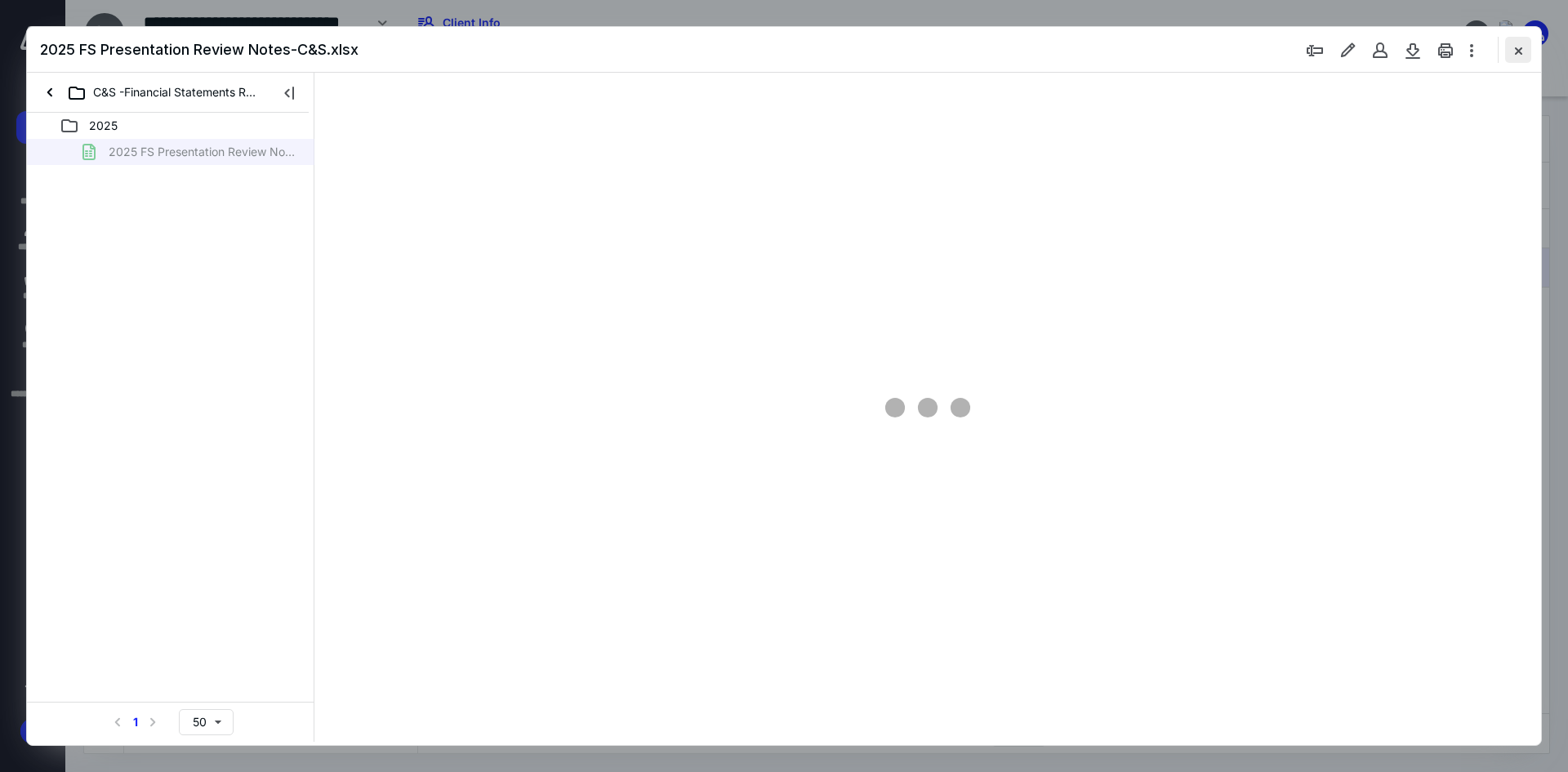 click at bounding box center (1518, 50) 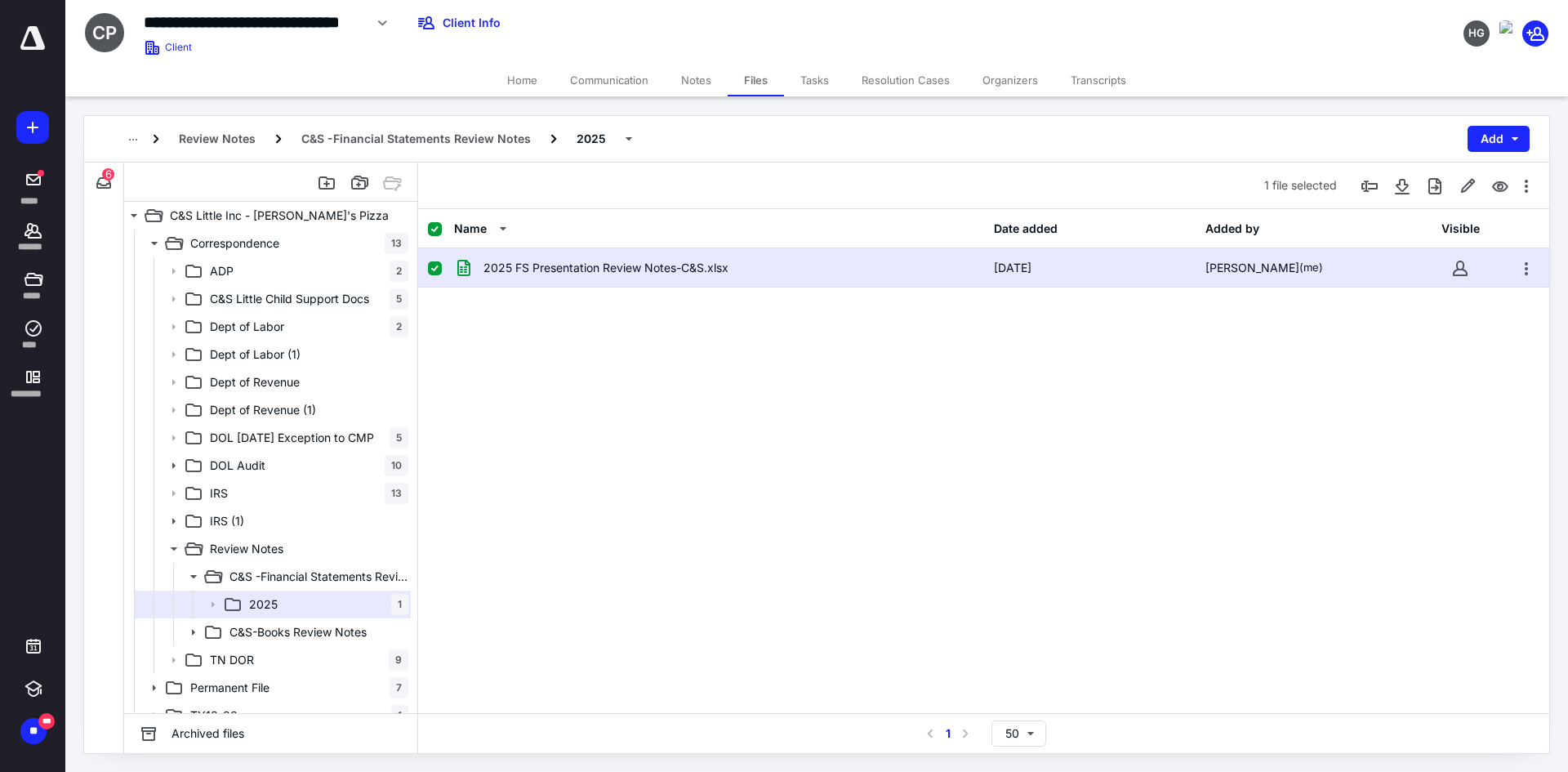 checkbox on "false" 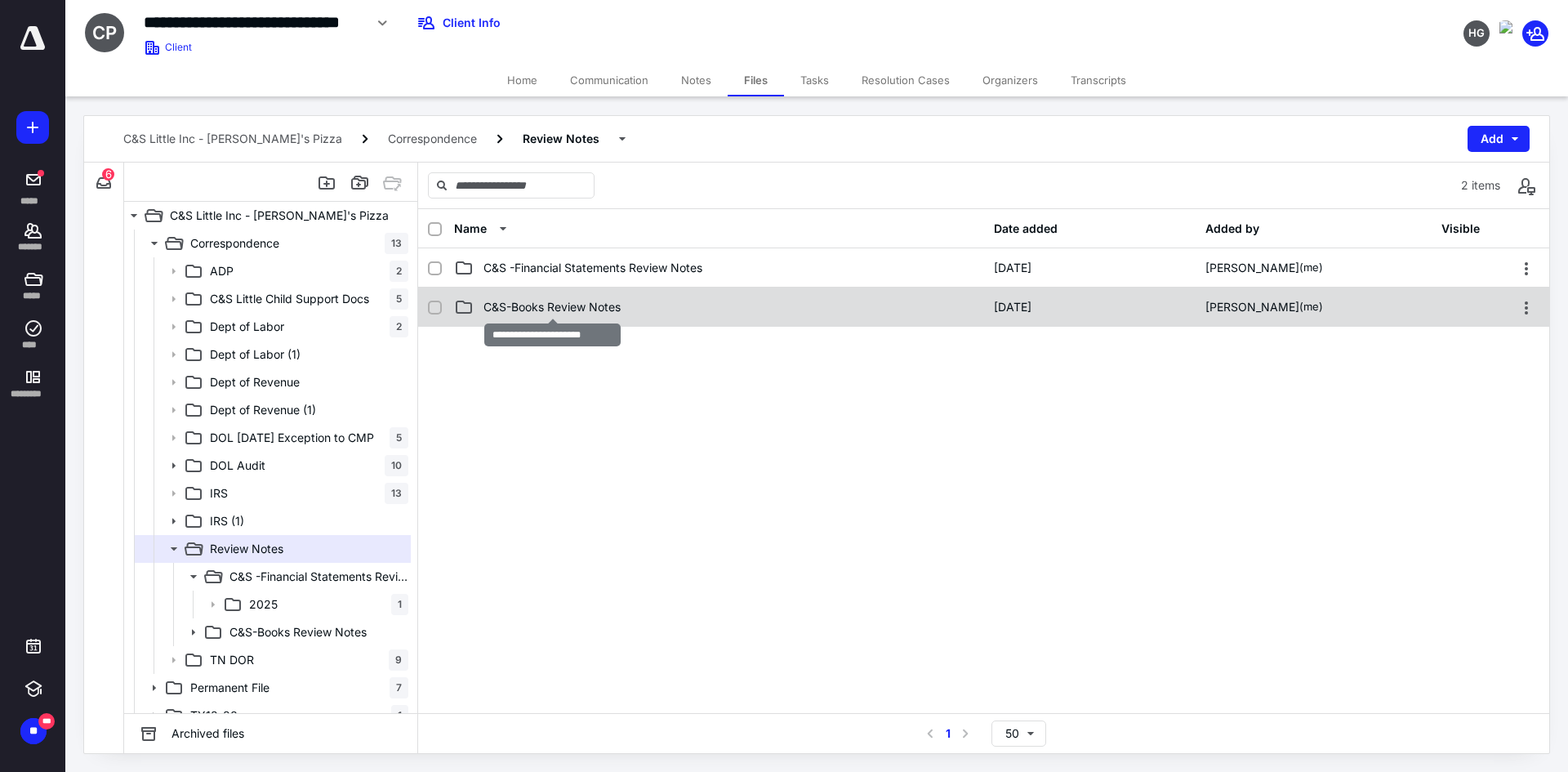 click on "C&S-Books Review Notes" at bounding box center [552, 307] 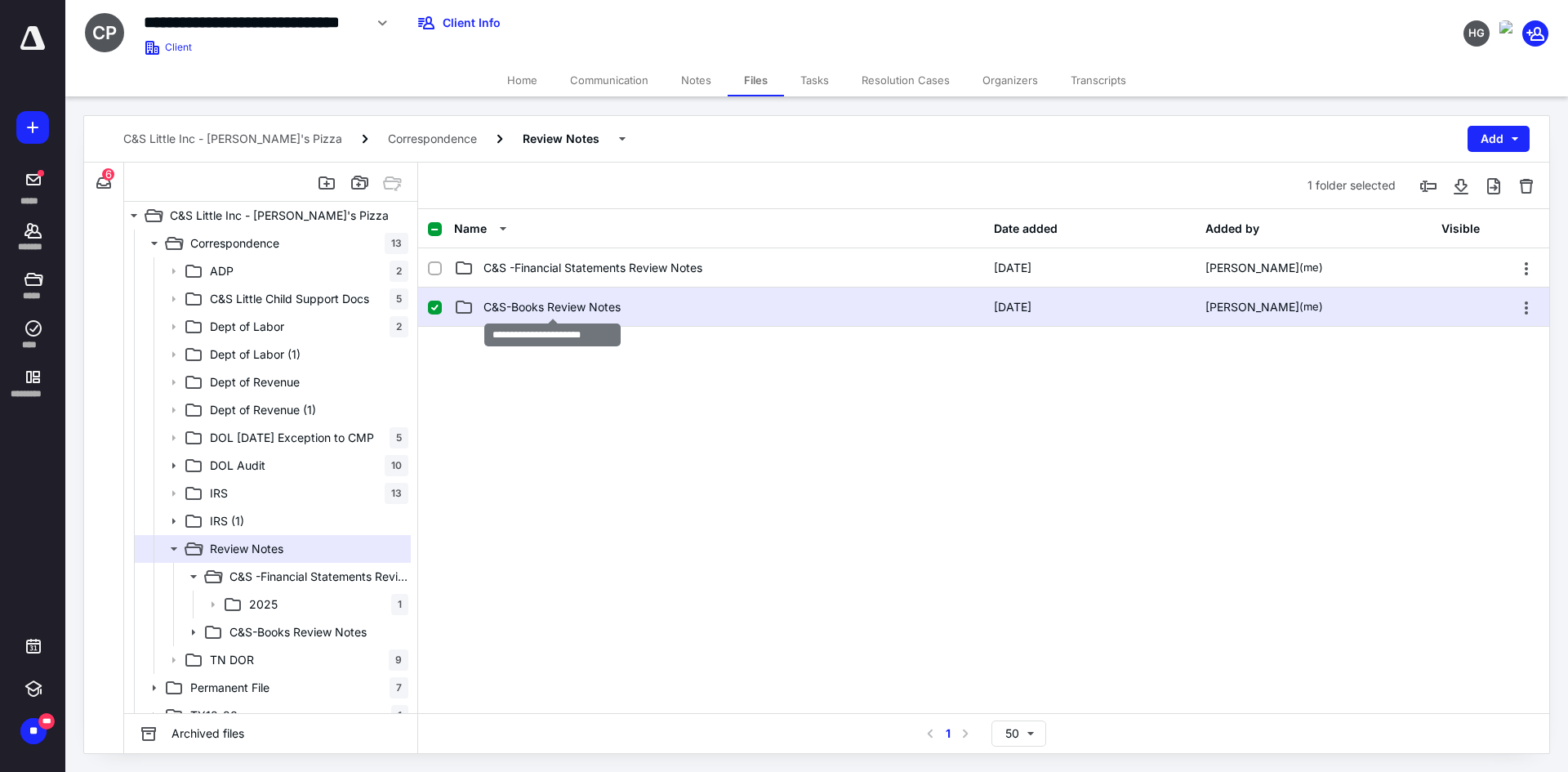 click on "C&S-Books Review Notes" at bounding box center [552, 307] 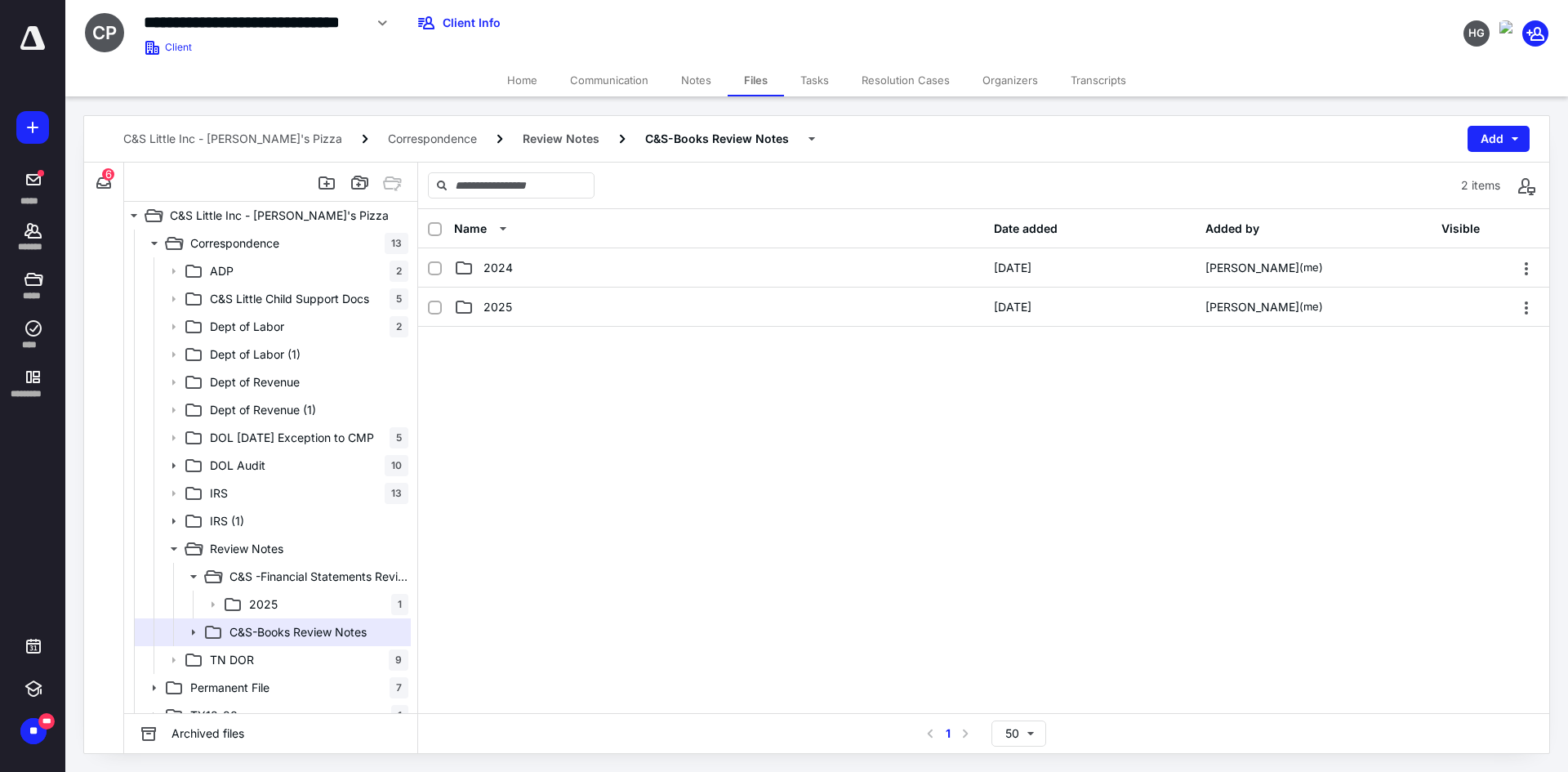 click on "2025" at bounding box center (719, 307) 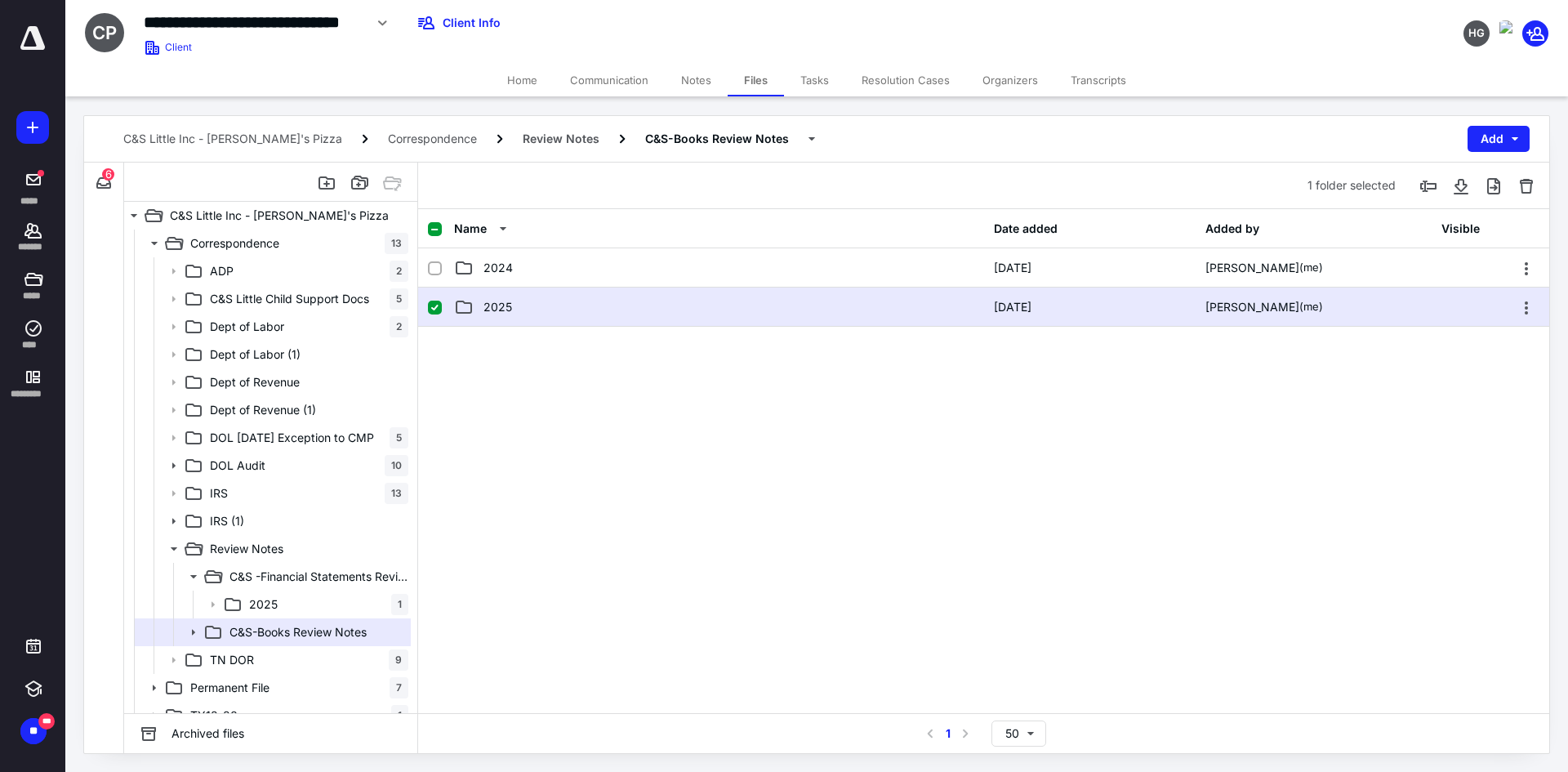 click on "2025" at bounding box center (719, 307) 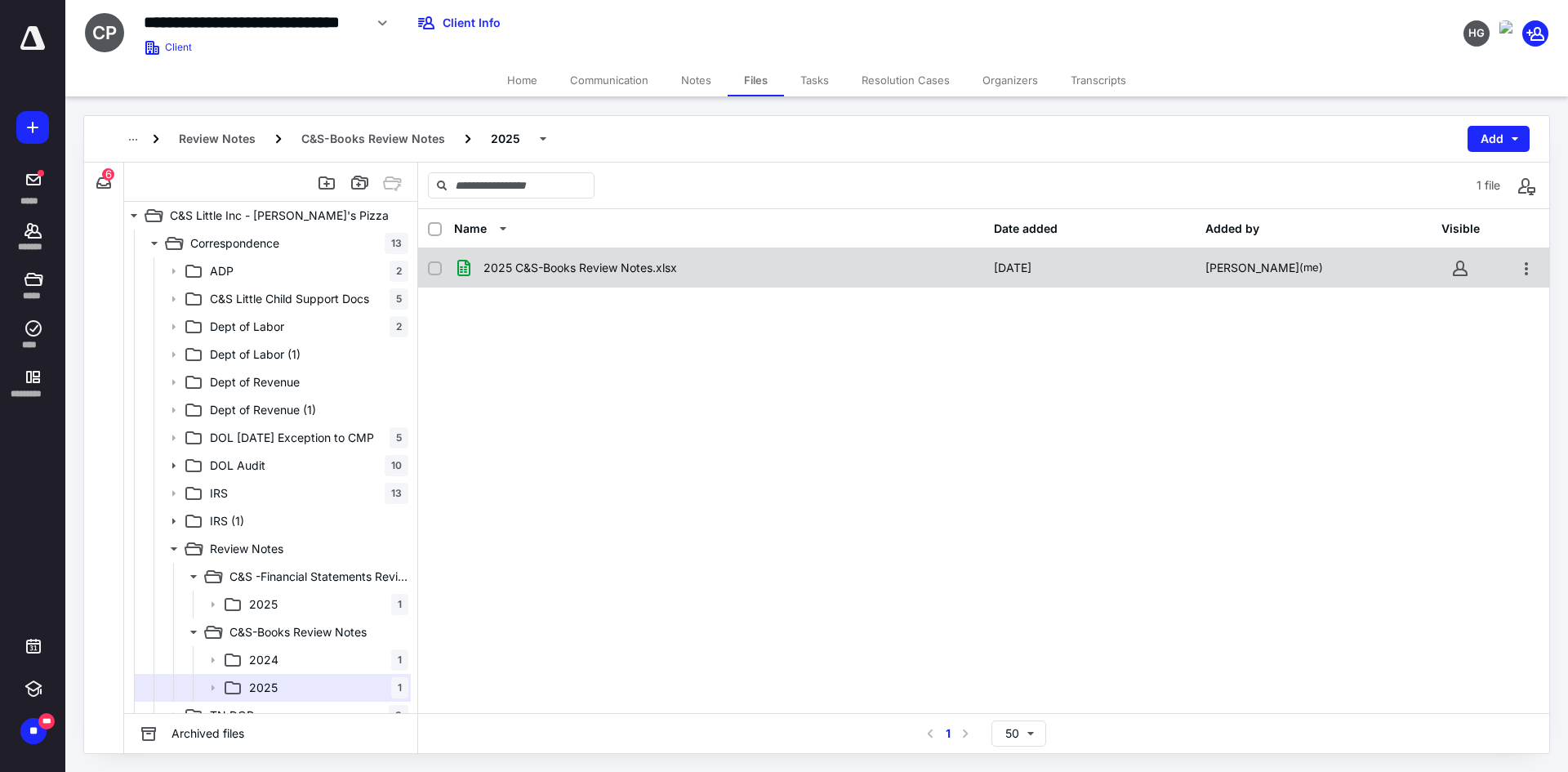 click on "2025 C&S-Books Review Notes.xlsx" at bounding box center [580, 268] 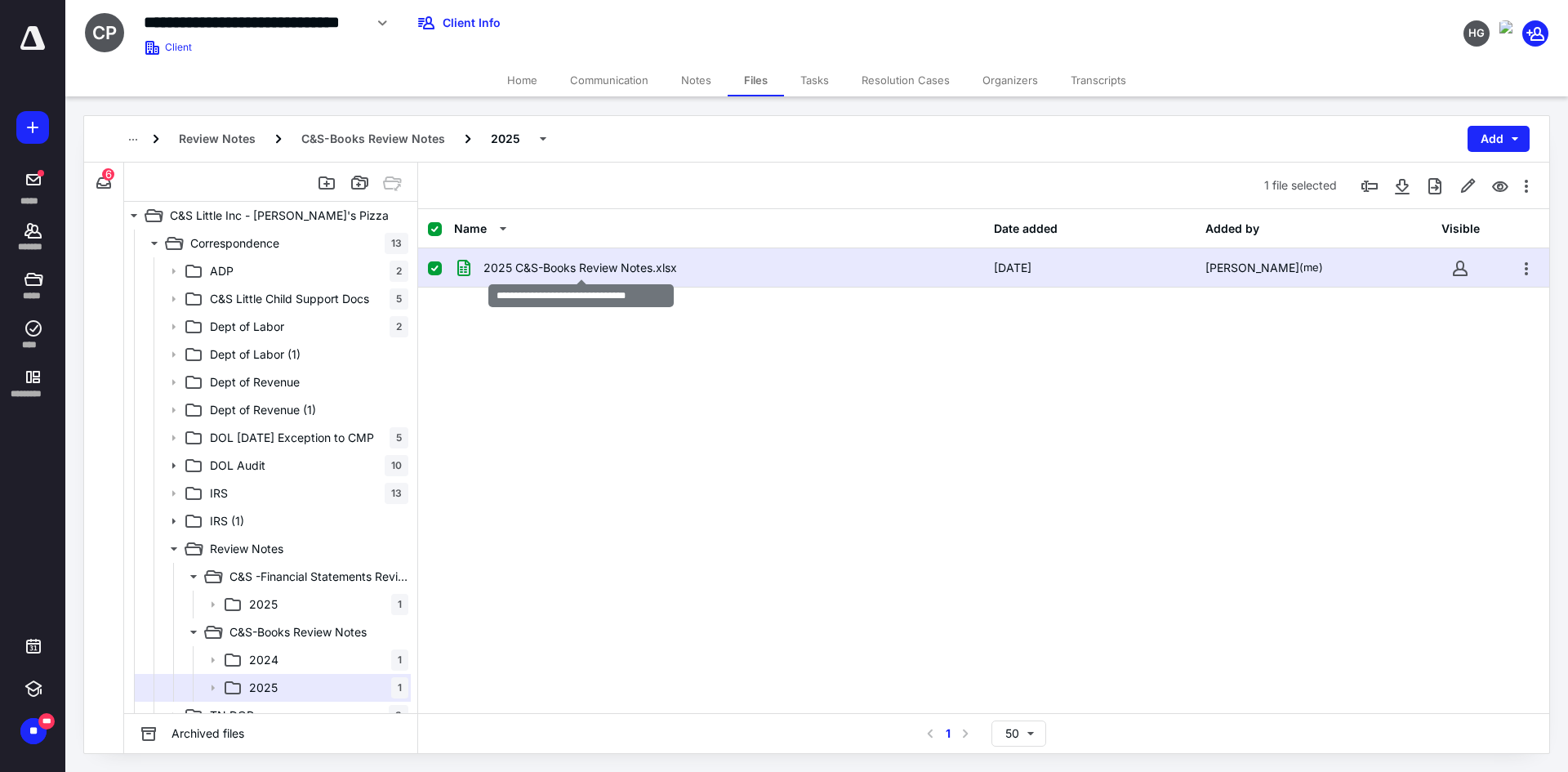 click on "2025 C&S-Books Review Notes.xlsx" at bounding box center (580, 268) 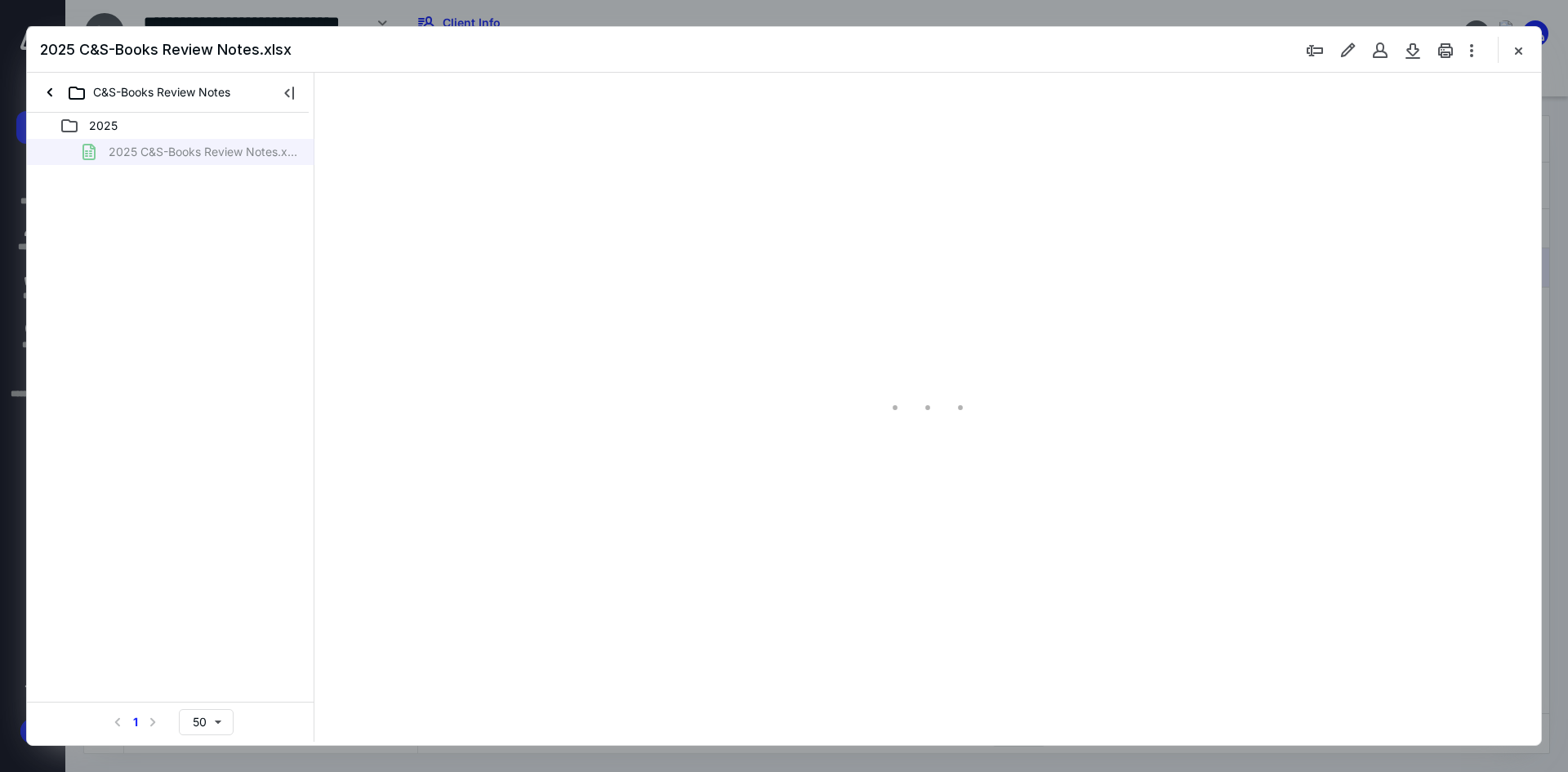 scroll, scrollTop: 0, scrollLeft: 0, axis: both 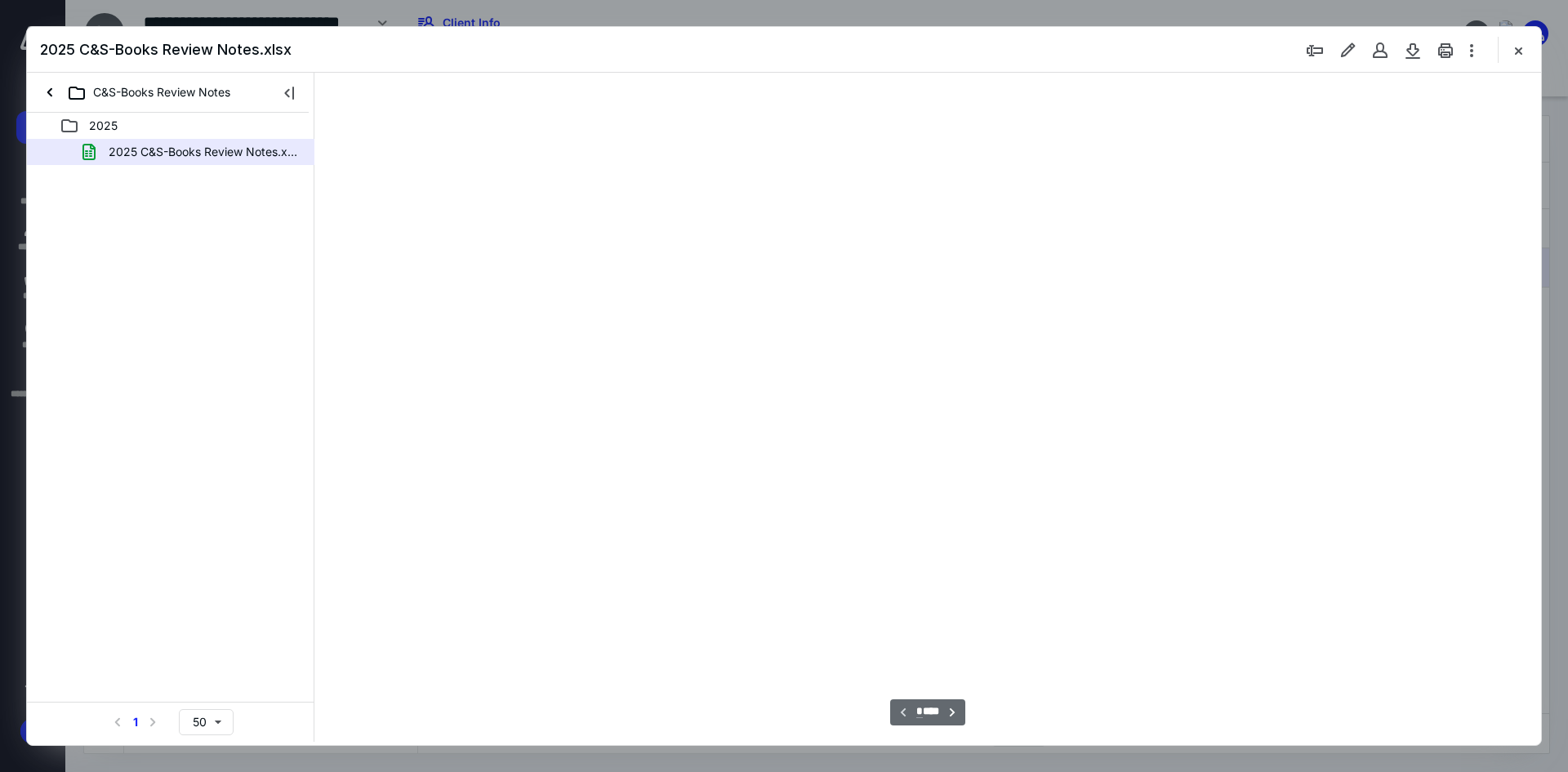 type on "74" 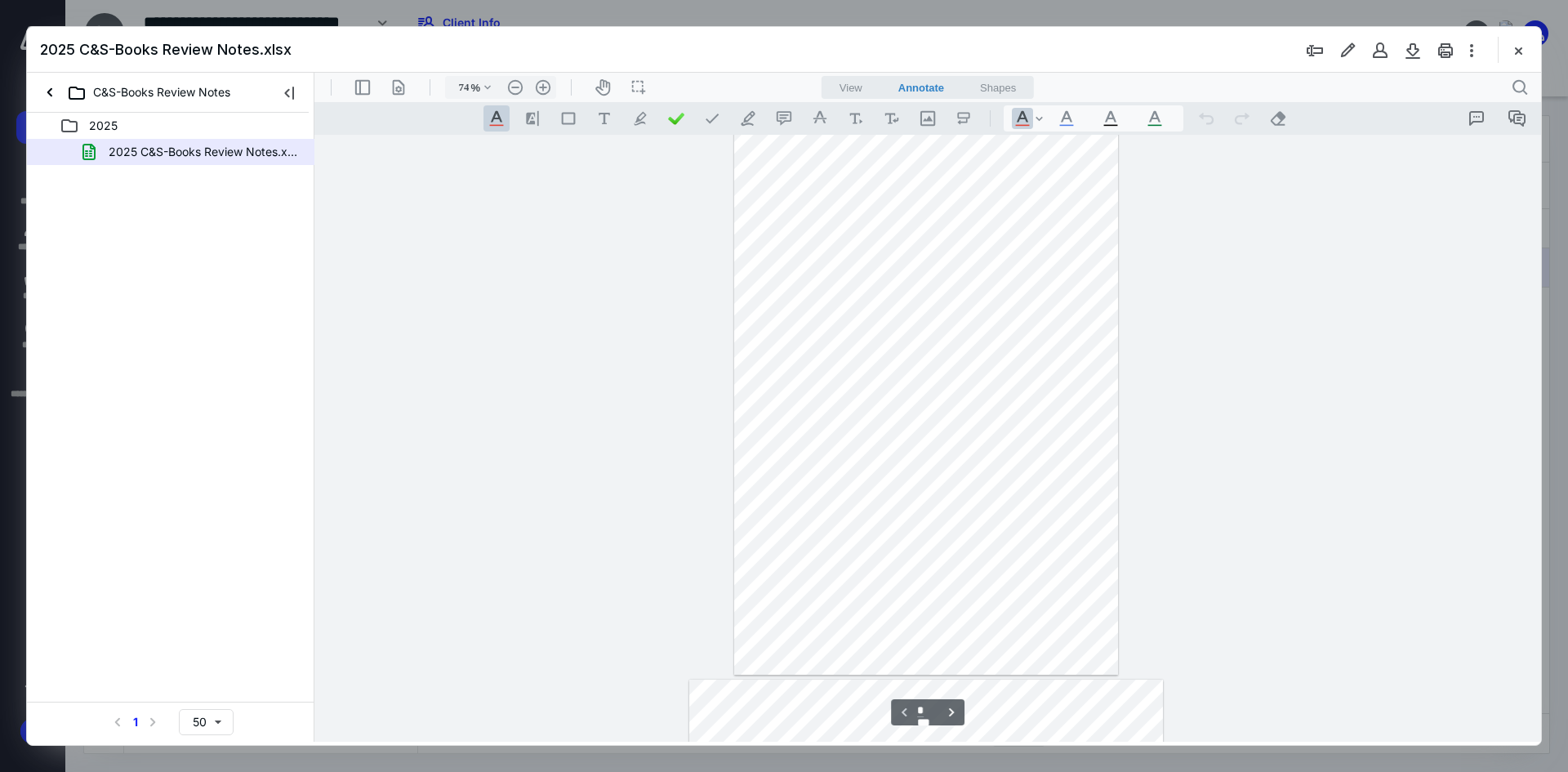 type on "*" 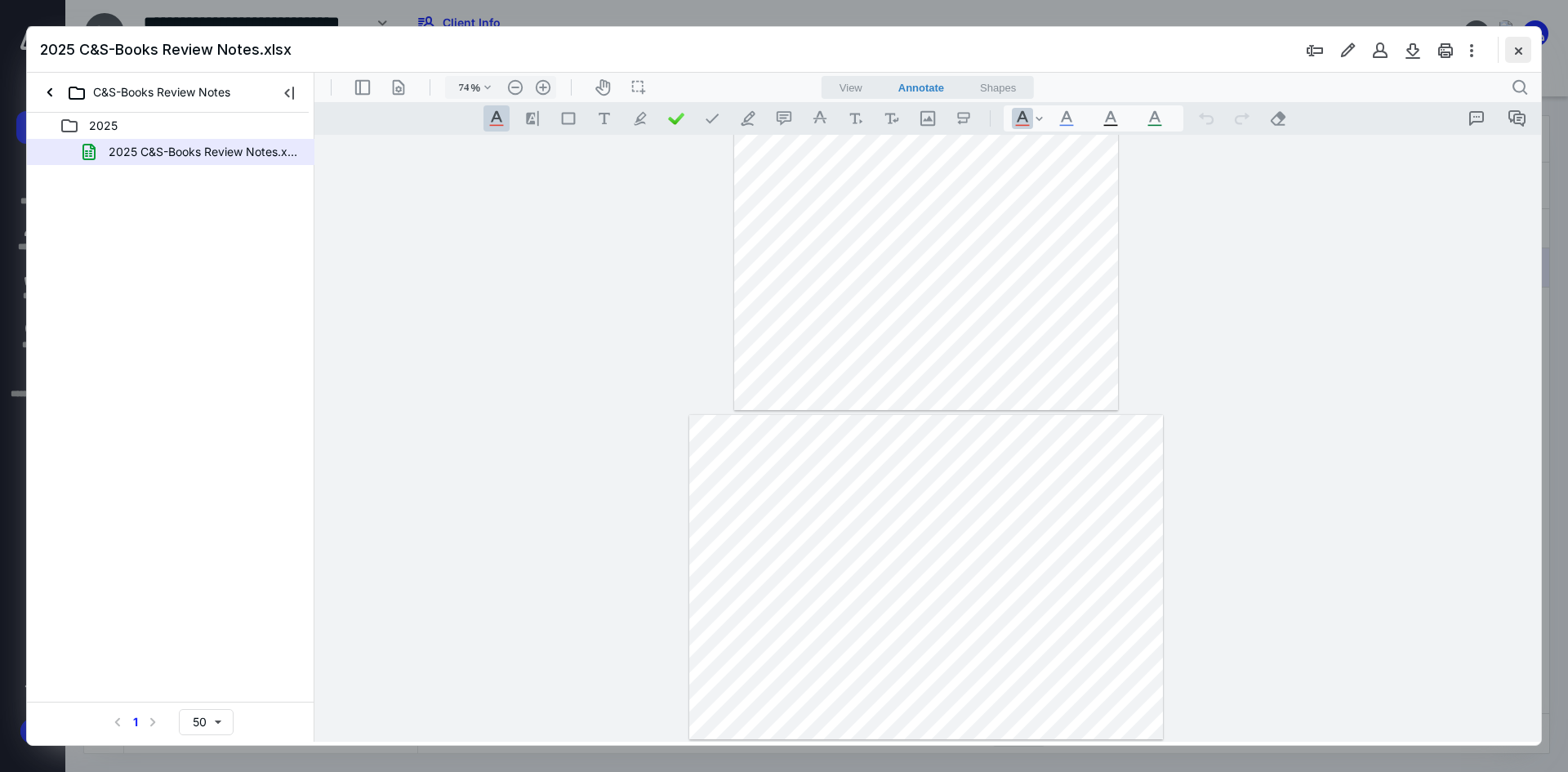click at bounding box center (1518, 50) 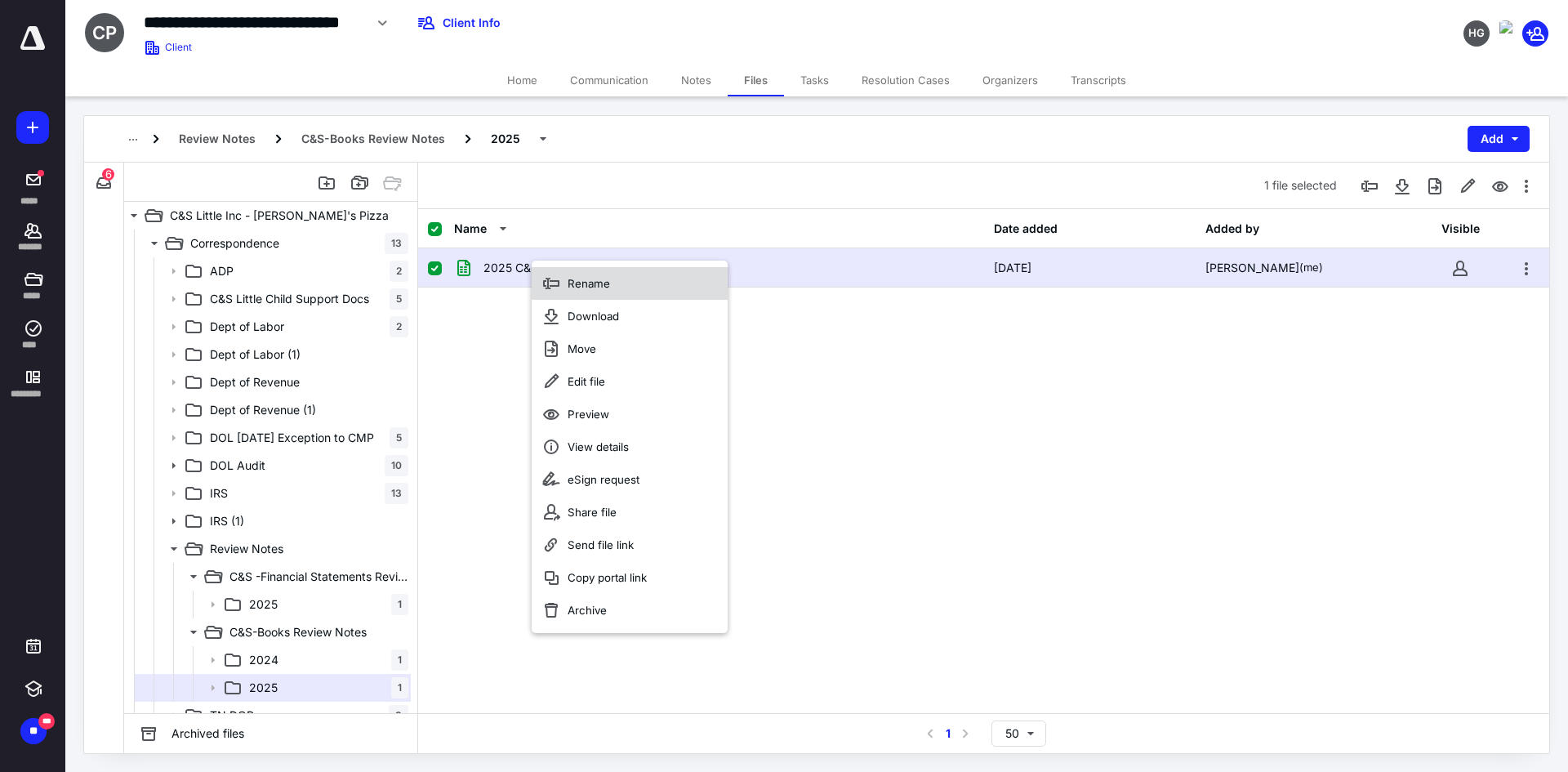click on "Rename" at bounding box center (630, 283) 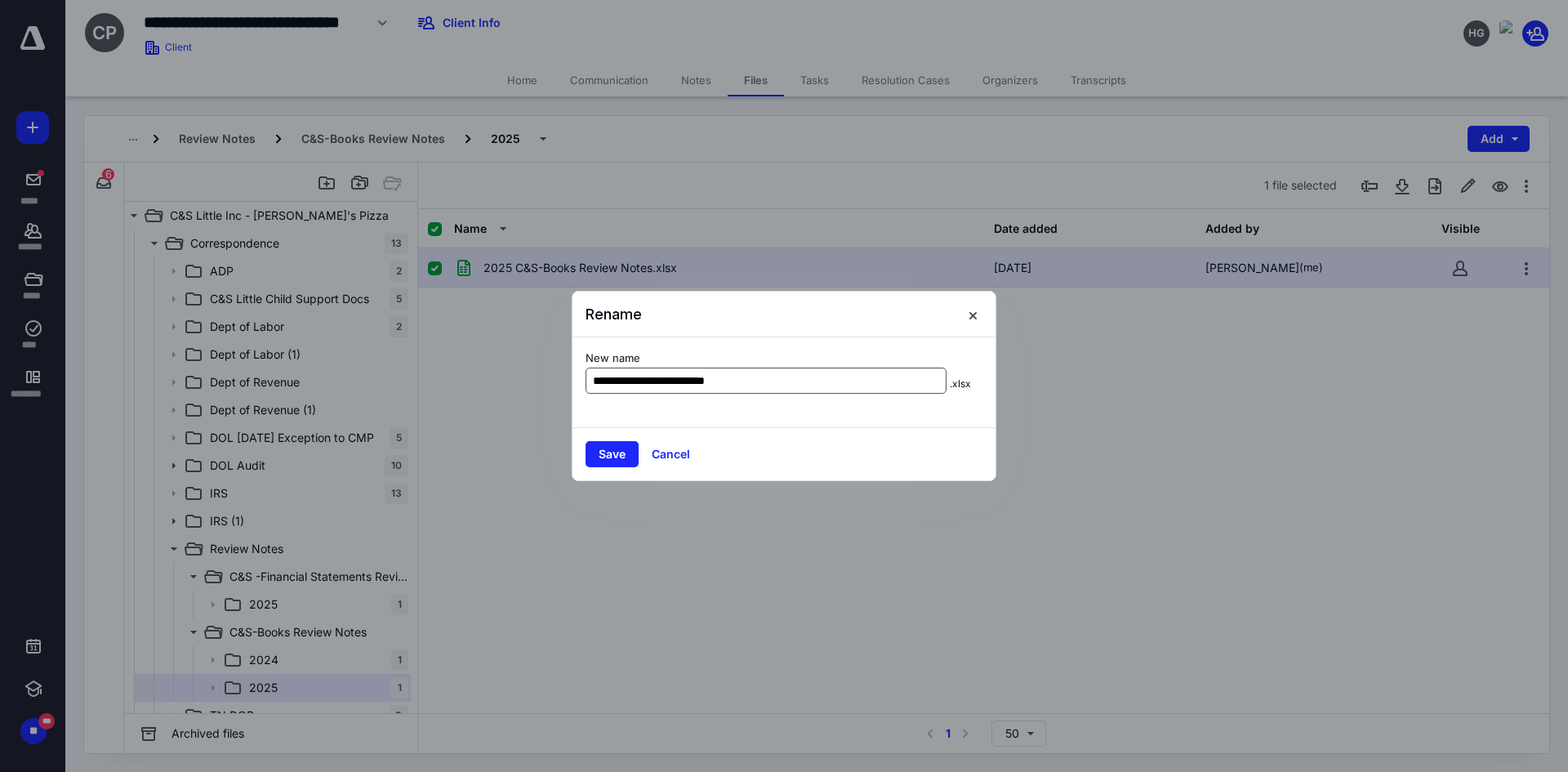 click on "**********" at bounding box center (766, 381) 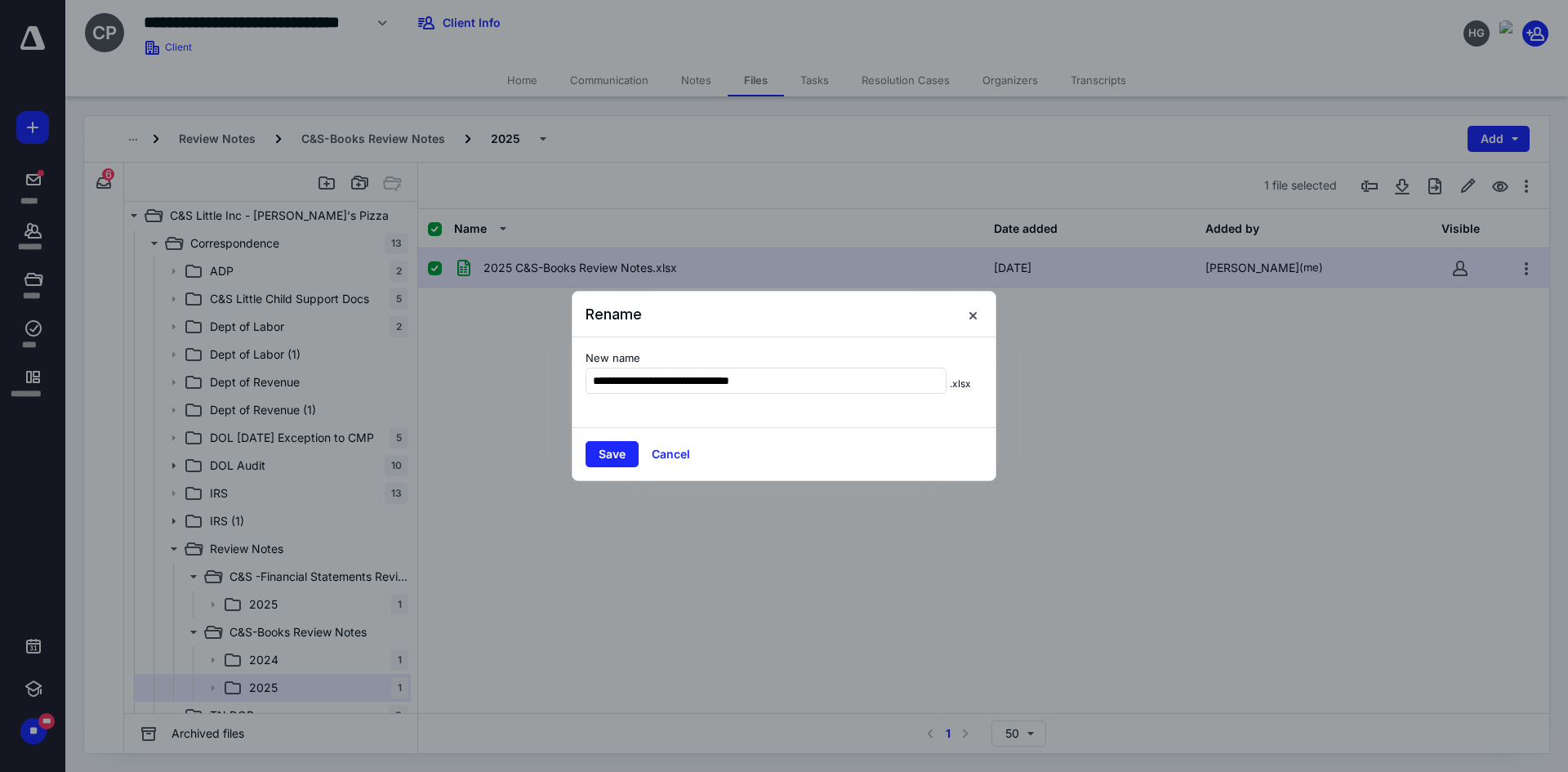 type on "**********" 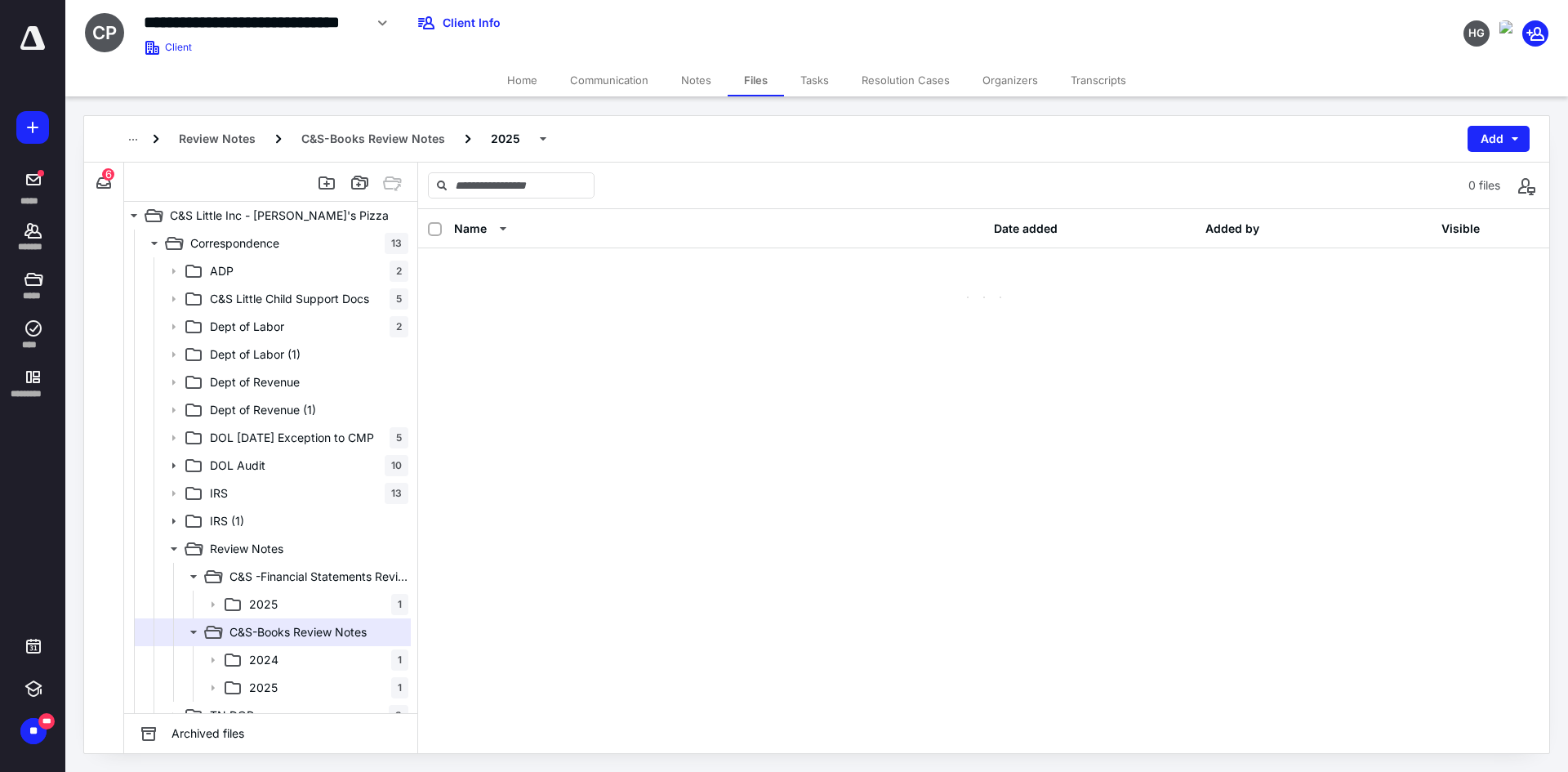checkbox on "false" 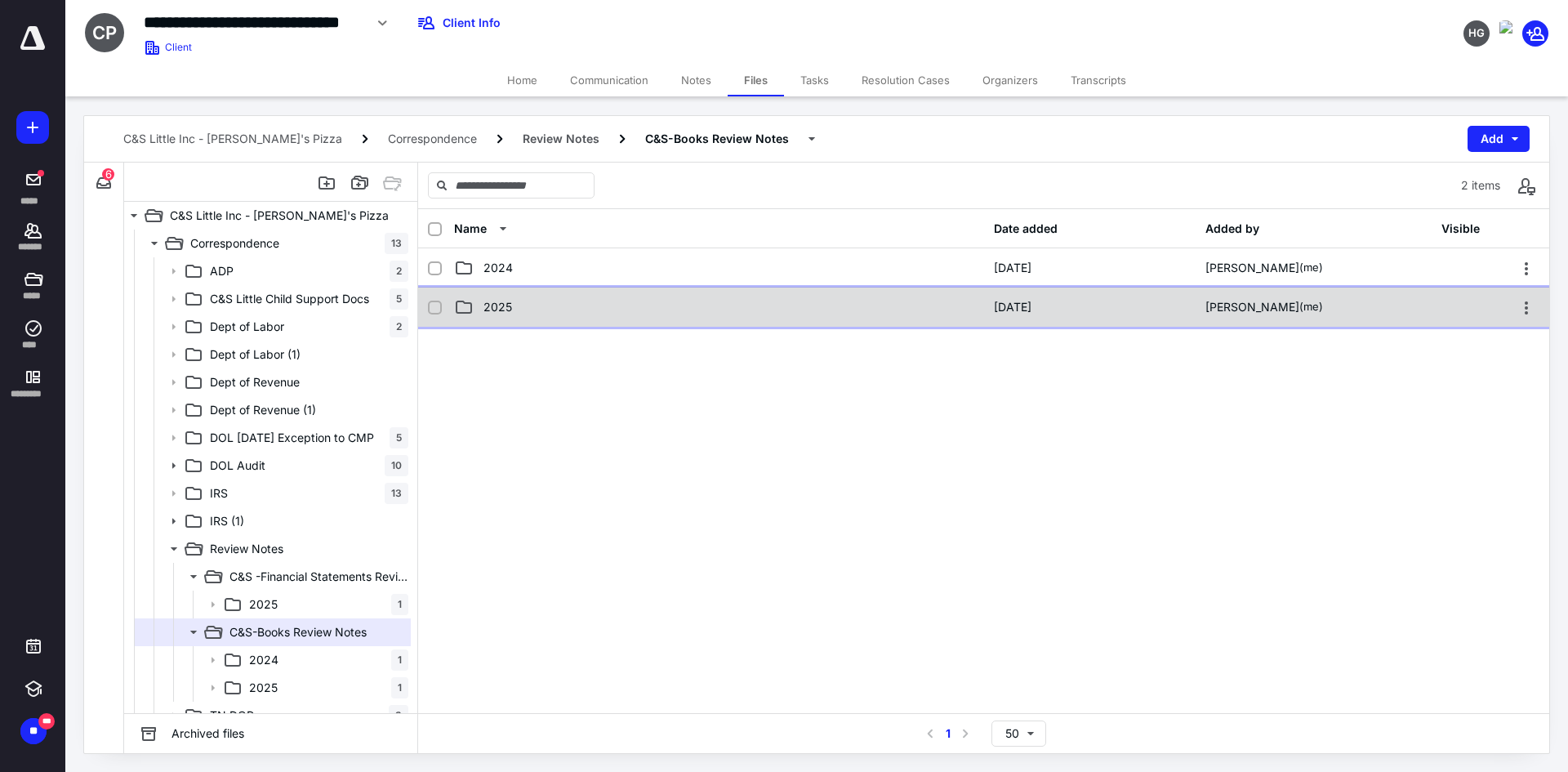 click on "2025 3/14/2025 Elymar Rodriguez  (me)" at bounding box center (983, 307) 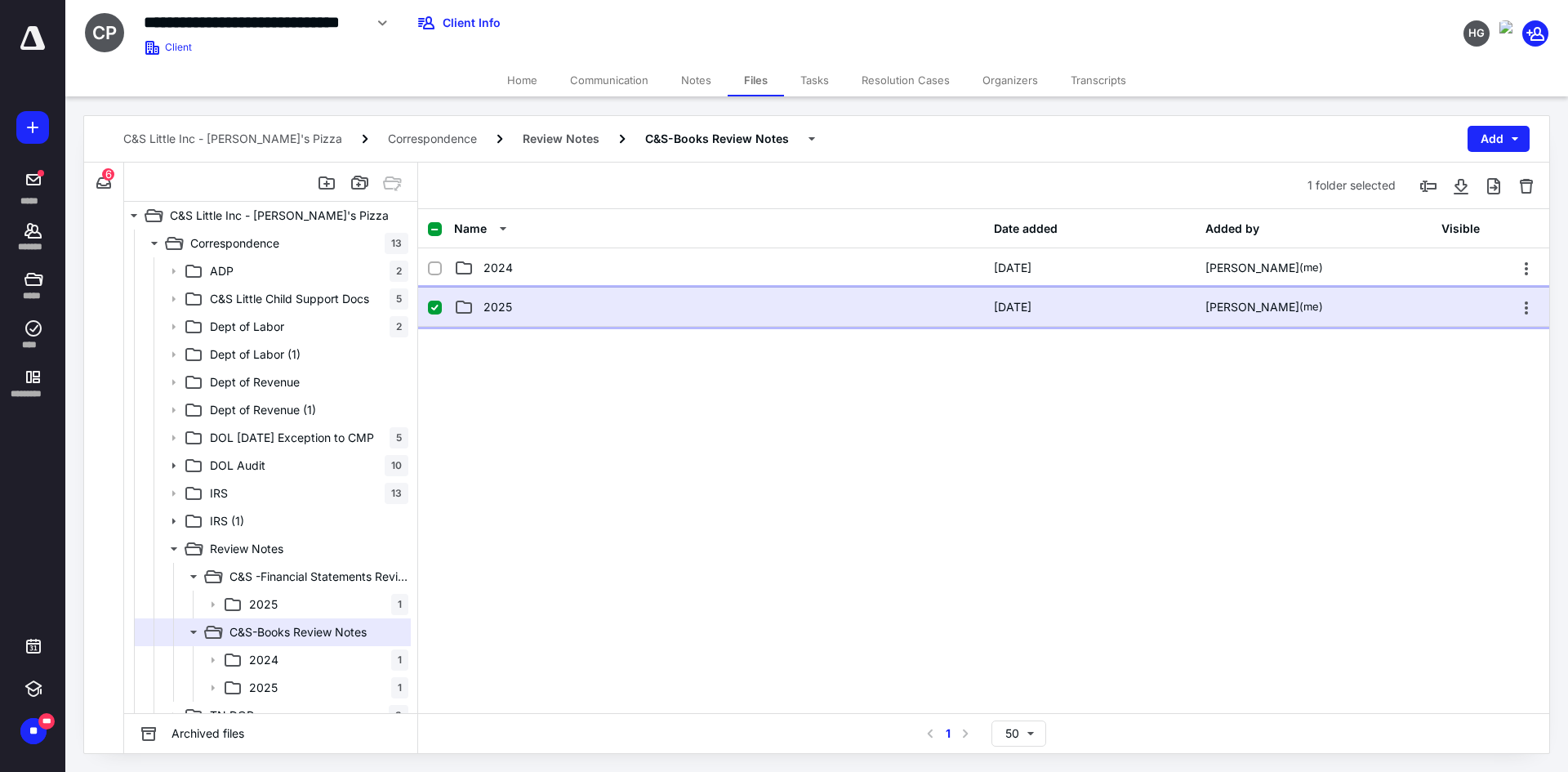 click on "2025 3/14/2025 Elymar Rodriguez  (me)" at bounding box center (983, 307) 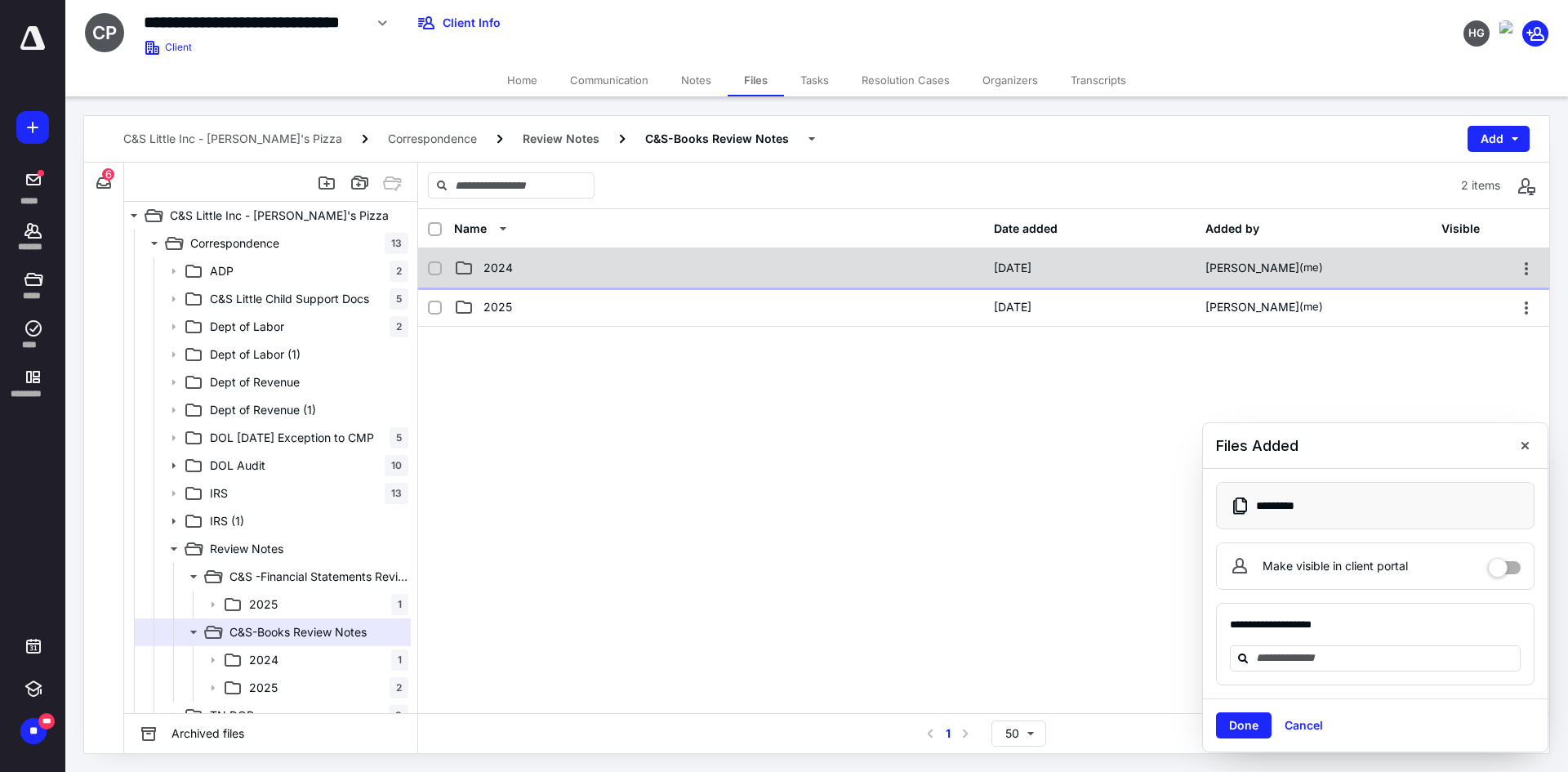 click on "2024" at bounding box center [498, 268] 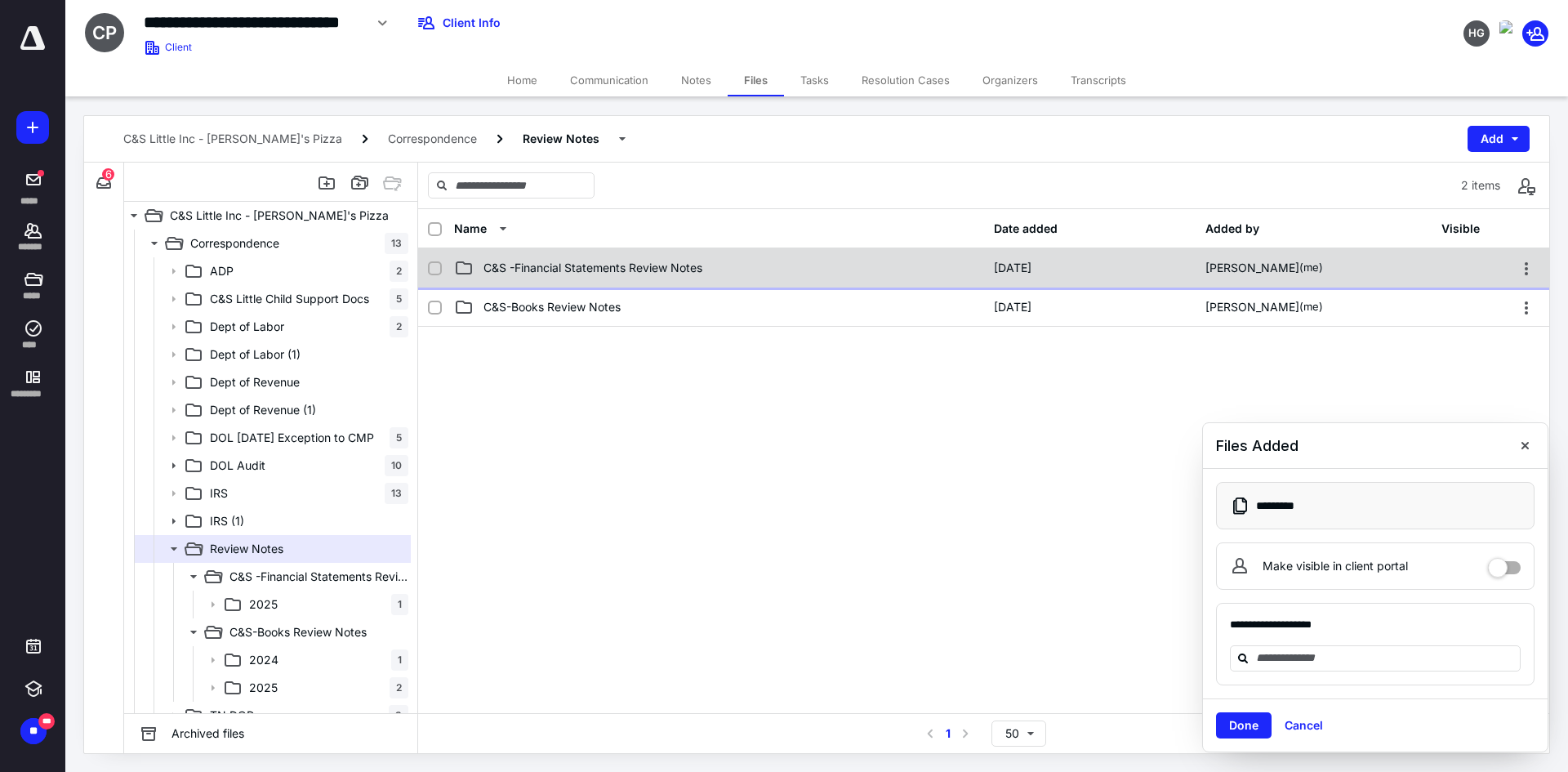 click on "C&S -Financial Statements Review Notes" at bounding box center [593, 268] 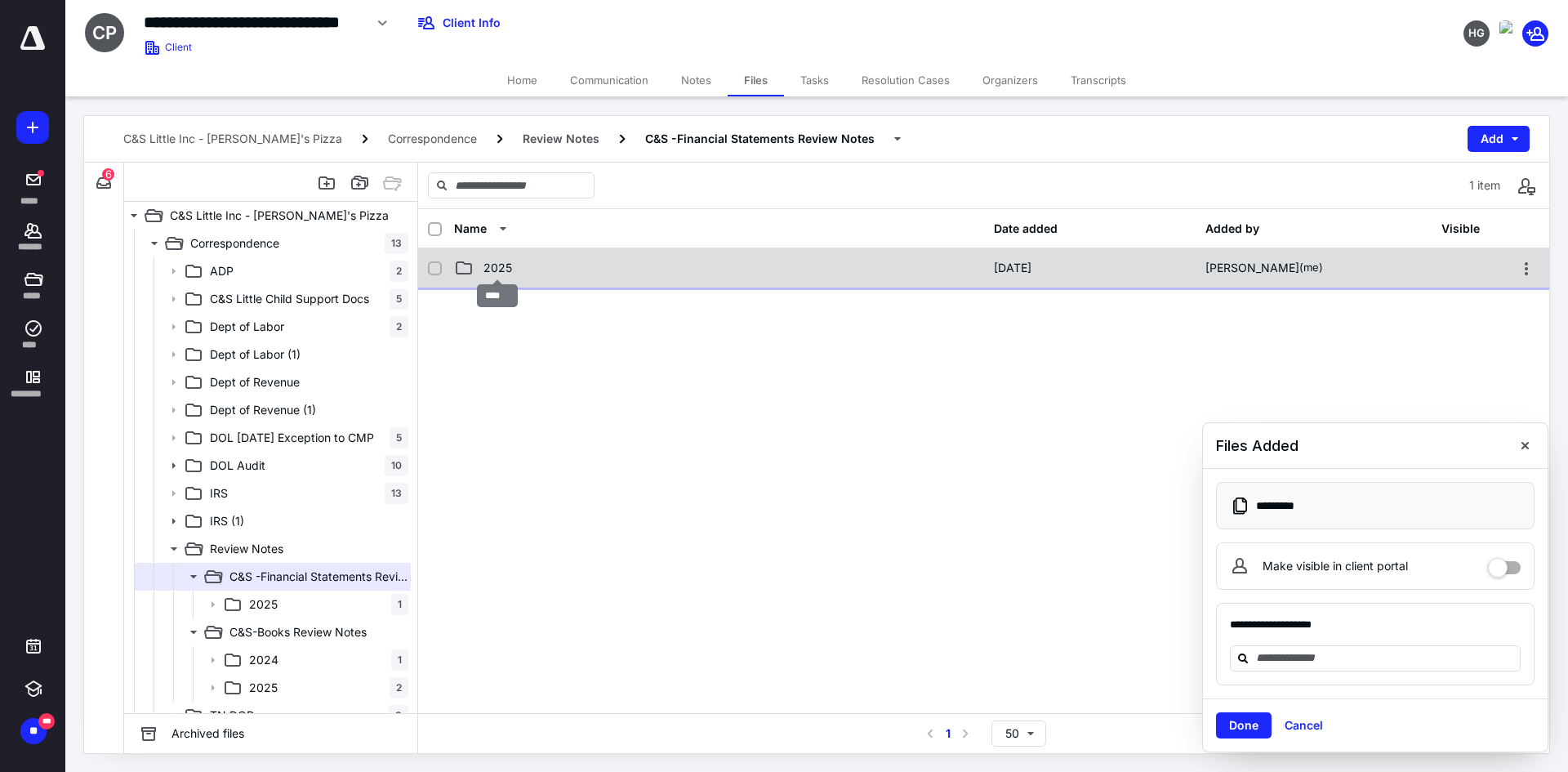 checkbox on "true" 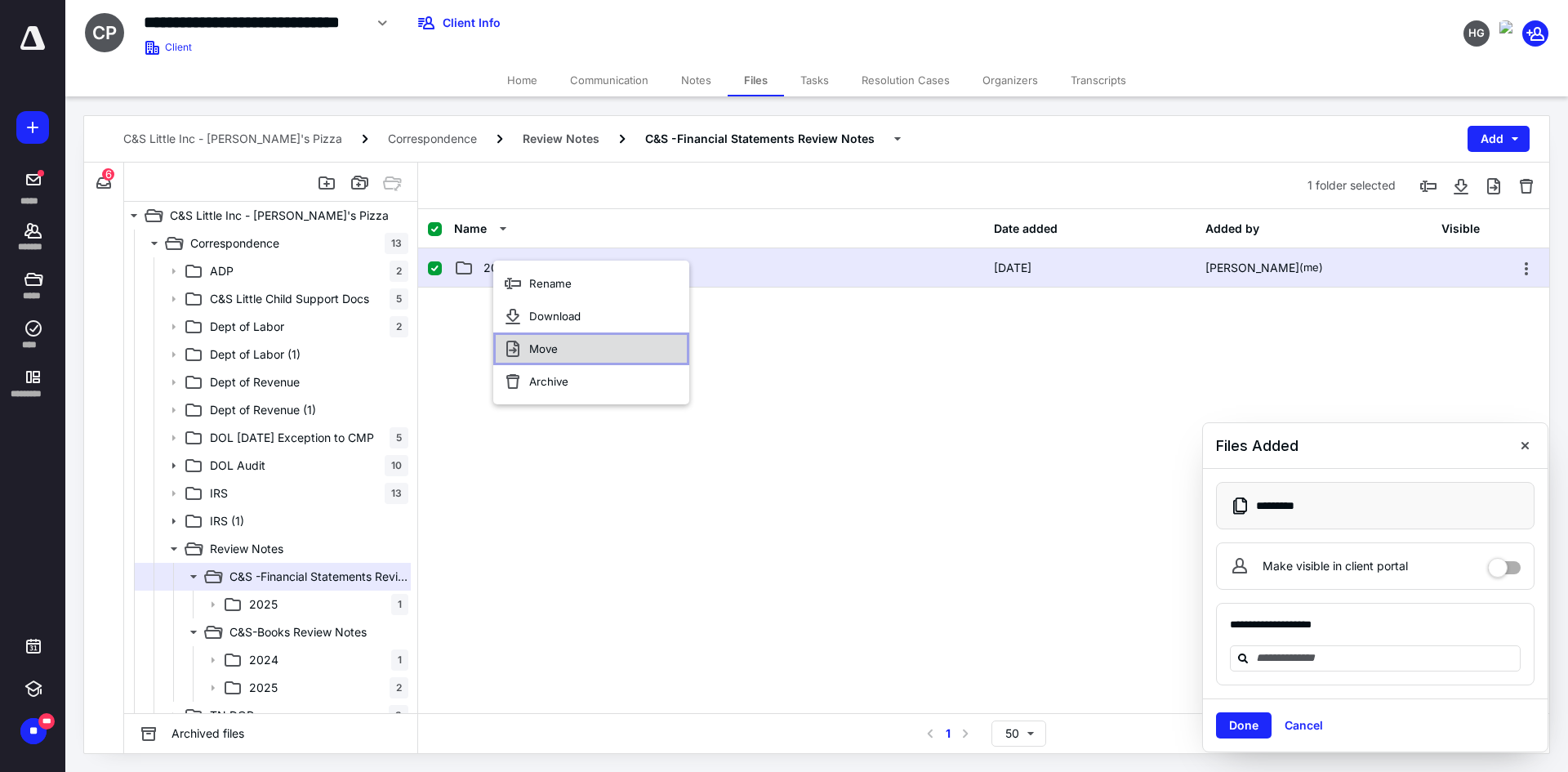 click on "Move" at bounding box center [543, 349] 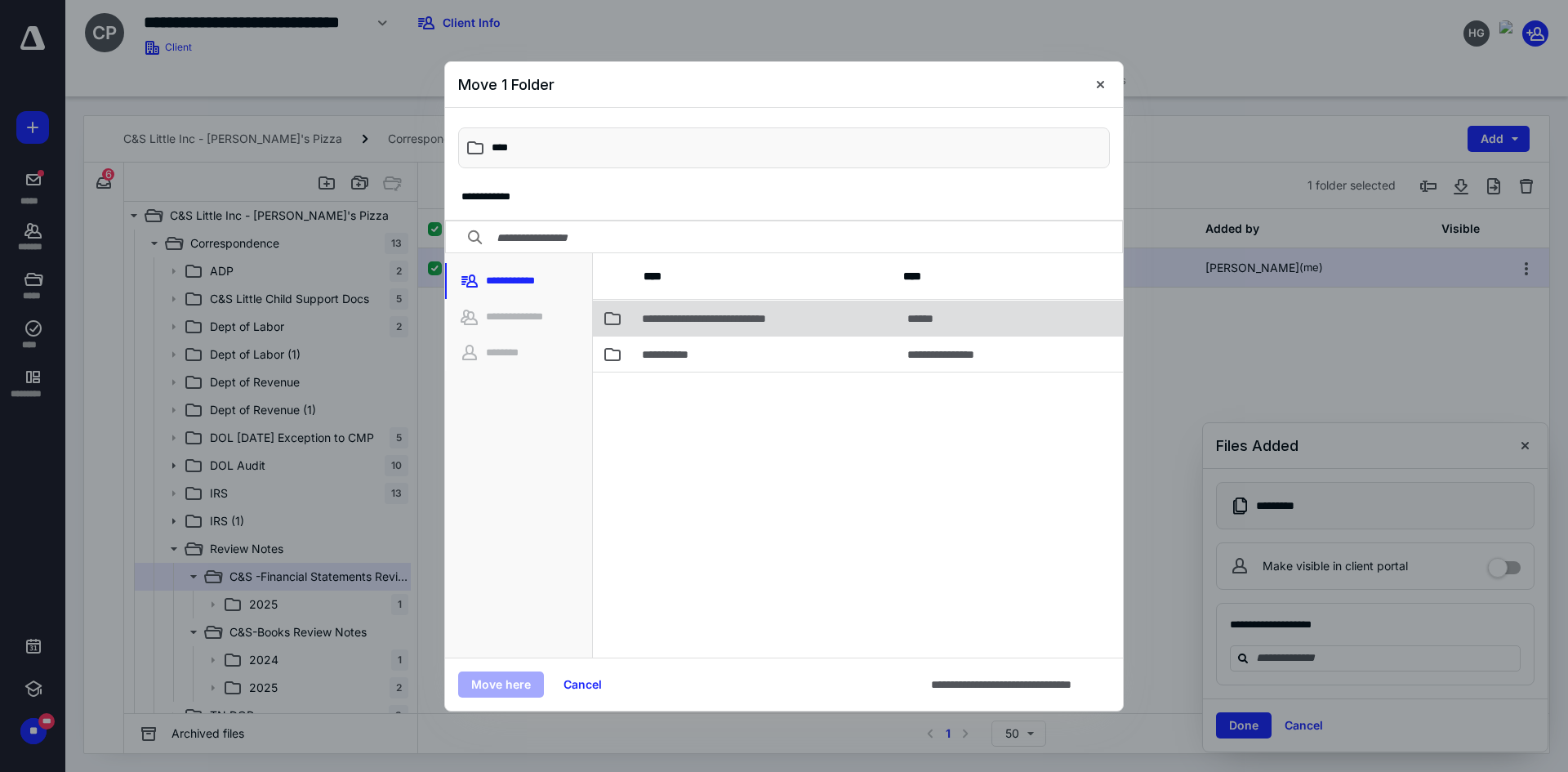 click on "**********" at bounding box center [717, 319] 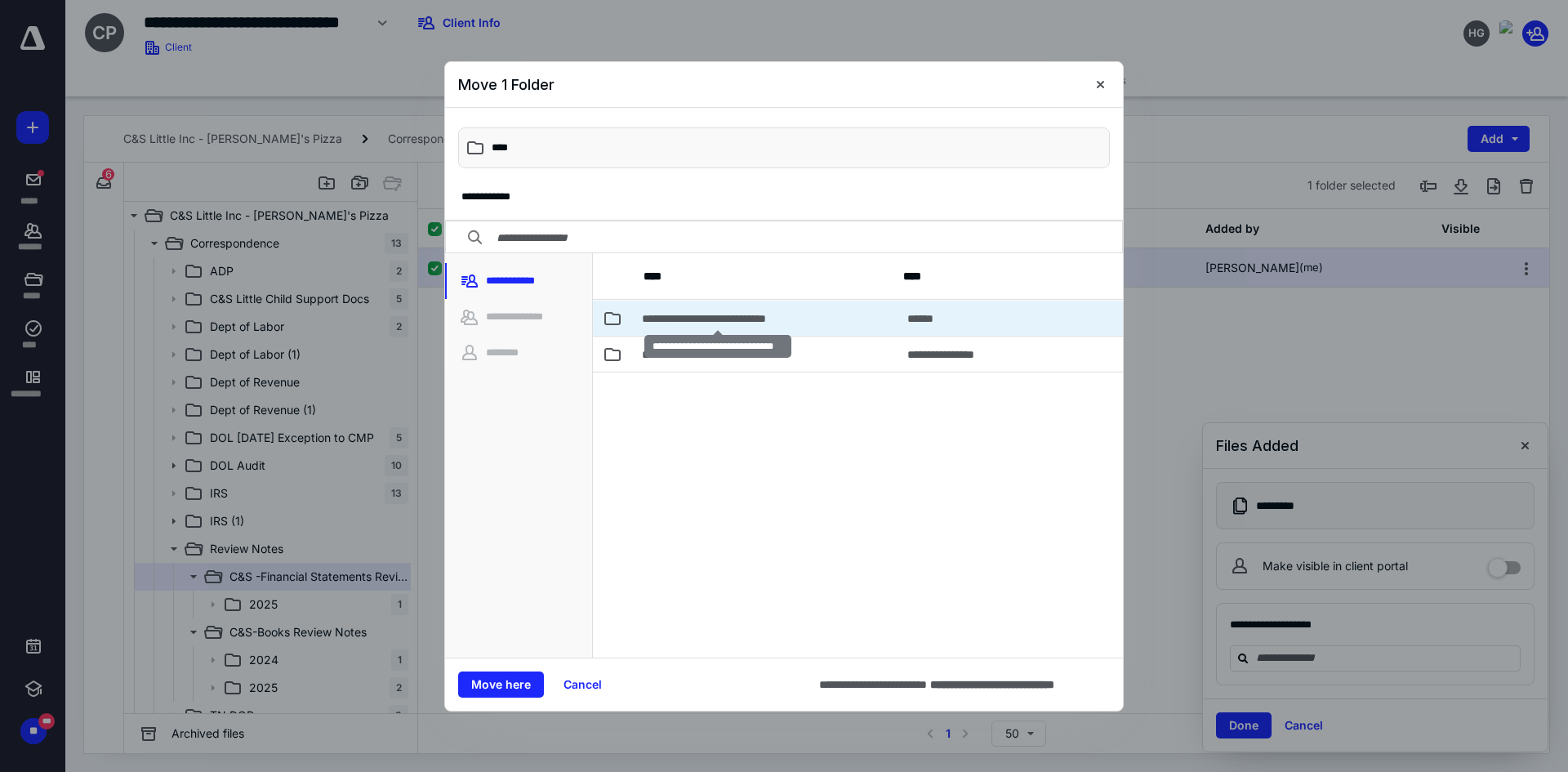 click on "**********" at bounding box center (717, 319) 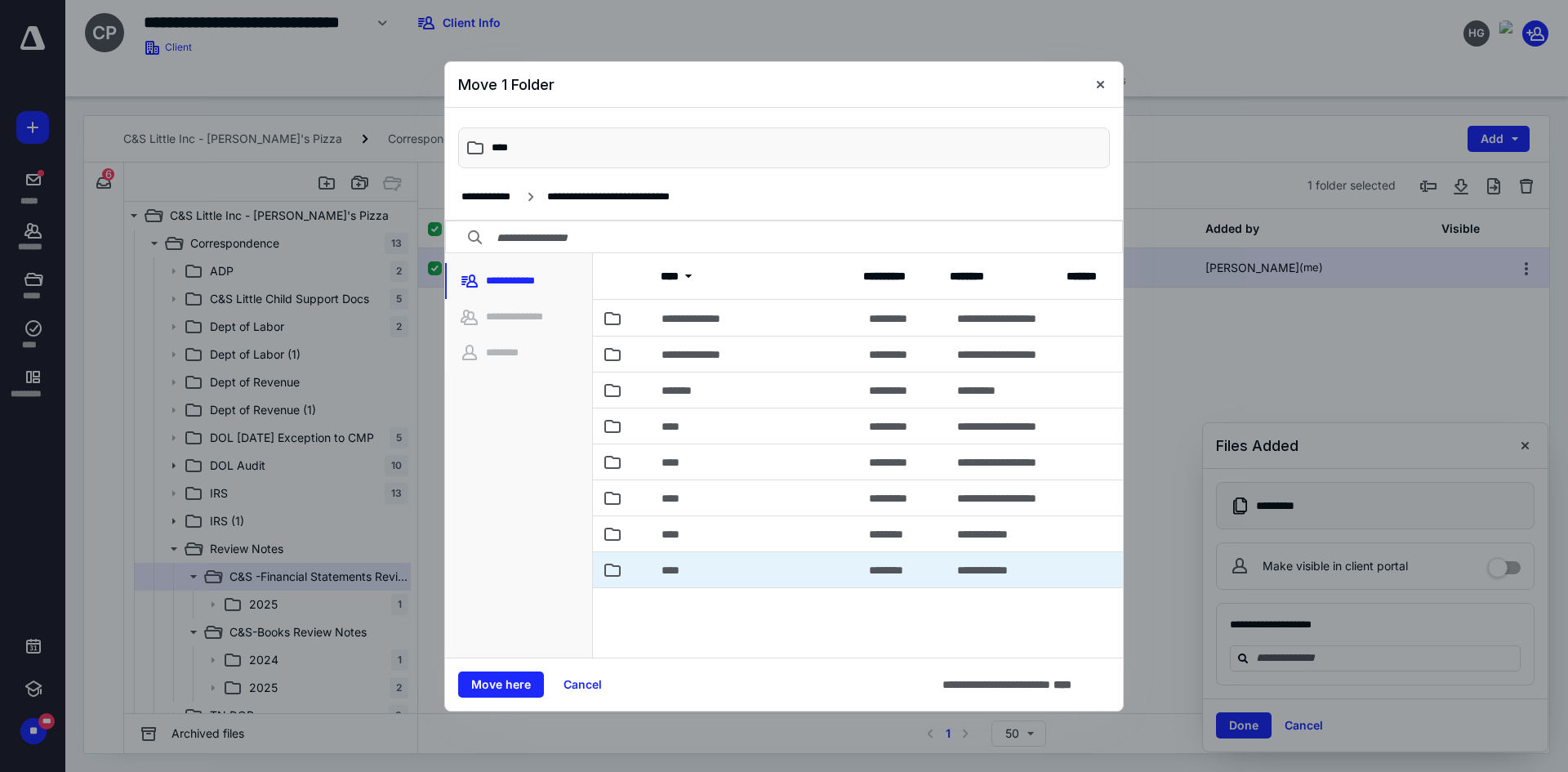 click on "****" at bounding box center [755, 569] 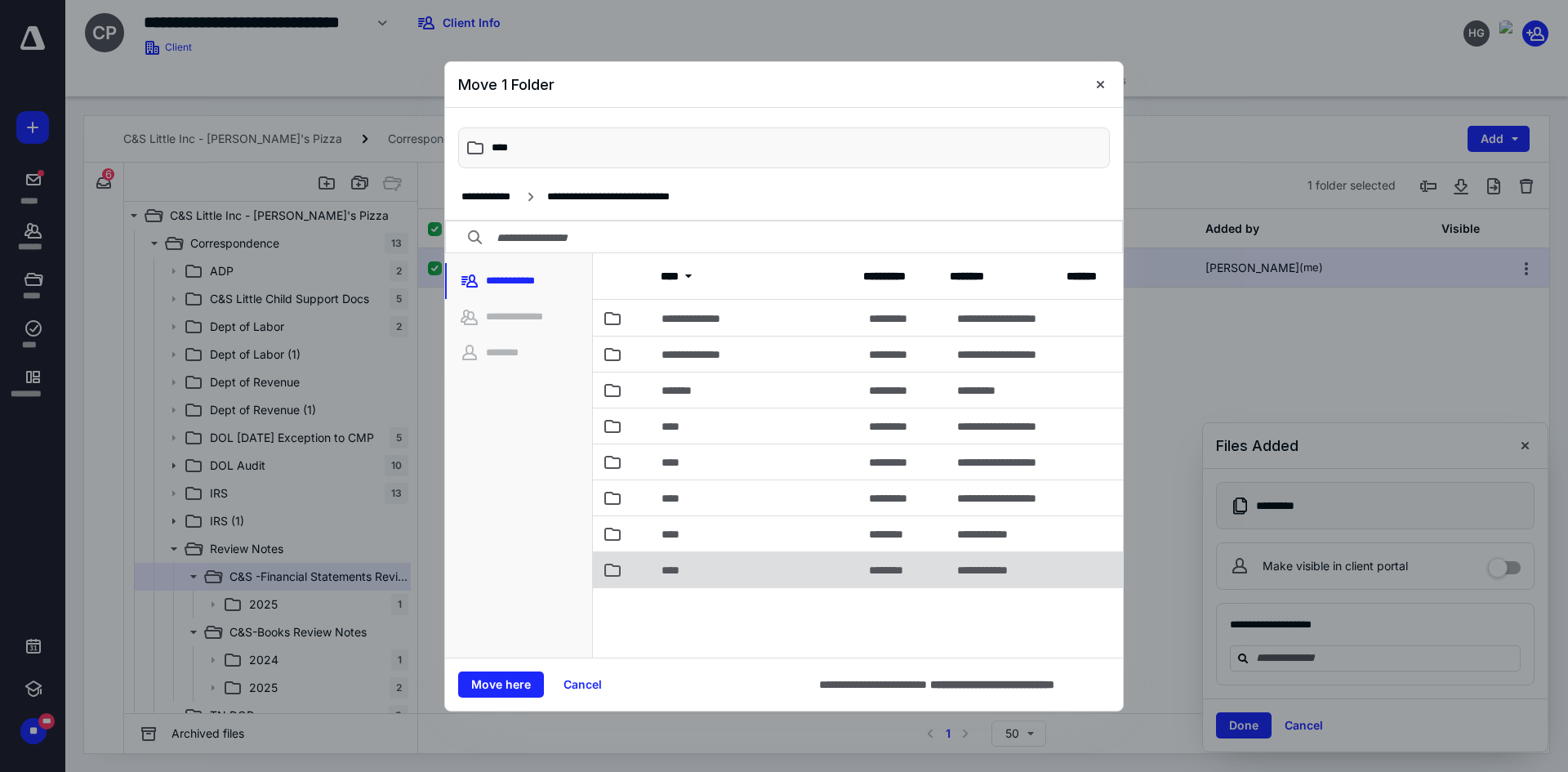 click on "****" at bounding box center (755, 569) 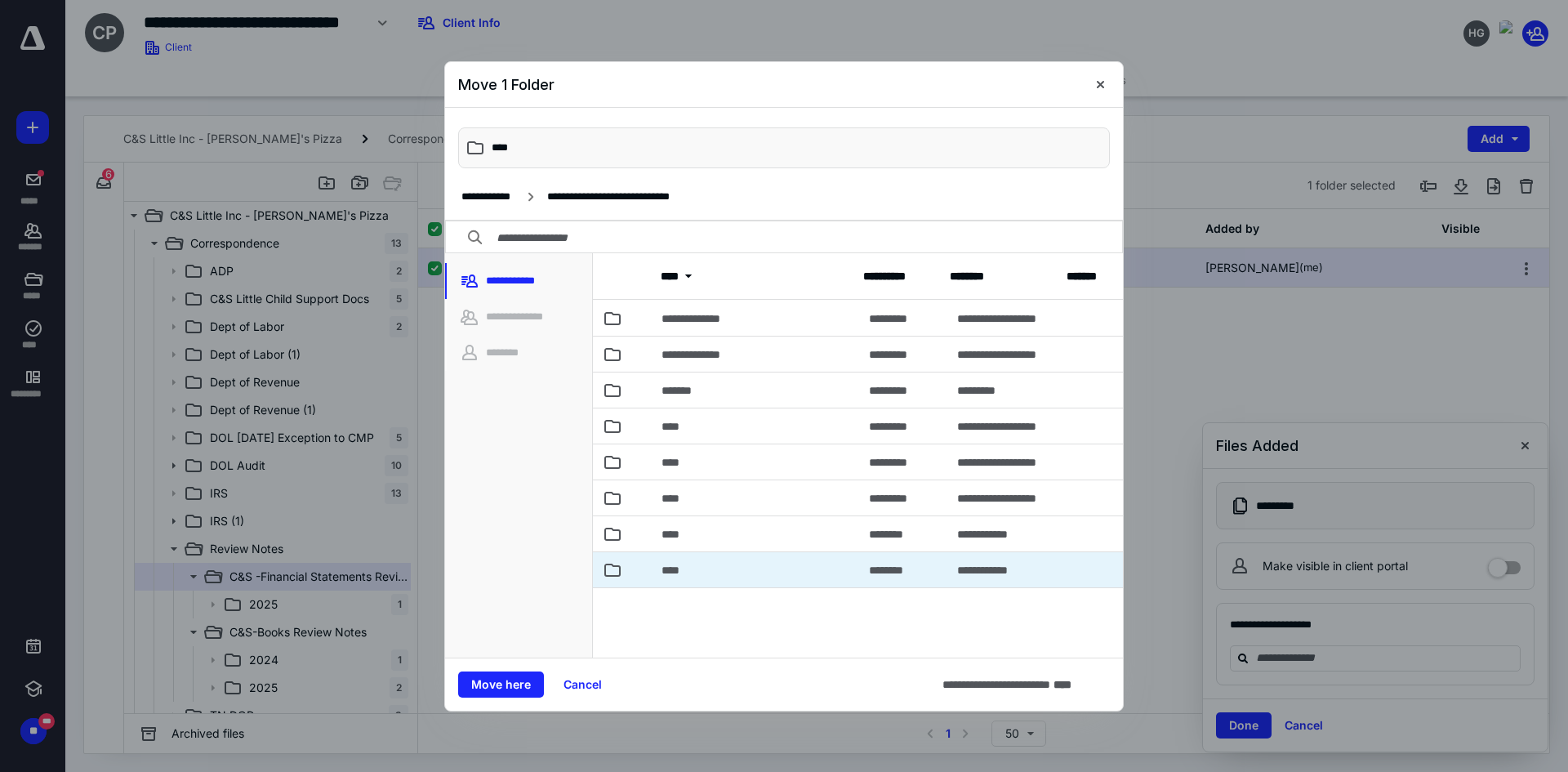 click on "****" at bounding box center (755, 569) 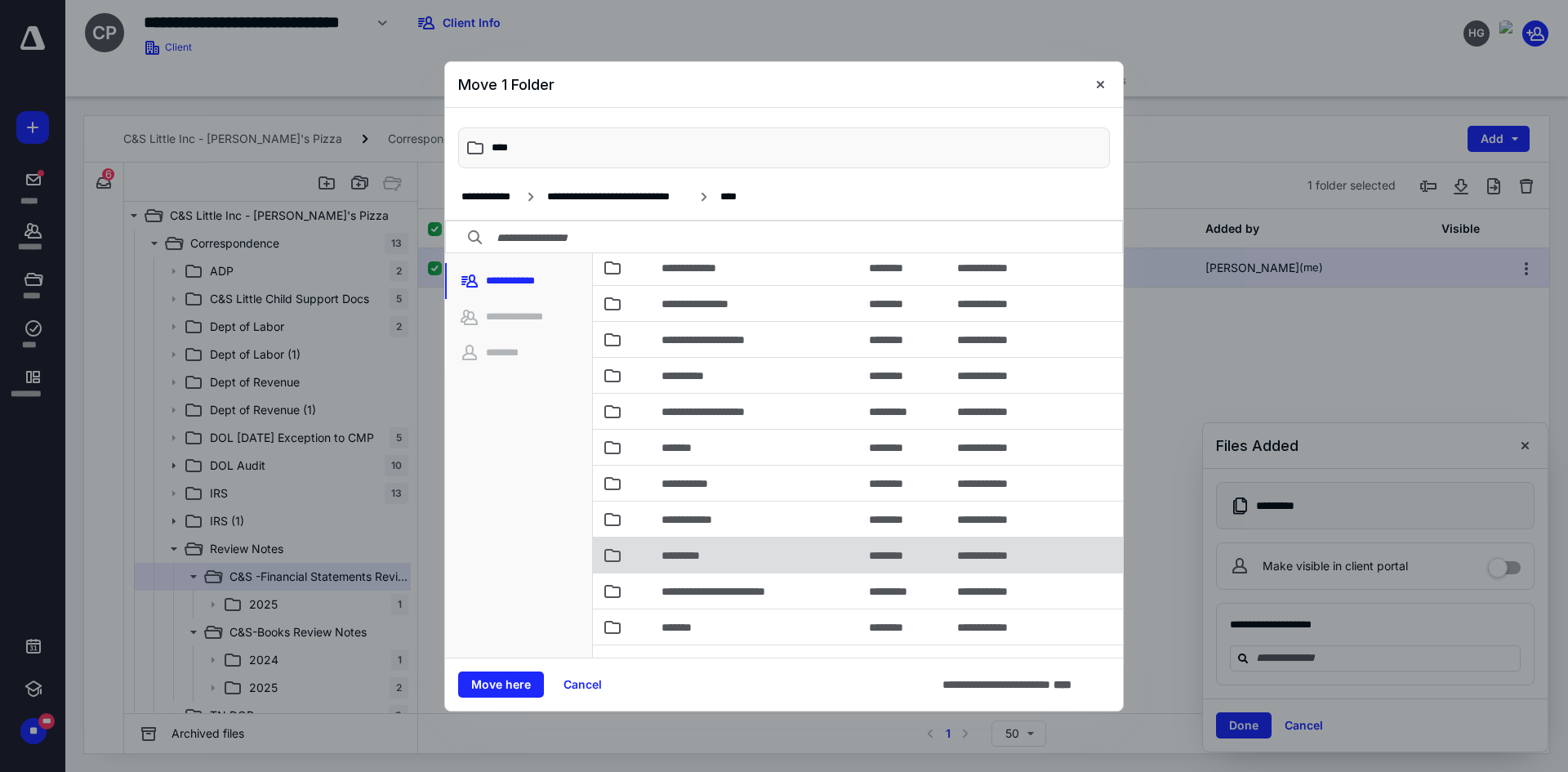 scroll, scrollTop: 0, scrollLeft: 0, axis: both 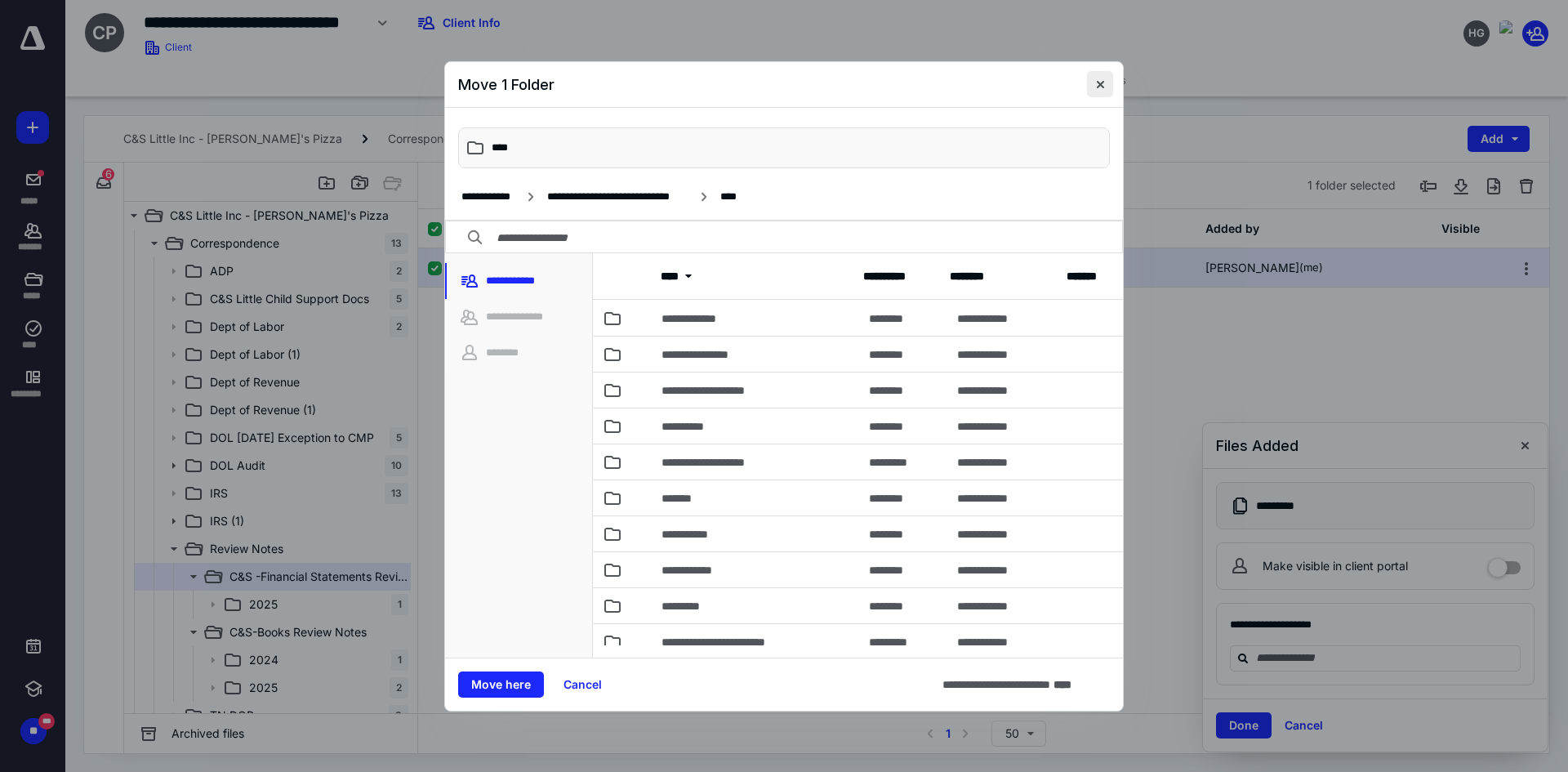 click at bounding box center (1100, 84) 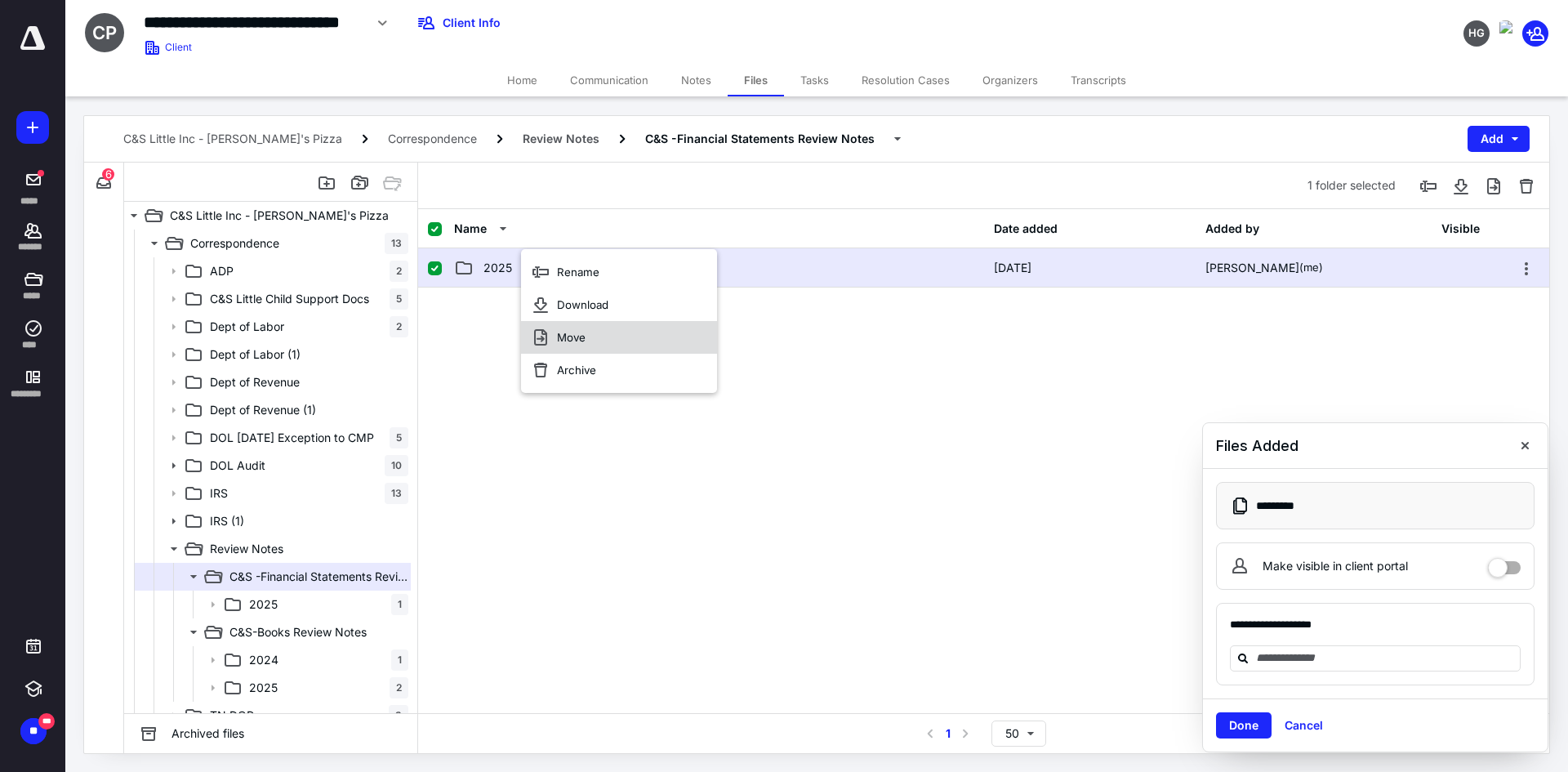 click on "Move" at bounding box center [619, 337] 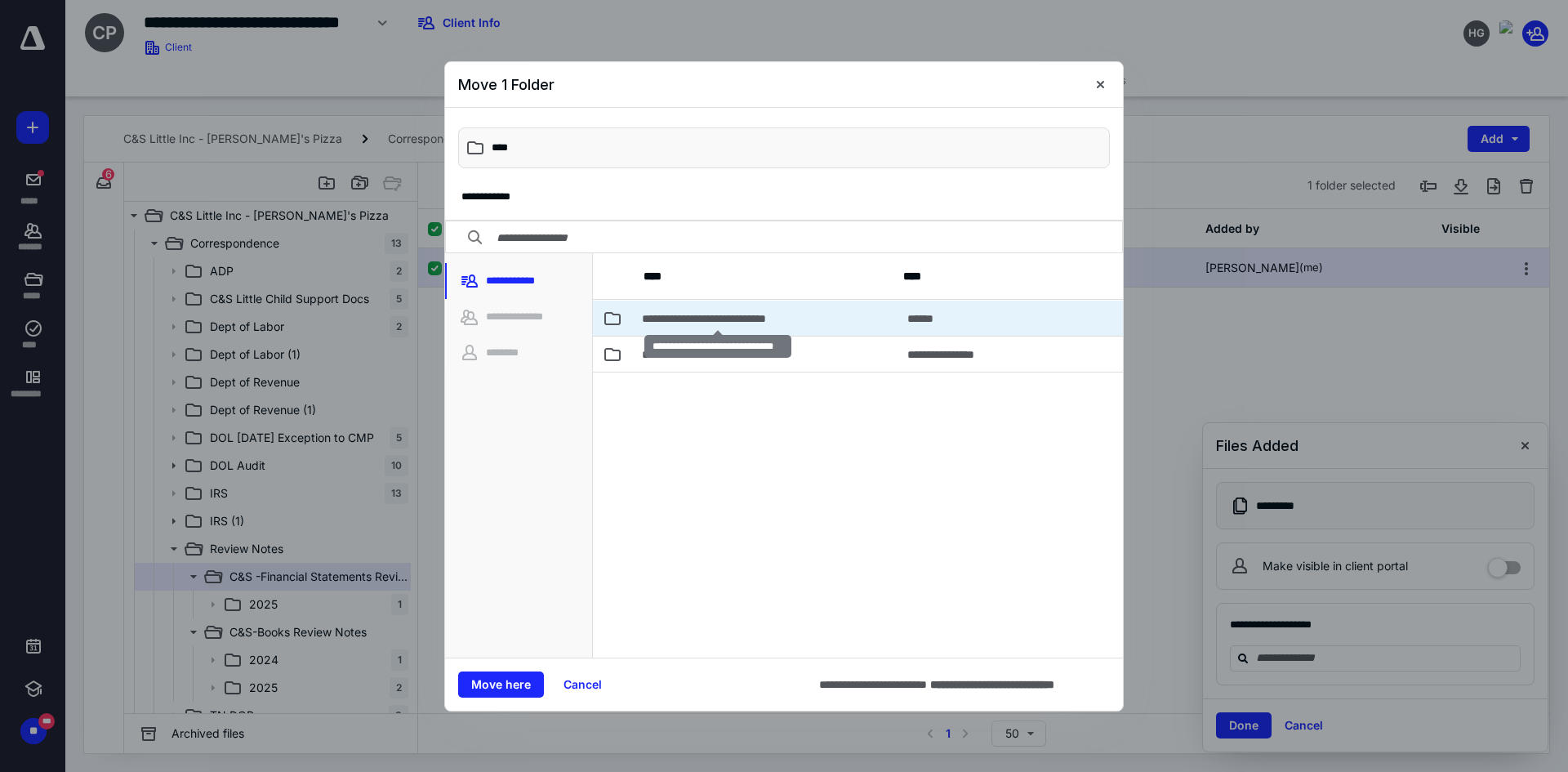click on "**********" at bounding box center [717, 319] 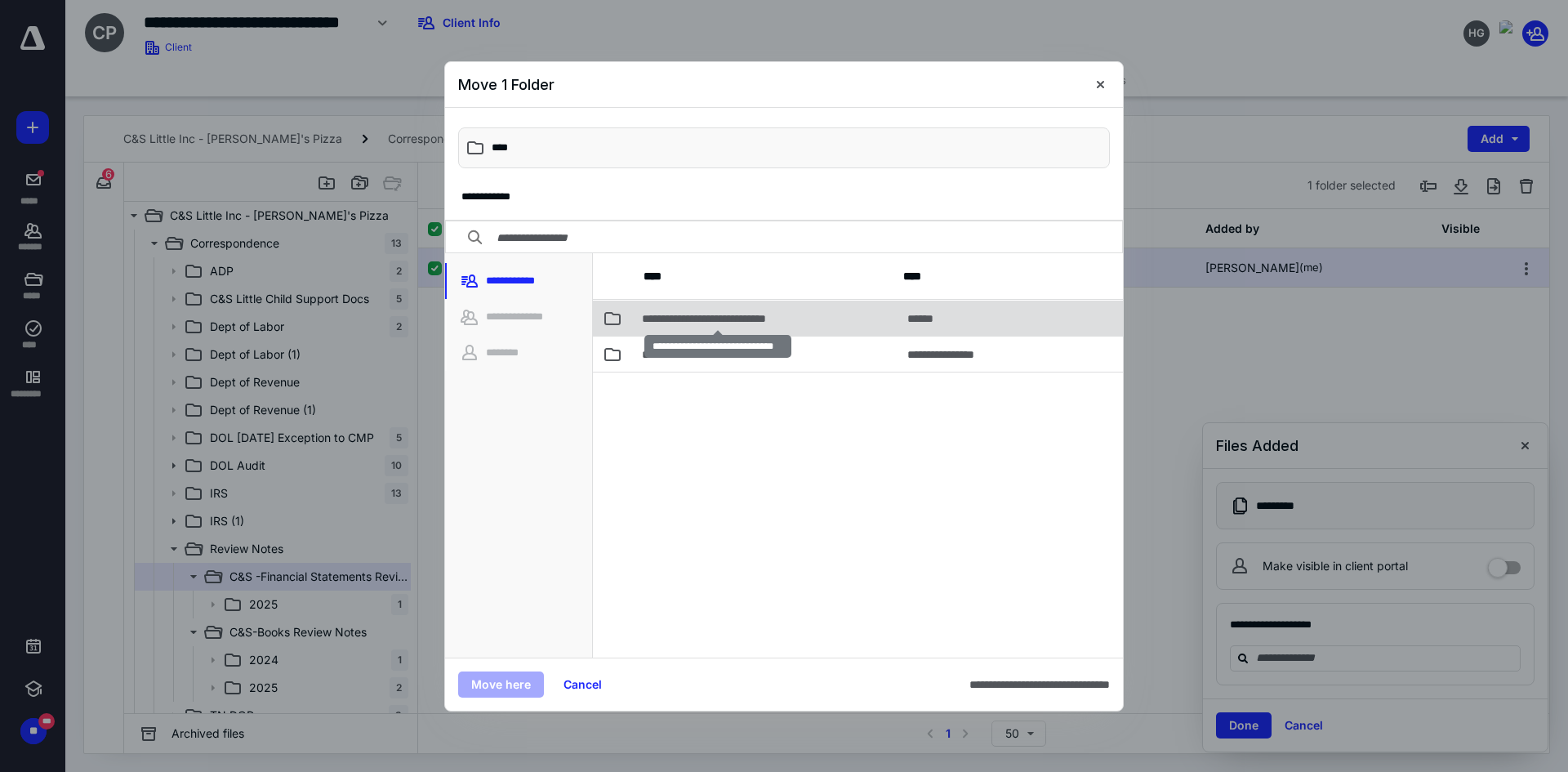 click on "**********" at bounding box center (717, 319) 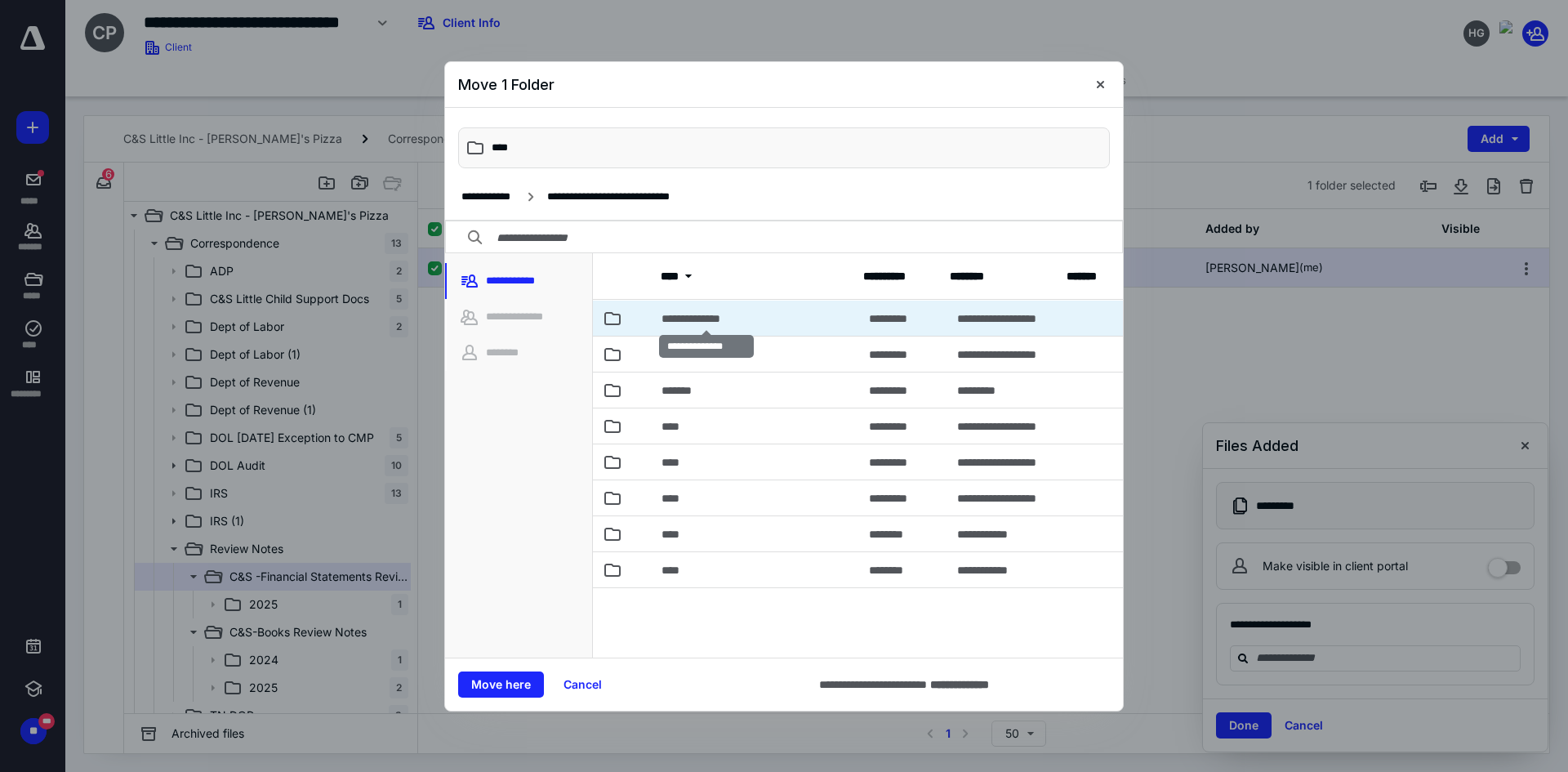 click on "**********" at bounding box center [706, 319] 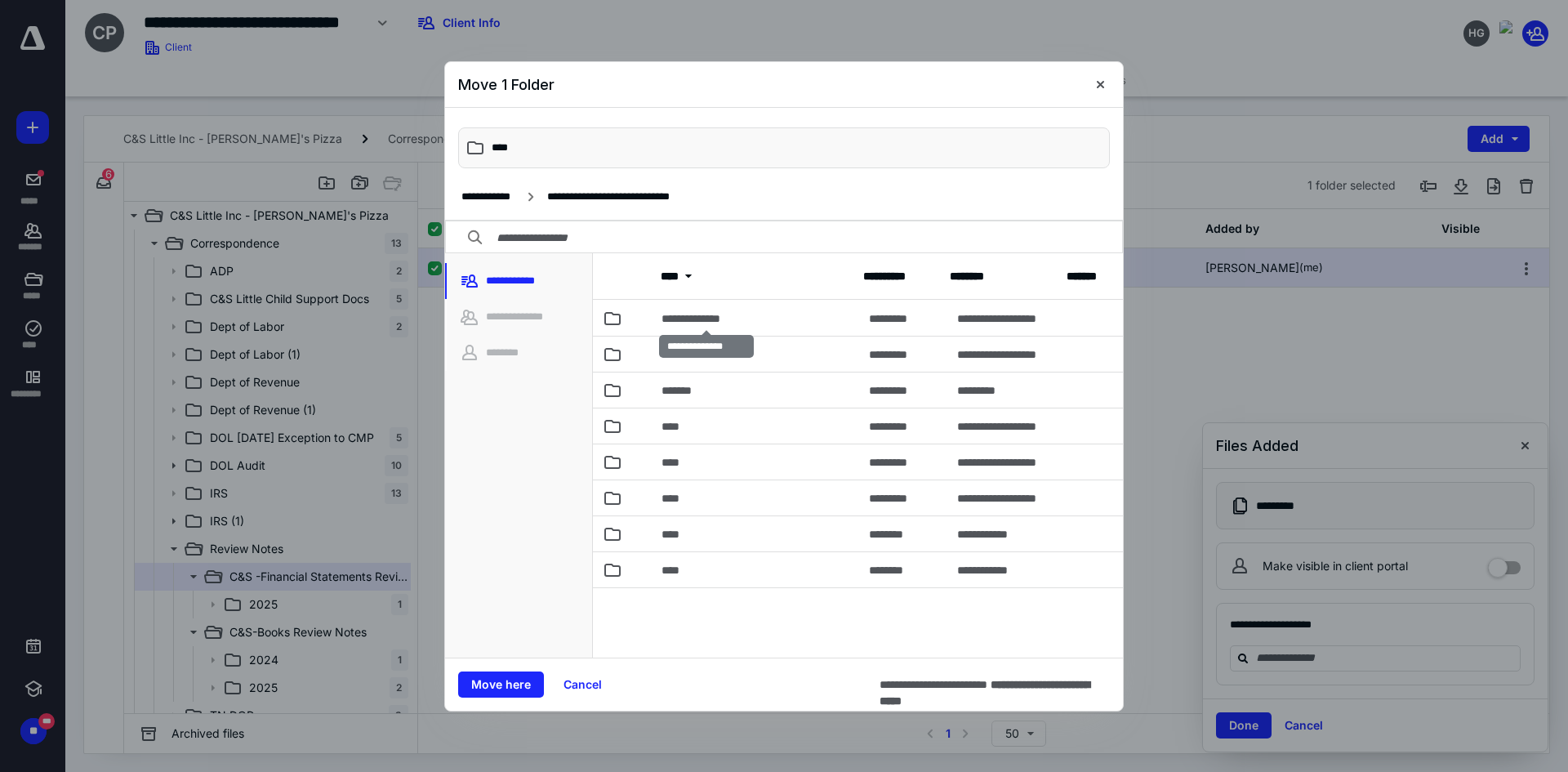 click on "**********" at bounding box center [706, 319] 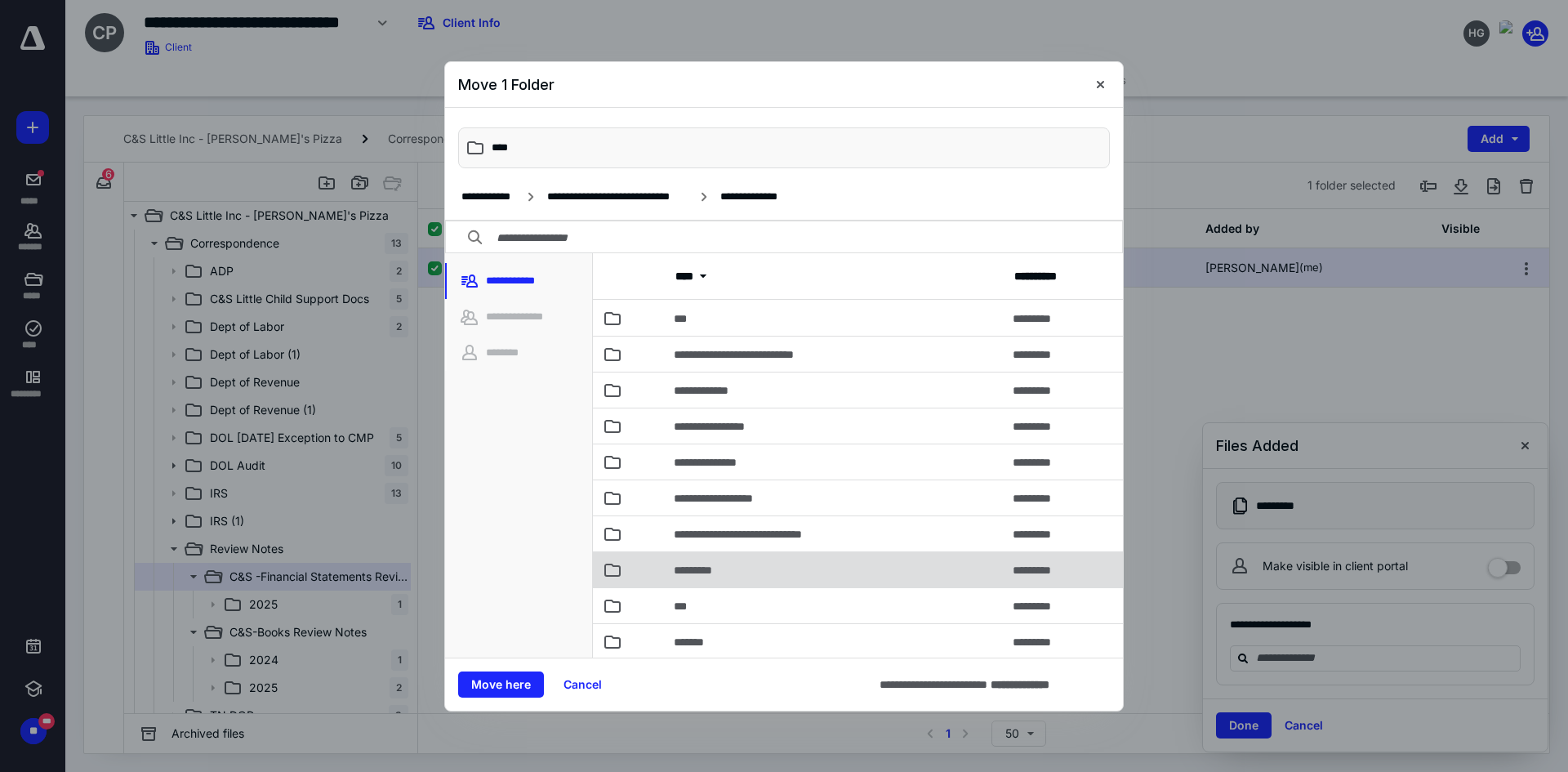 scroll, scrollTop: 245, scrollLeft: 0, axis: vertical 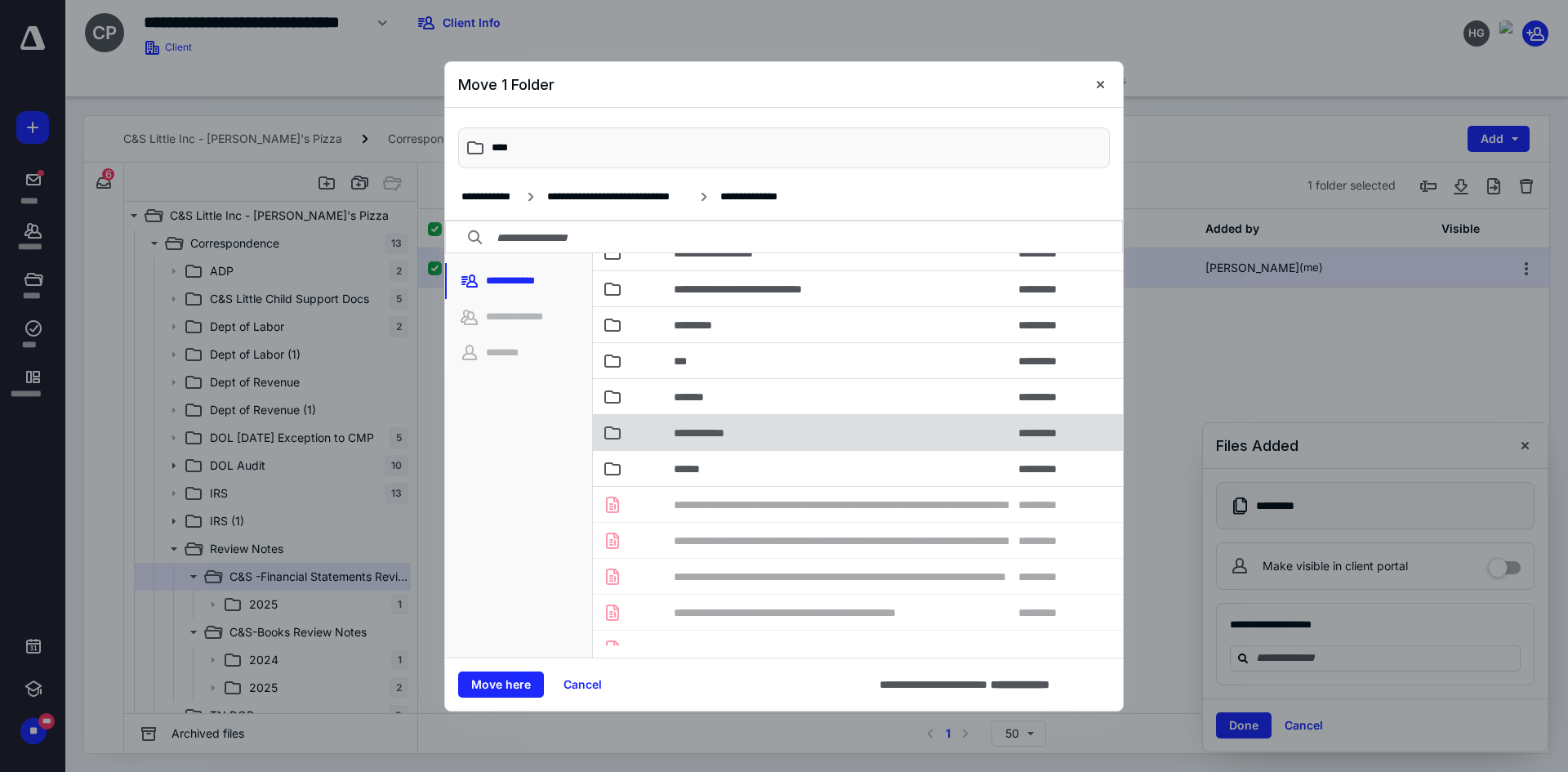 click on "**********" at bounding box center [710, 433] 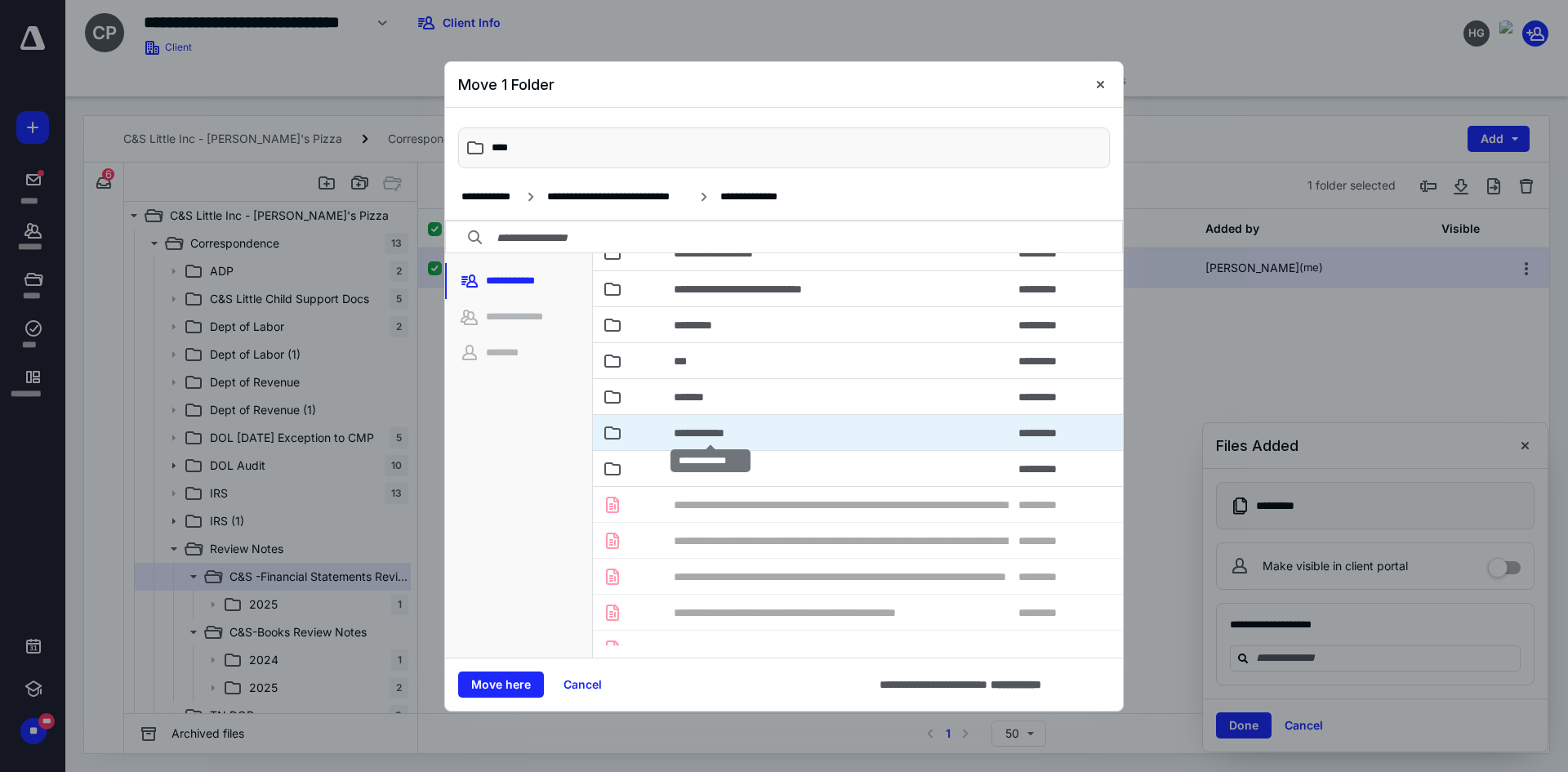 click on "**********" at bounding box center [710, 433] 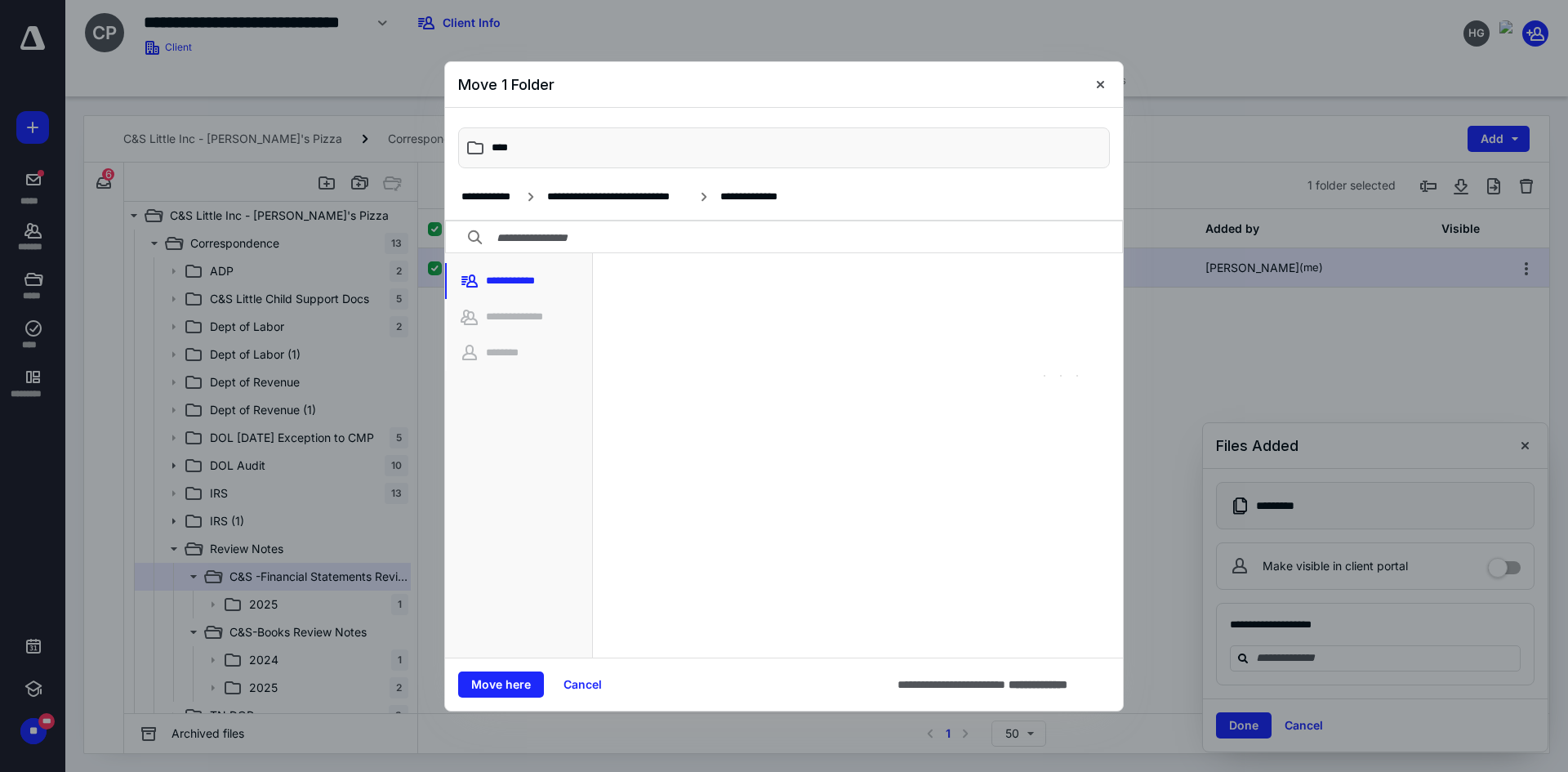 scroll, scrollTop: 0, scrollLeft: 0, axis: both 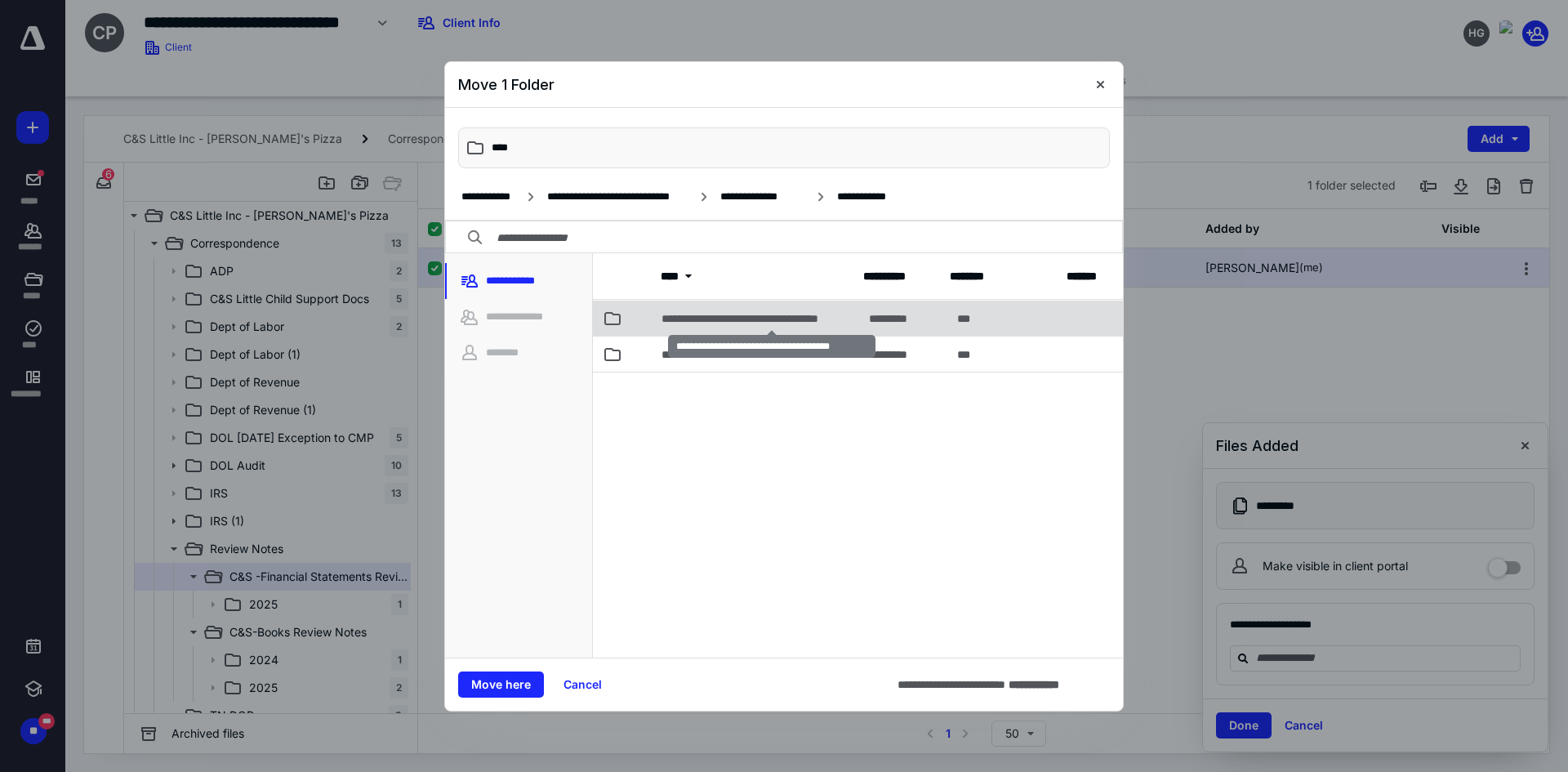click on "**********" at bounding box center (772, 319) 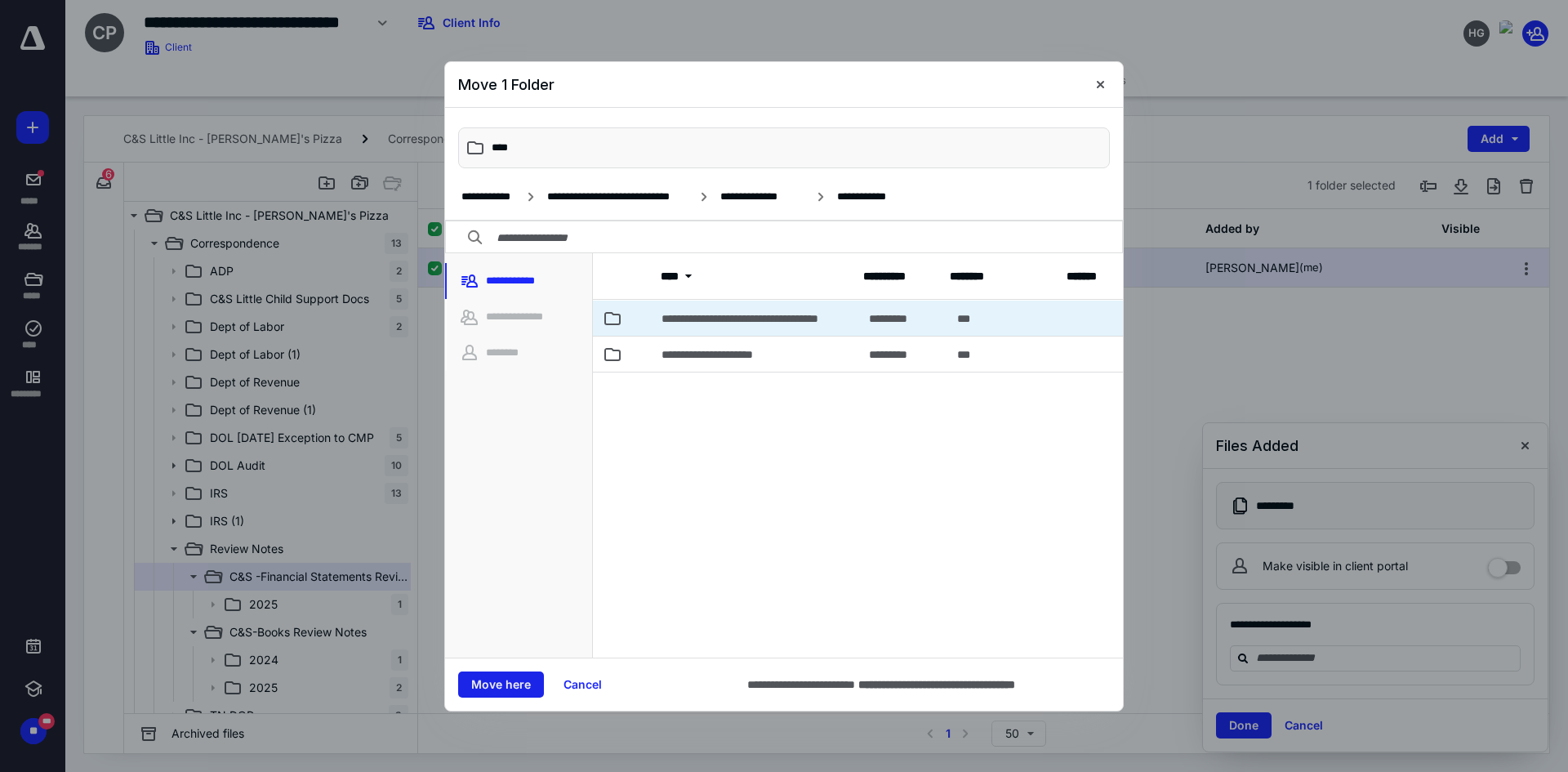 click on "Move here" at bounding box center (501, 685) 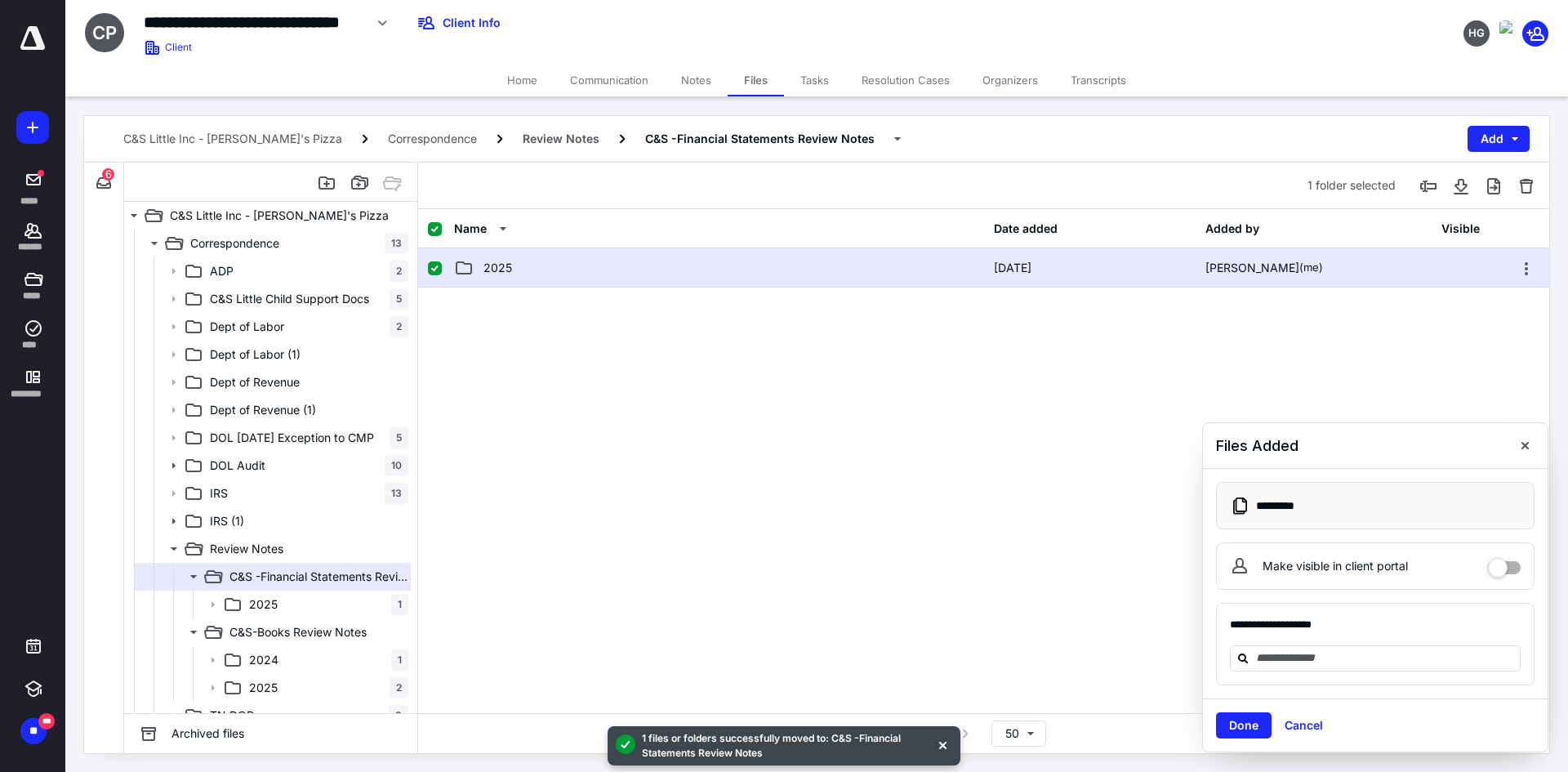 checkbox on "false" 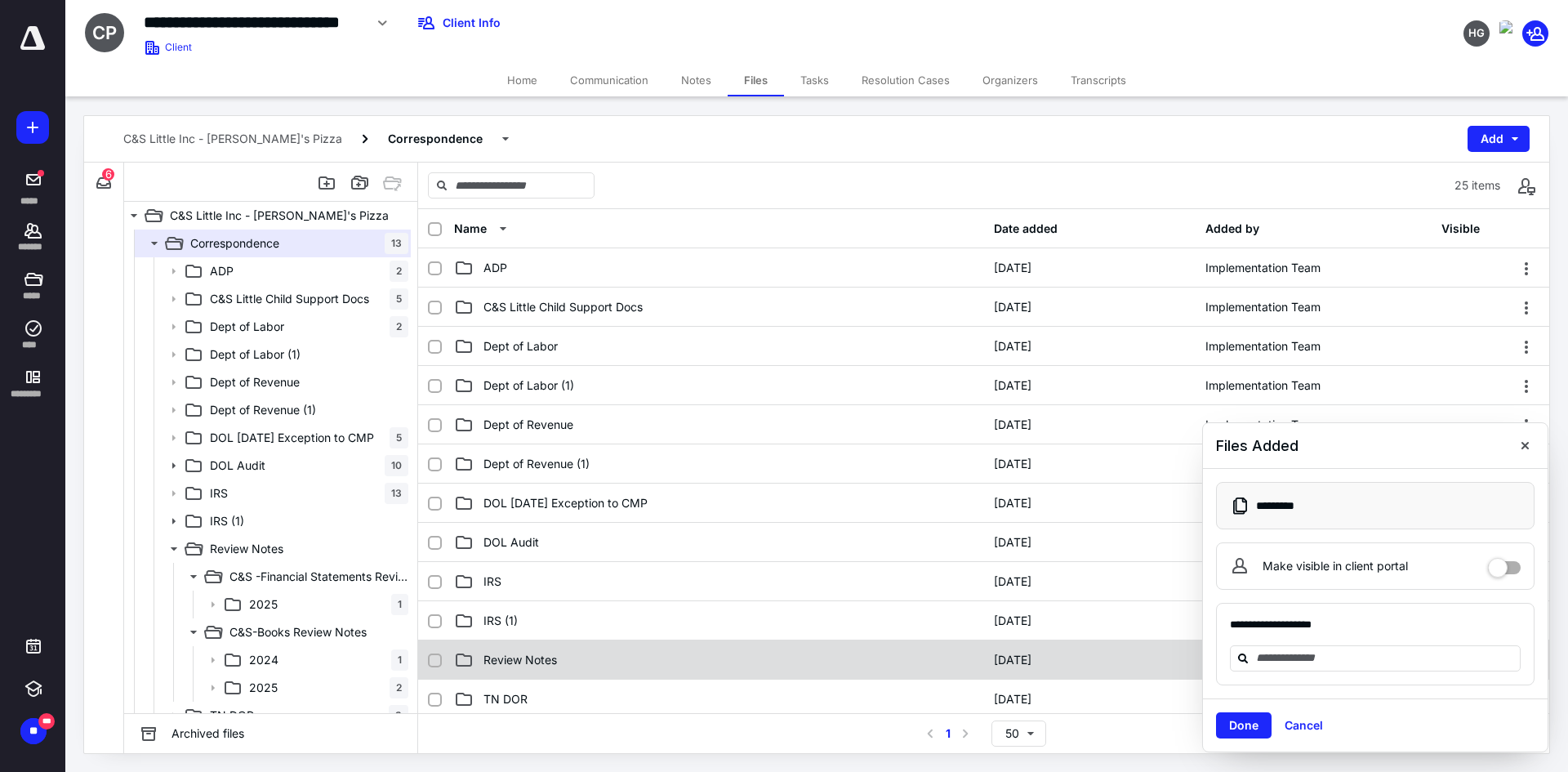 click on "Review Notes" at bounding box center (719, 660) 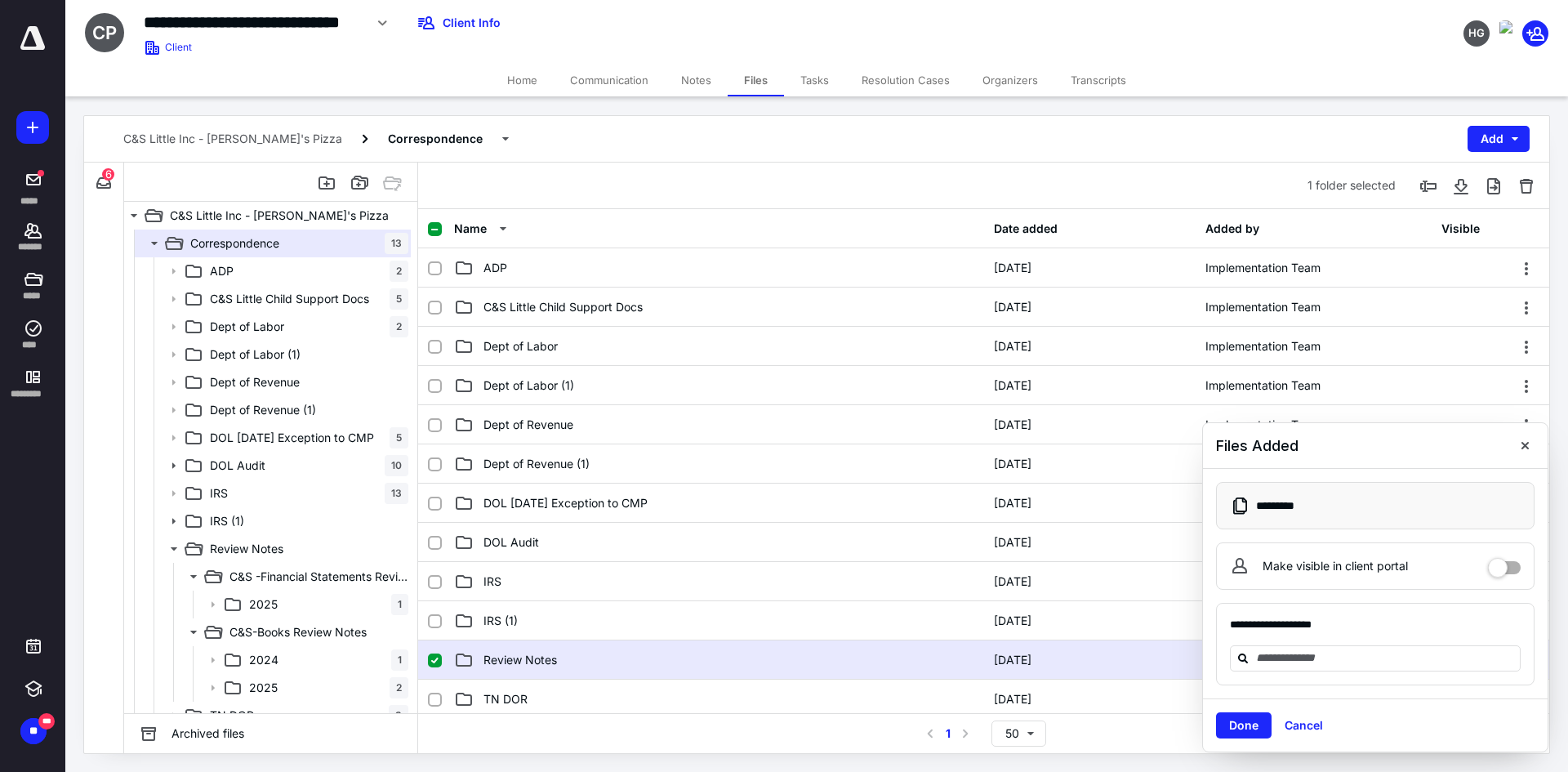 click on "Review Notes" at bounding box center [719, 660] 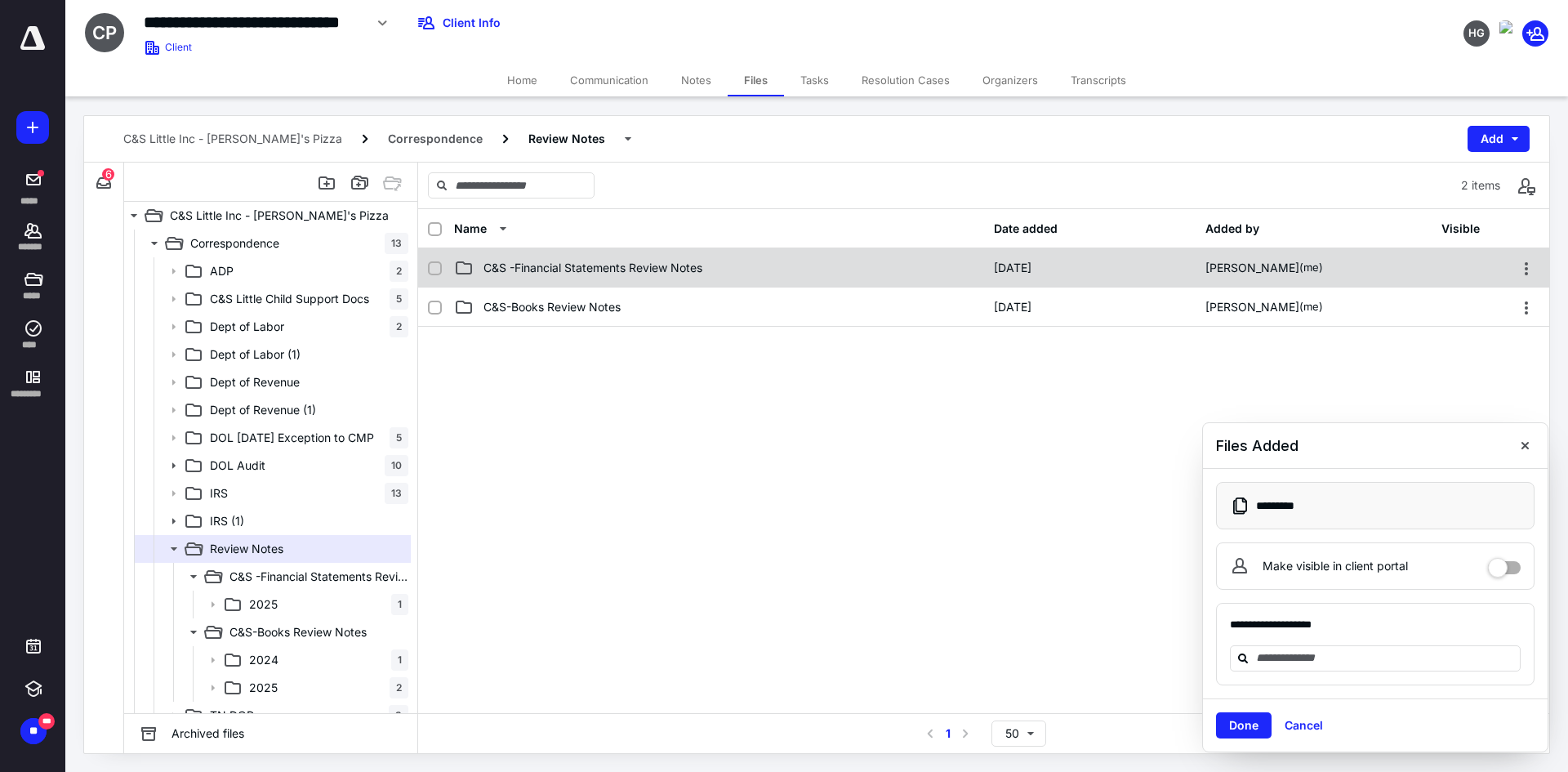 click on "C&S -Financial Statements Review Notes" at bounding box center (593, 268) 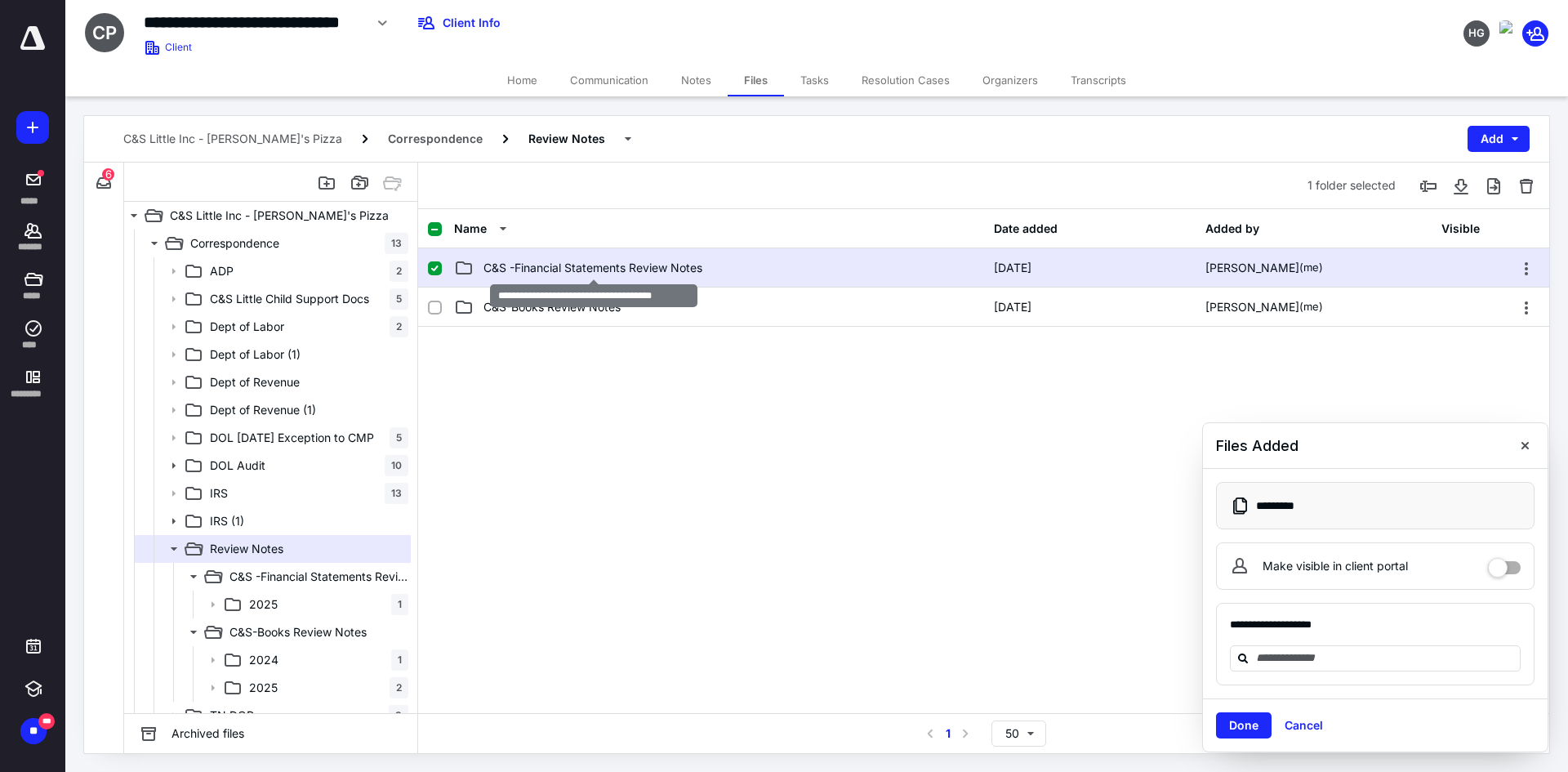 click on "C&S -Financial Statements Review Notes" at bounding box center [593, 268] 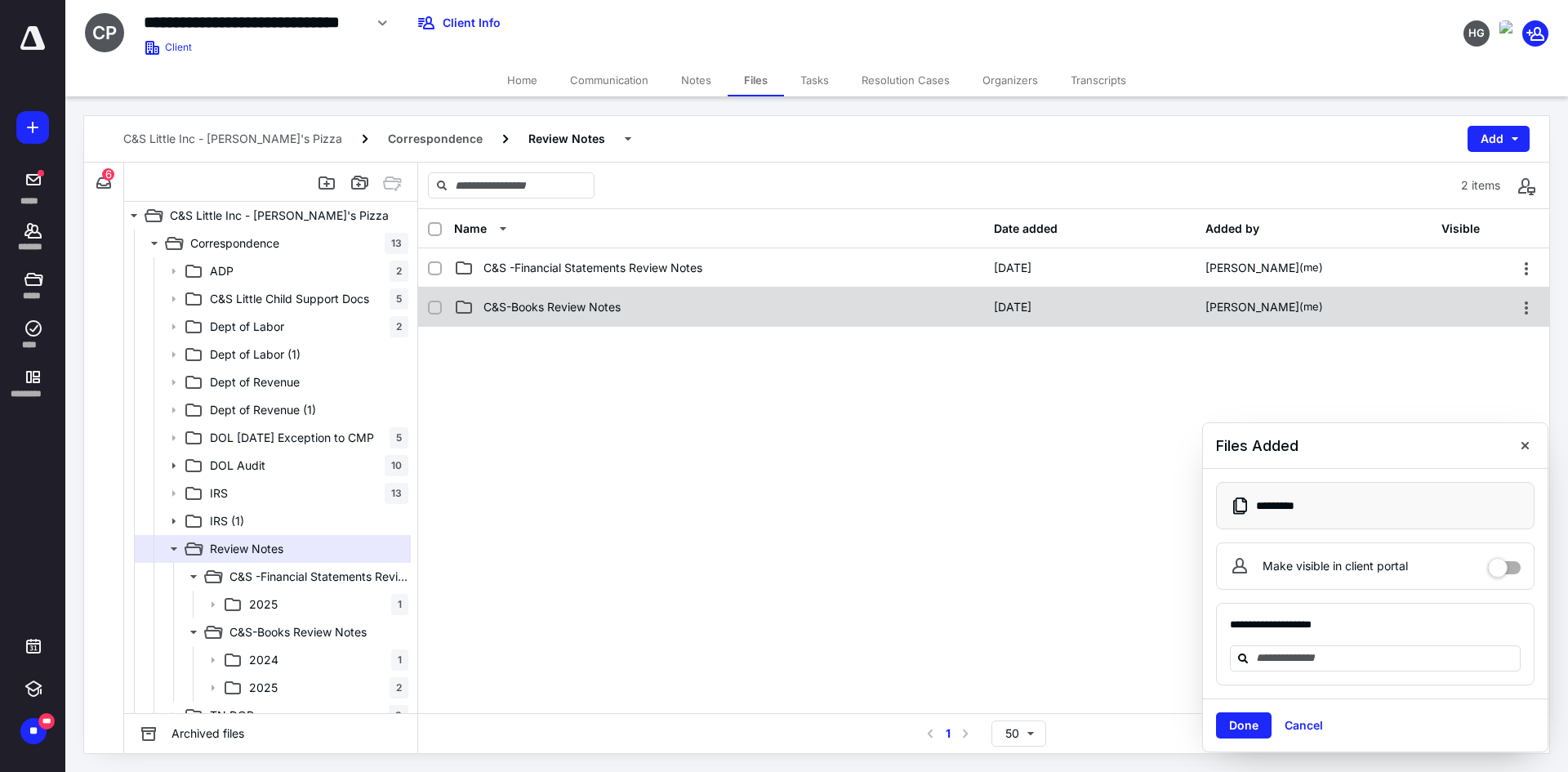 click on "C&S-Books Review Notes" at bounding box center [552, 307] 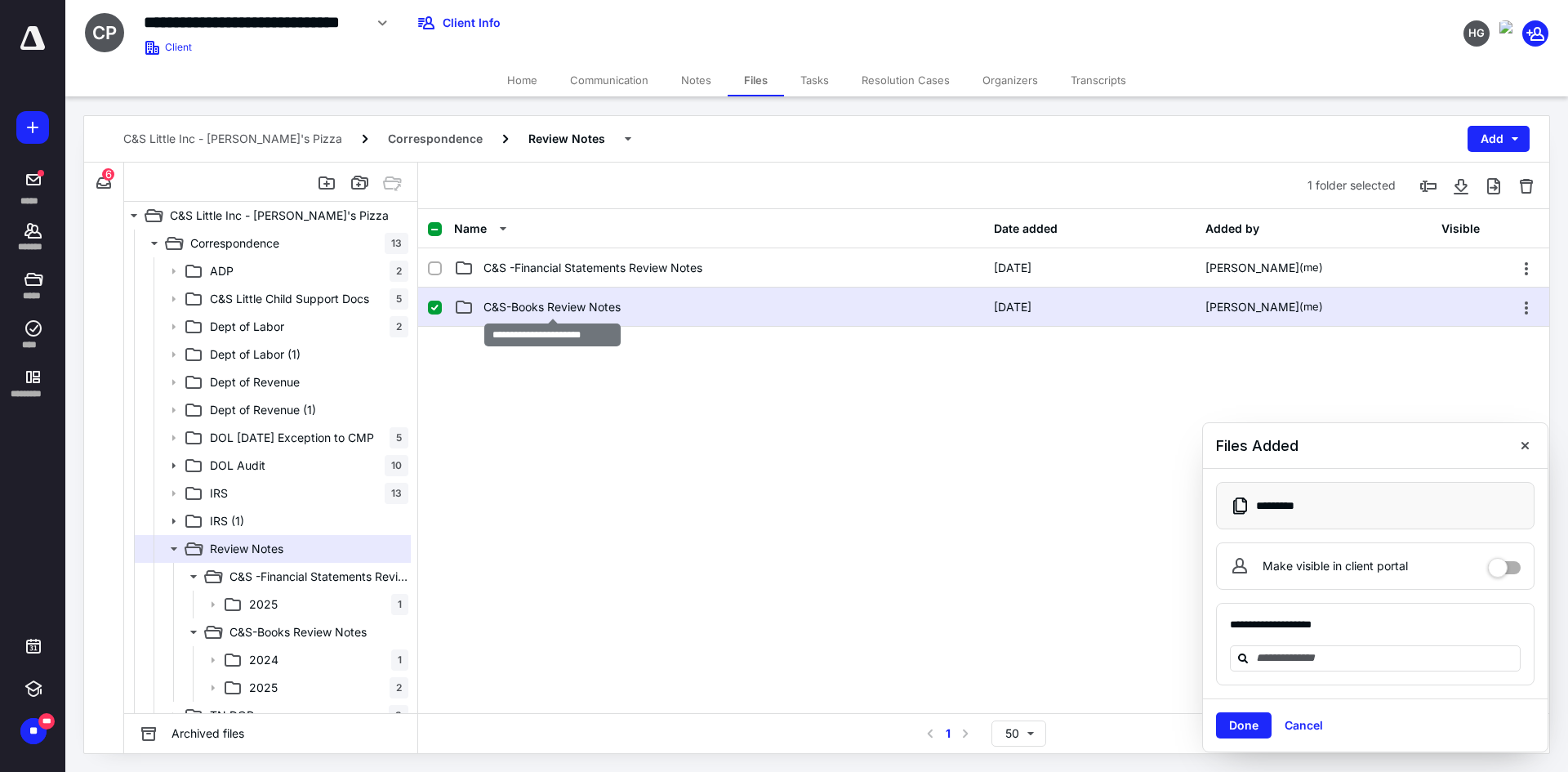 click on "C&S-Books Review Notes" at bounding box center (552, 307) 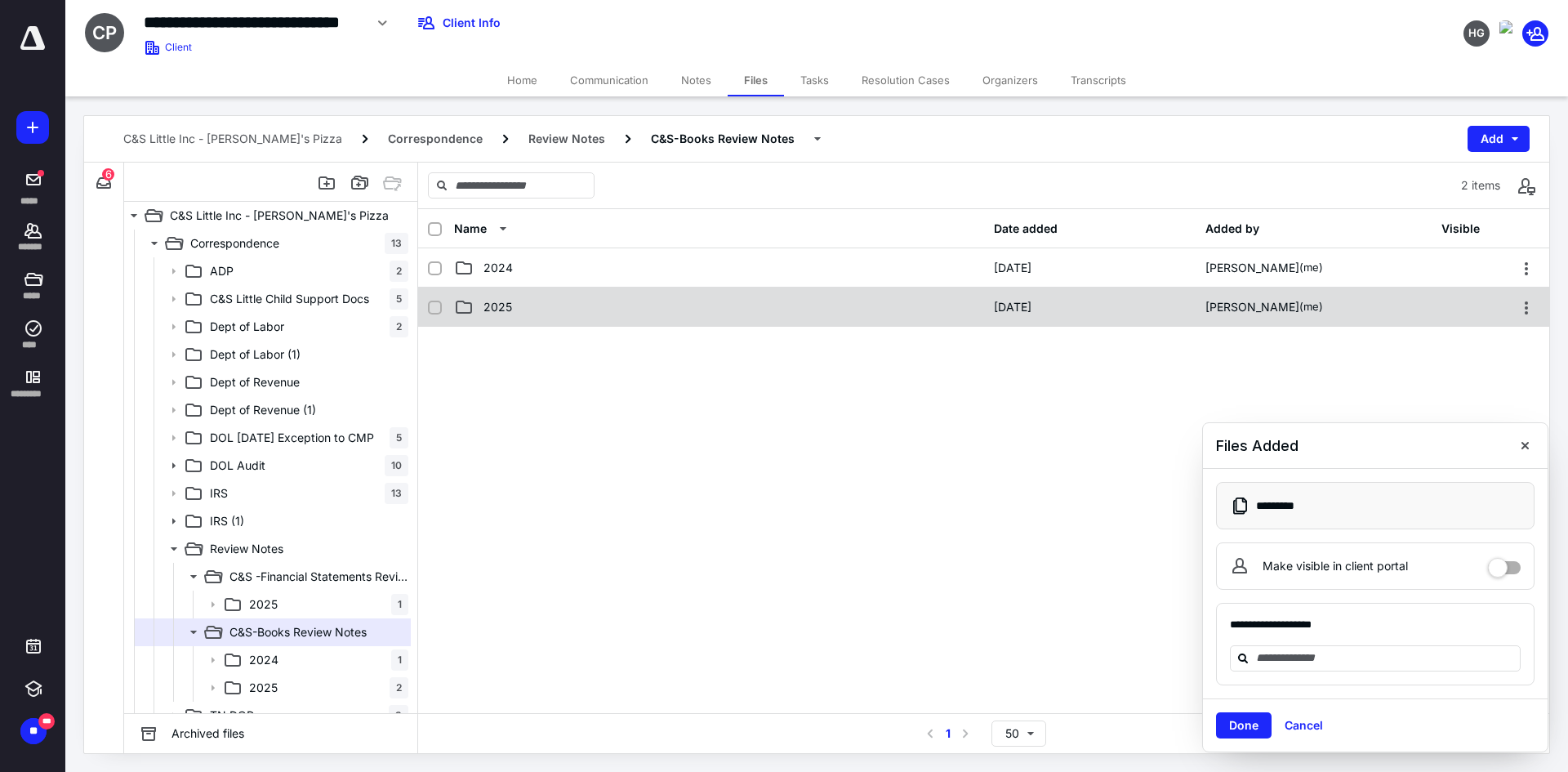 click on "2025" at bounding box center (719, 307) 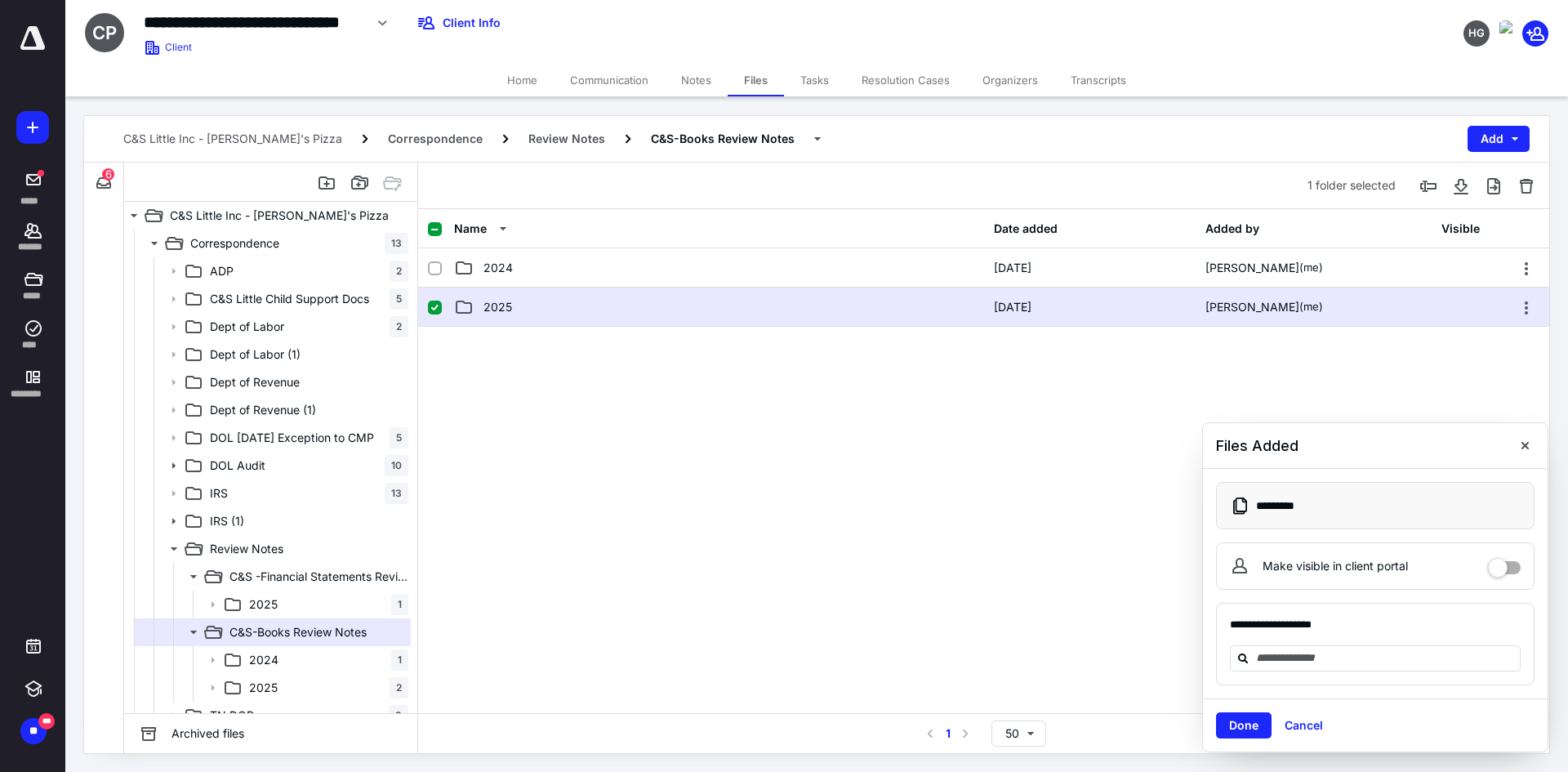 click on "2025" at bounding box center (719, 307) 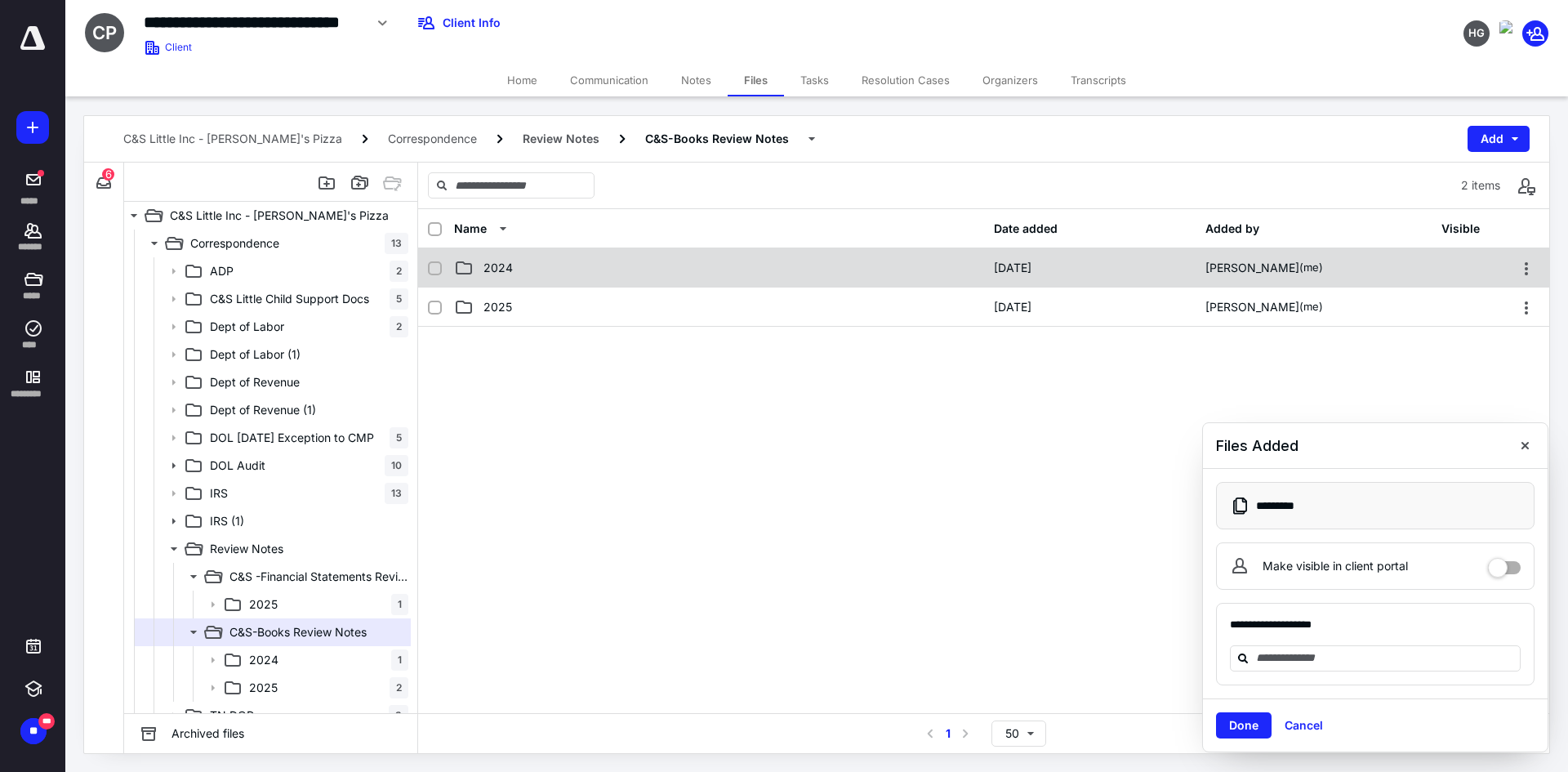 click on "2024" at bounding box center (719, 268) 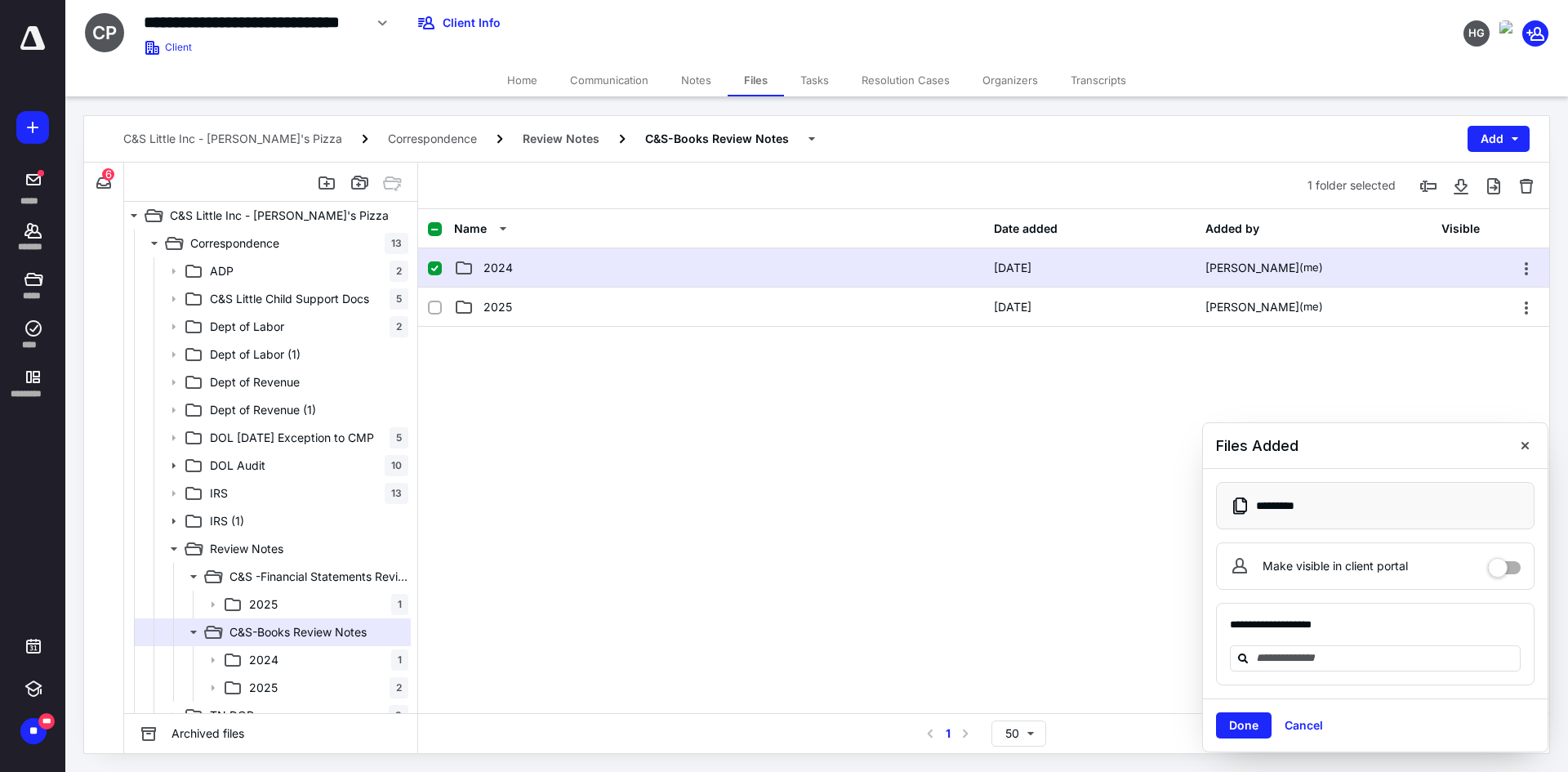 click on "2024" at bounding box center (719, 268) 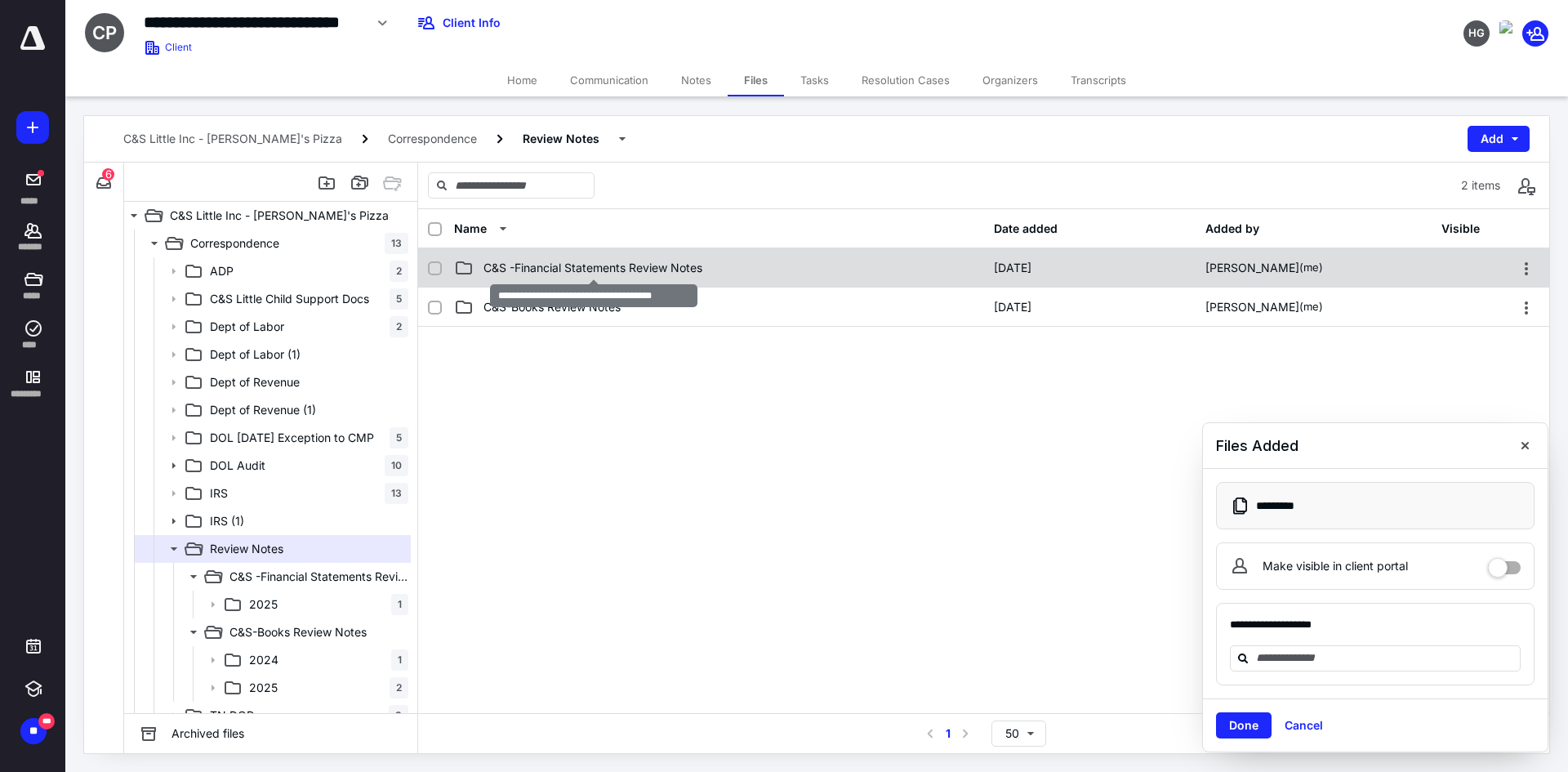 click on "C&S -Financial Statements Review Notes" at bounding box center [593, 268] 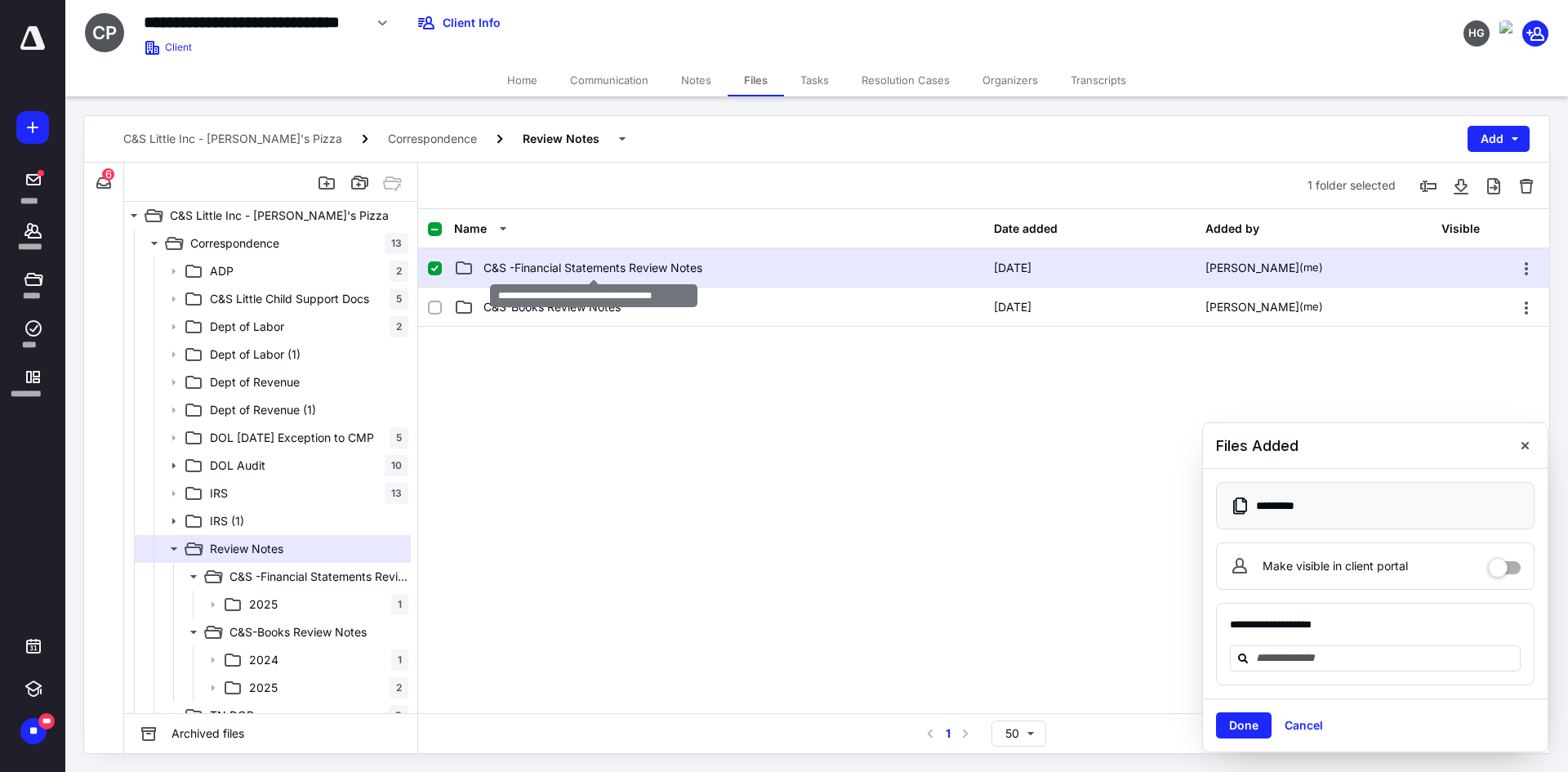 click on "C&S -Financial Statements Review Notes" at bounding box center (593, 268) 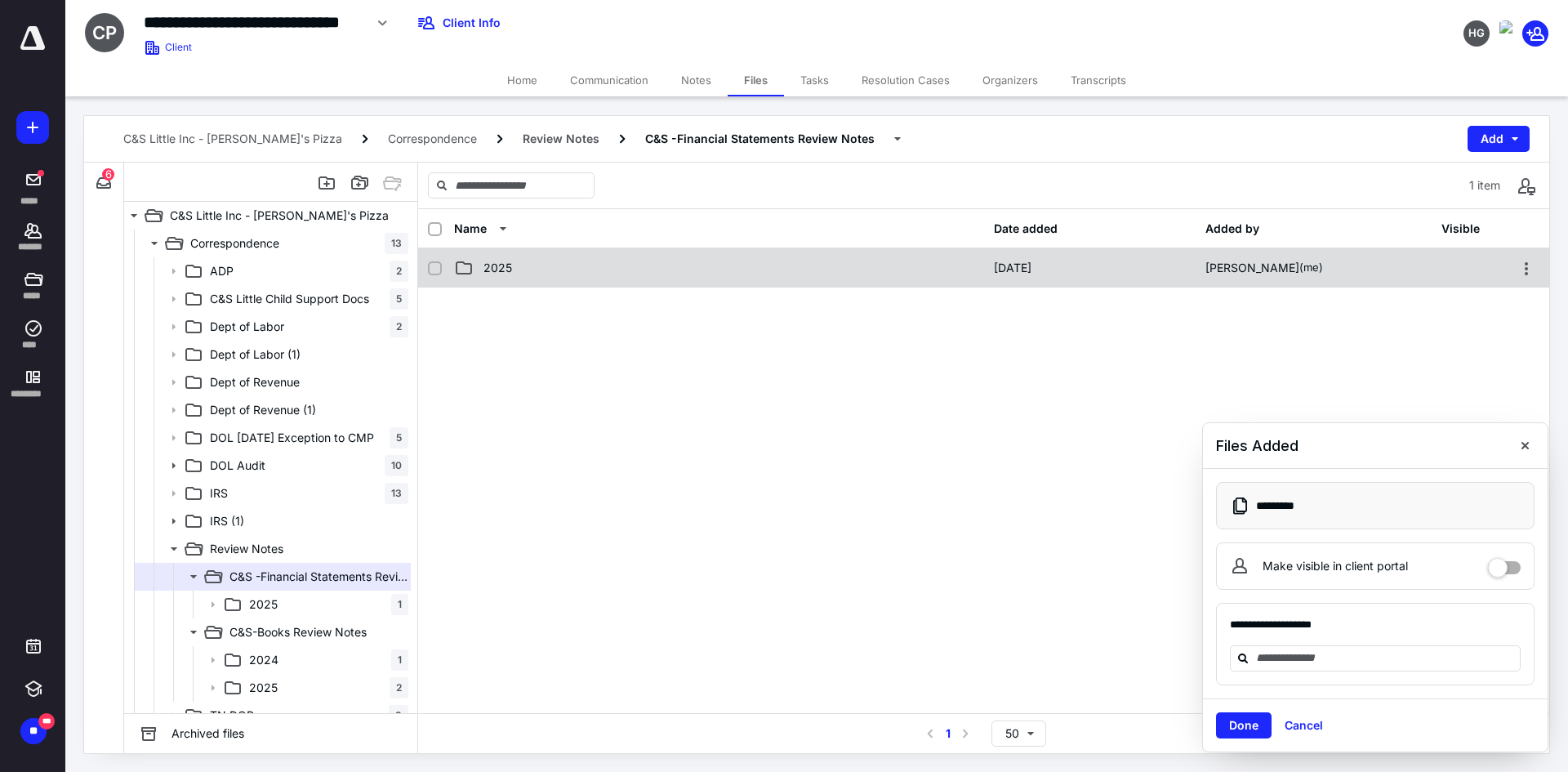 click on "2025" at bounding box center [719, 268] 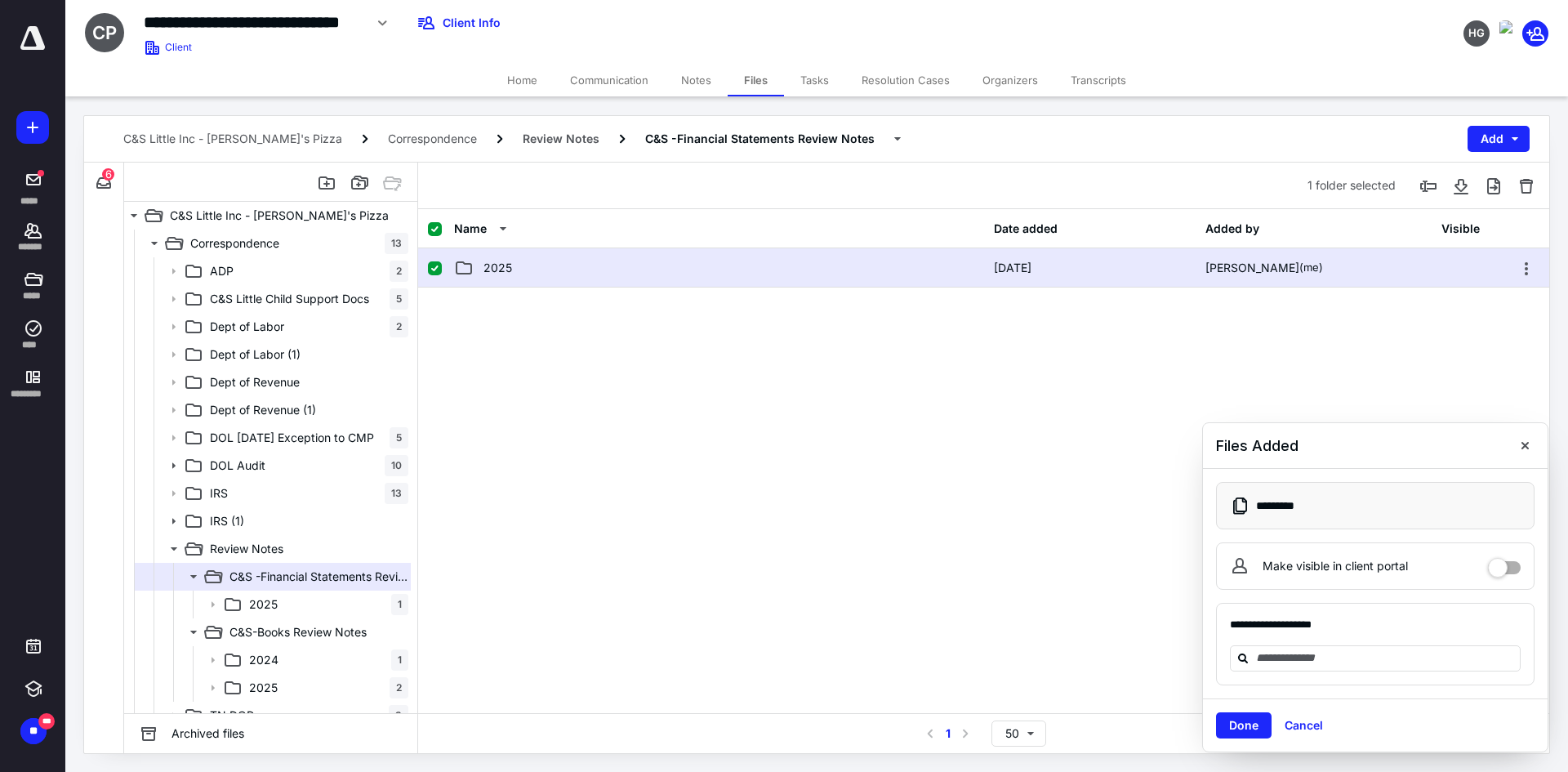 click on "2025" at bounding box center (719, 268) 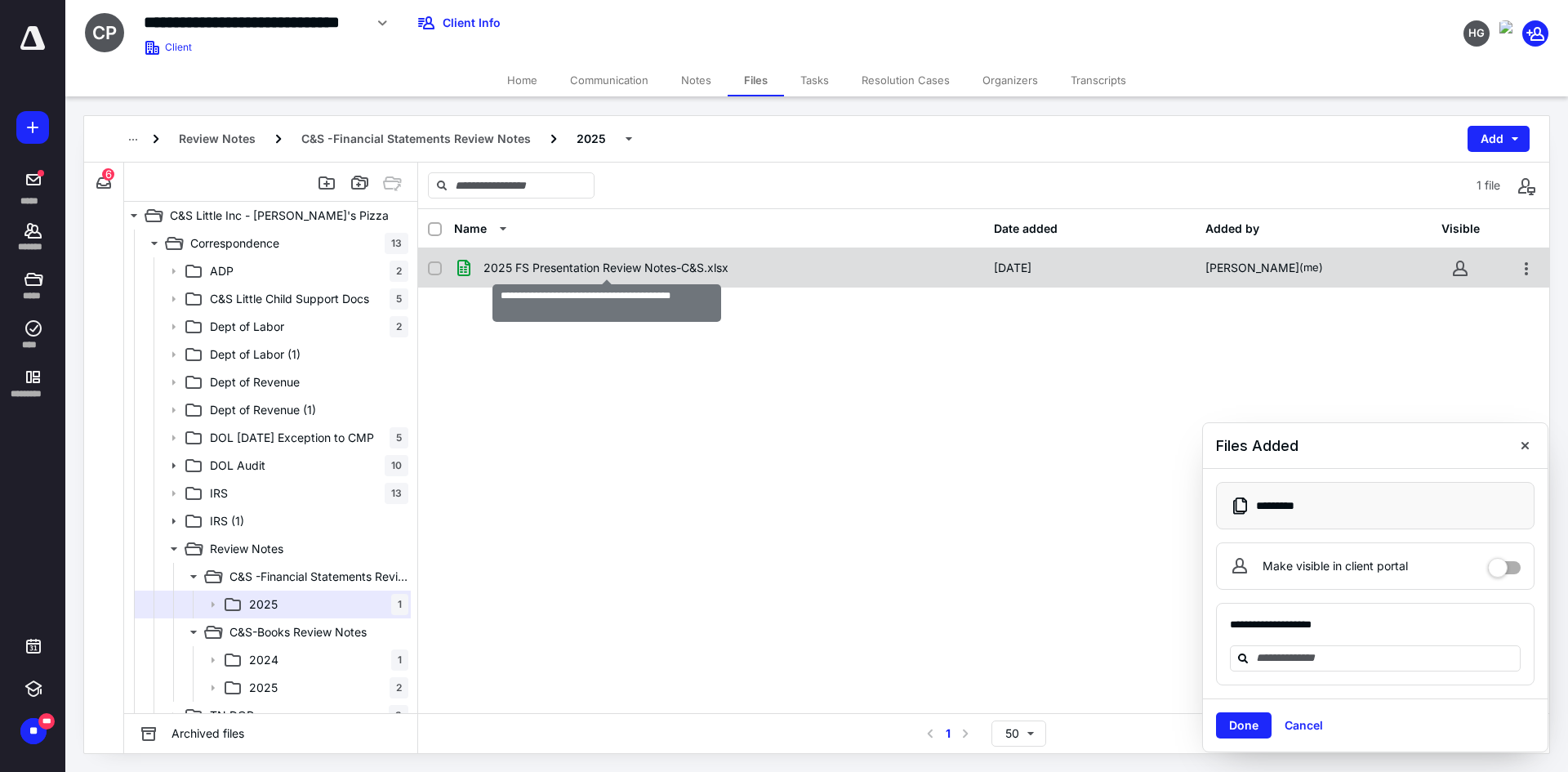 click on "2025 FS Presentation Review Notes-C&S.xlsx" at bounding box center (606, 268) 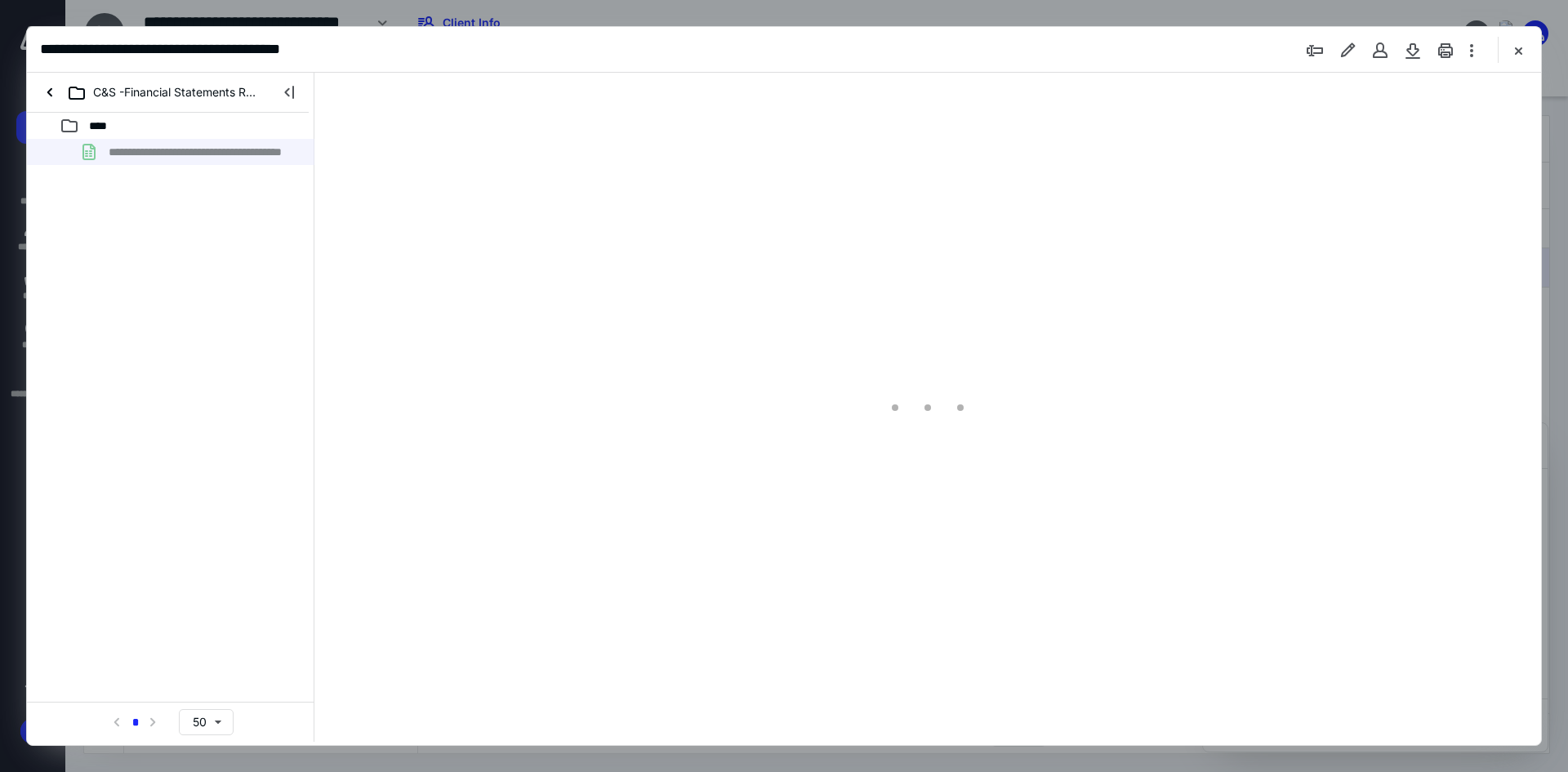 scroll, scrollTop: 0, scrollLeft: 0, axis: both 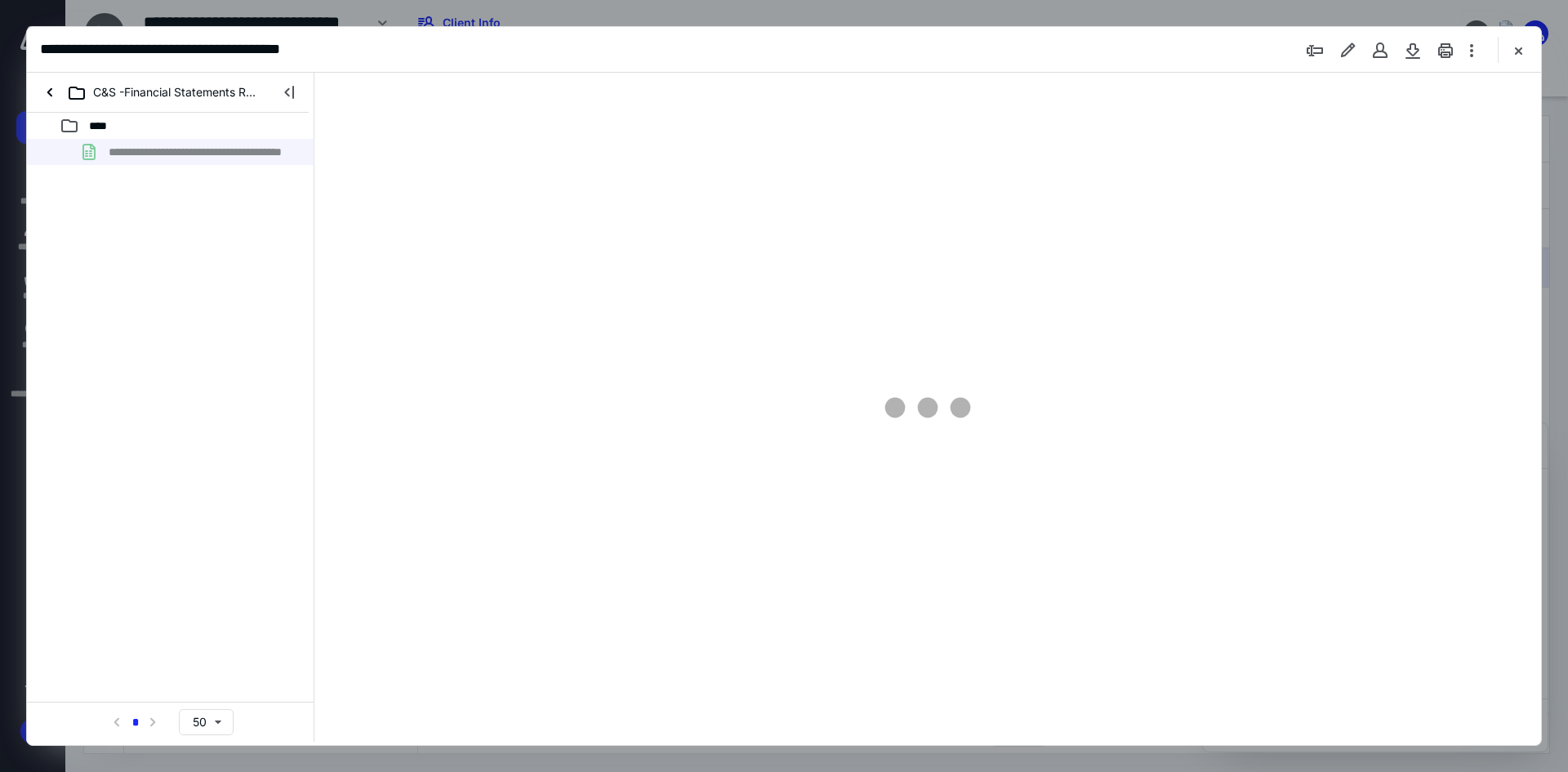 type on "332" 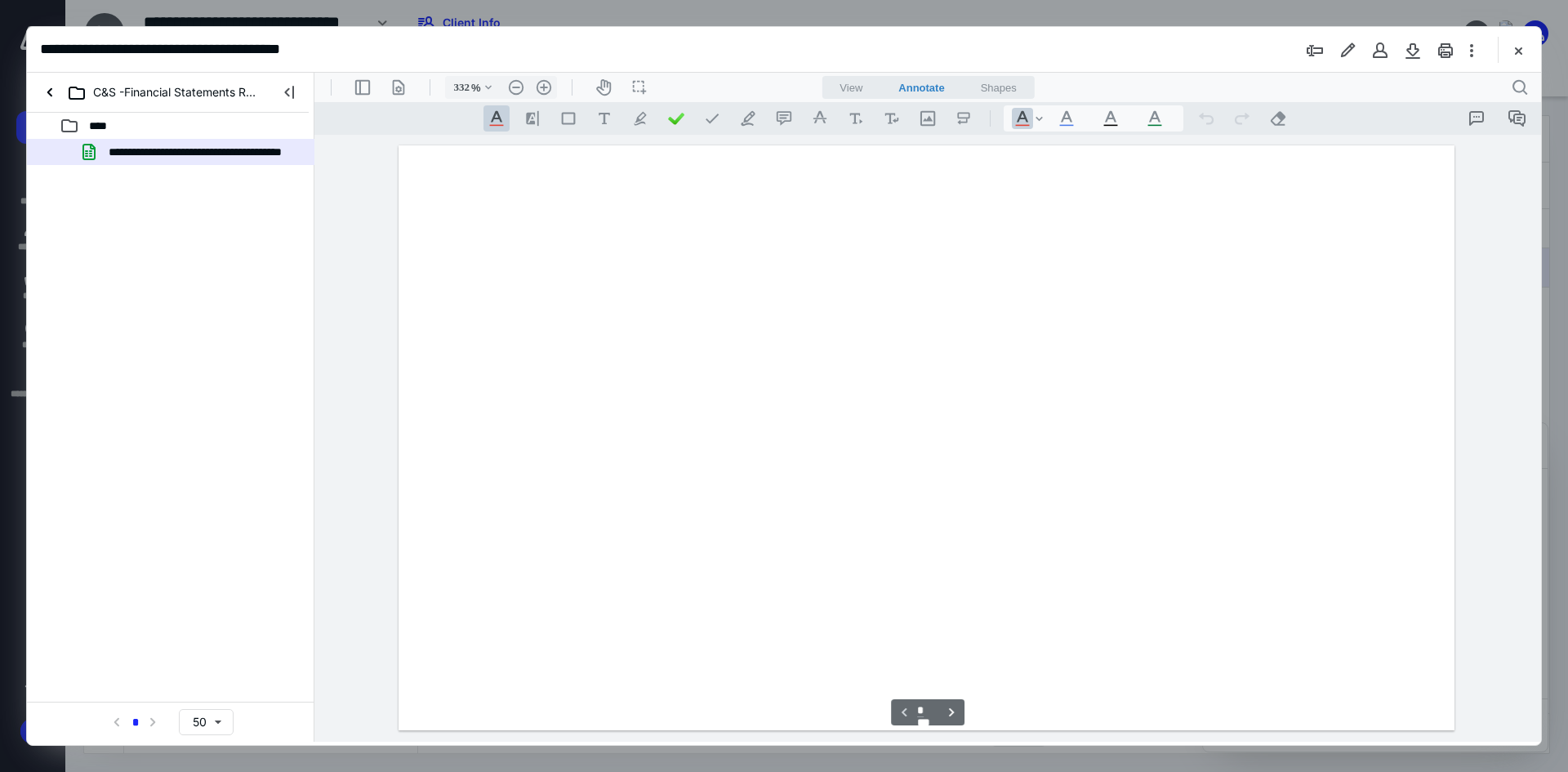 scroll, scrollTop: 73, scrollLeft: 0, axis: vertical 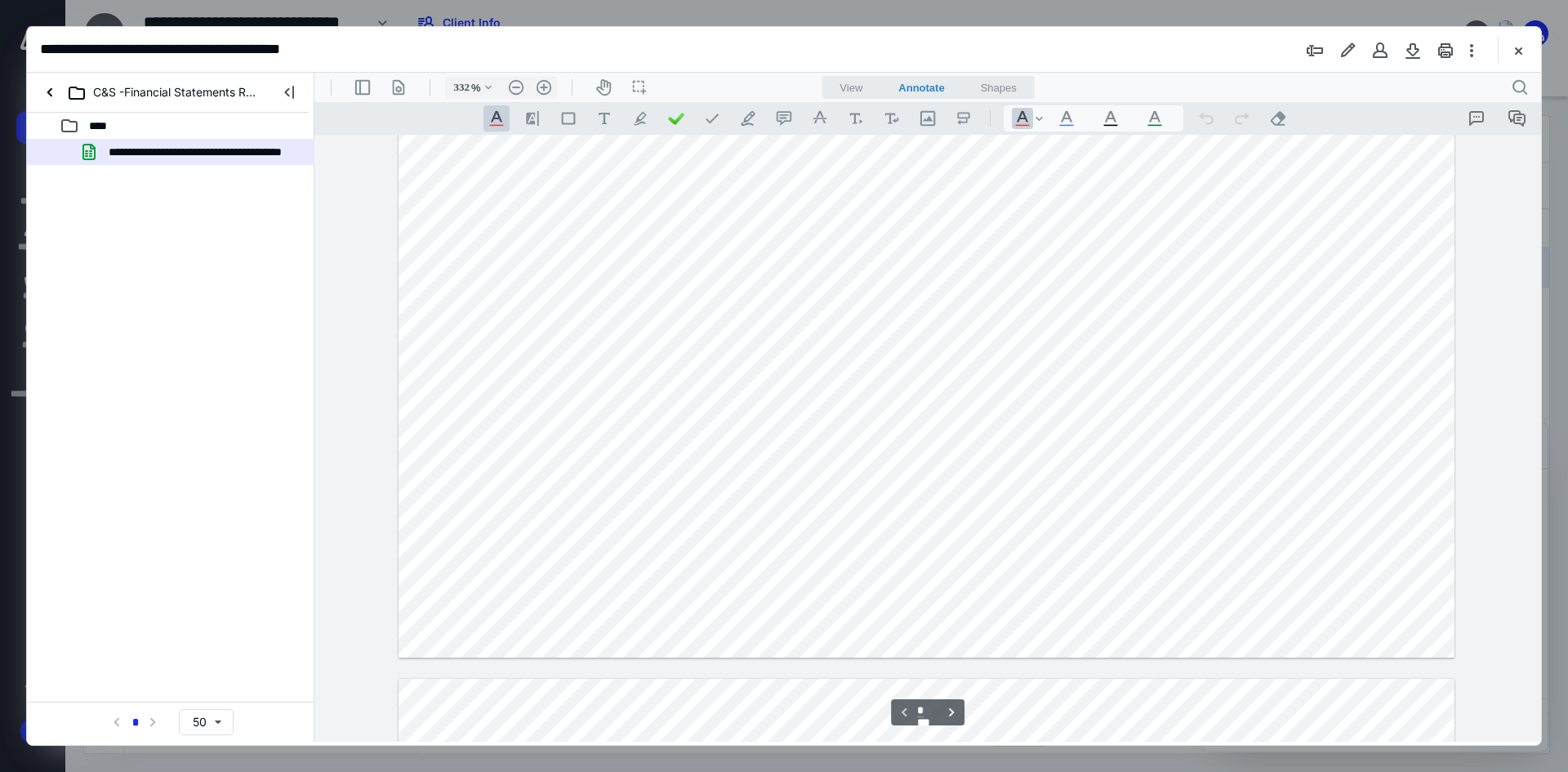type on "*" 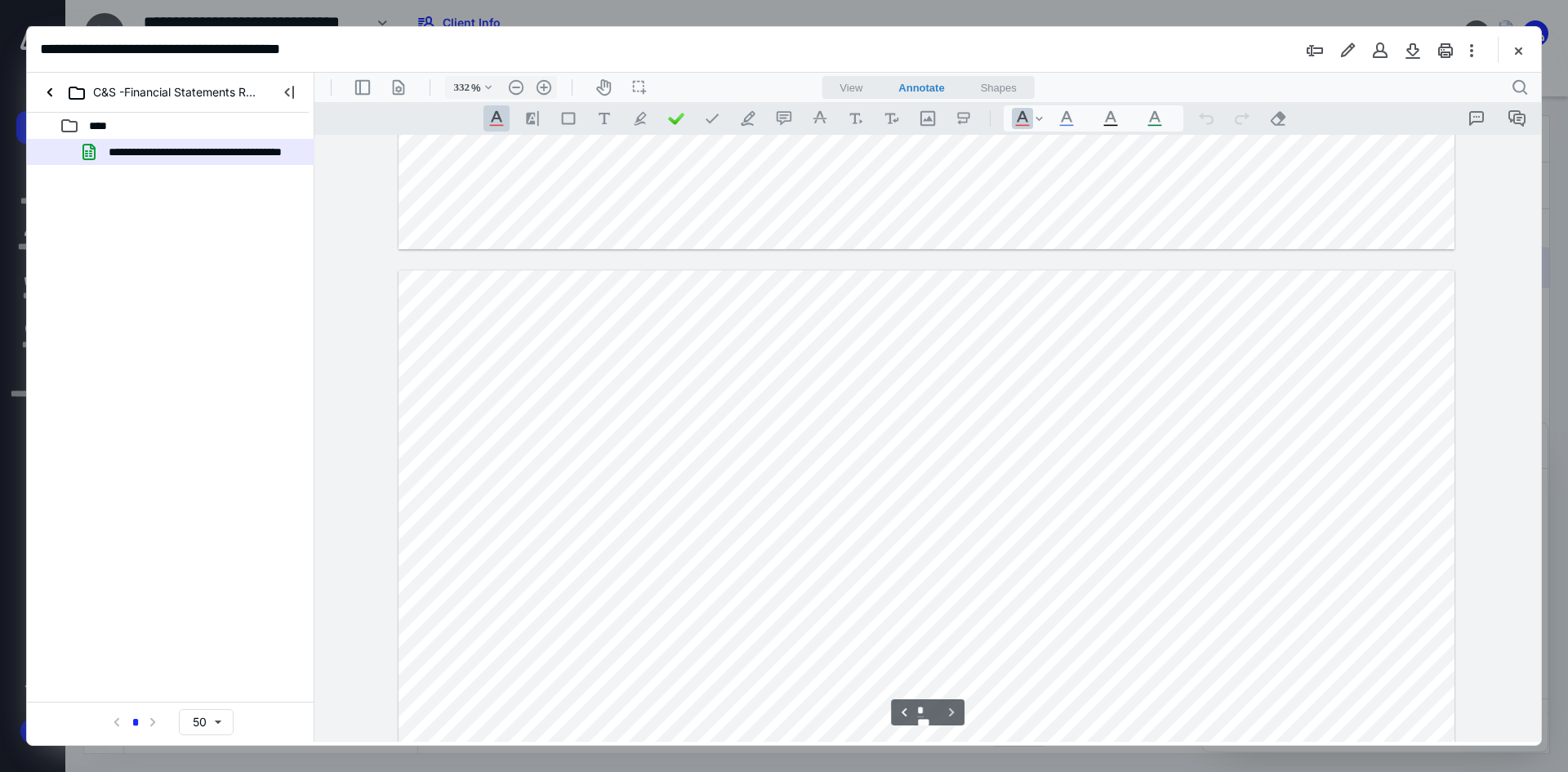 scroll, scrollTop: 605, scrollLeft: 0, axis: vertical 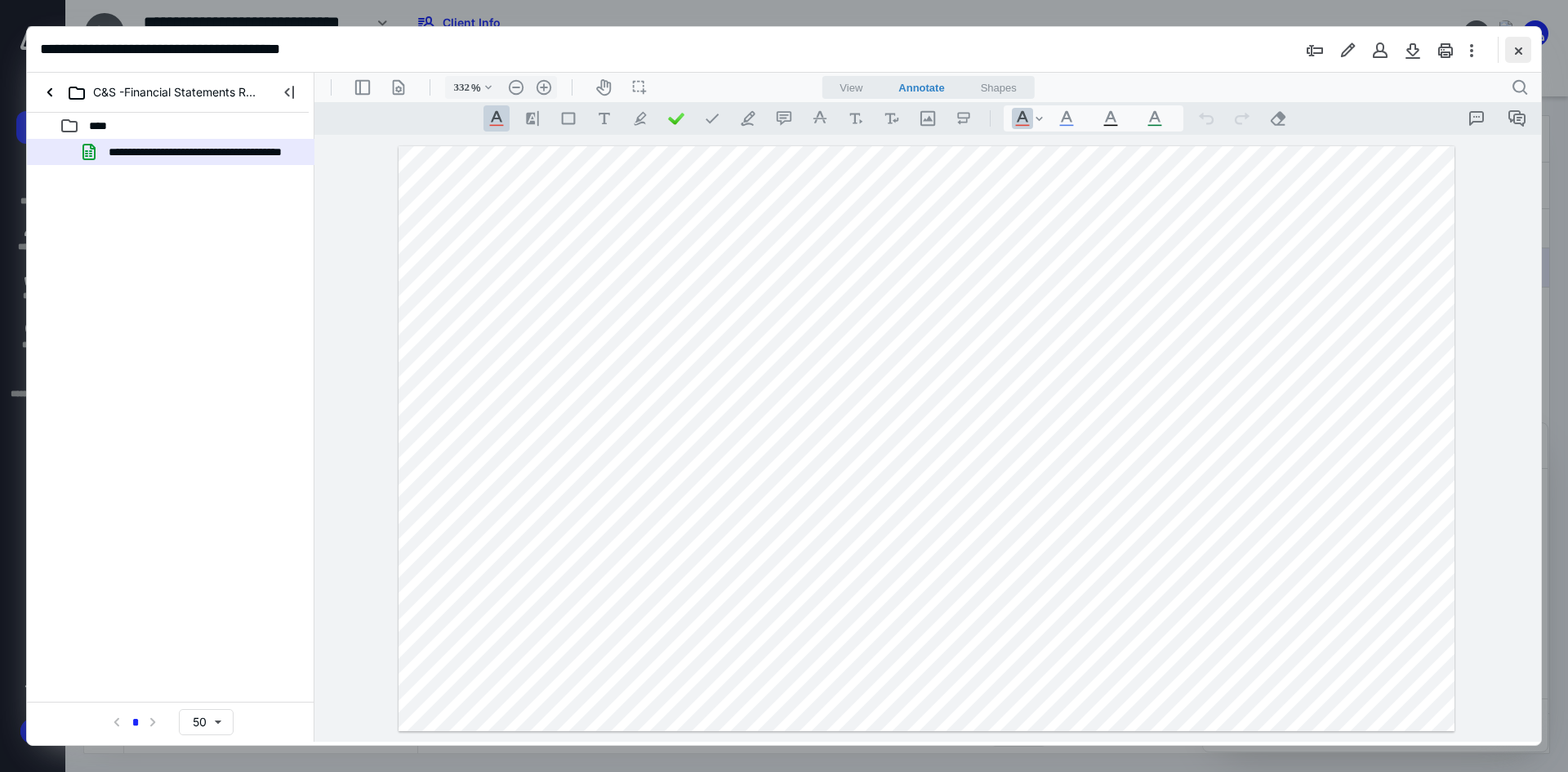 click at bounding box center [1518, 50] 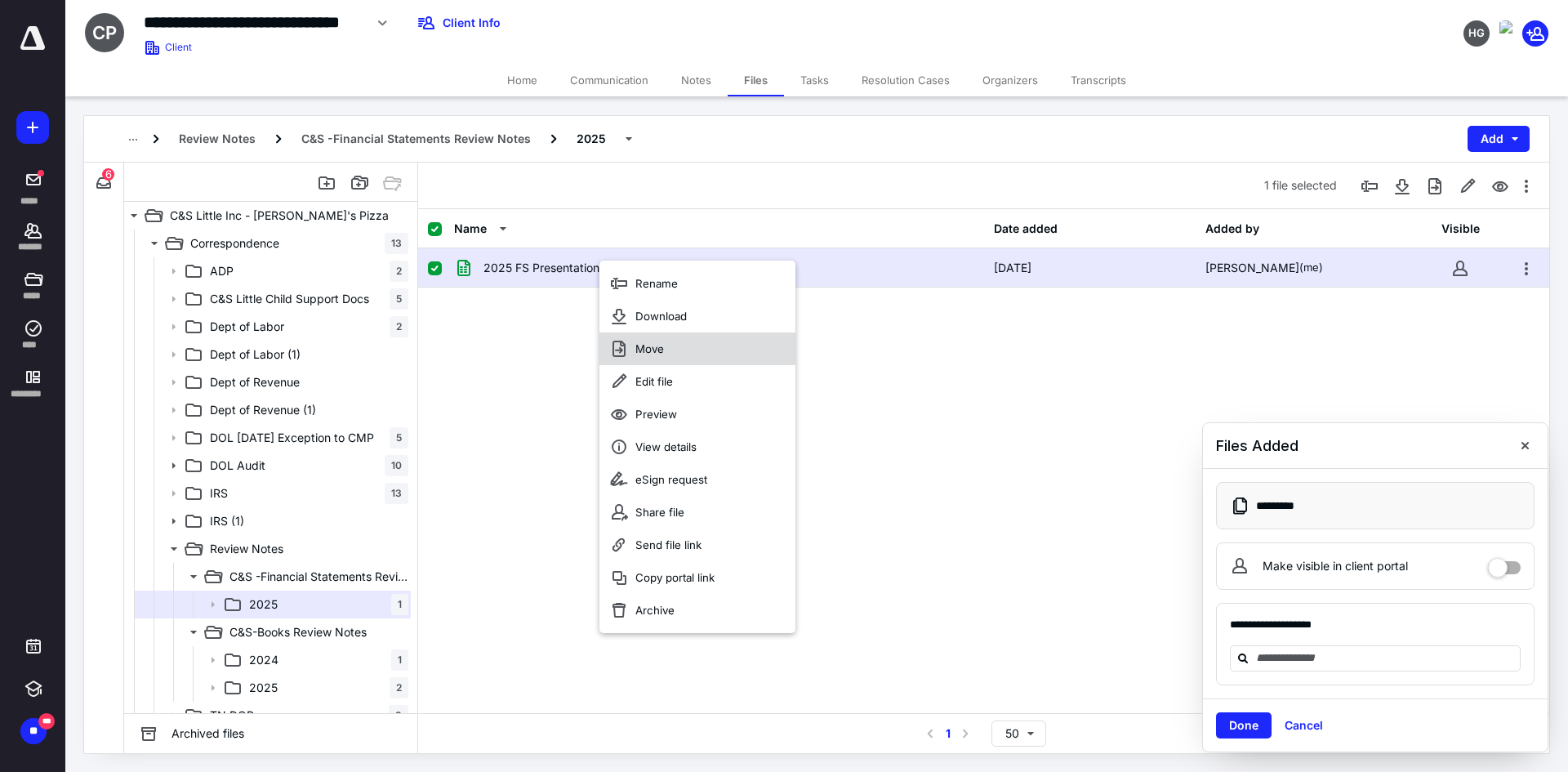 click on "Move" at bounding box center (697, 349) 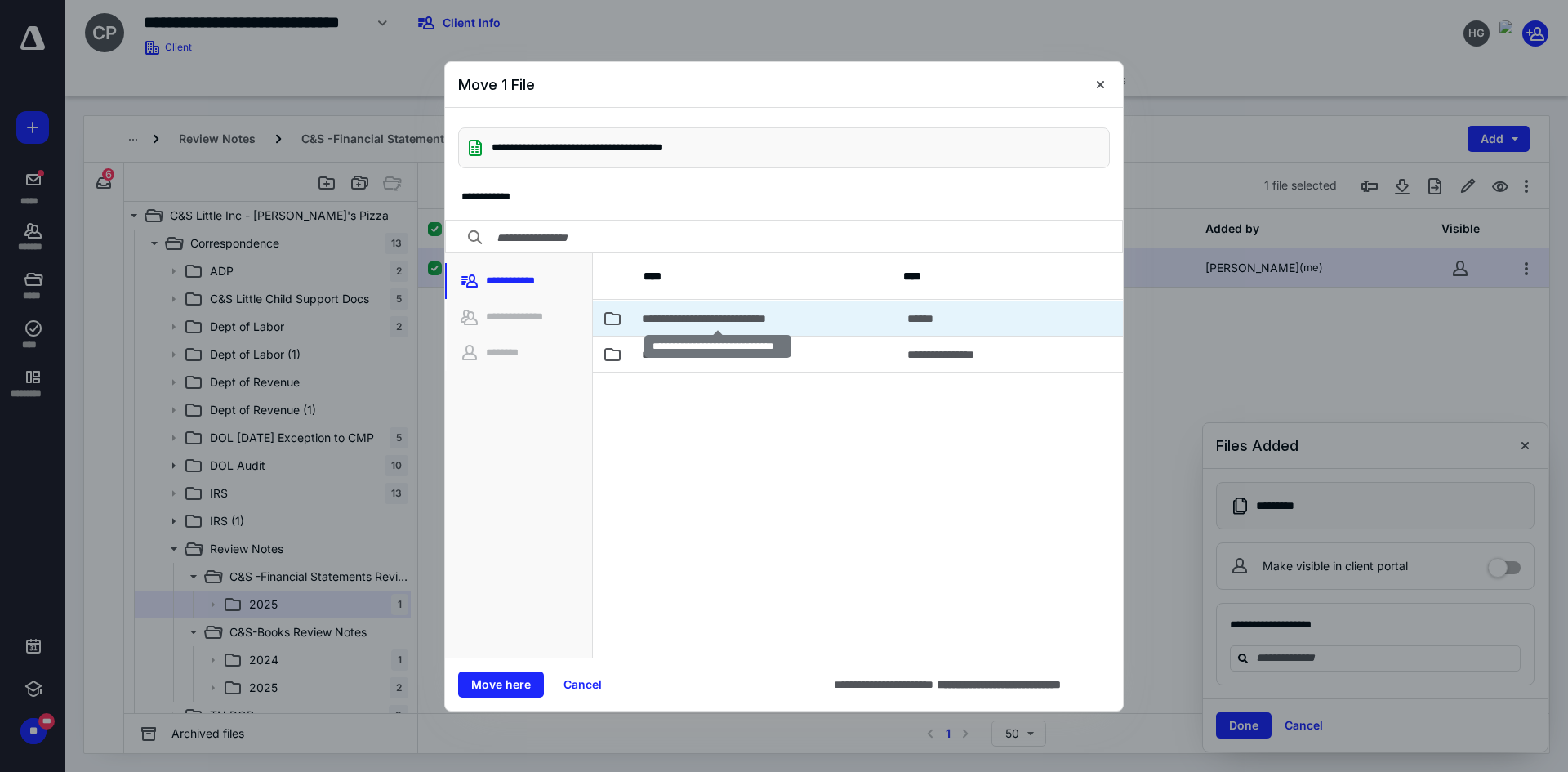 click on "**********" at bounding box center [717, 319] 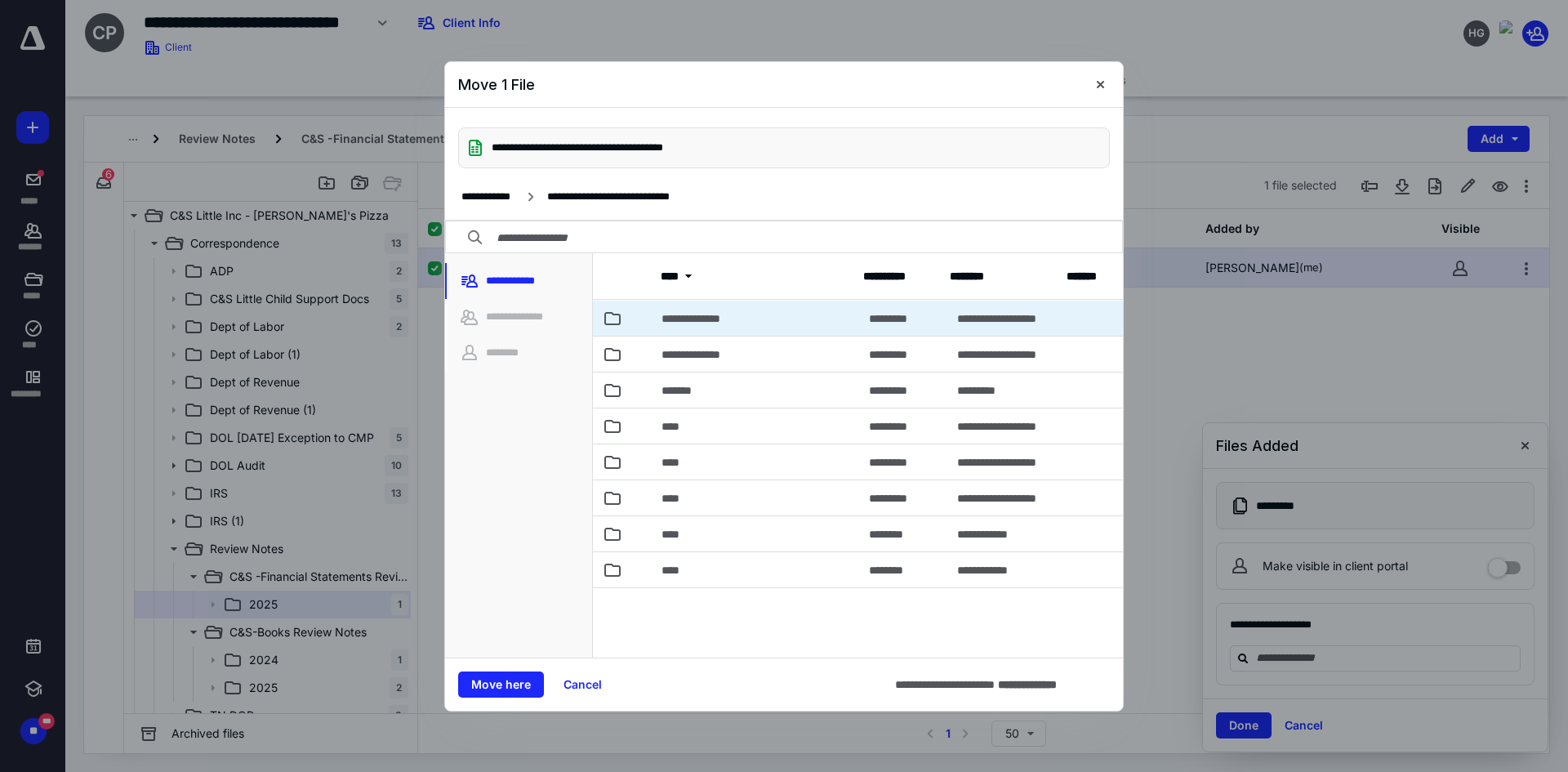 click on "**********" at bounding box center (755, 318) 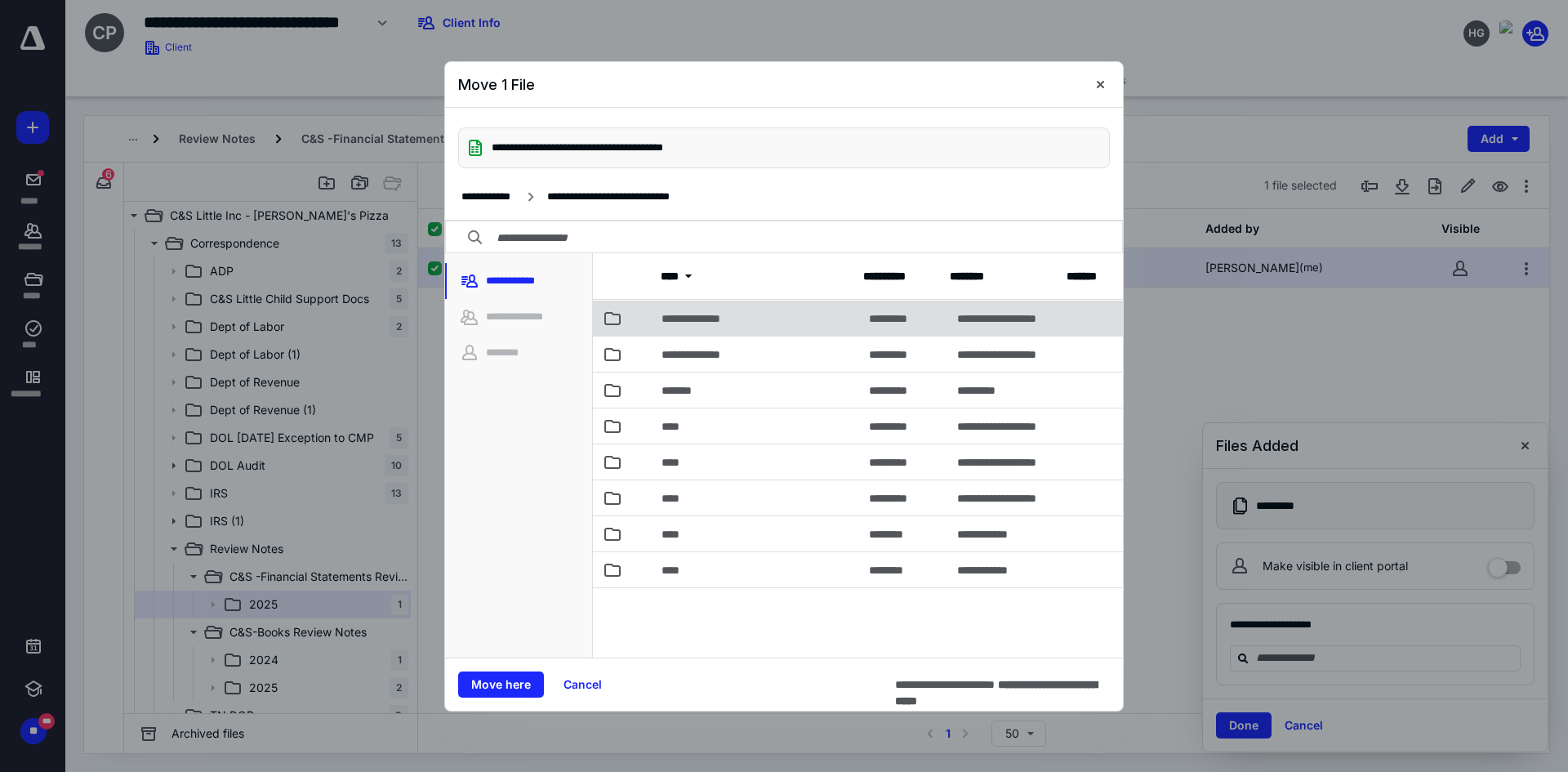 click on "**********" at bounding box center [755, 318] 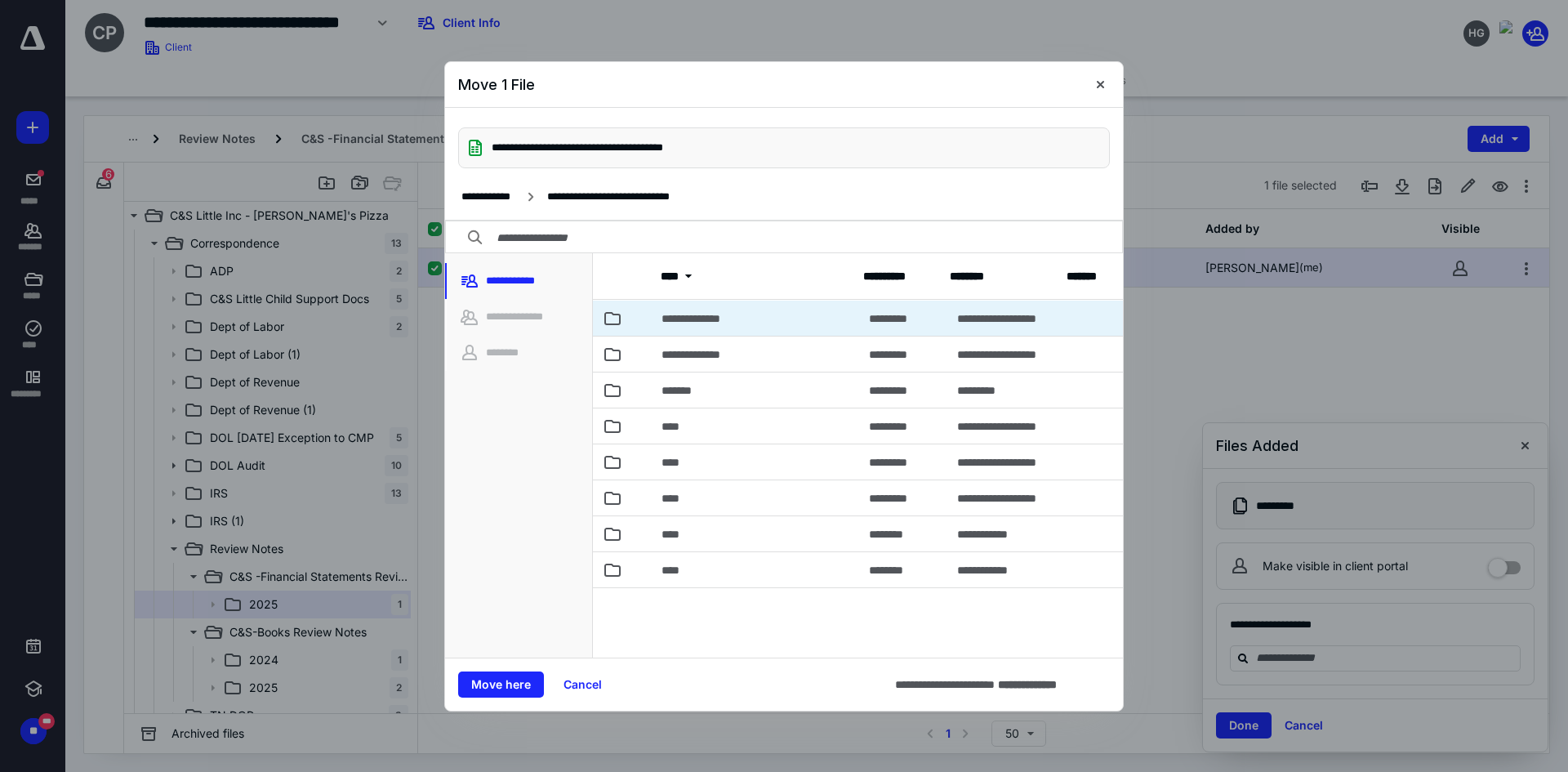 click on "**********" at bounding box center (755, 318) 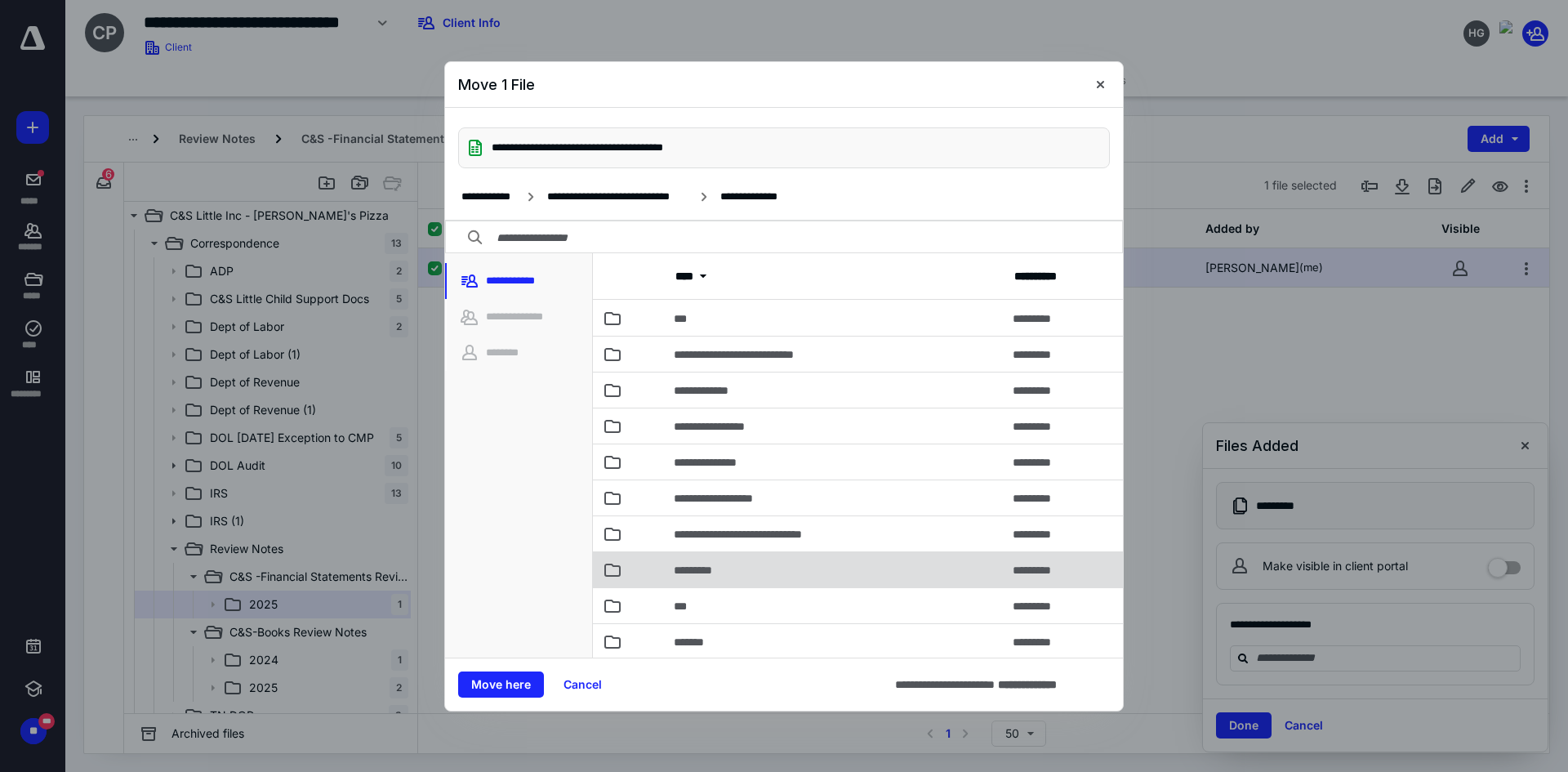 scroll, scrollTop: 163, scrollLeft: 0, axis: vertical 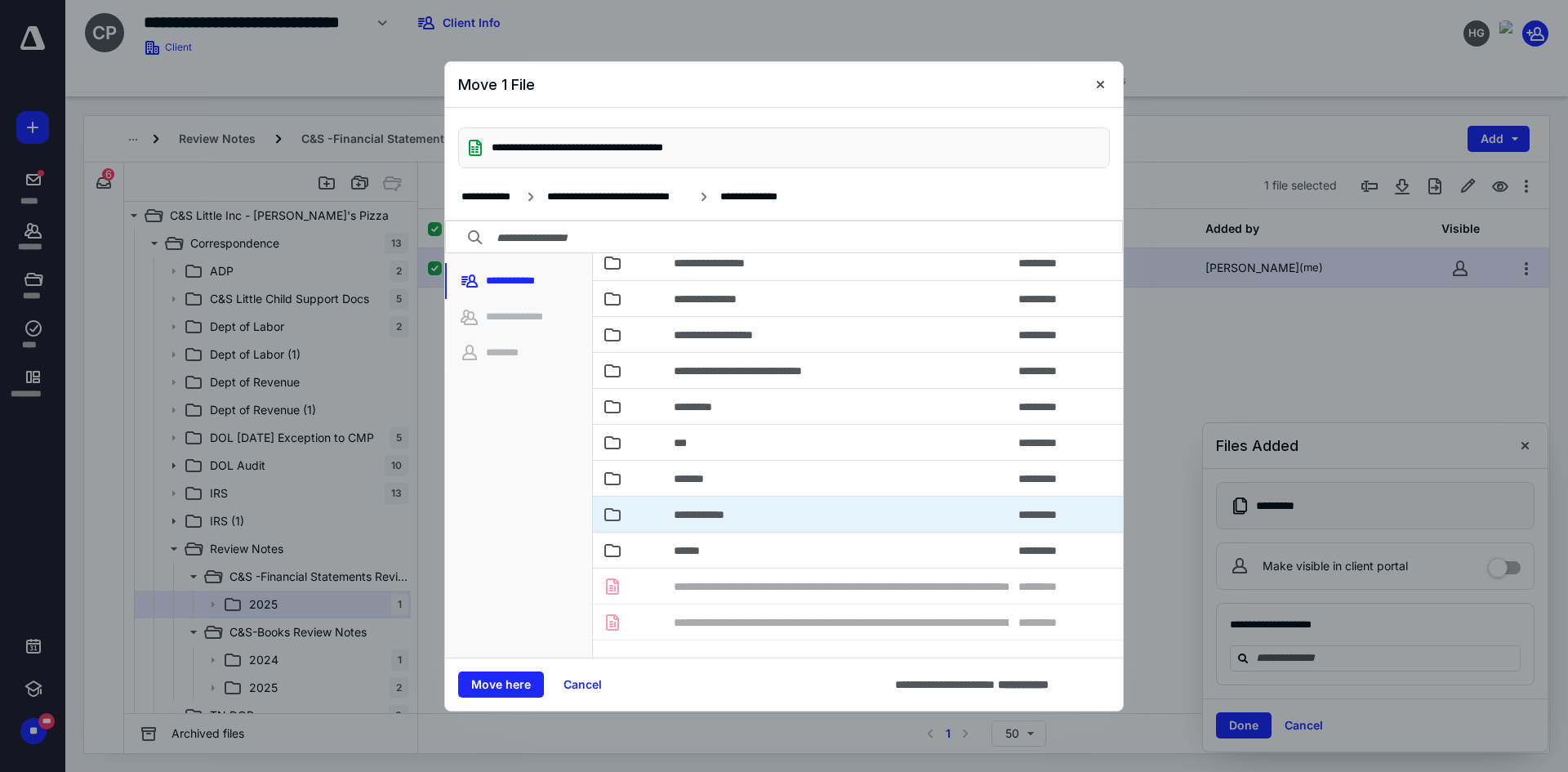 click on "**********" at bounding box center (835, 514) 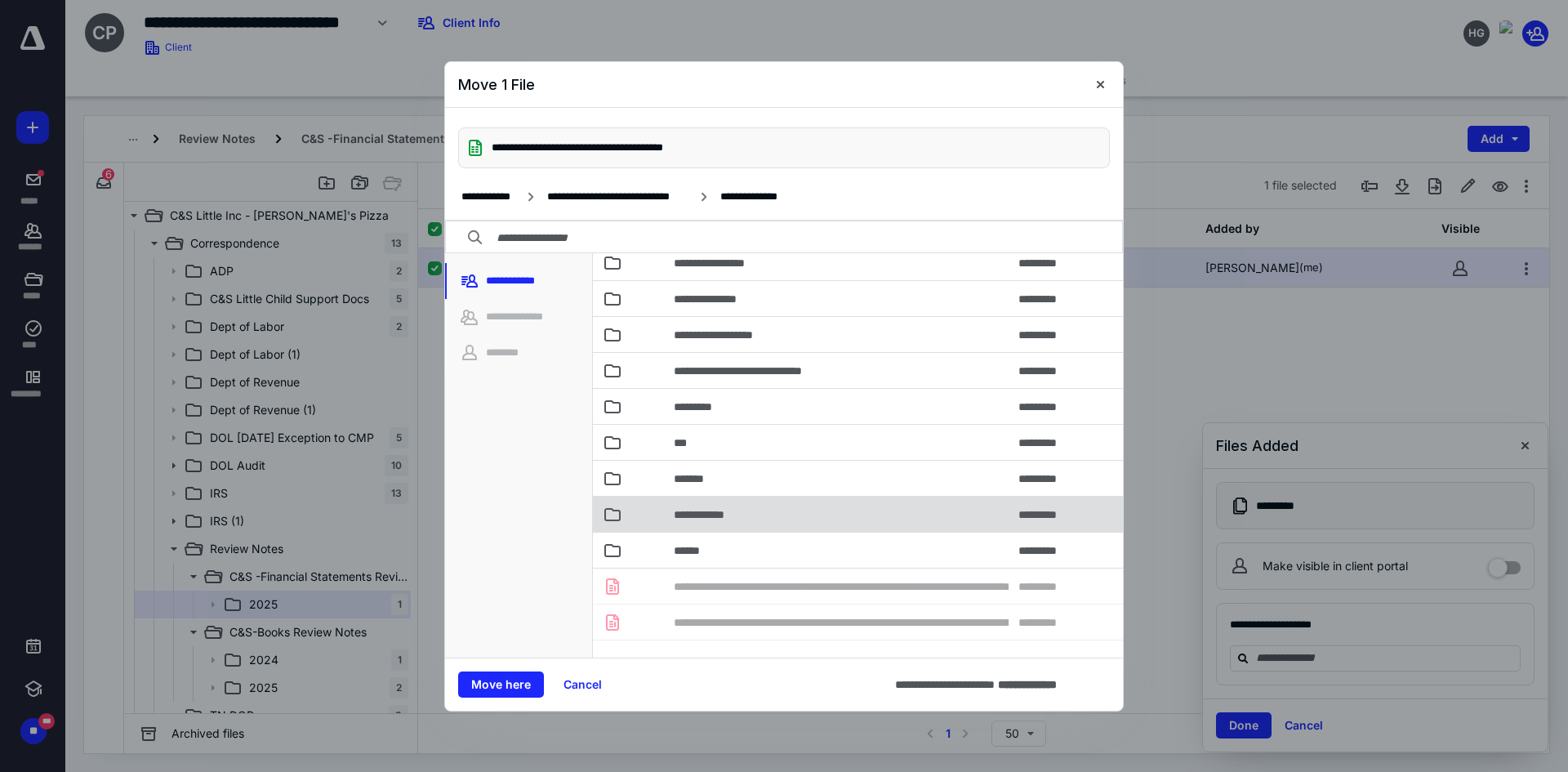 click on "**********" at bounding box center [835, 514] 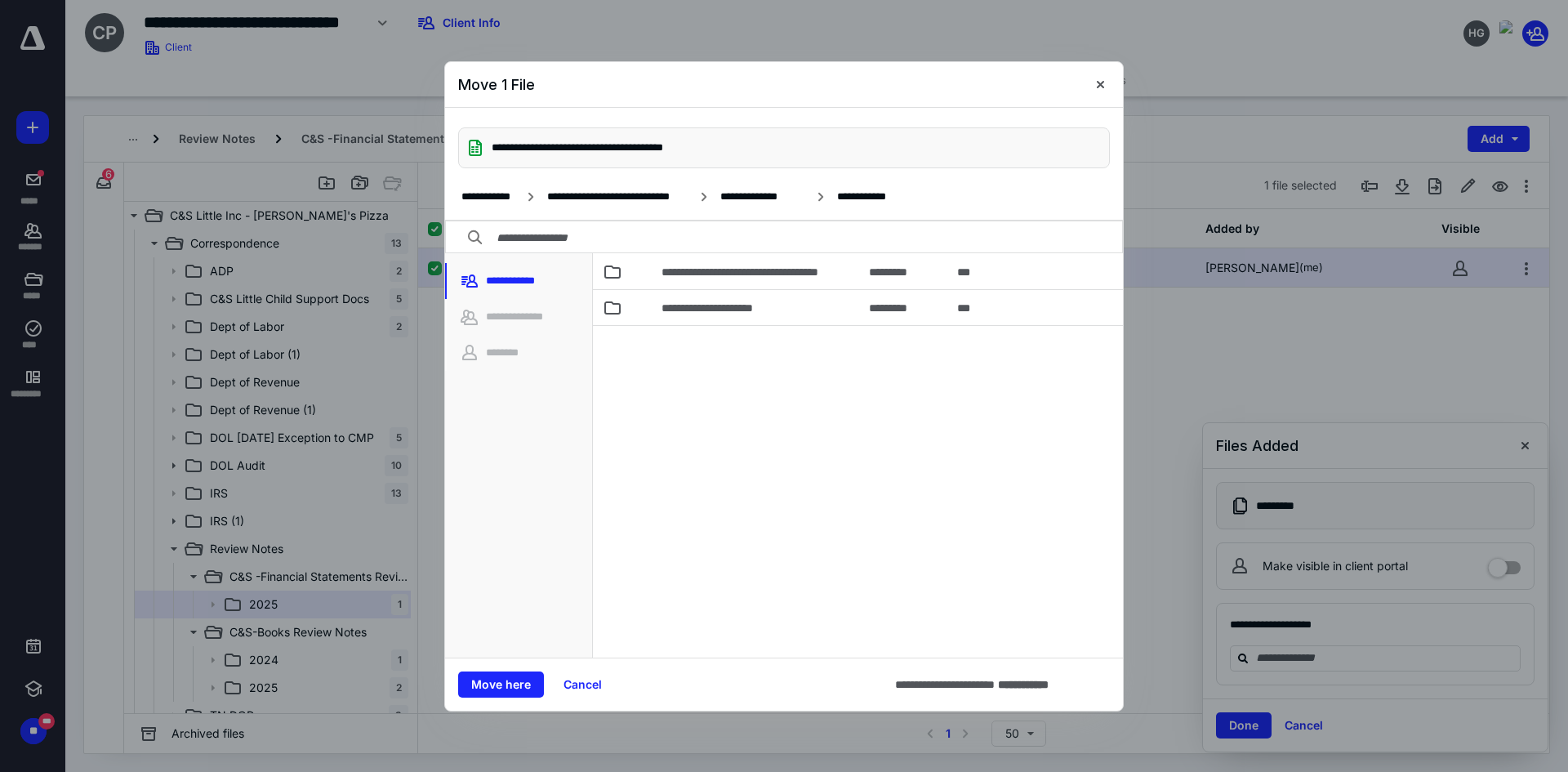 scroll, scrollTop: 0, scrollLeft: 0, axis: both 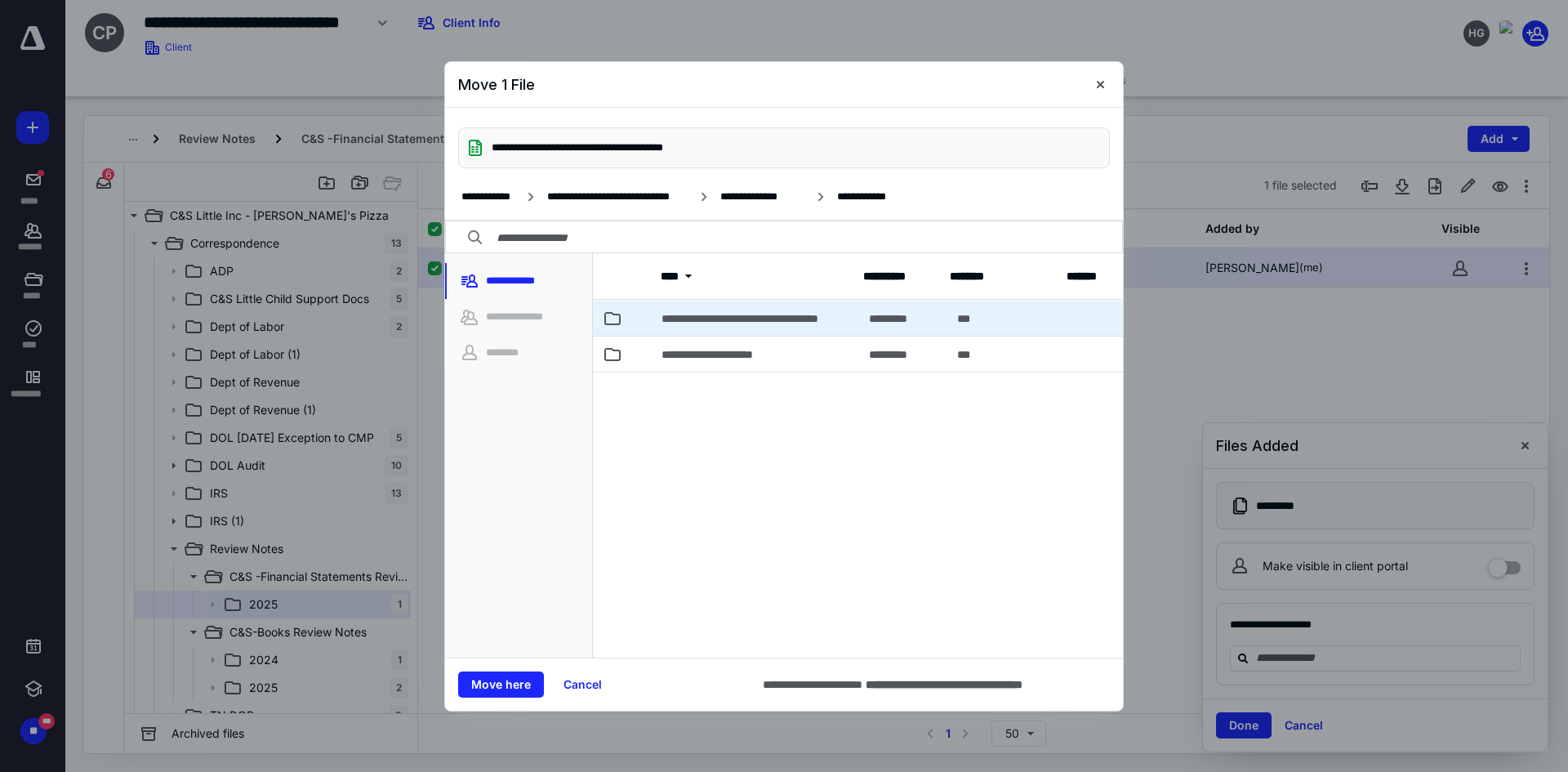 click on "**********" at bounding box center [772, 319] 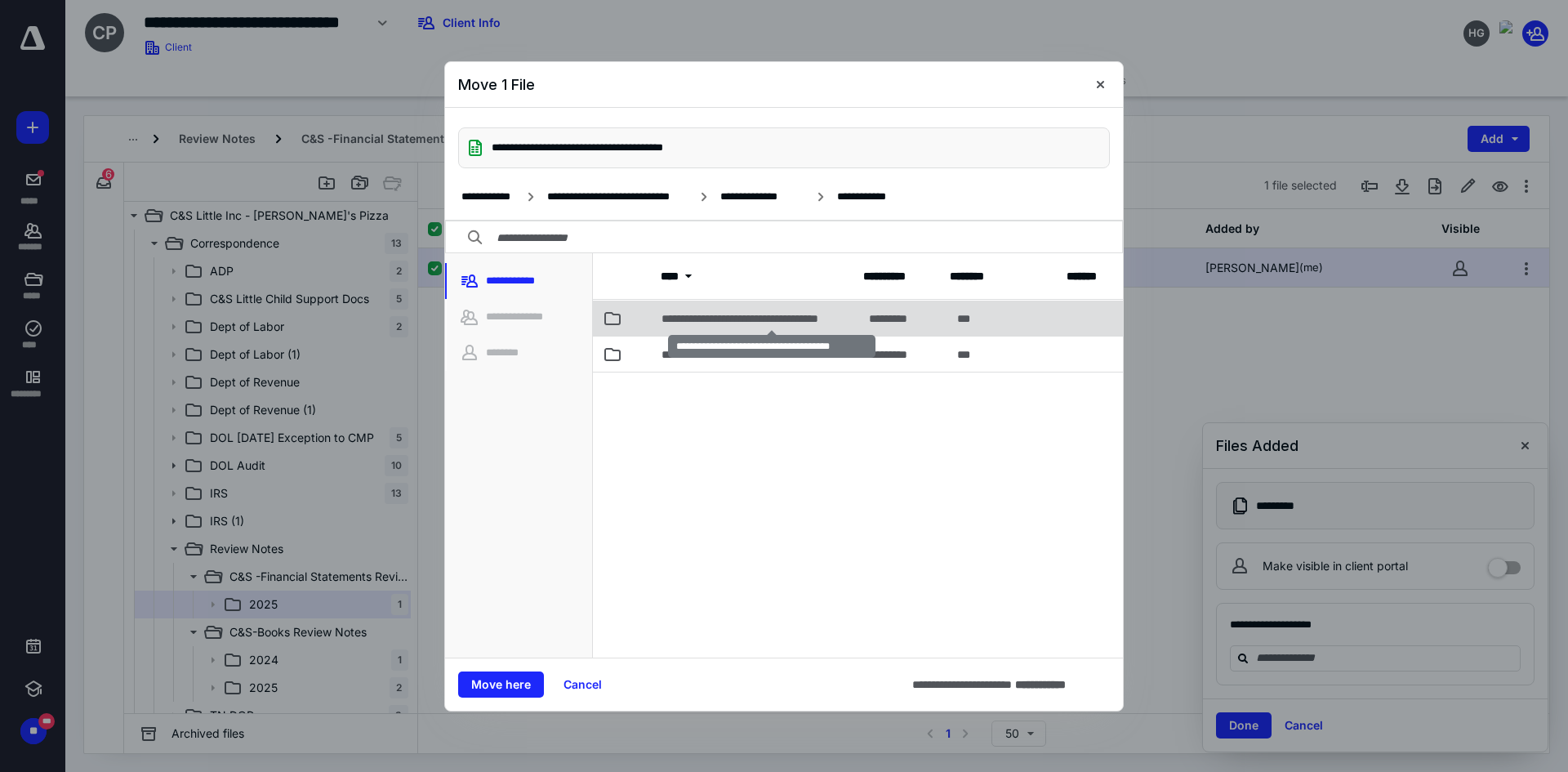 click on "**********" at bounding box center (772, 319) 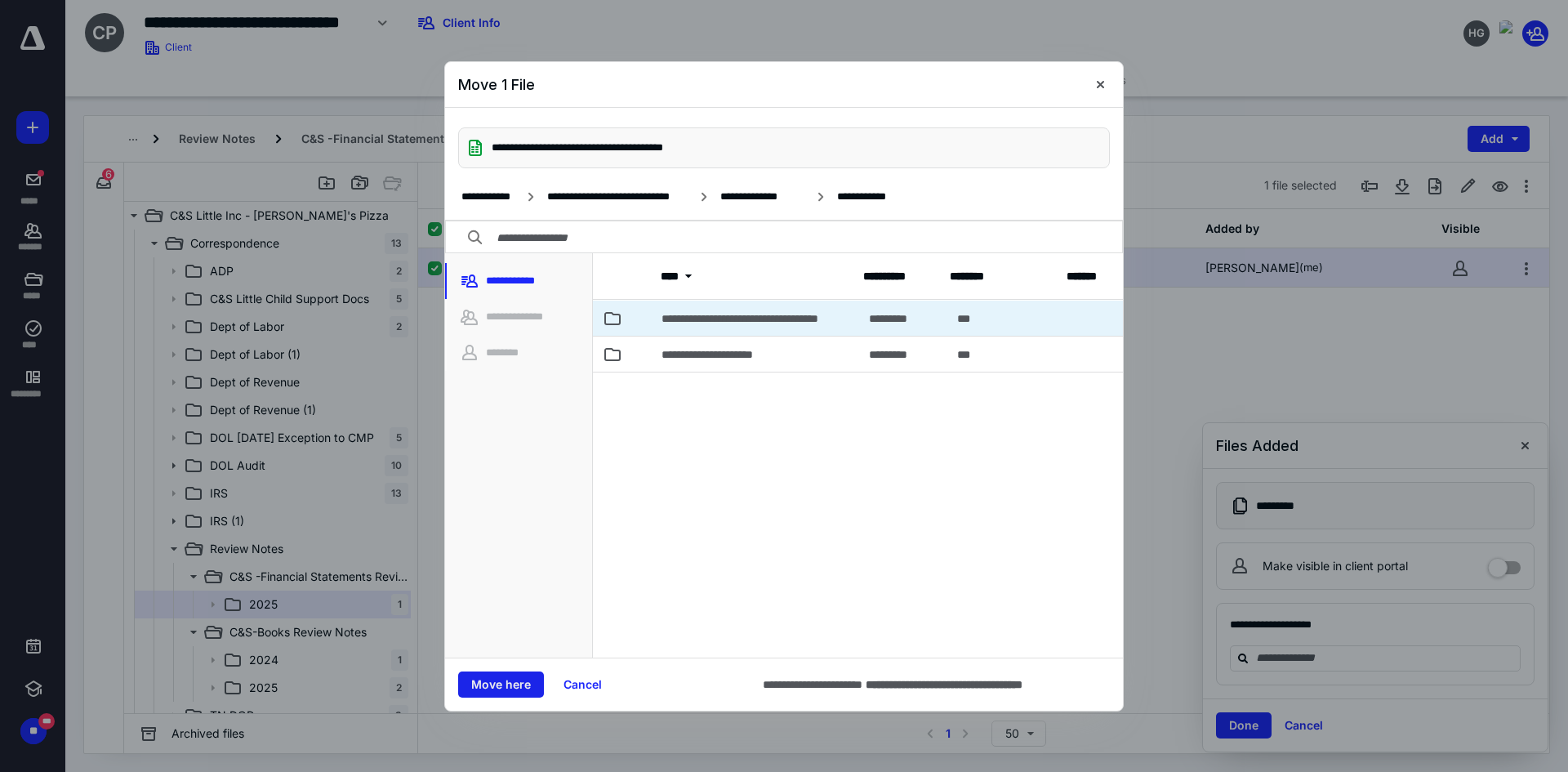 click on "Move here" at bounding box center [501, 685] 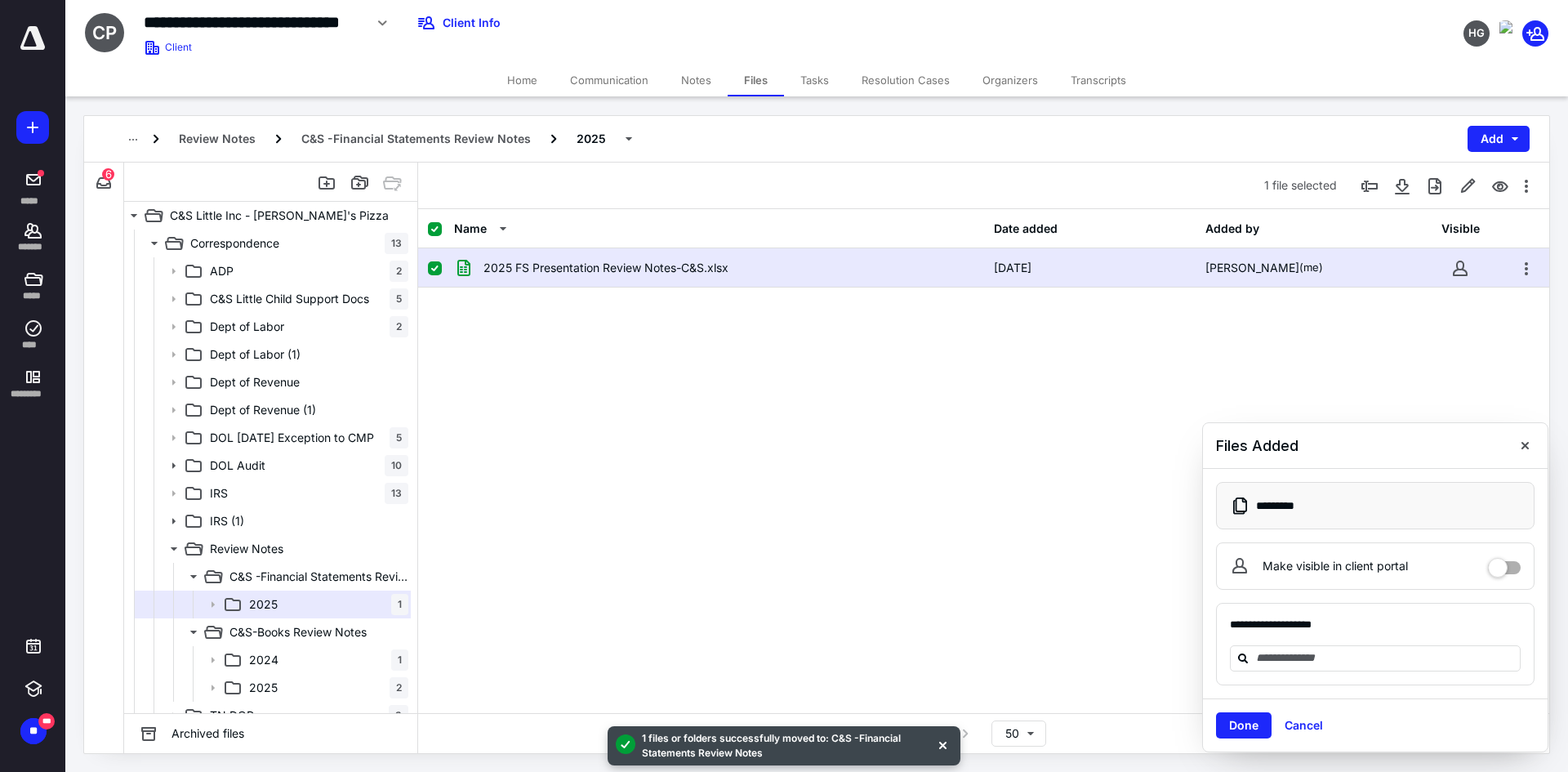 checkbox on "false" 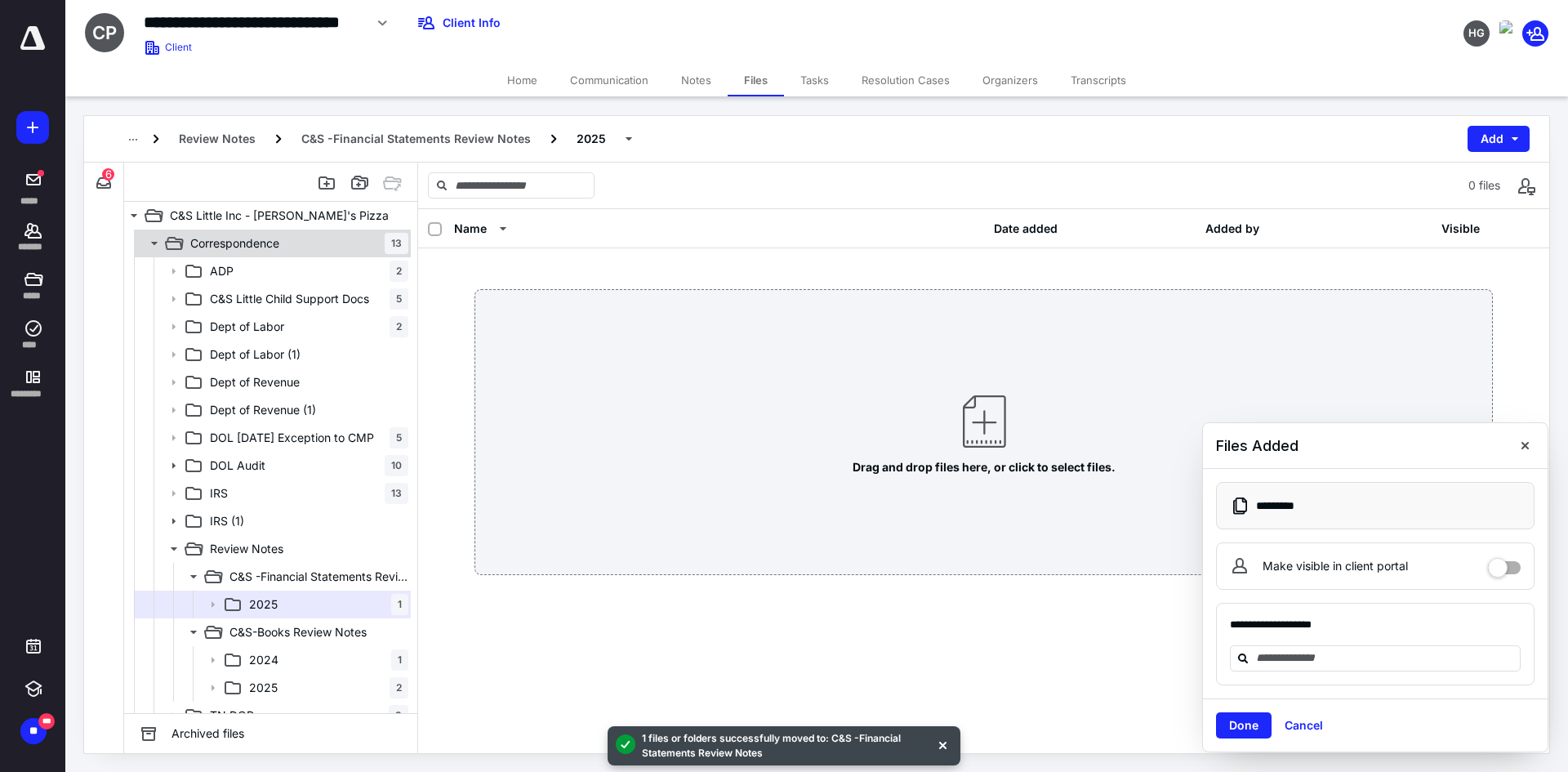 click on "Correspondence" at bounding box center (234, 243) 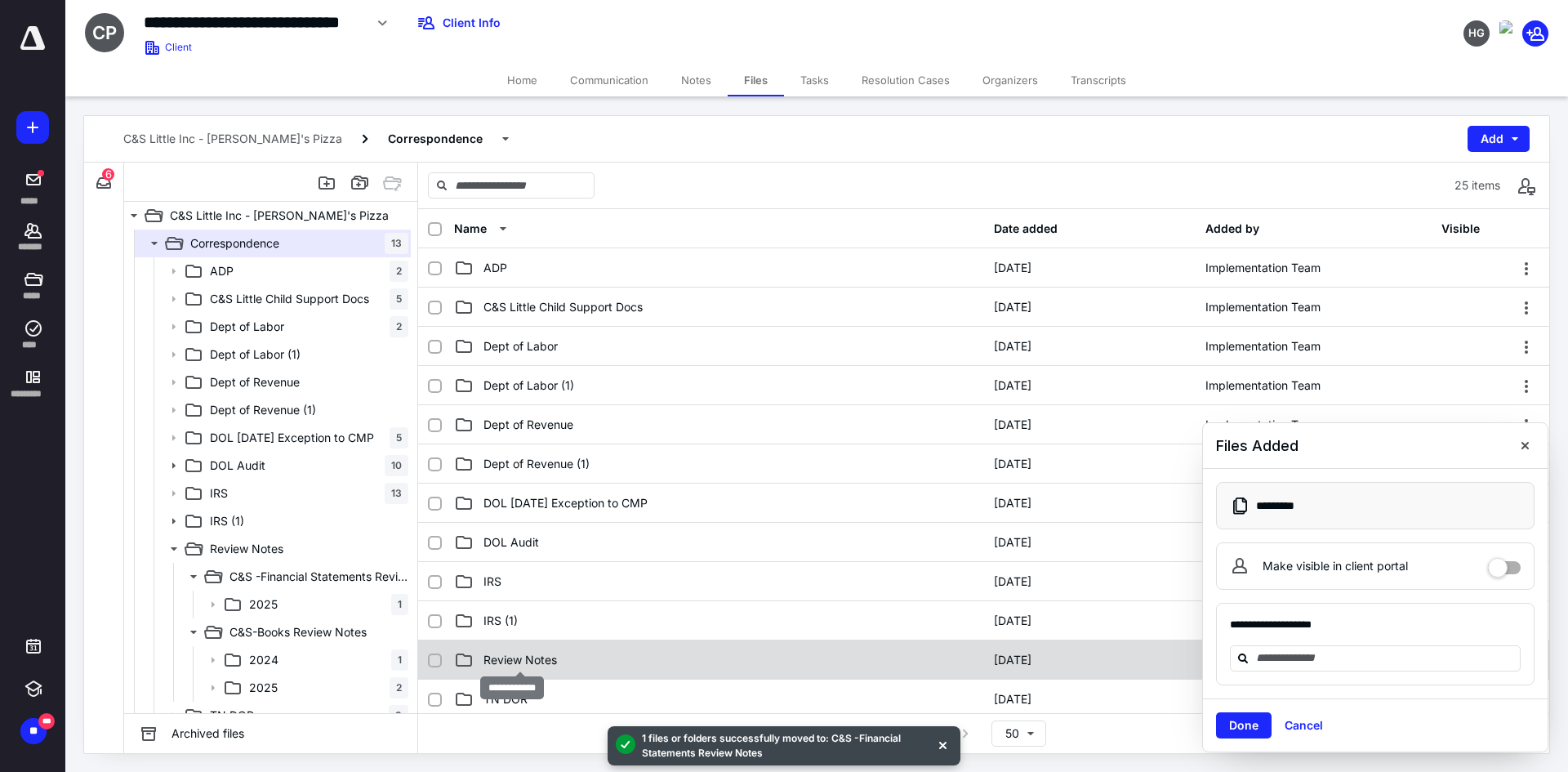 click on "Review Notes" at bounding box center [520, 660] 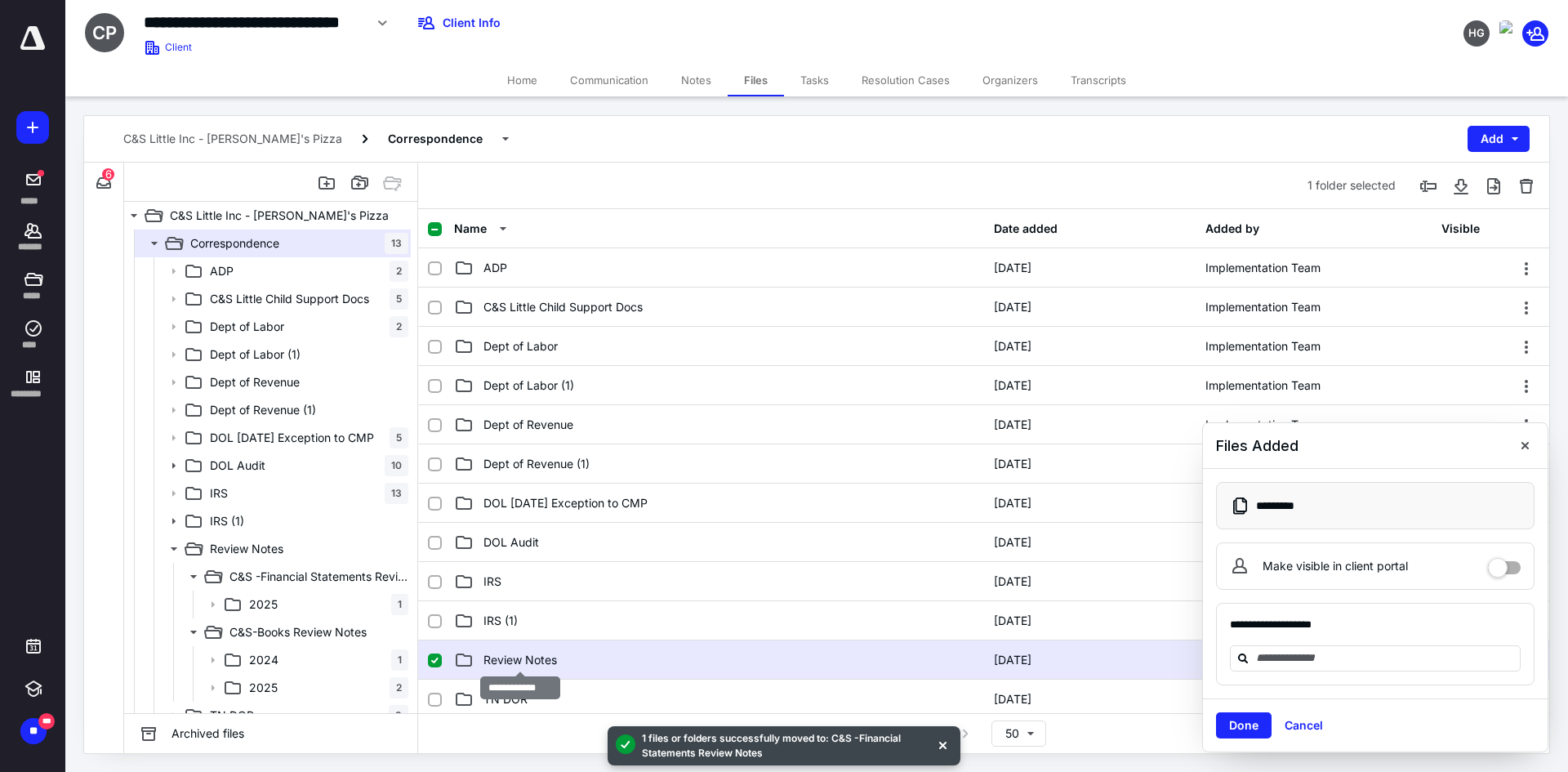 click on "Review Notes" at bounding box center (520, 660) 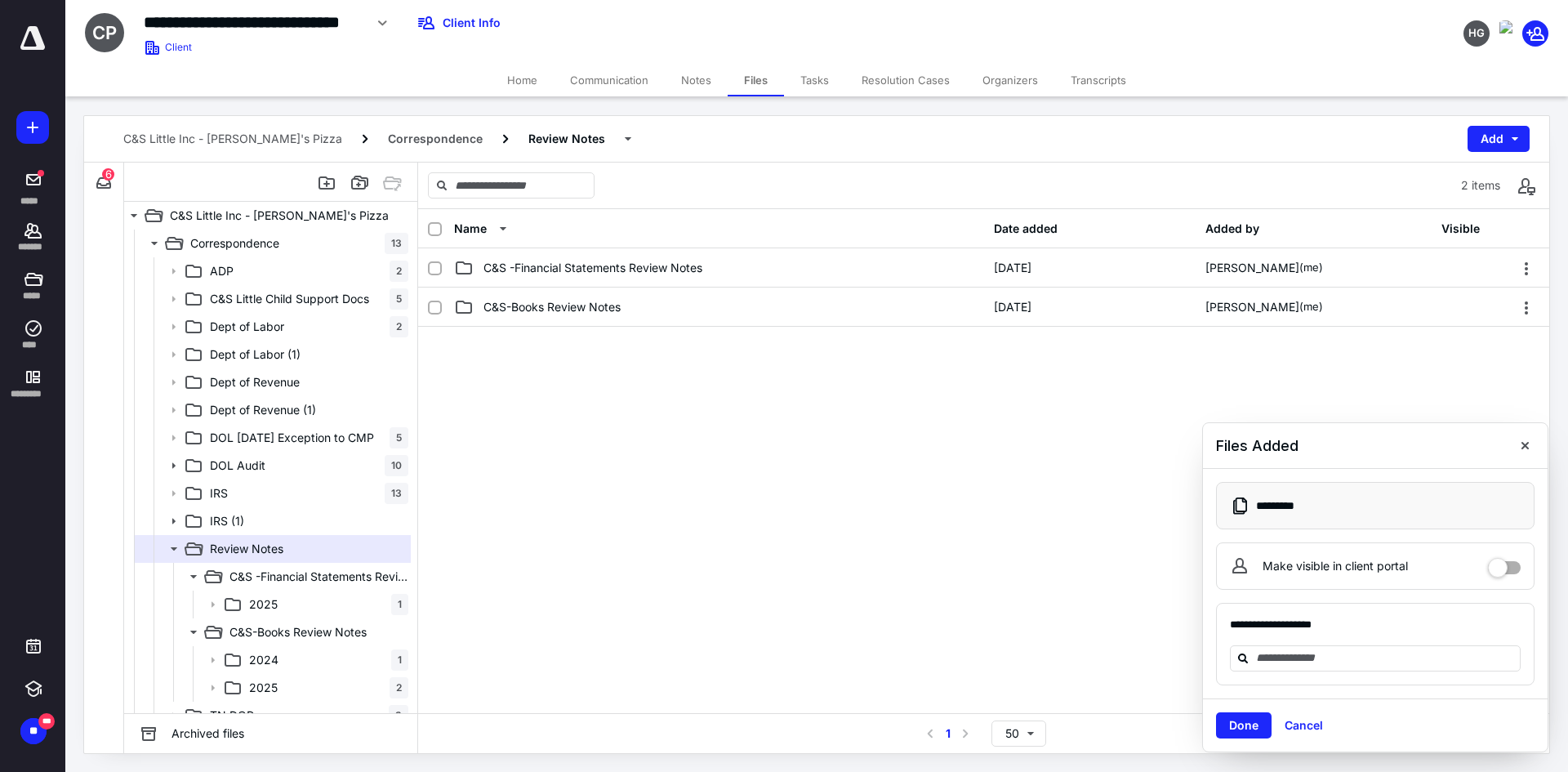 click on "C&S -Financial Statements Review Notes" at bounding box center (593, 268) 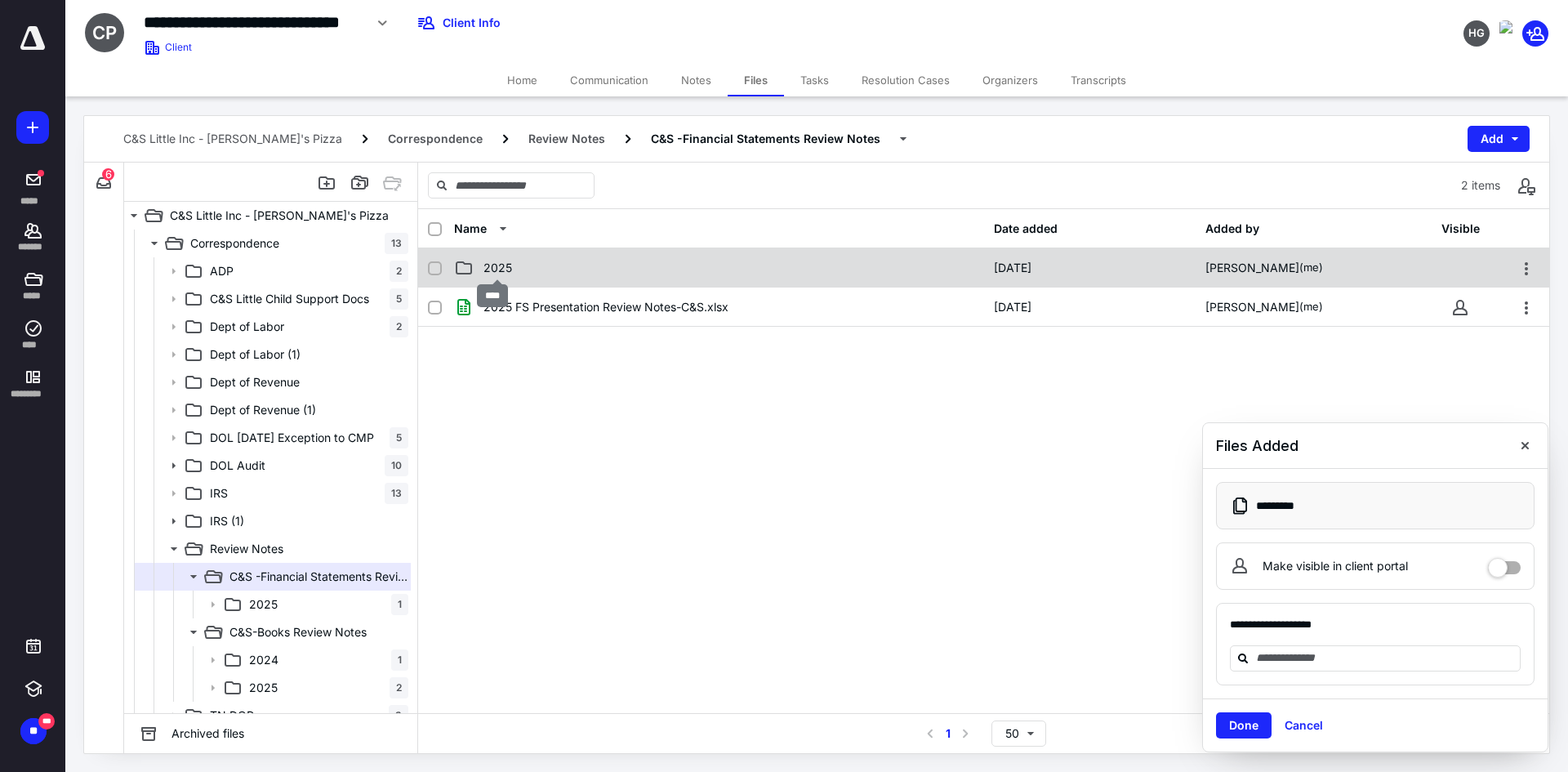 click on "2025" at bounding box center (497, 268) 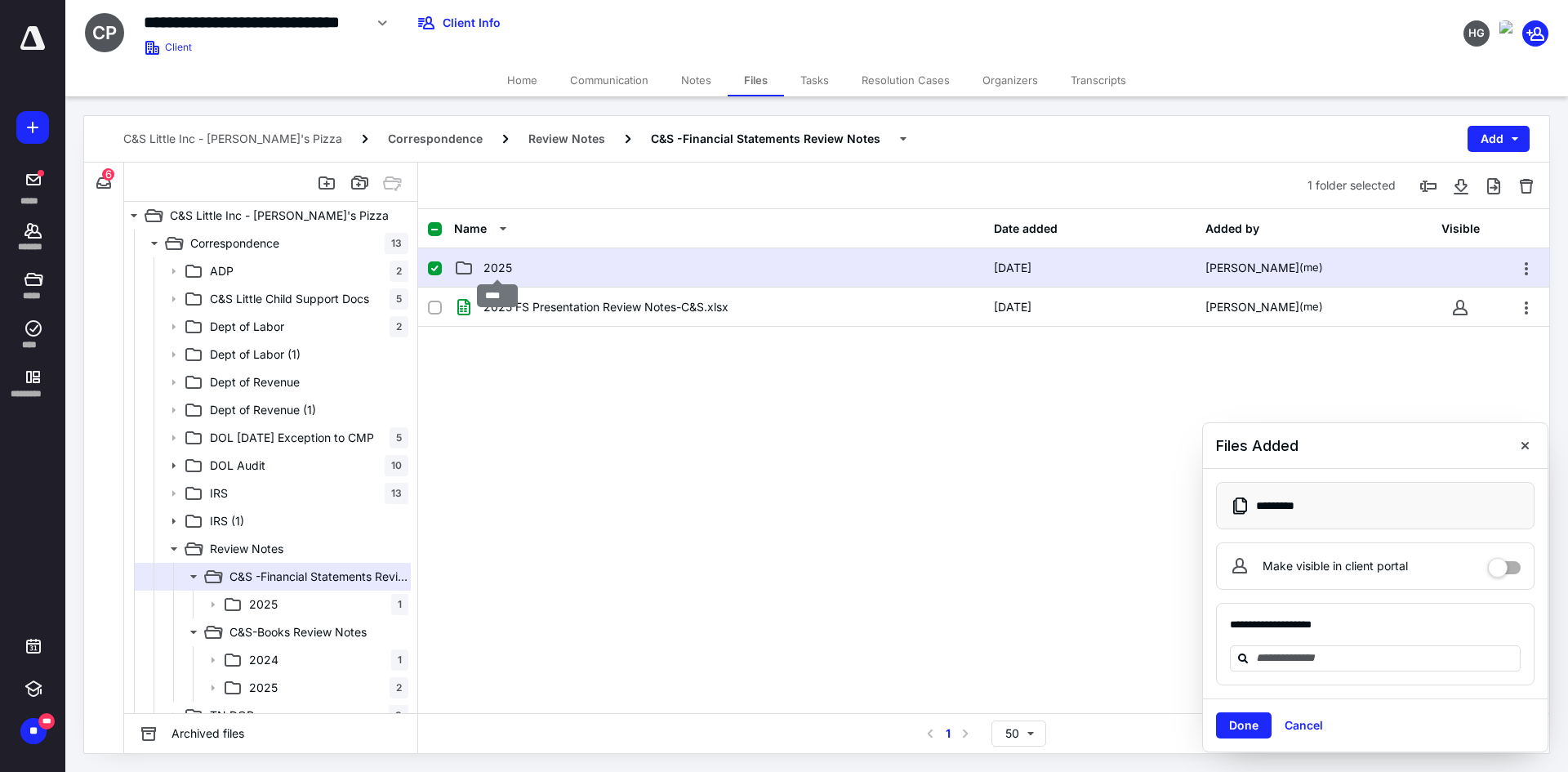 click on "2025" at bounding box center [497, 268] 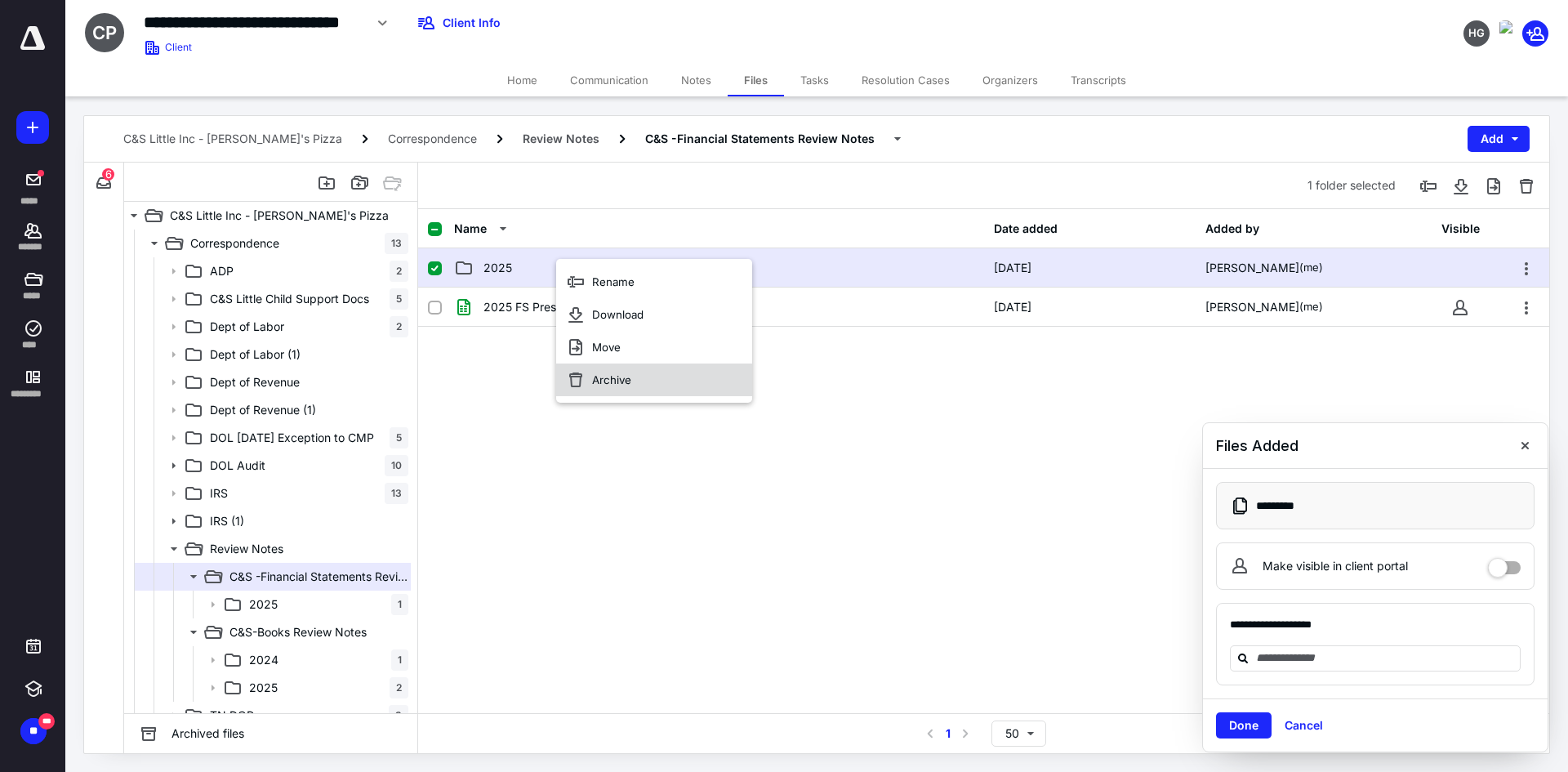 click on "Archive" at bounding box center [654, 380] 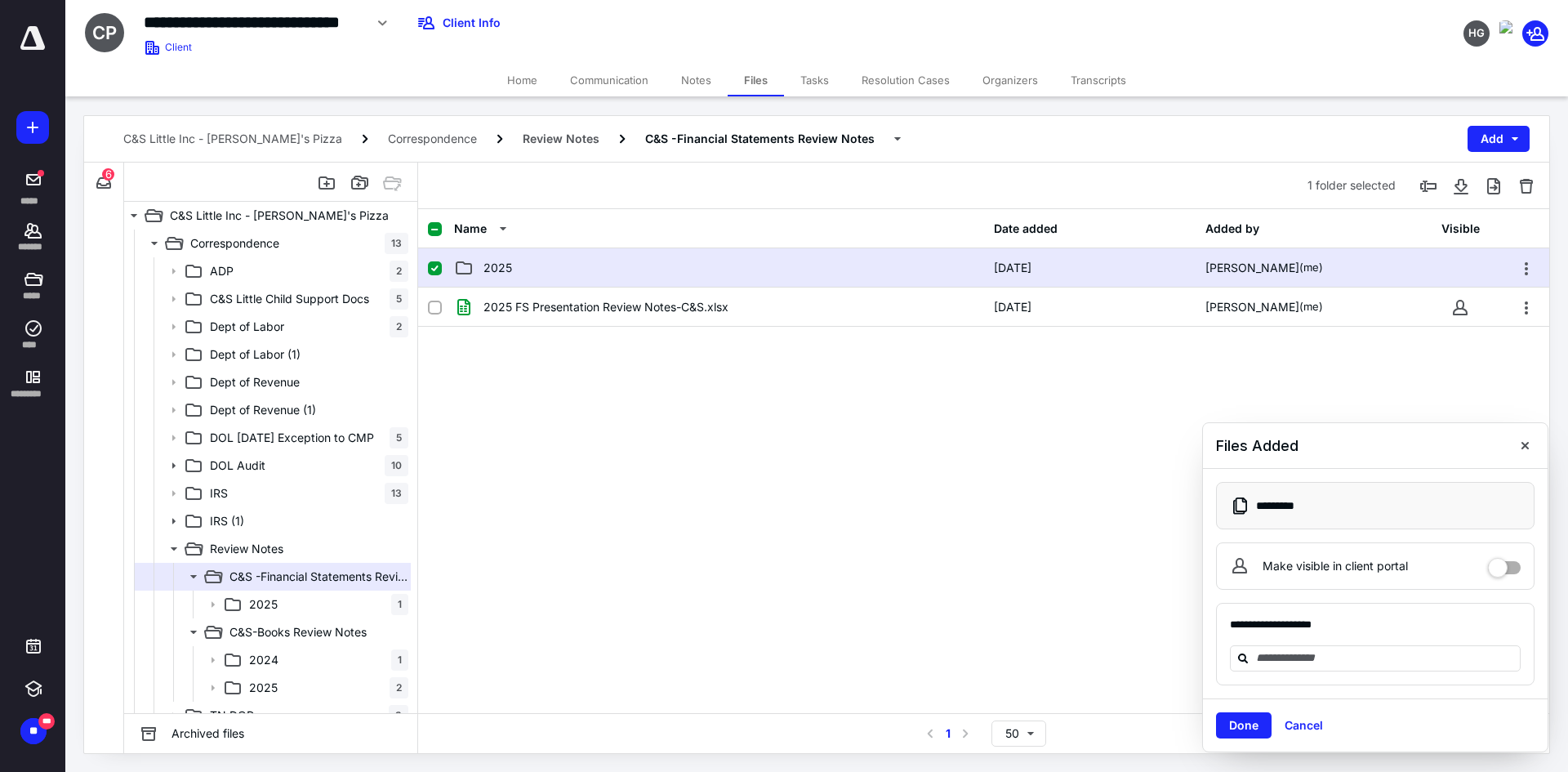 checkbox on "false" 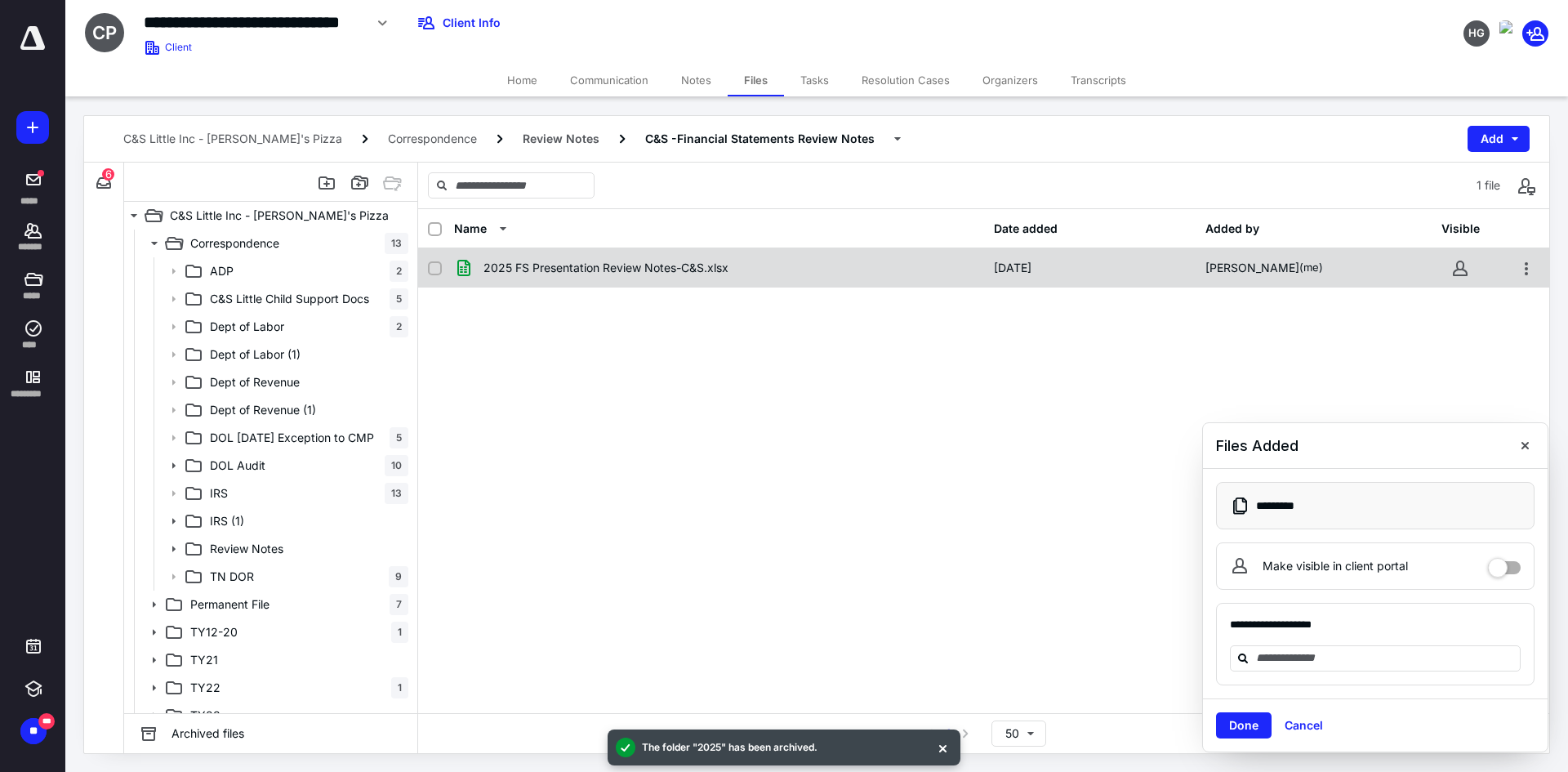 click on "2025 FS Presentation Review Notes-C&S.xlsx" at bounding box center [719, 268] 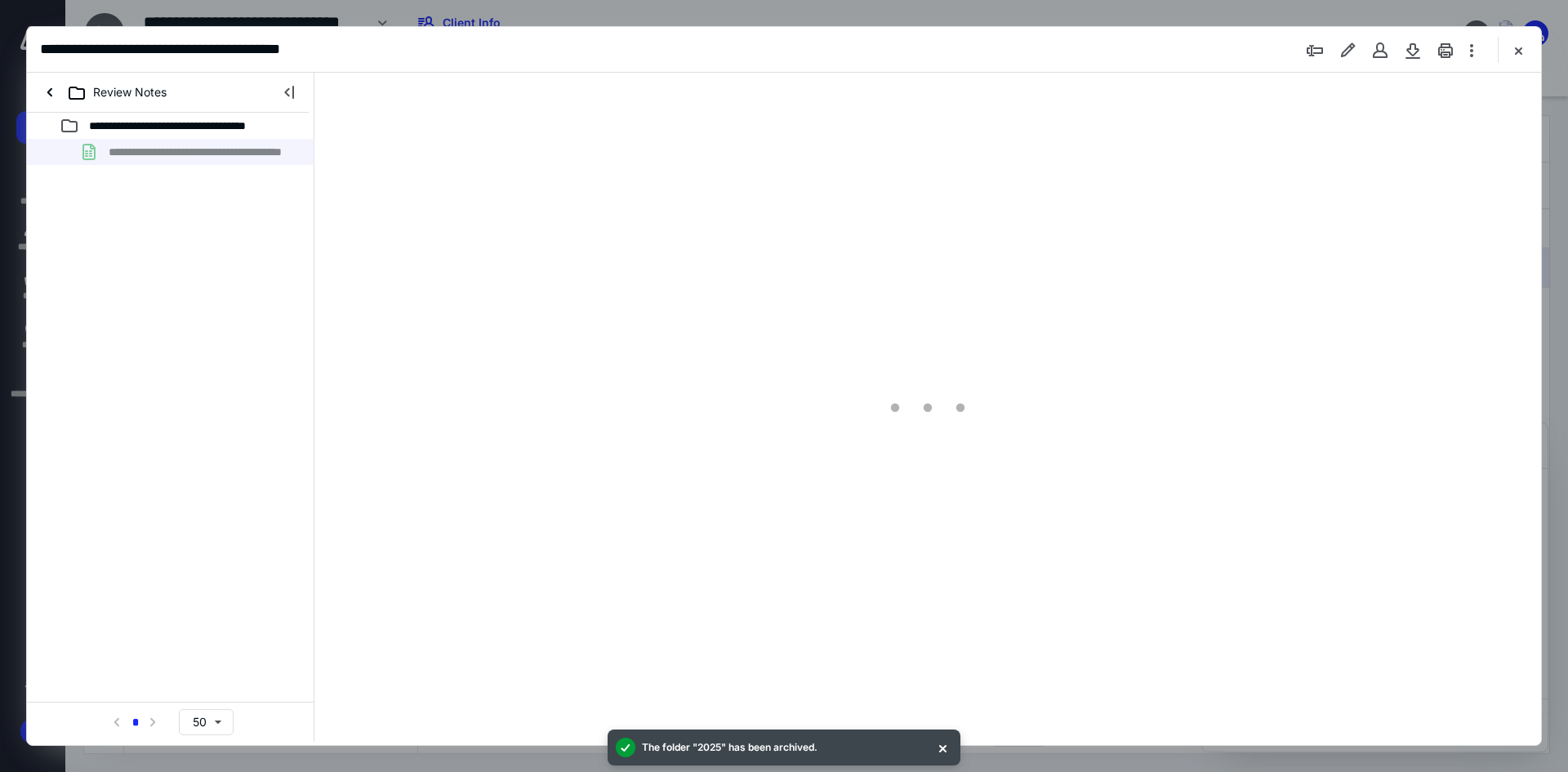 scroll, scrollTop: 0, scrollLeft: 0, axis: both 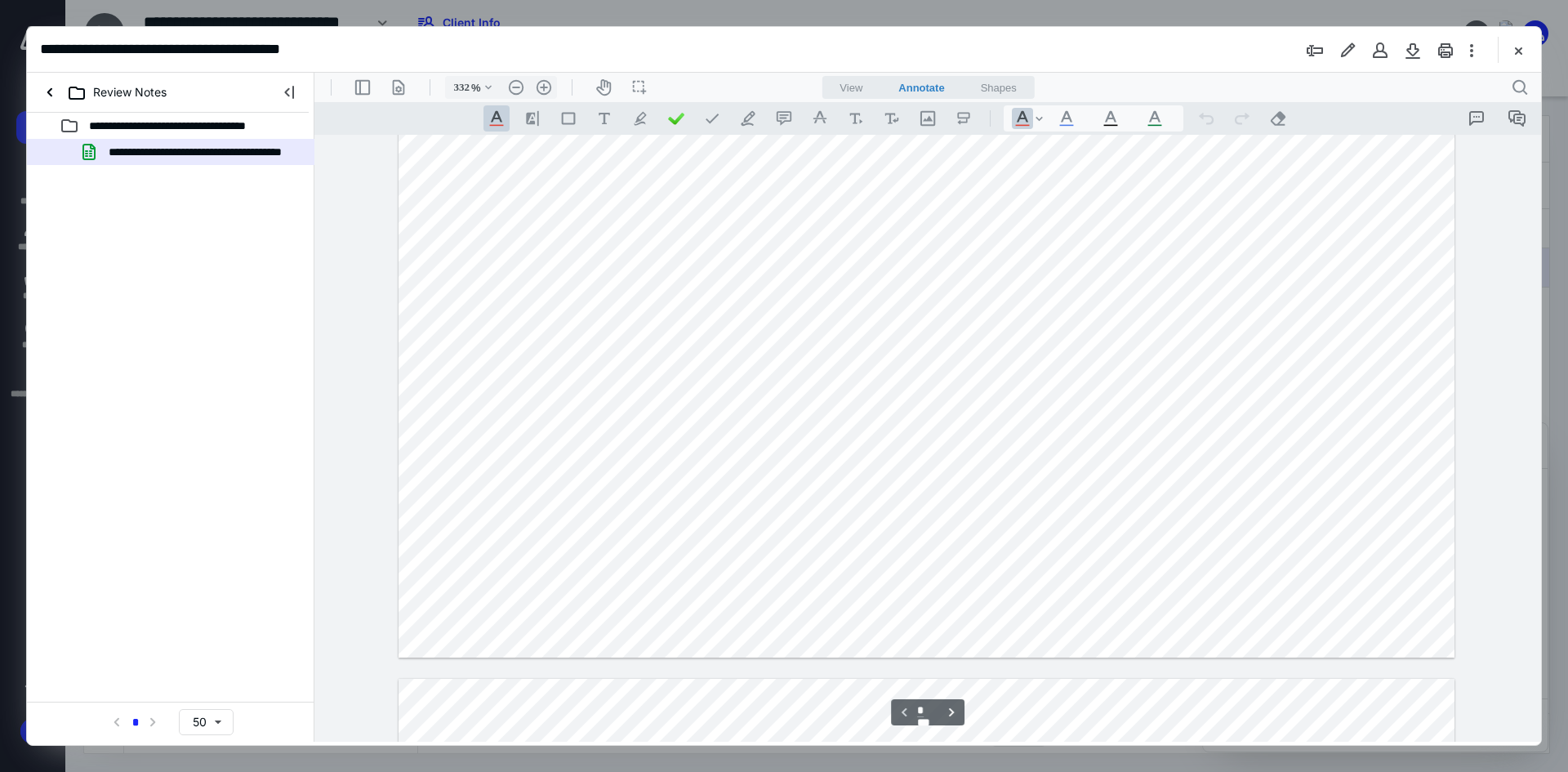type on "*" 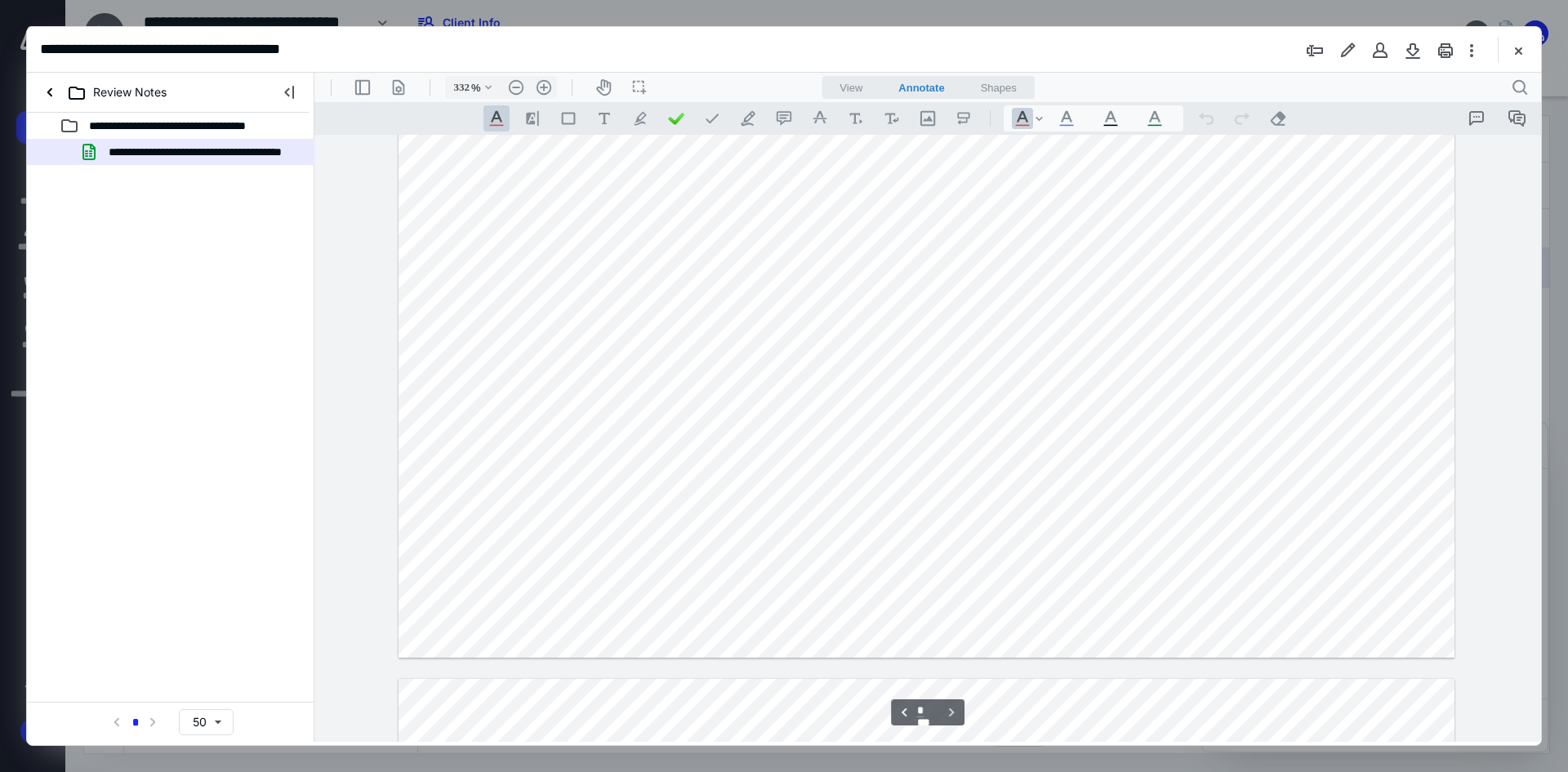 scroll, scrollTop: 563, scrollLeft: 0, axis: vertical 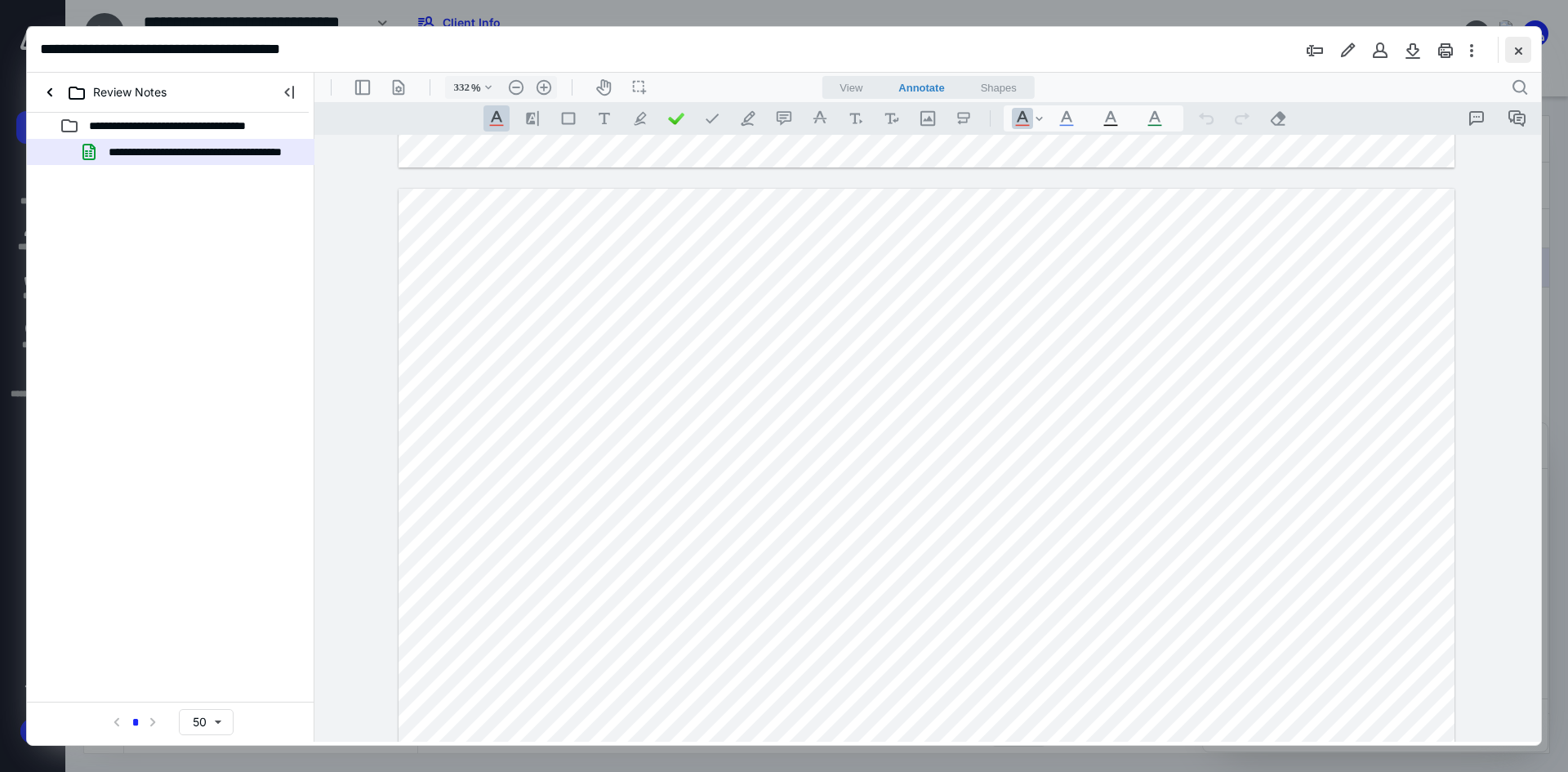 click at bounding box center [1518, 50] 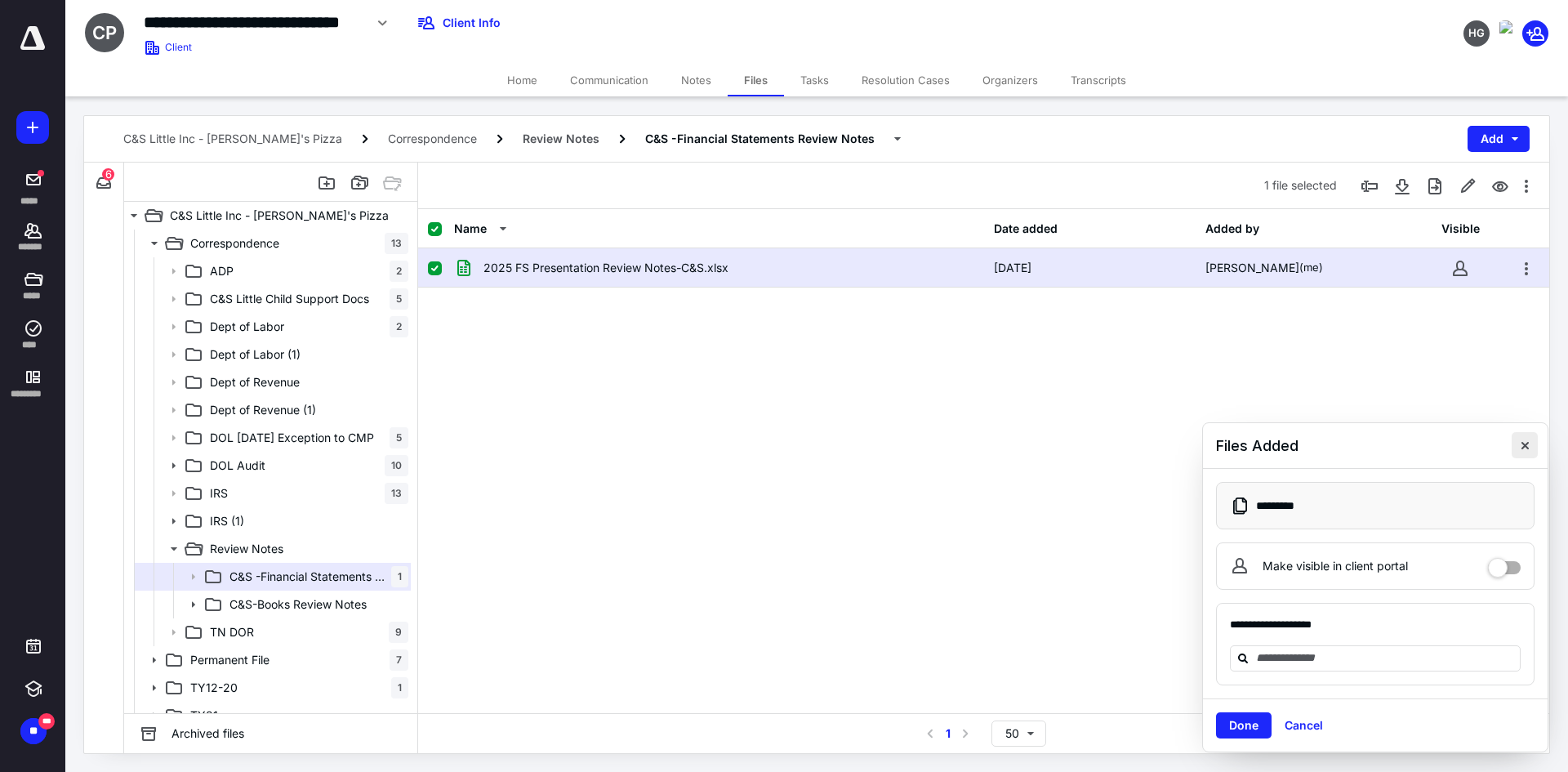 click at bounding box center [1525, 445] 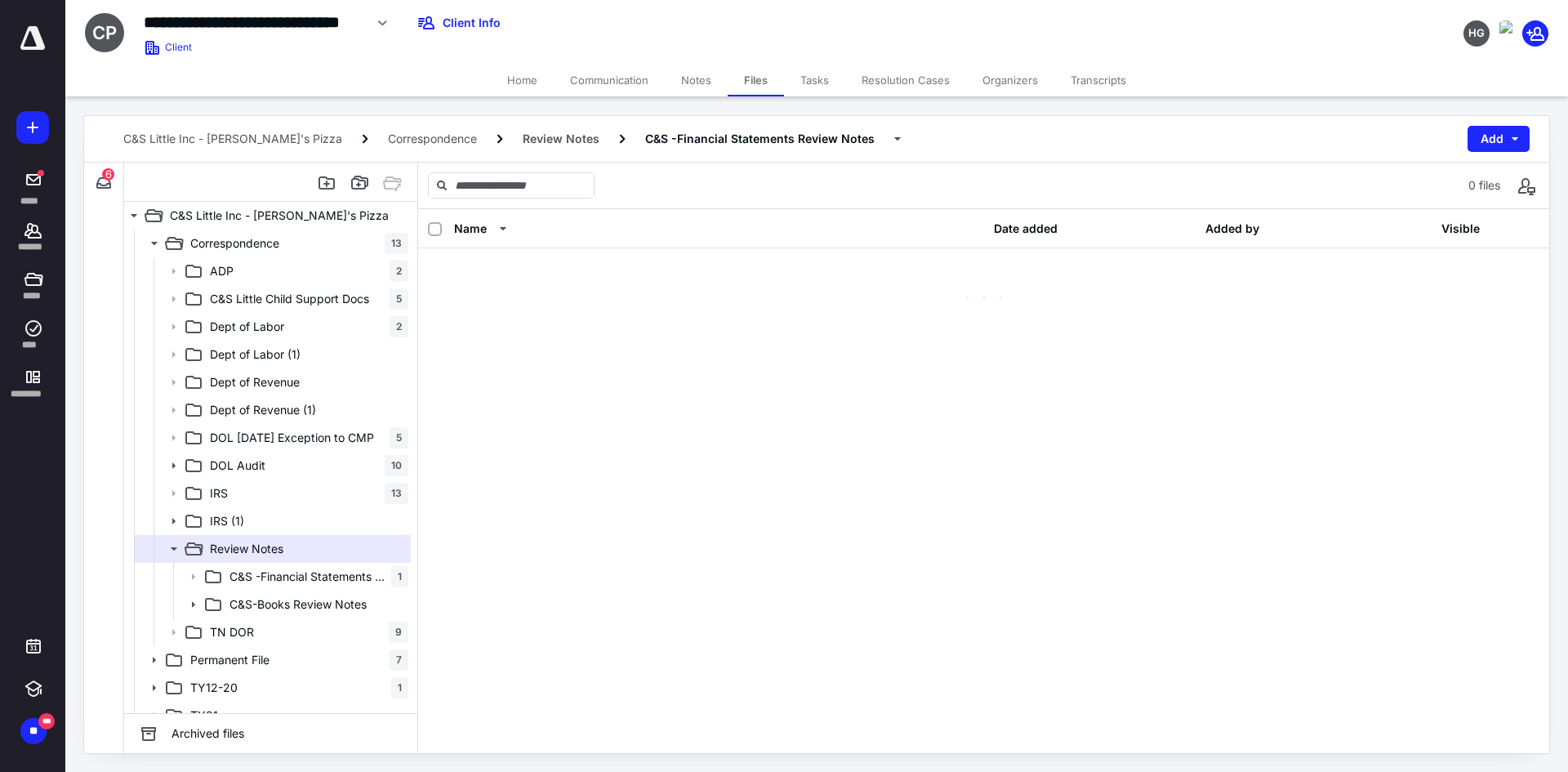 checkbox on "false" 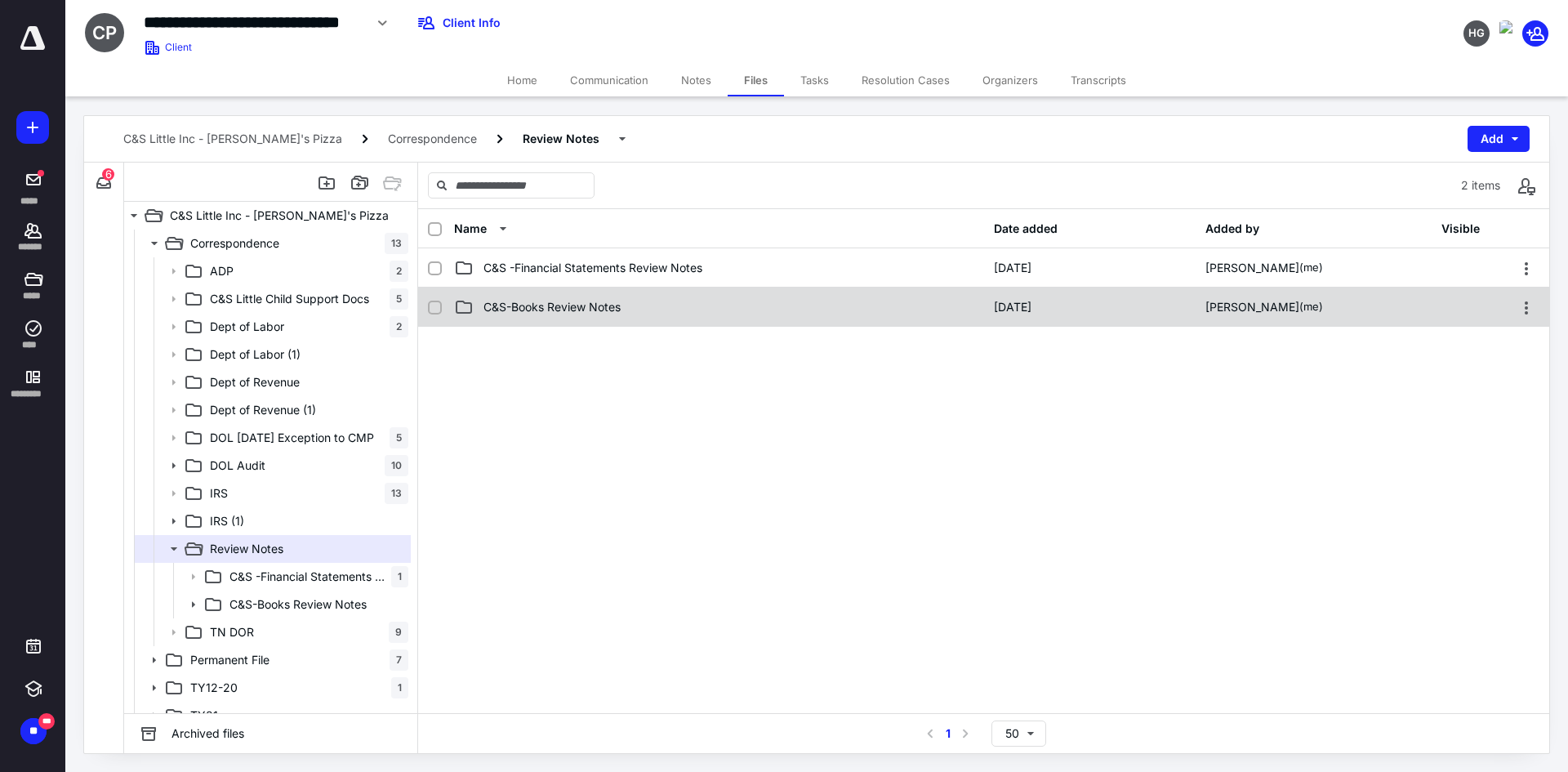 click on "C&S-Books Review Notes" at bounding box center (552, 307) 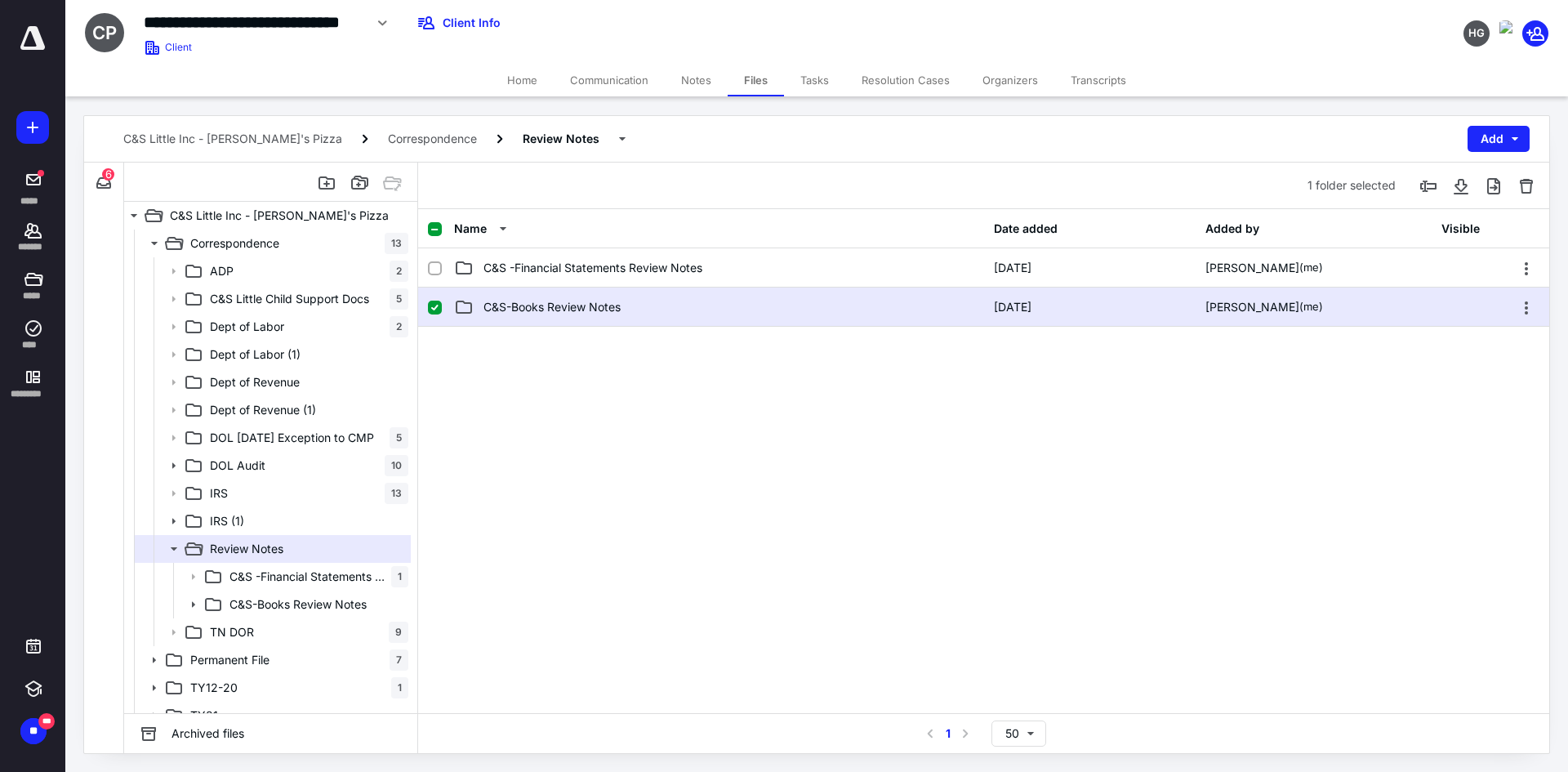 click on "C&S-Books Review Notes" at bounding box center [552, 307] 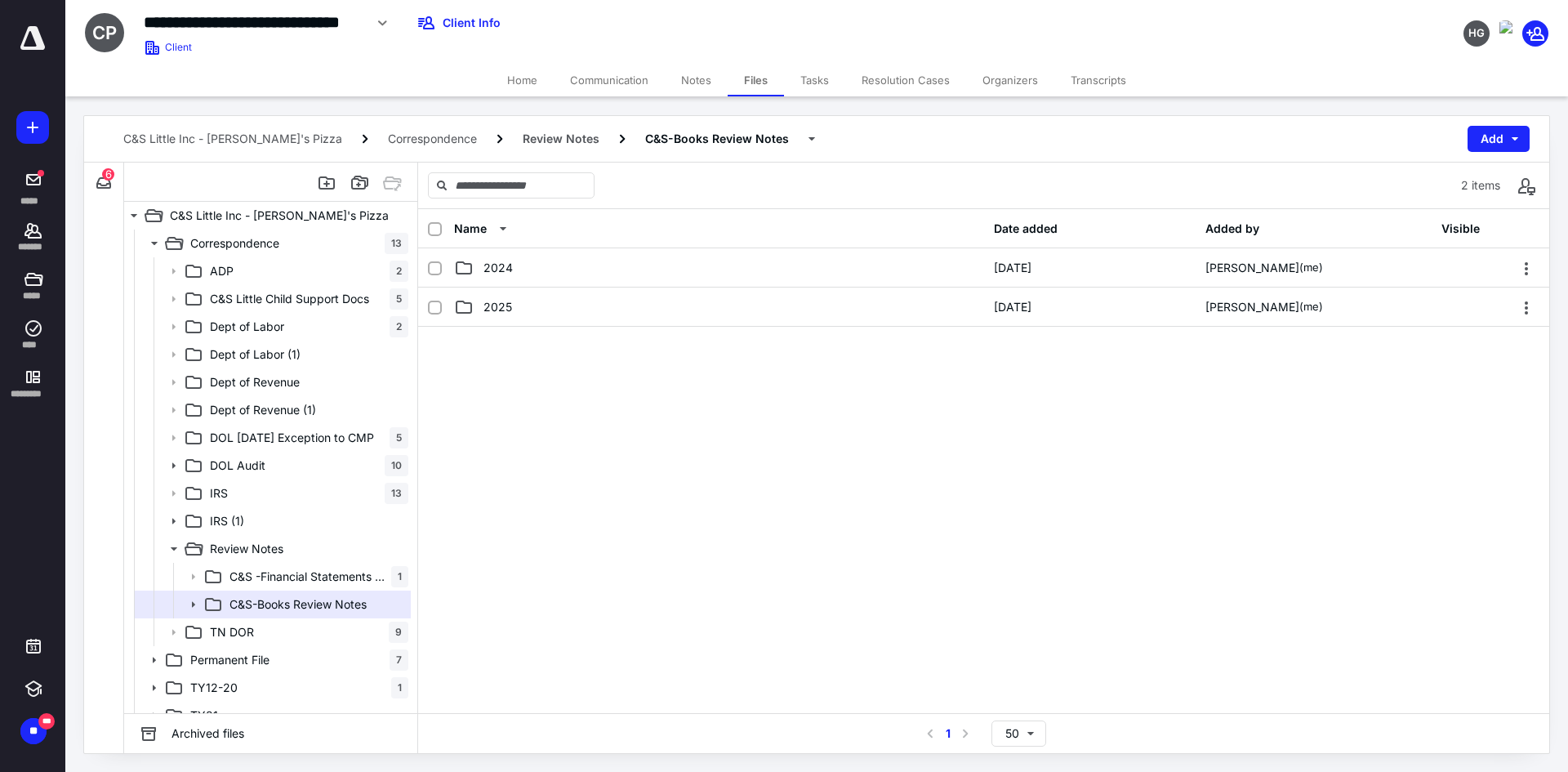 click on "2025" at bounding box center (497, 307) 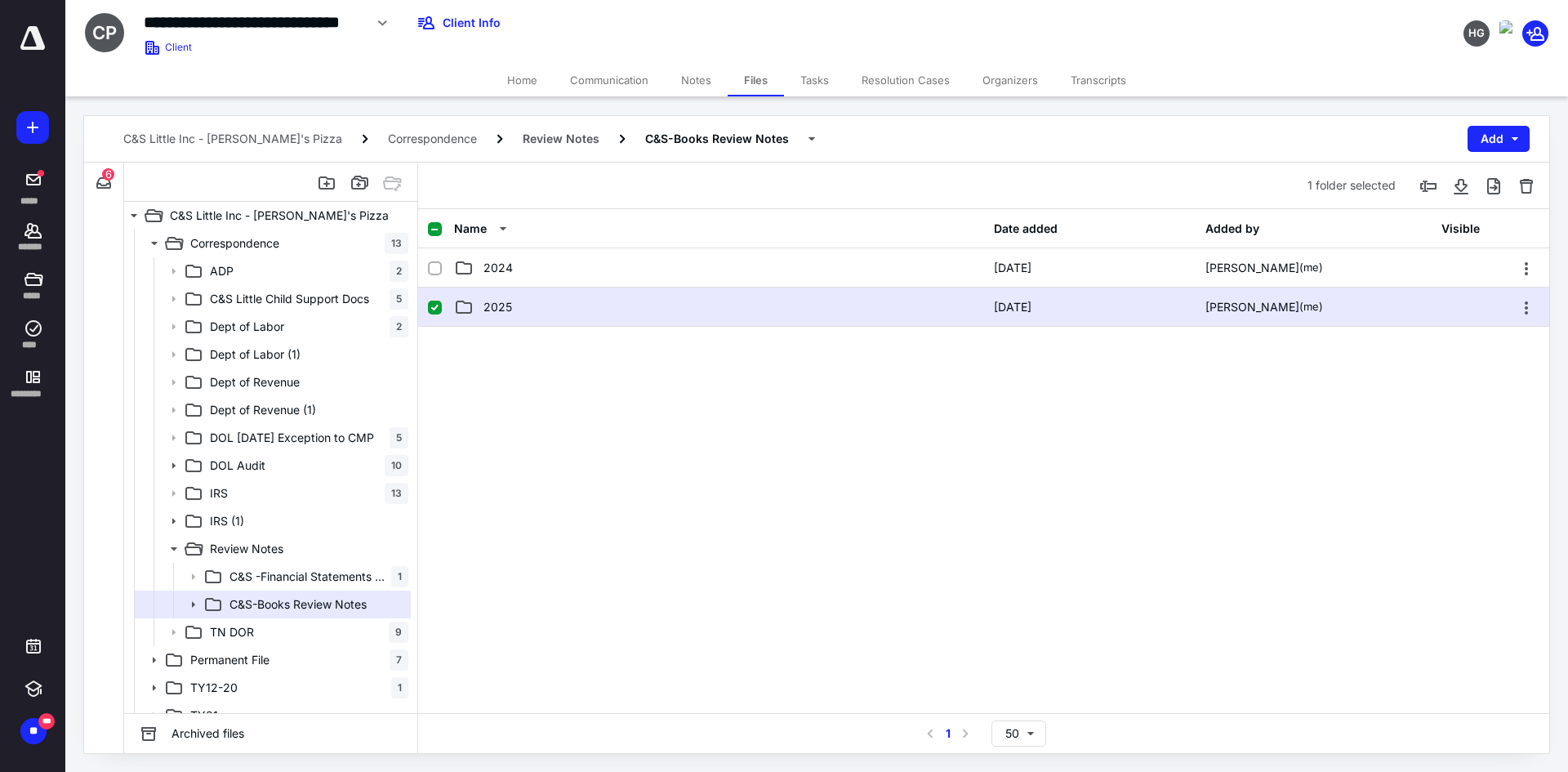 click on "2025" at bounding box center [497, 307] 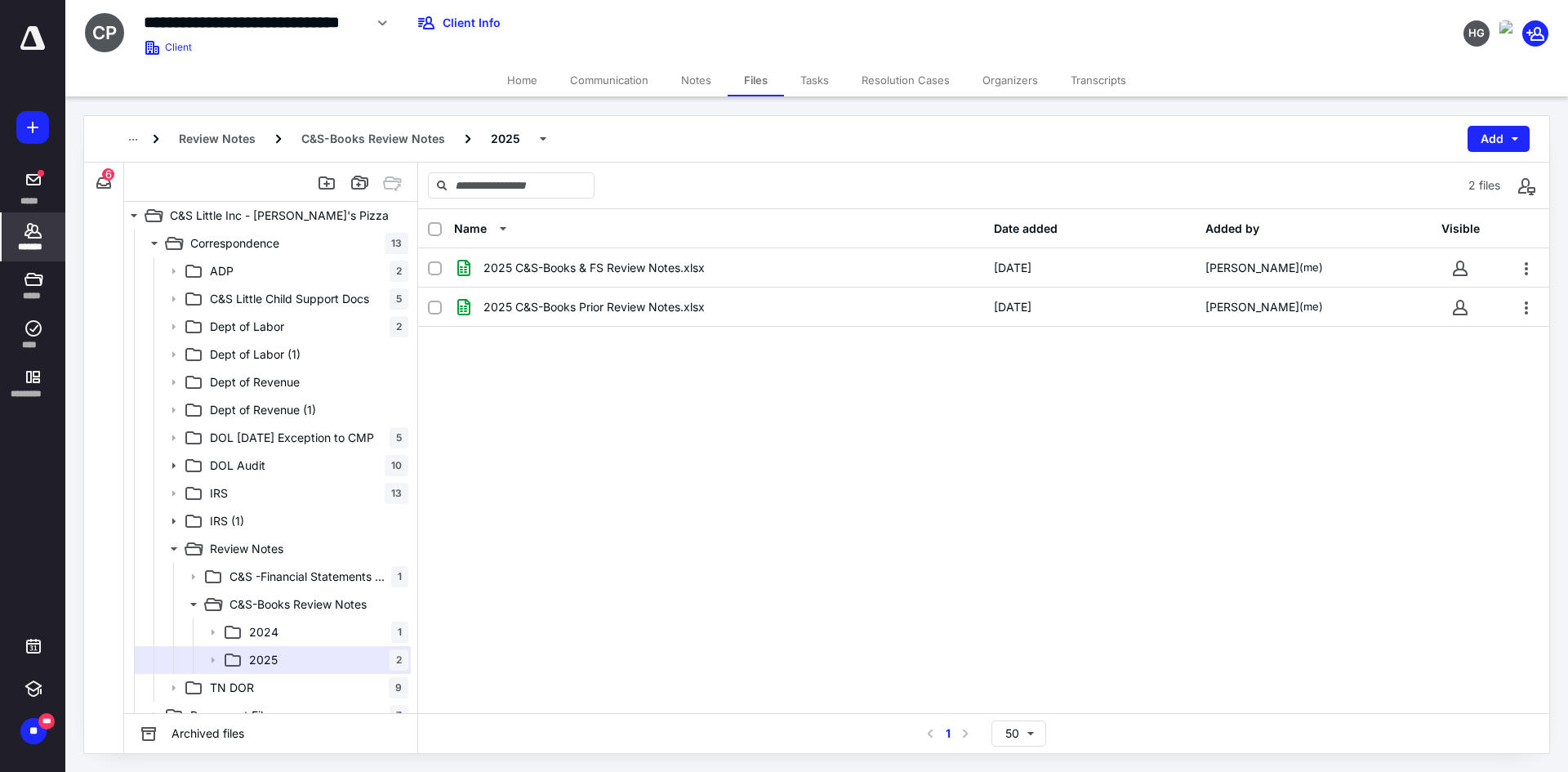 click on "*******" at bounding box center (33, 247) 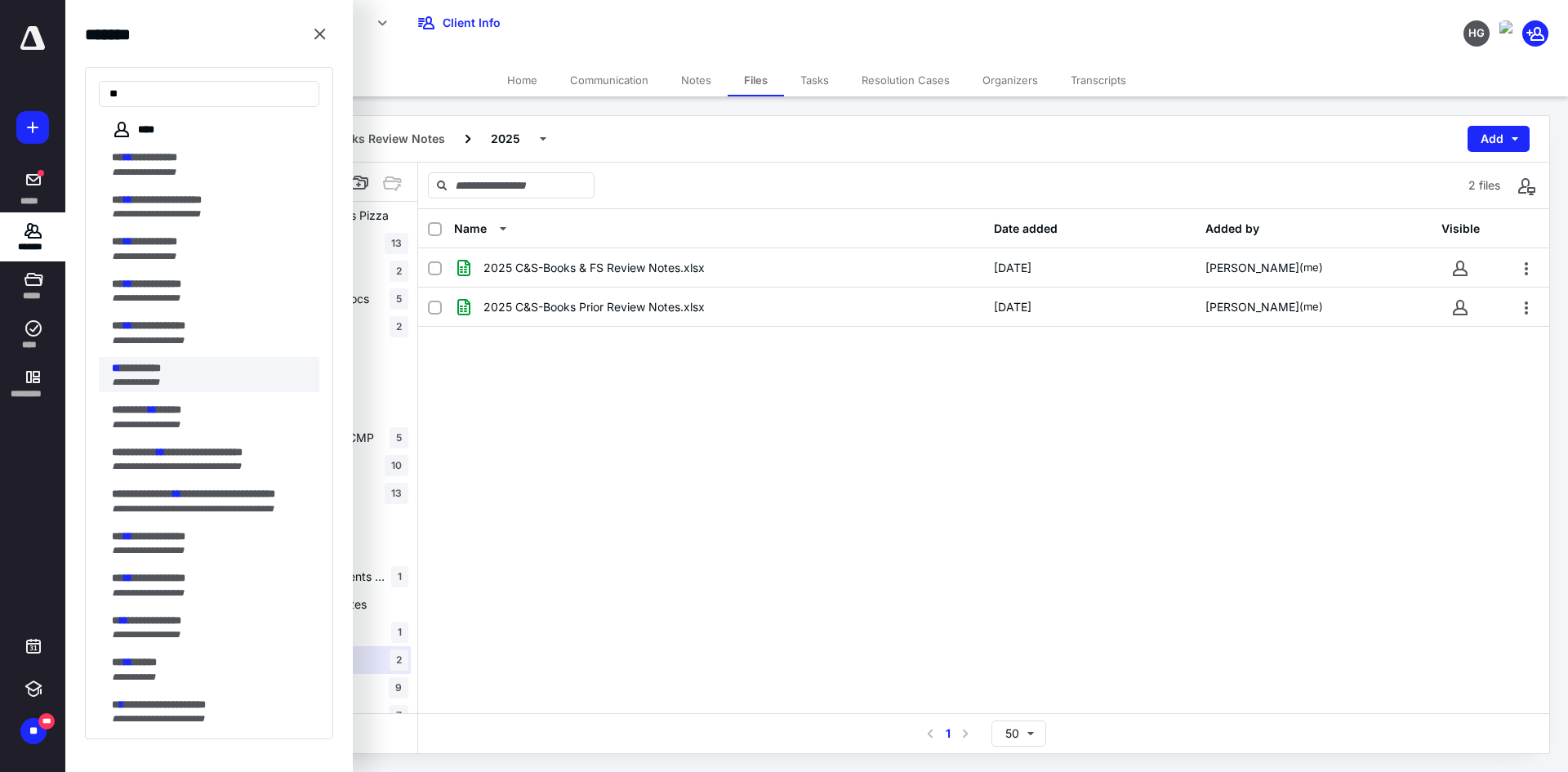 type on "**" 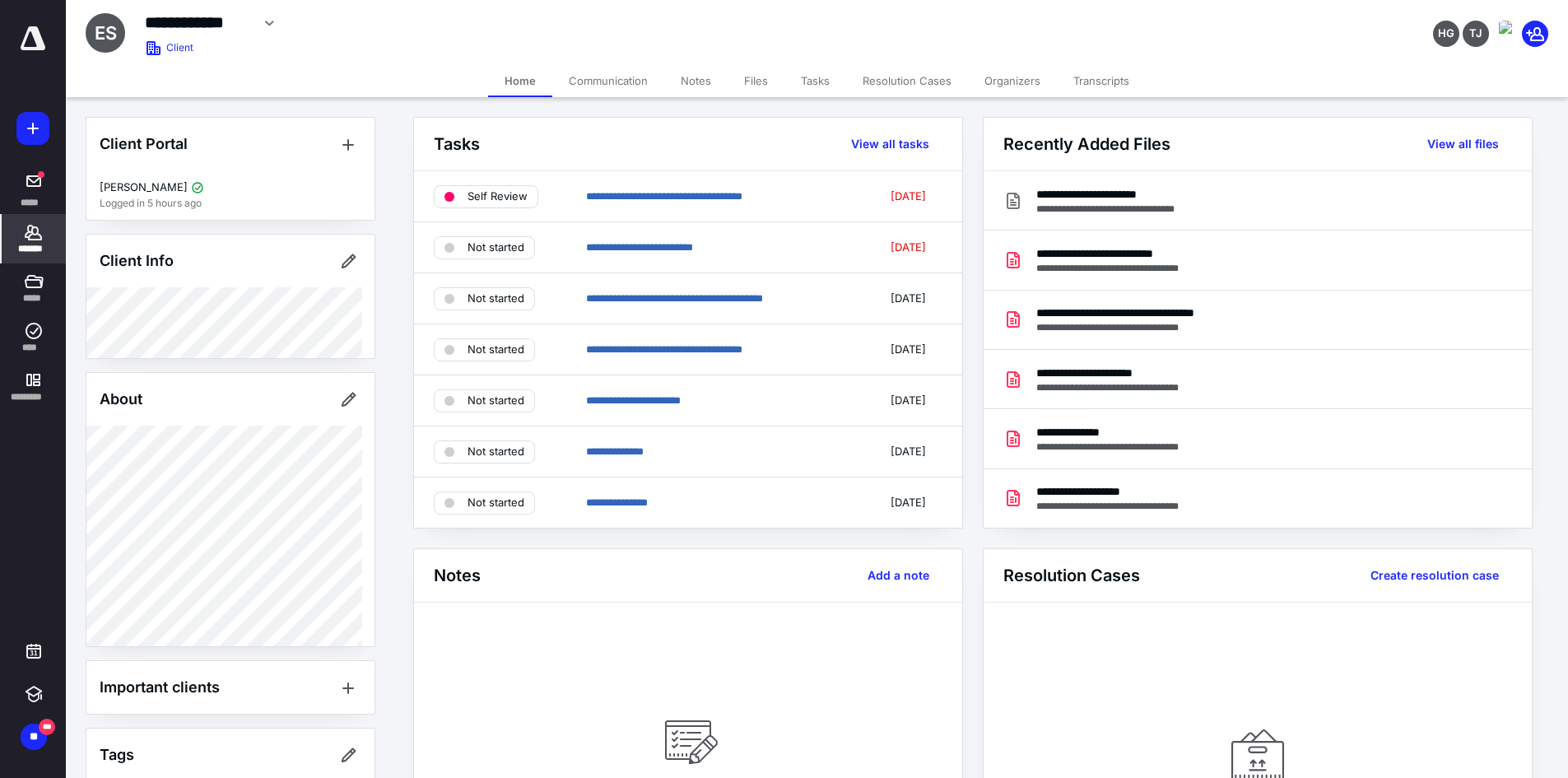 click on "Files" at bounding box center [756, 81] 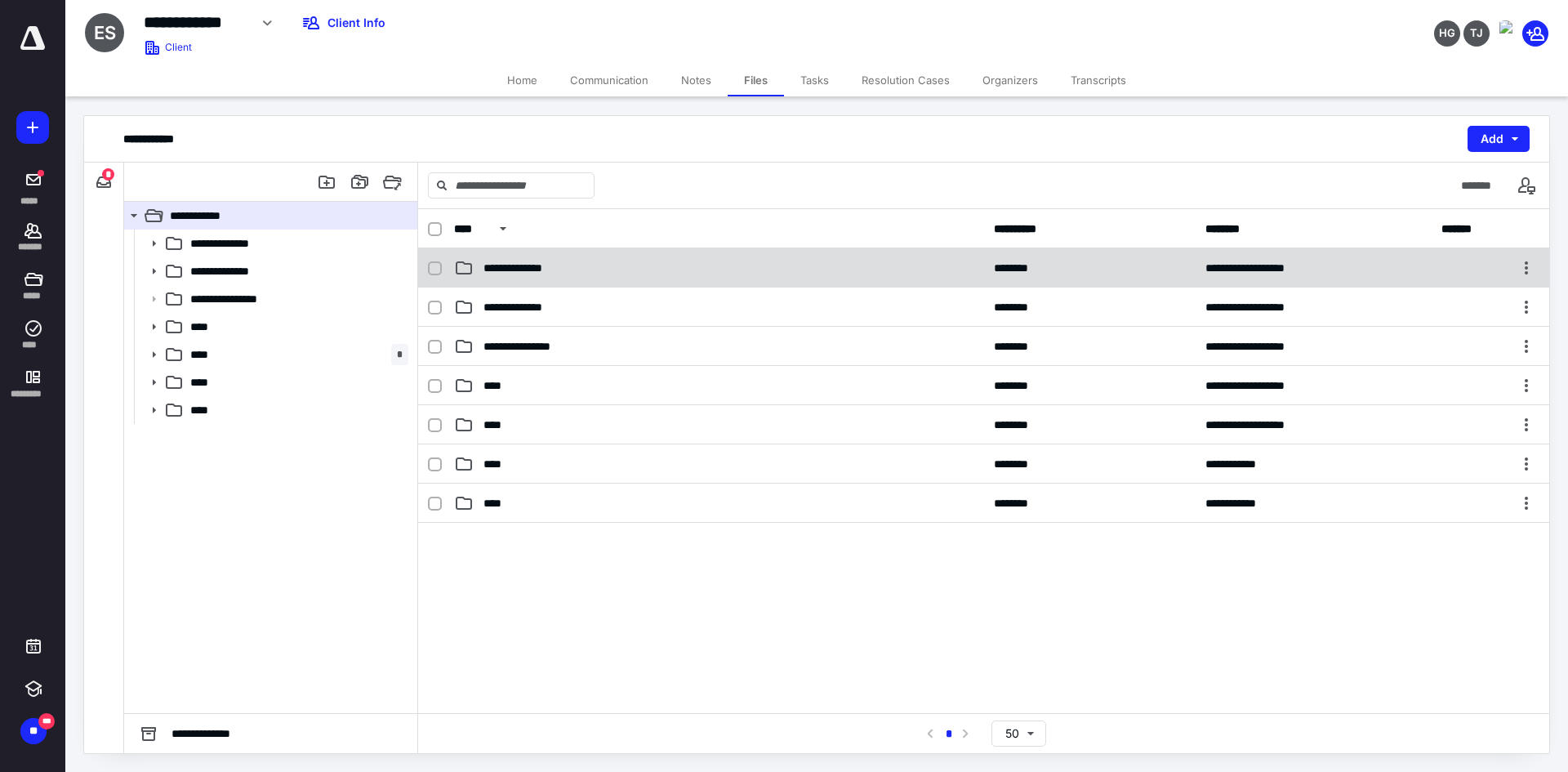 click on "**********" at bounding box center (528, 268) 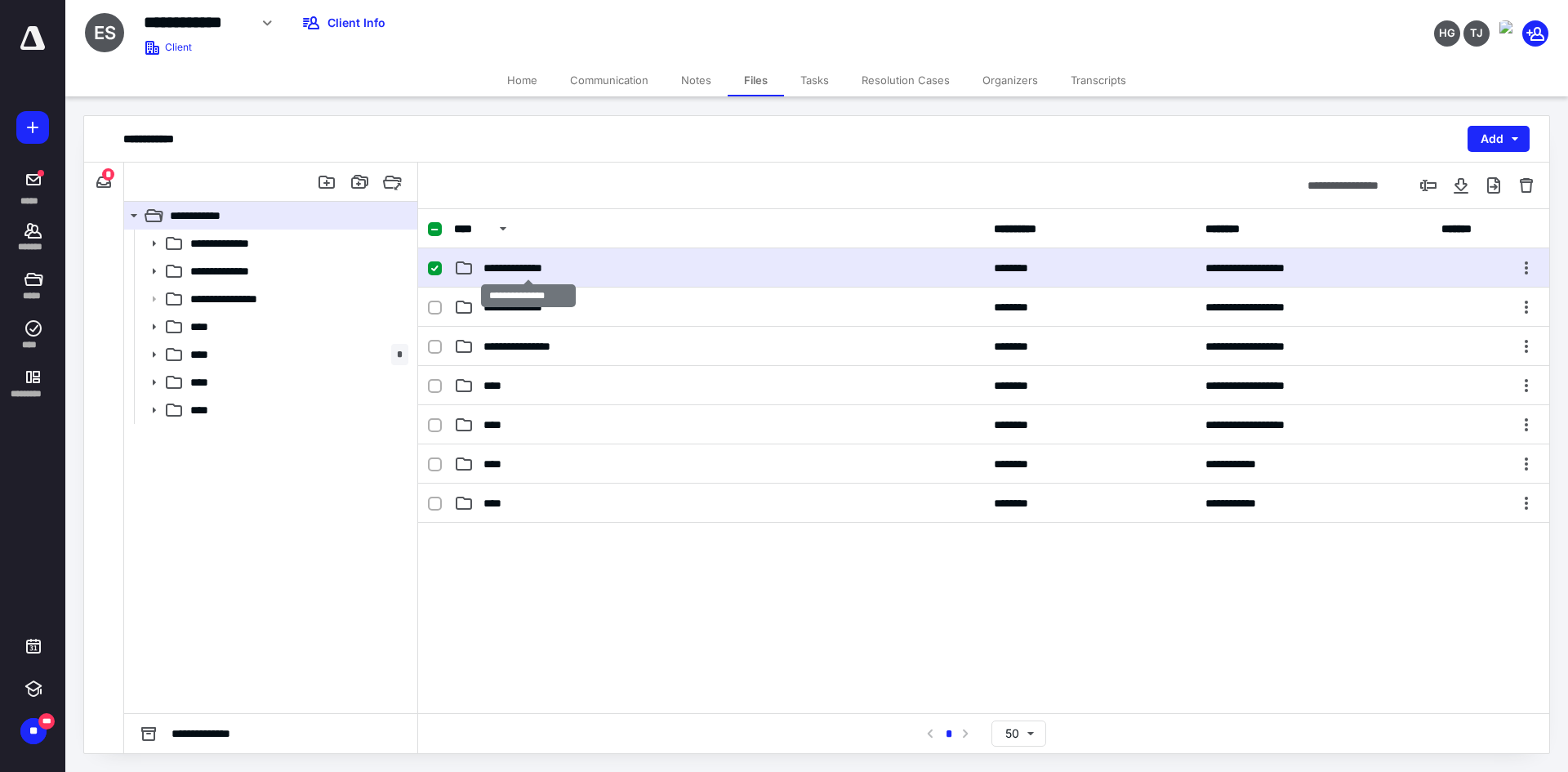 click on "**********" at bounding box center [528, 268] 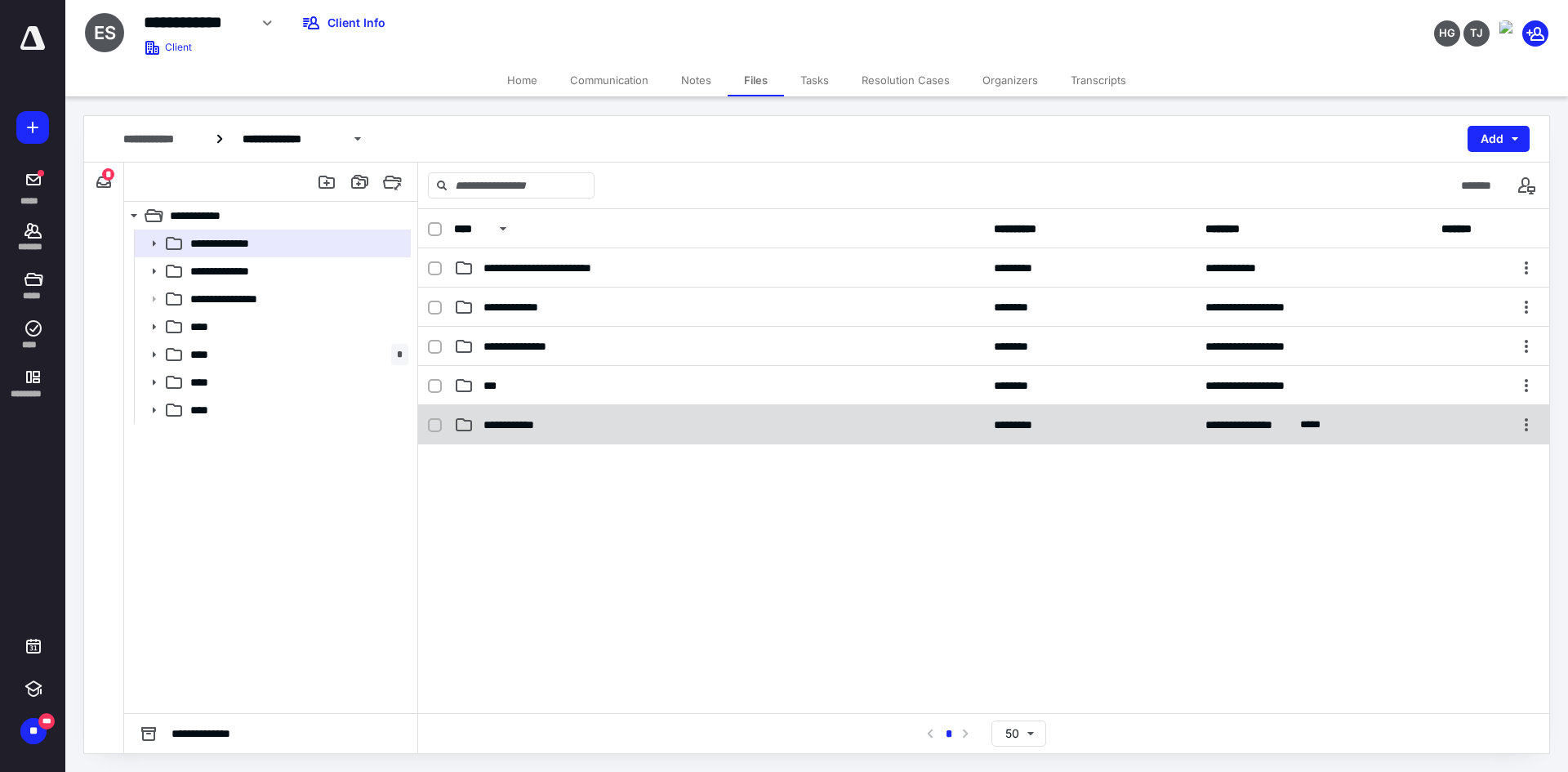 click on "**********" at bounding box center (520, 425) 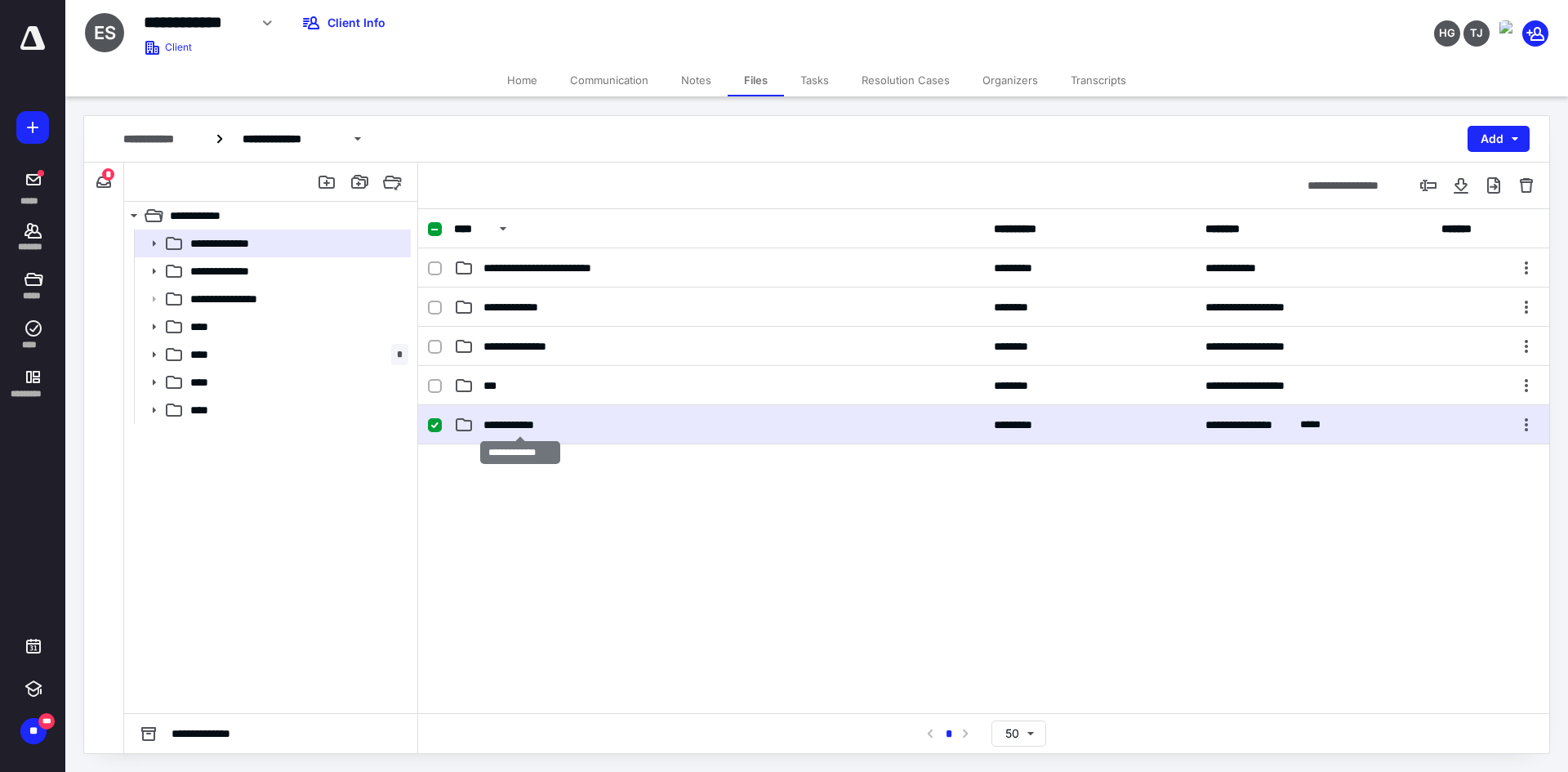 click on "**********" at bounding box center (520, 425) 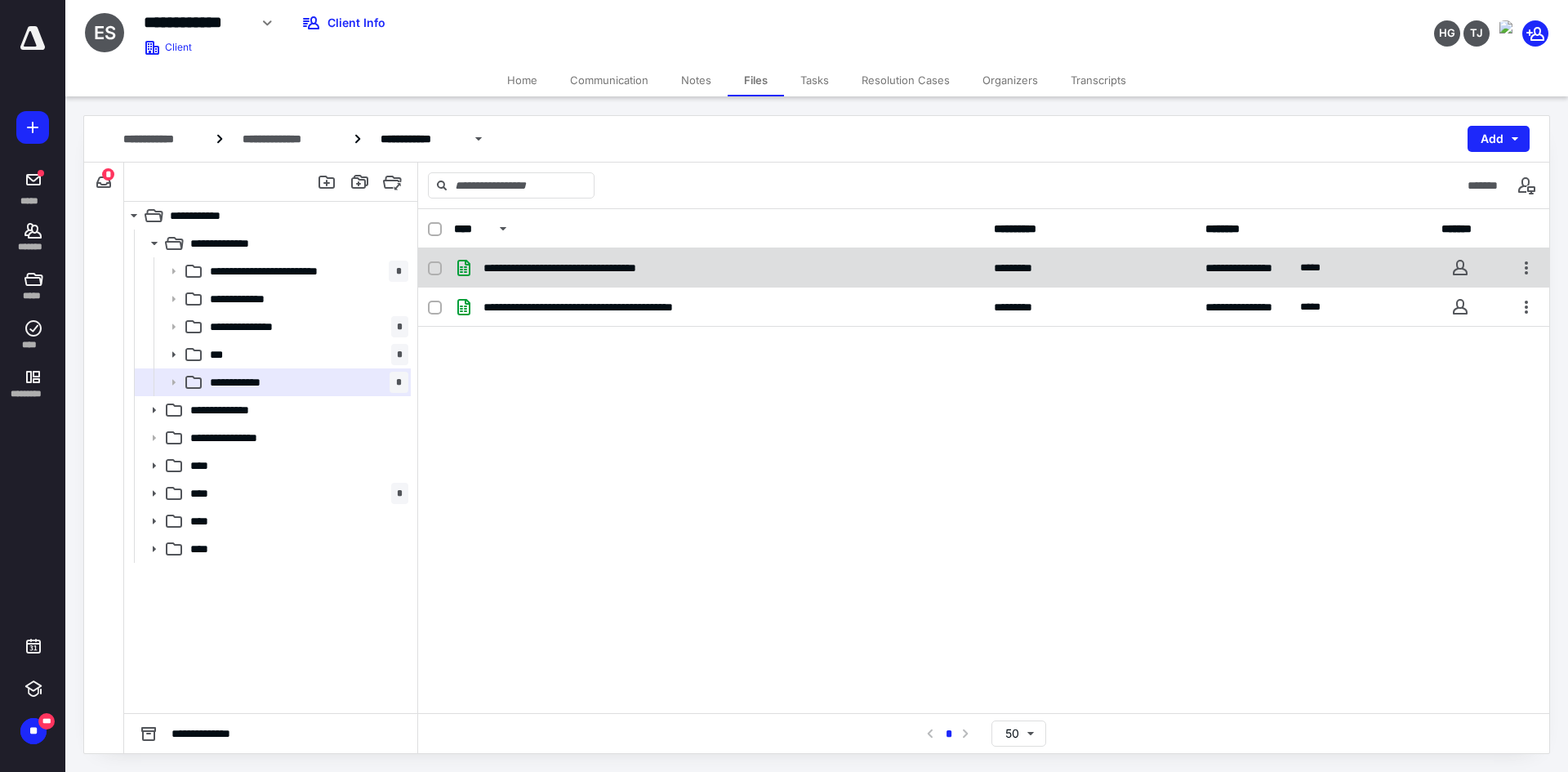 click on "**********" at bounding box center (591, 268) 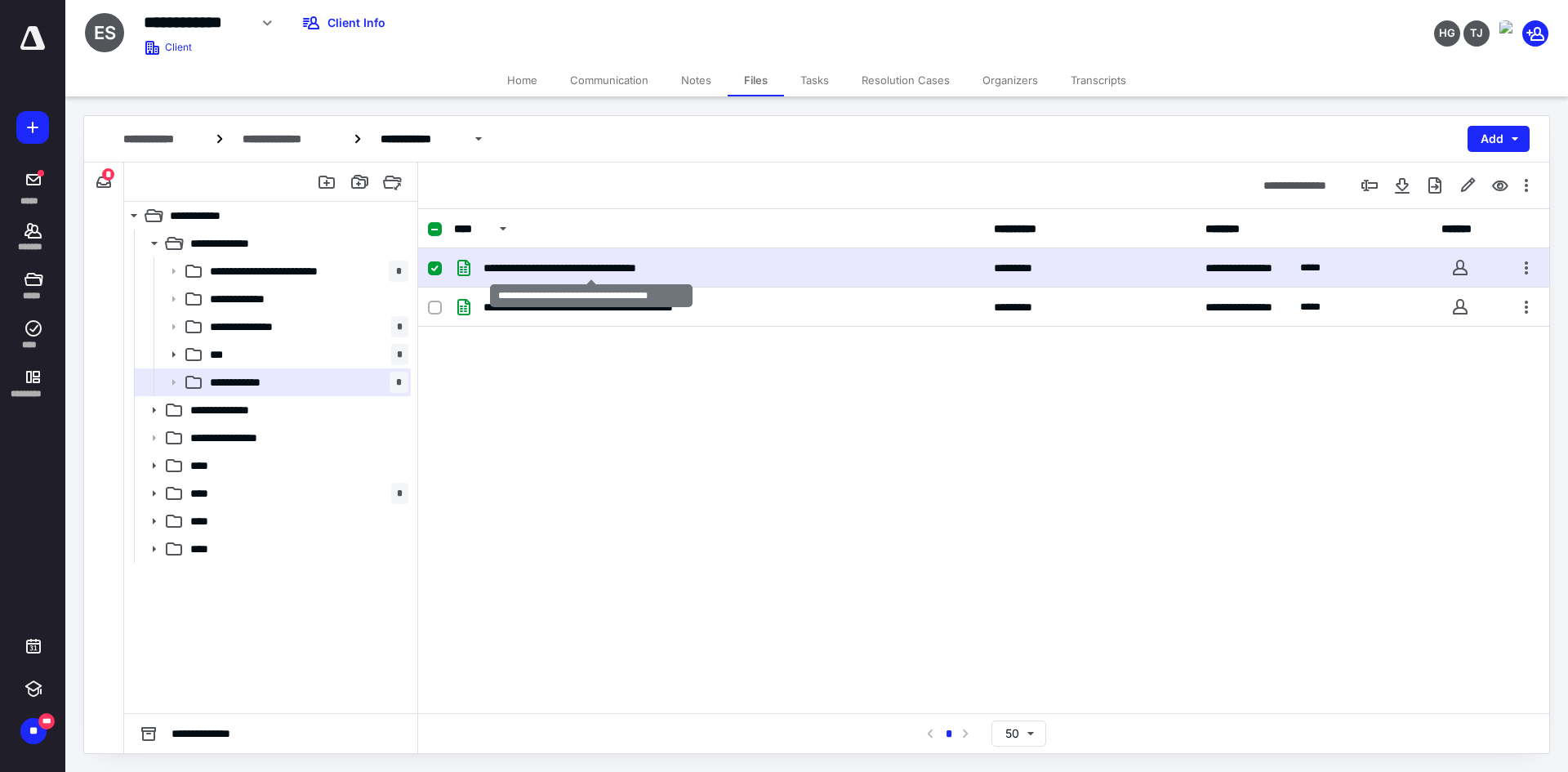 click on "**********" at bounding box center [591, 268] 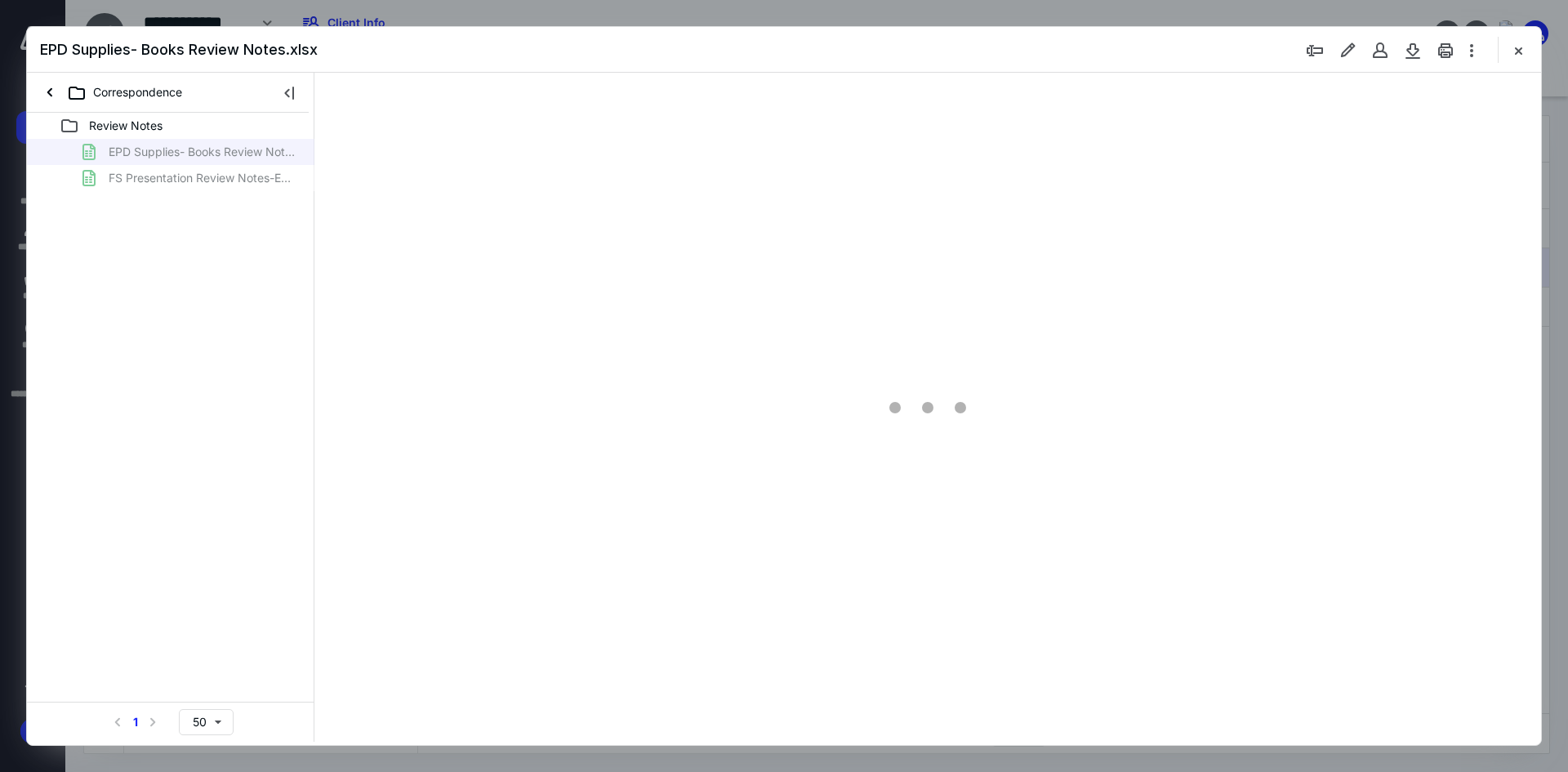 scroll, scrollTop: 0, scrollLeft: 0, axis: both 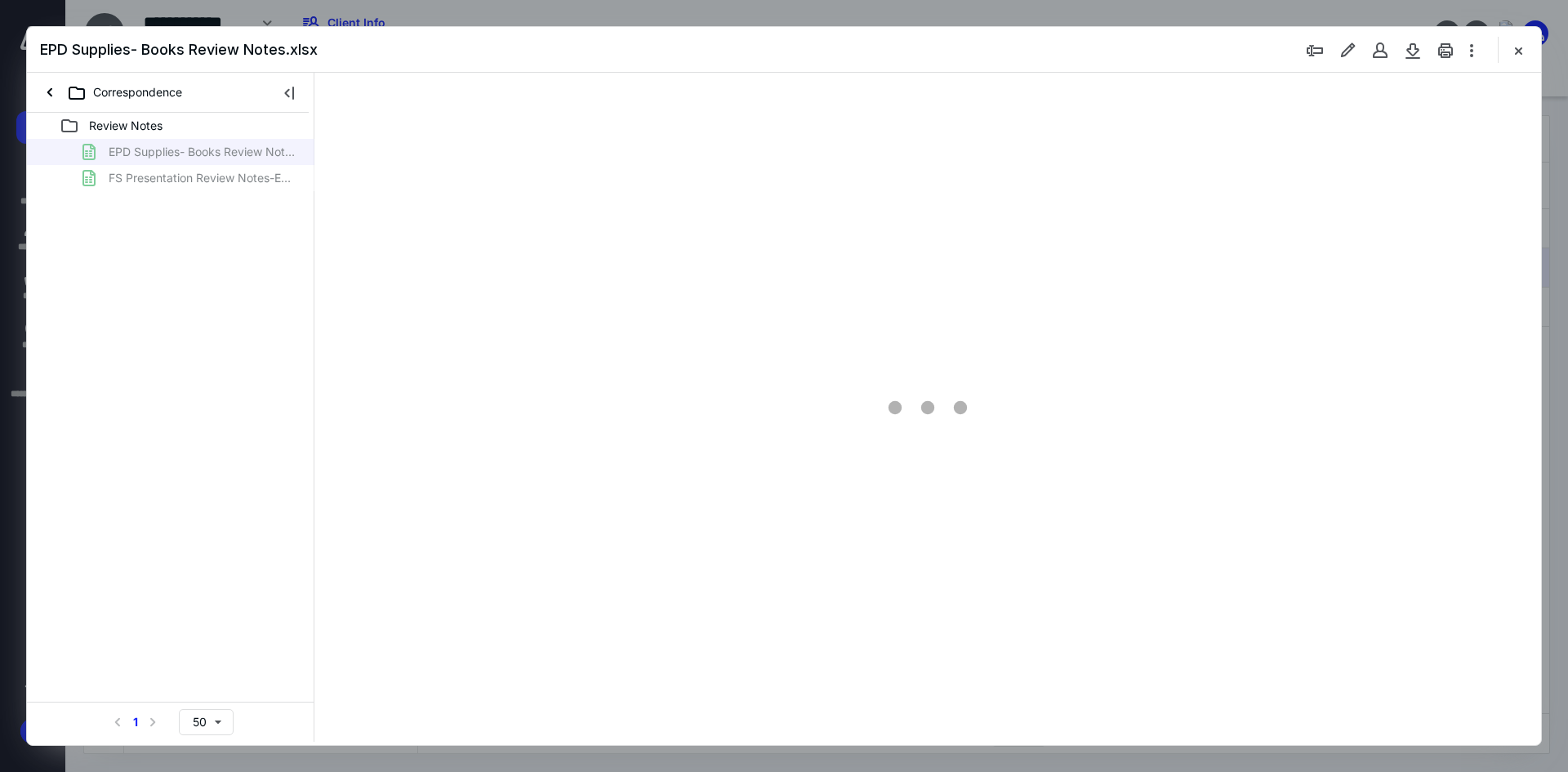 type on "94" 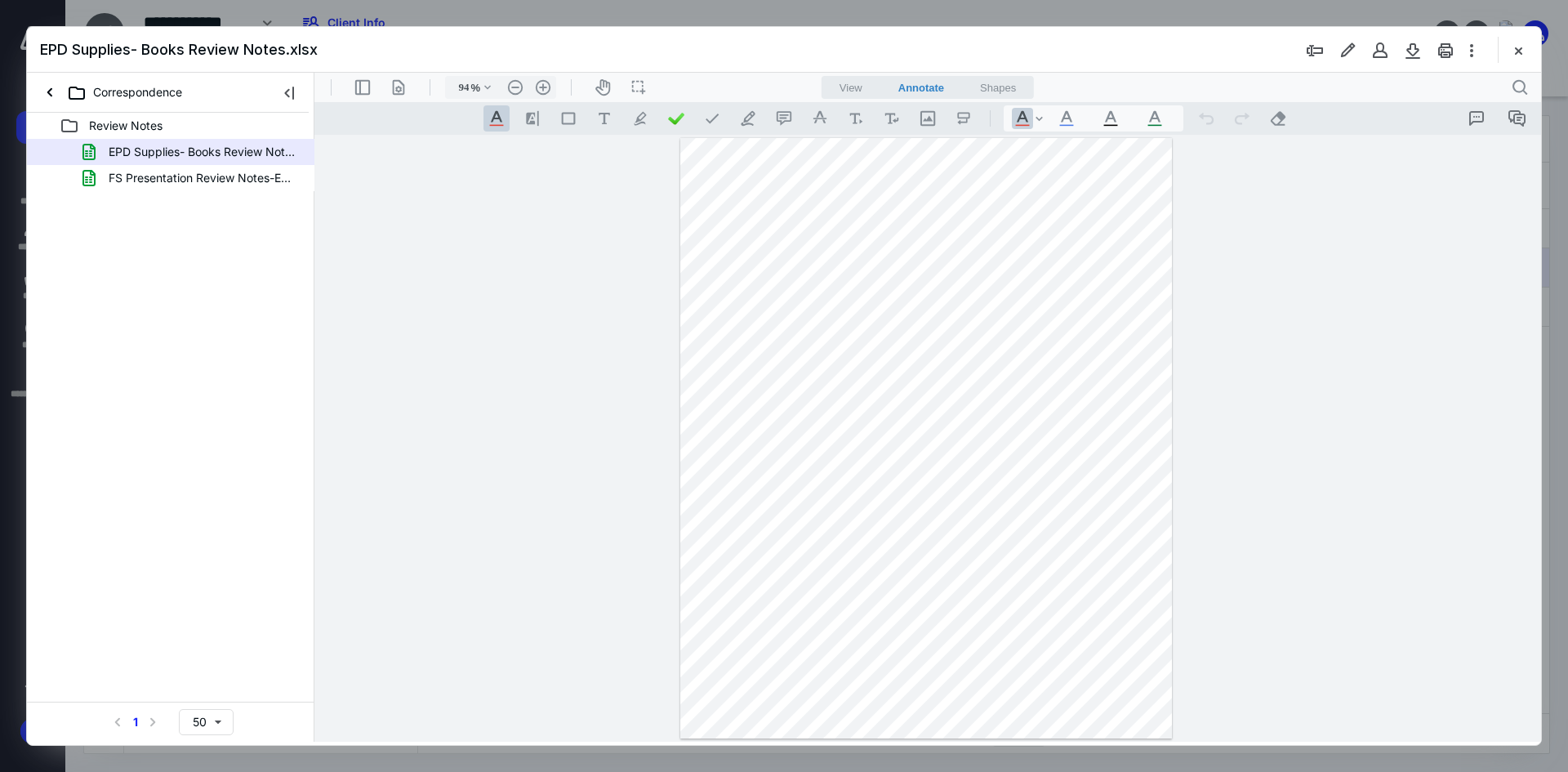 click at bounding box center (1518, 50) 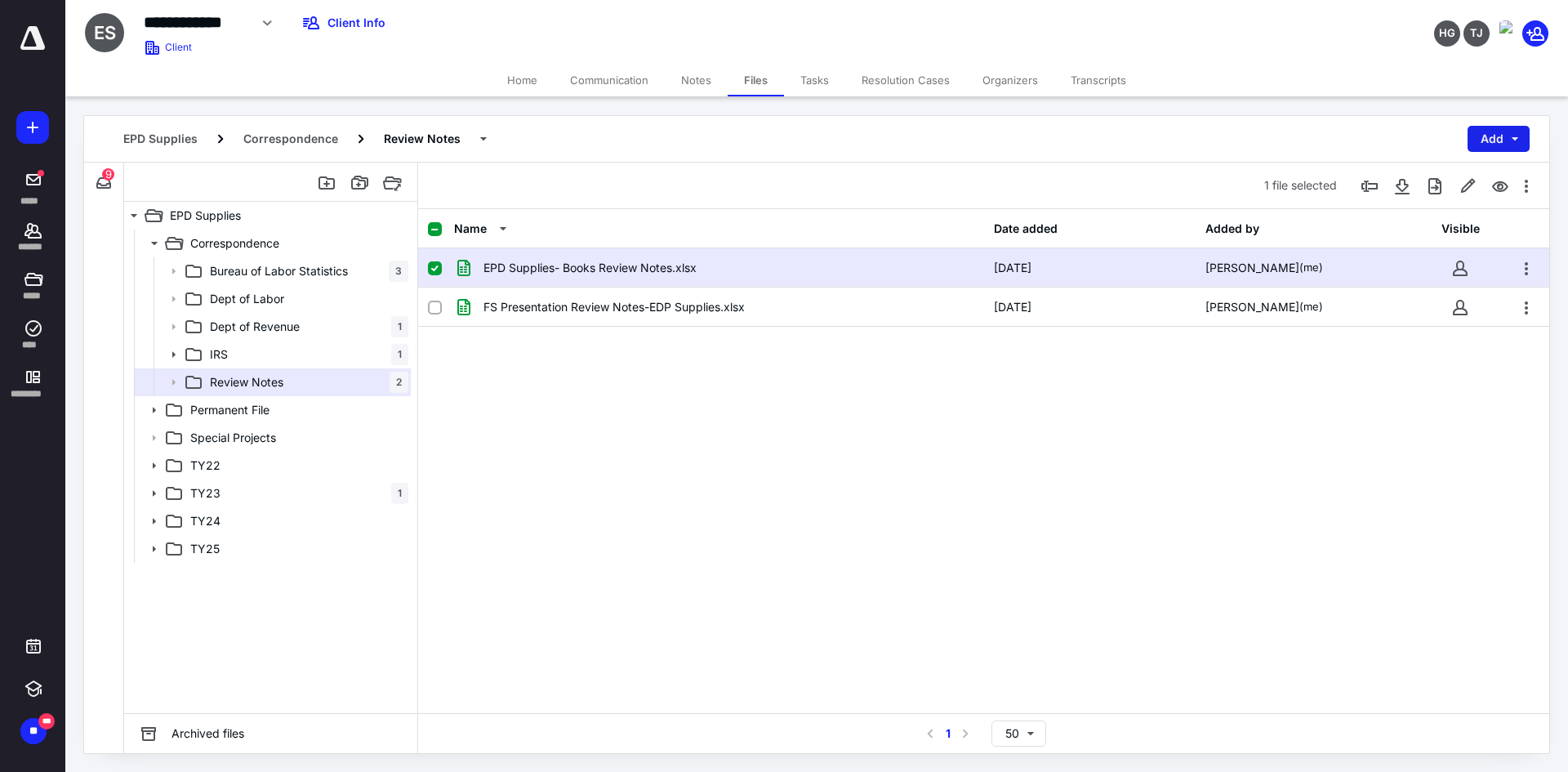 click on "Add" at bounding box center [1499, 139] 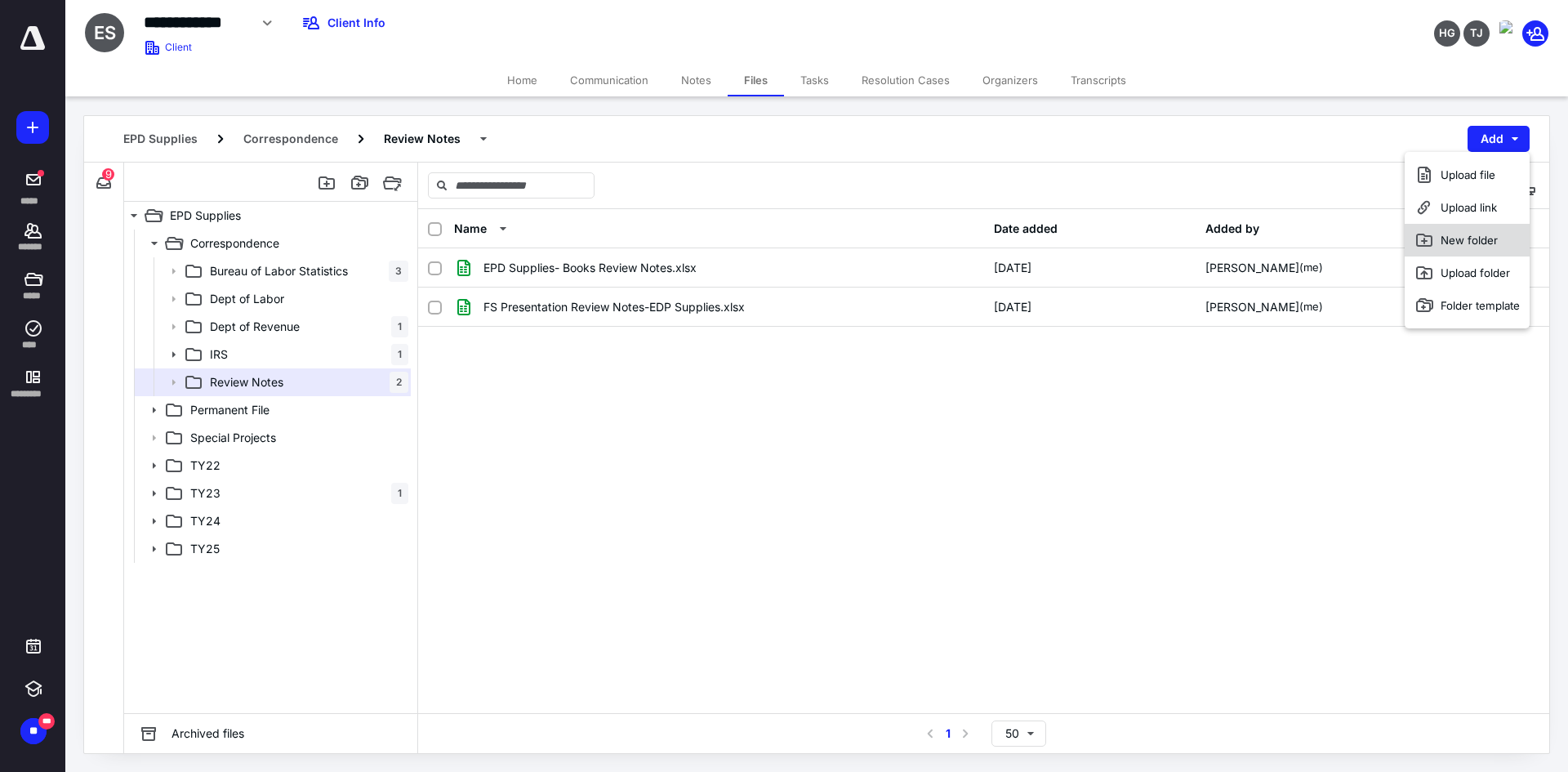 click on "New folder" at bounding box center (1467, 240) 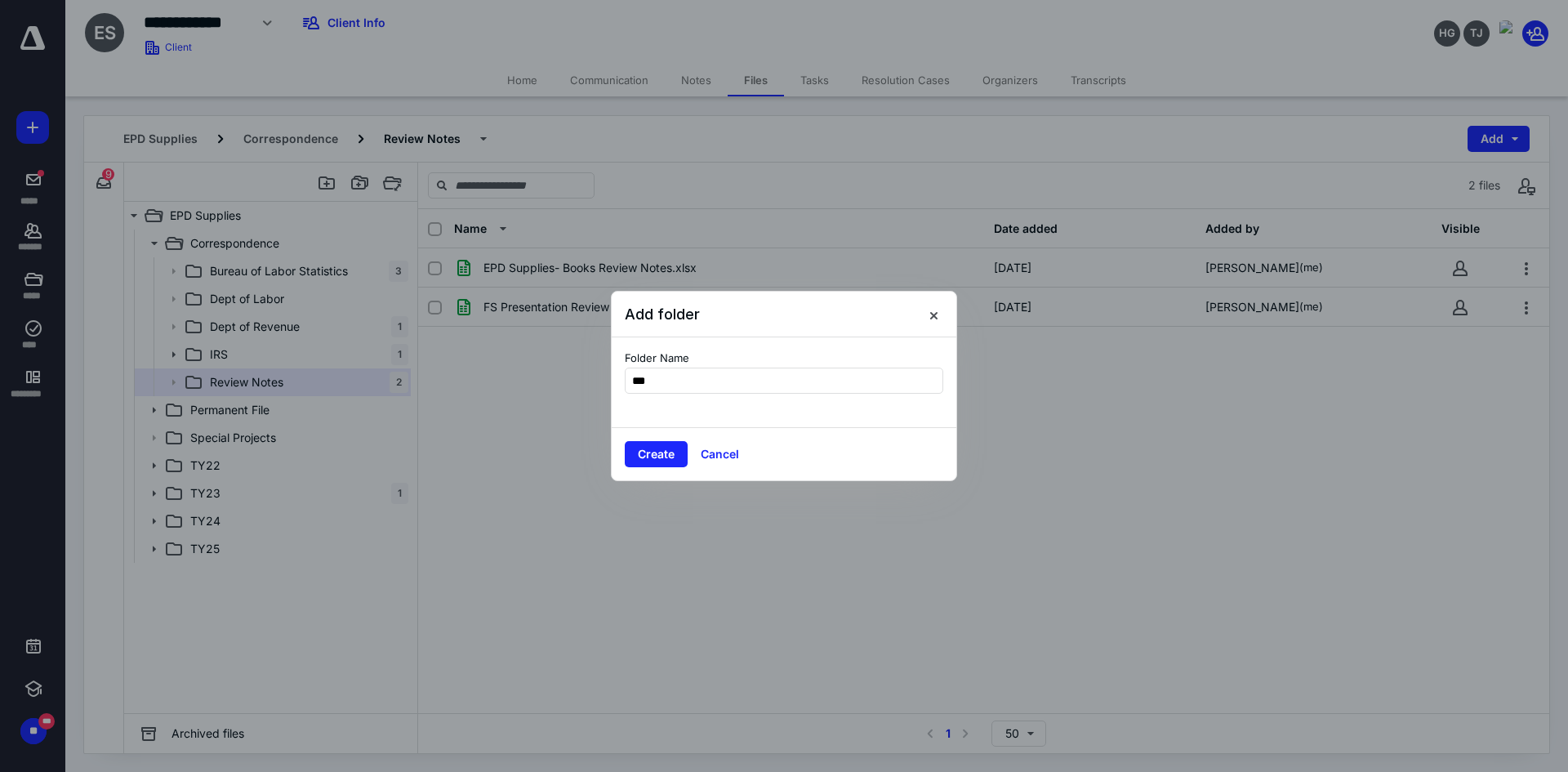 type on "****" 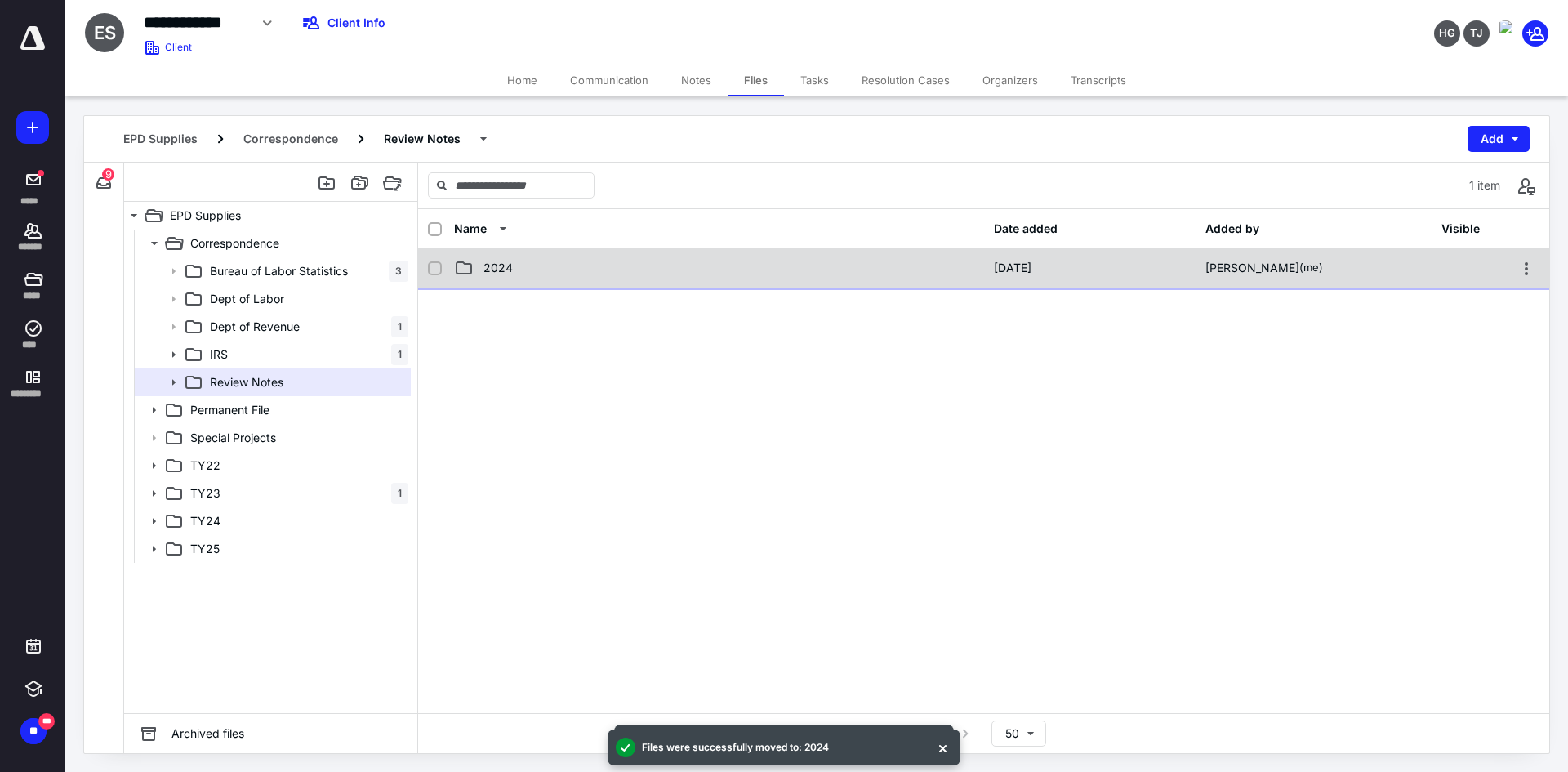 click on "2024 7/11/2025 Elymar Rodriguez  (me)" at bounding box center (983, 268) 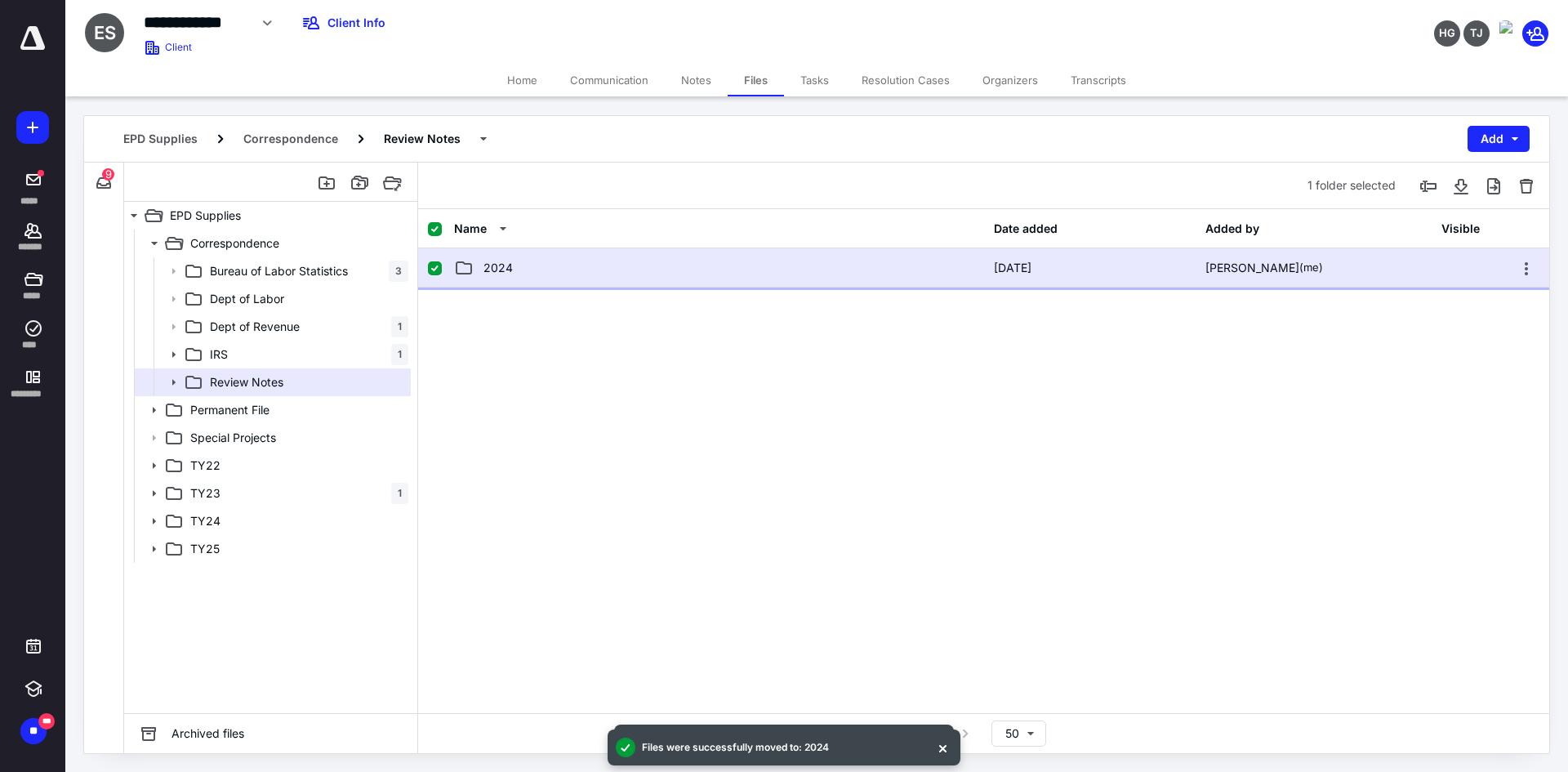 click on "2024 7/11/2025 Elymar Rodriguez  (me)" at bounding box center (983, 268) 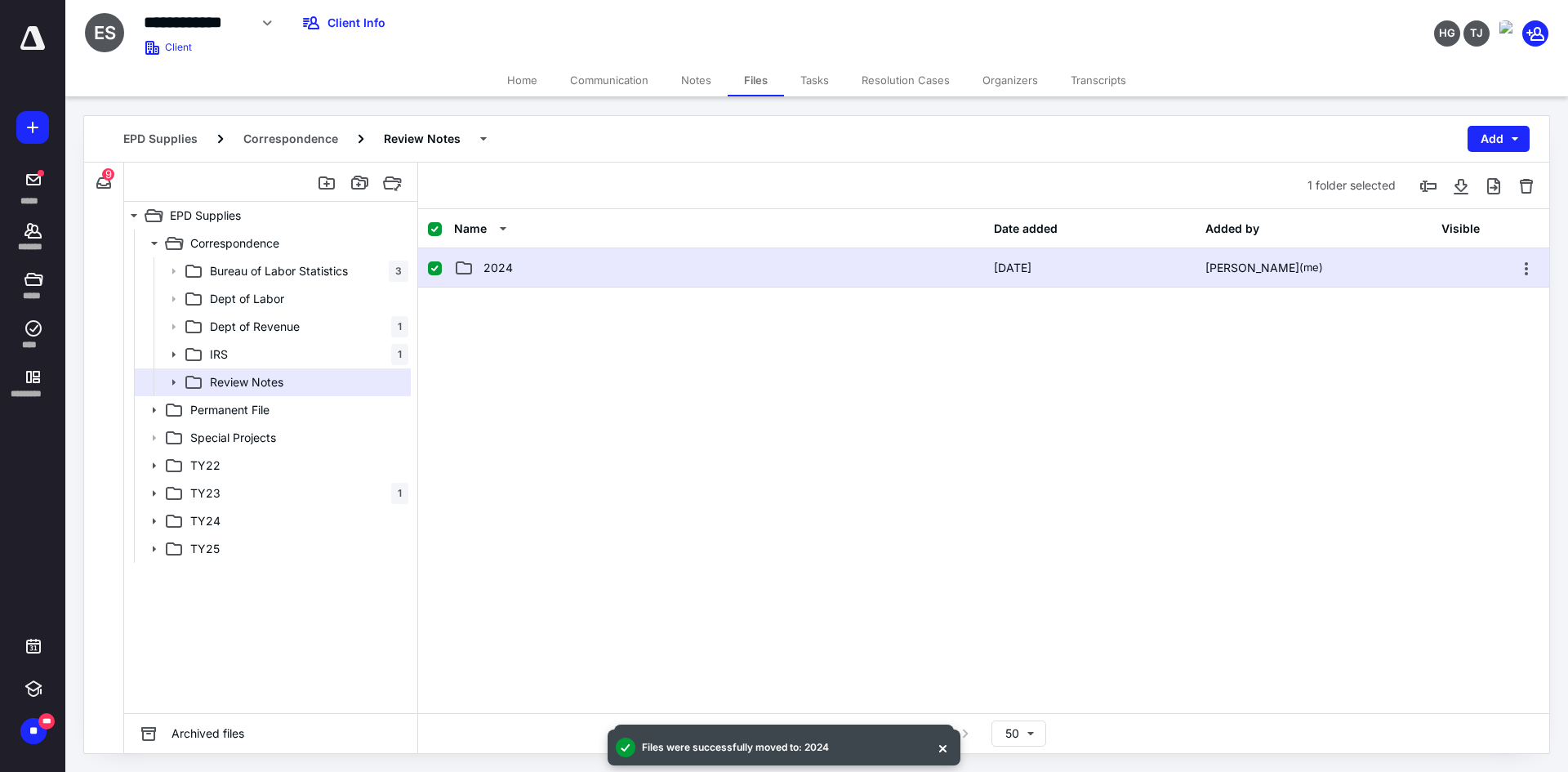 checkbox on "false" 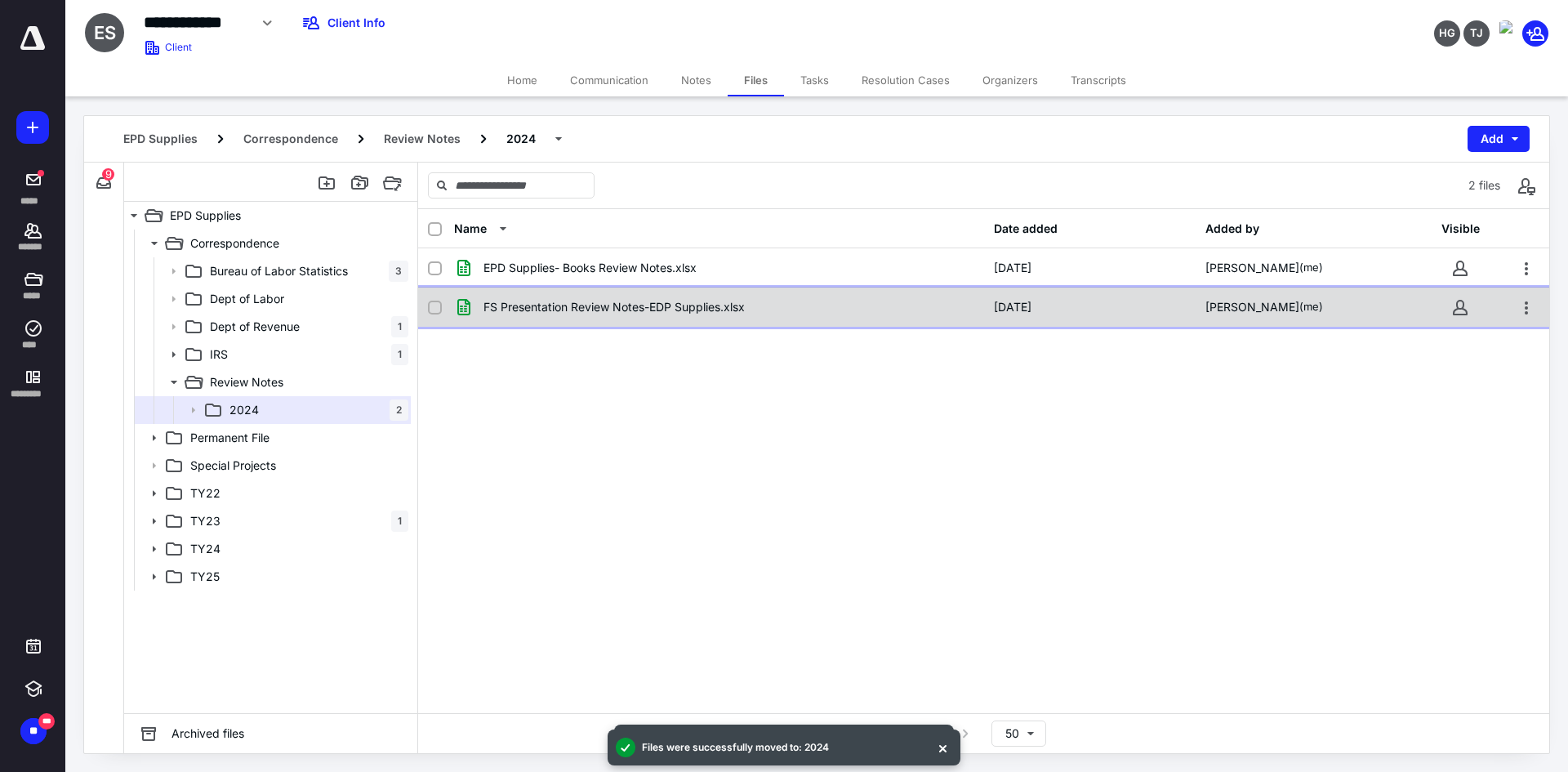 click on "FS Presentation Review Notes-EDP Supplies.xlsx" at bounding box center [614, 307] 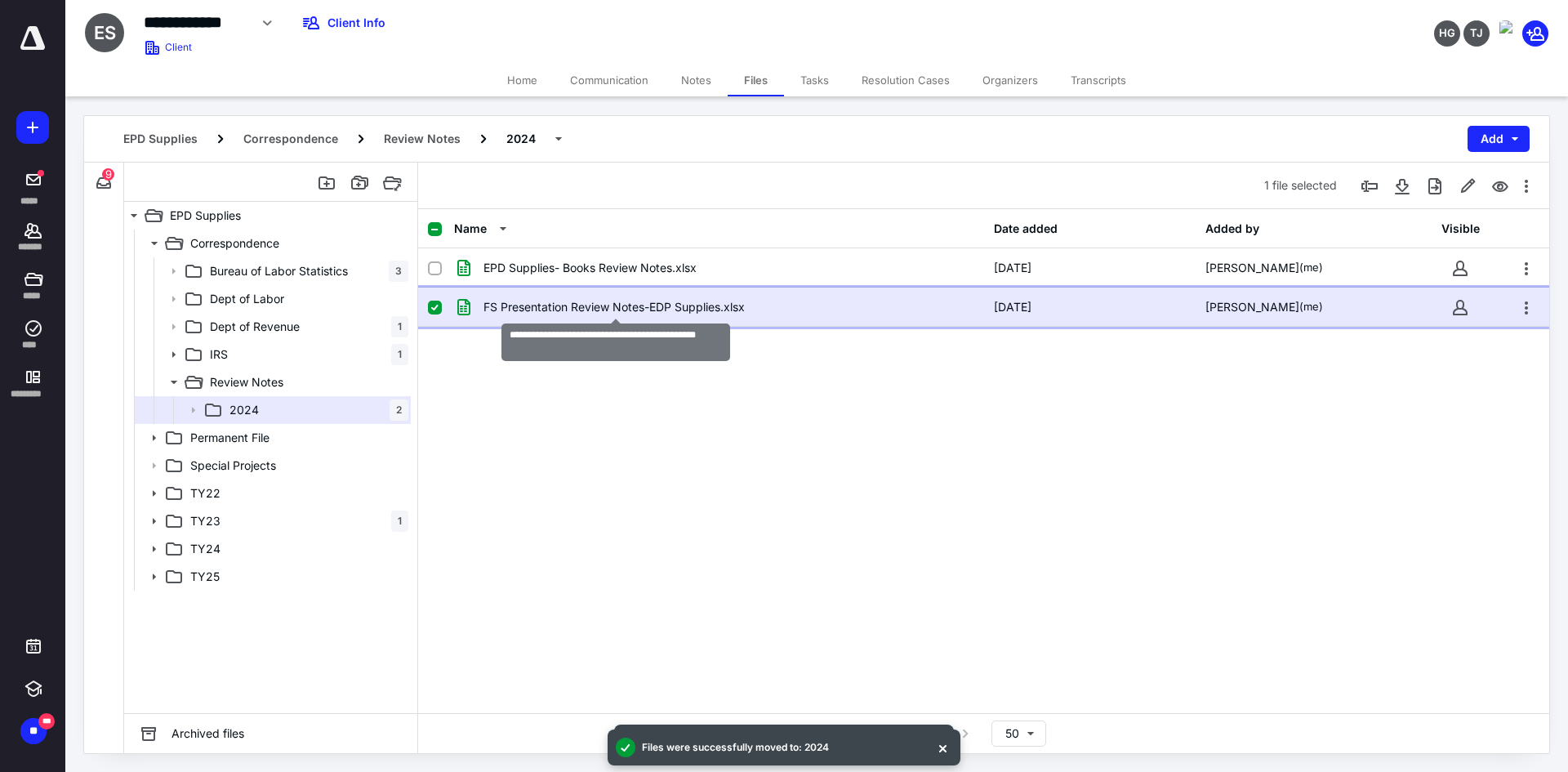 click on "FS Presentation Review Notes-EDP Supplies.xlsx" at bounding box center (614, 307) 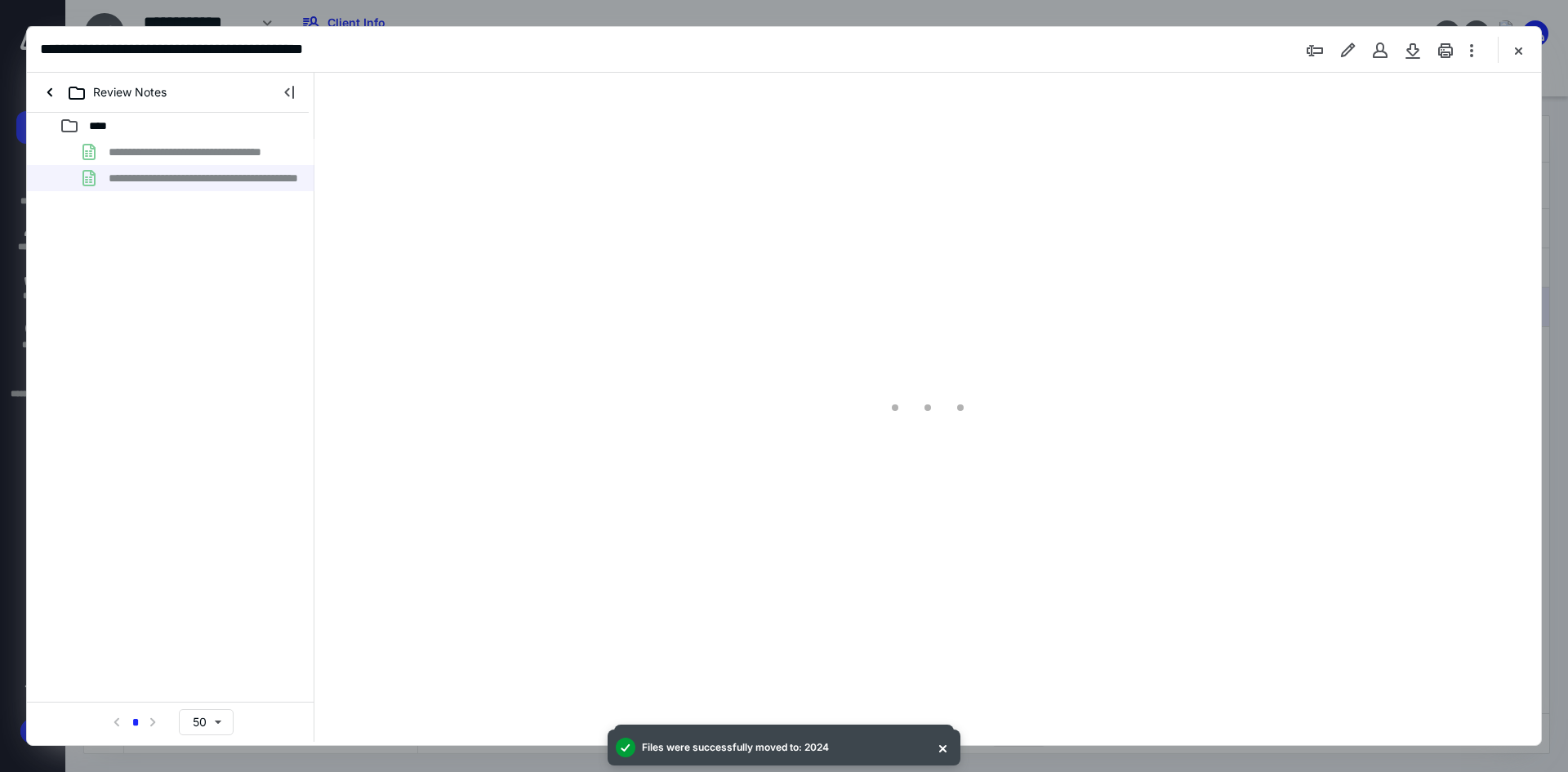 scroll, scrollTop: 0, scrollLeft: 0, axis: both 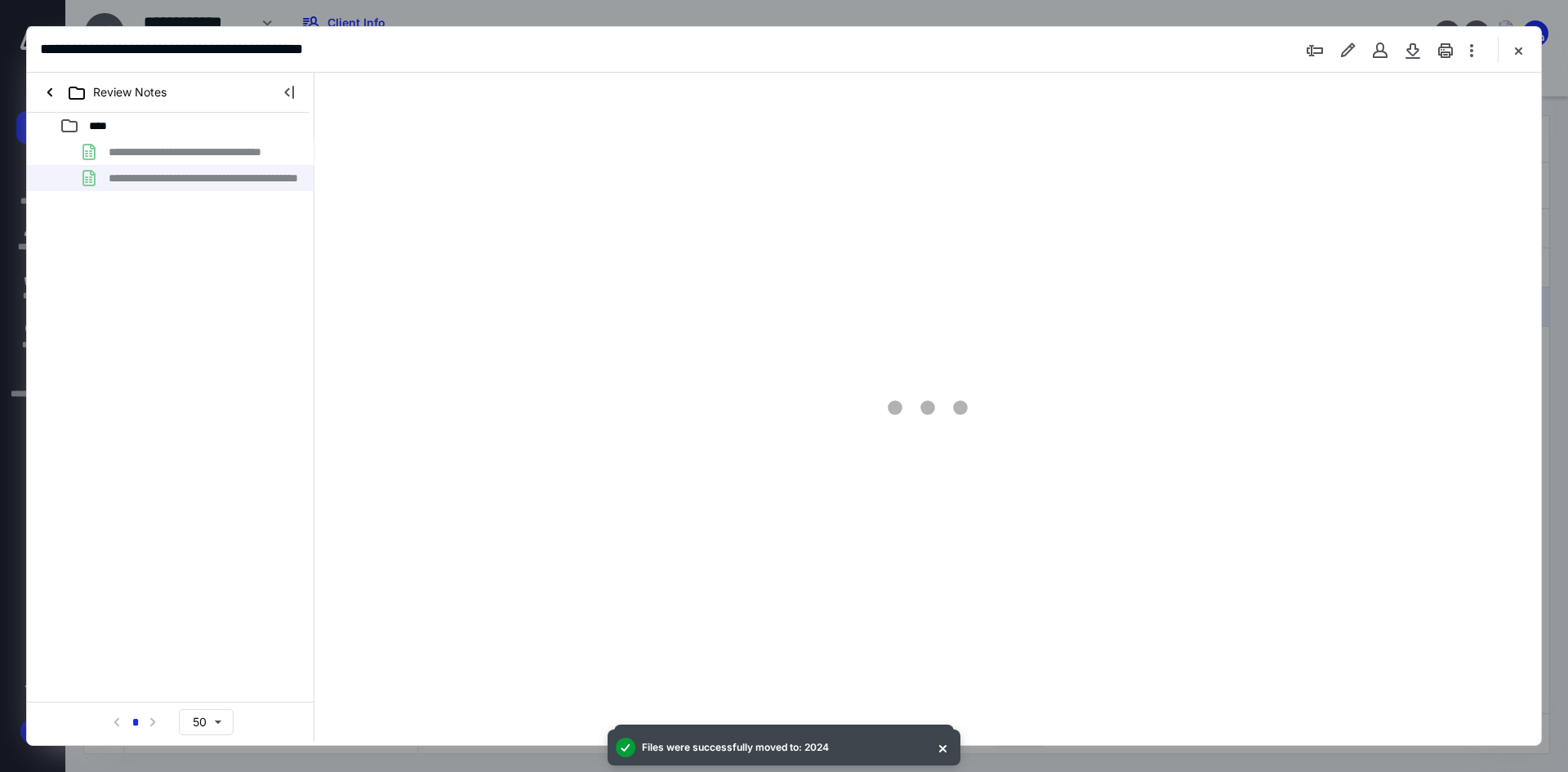 type on "311" 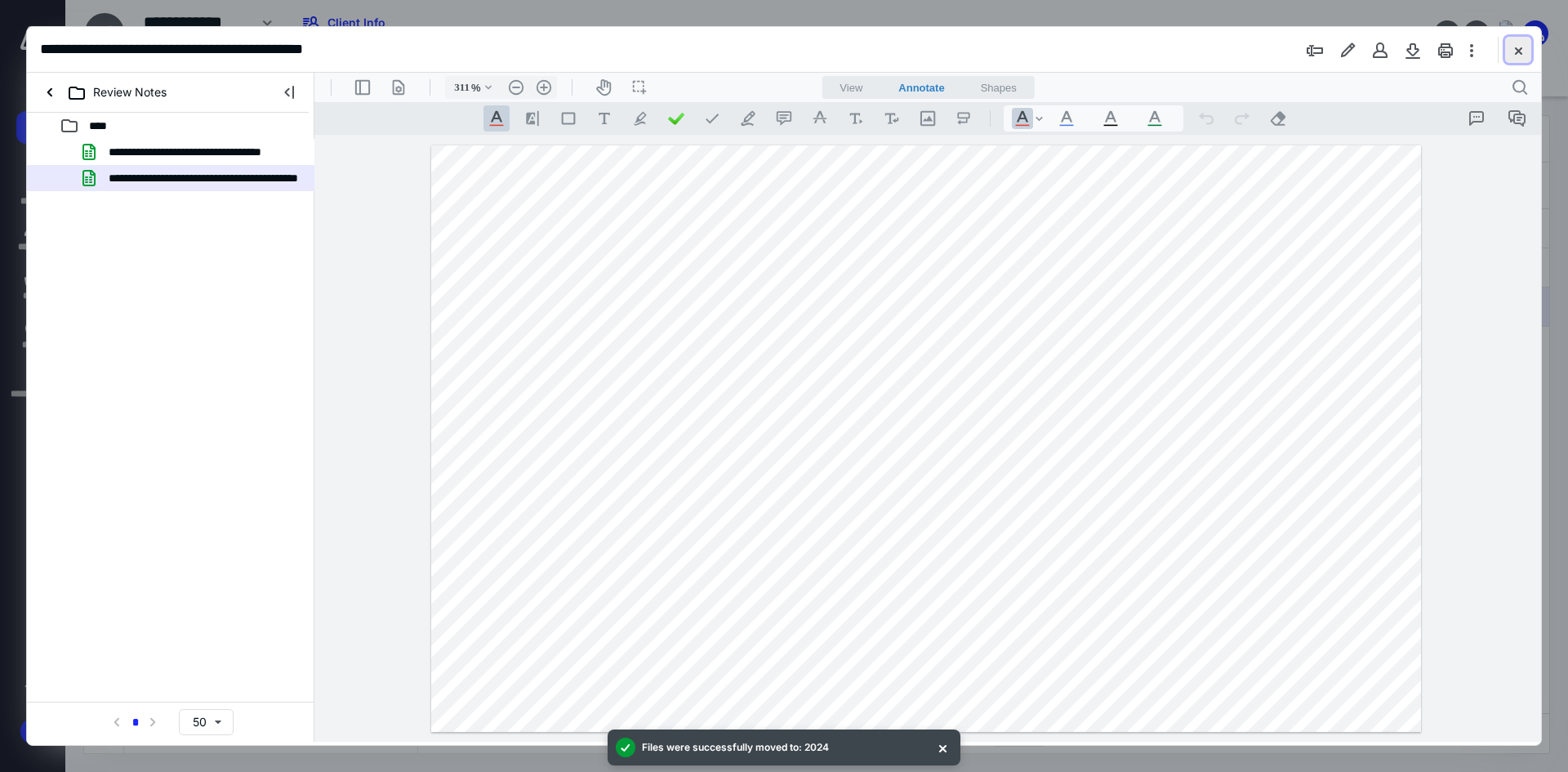click at bounding box center [1518, 50] 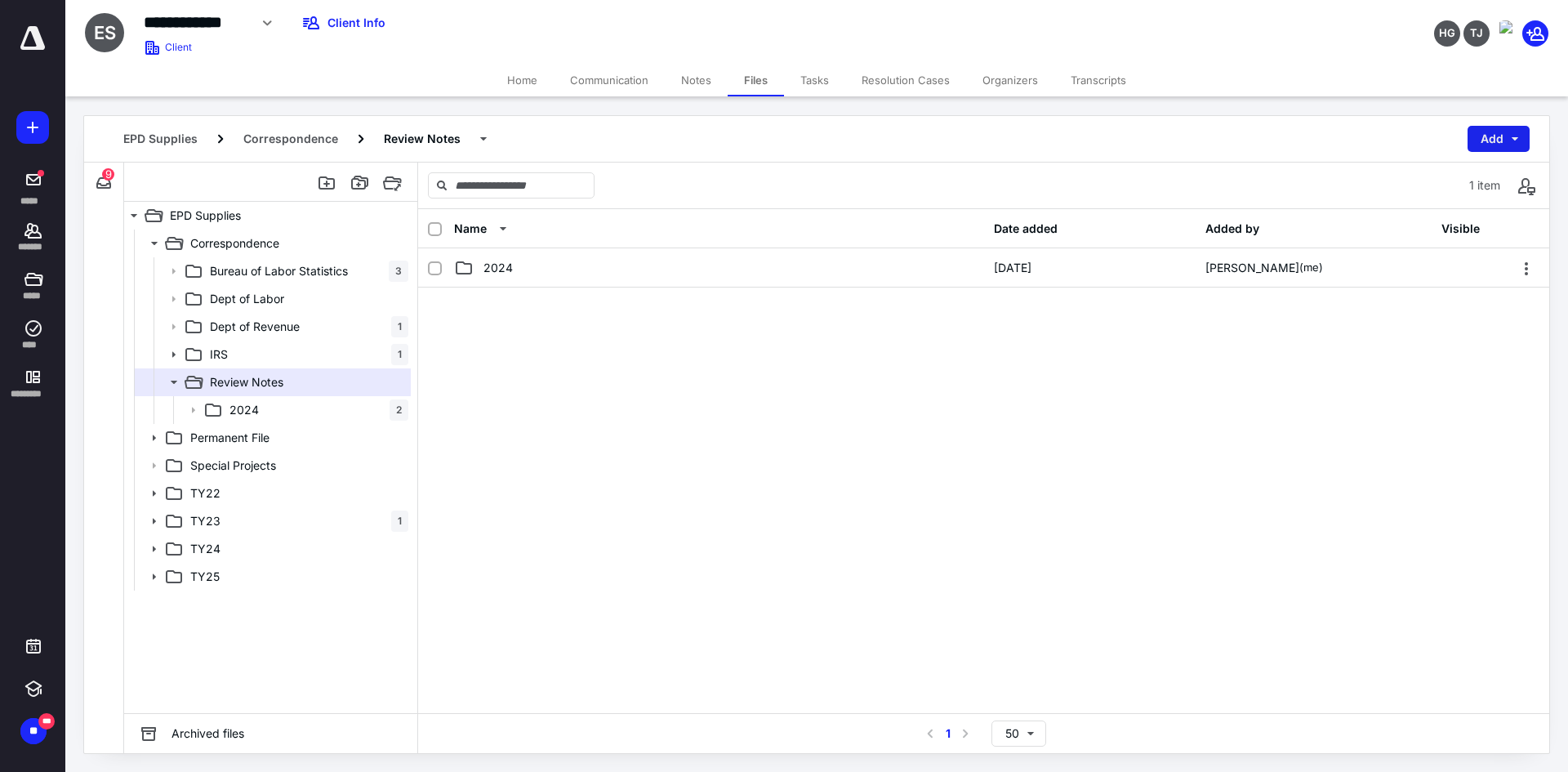 click on "Add" at bounding box center [1499, 139] 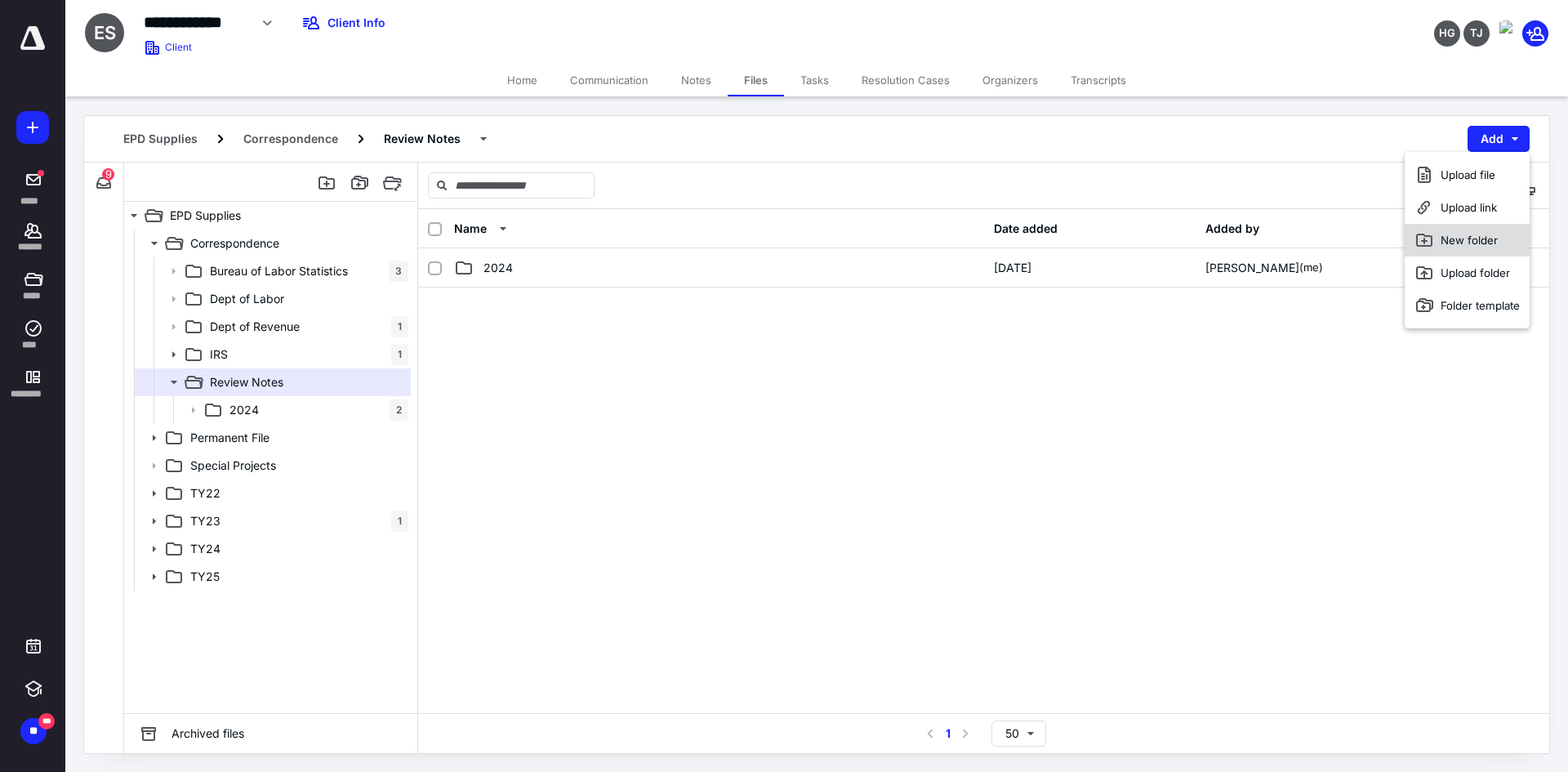 click on "New folder" at bounding box center [1467, 240] 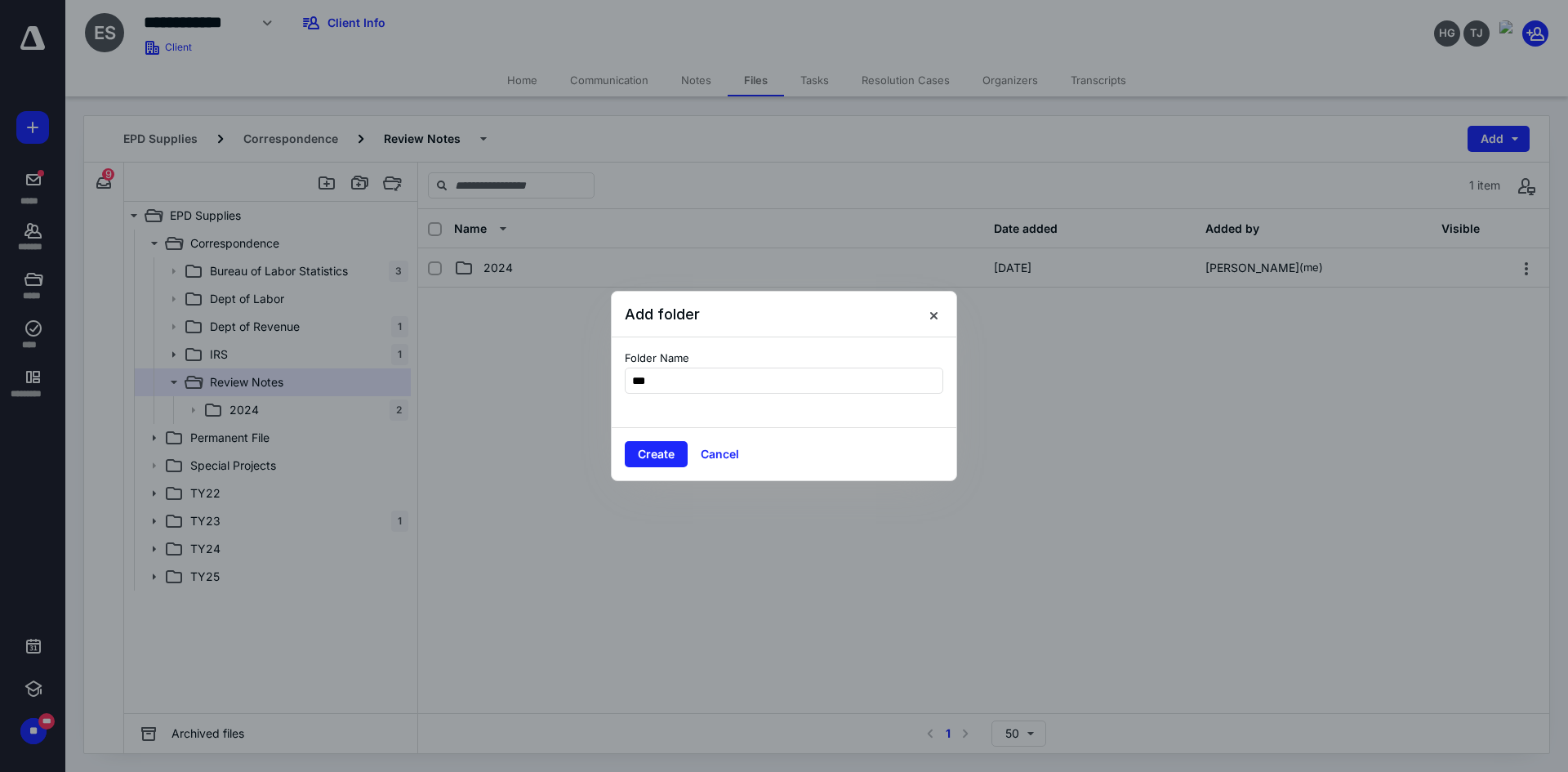 type on "****" 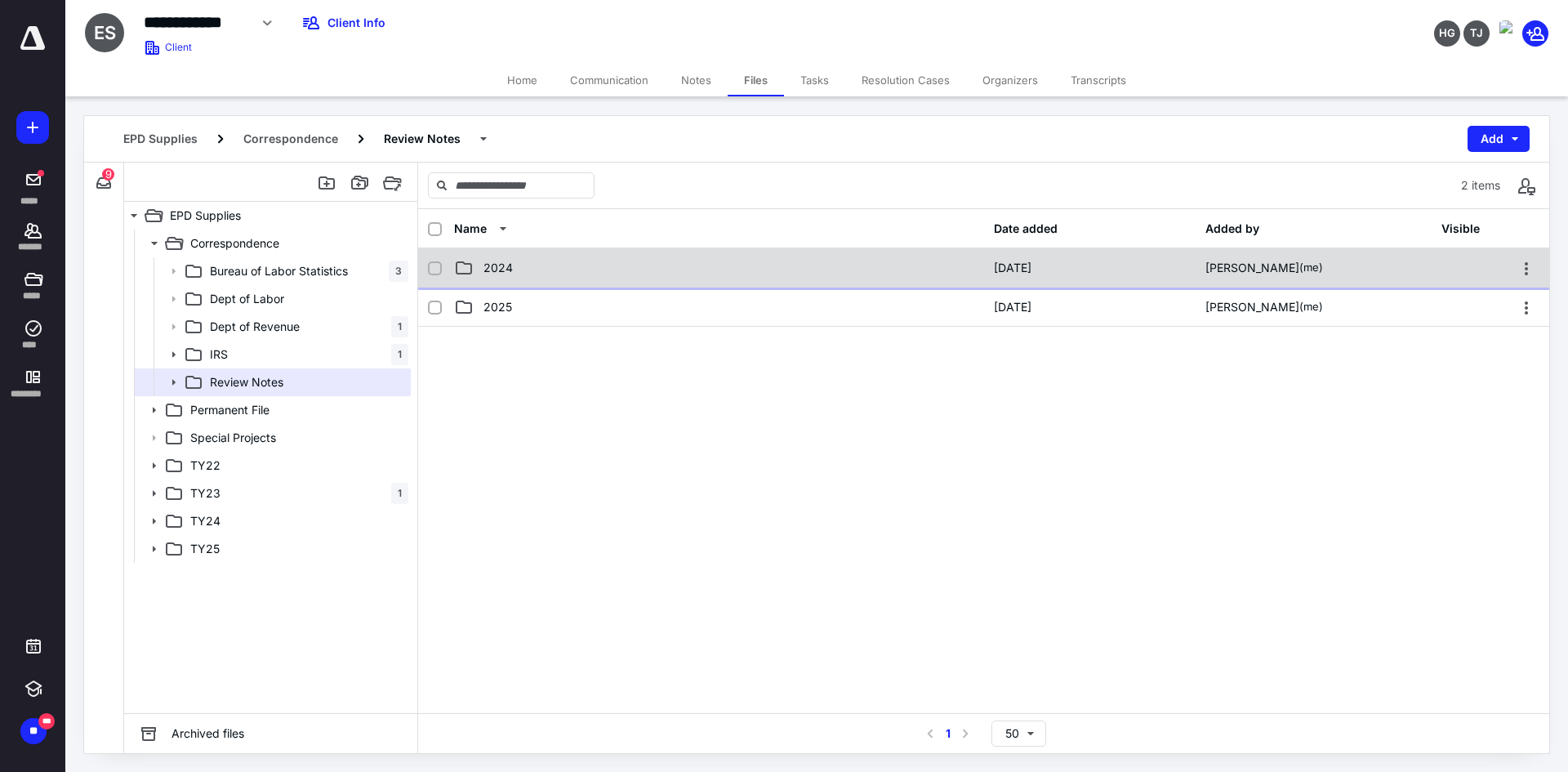 click on "2024" at bounding box center [498, 268] 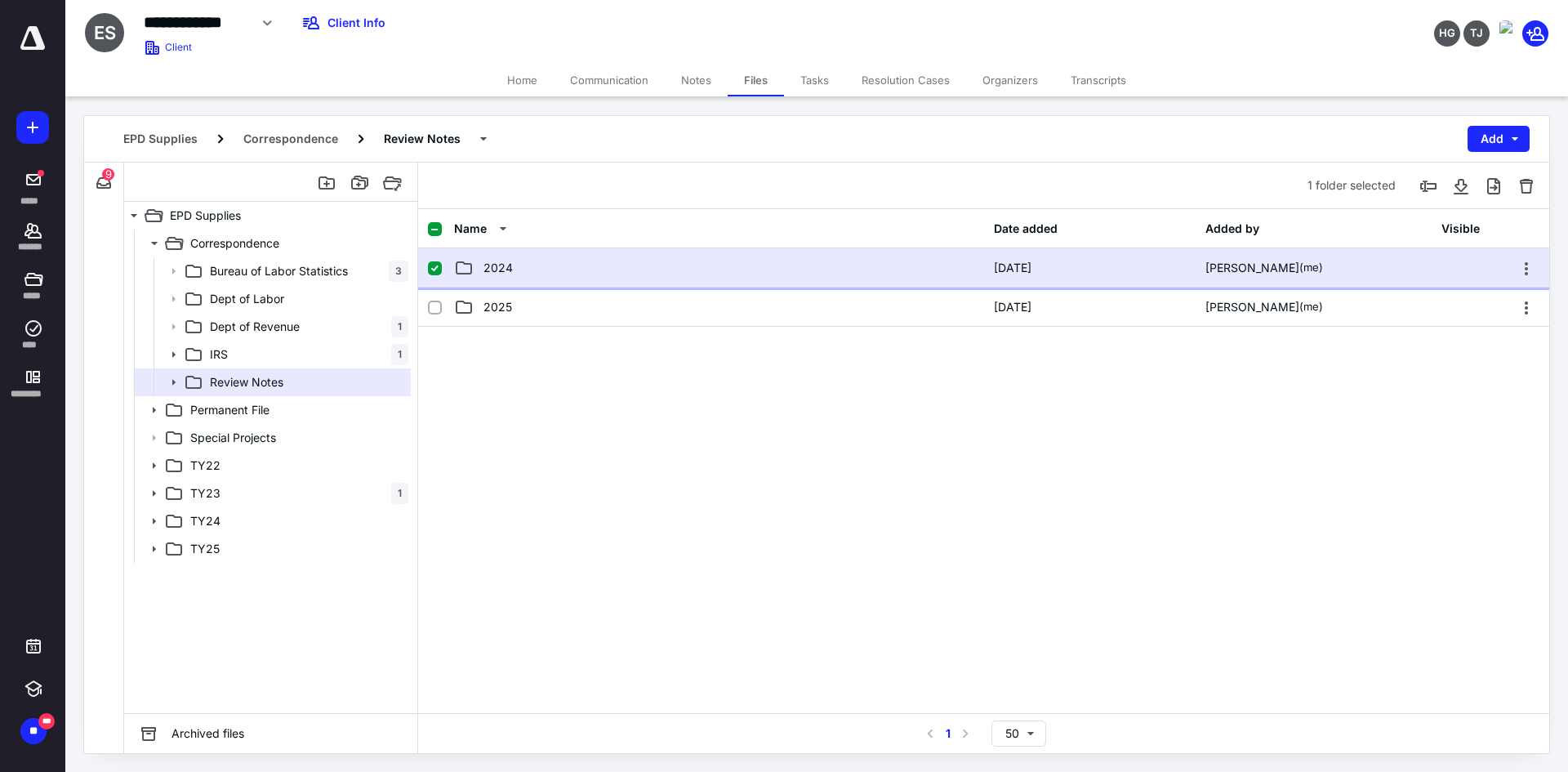 click on "2024" at bounding box center [498, 268] 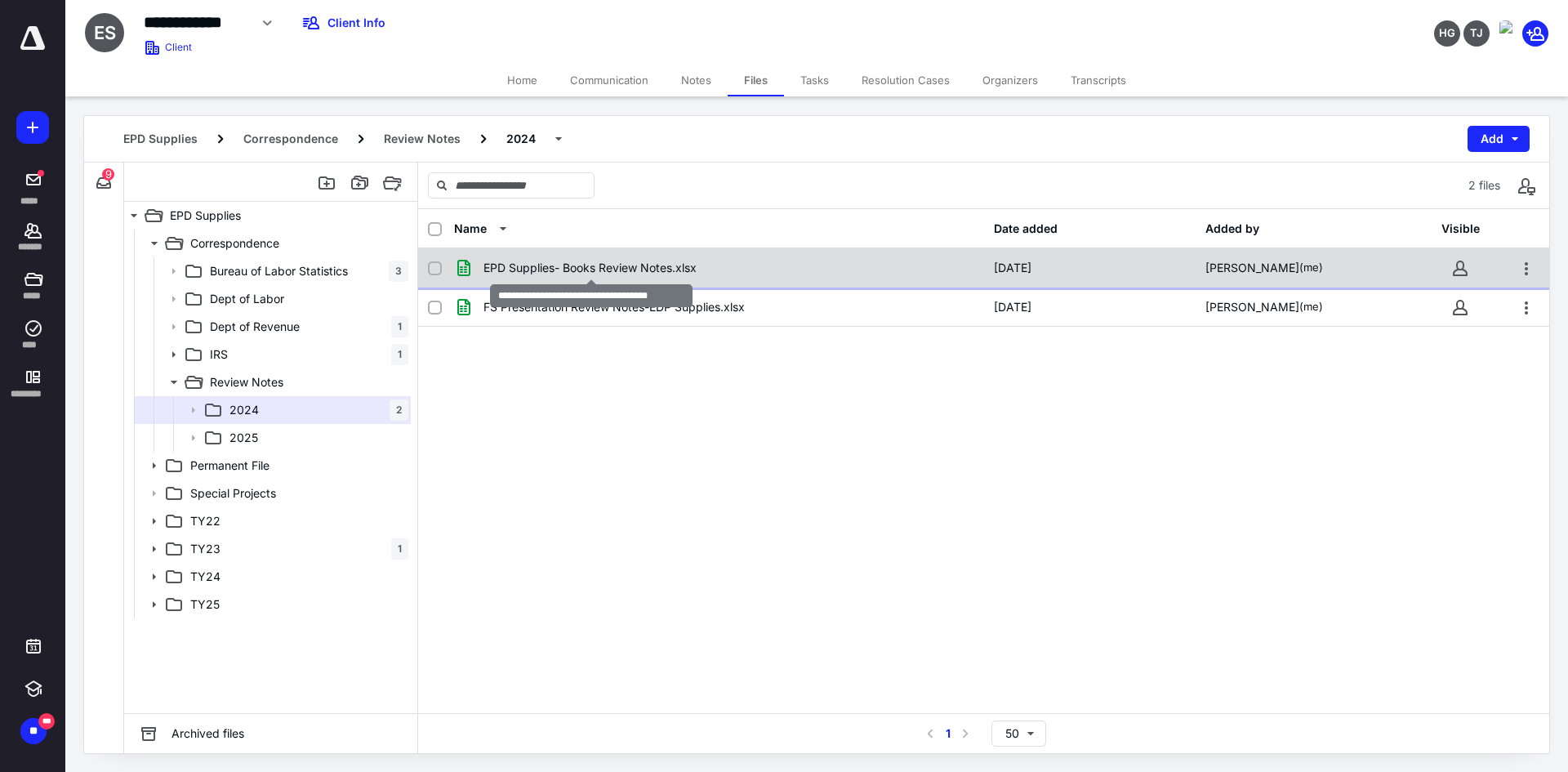 checkbox on "true" 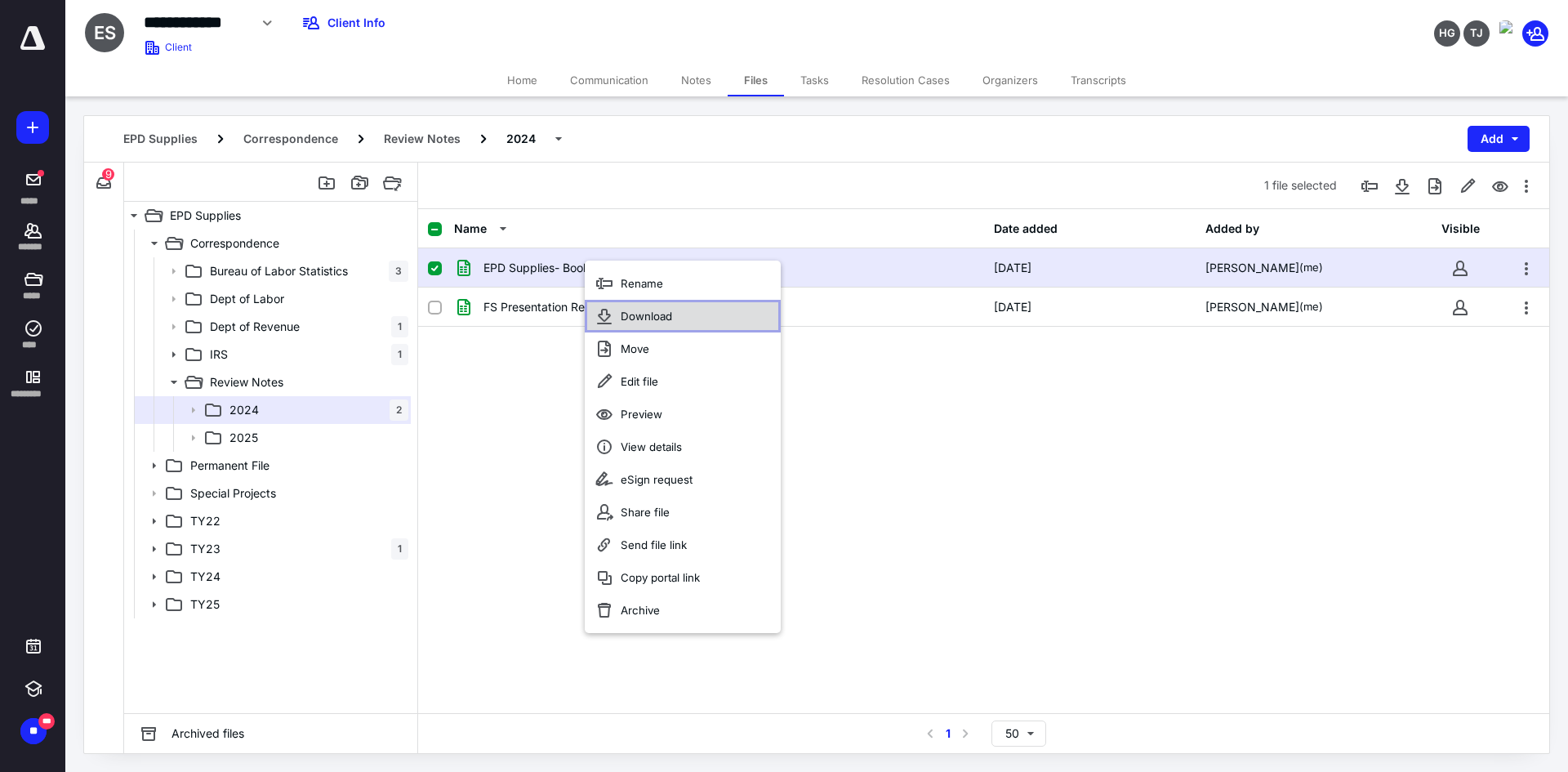 click on "Download" at bounding box center (646, 316) 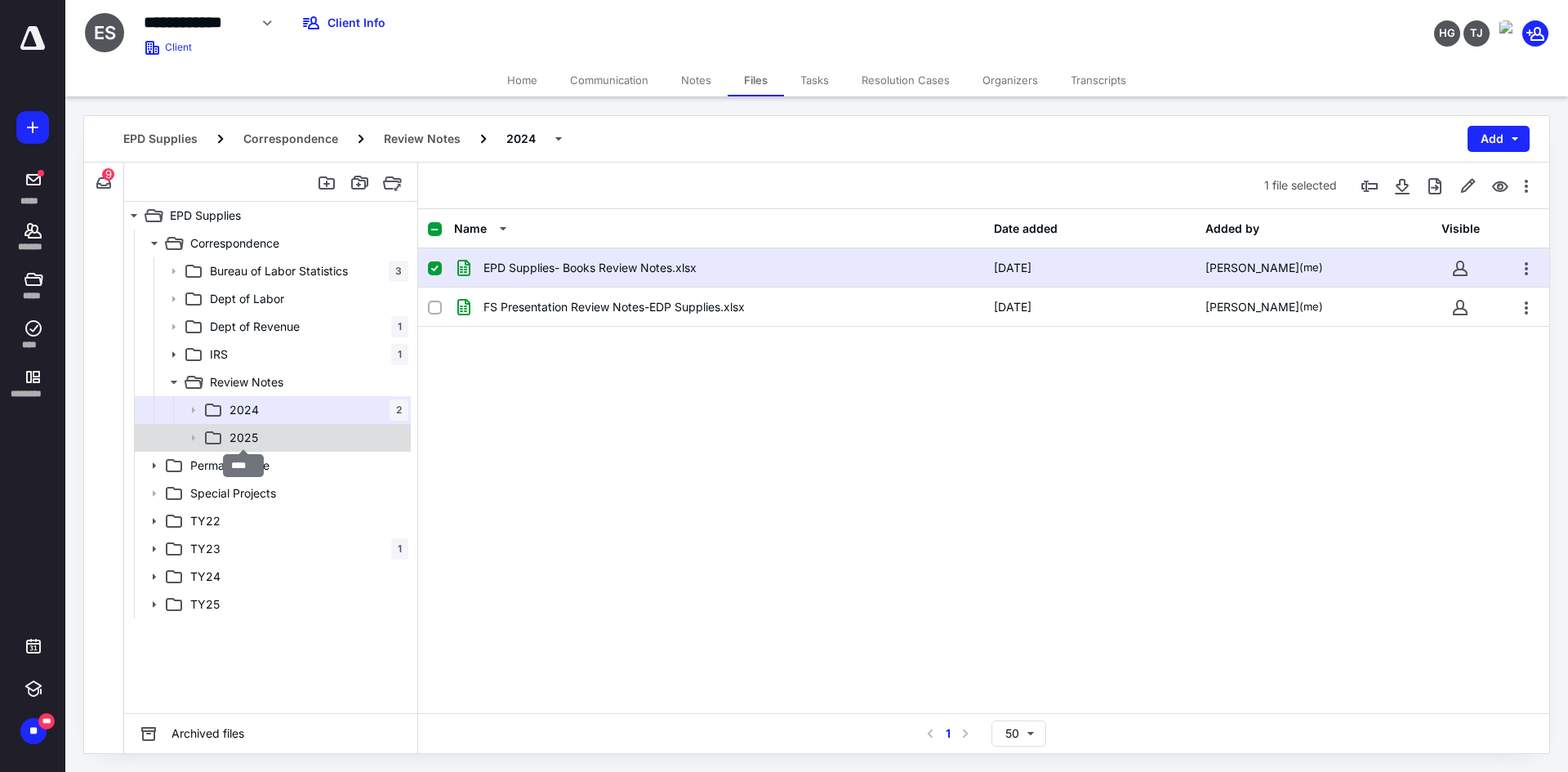 click on "2025" at bounding box center (243, 438) 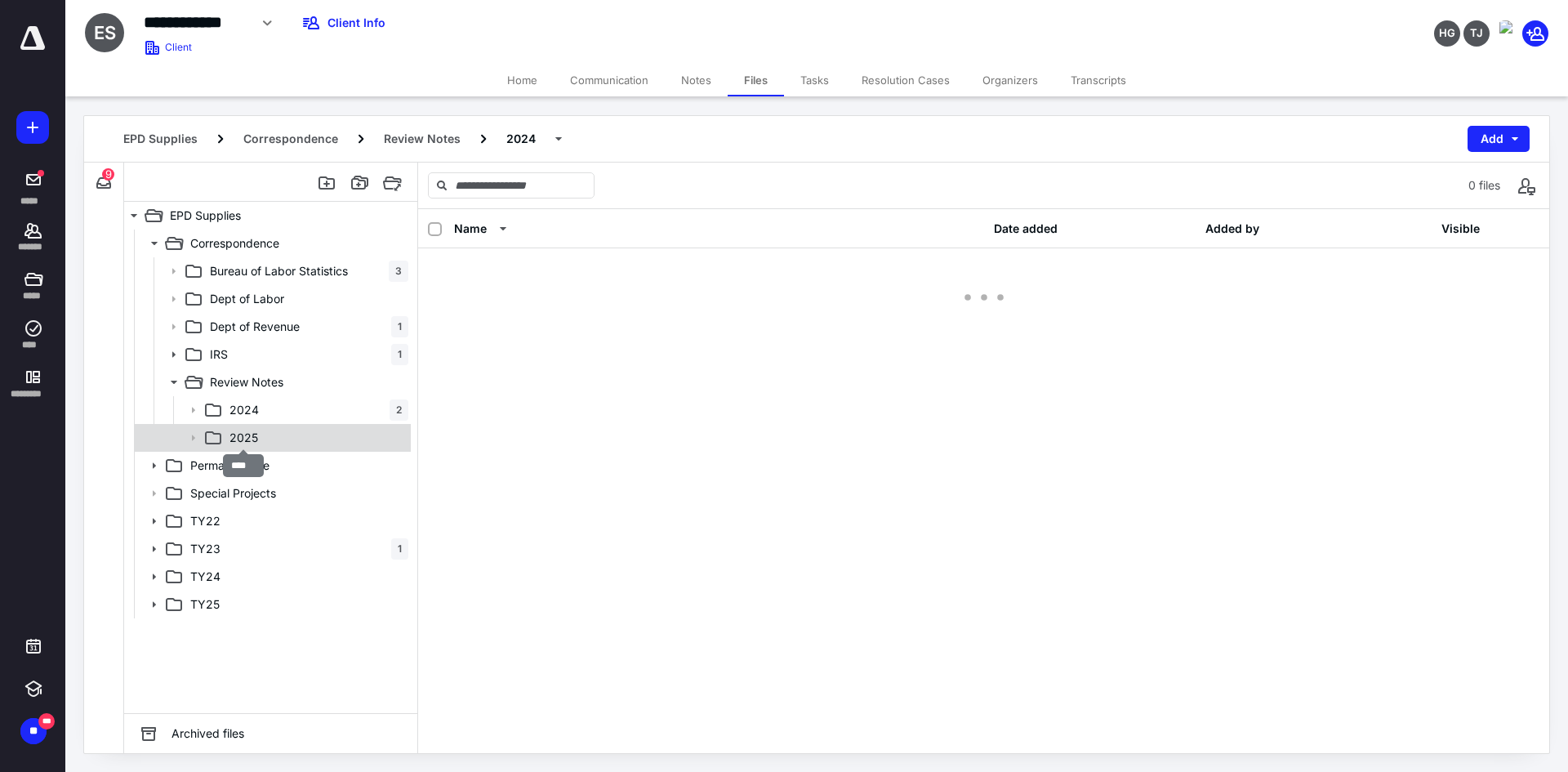 click on "2025" at bounding box center [243, 438] 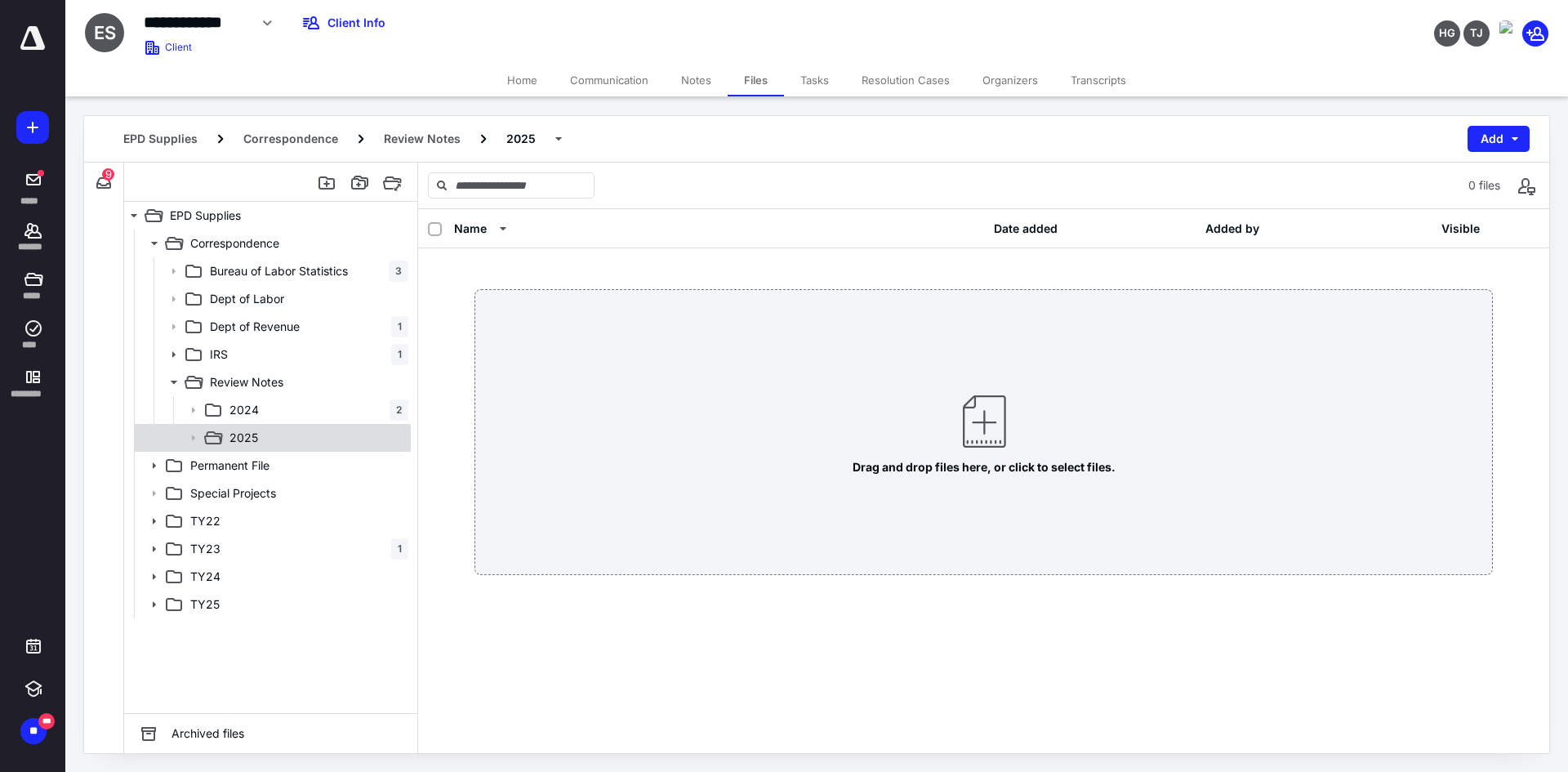 click on "2025" at bounding box center (315, 438) 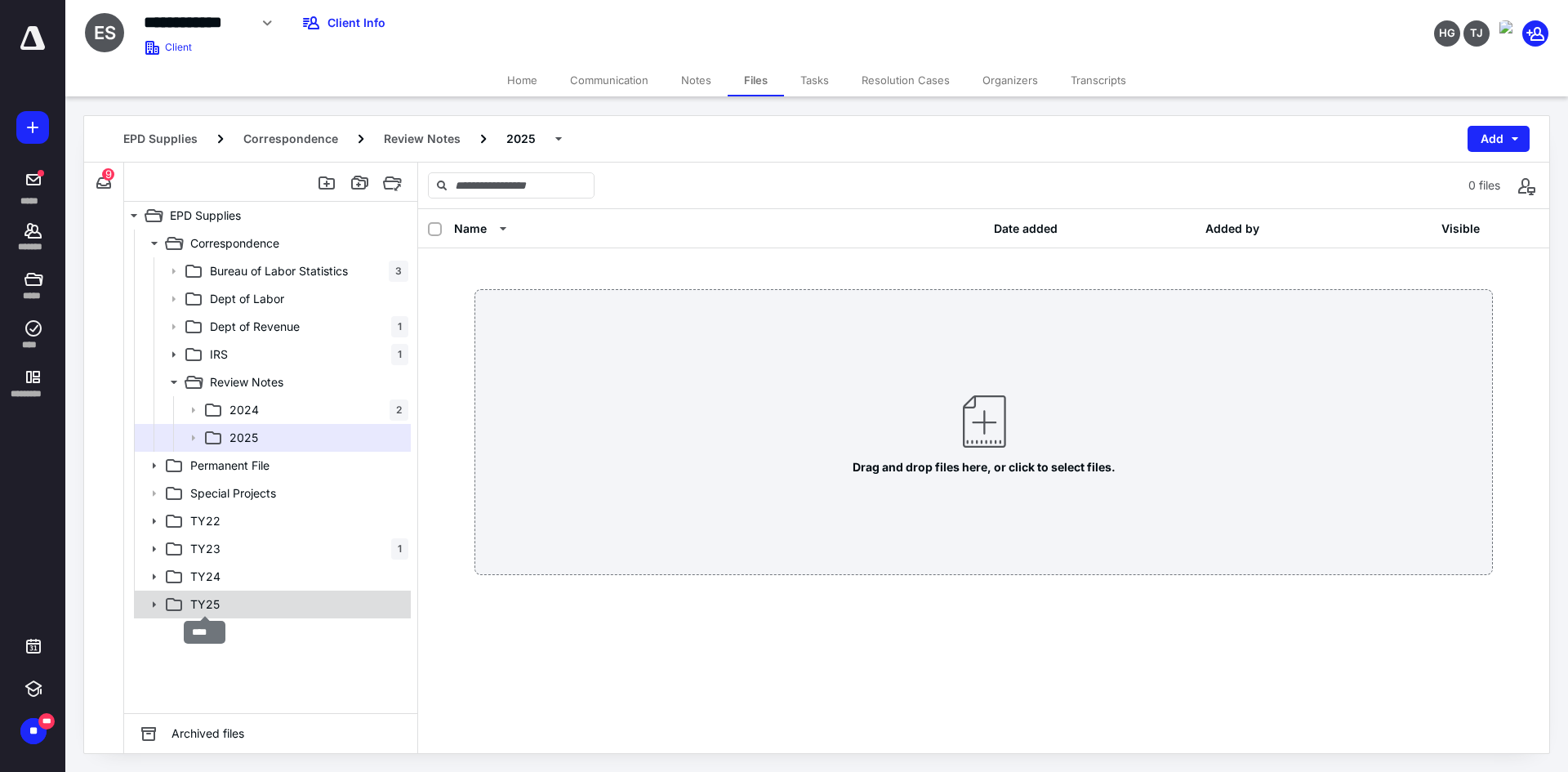 click on "TY25" at bounding box center [205, 605] 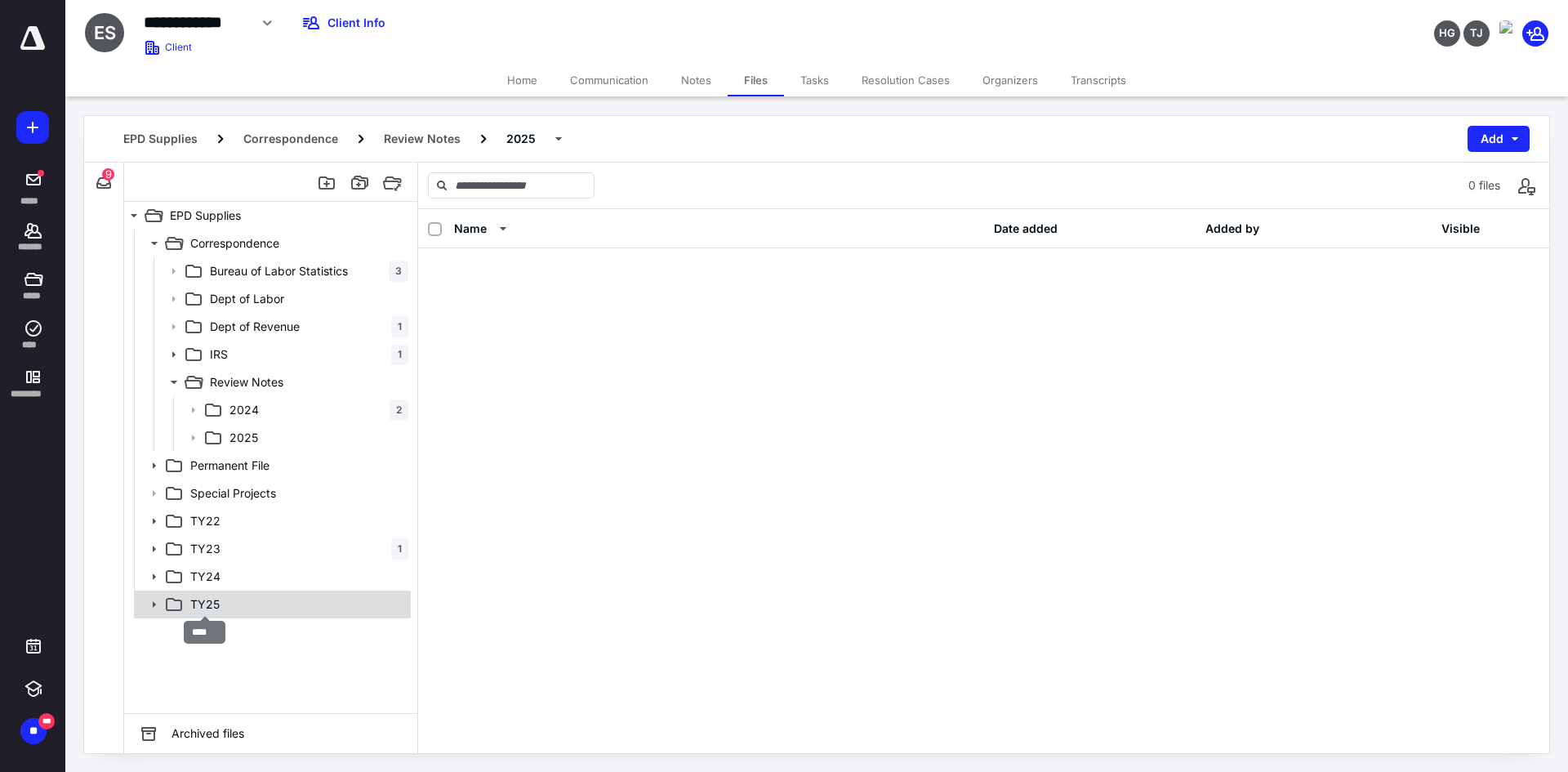 click on "TY25" at bounding box center (205, 605) 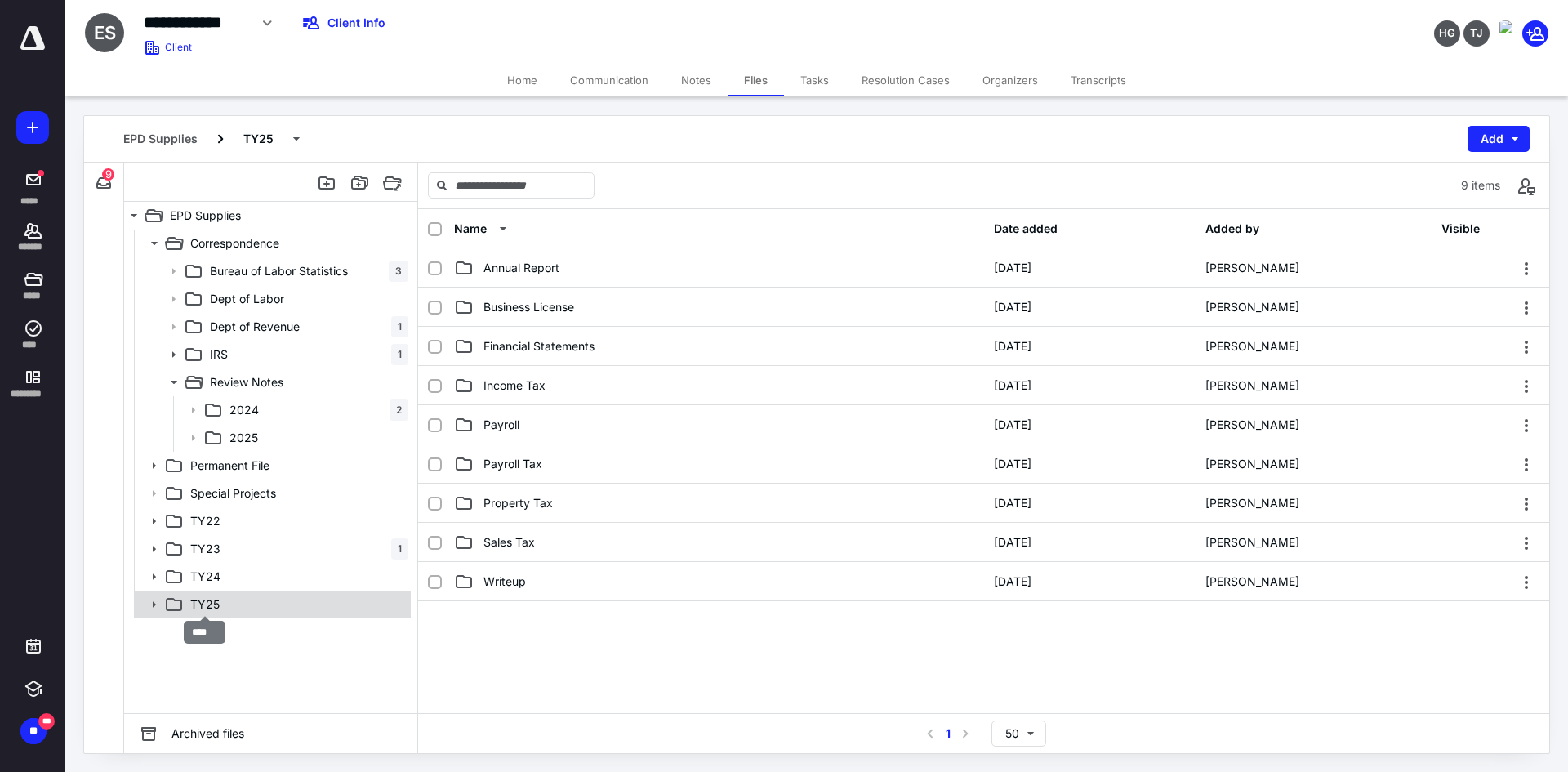 click on "TY25" at bounding box center [205, 605] 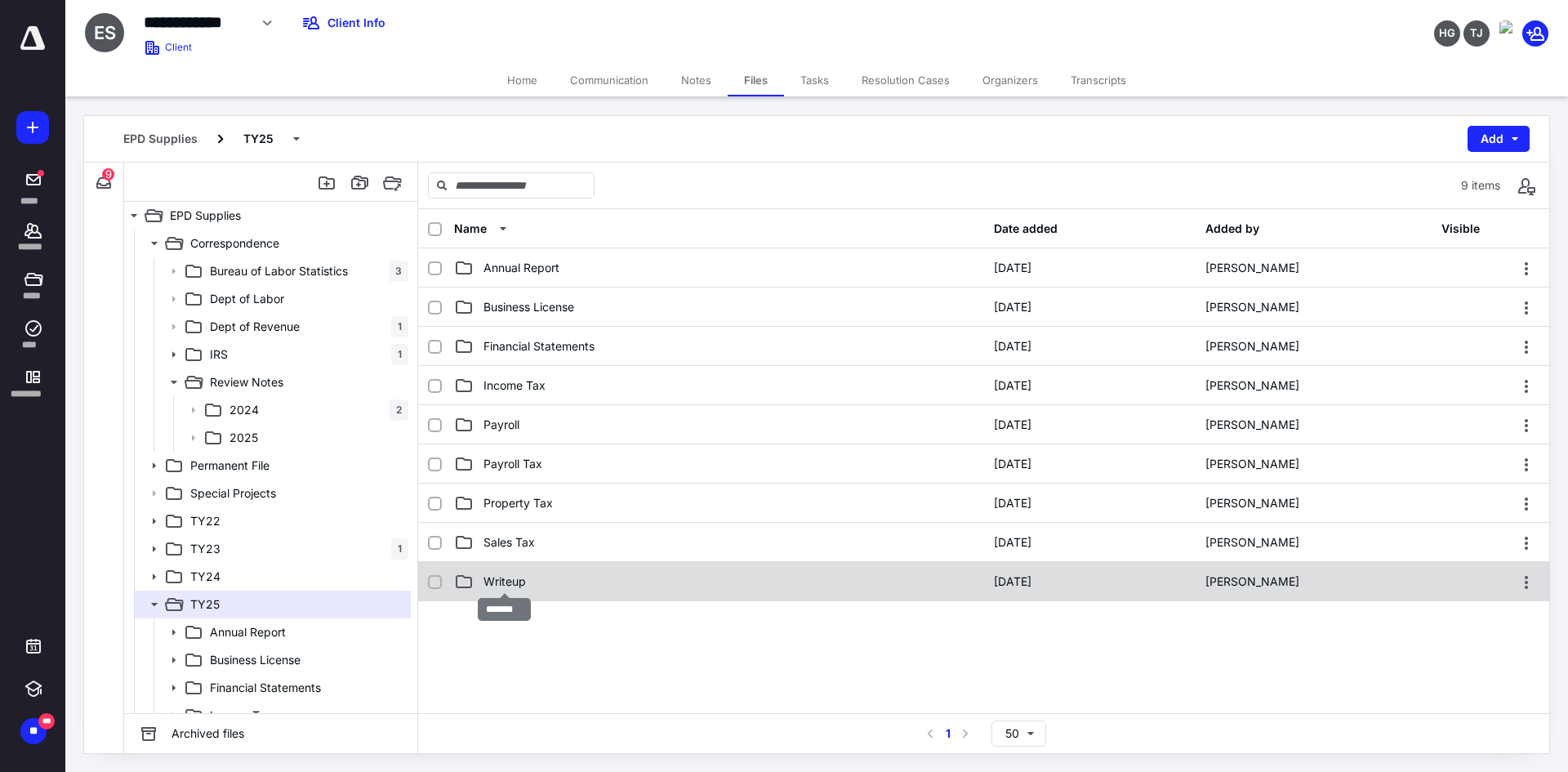 click on "Writeup" at bounding box center [505, 582] 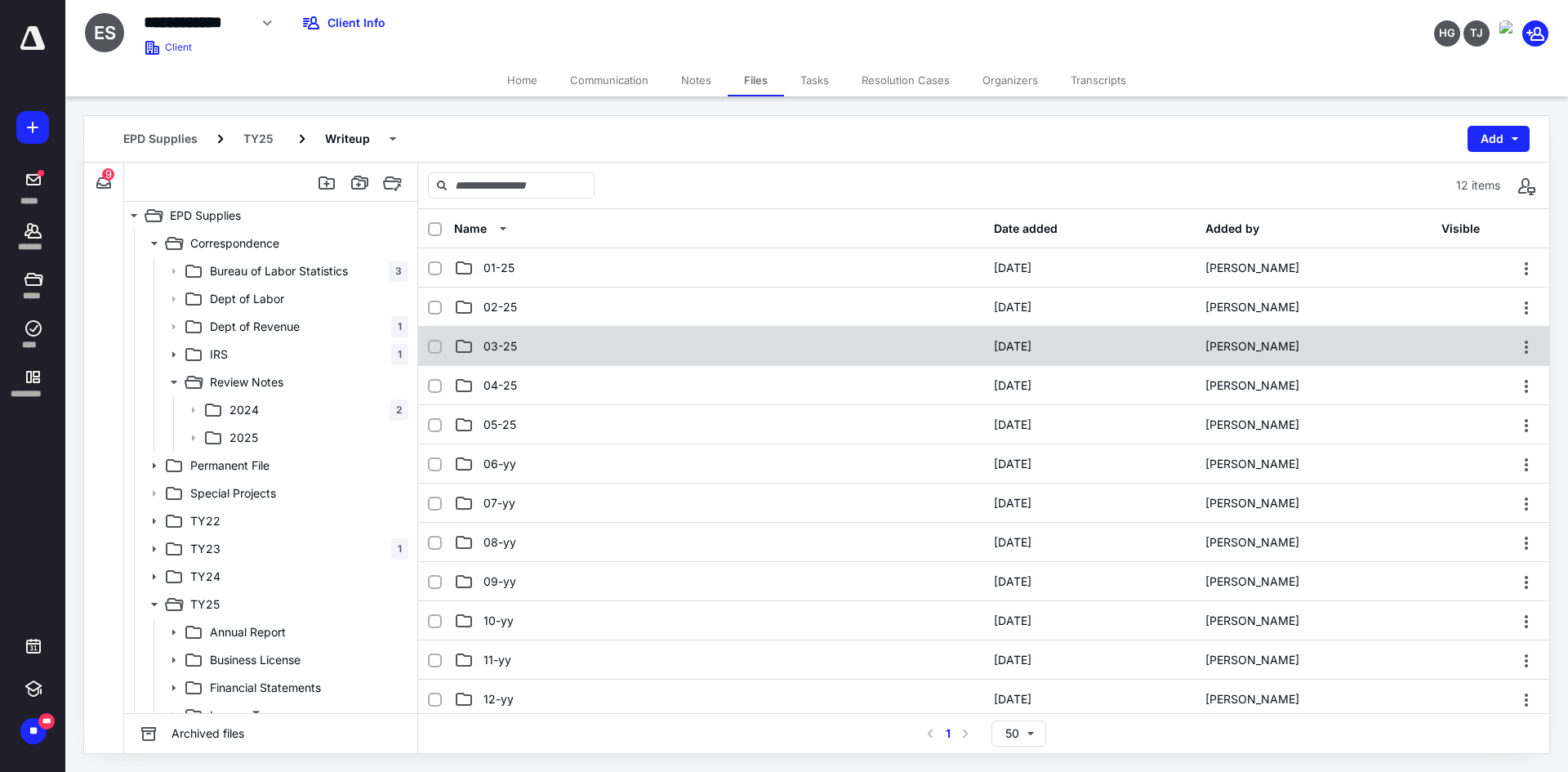 click on "03-25" at bounding box center [719, 346] 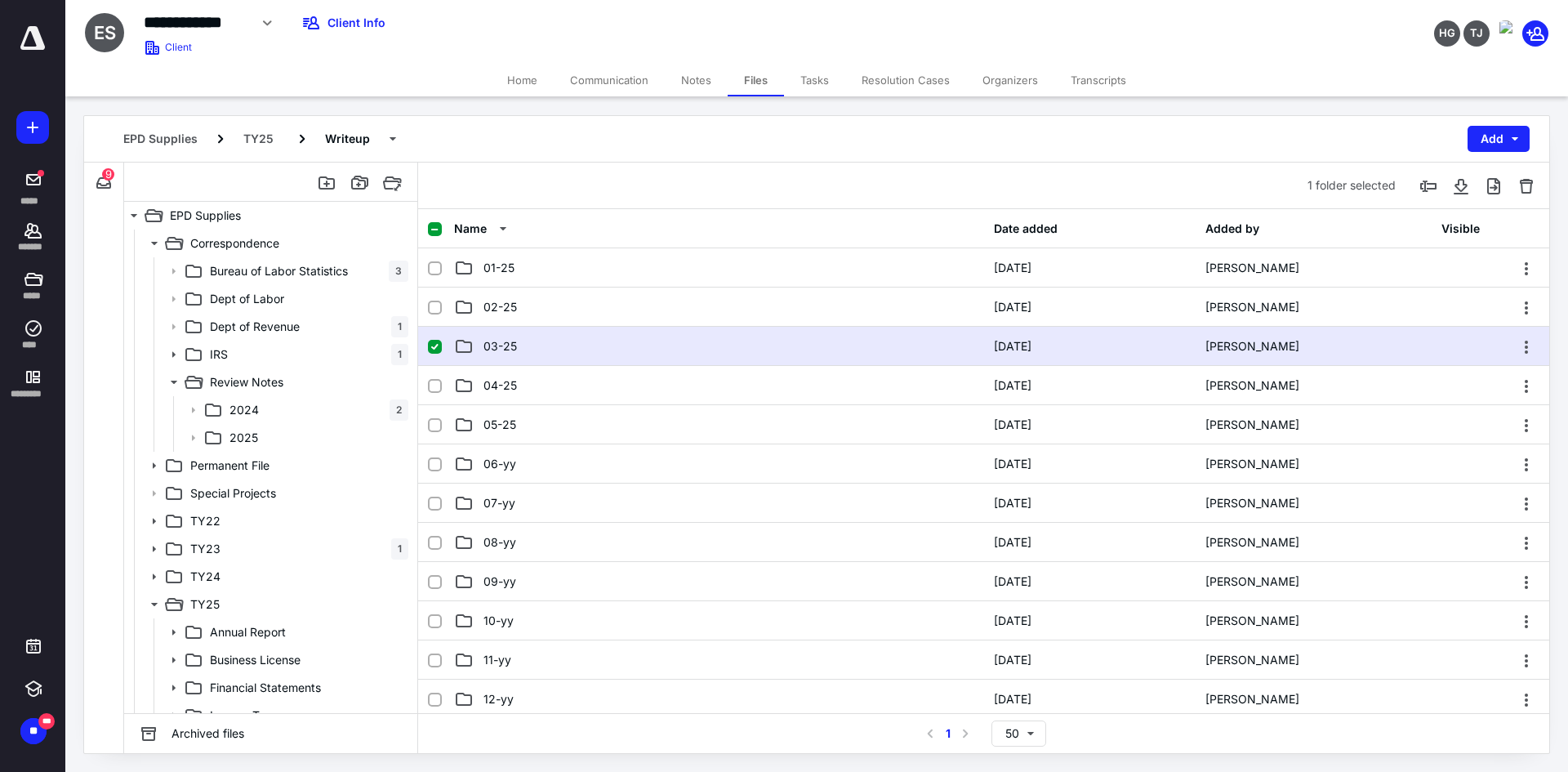 click on "03-25" at bounding box center (719, 346) 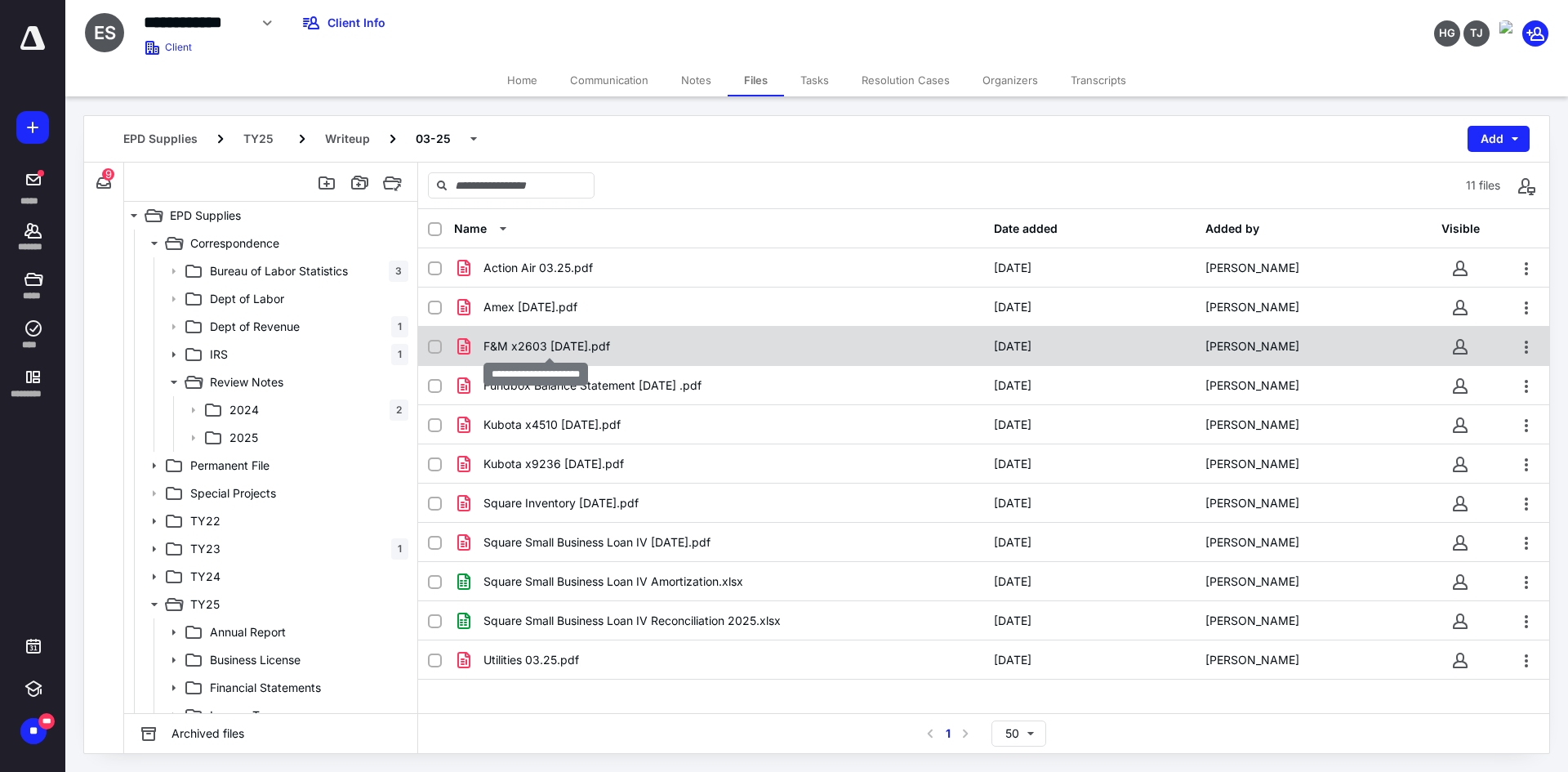 click on "F&M x2603 [DATE].pdf" at bounding box center (546, 346) 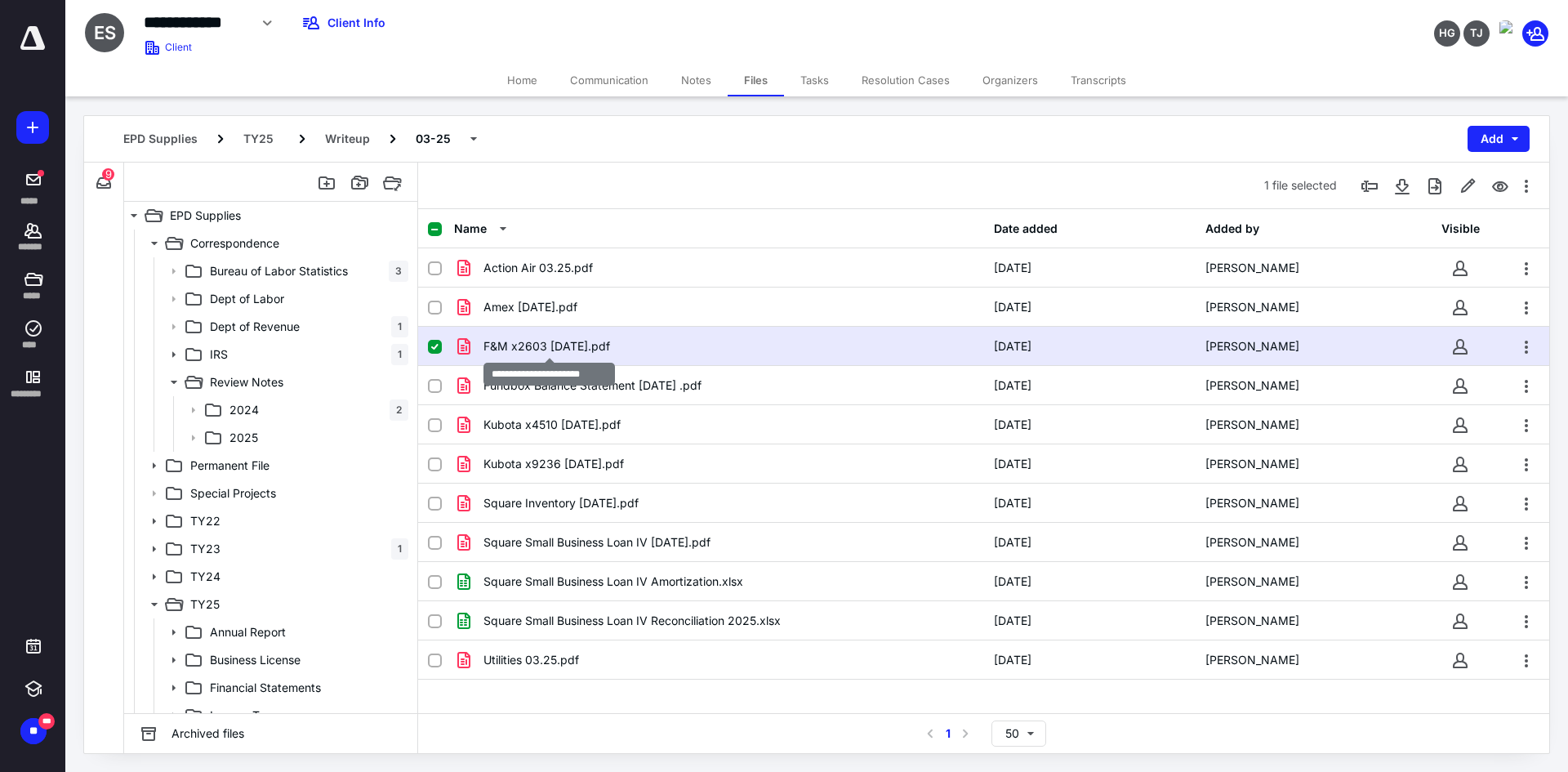 click on "F&M x2603 [DATE].pdf" at bounding box center [546, 346] 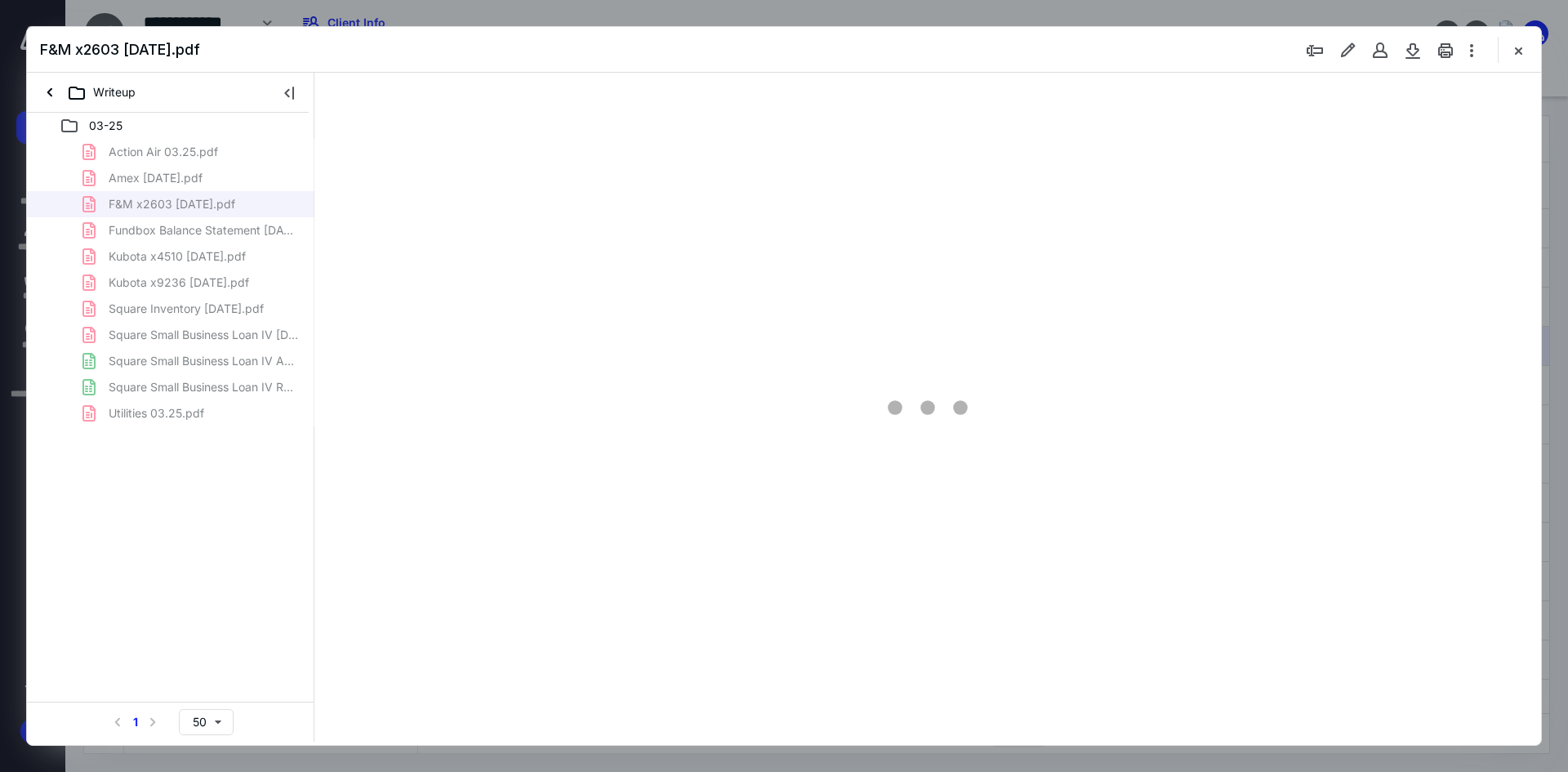 scroll, scrollTop: 0, scrollLeft: 0, axis: both 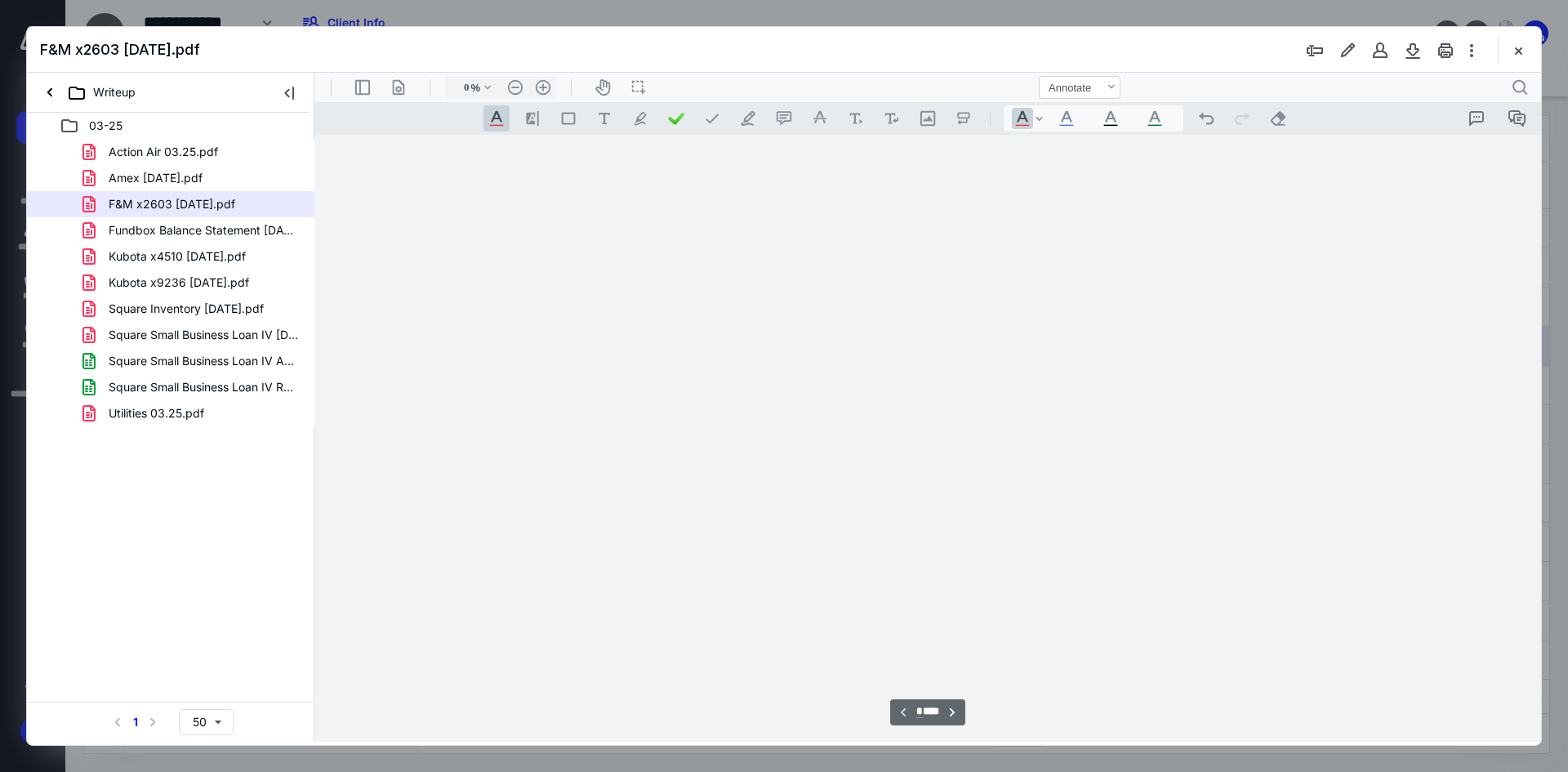 type on "93" 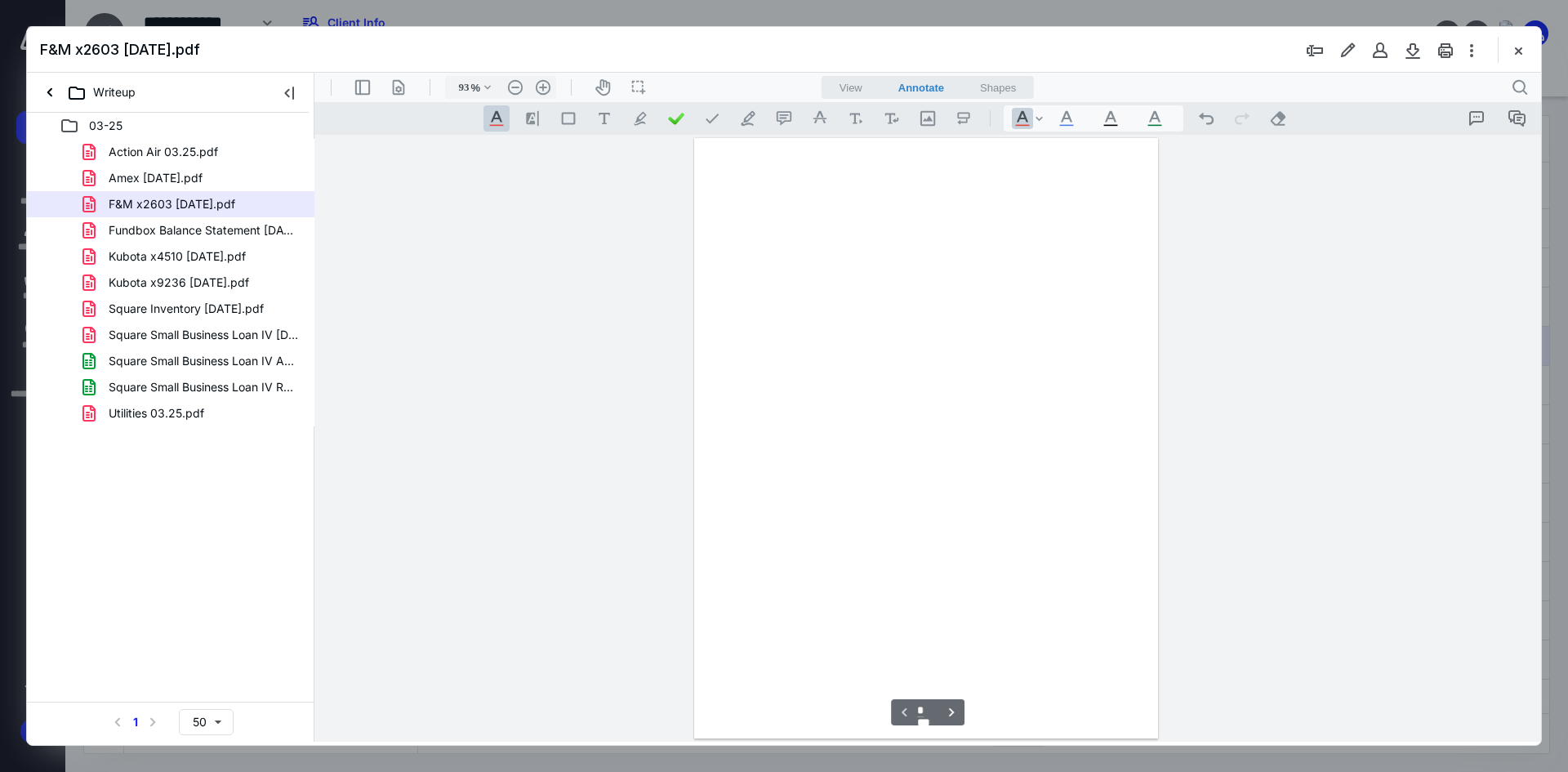 scroll, scrollTop: 65, scrollLeft: 0, axis: vertical 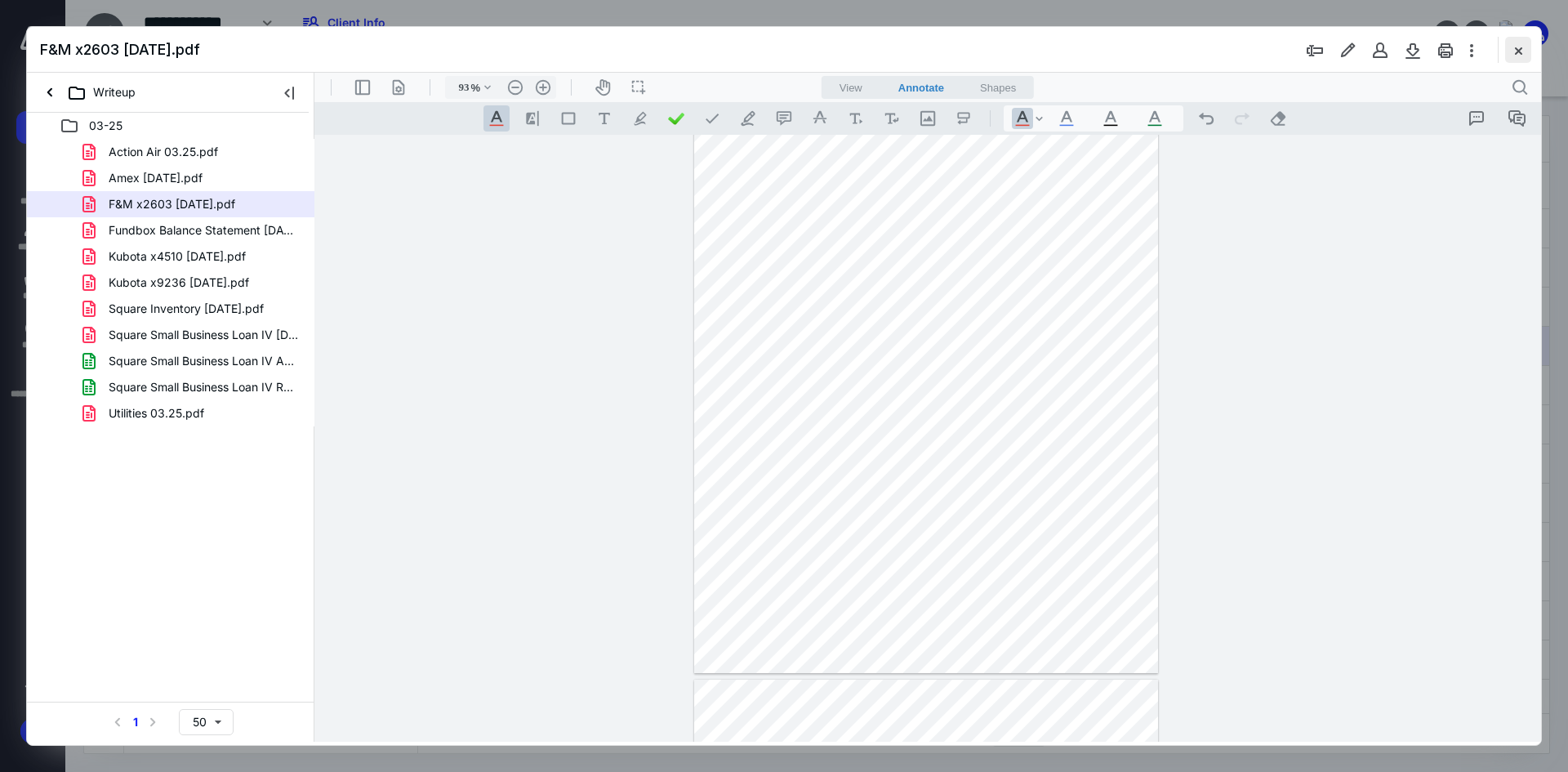 click at bounding box center (1518, 50) 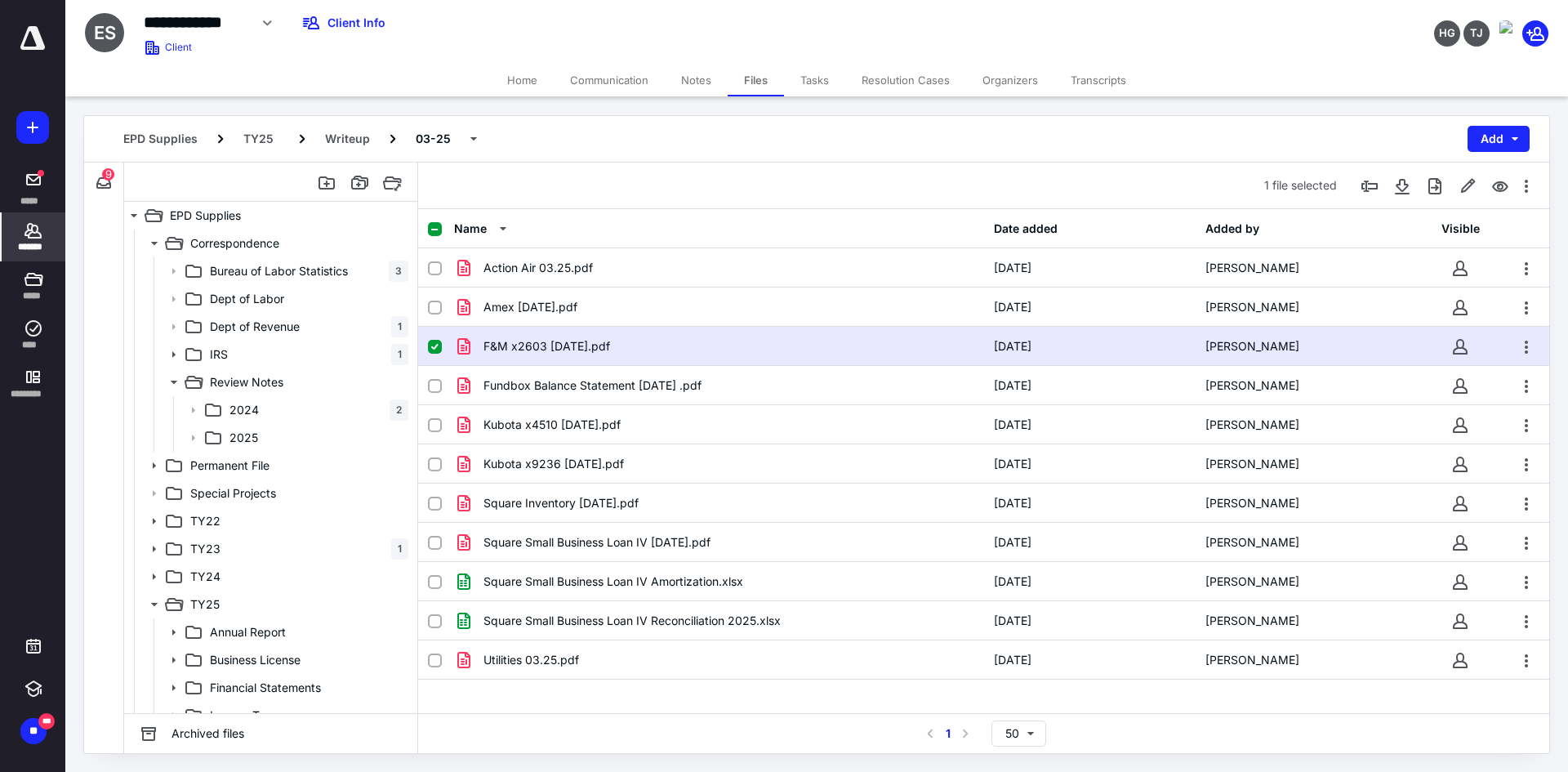 click 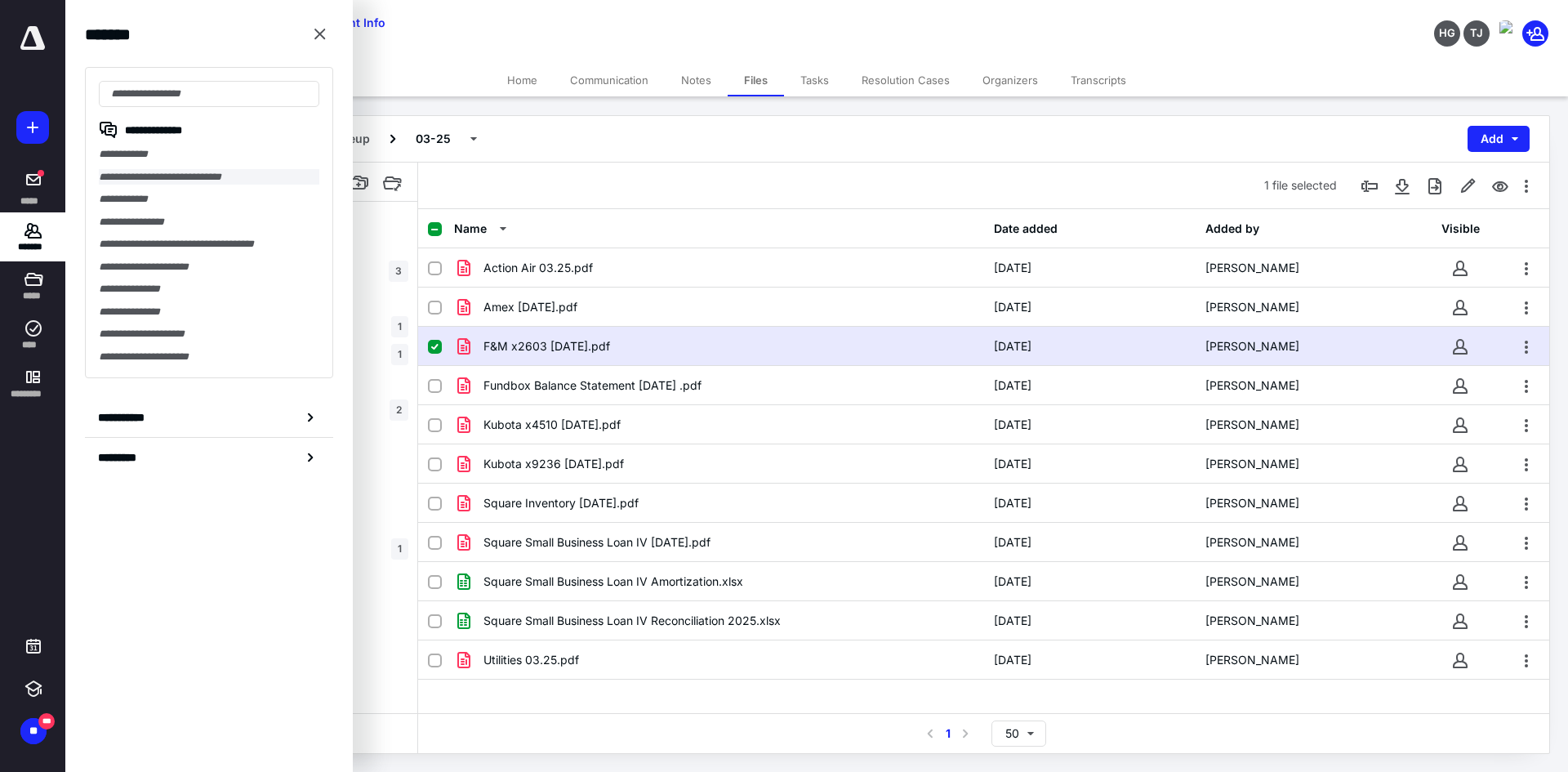 click on "**********" at bounding box center [209, 177] 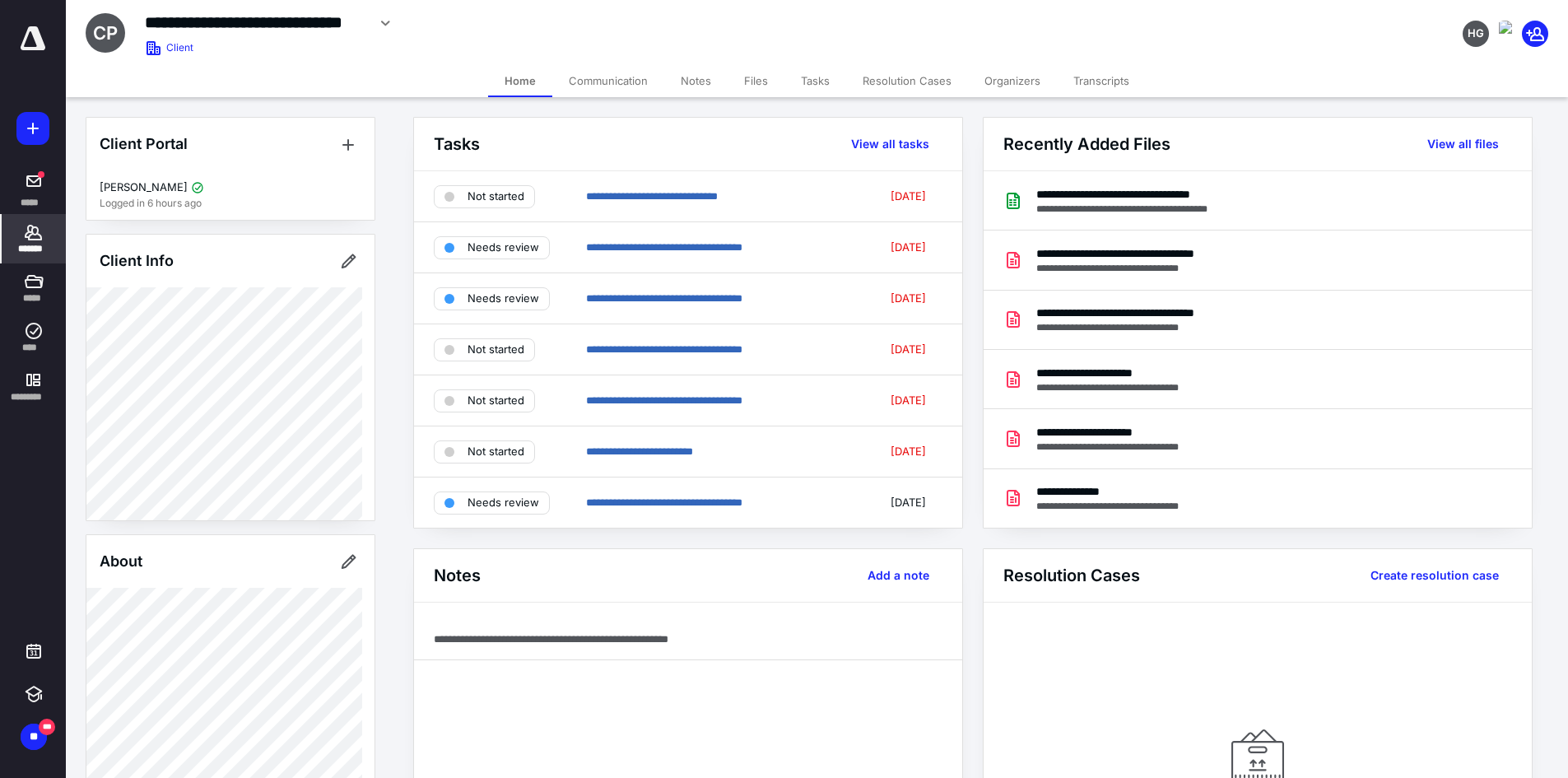 click on "Files" at bounding box center (756, 81) 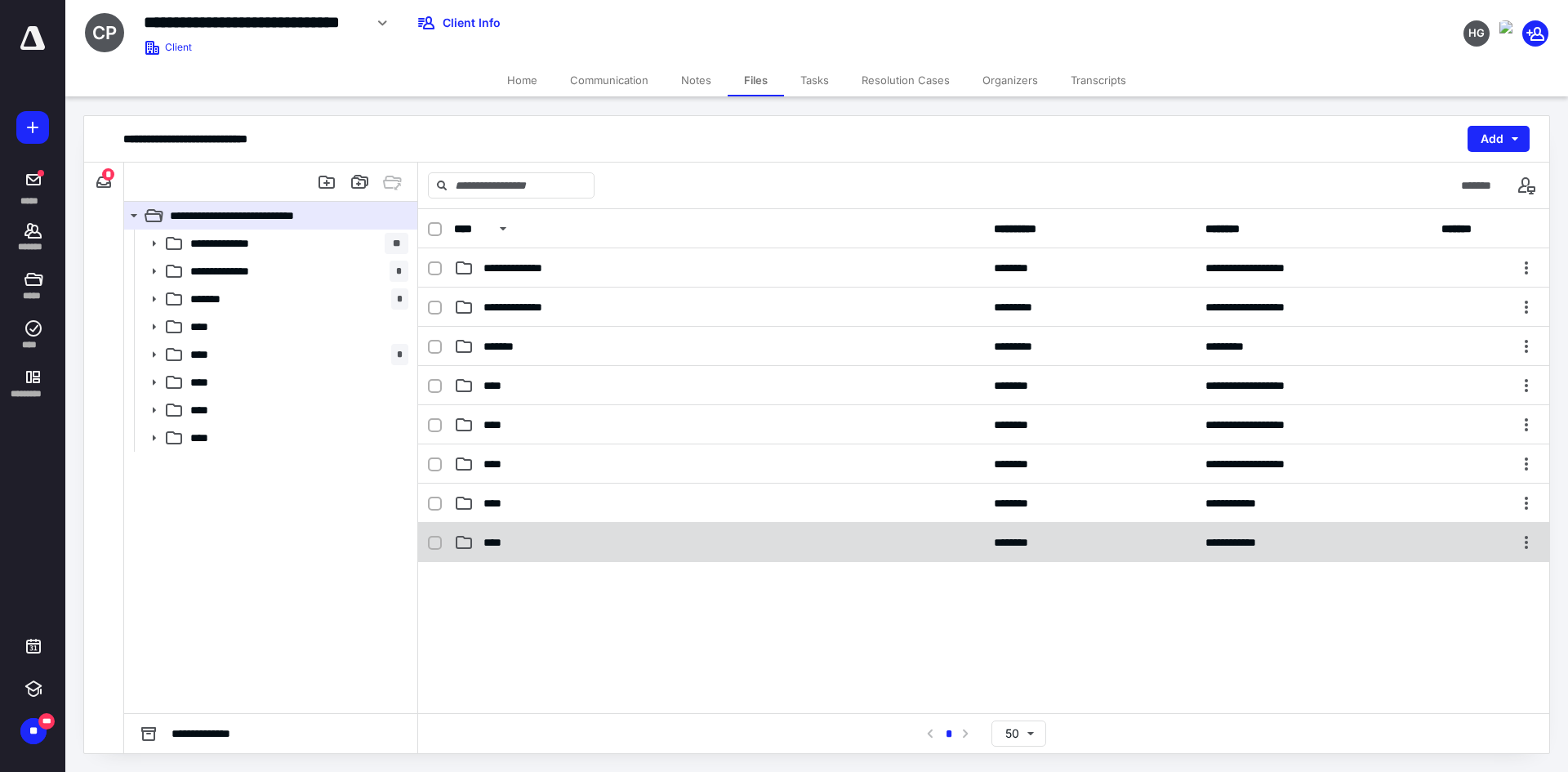 click on "****" at bounding box center (719, 542) 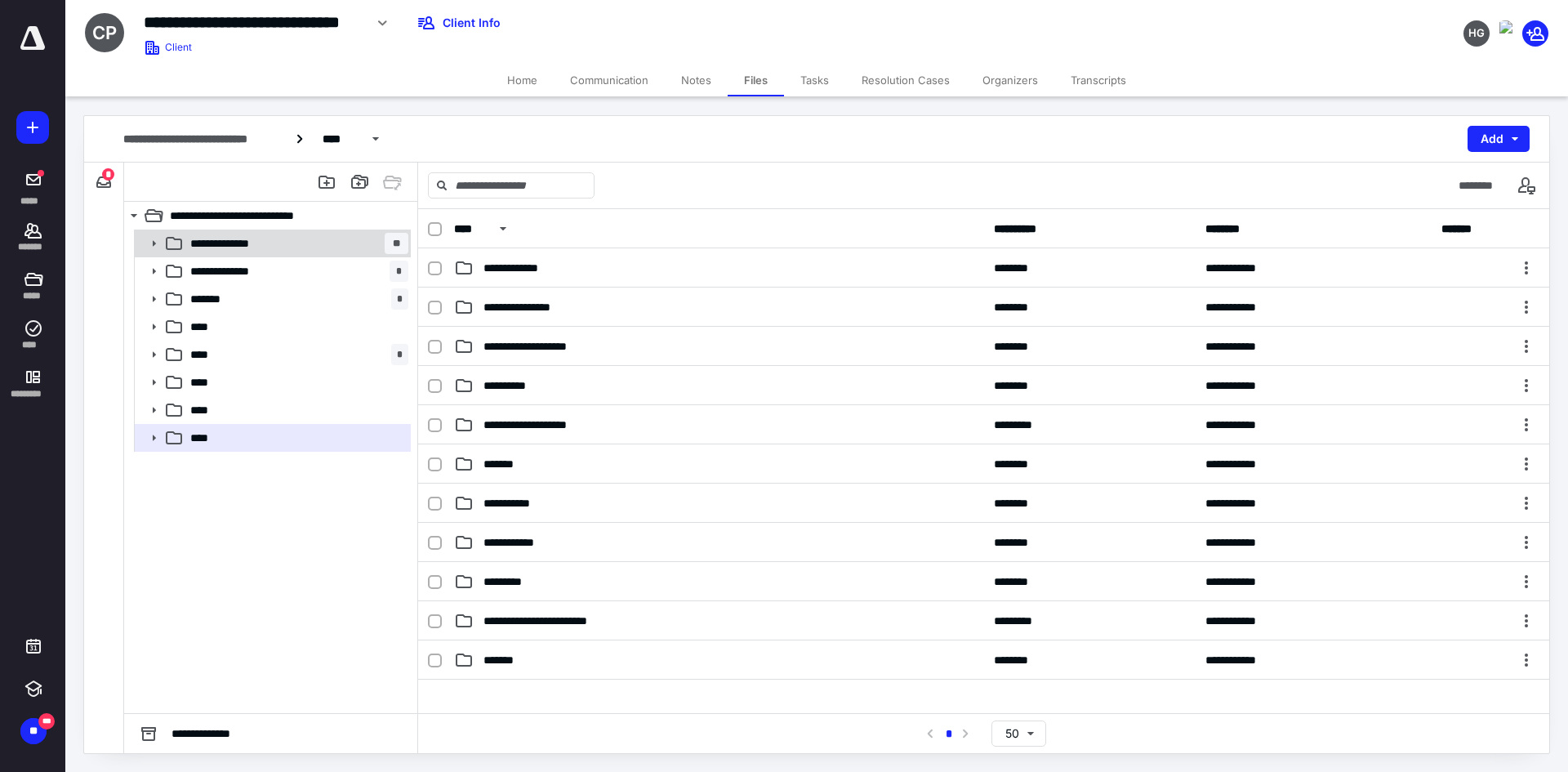 click on "**********" at bounding box center (235, 243) 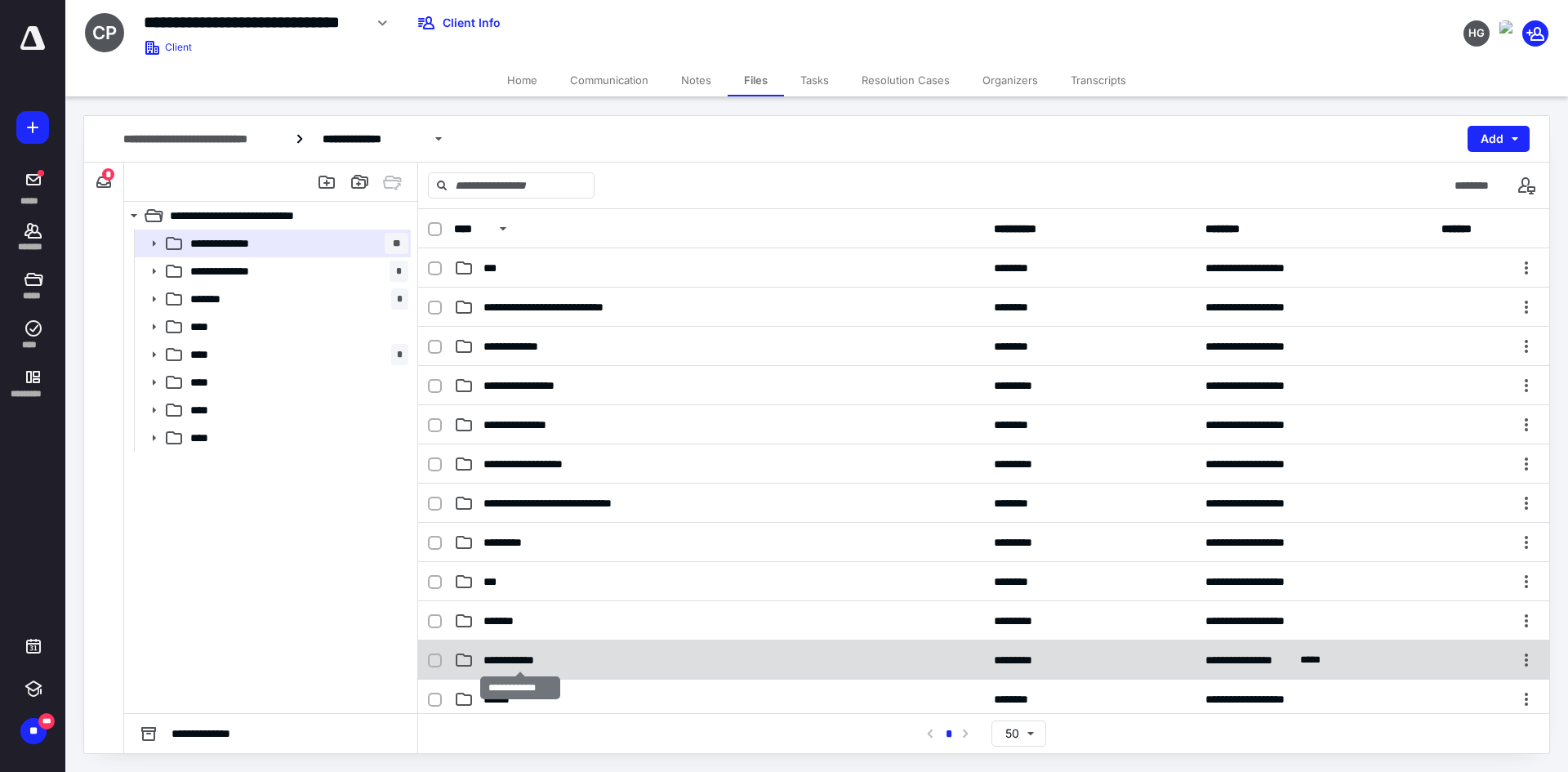 click on "**********" at bounding box center [520, 660] 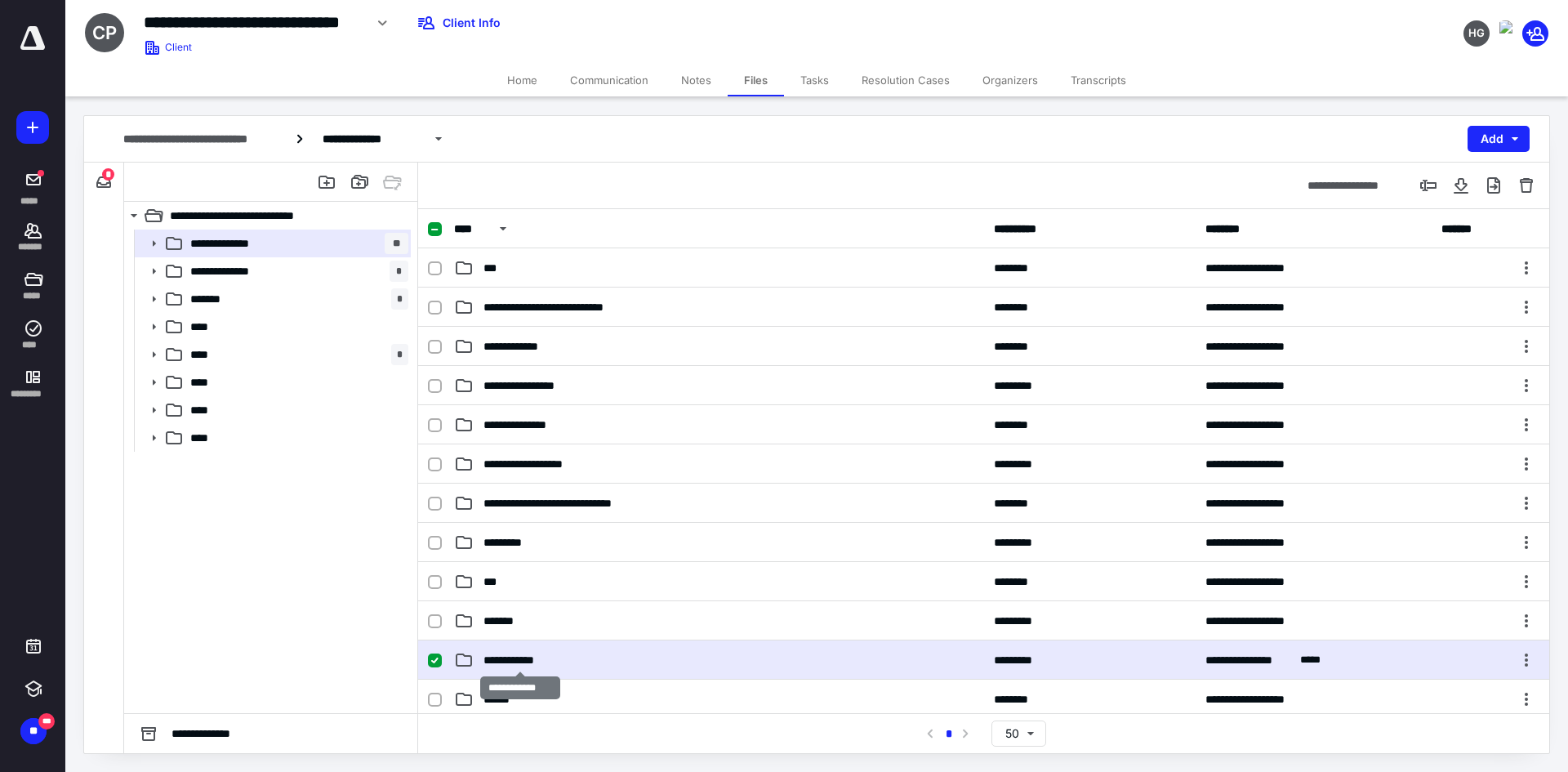 click on "**********" at bounding box center [520, 660] 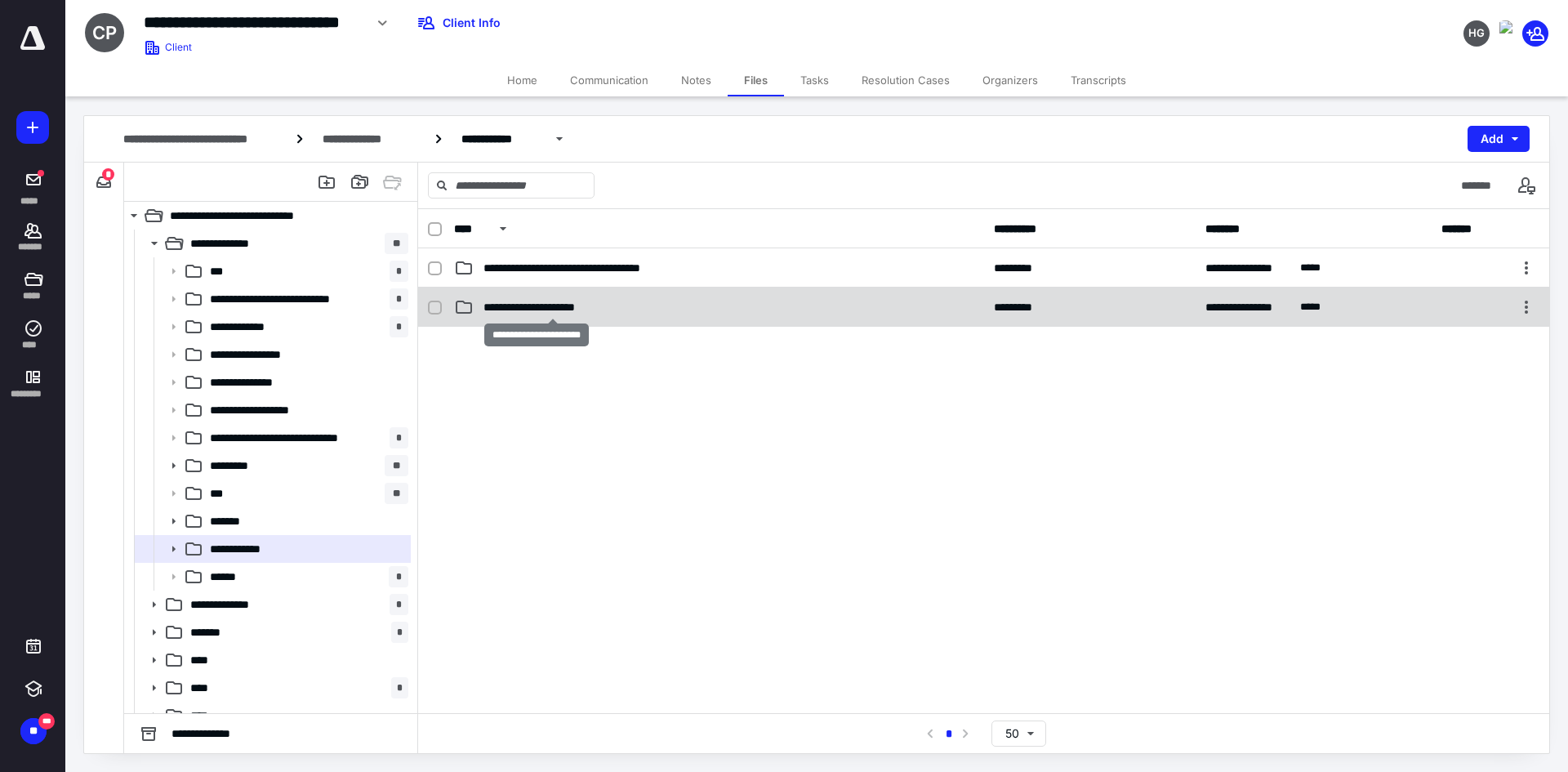 click on "**********" at bounding box center (553, 307) 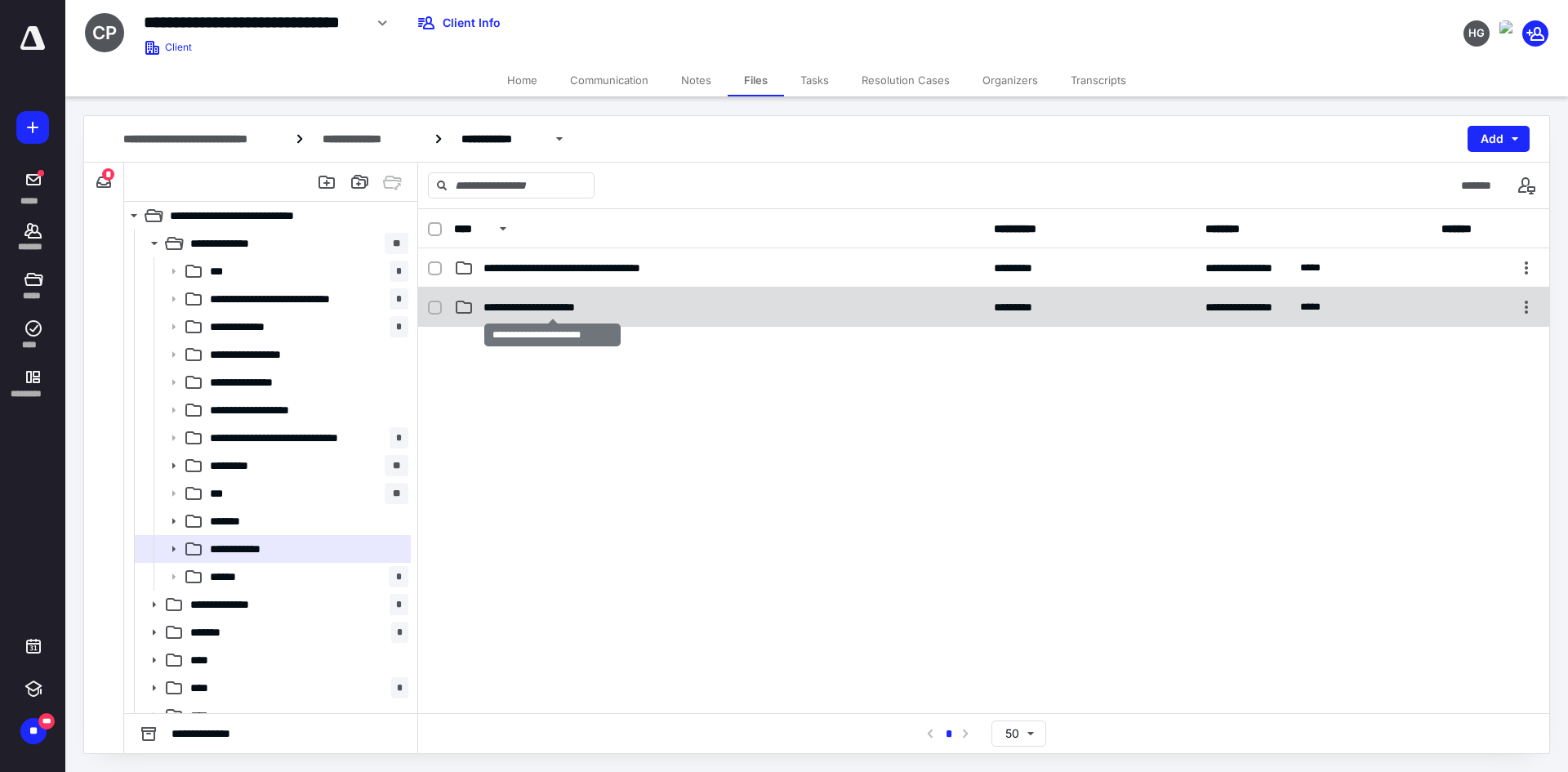 click on "**********" at bounding box center [553, 307] 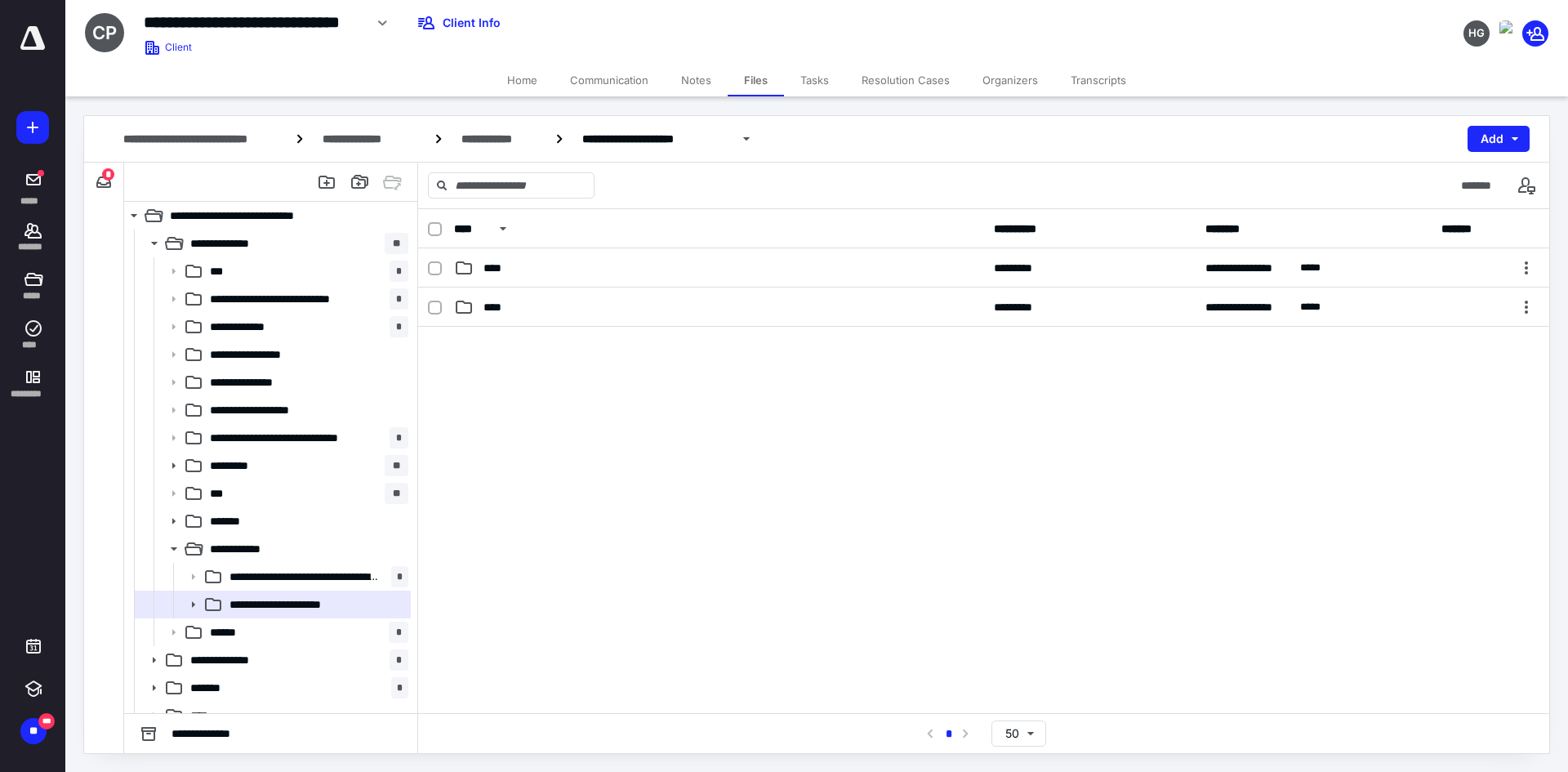 click on "****" at bounding box center [719, 307] 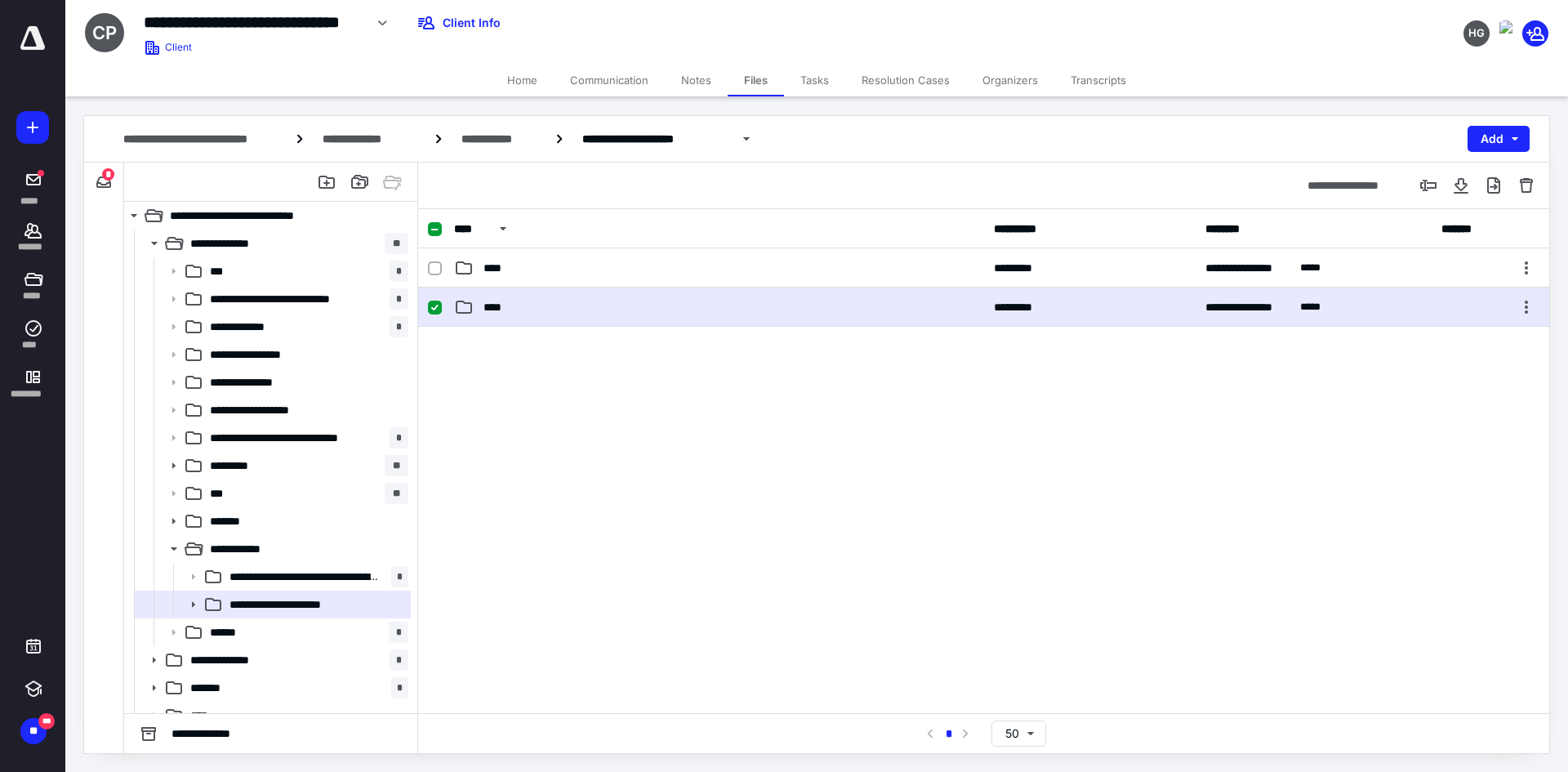 click on "****" at bounding box center [719, 307] 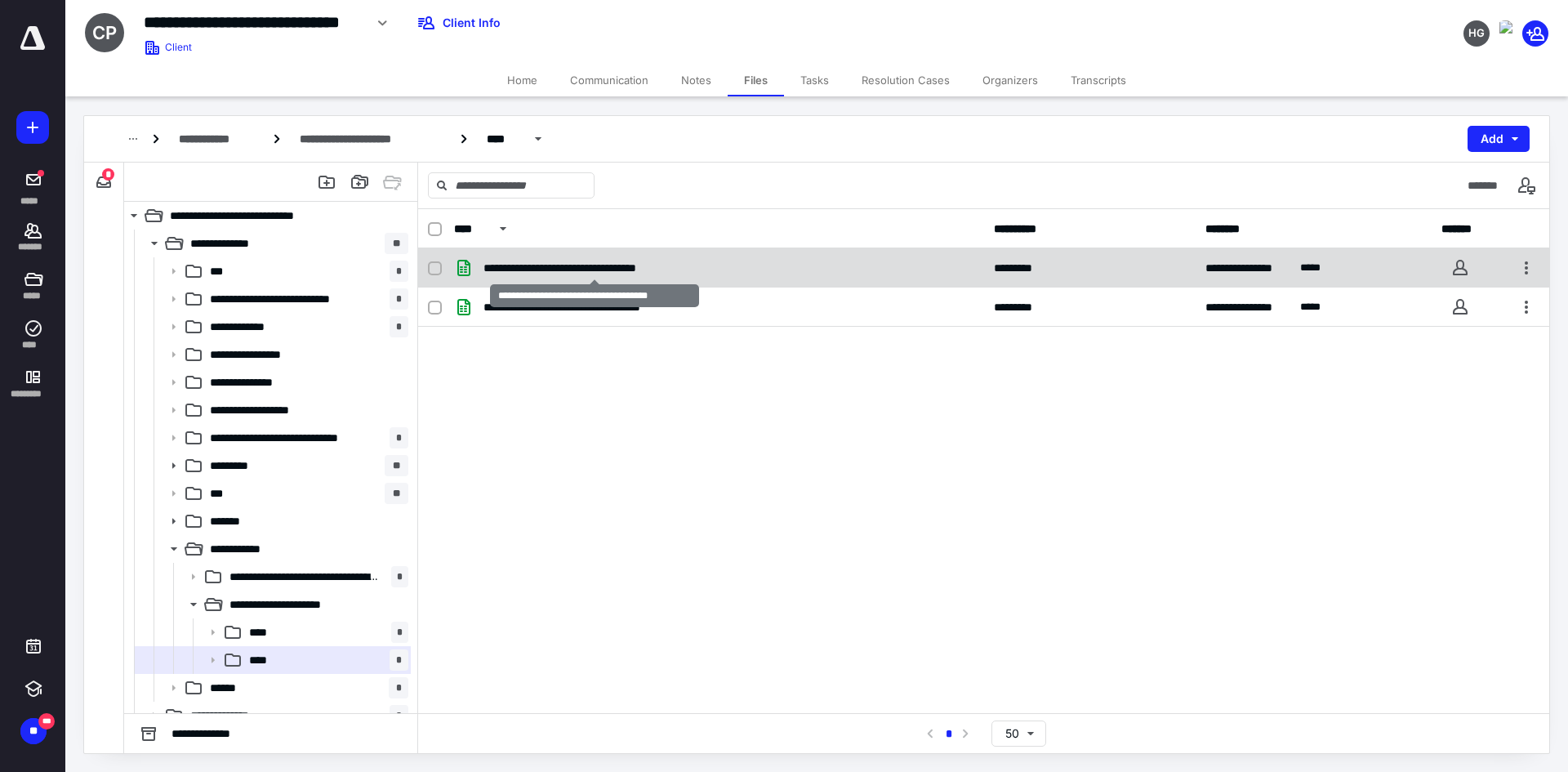 checkbox on "true" 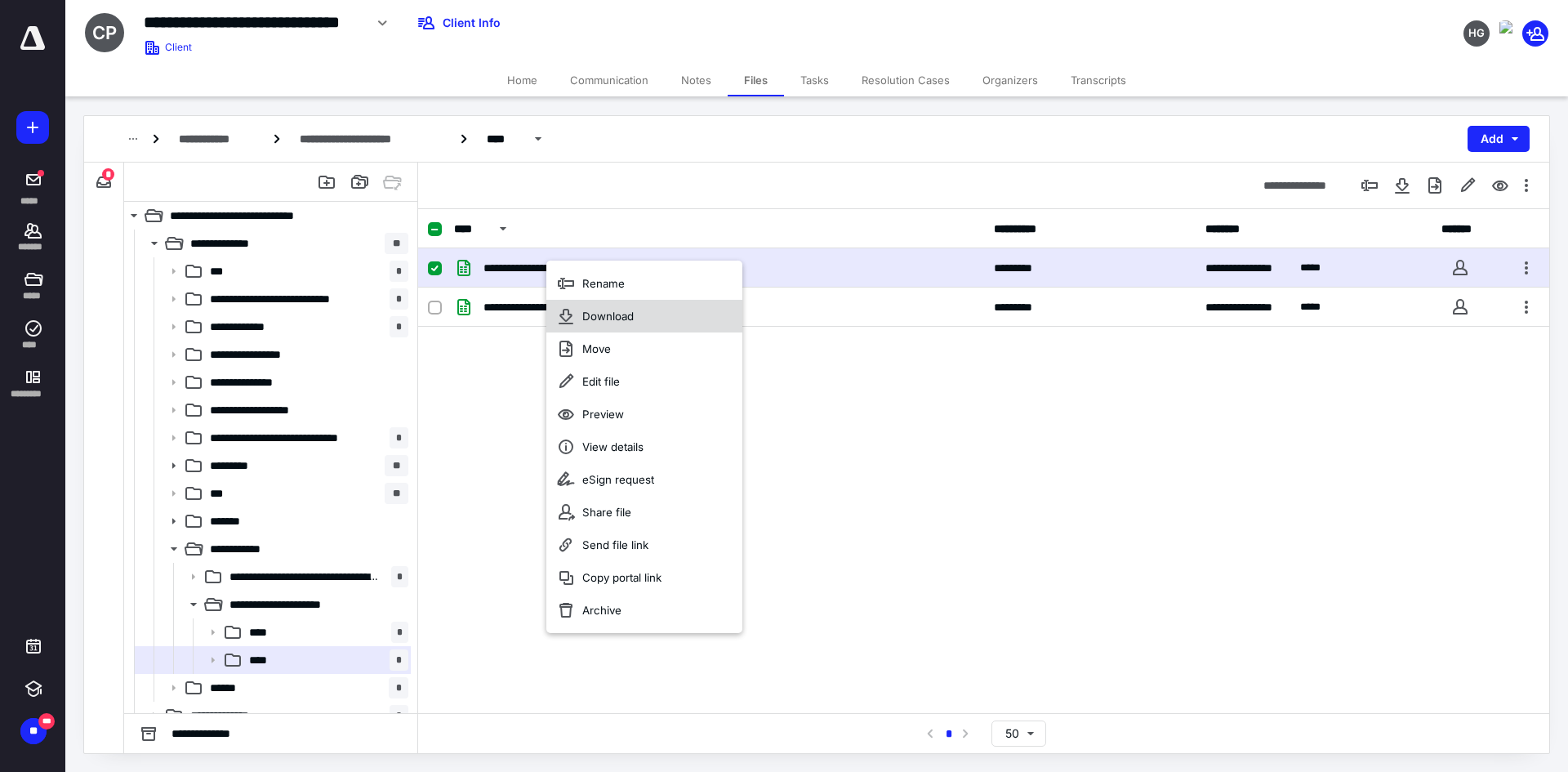 click on "Download" at bounding box center (608, 316) 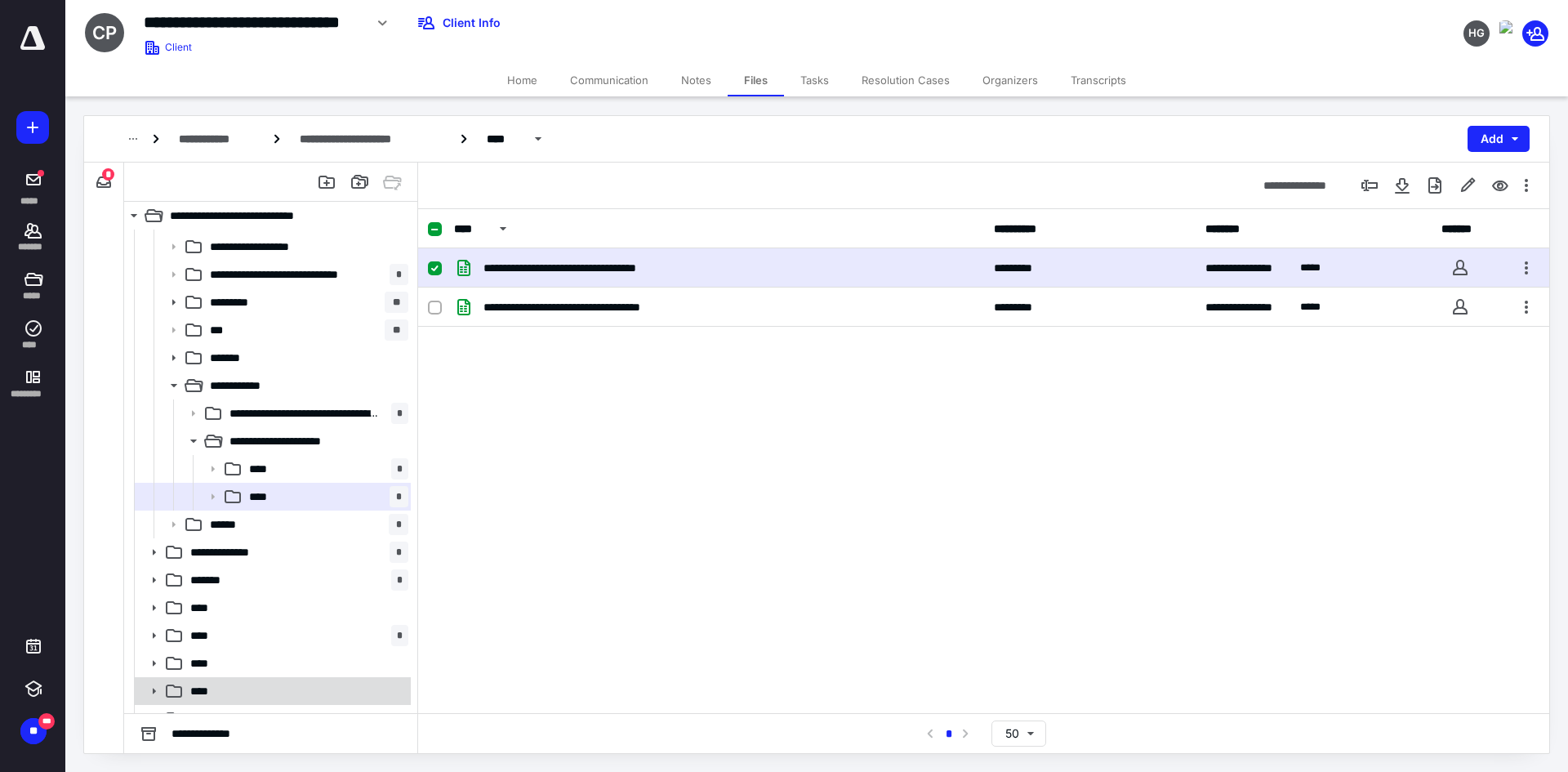 scroll, scrollTop: 183, scrollLeft: 0, axis: vertical 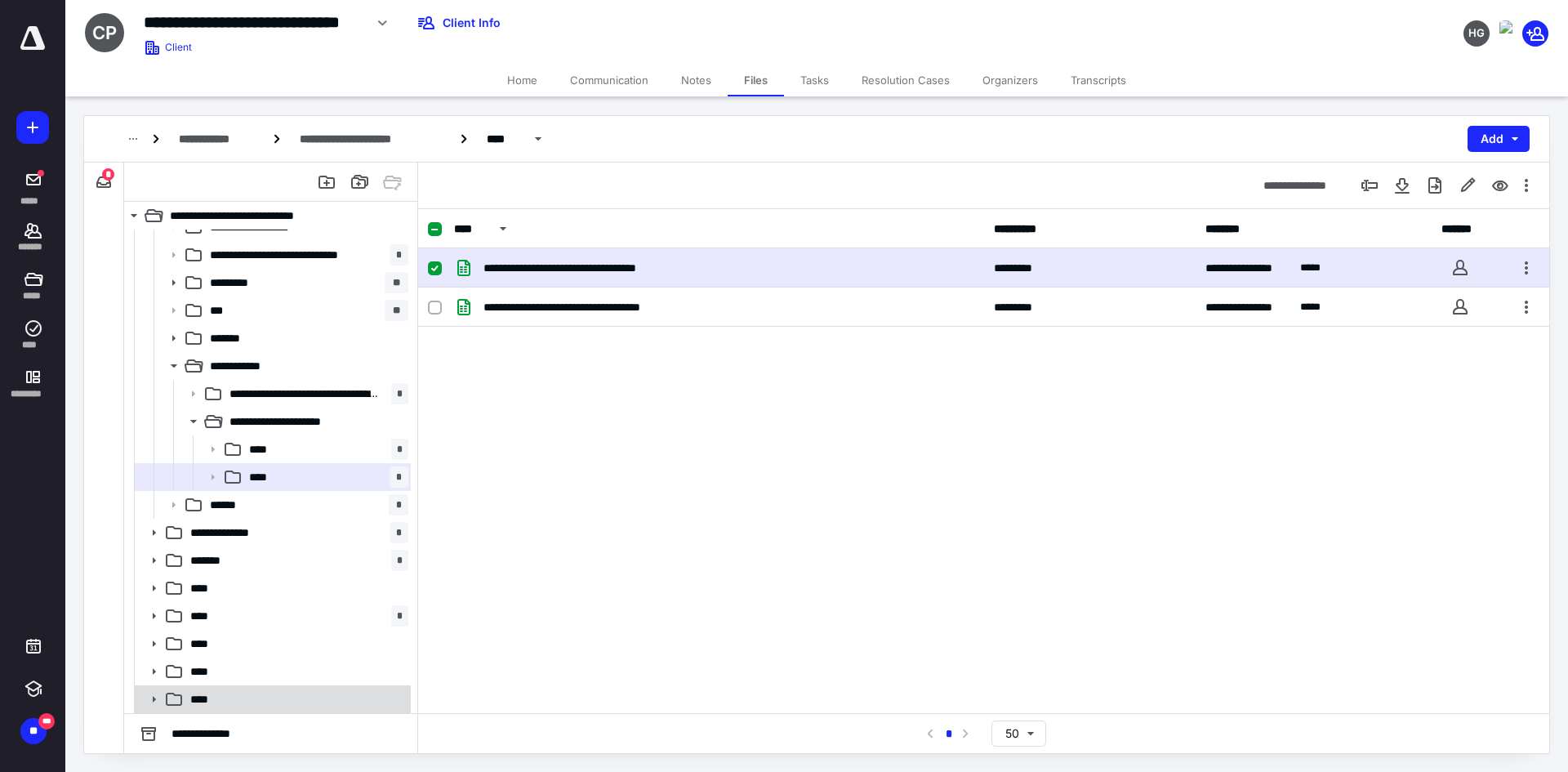 click on "****" at bounding box center (296, 699) 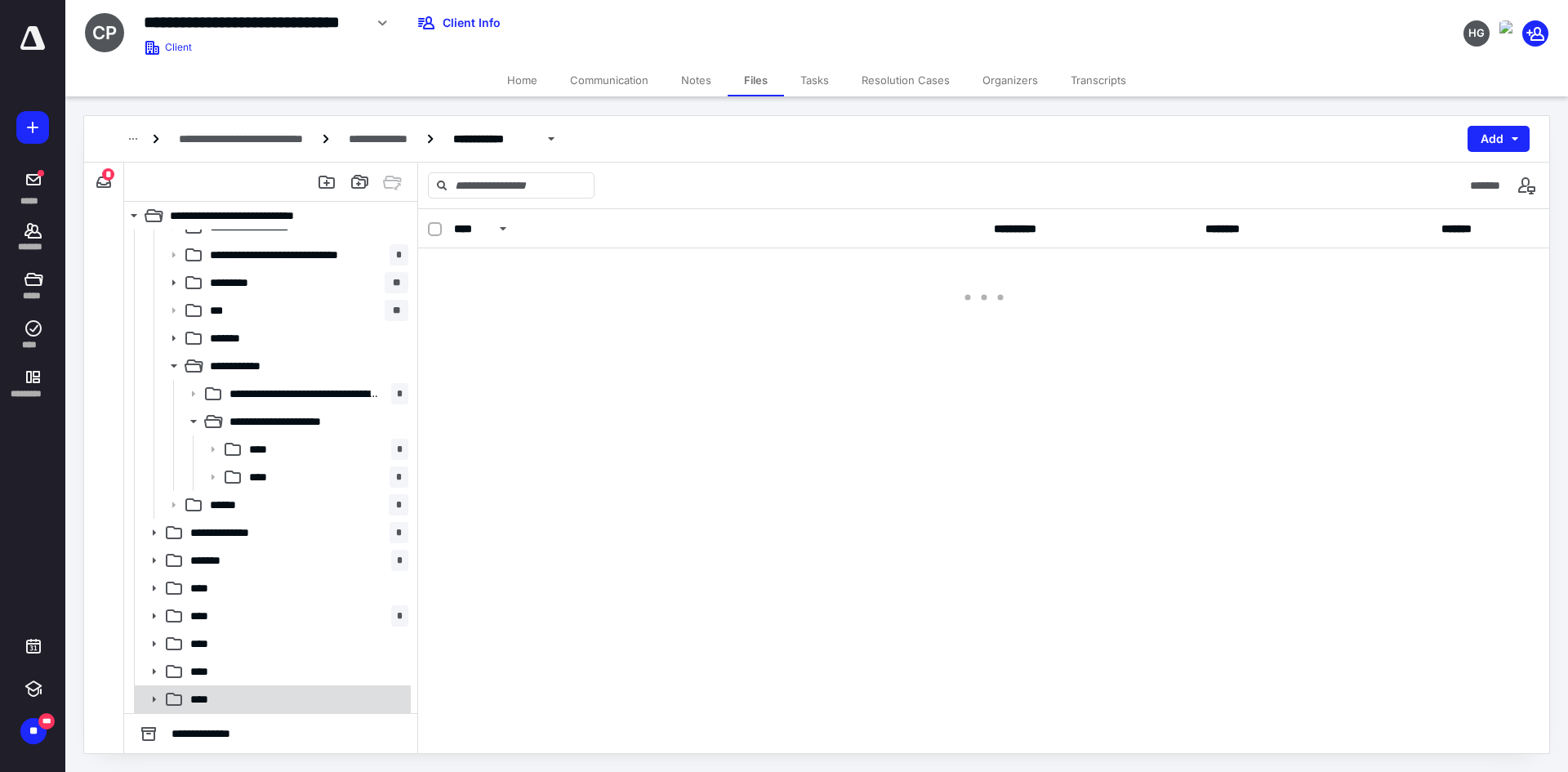 click on "****" at bounding box center [296, 699] 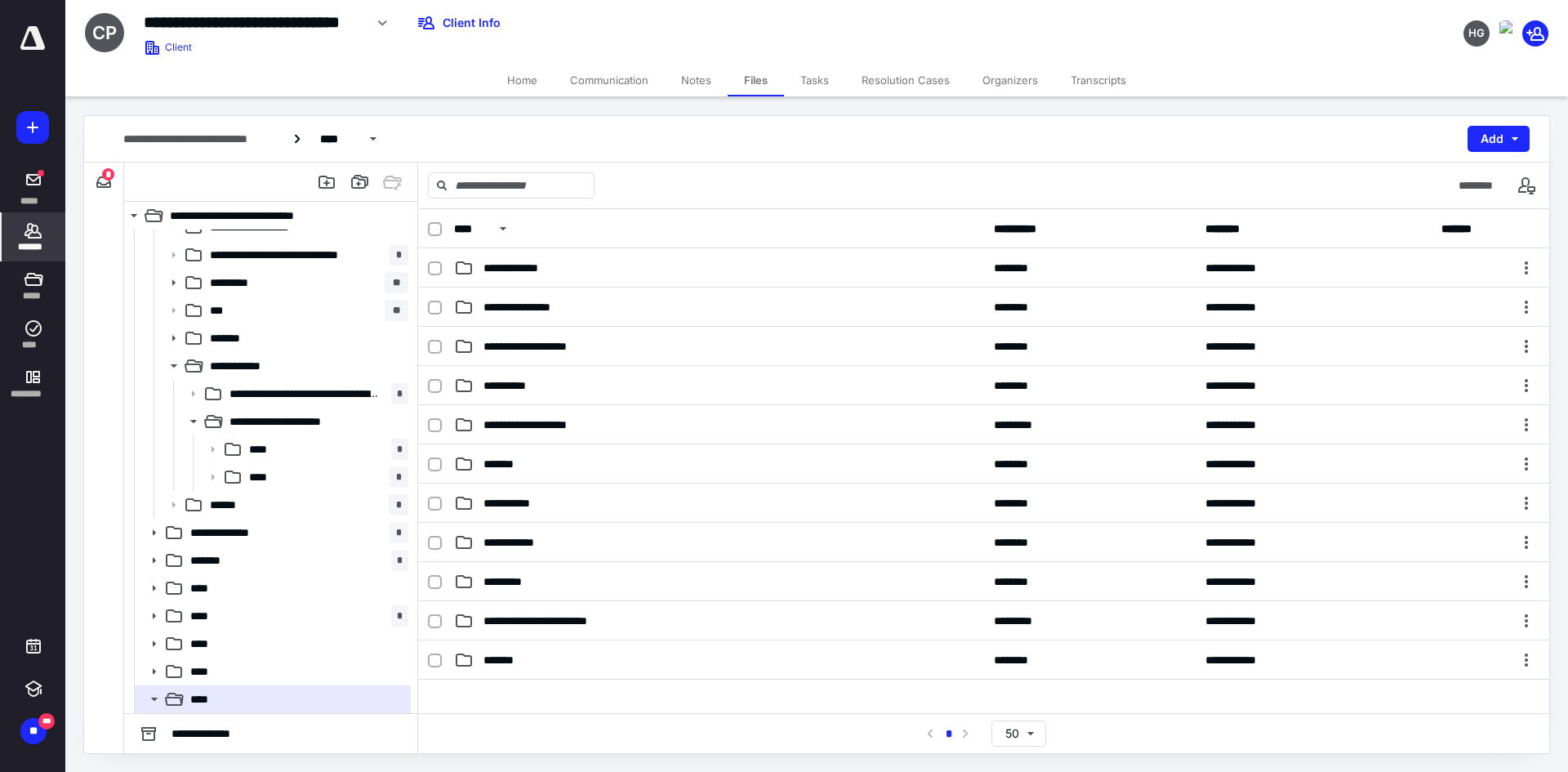 click 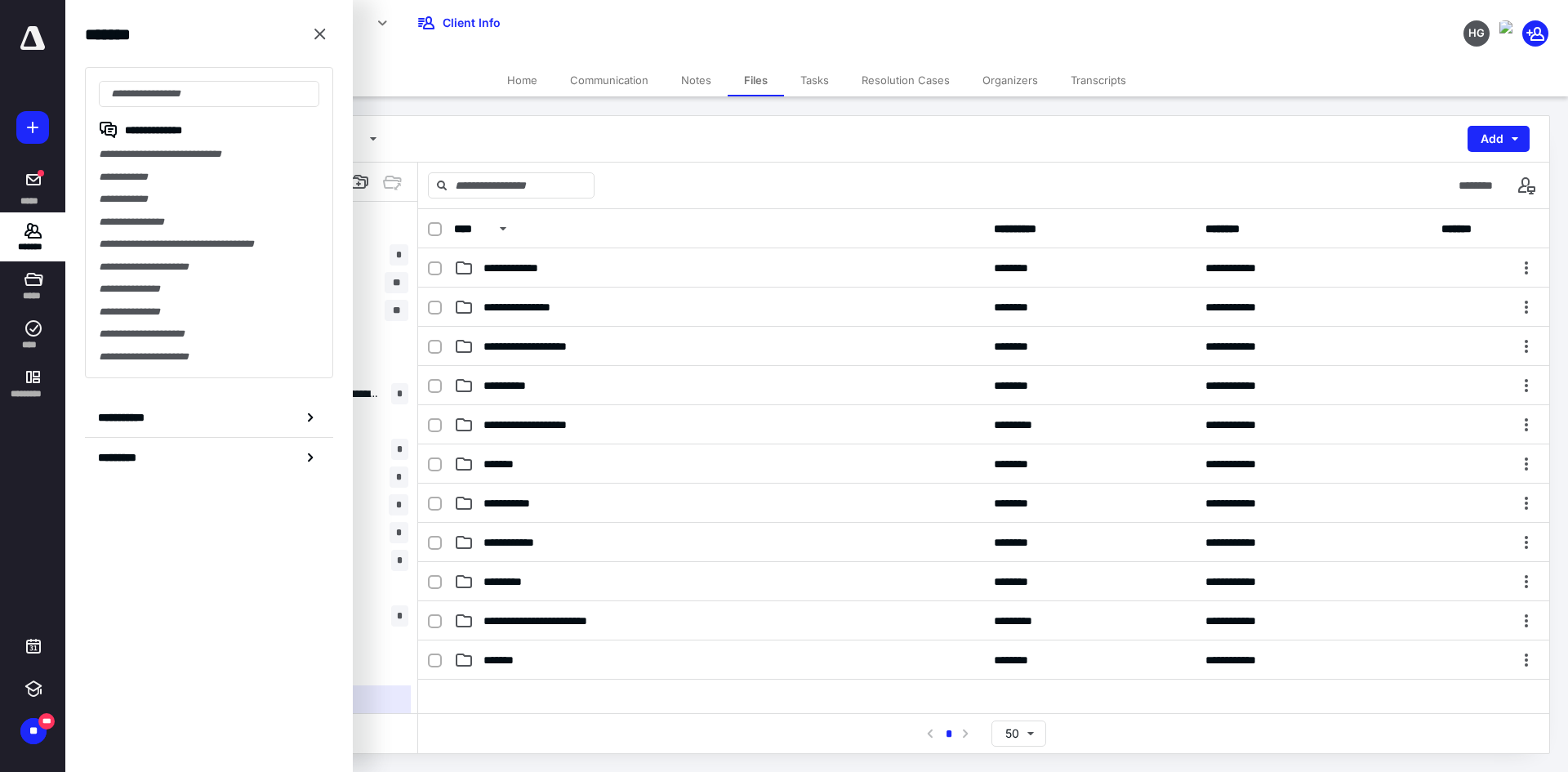 click on "**********" at bounding box center [209, 177] 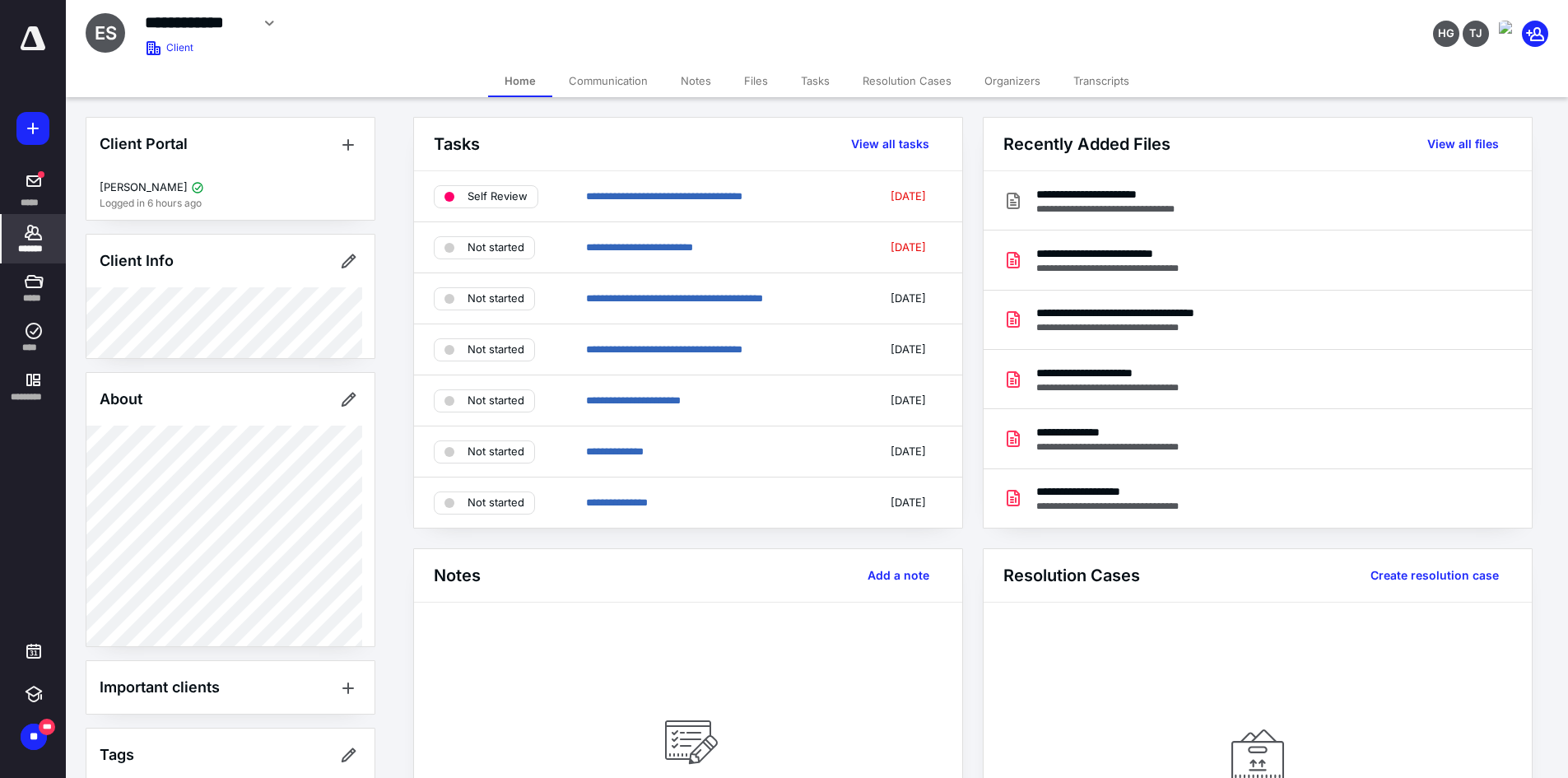 click on "Files" at bounding box center [756, 81] 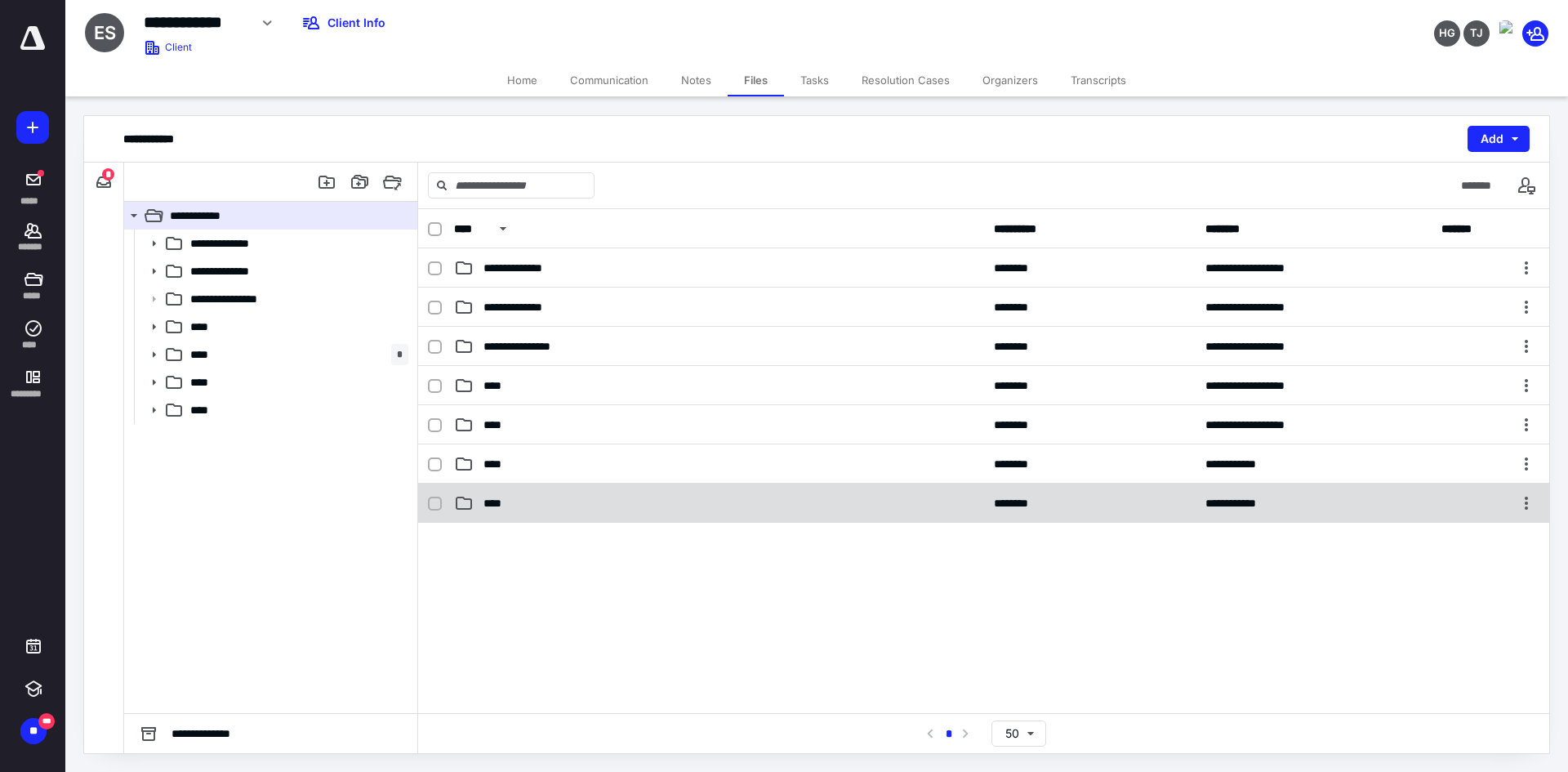 click 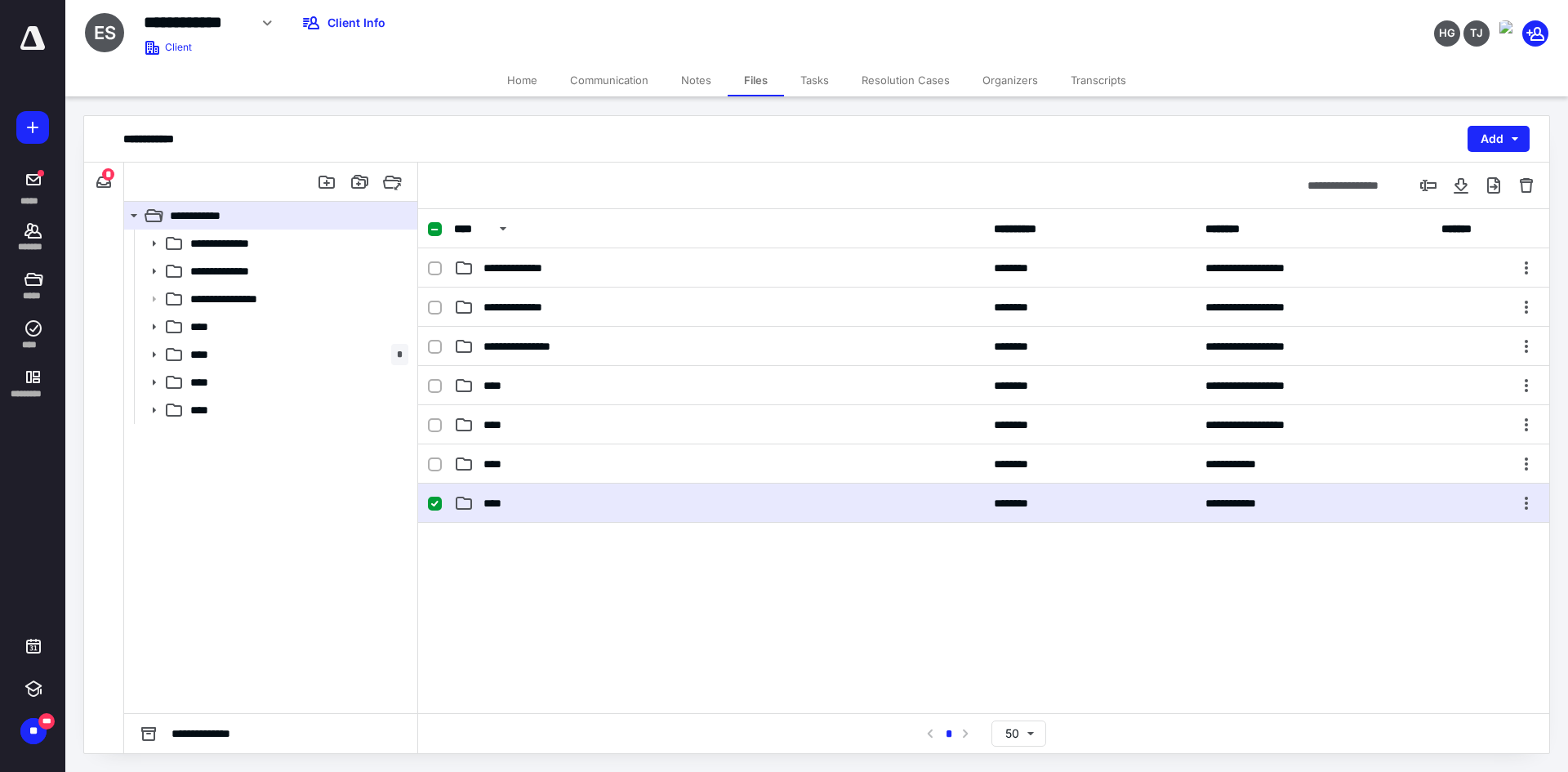 click 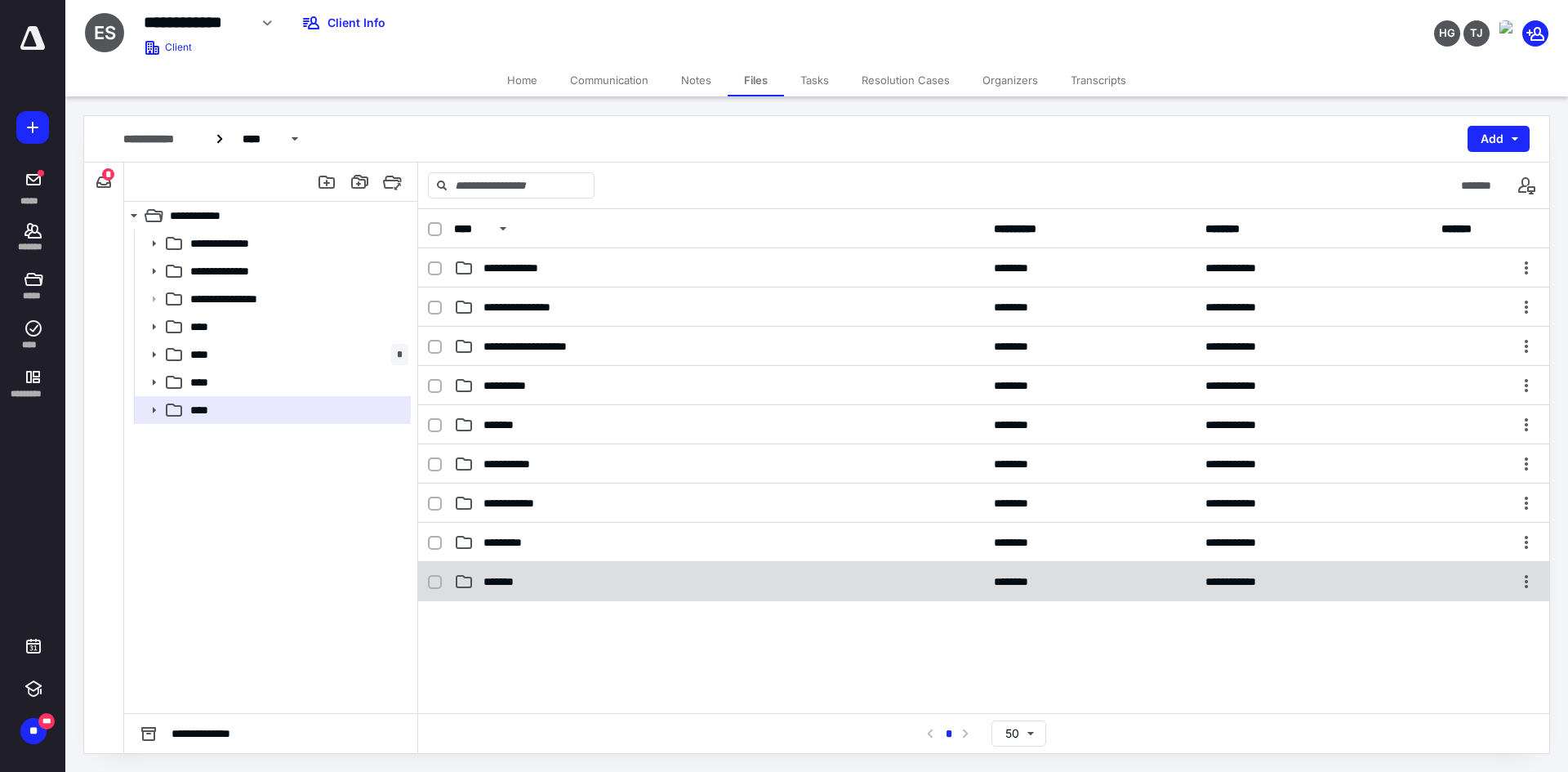click on "*******" at bounding box center (505, 582) 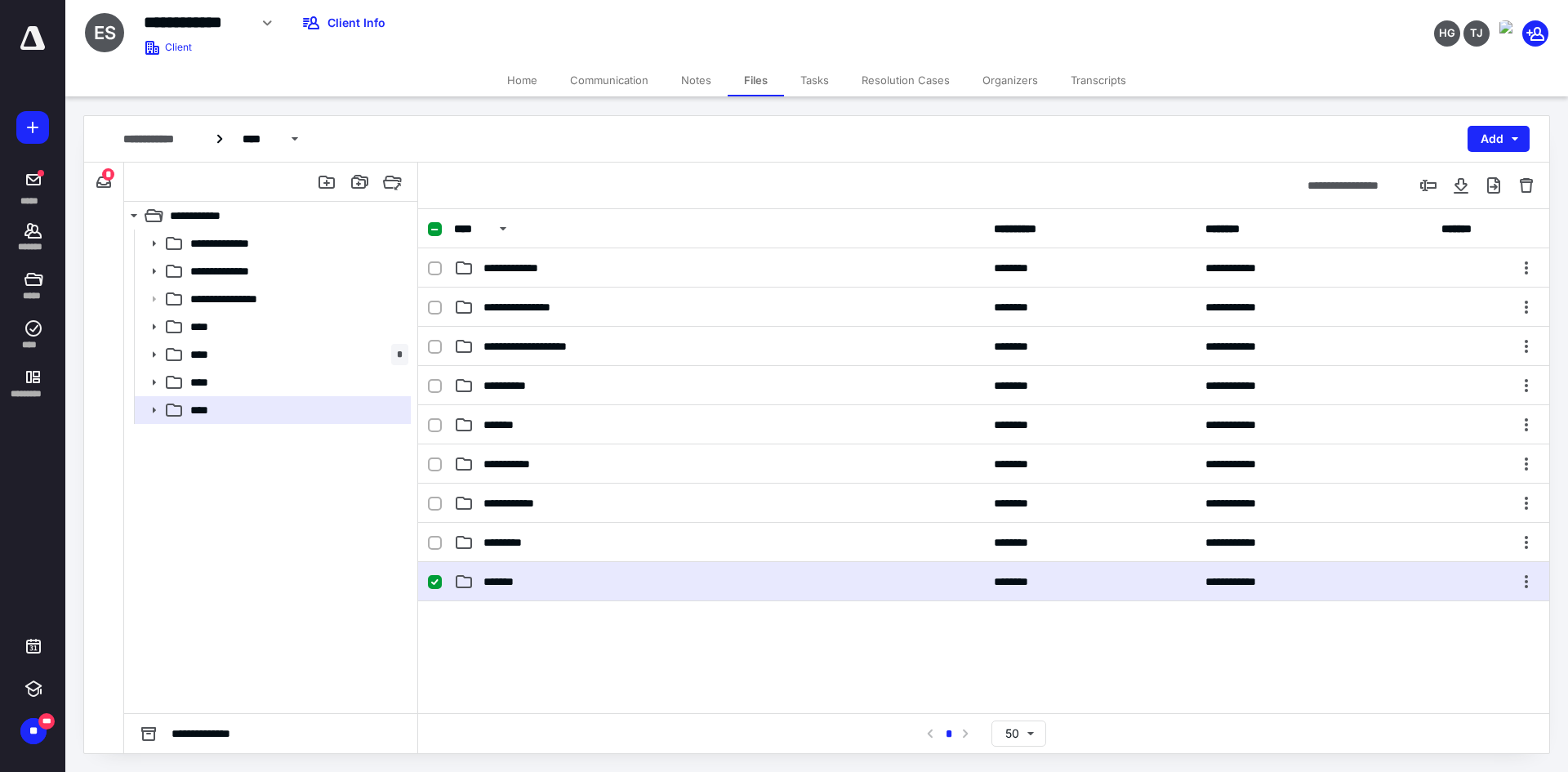 click on "*******" at bounding box center [505, 582] 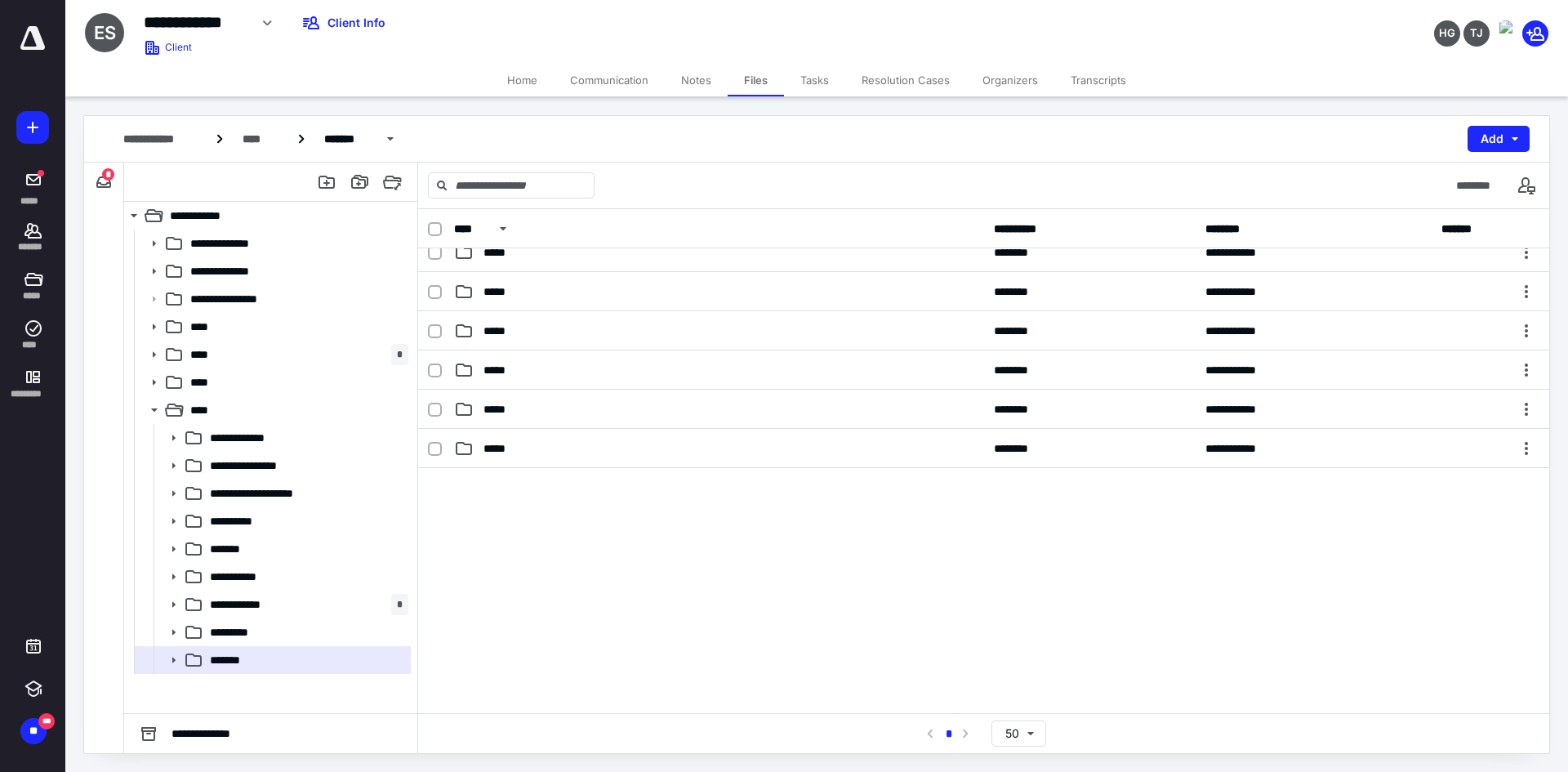 scroll, scrollTop: 0, scrollLeft: 0, axis: both 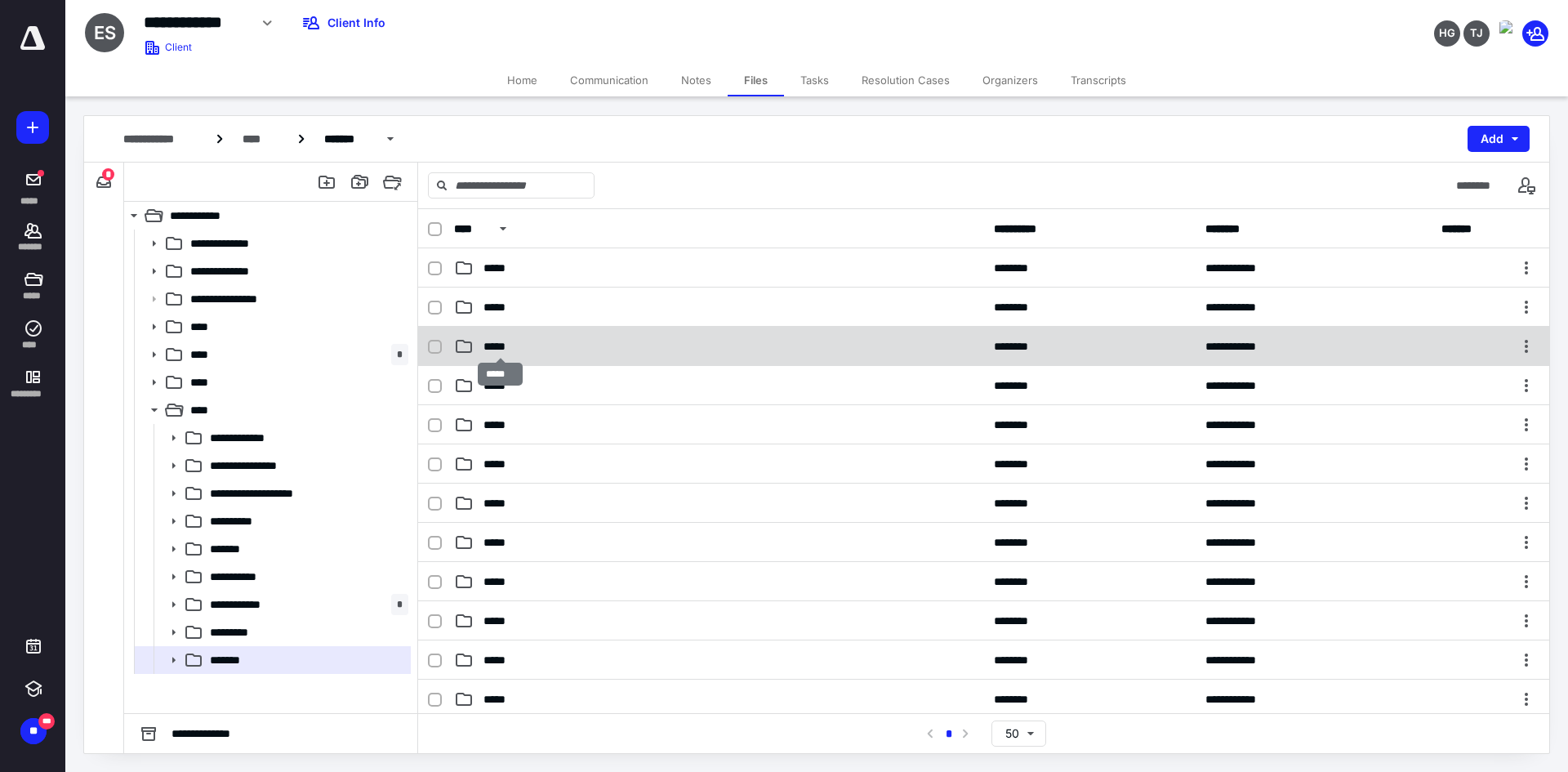 click on "*****" at bounding box center [500, 346] 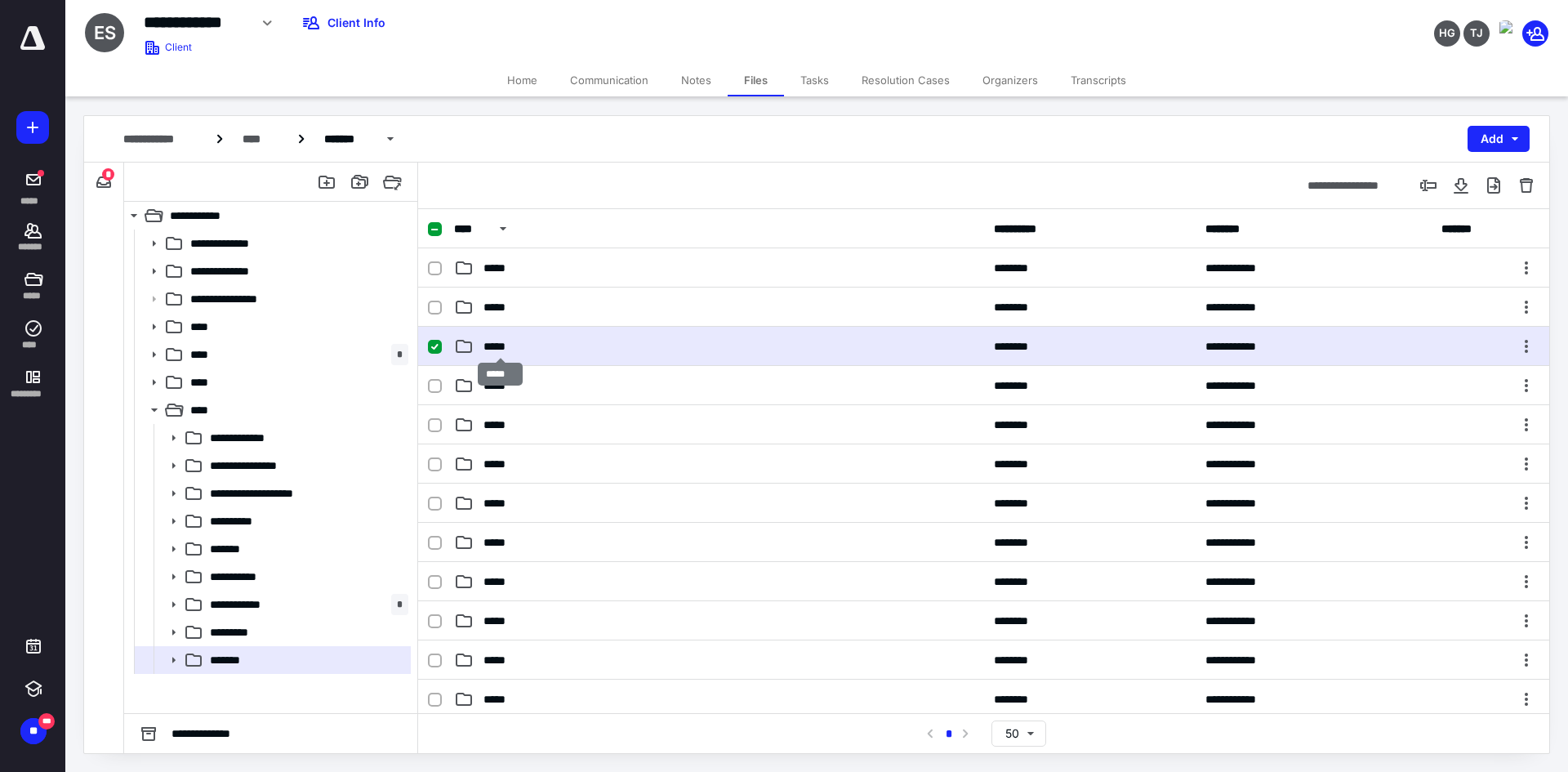click on "*****" at bounding box center (500, 346) 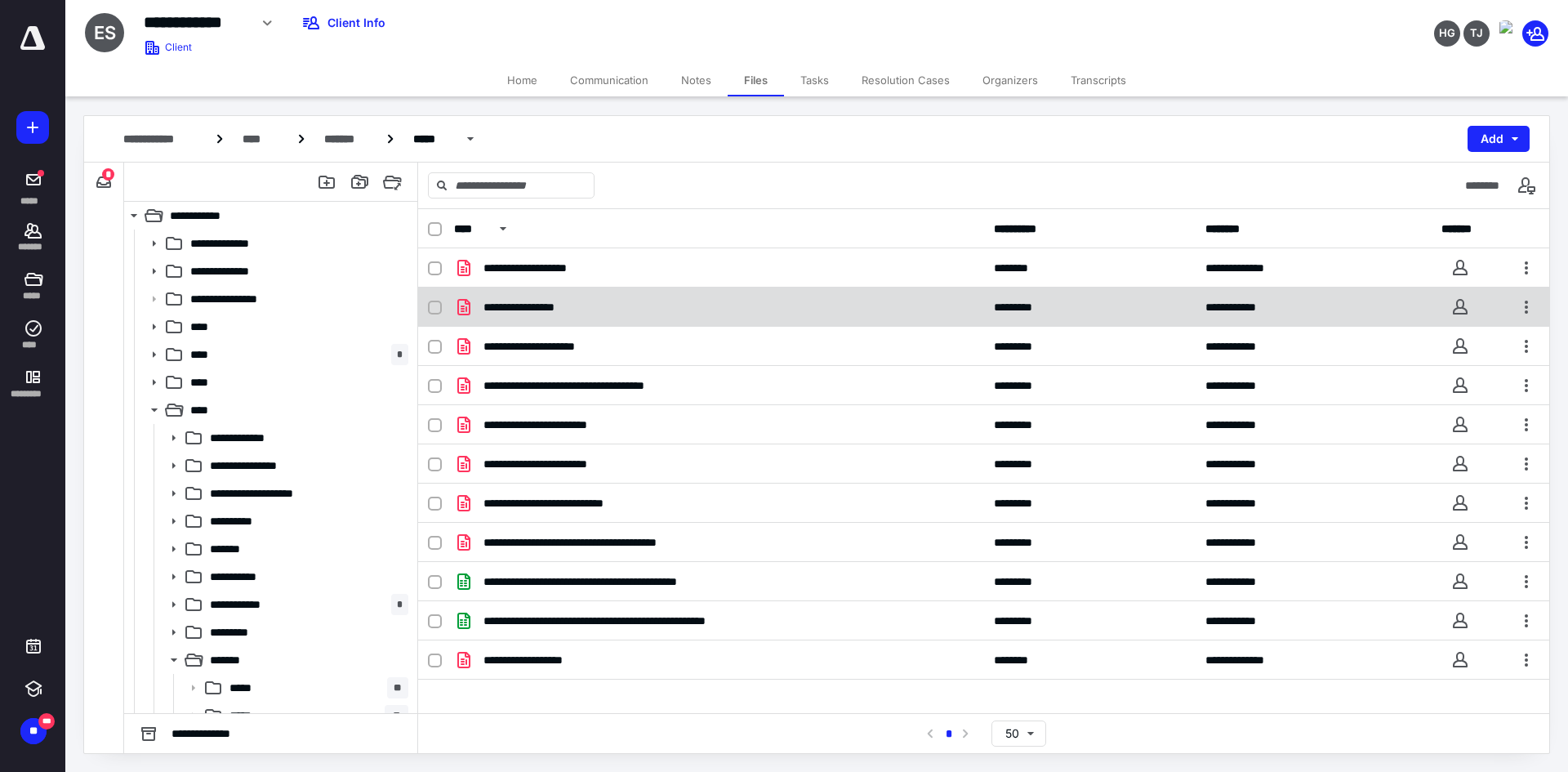 click on "**********" at bounding box center [983, 307] 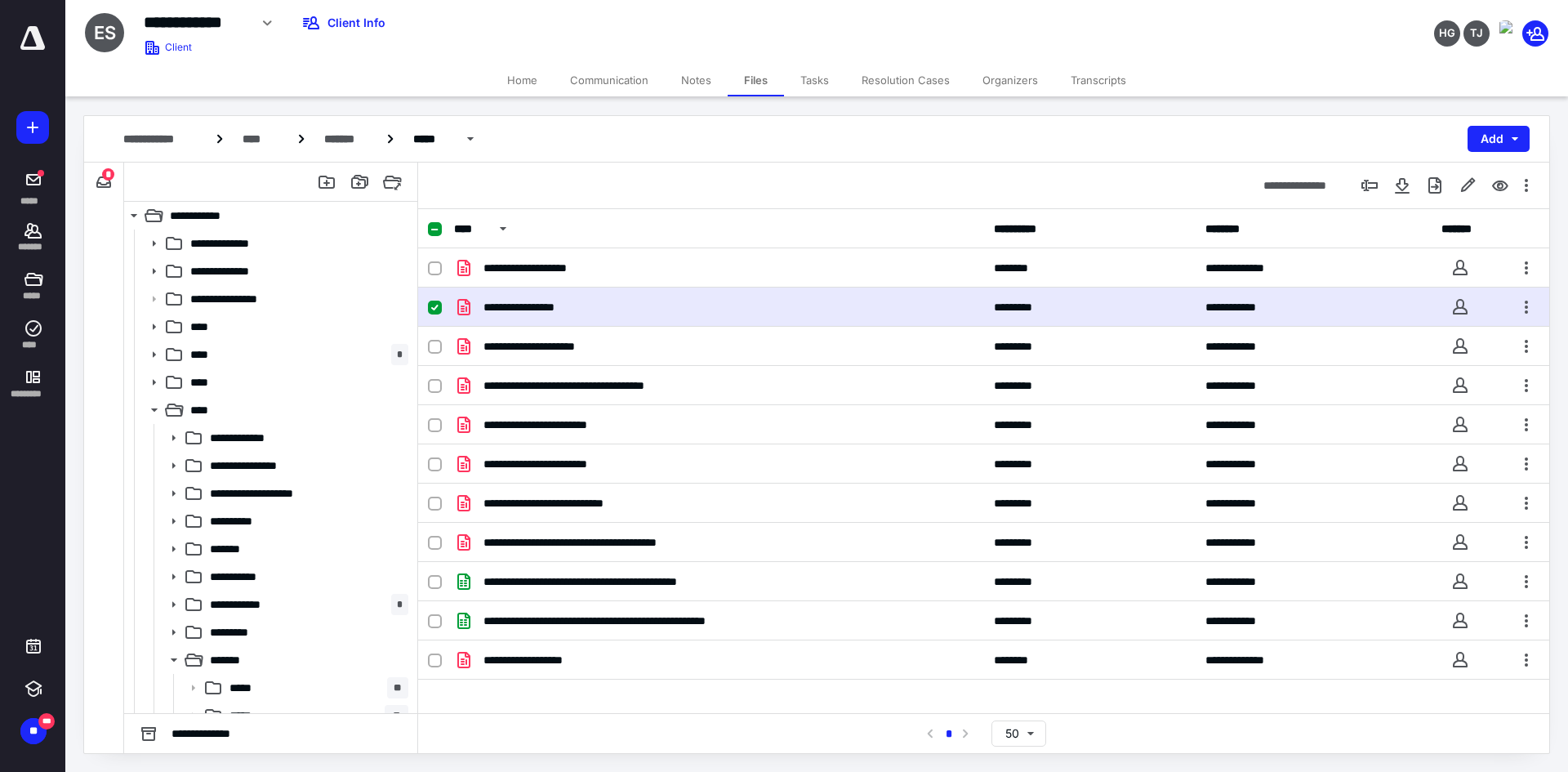 click on "**********" at bounding box center (983, 307) 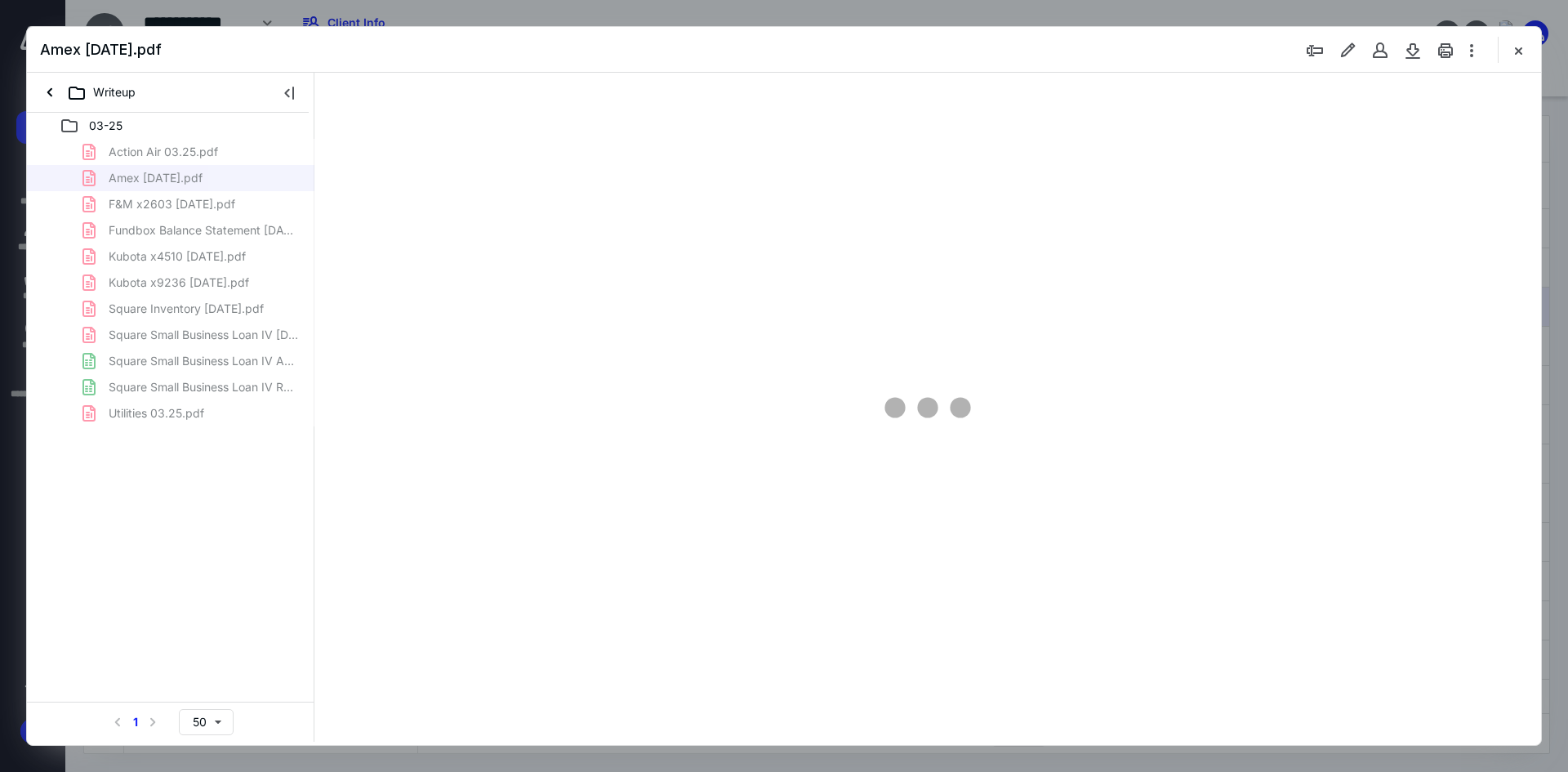scroll, scrollTop: 0, scrollLeft: 0, axis: both 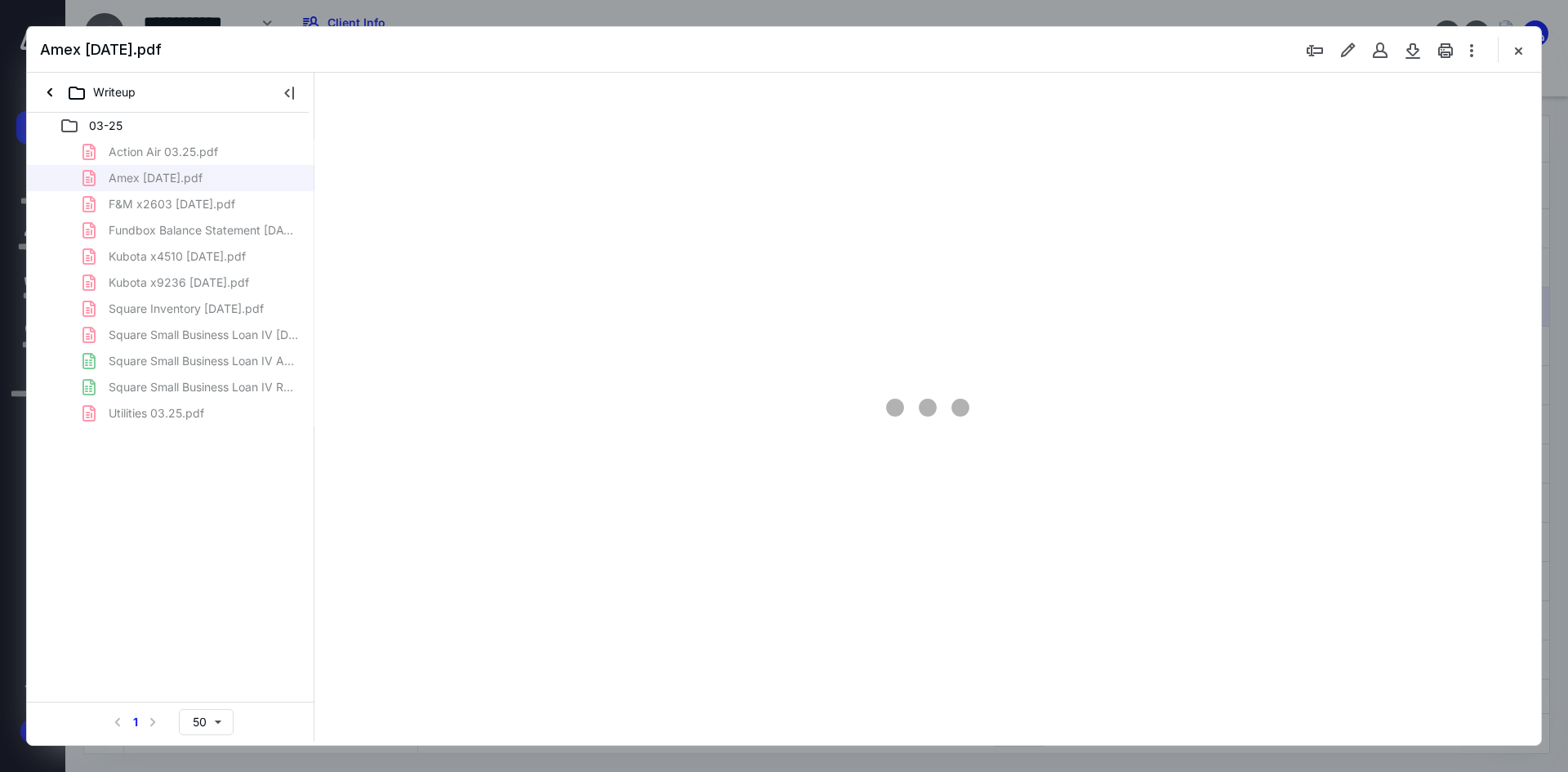 type on "93" 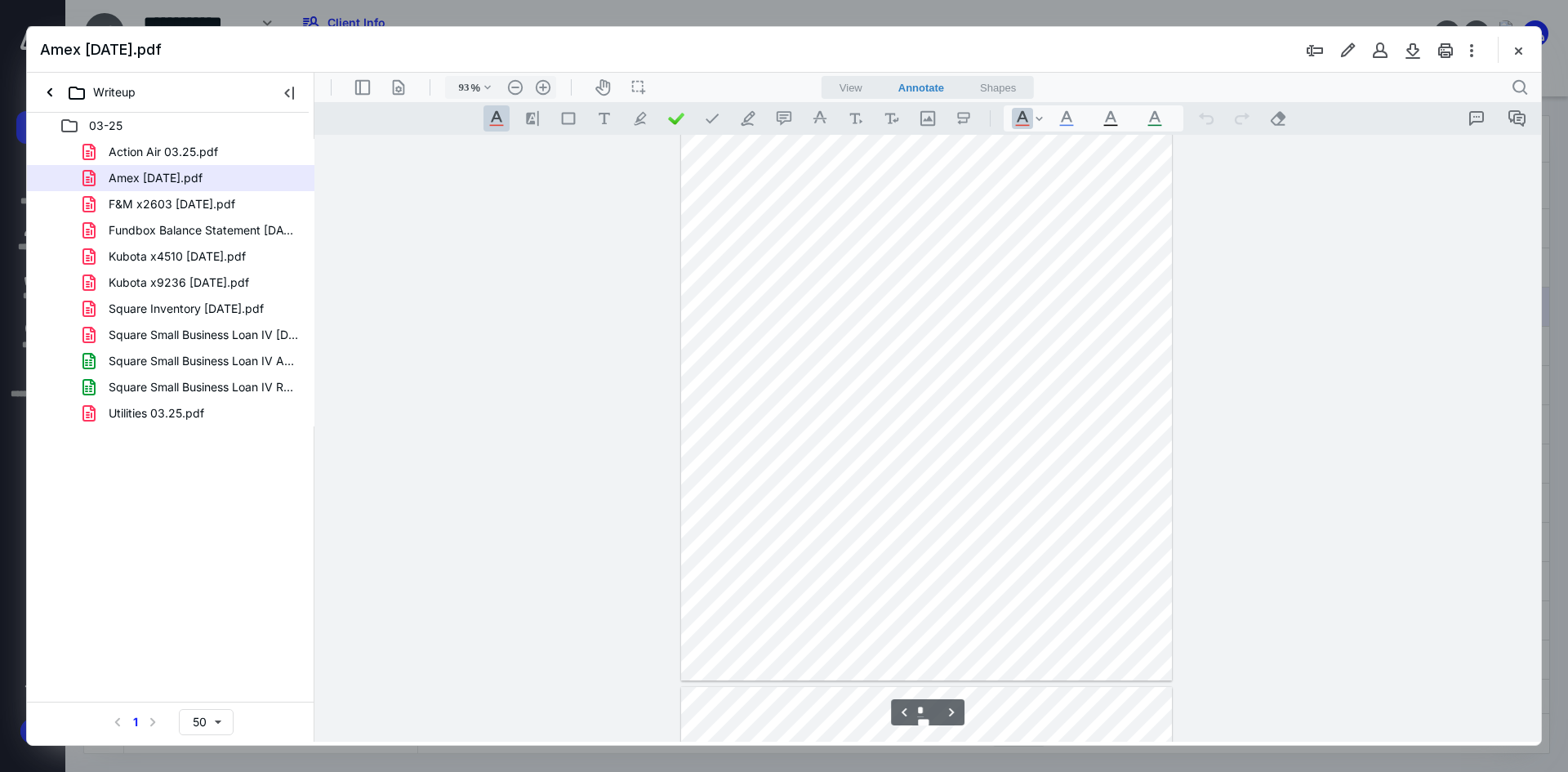 scroll, scrollTop: 1797, scrollLeft: 0, axis: vertical 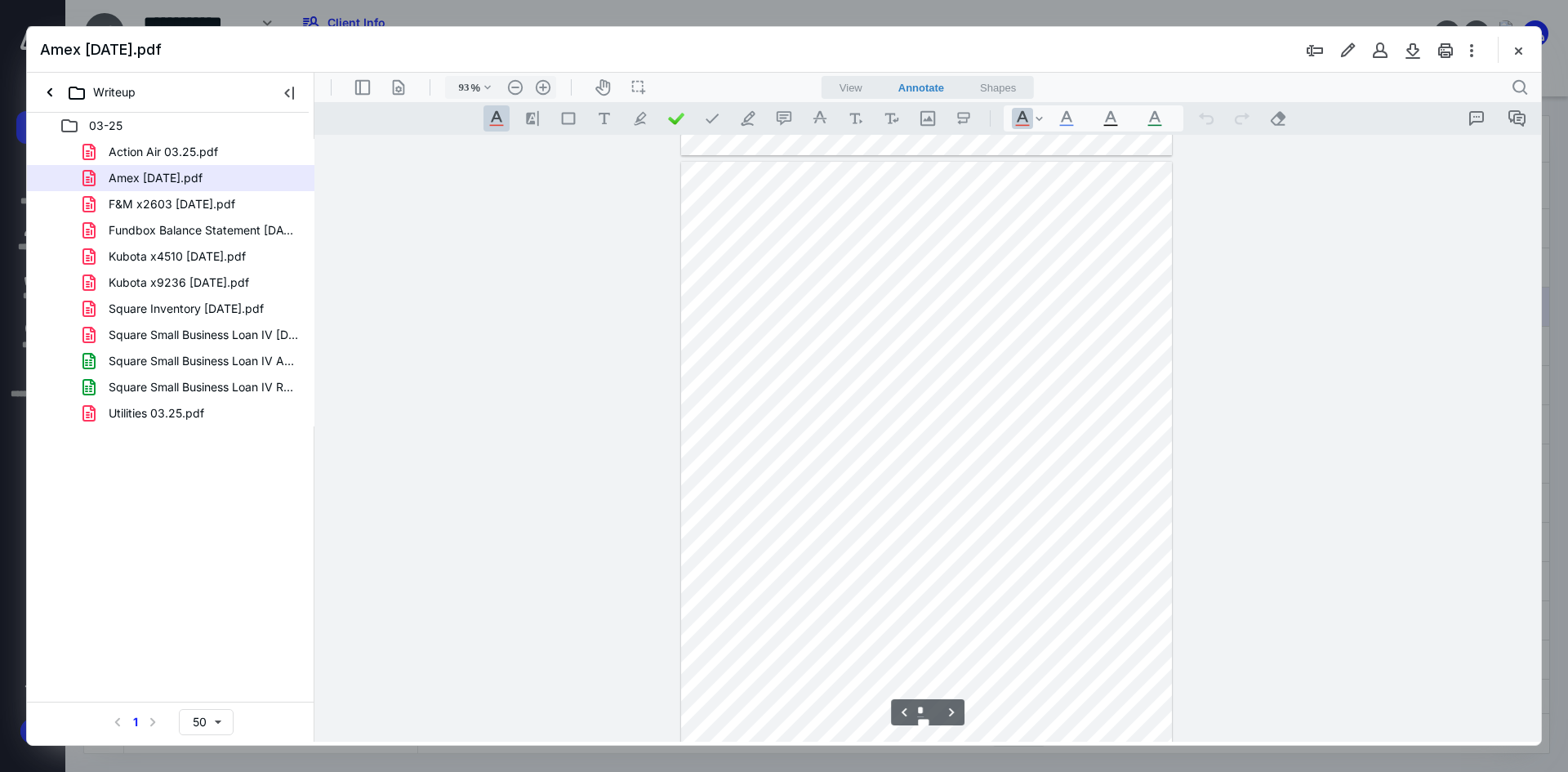 type on "*" 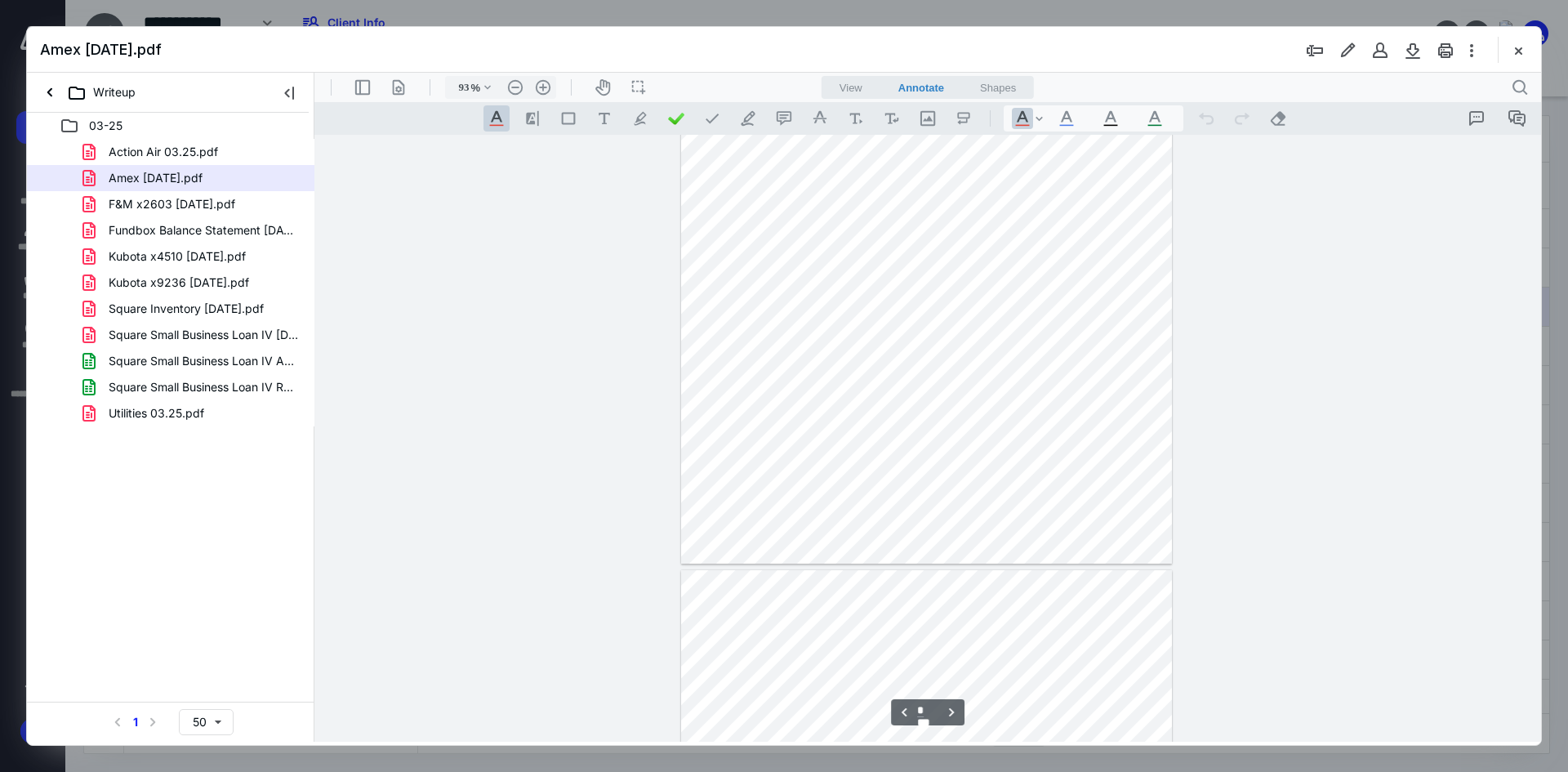 scroll, scrollTop: 1307, scrollLeft: 0, axis: vertical 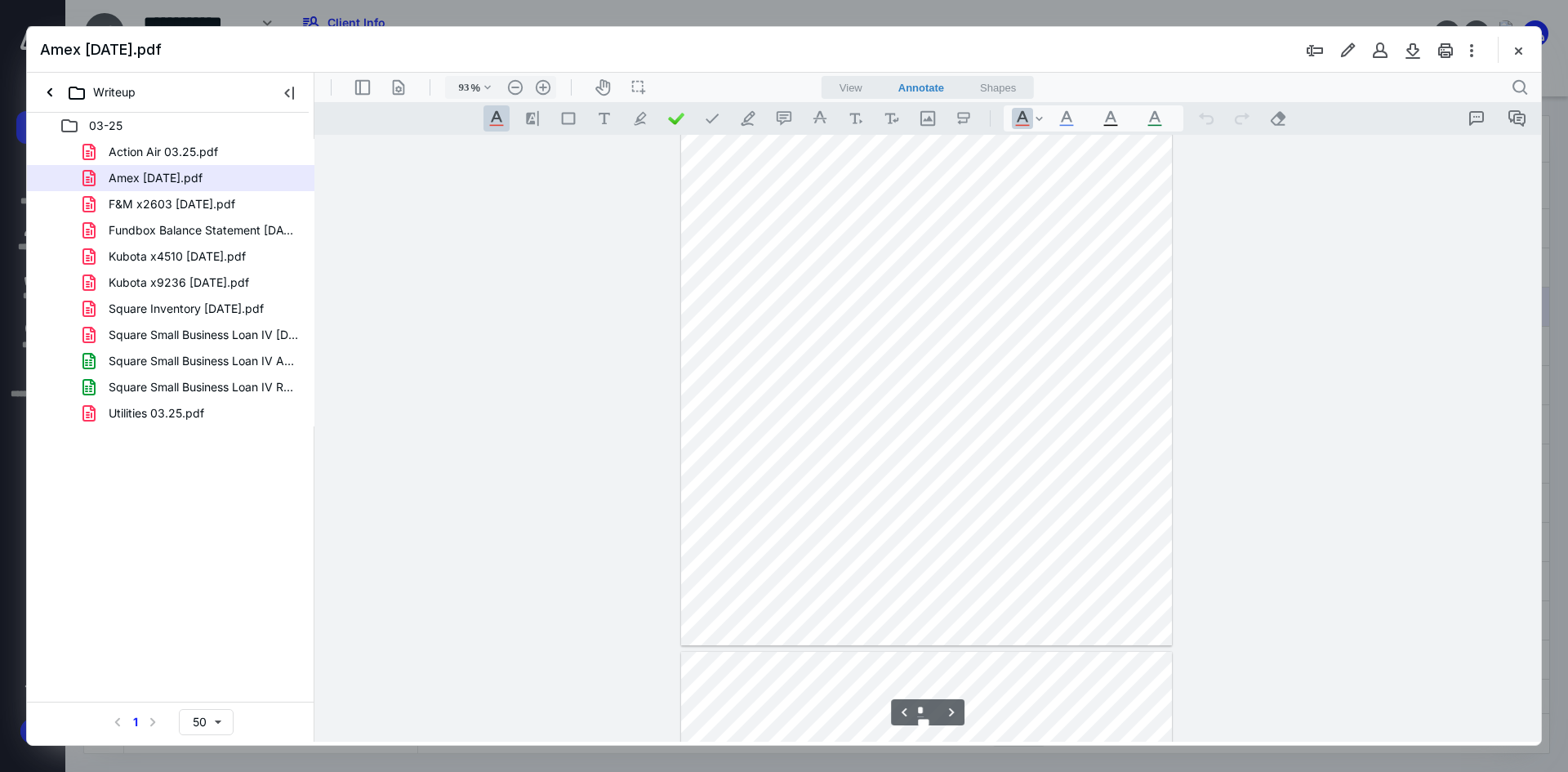 click at bounding box center (1518, 50) 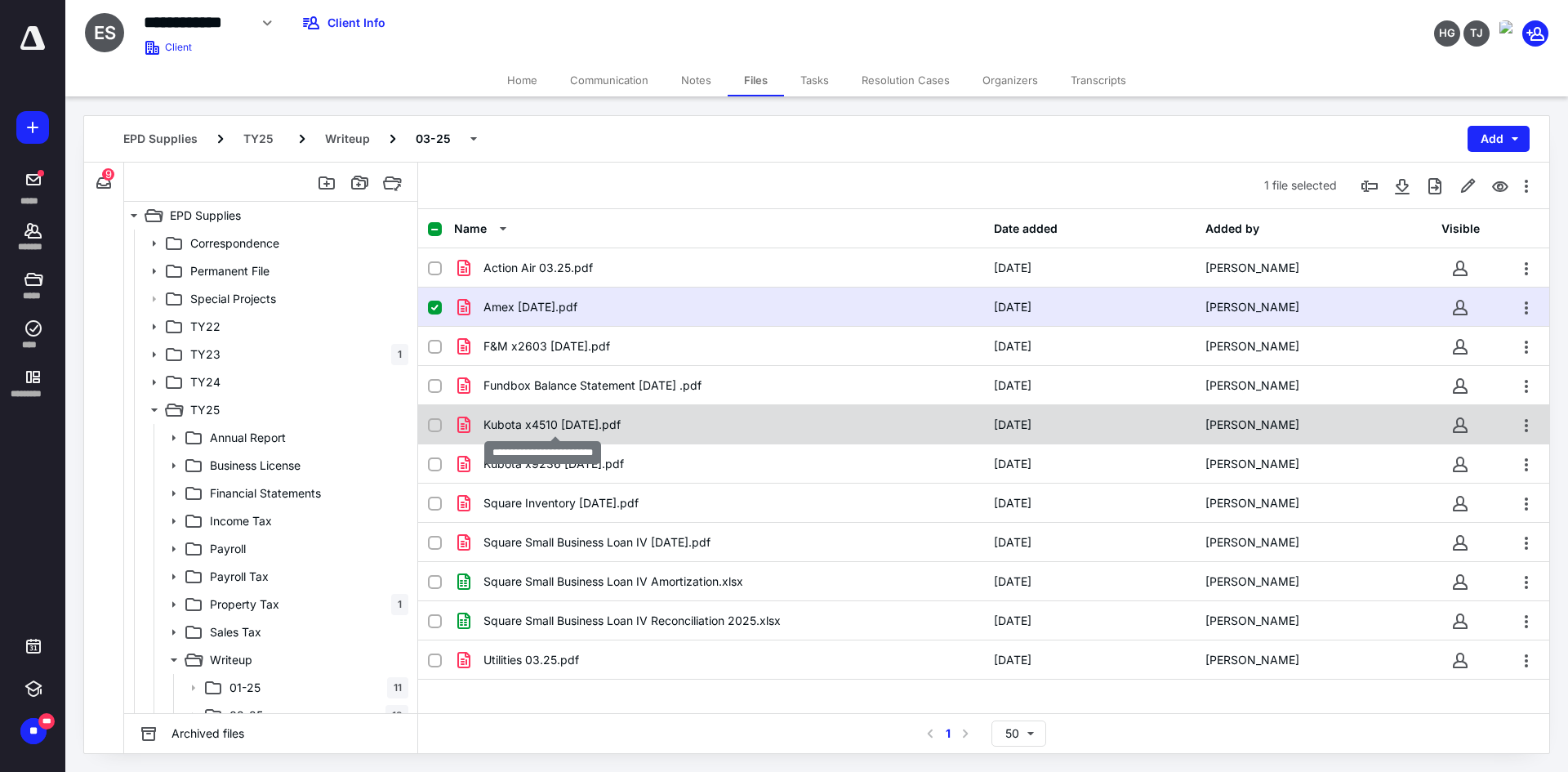 click on "Kubota x4510 [DATE].pdf" at bounding box center [552, 425] 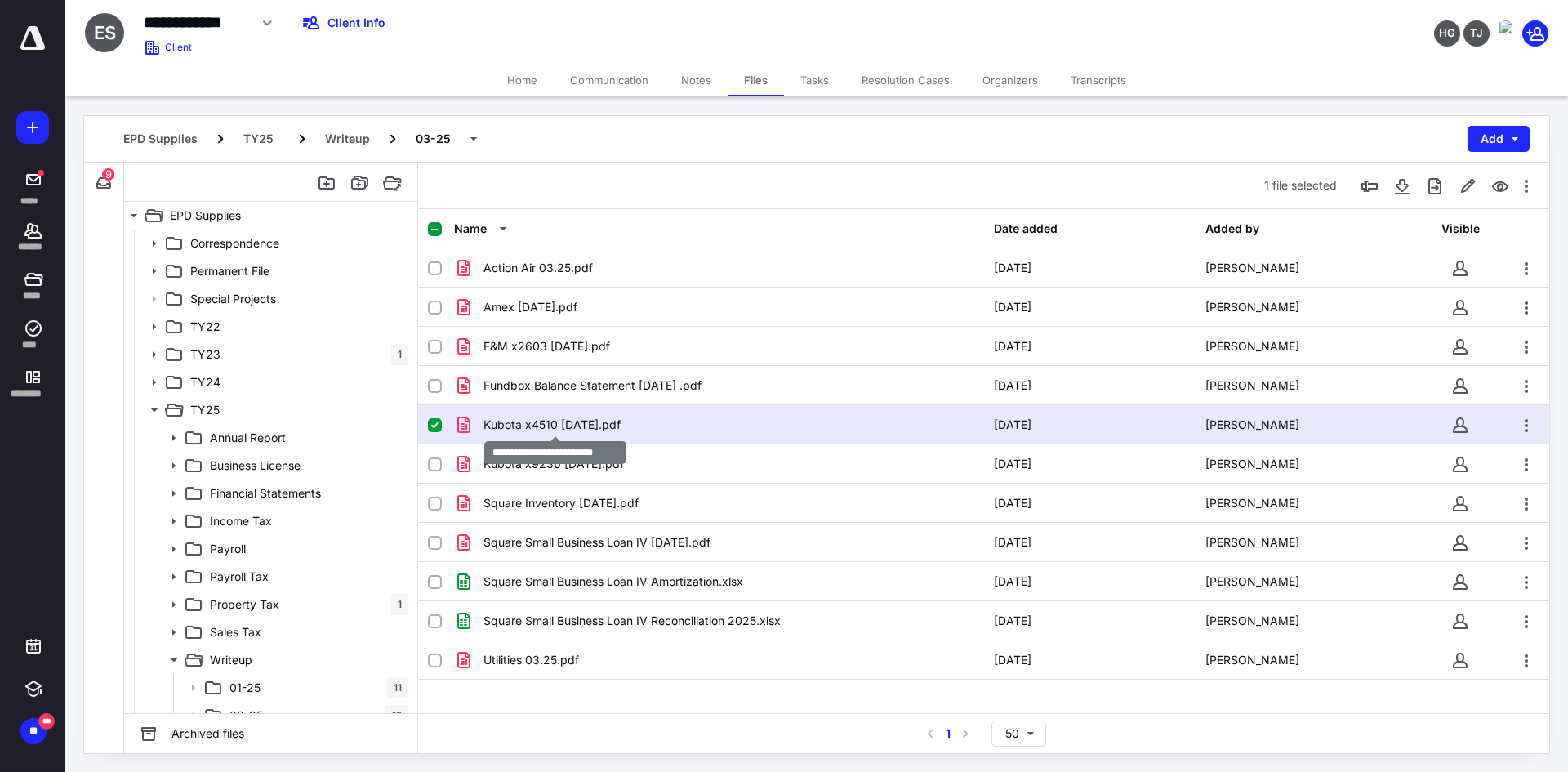 click on "Kubota x4510 [DATE].pdf" at bounding box center [552, 425] 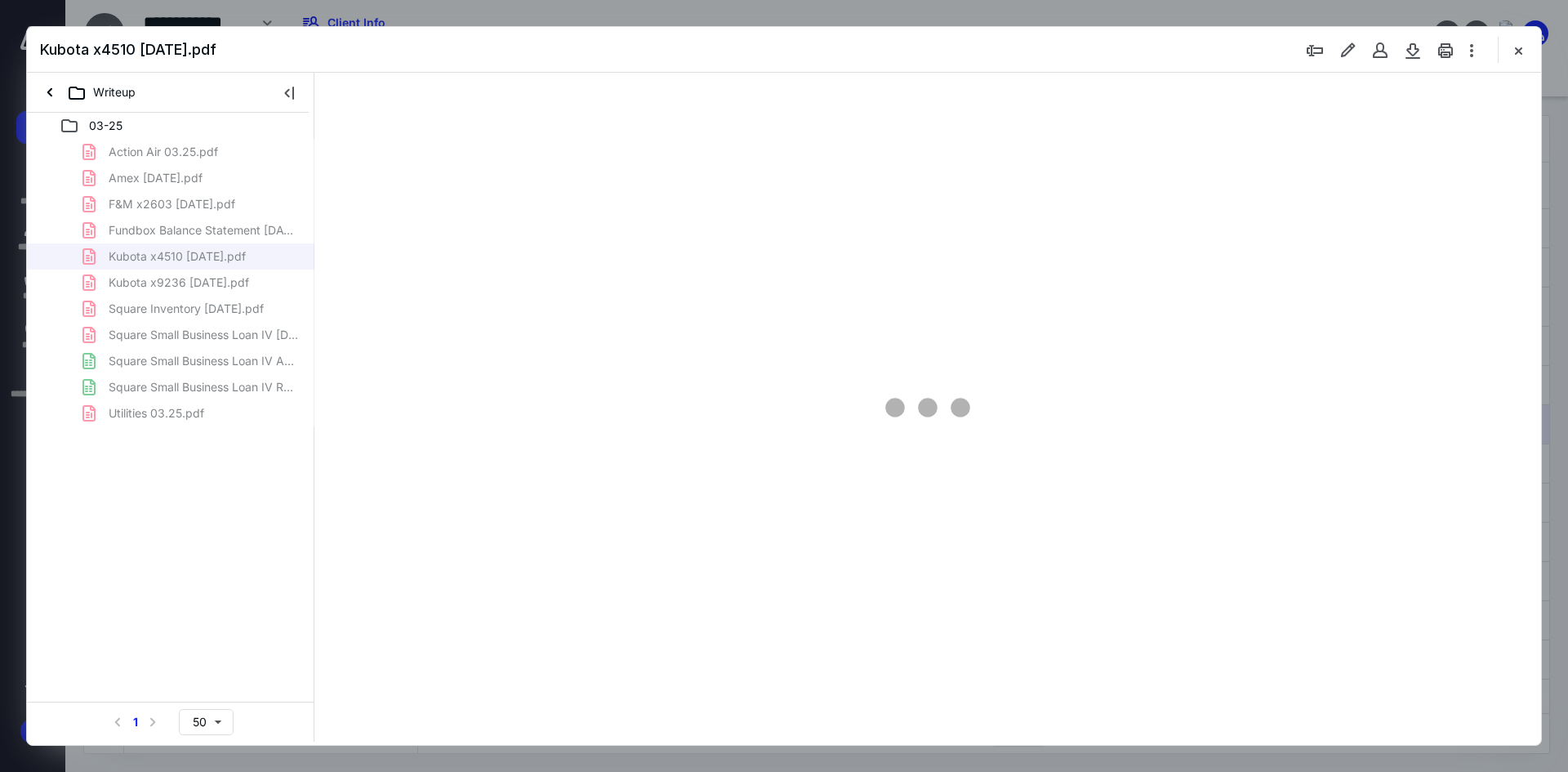 scroll, scrollTop: 0, scrollLeft: 0, axis: both 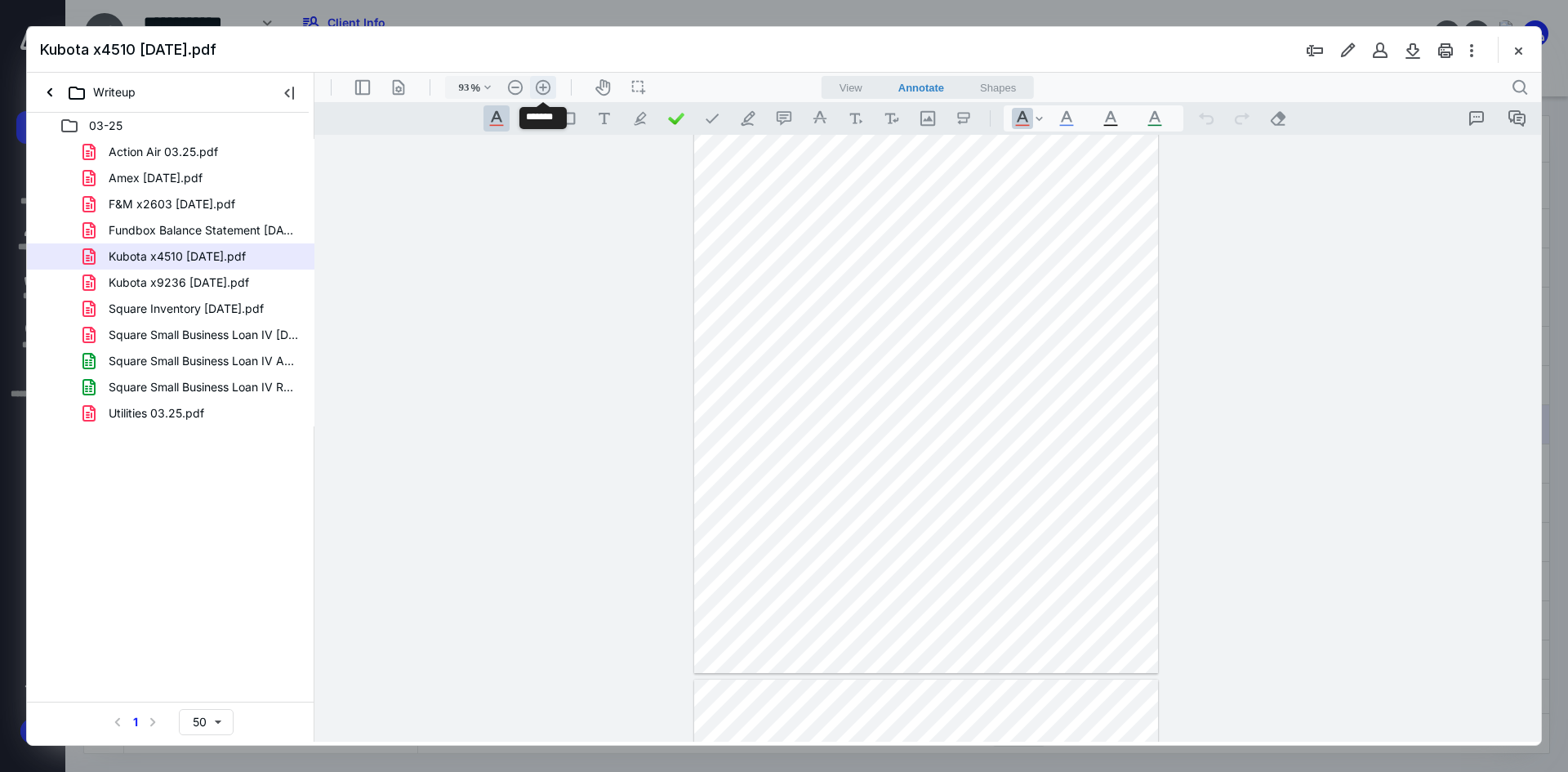 click on ".cls-1{fill:#abb0c4;} icon - header - zoom - in - line" at bounding box center [543, 87] 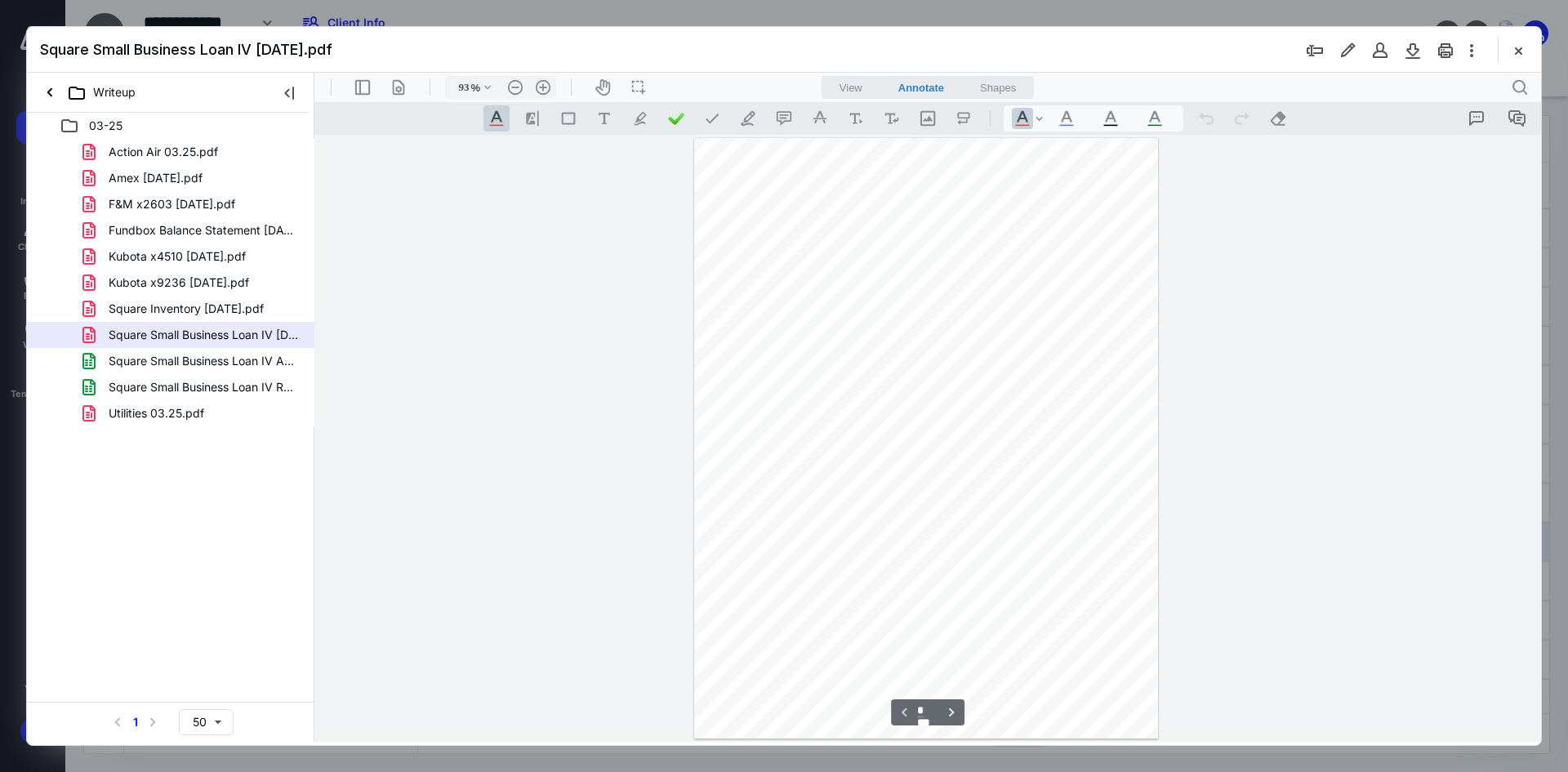 scroll, scrollTop: 0, scrollLeft: 0, axis: both 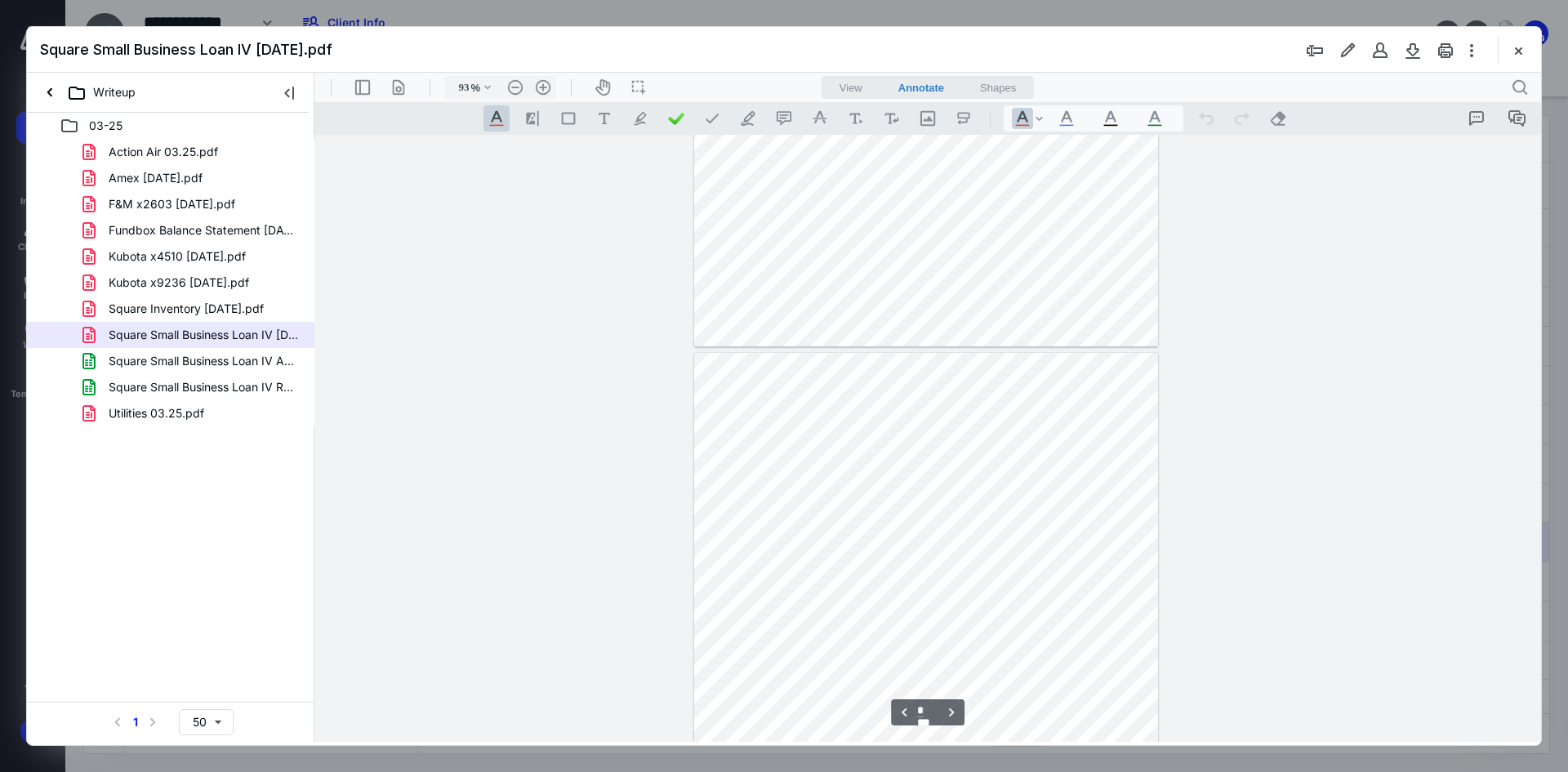 type on "*" 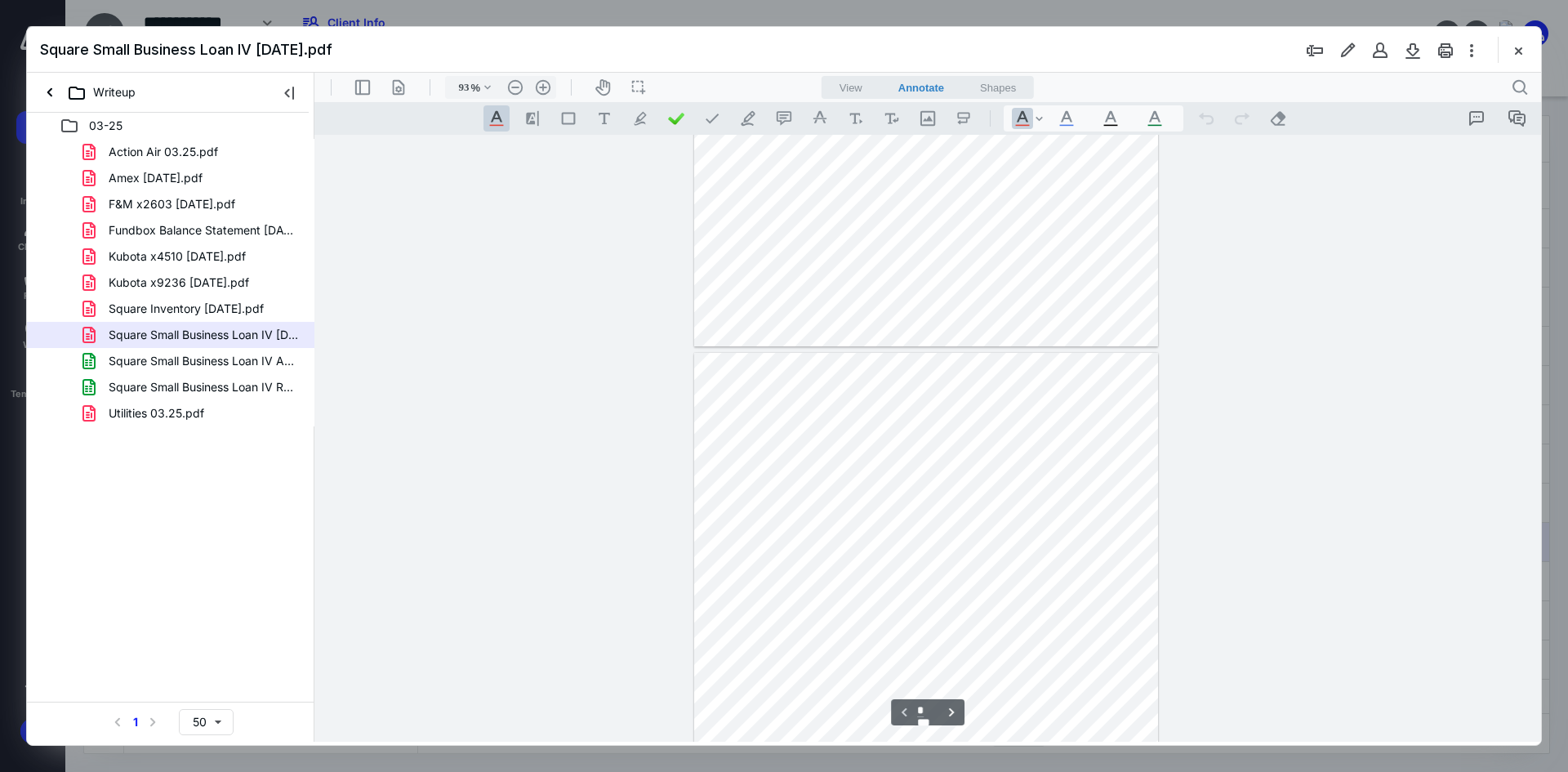 scroll, scrollTop: 0, scrollLeft: 0, axis: both 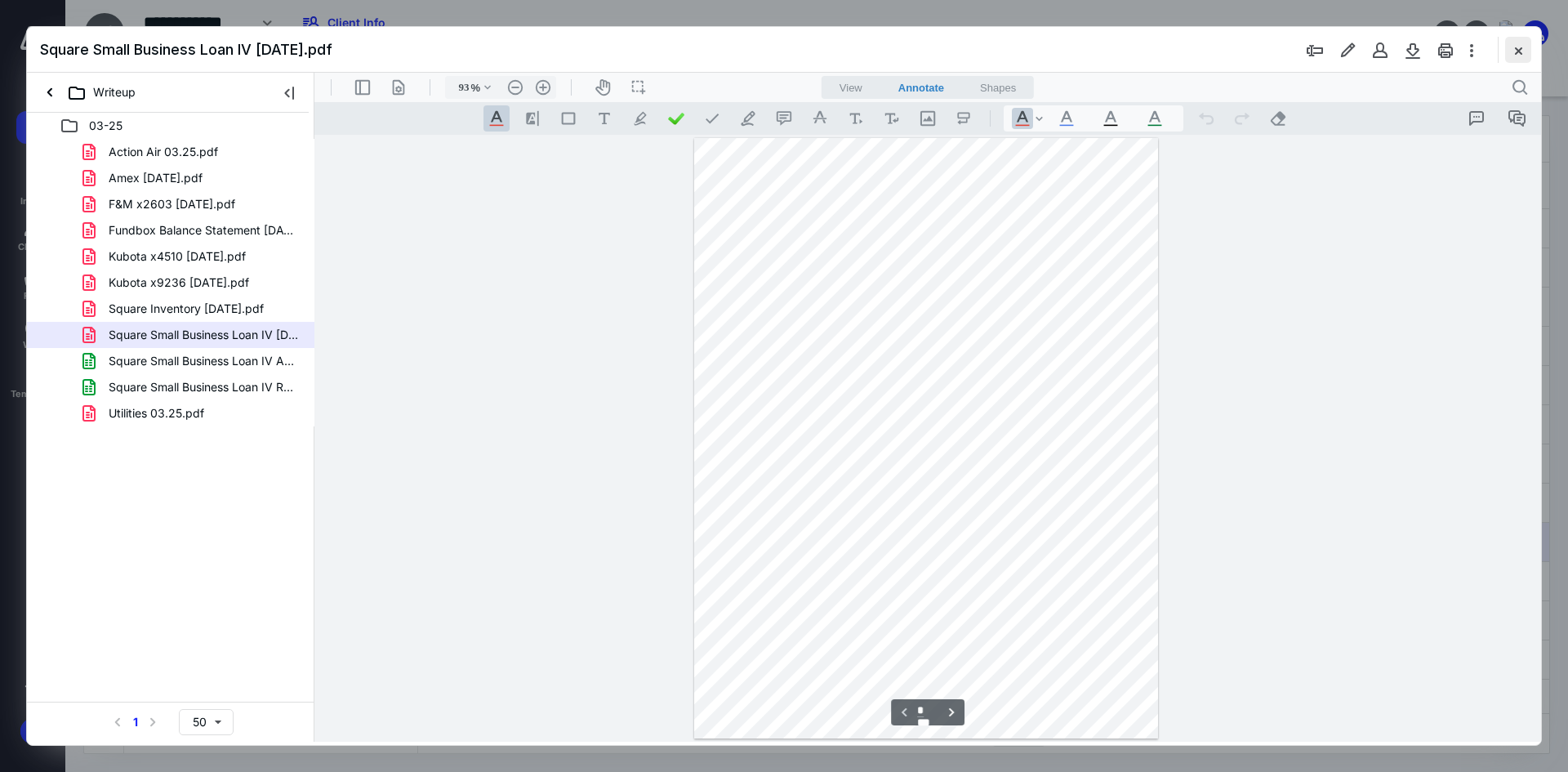 click at bounding box center (1518, 50) 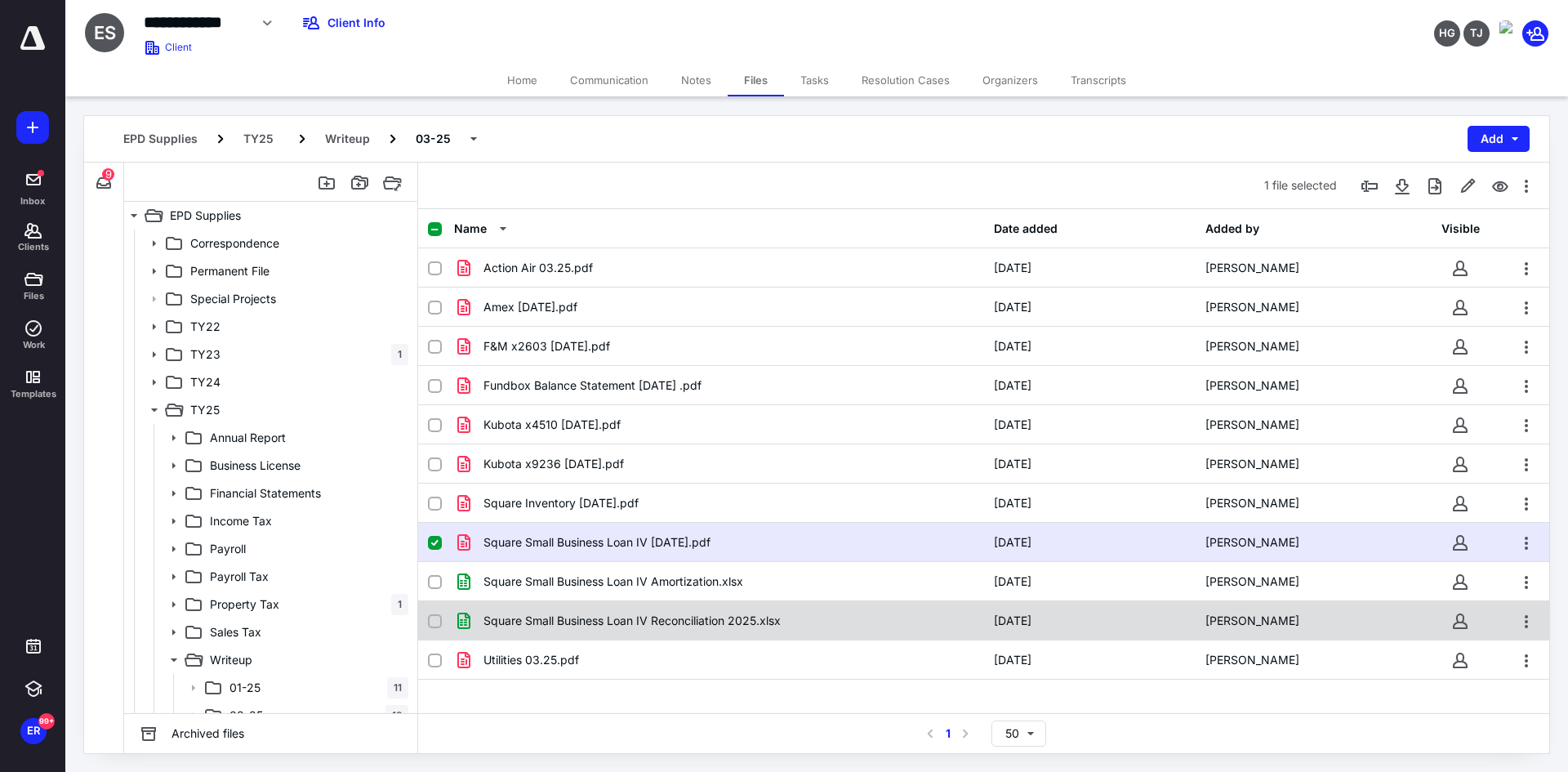 click on "Square Small Business Loan IV Reconciliation 2025.xlsx [DATE] [PERSON_NAME]" at bounding box center (983, 621) 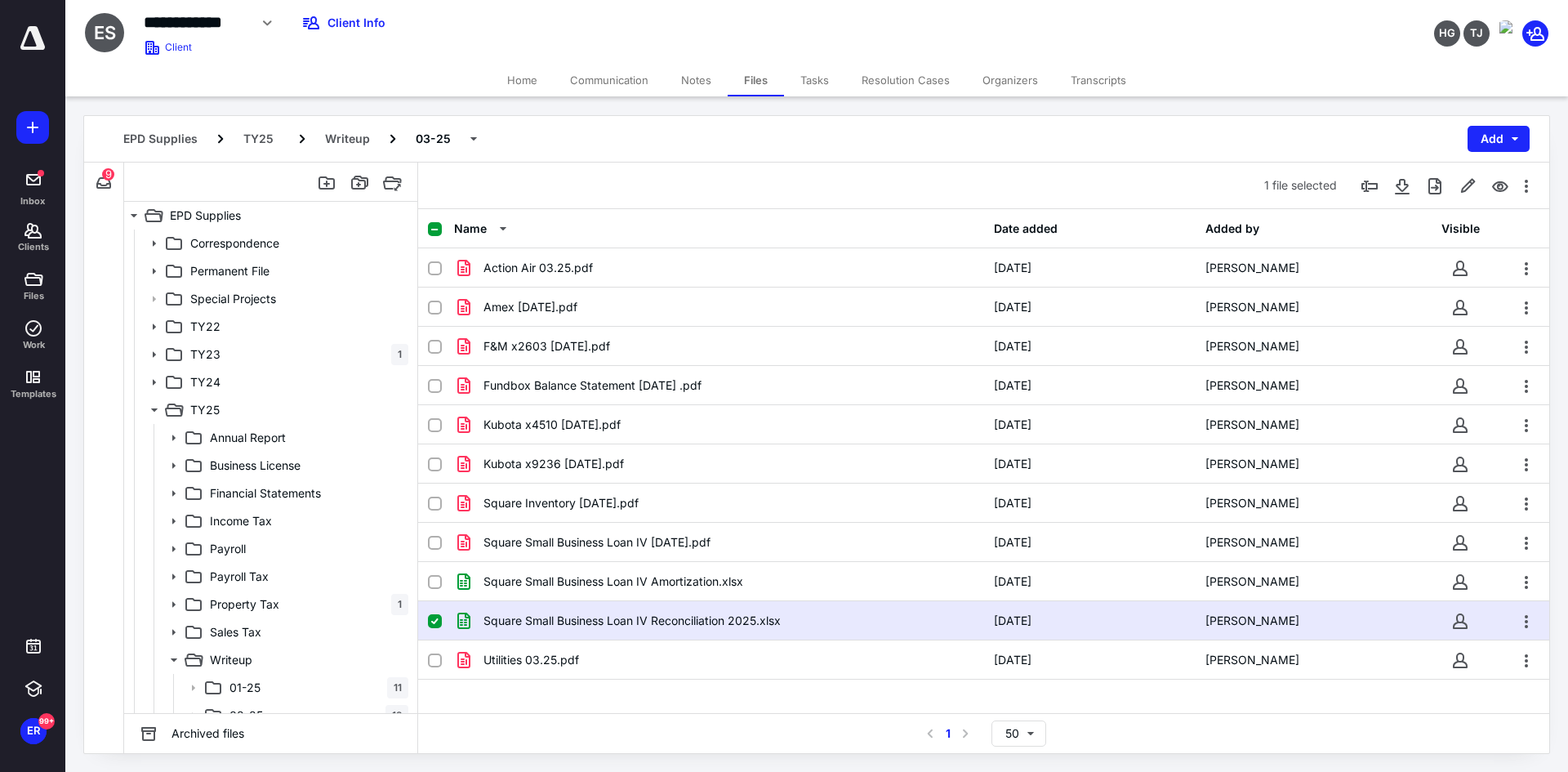 click on "Square Small Business Loan IV Reconciliation 2025.xlsx [DATE] [PERSON_NAME]" at bounding box center [983, 621] 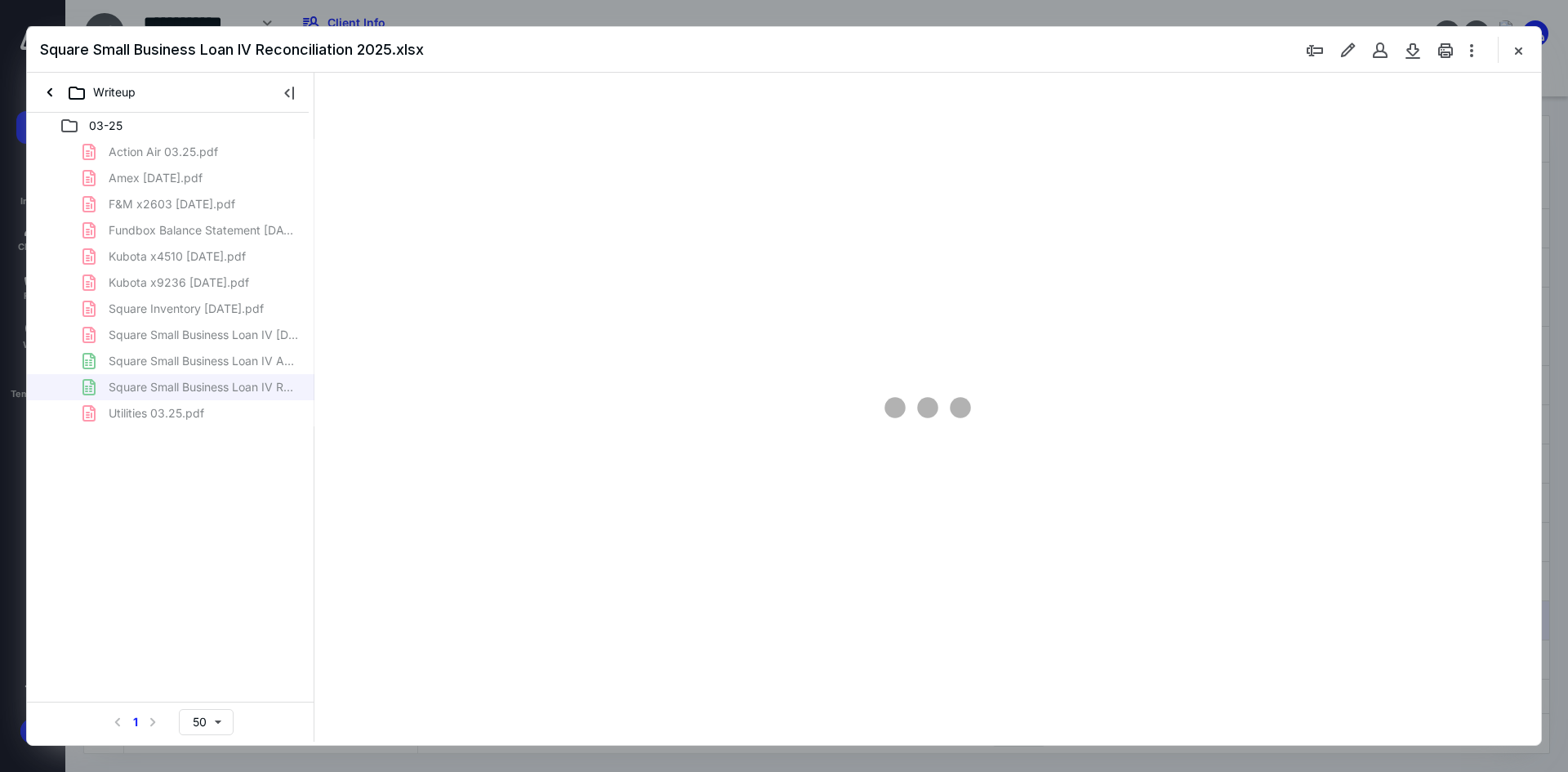 scroll, scrollTop: 0, scrollLeft: 0, axis: both 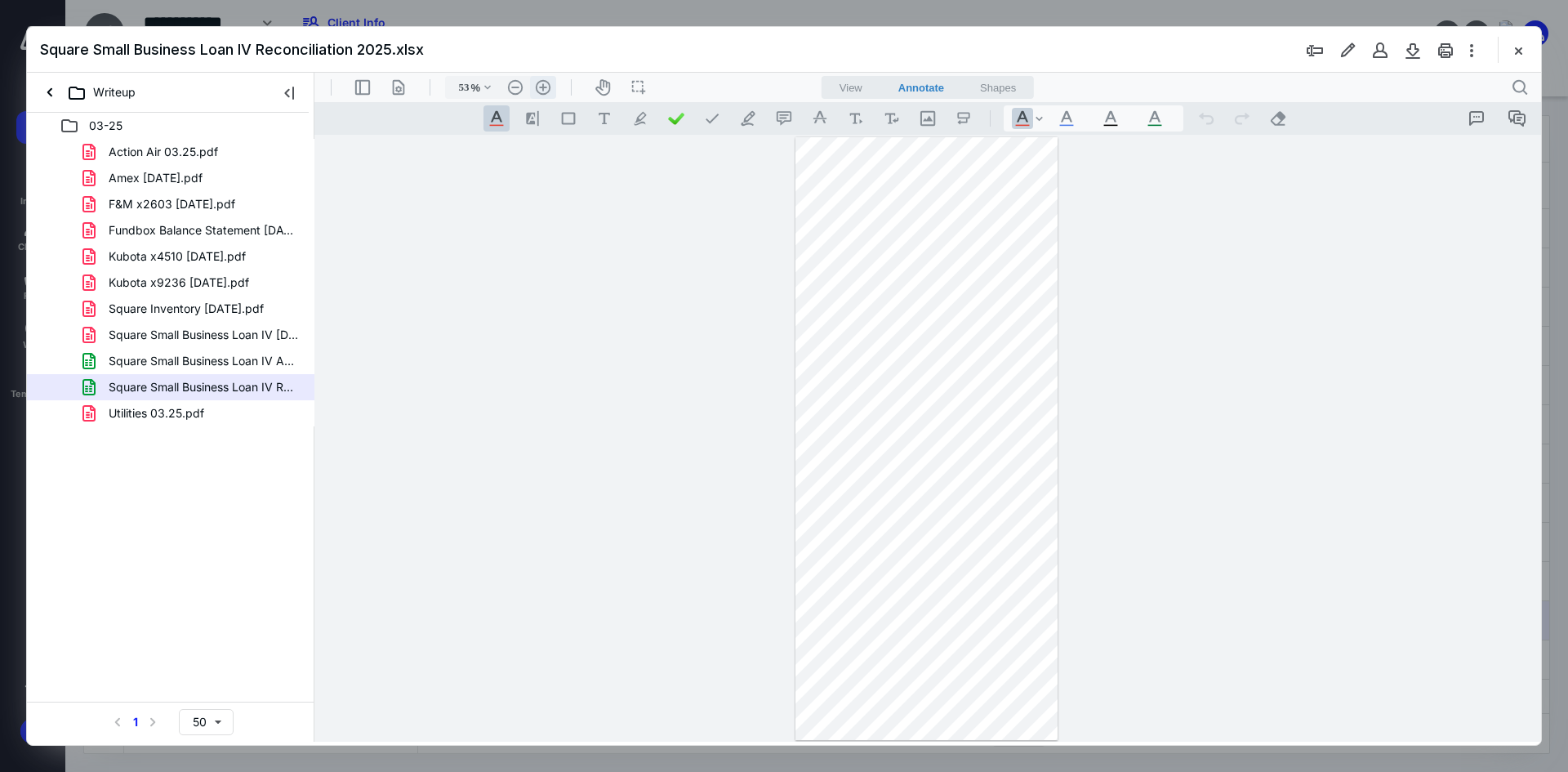 click on ".cls-1{fill:#abb0c4;} icon - header - zoom - in - line" at bounding box center (543, 87) 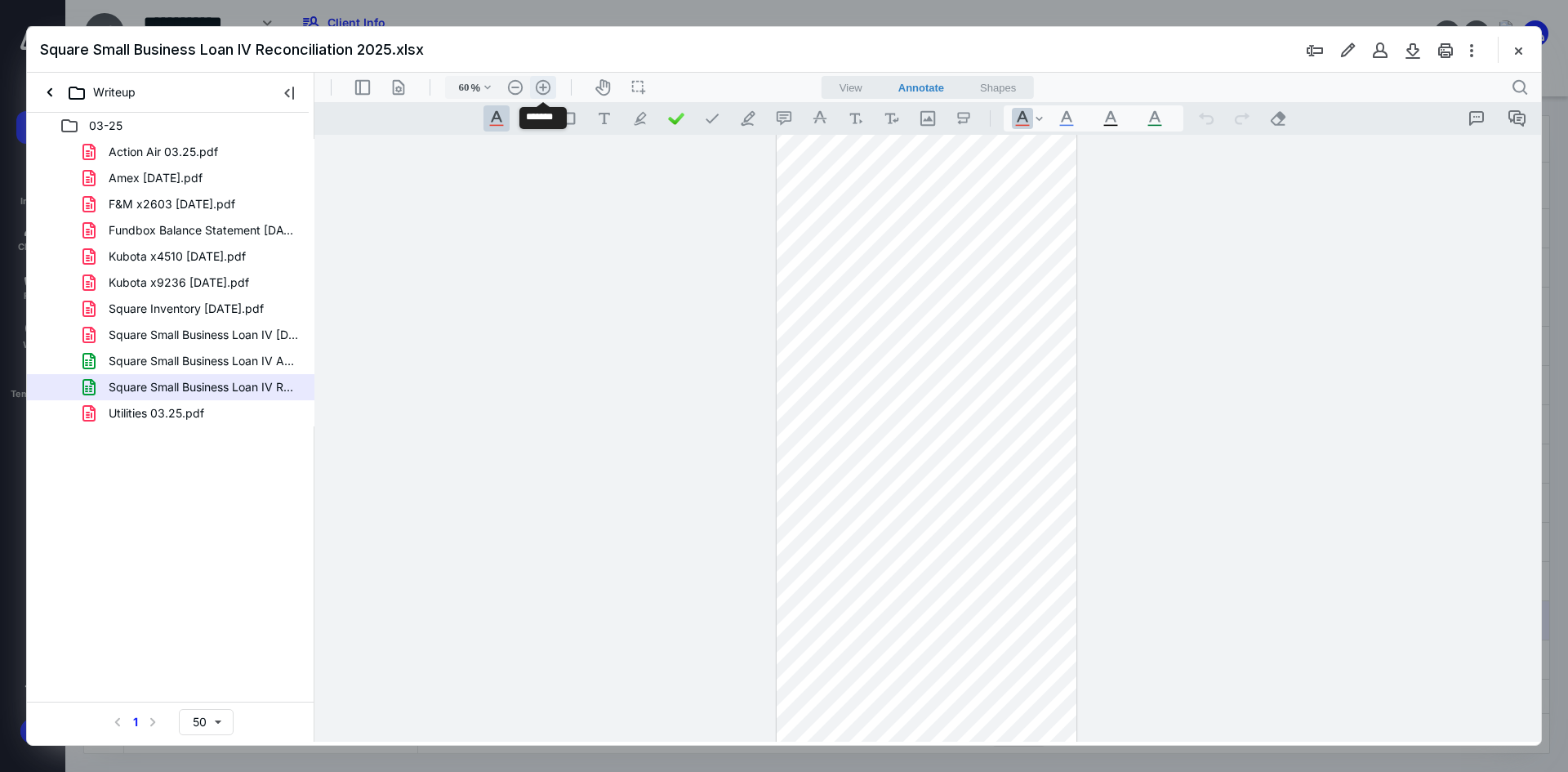 click on ".cls-1{fill:#abb0c4;} icon - header - zoom - in - line" at bounding box center [543, 87] 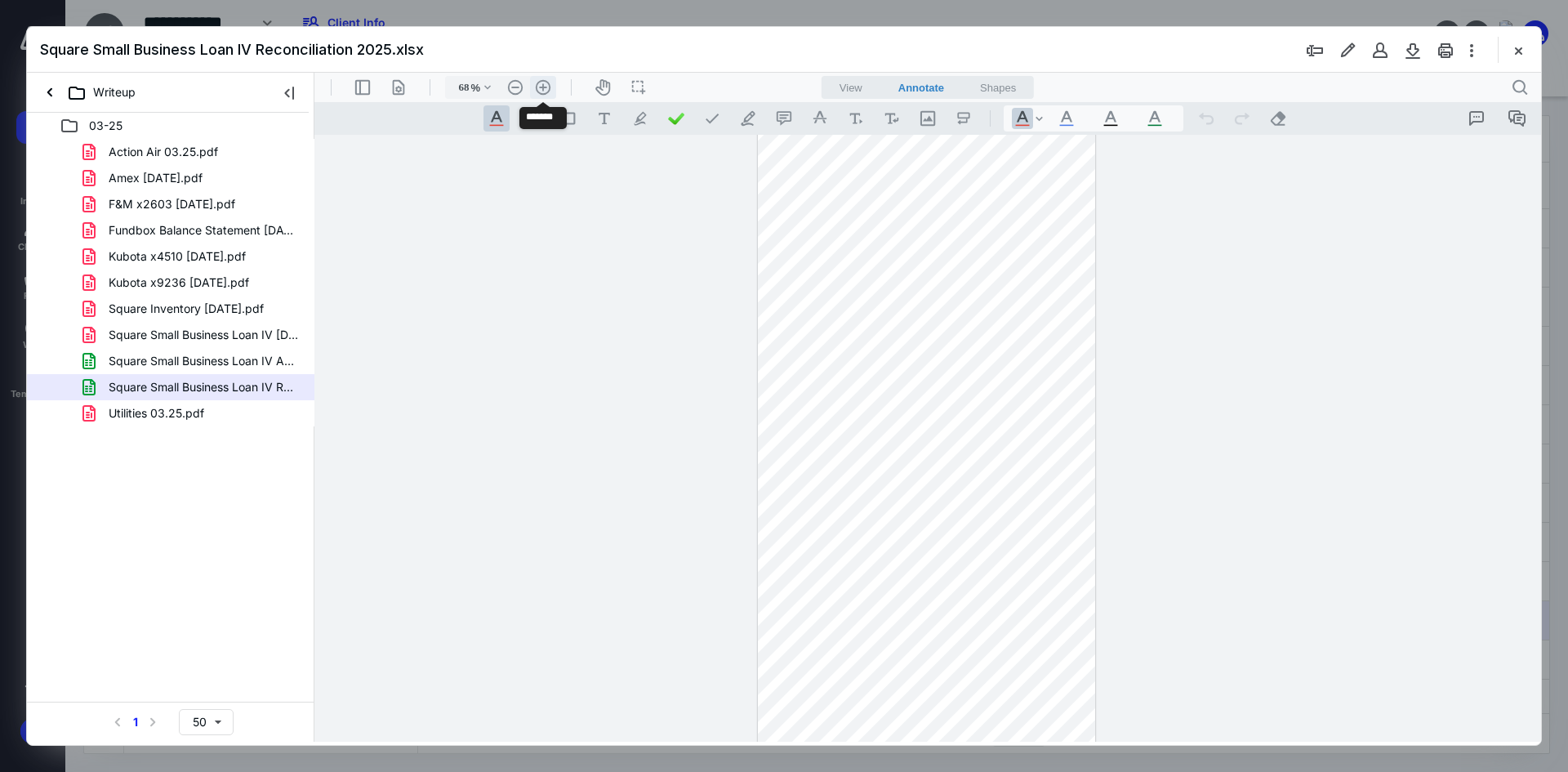 click on ".cls-1{fill:#abb0c4;} icon - header - zoom - in - line" at bounding box center [543, 87] 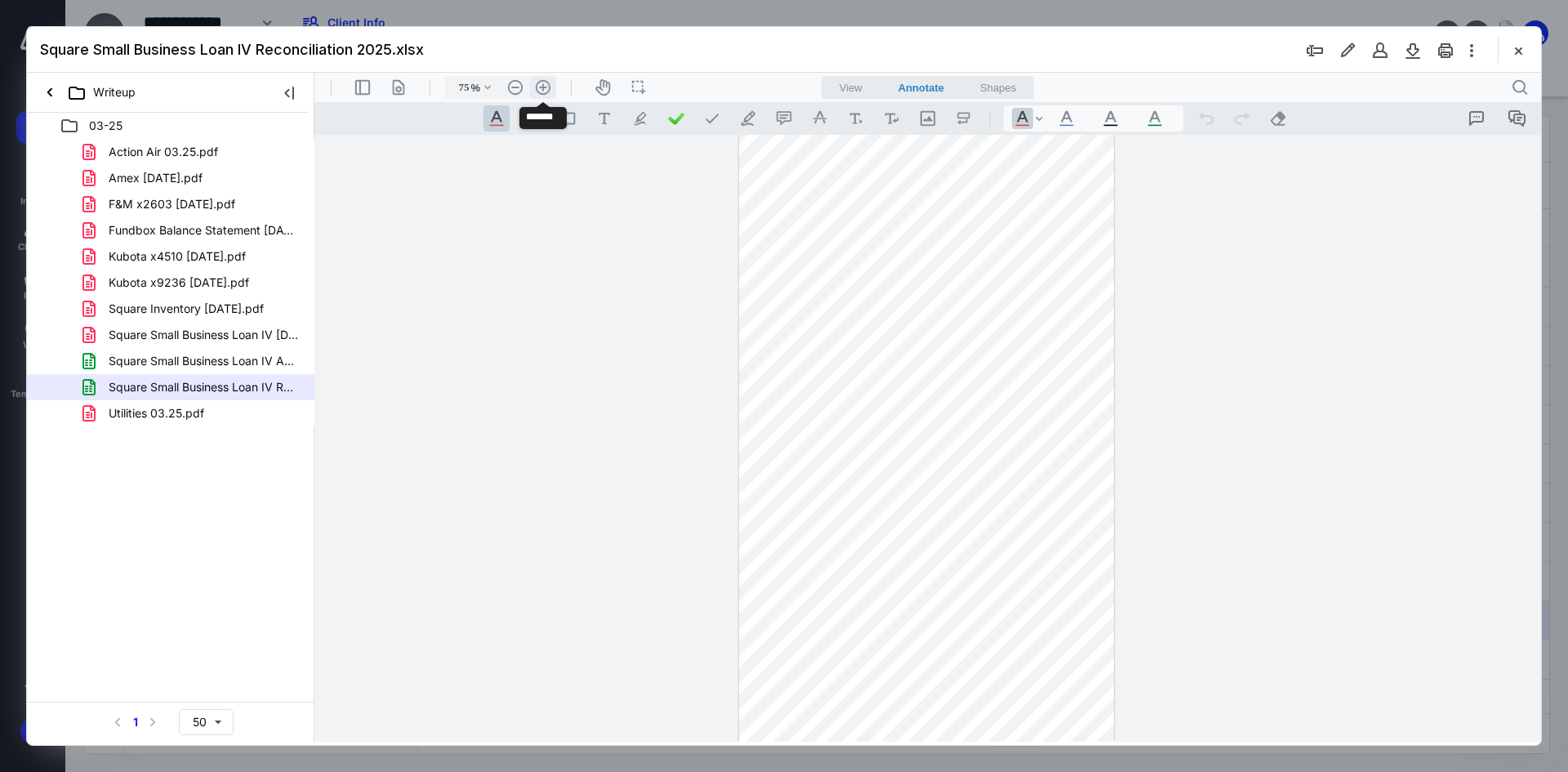click on ".cls-1{fill:#abb0c4;} icon - header - zoom - in - line" at bounding box center [543, 87] 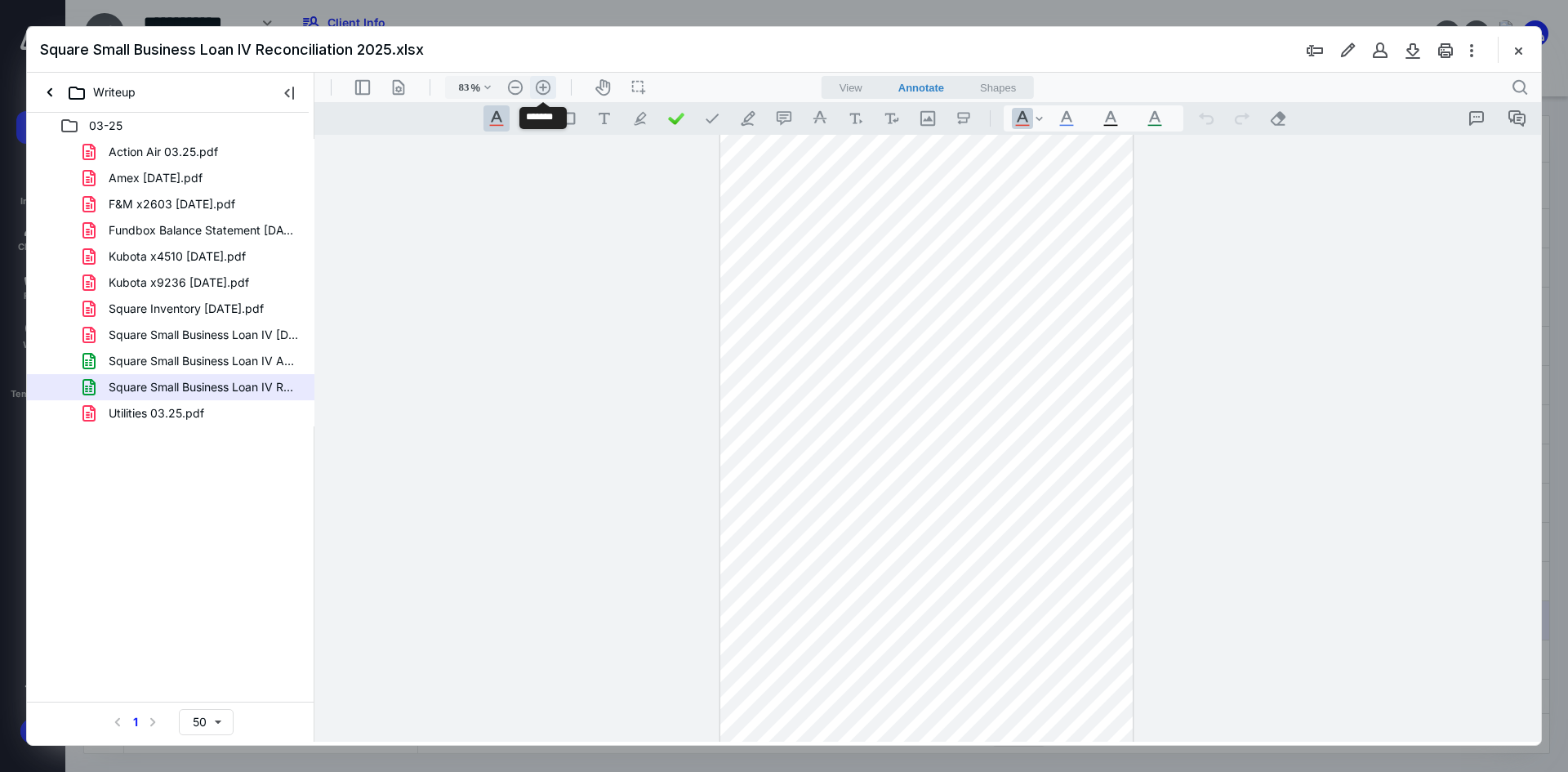 click on ".cls-1{fill:#abb0c4;} icon - header - zoom - in - line" at bounding box center (543, 87) 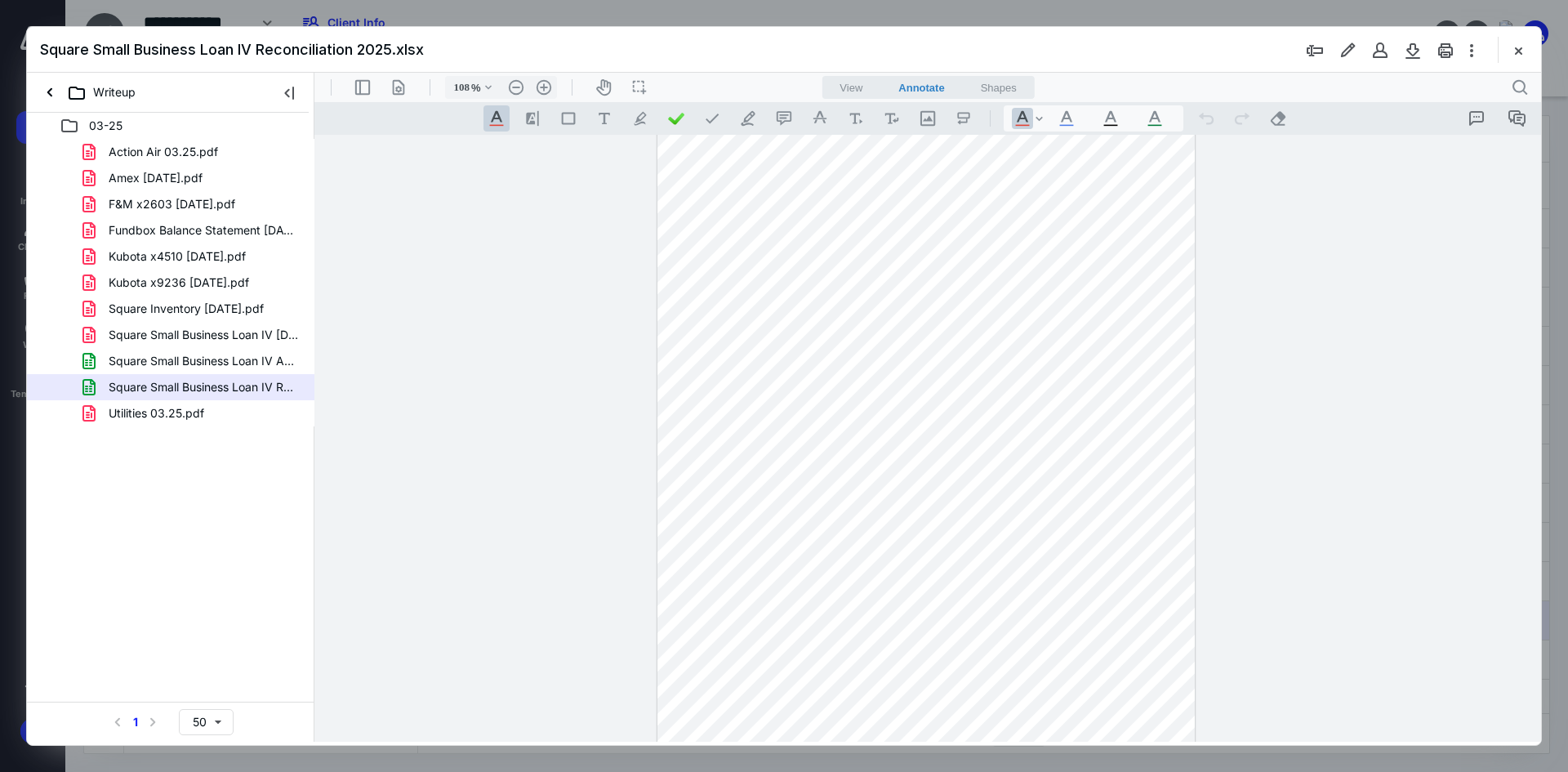 scroll, scrollTop: 637, scrollLeft: 0, axis: vertical 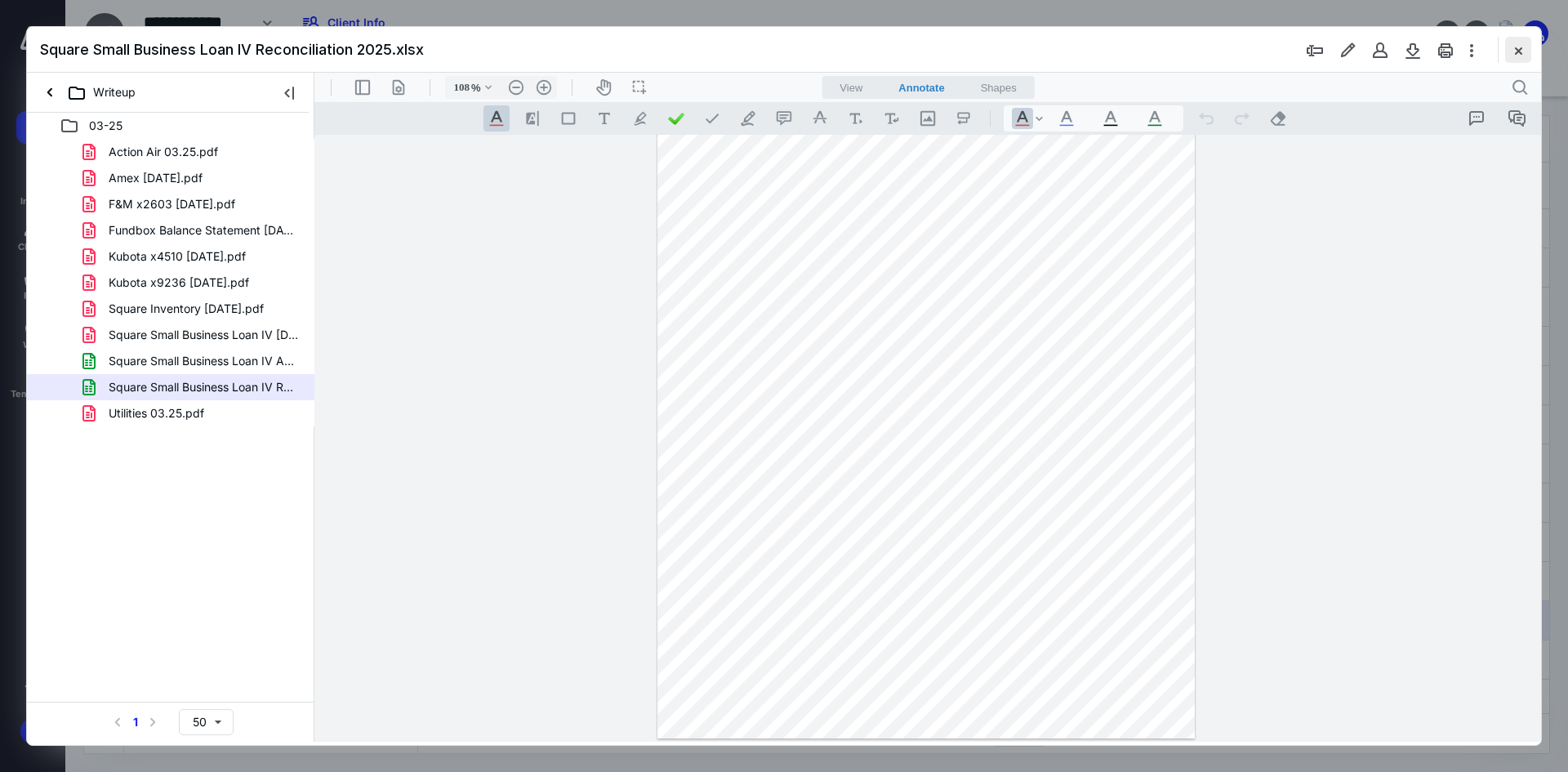 click at bounding box center [1518, 50] 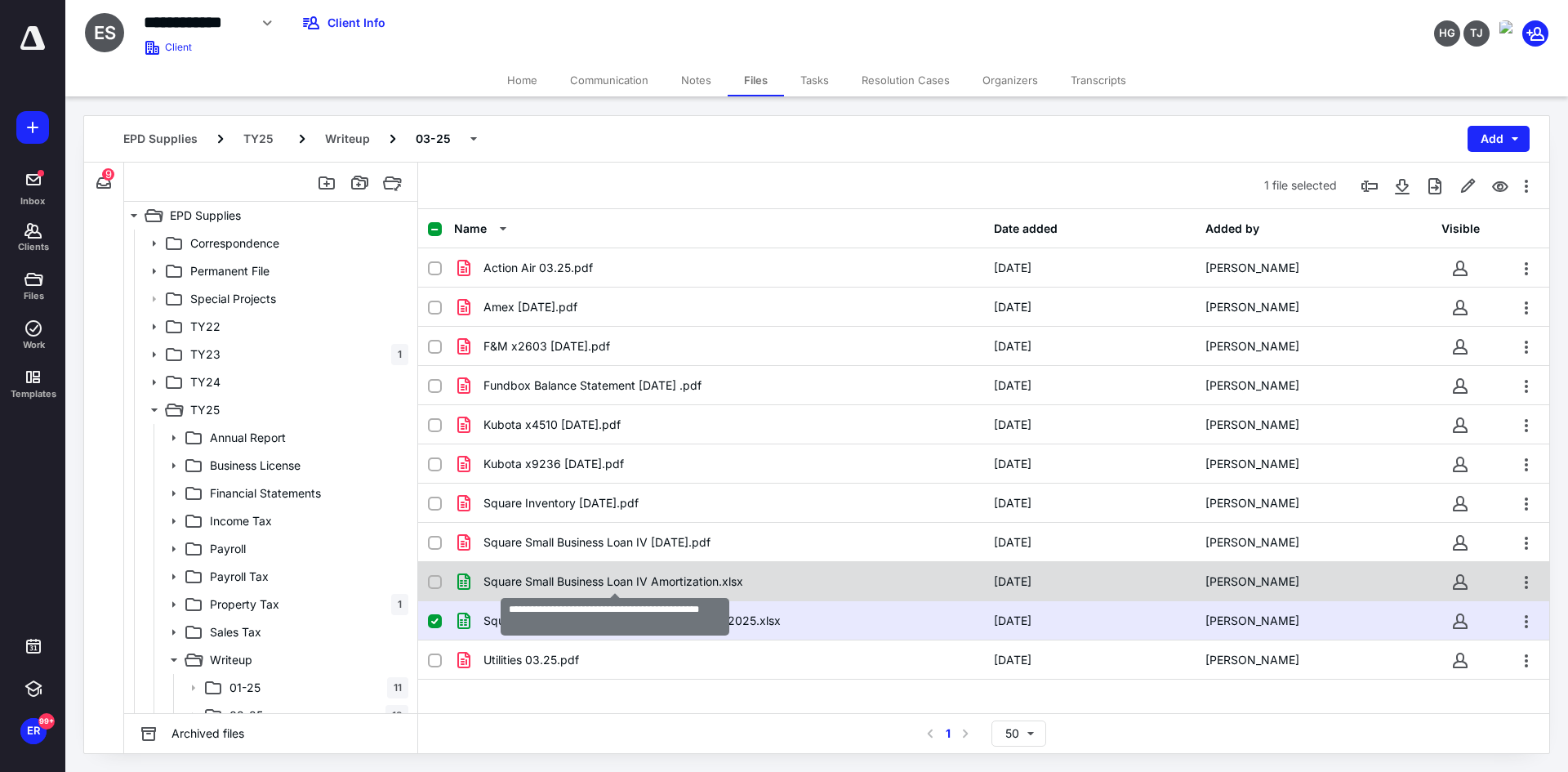 click on "Square Small Business Loan IV Amortization.xlsx" at bounding box center [613, 582] 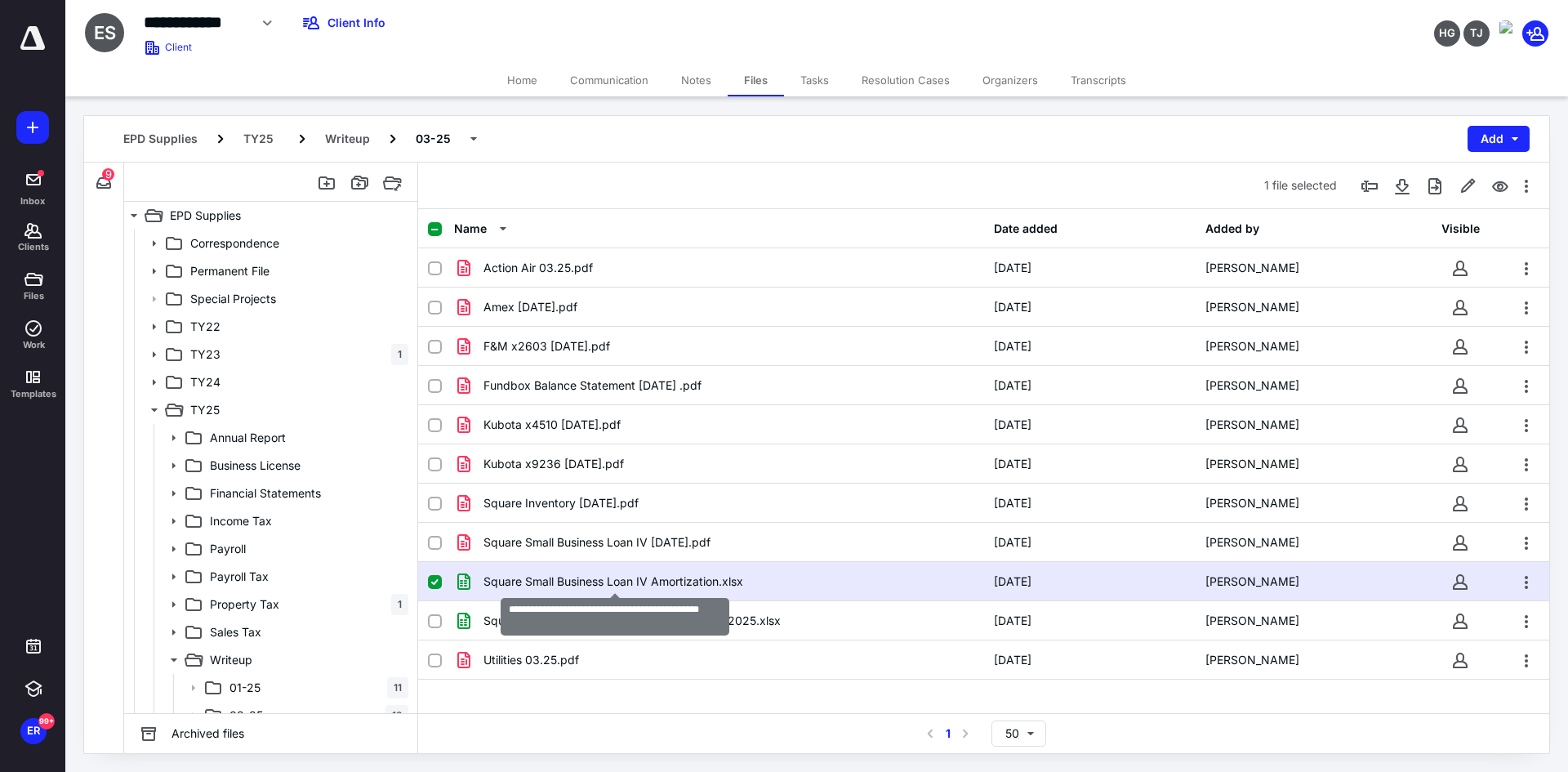 click on "Square Small Business Loan IV Amortization.xlsx" at bounding box center (613, 582) 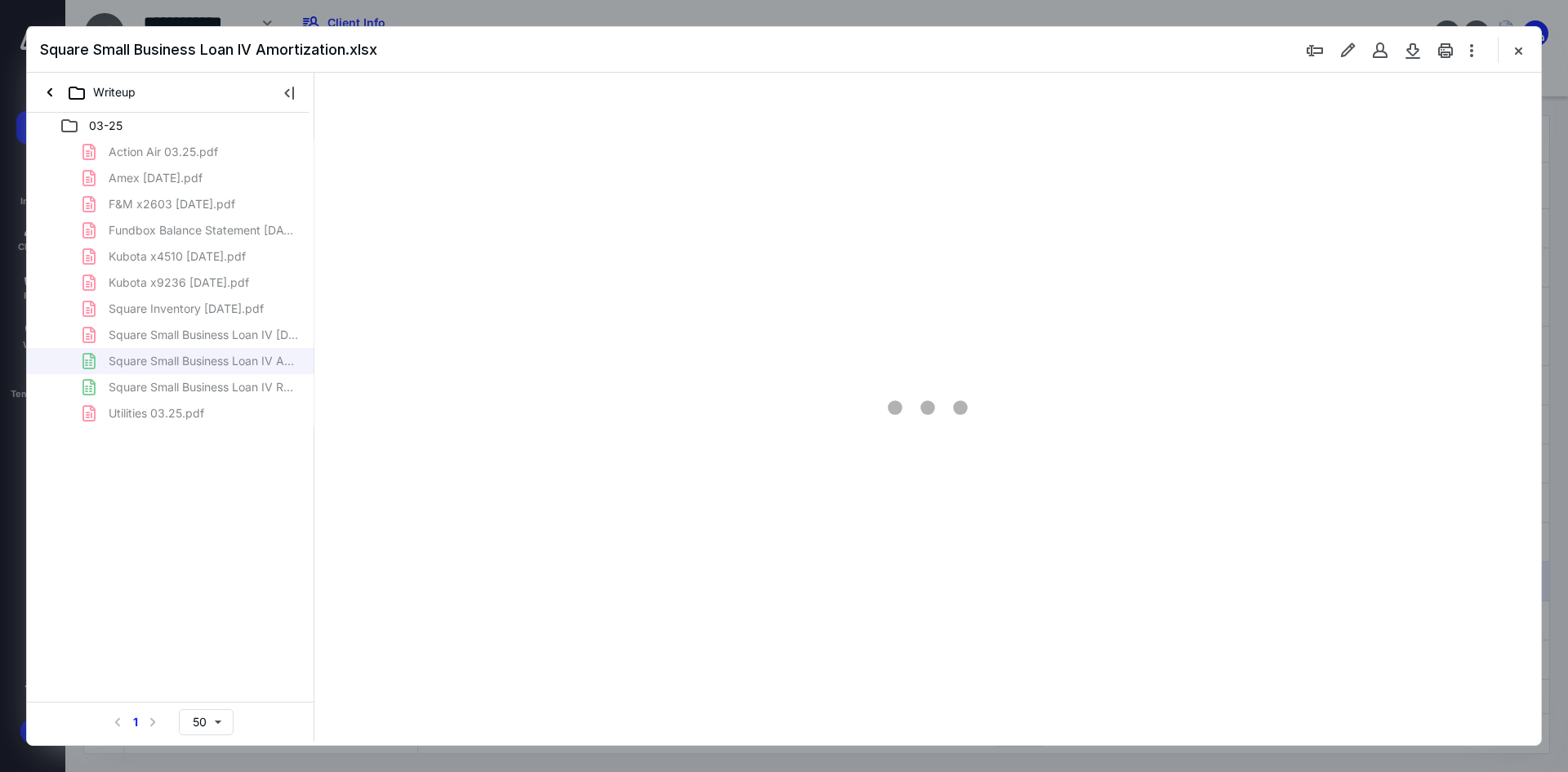 scroll, scrollTop: 0, scrollLeft: 0, axis: both 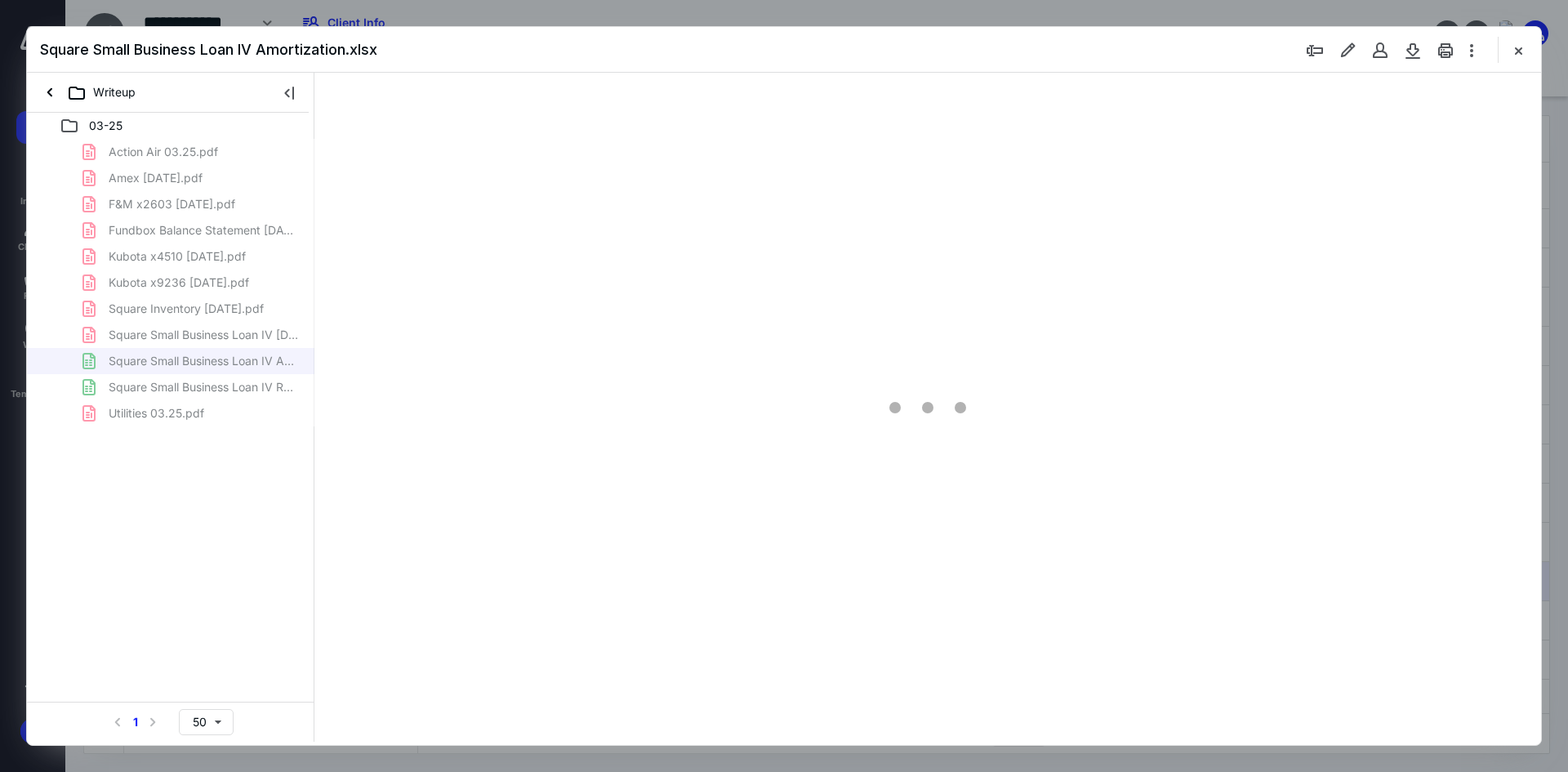 type on "68" 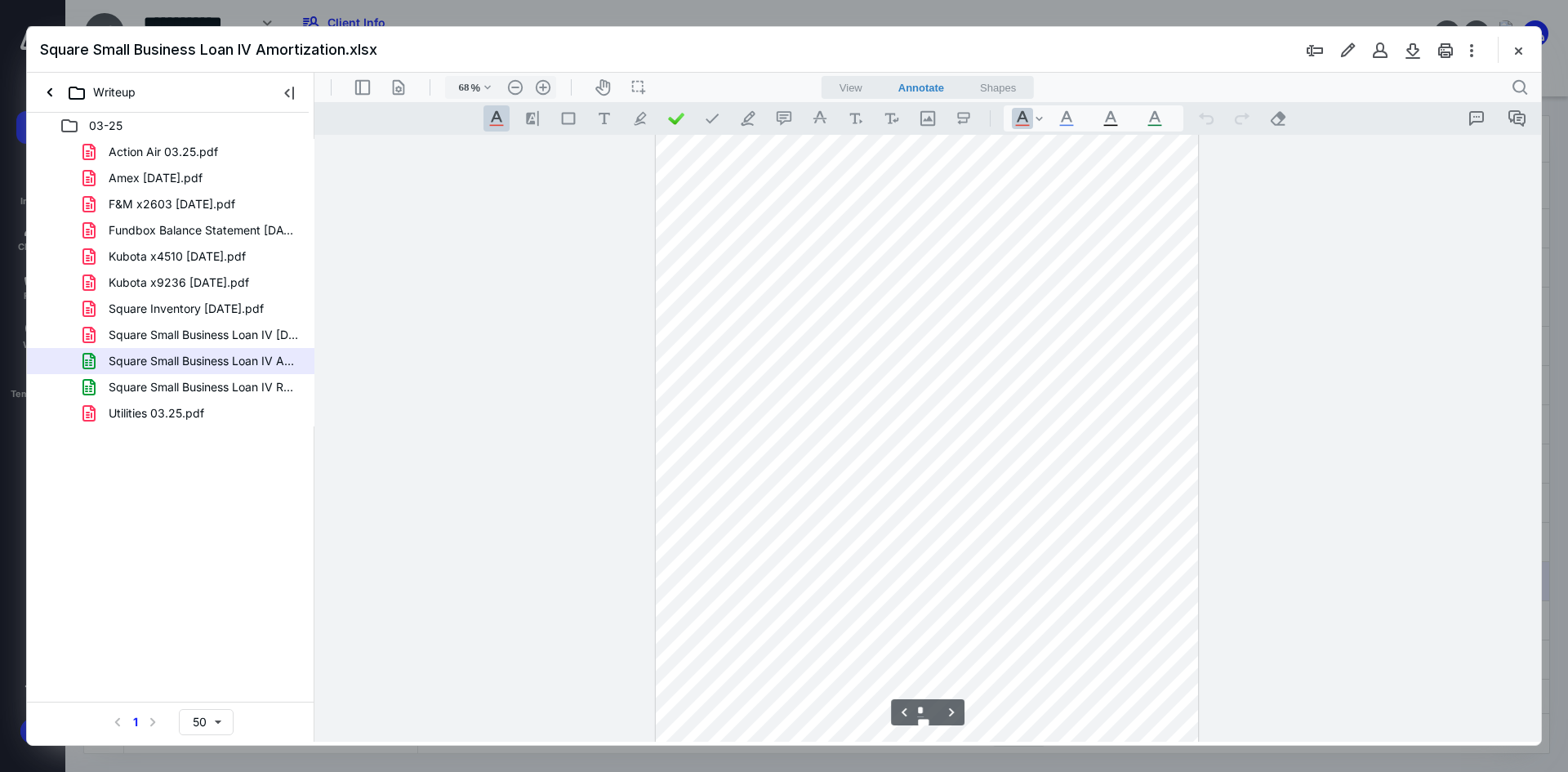 scroll, scrollTop: 703, scrollLeft: 0, axis: vertical 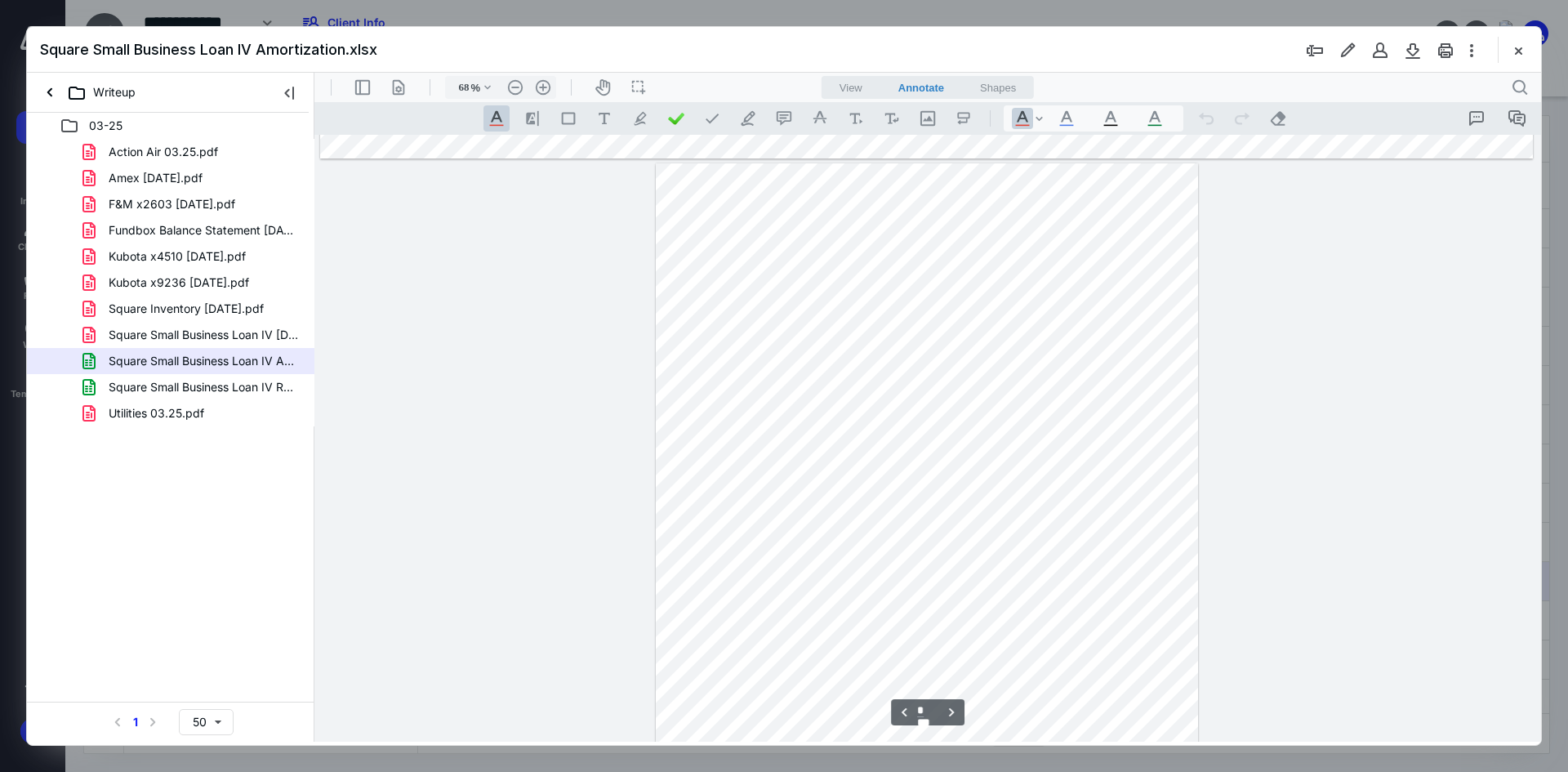 type on "*" 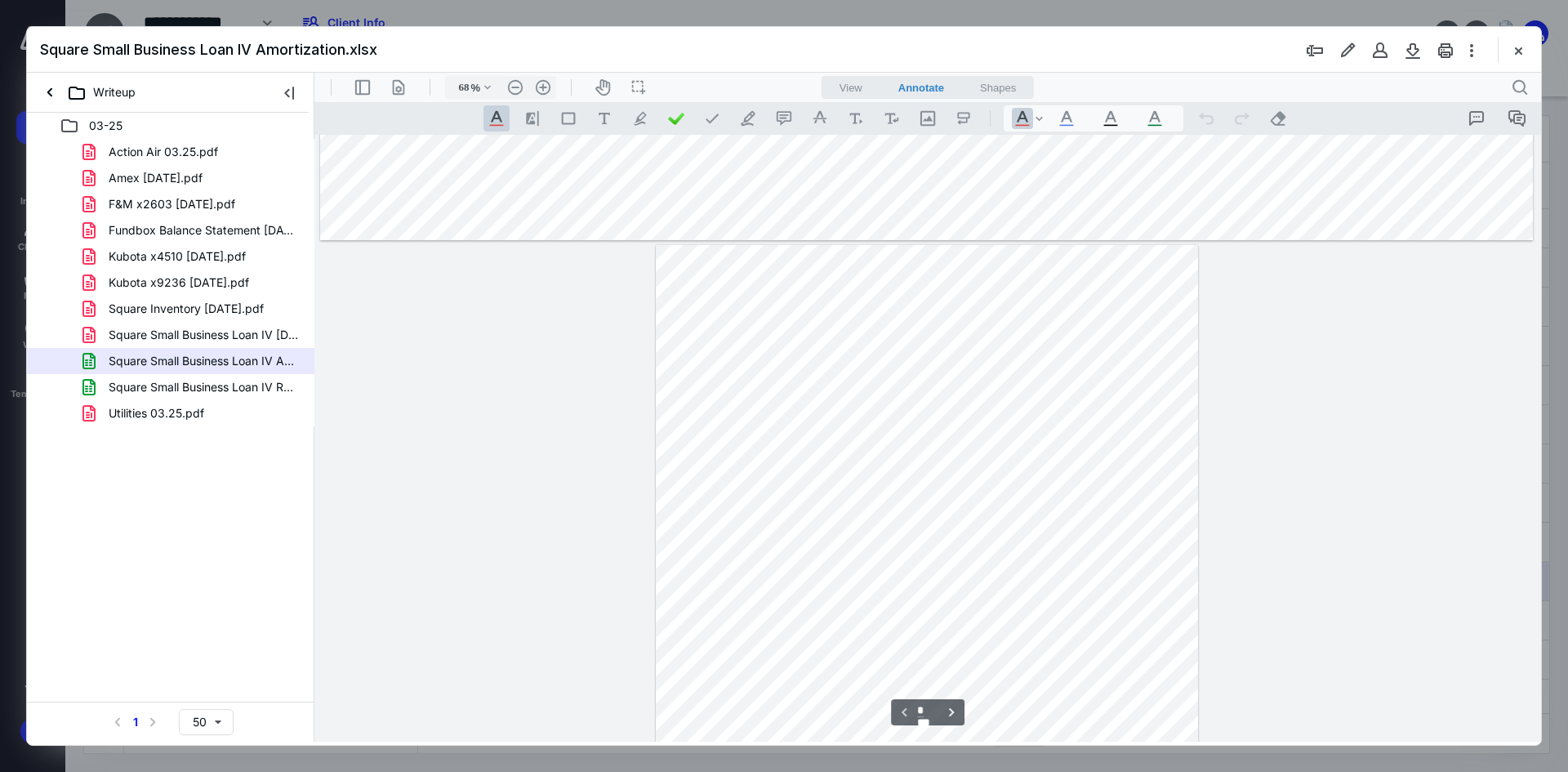 scroll, scrollTop: 0, scrollLeft: 0, axis: both 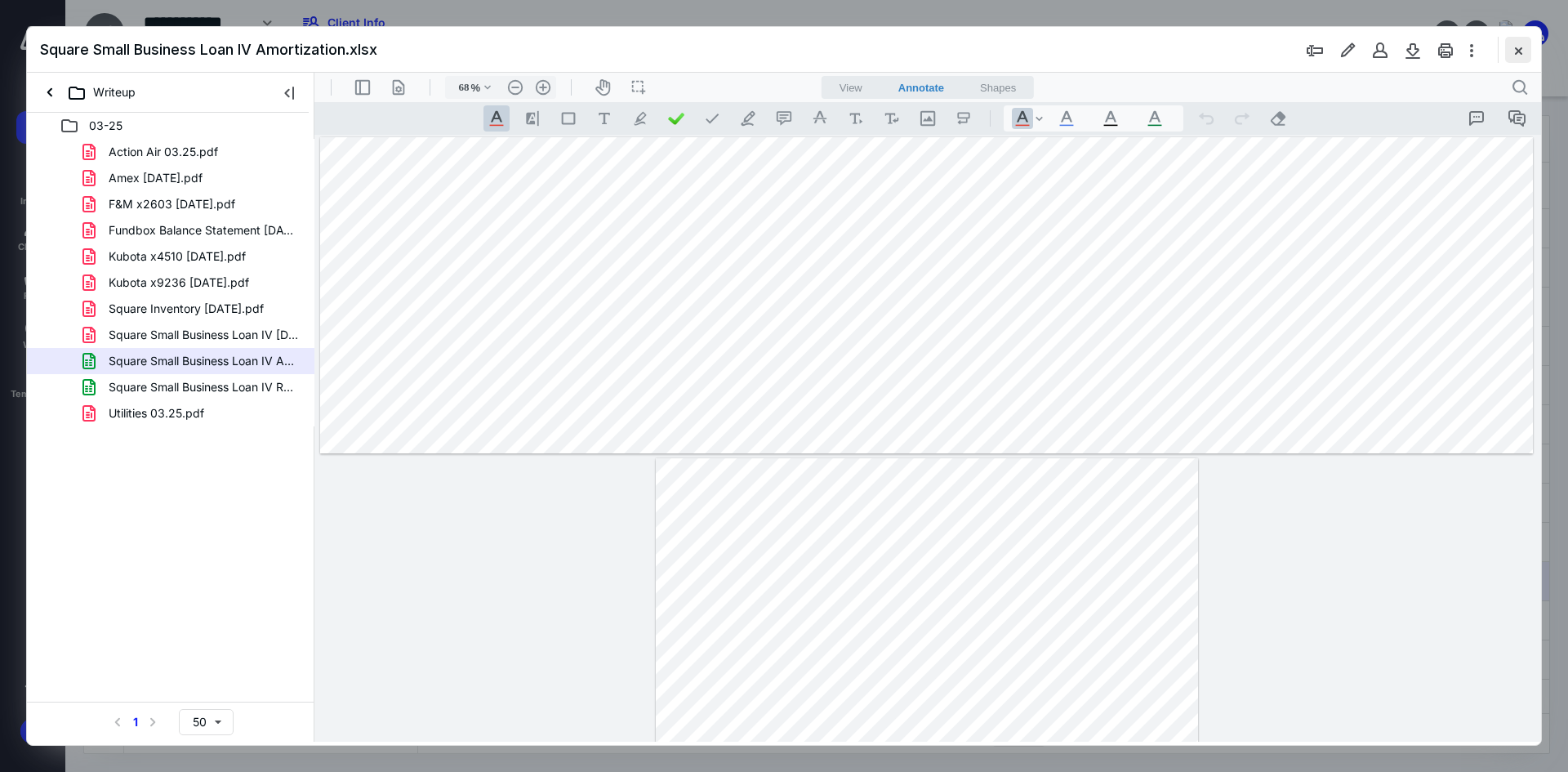click at bounding box center [1518, 50] 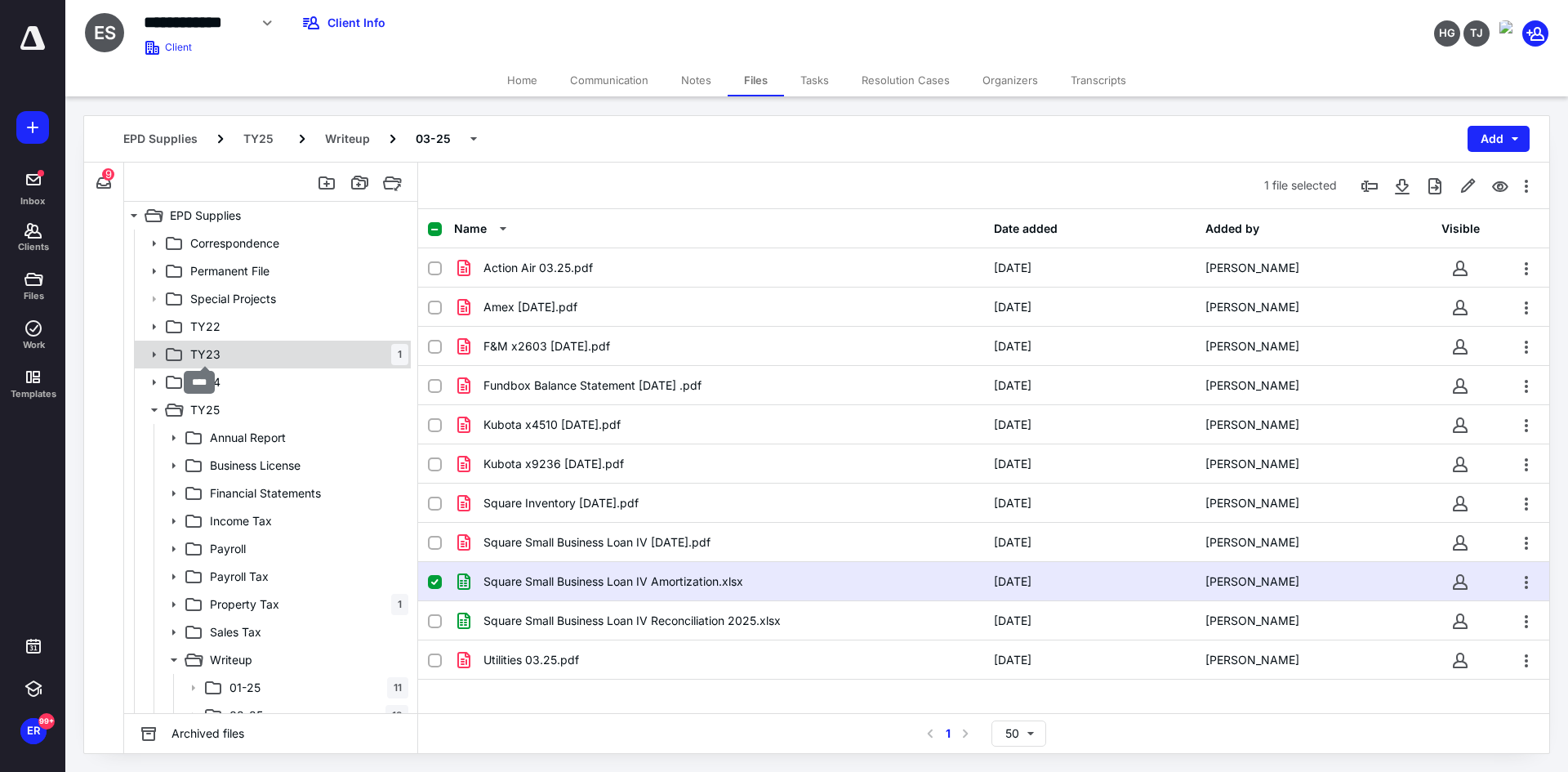 click on "TY23" at bounding box center (205, 355) 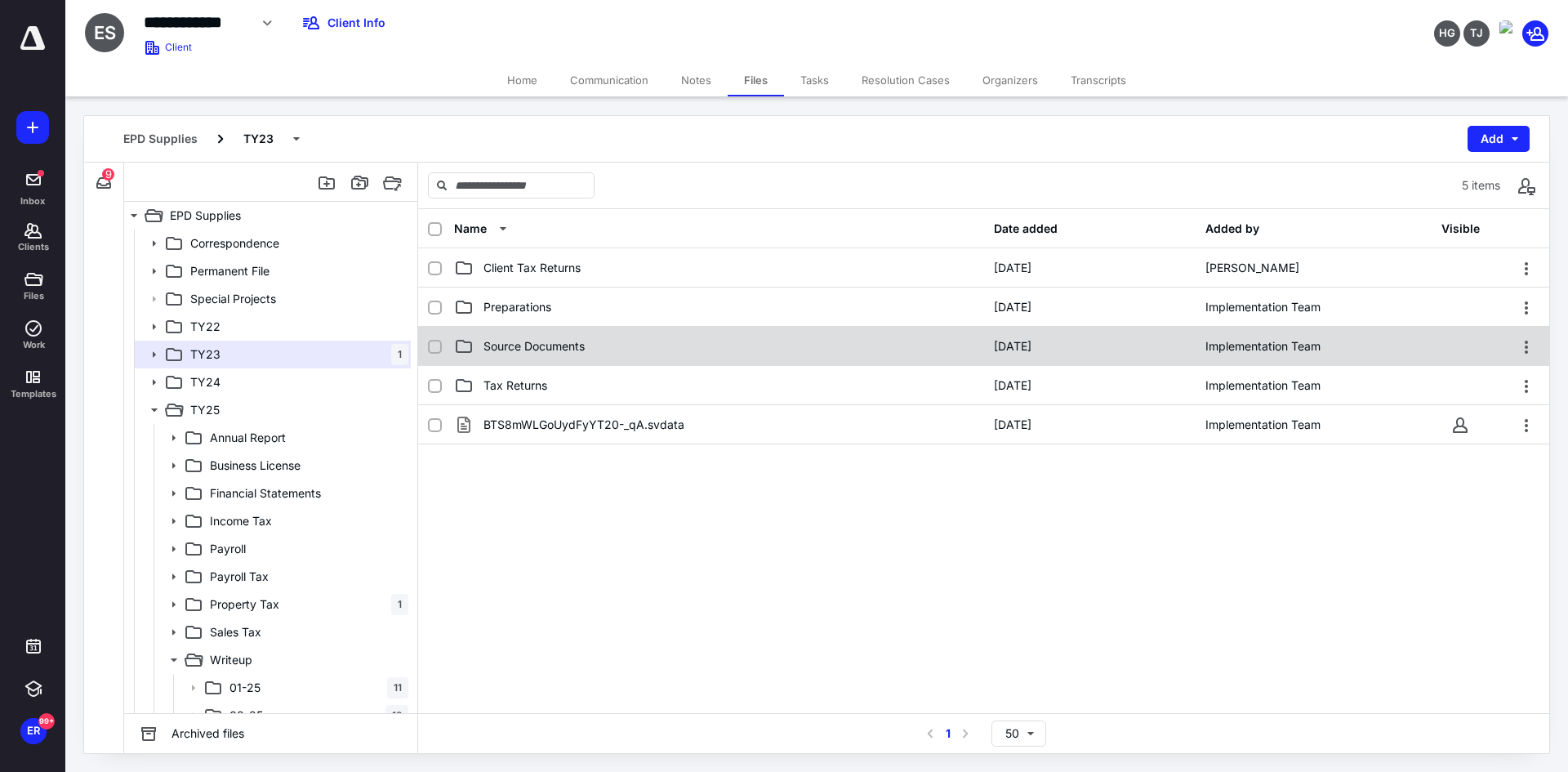 click on "Source Documents" at bounding box center [534, 346] 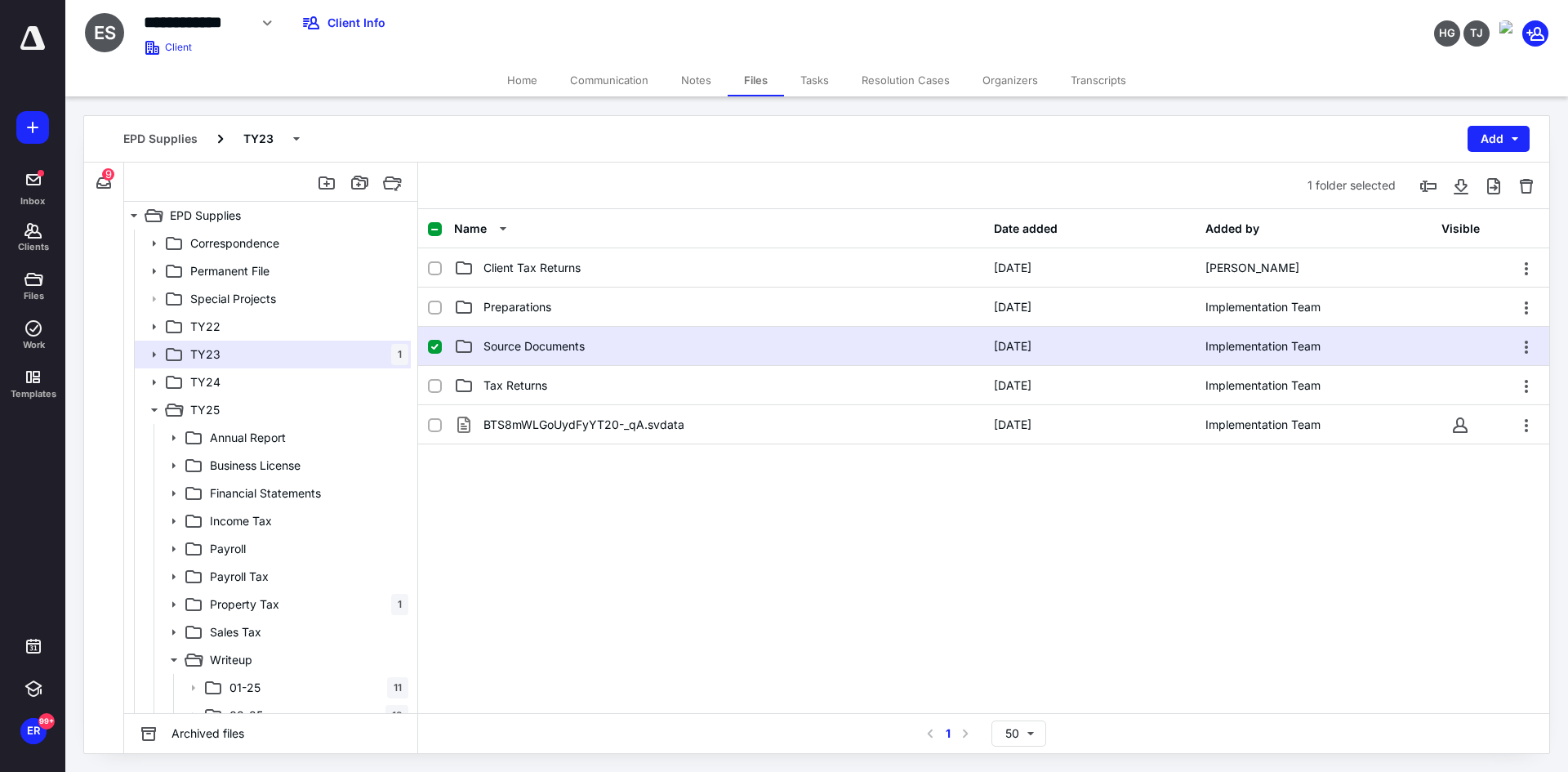 checkbox on "true" 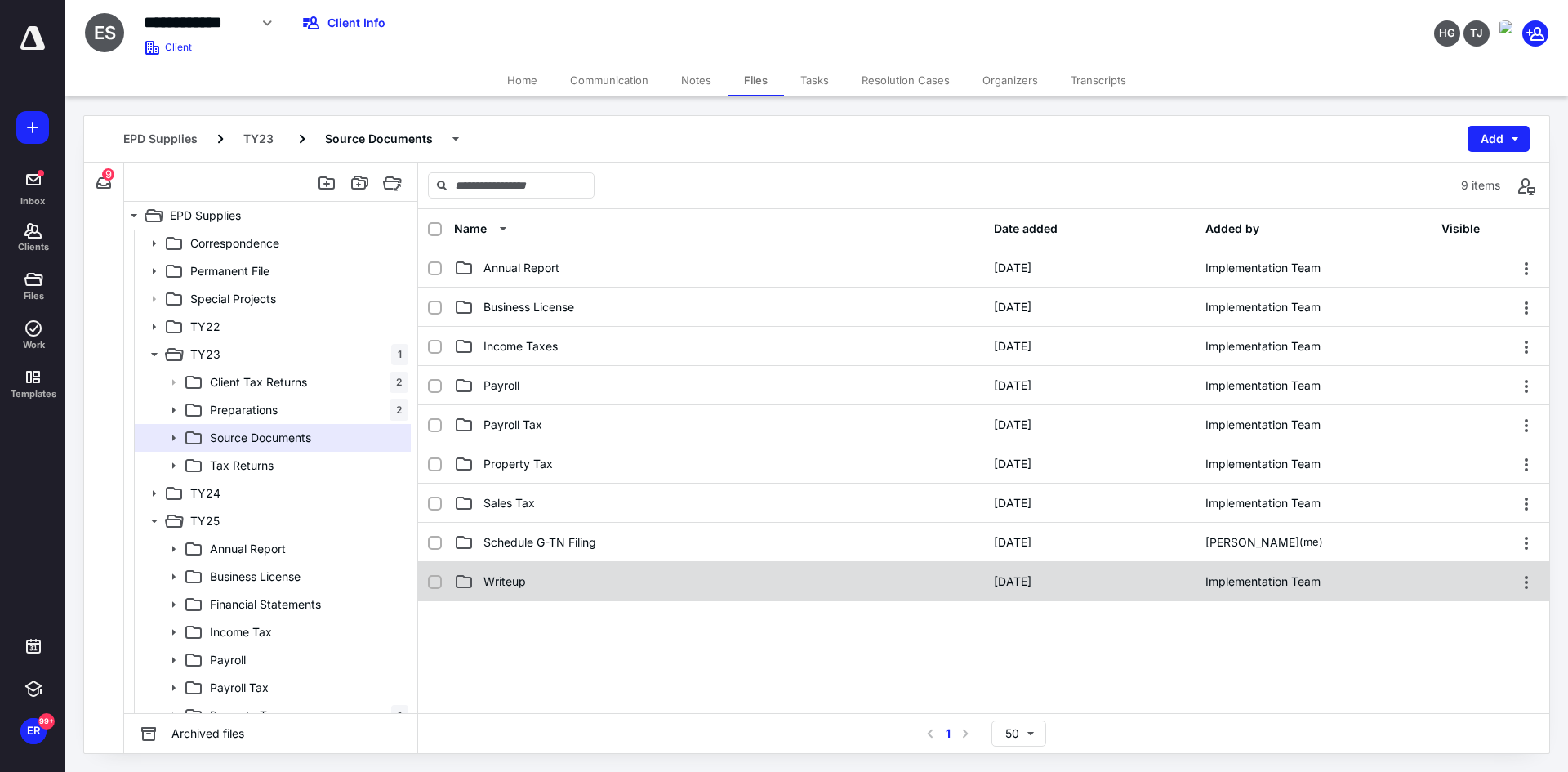 click on "Writeup" at bounding box center [719, 582] 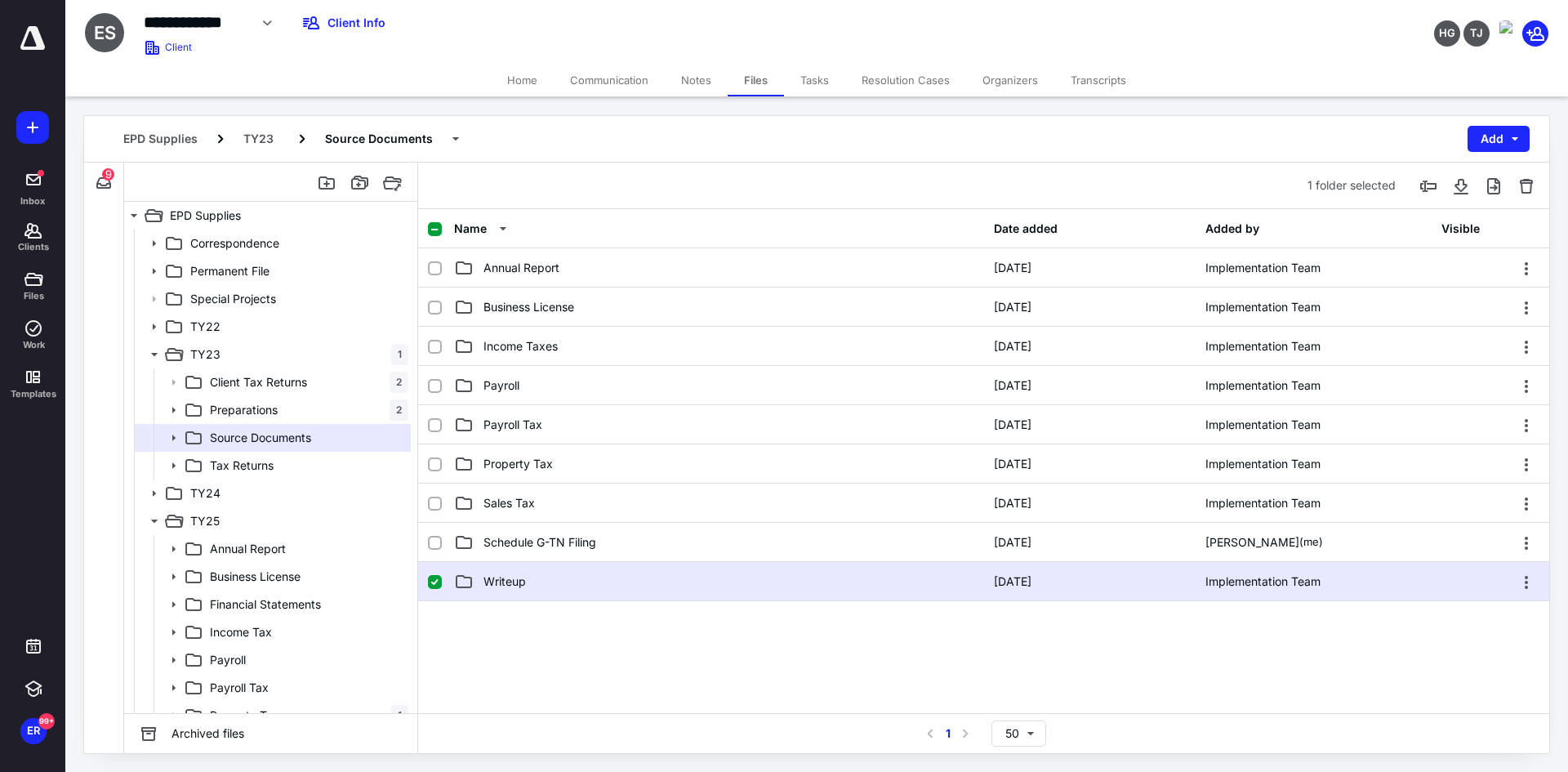 click on "Writeup" at bounding box center [719, 582] 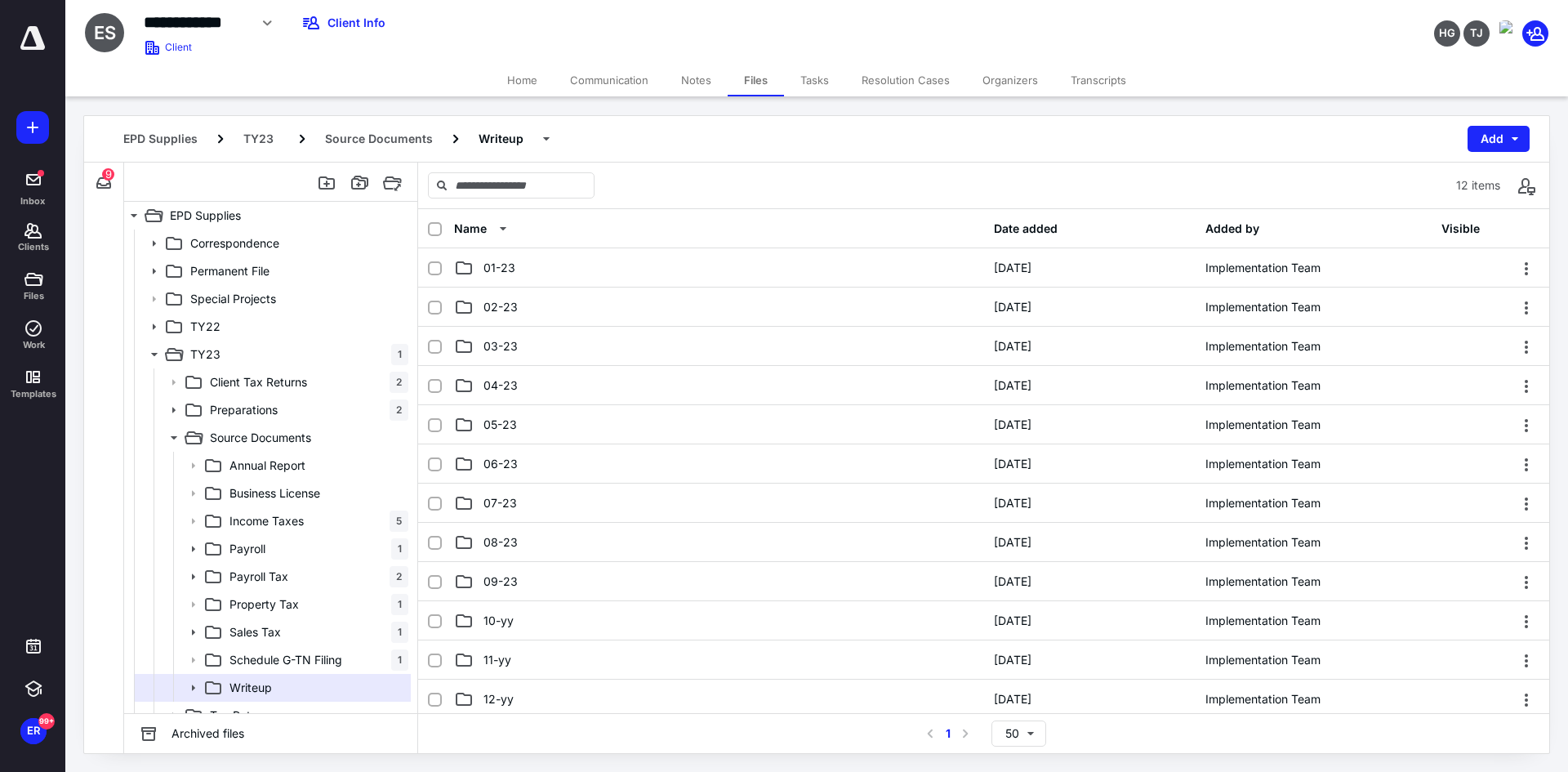 scroll, scrollTop: 251, scrollLeft: 0, axis: vertical 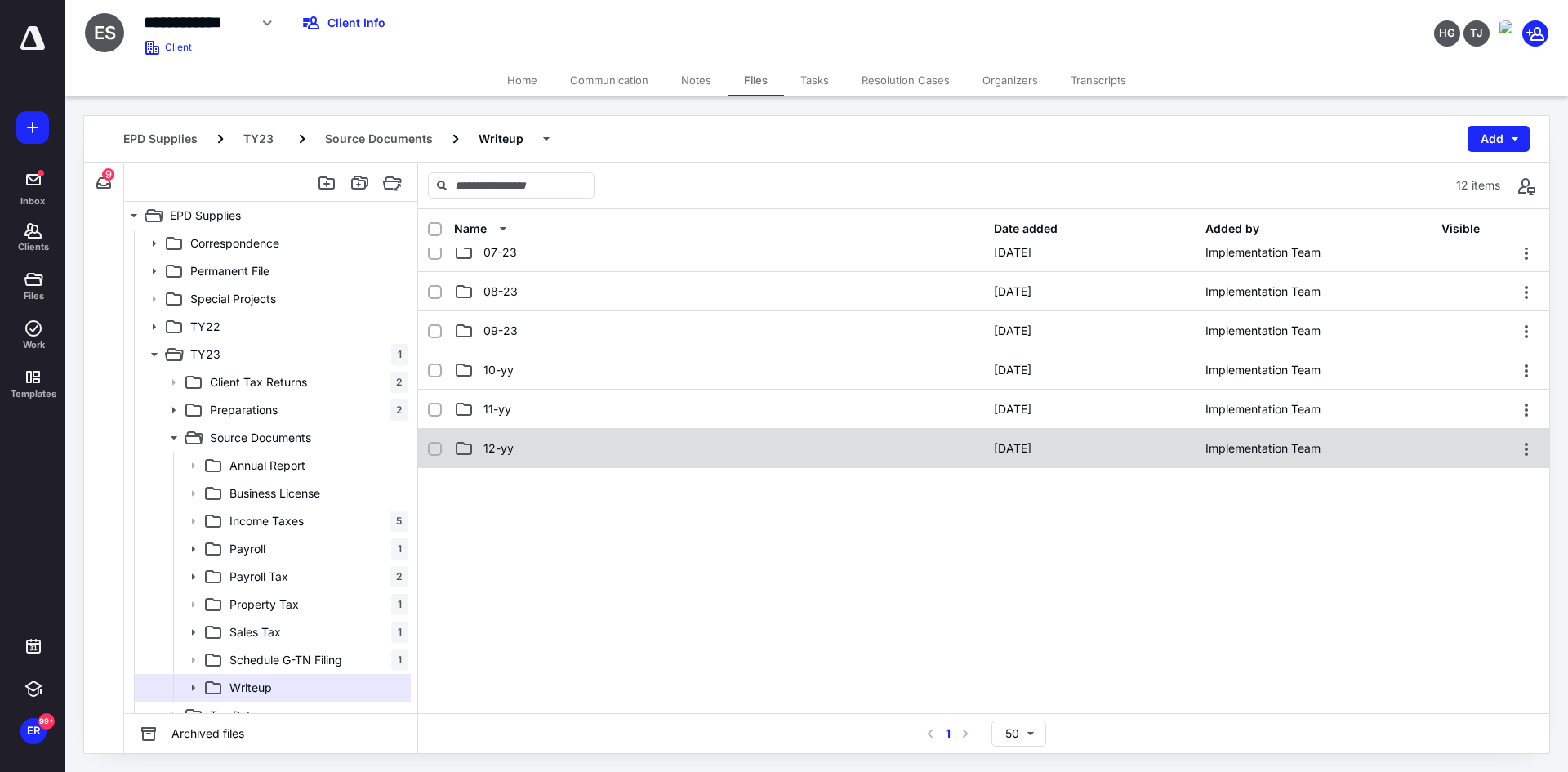 click on "12-yy" at bounding box center [719, 448] 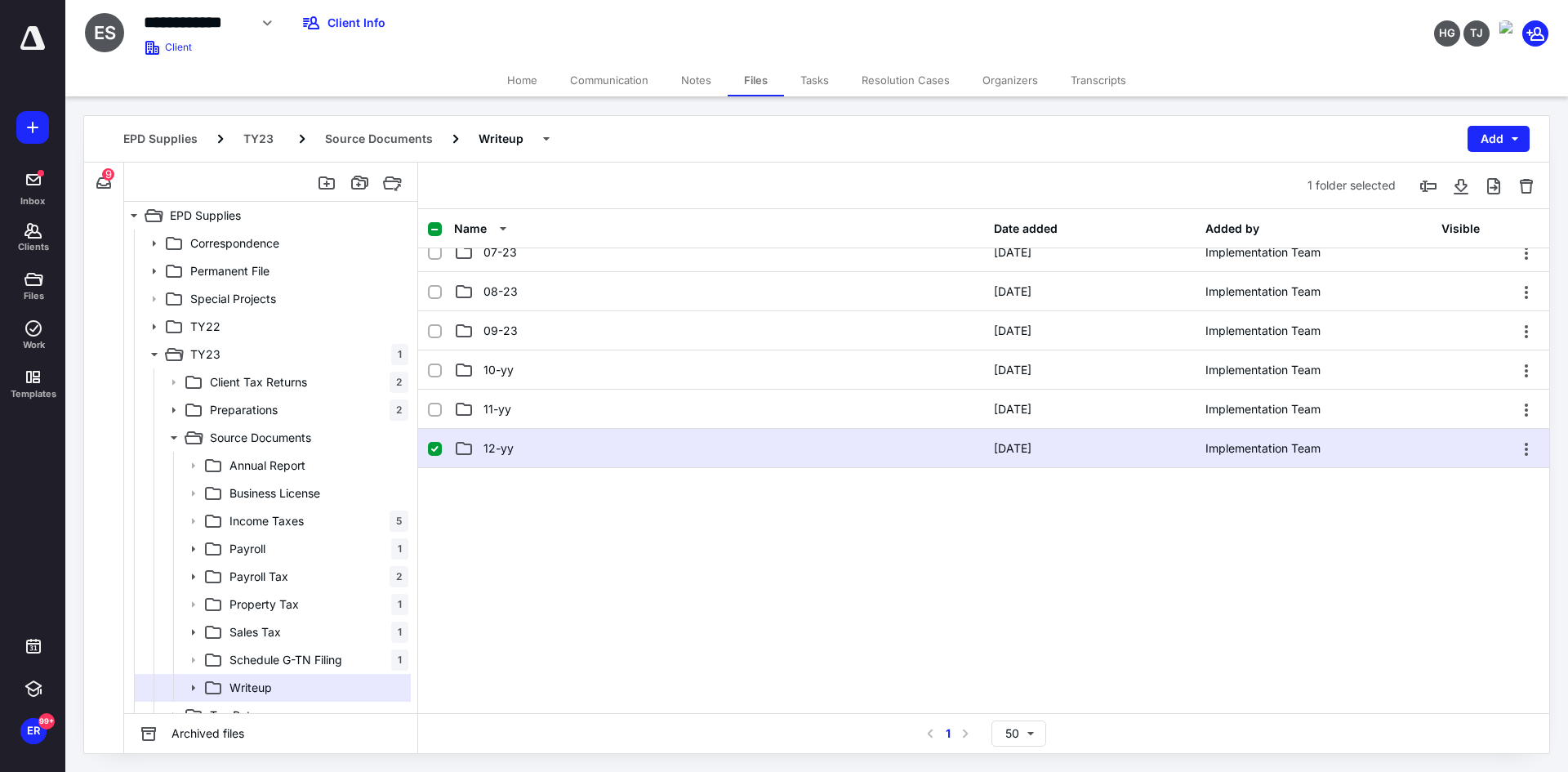 click on "12-yy" at bounding box center [719, 448] 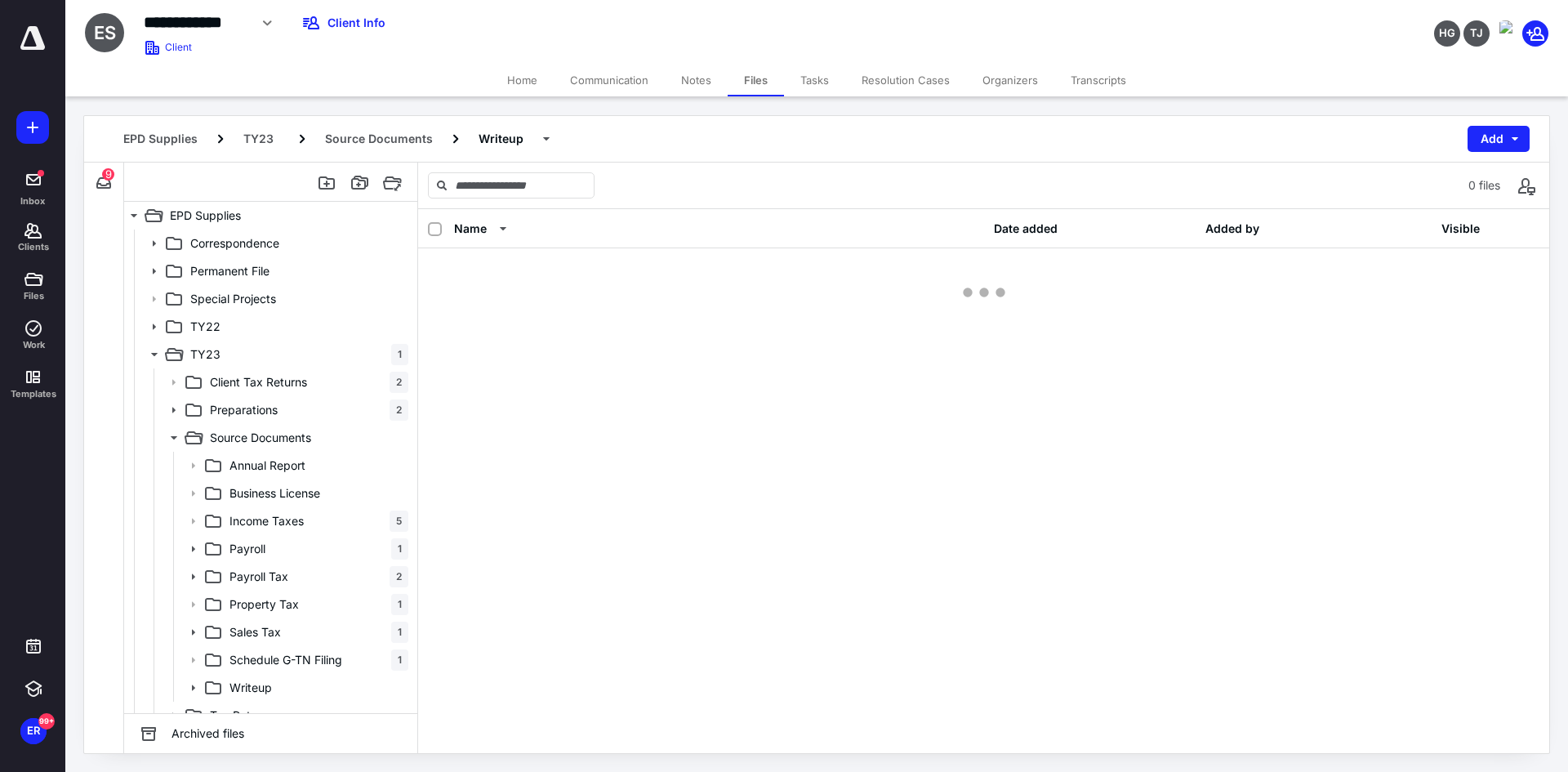 scroll, scrollTop: 0, scrollLeft: 0, axis: both 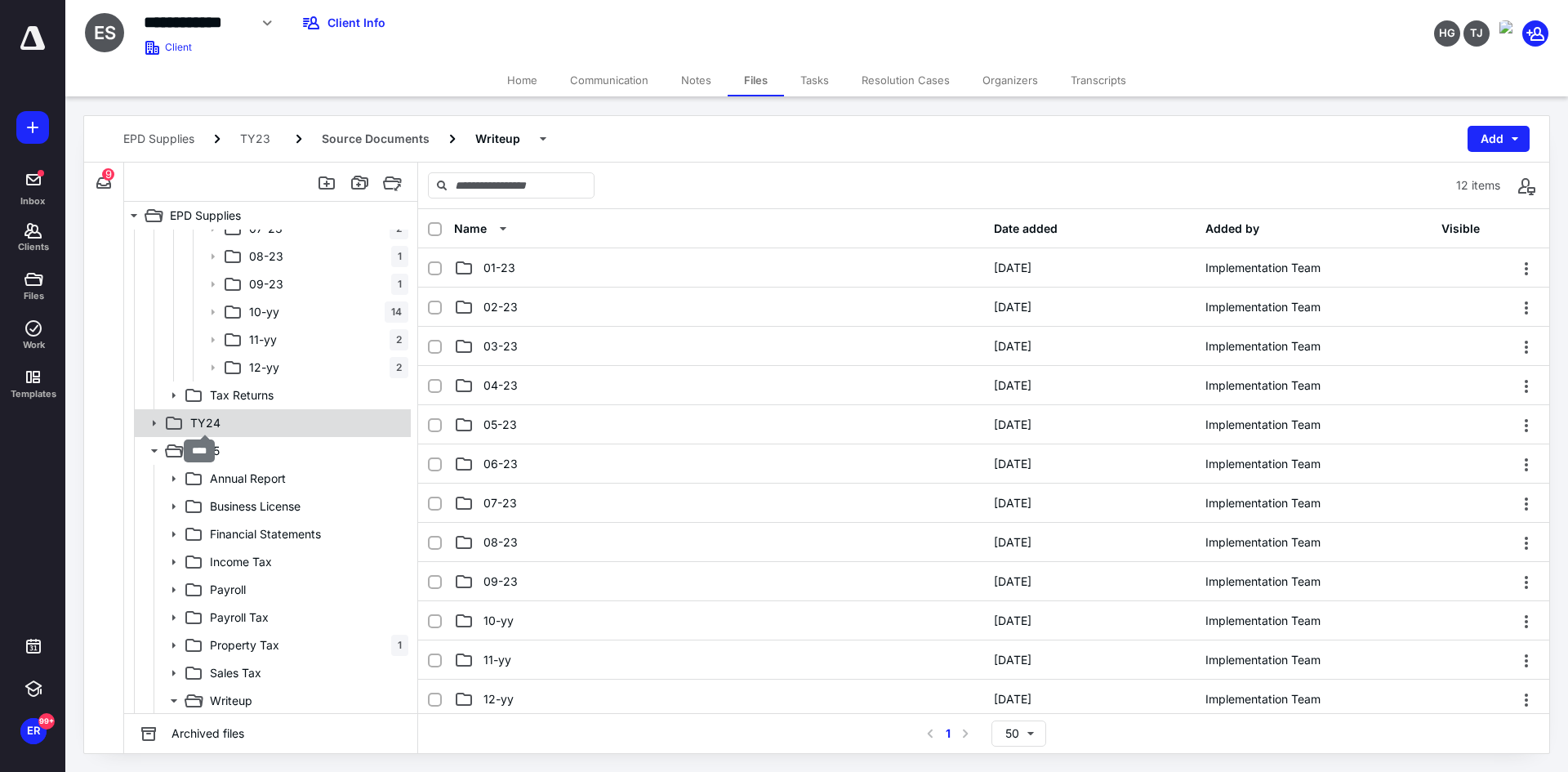 click on "TY24" at bounding box center [205, 423] 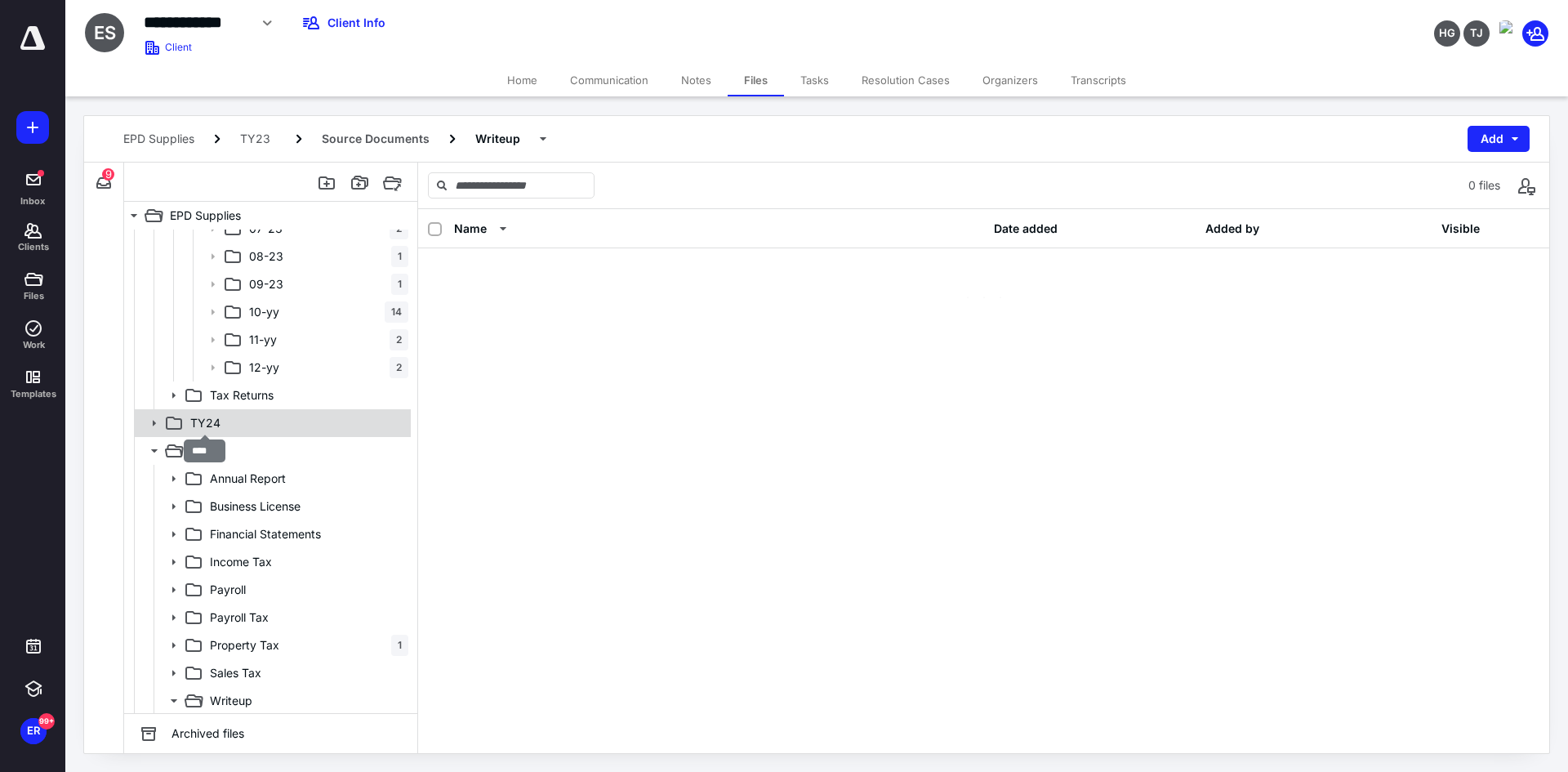 click on "TY24" at bounding box center (205, 423) 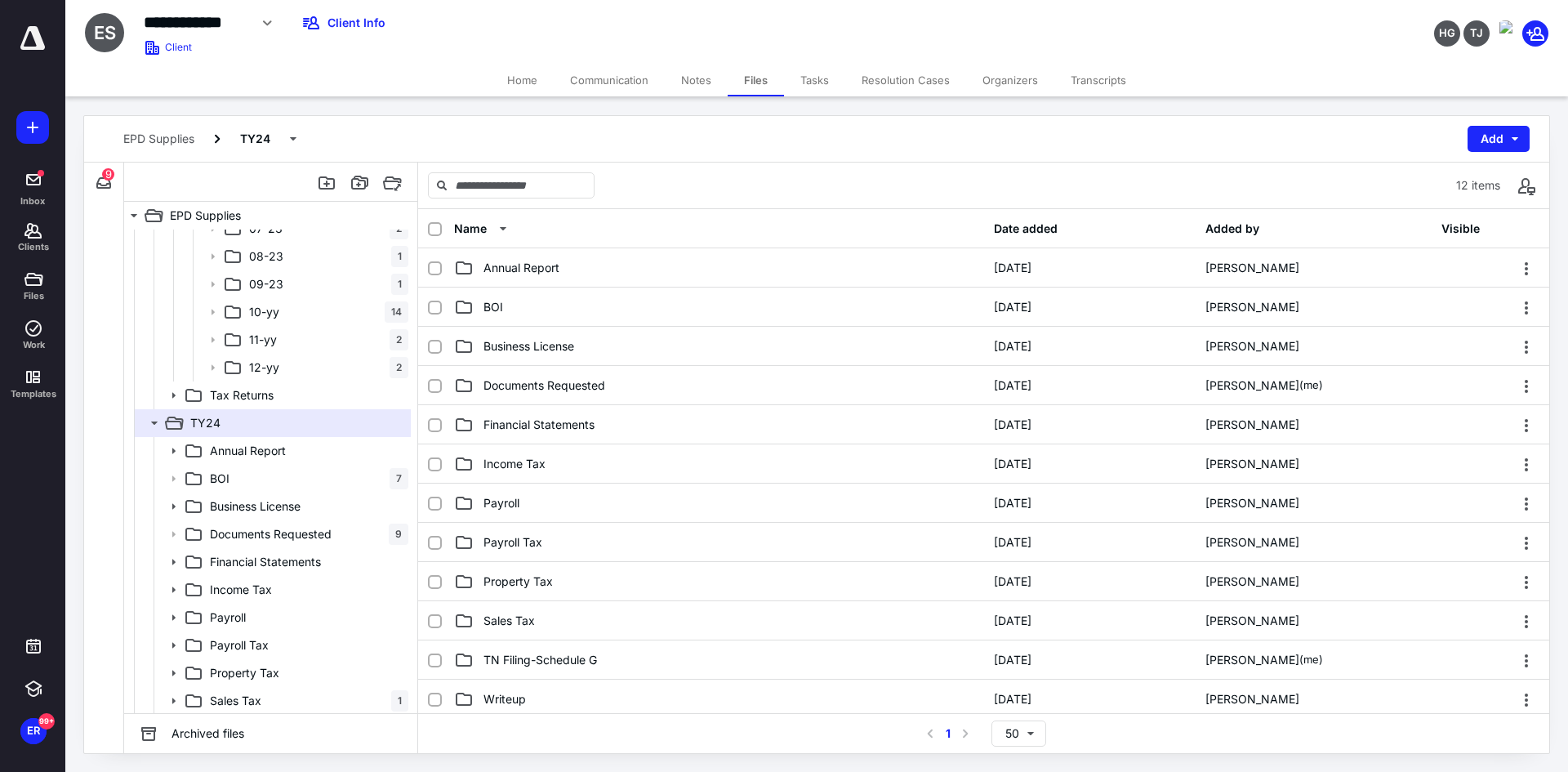 scroll, scrollTop: 251, scrollLeft: 0, axis: vertical 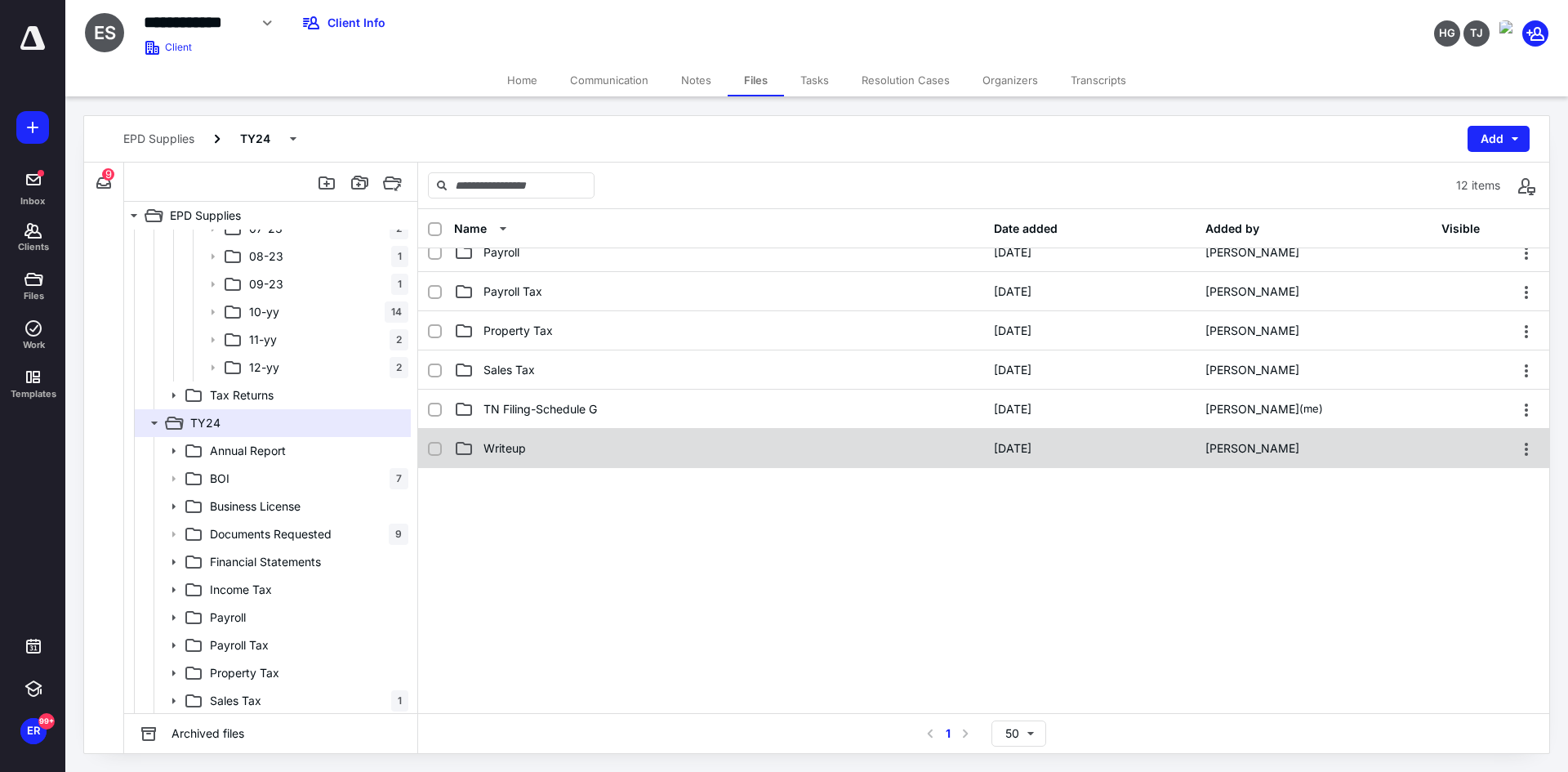 click on "Writeup" at bounding box center (719, 448) 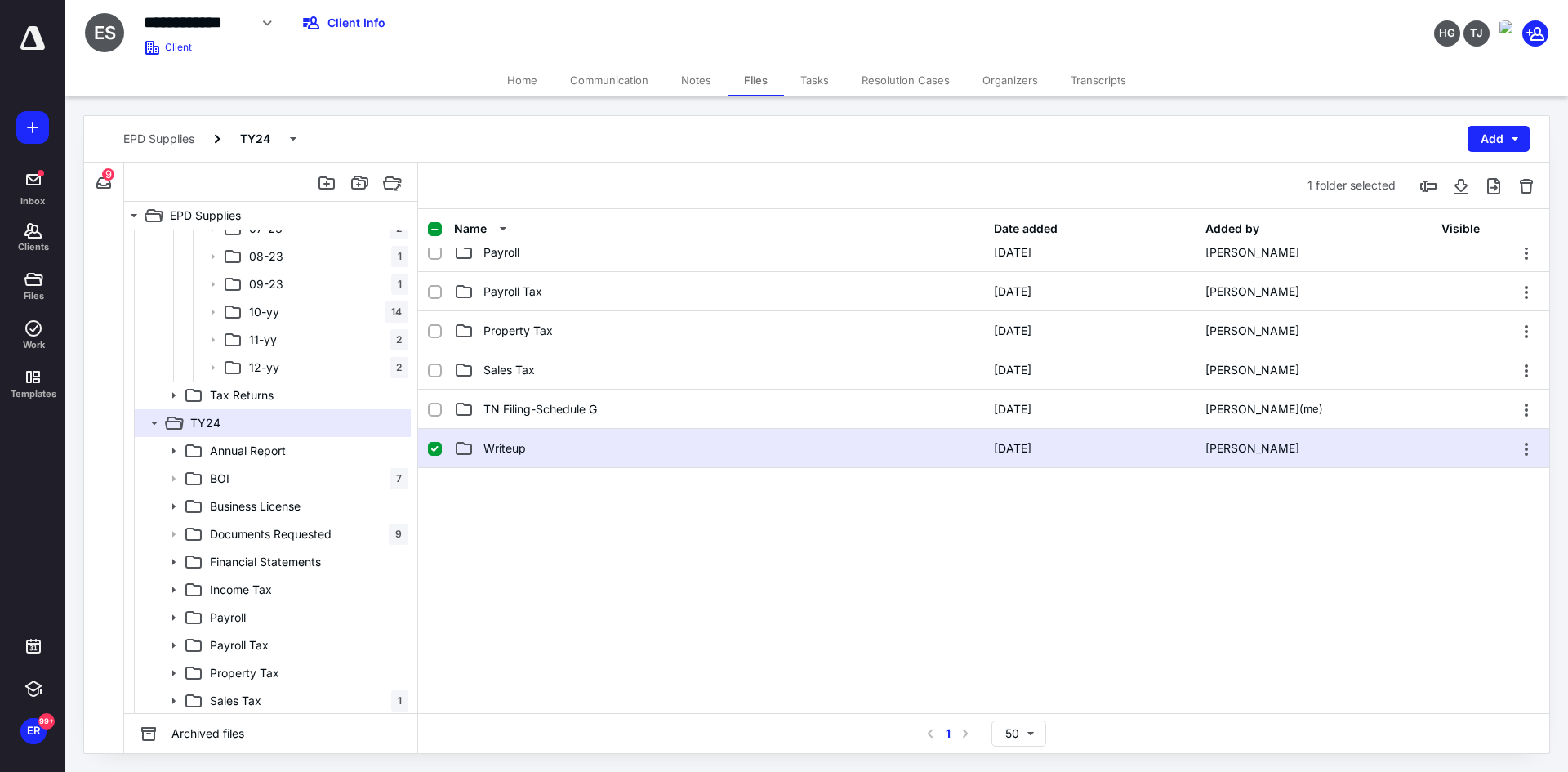 click on "Writeup" at bounding box center (719, 448) 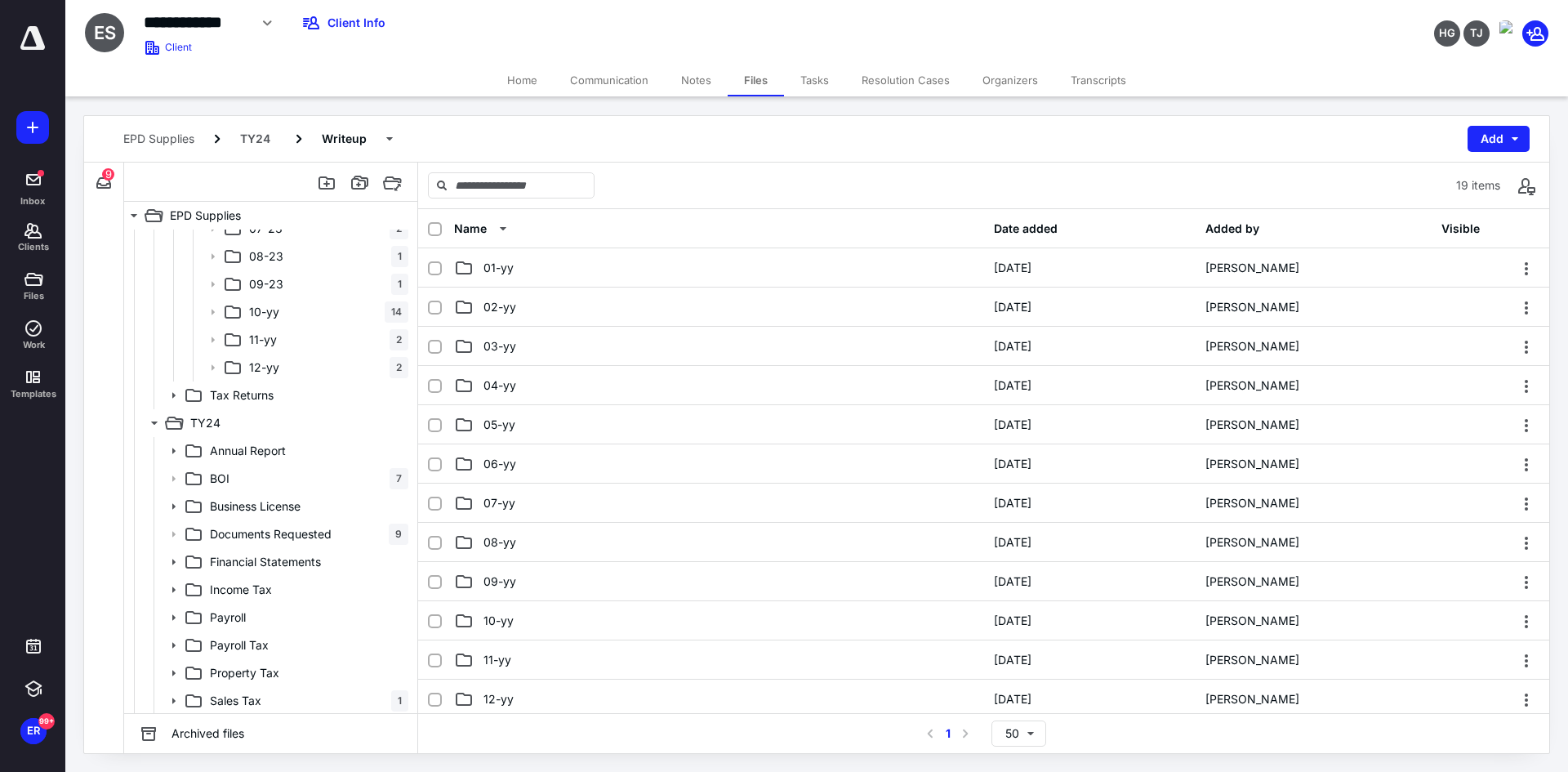 scroll, scrollTop: 368, scrollLeft: 0, axis: vertical 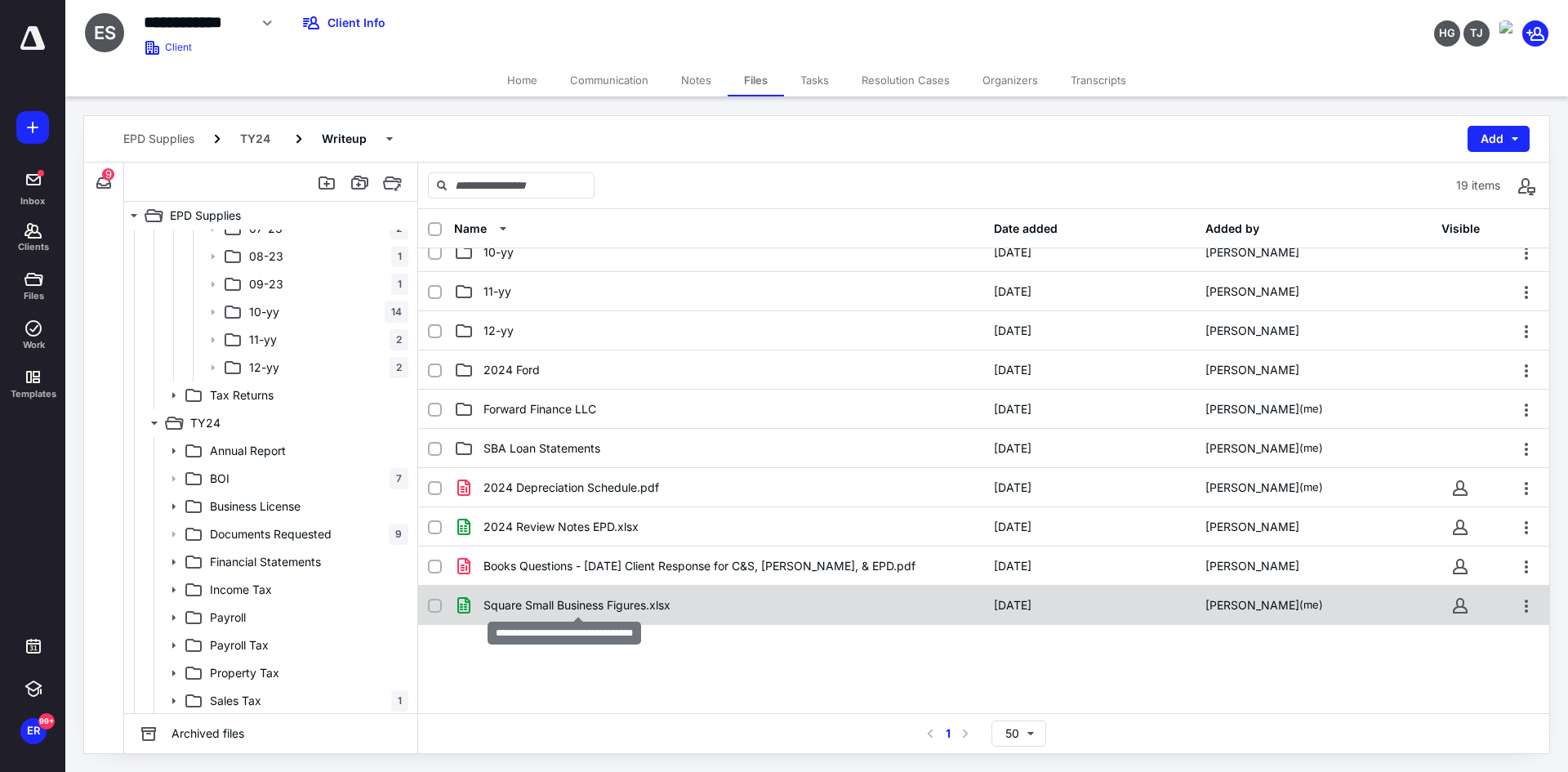 click on "Square Small Business Figures.xlsx" at bounding box center [577, 605] 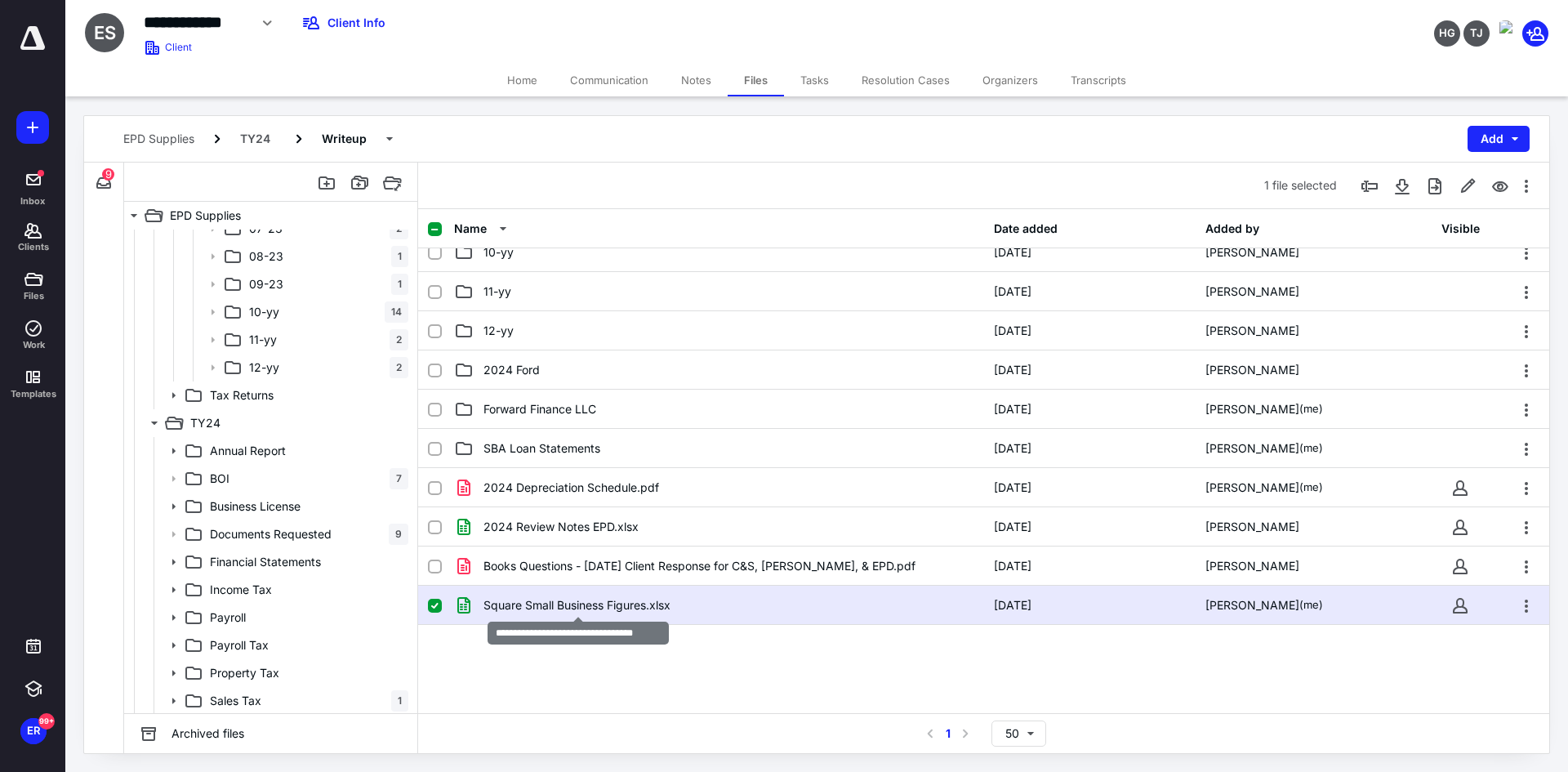 click on "Square Small Business Figures.xlsx" at bounding box center (577, 605) 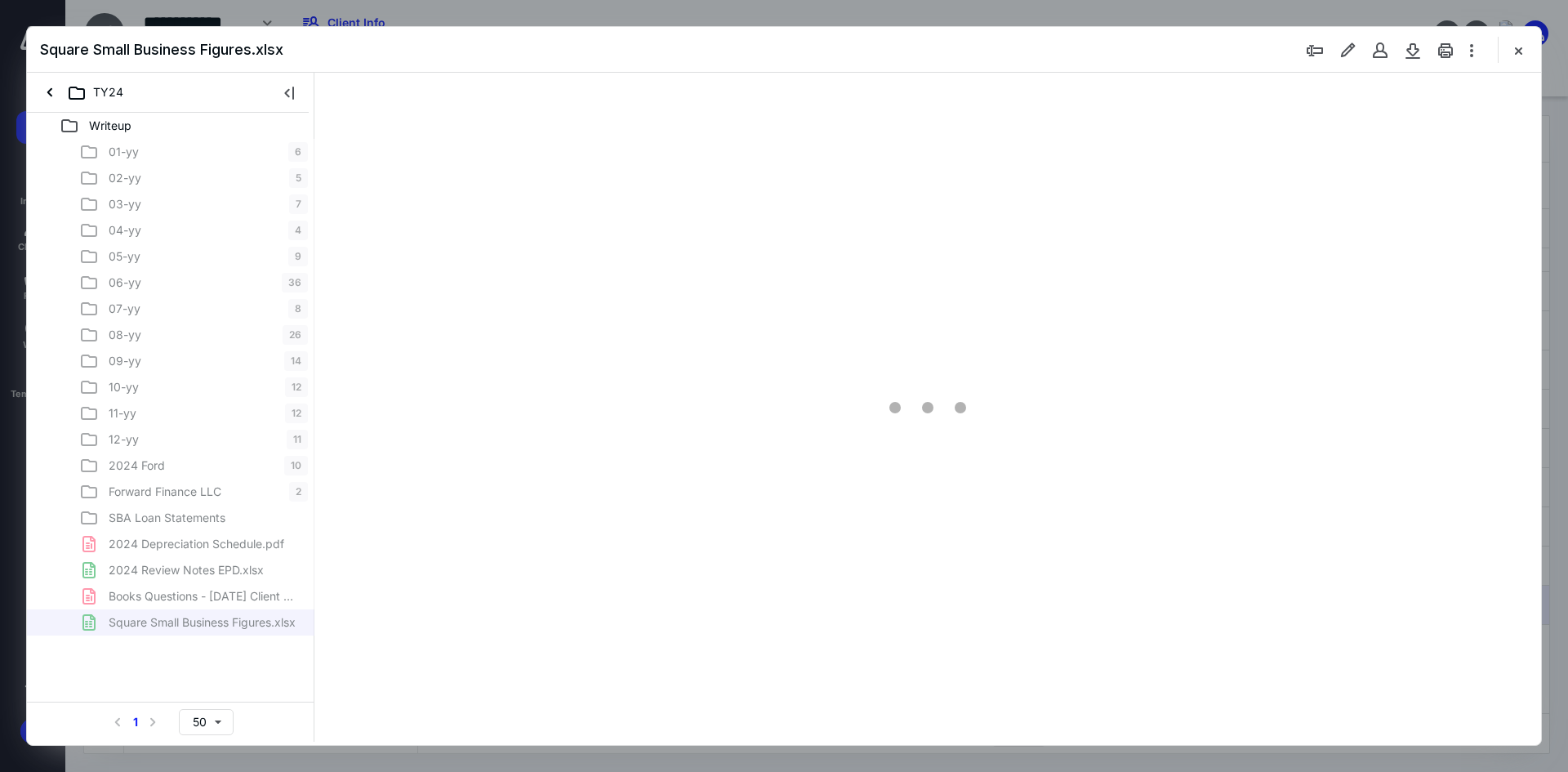 scroll, scrollTop: 0, scrollLeft: 0, axis: both 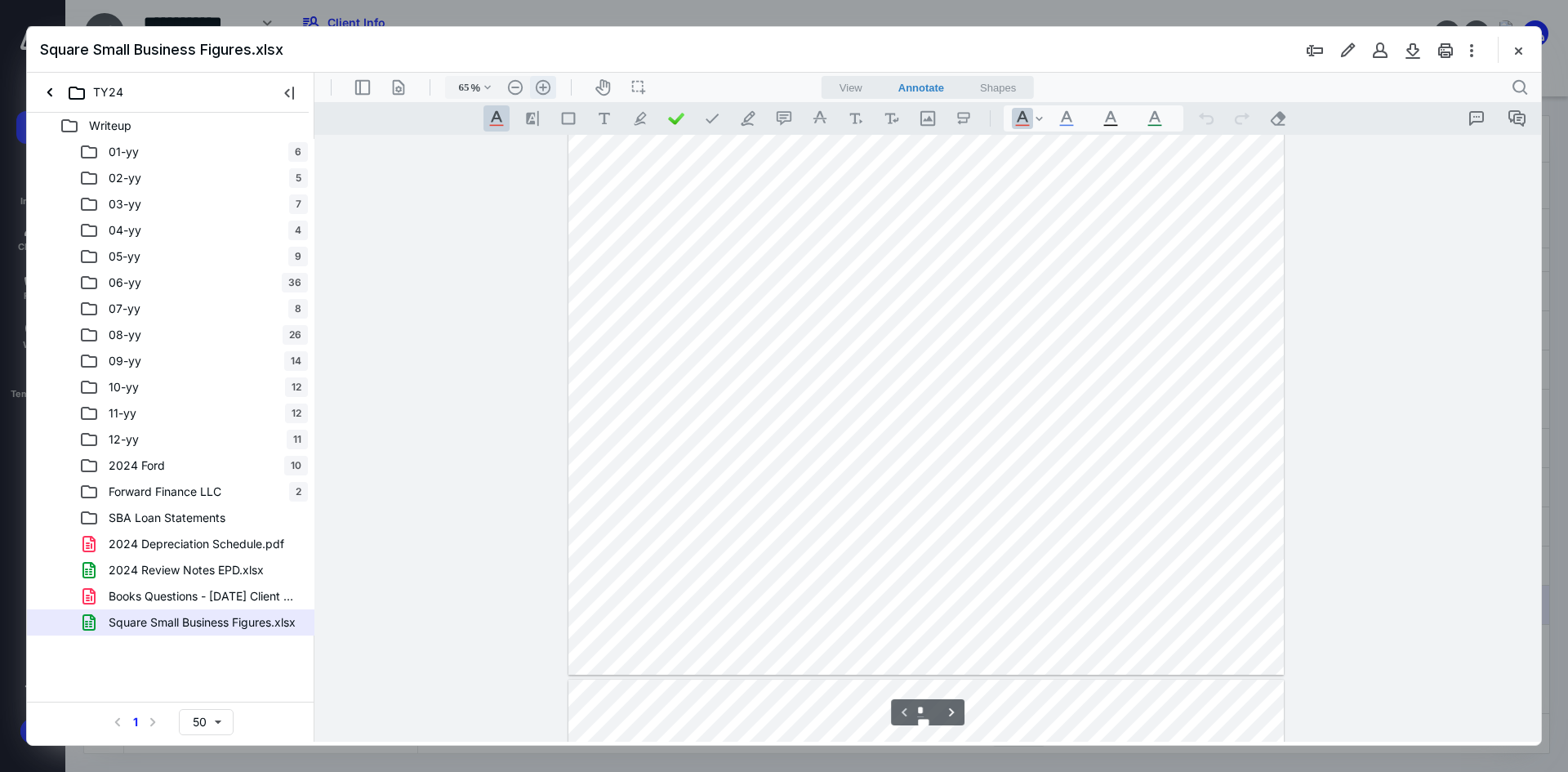 click on ".cls-1{fill:#abb0c4;} icon - header - zoom - in - line" at bounding box center (543, 87) 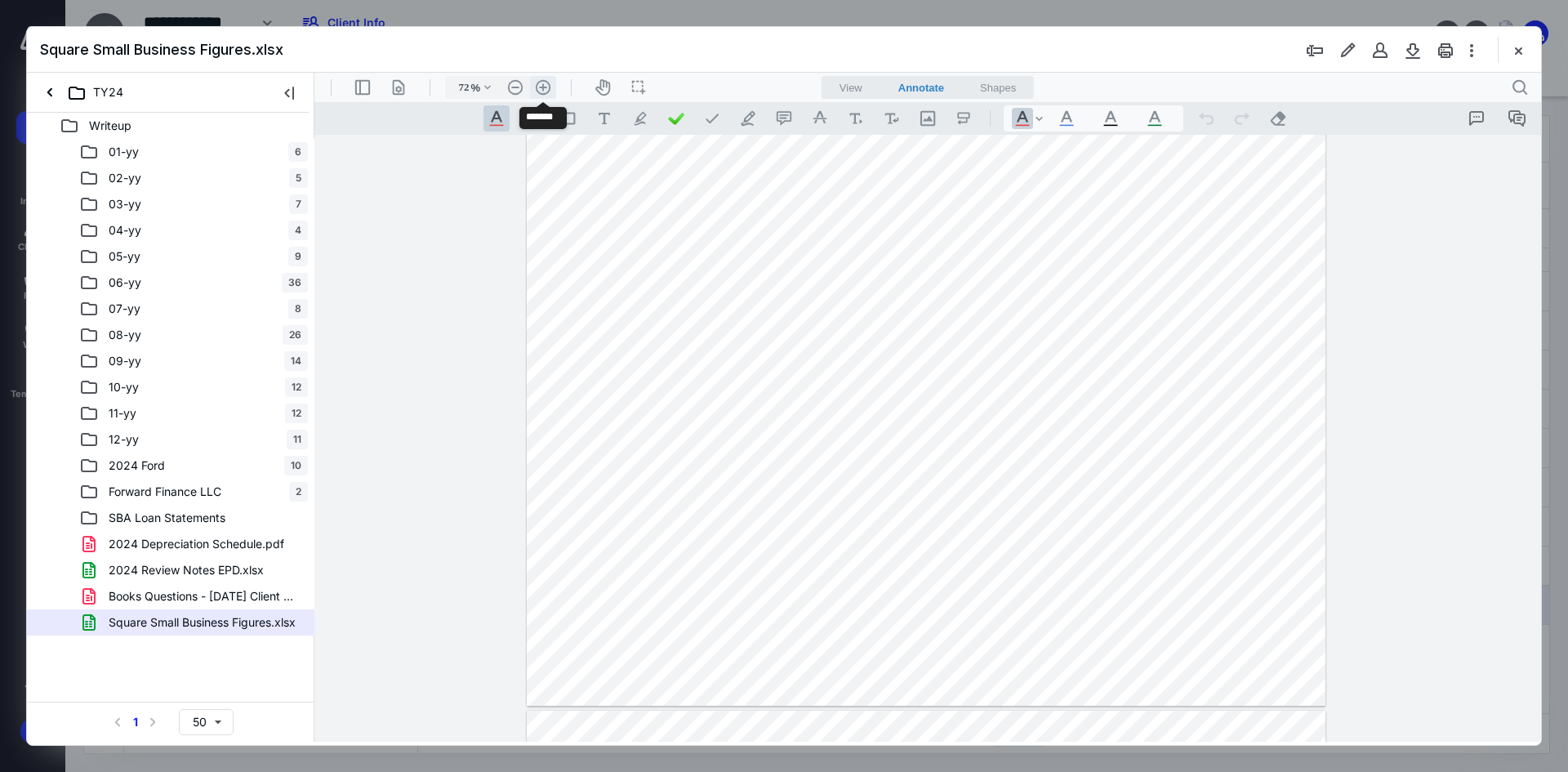 click on ".cls-1{fill:#abb0c4;} icon - header - zoom - in - line" at bounding box center [543, 87] 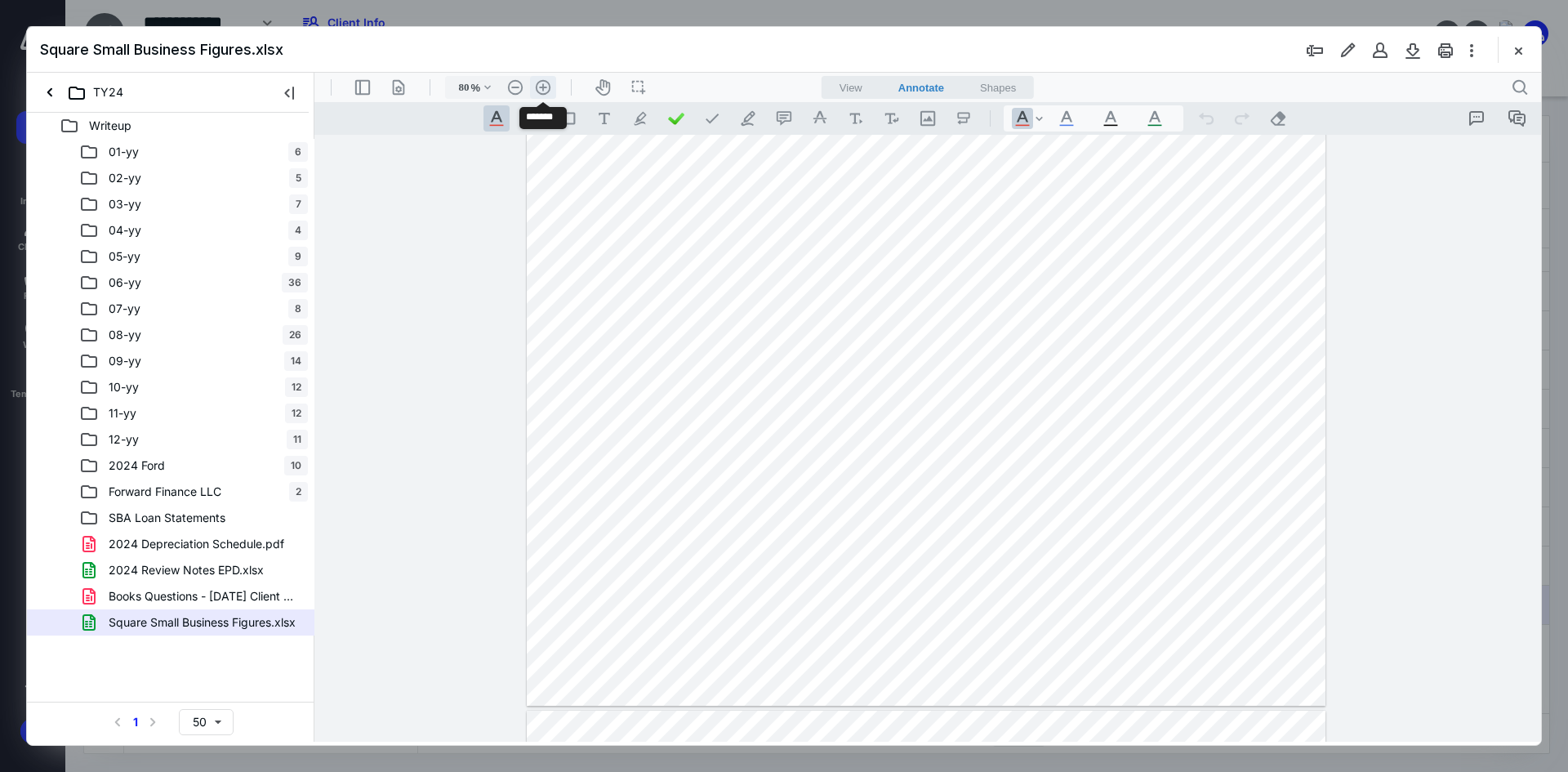 scroll, scrollTop: 143, scrollLeft: 0, axis: vertical 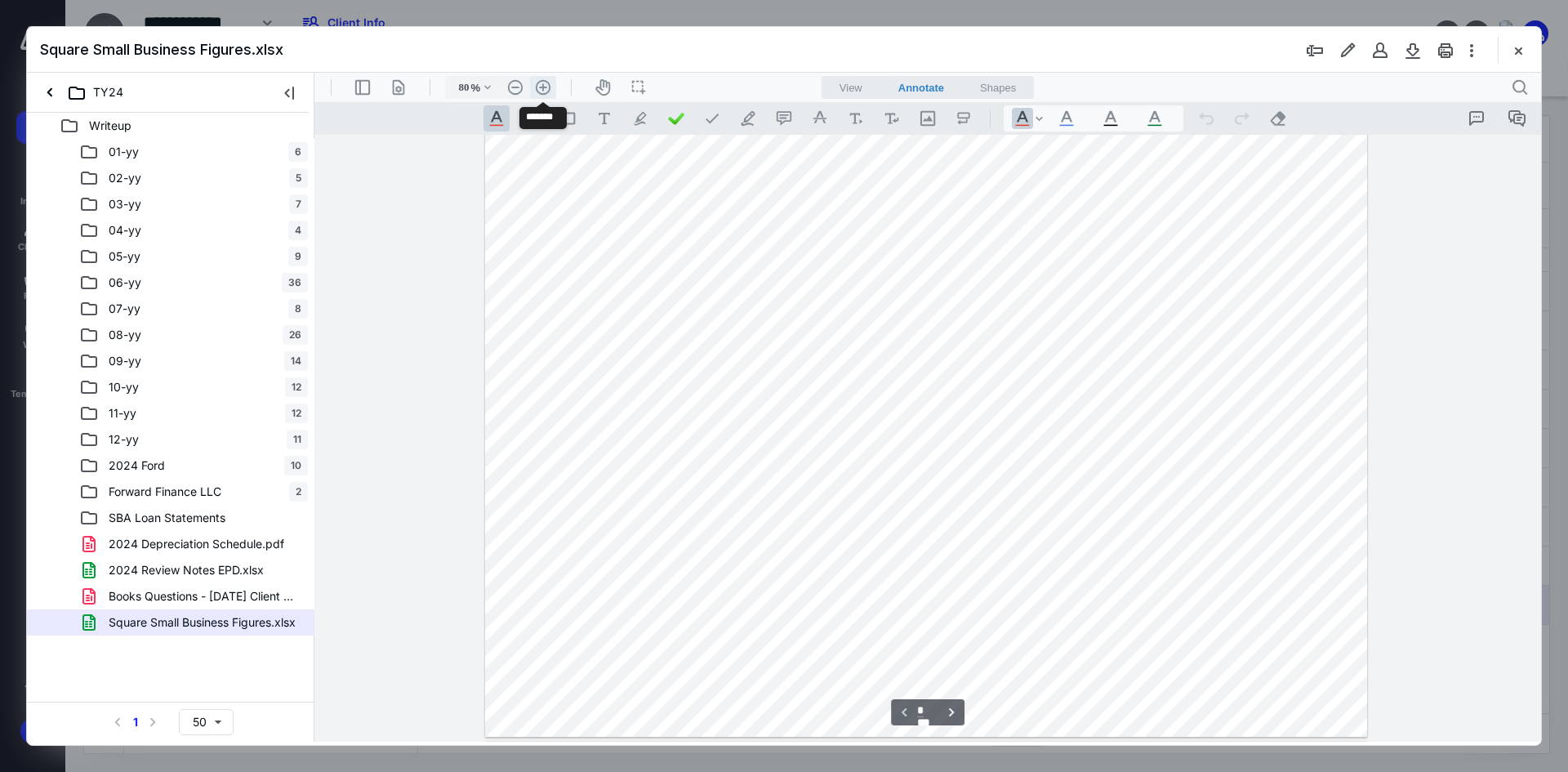 click on ".cls-1{fill:#abb0c4;} icon - header - zoom - in - line" at bounding box center [543, 87] 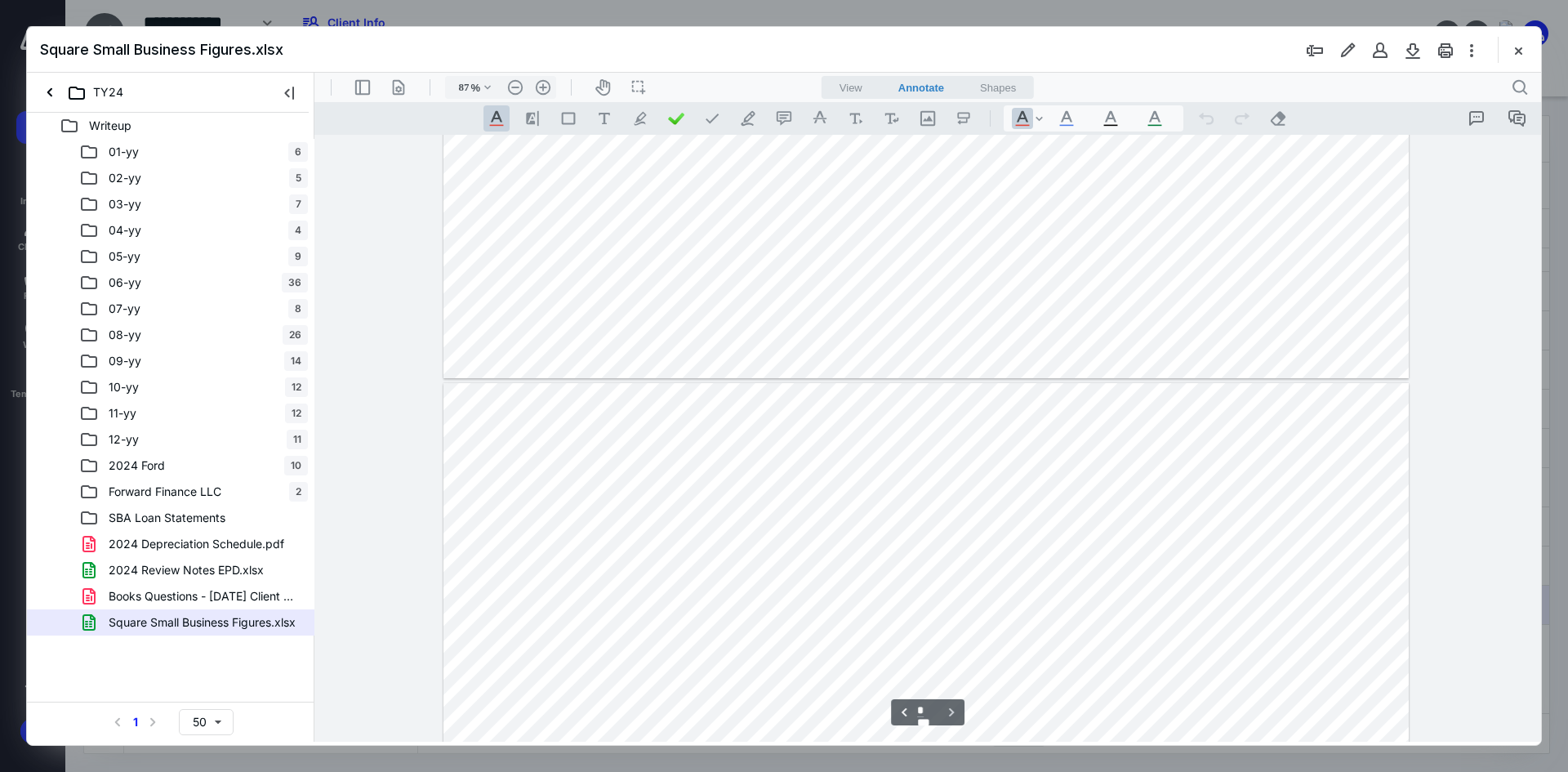 scroll, scrollTop: 735, scrollLeft: 0, axis: vertical 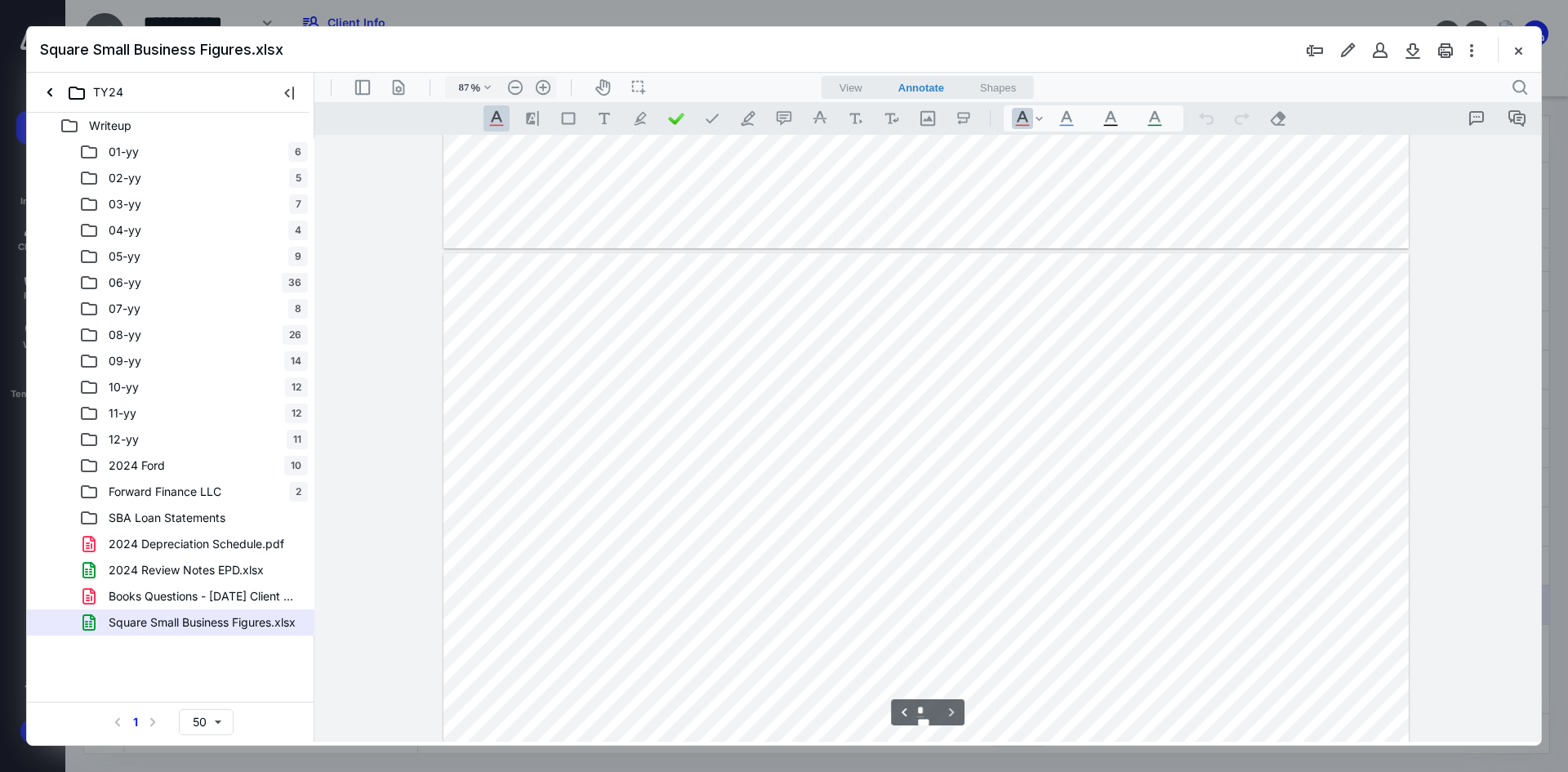 type on "*" 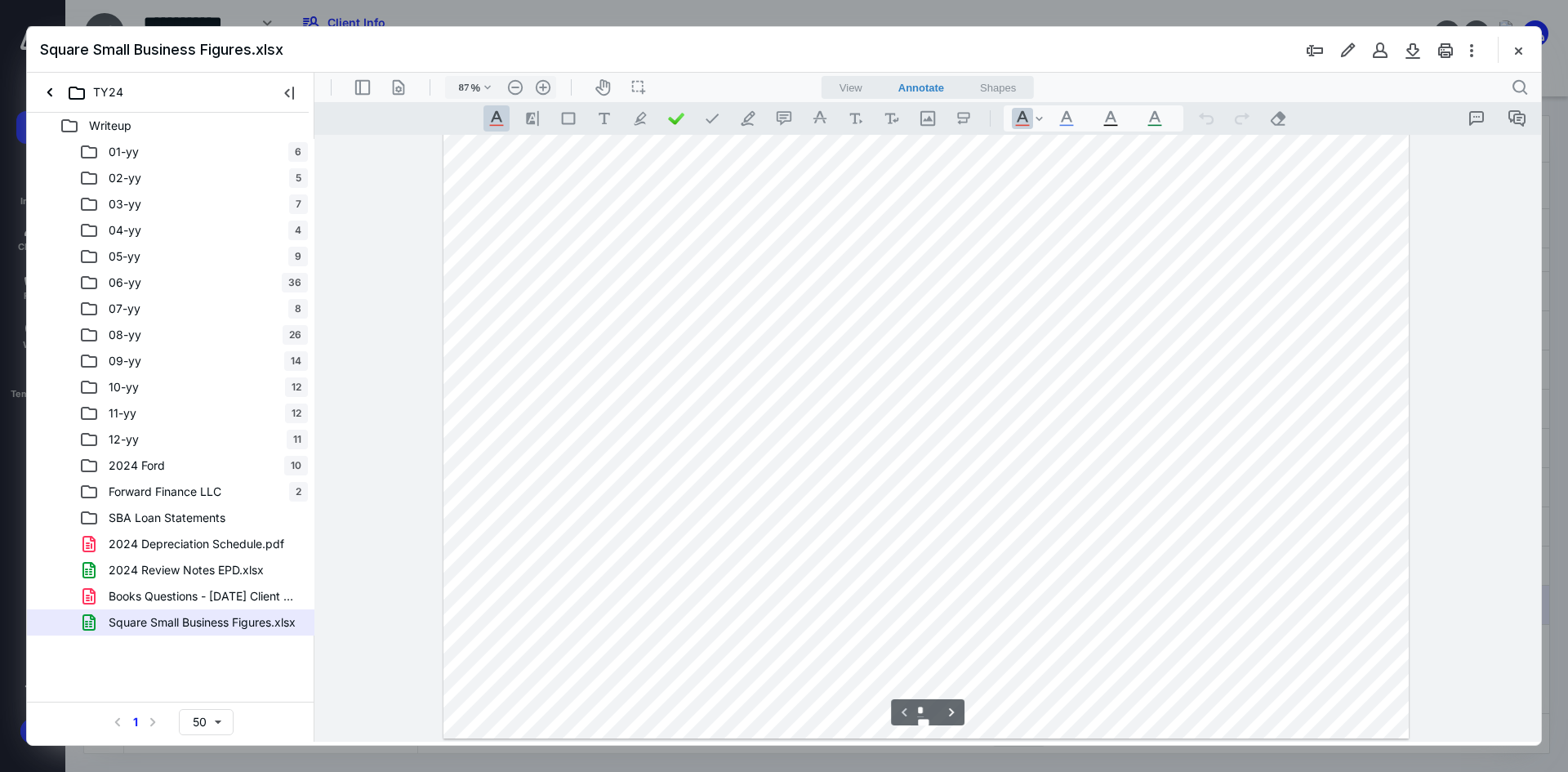 scroll, scrollTop: 0, scrollLeft: 0, axis: both 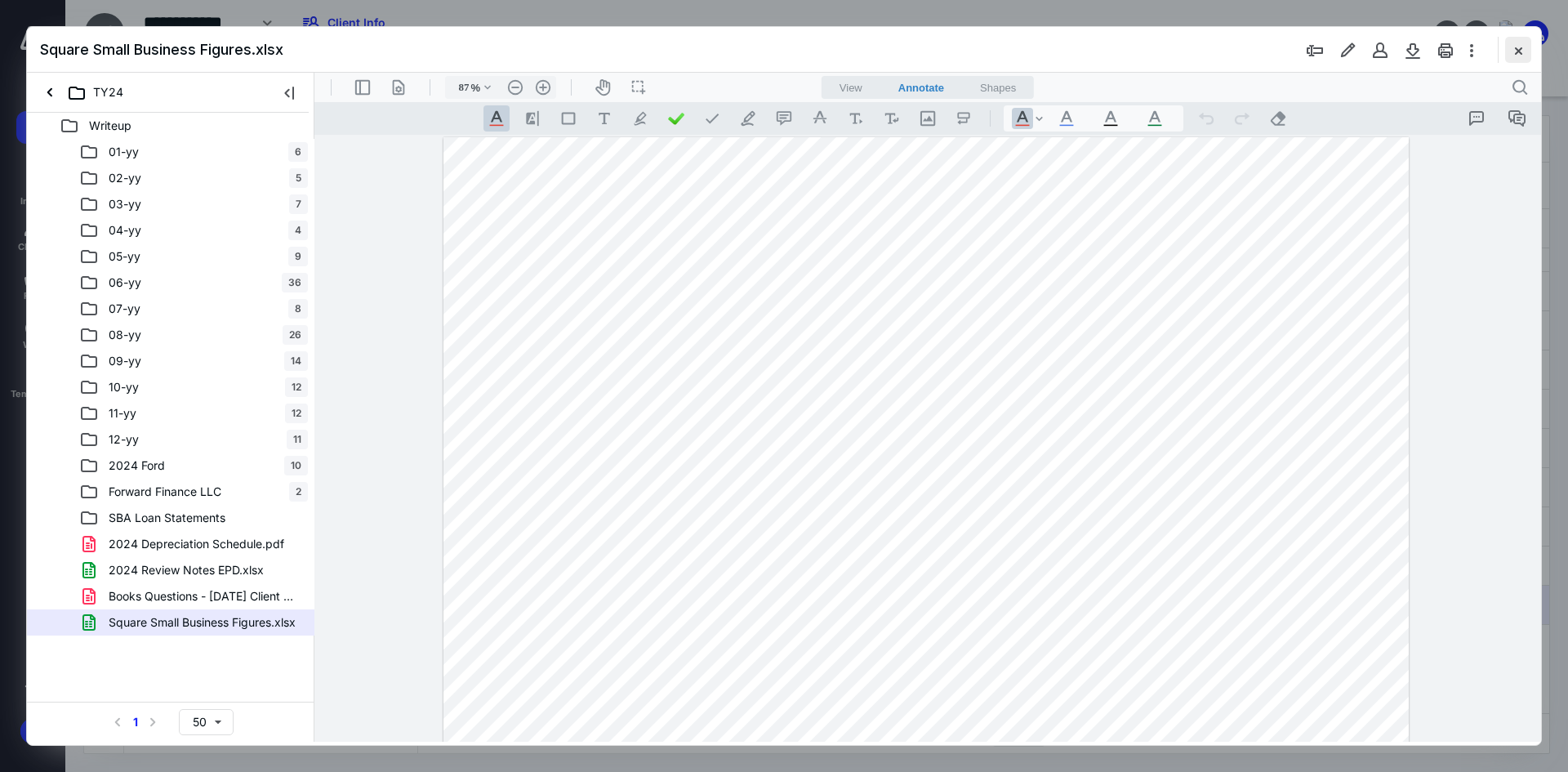 click at bounding box center [1518, 50] 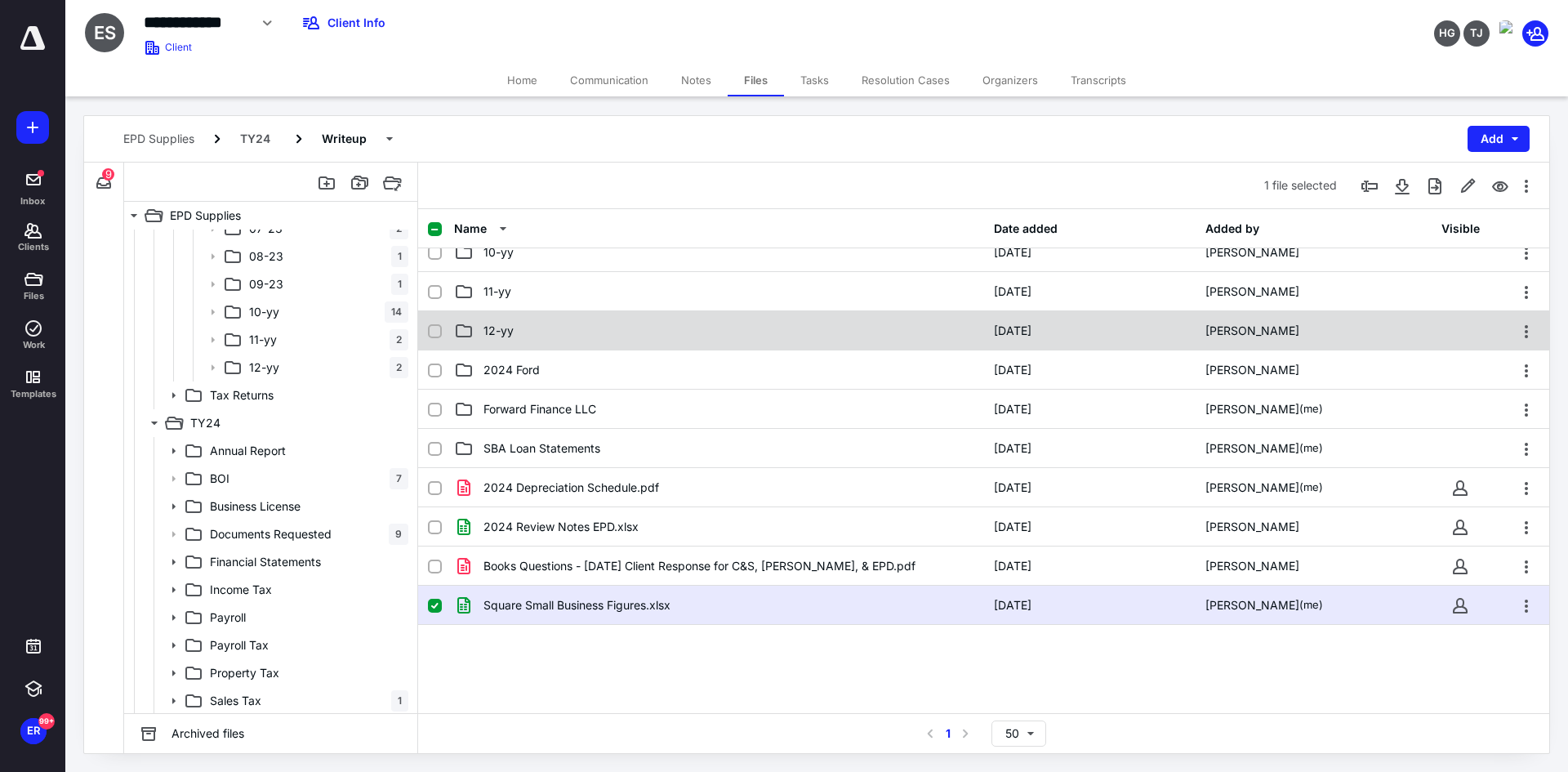 click on "12-yy" at bounding box center [719, 331] 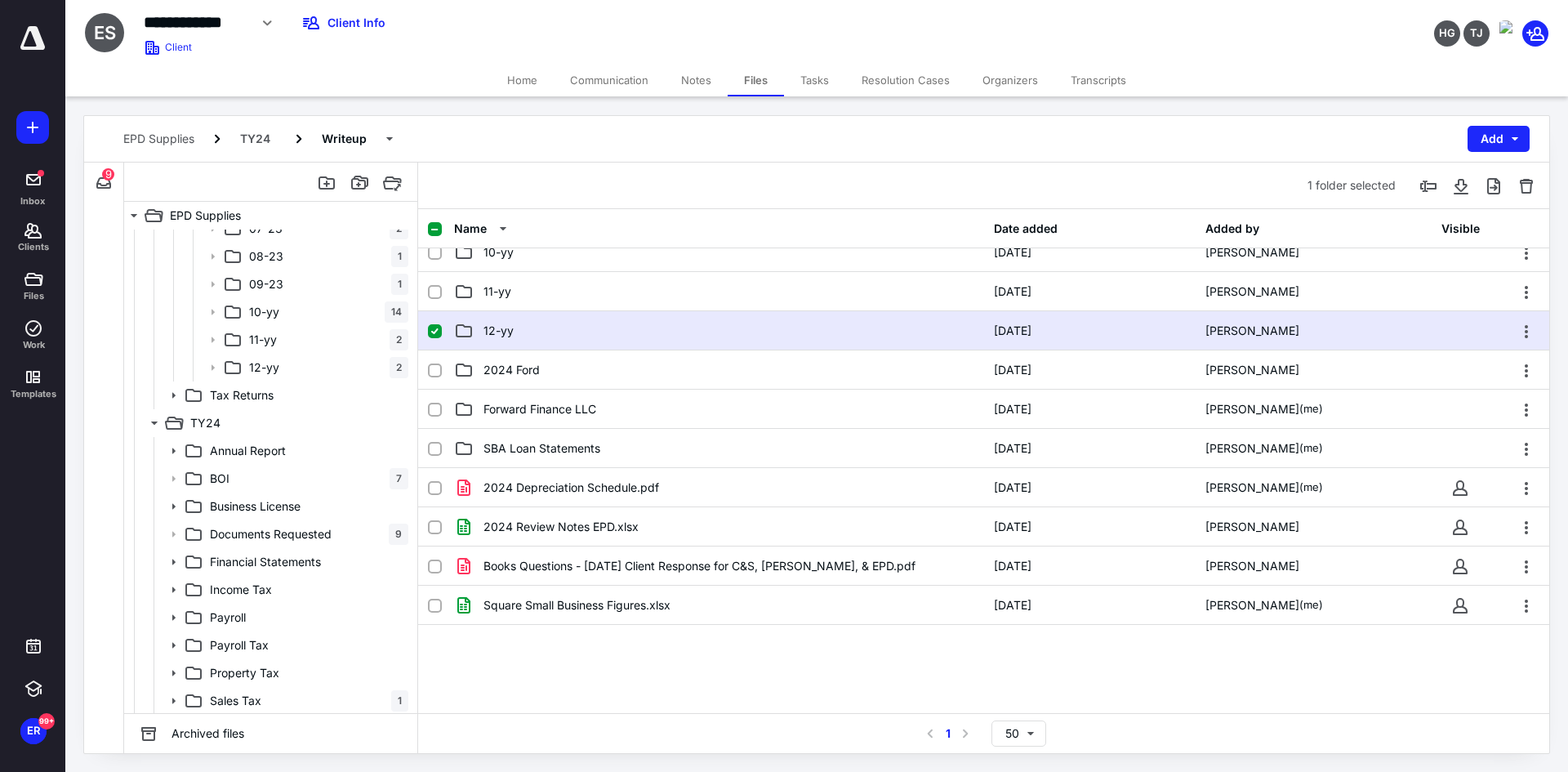 click on "12-yy" at bounding box center (719, 331) 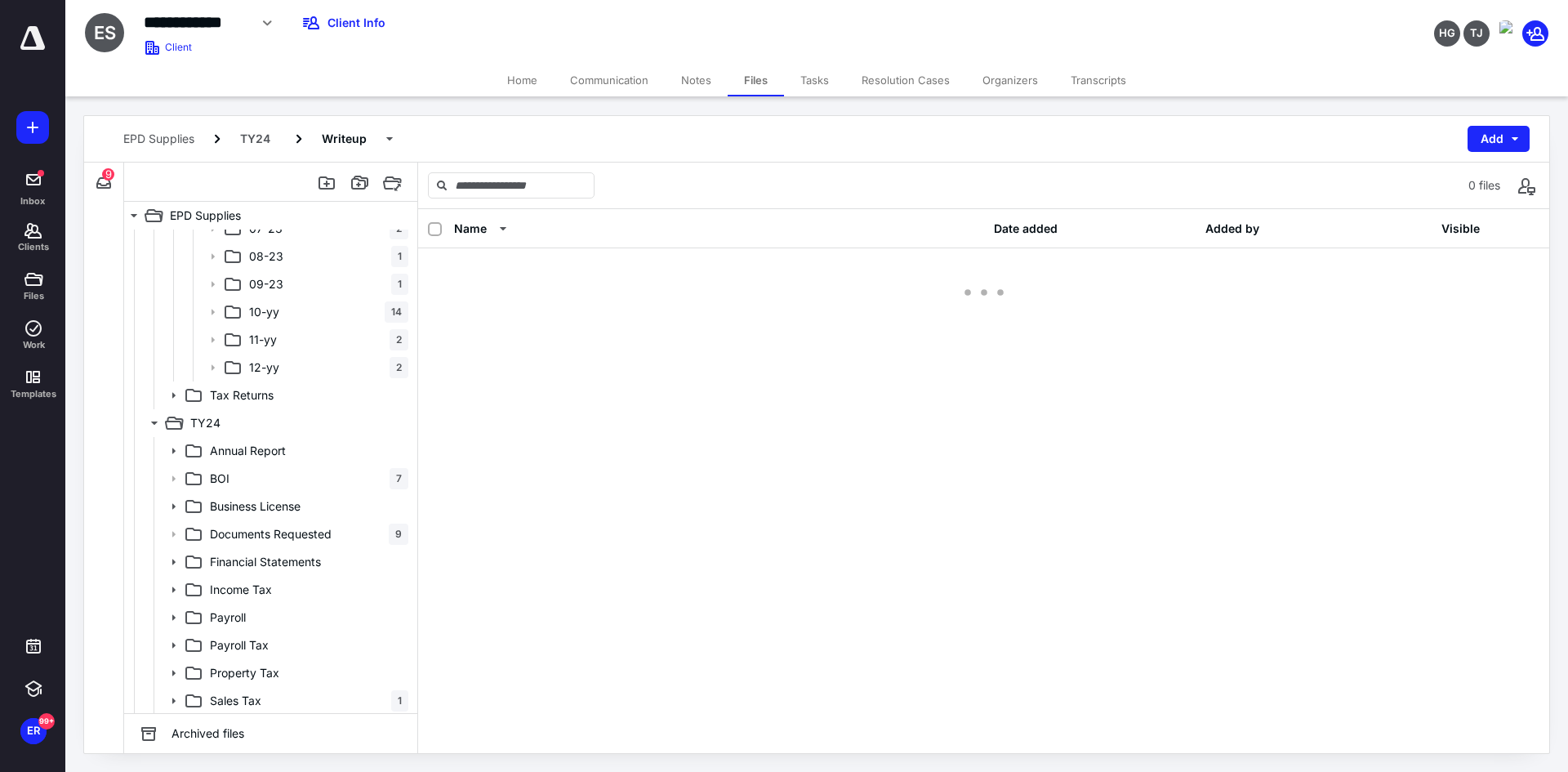 scroll, scrollTop: 0, scrollLeft: 0, axis: both 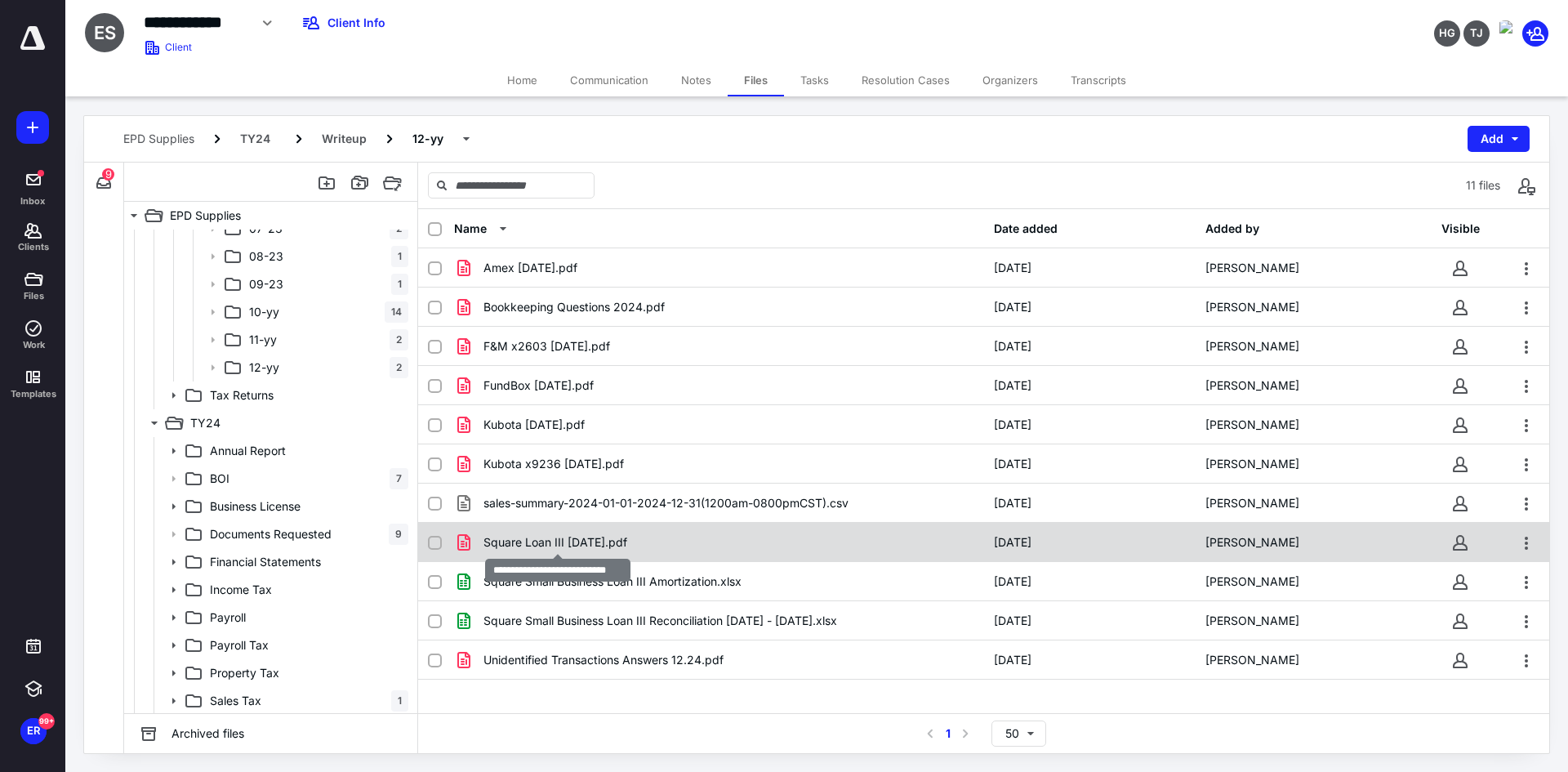 click on "Square Loan III [DATE].pdf" at bounding box center [555, 542] 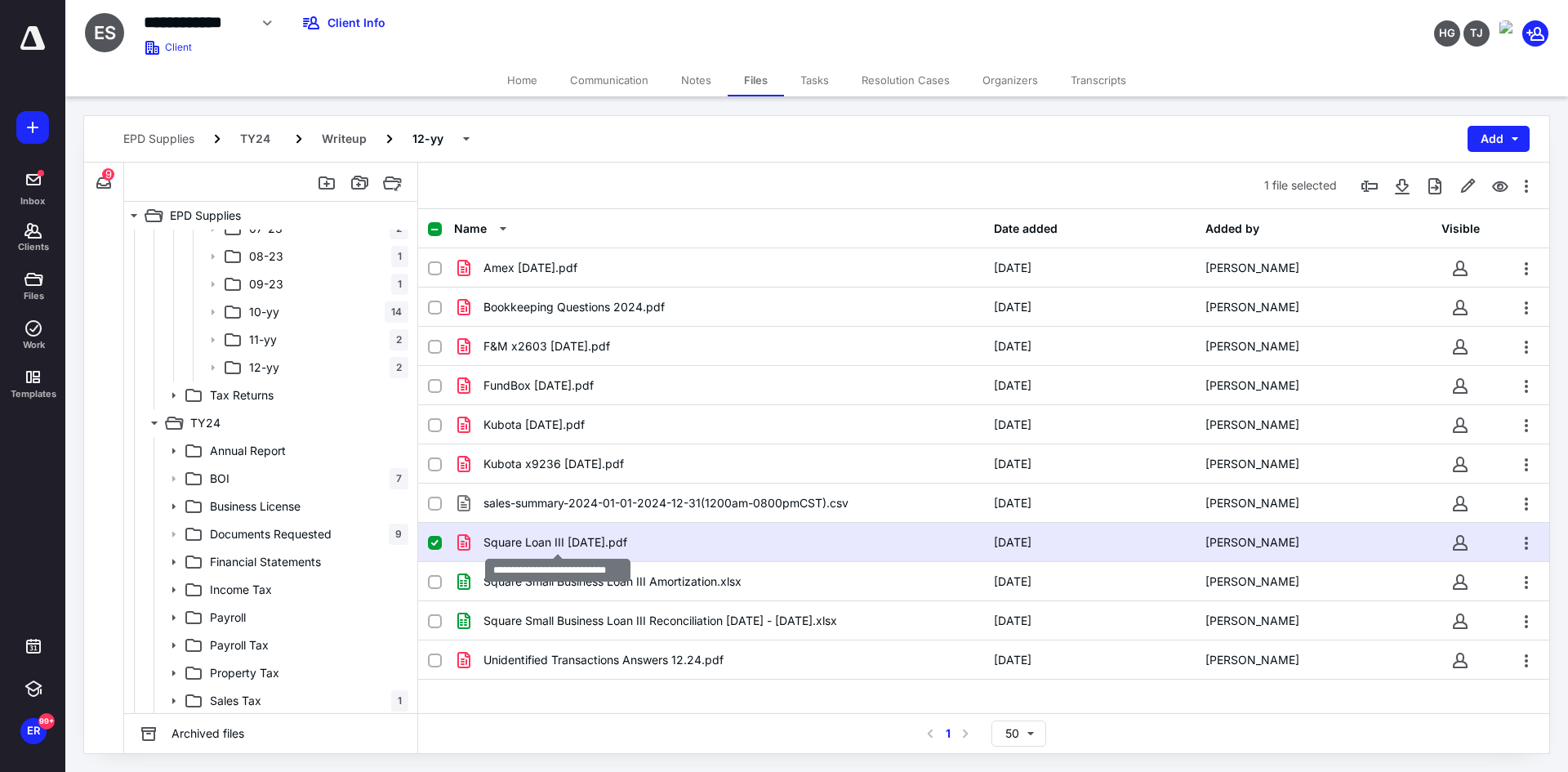 click on "Square Loan III [DATE].pdf" at bounding box center [555, 542] 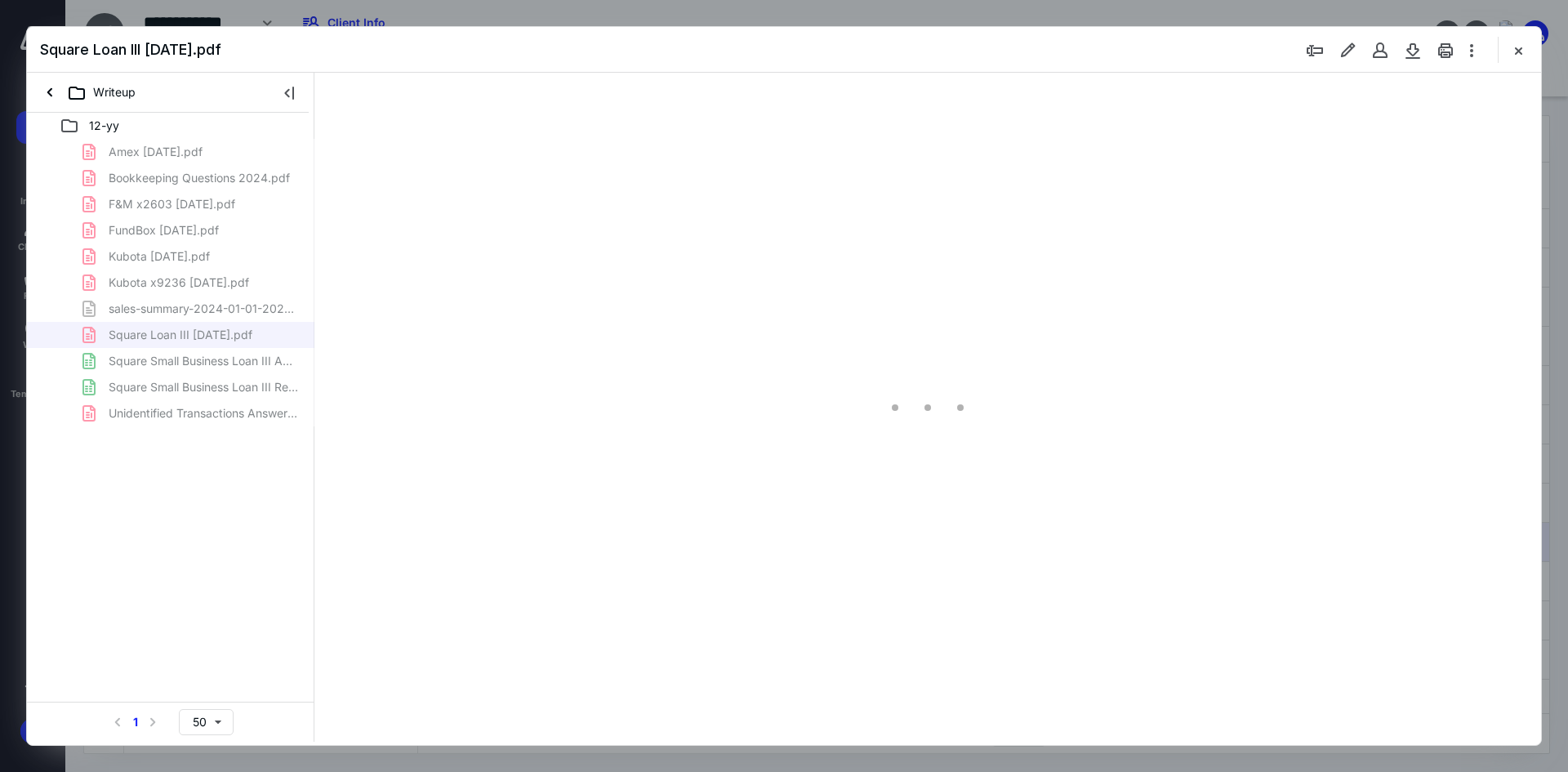 scroll, scrollTop: 0, scrollLeft: 0, axis: both 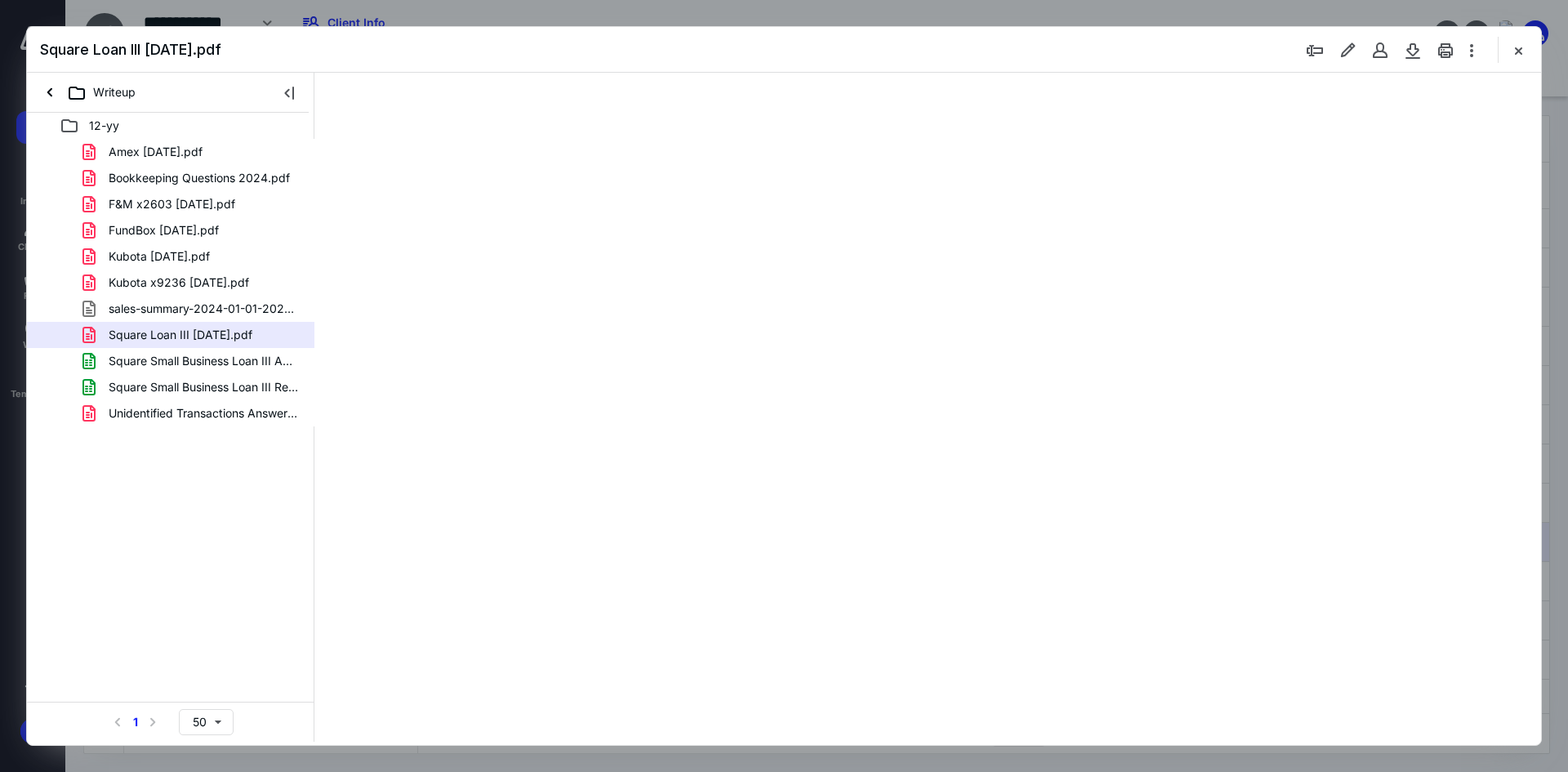 type on "93" 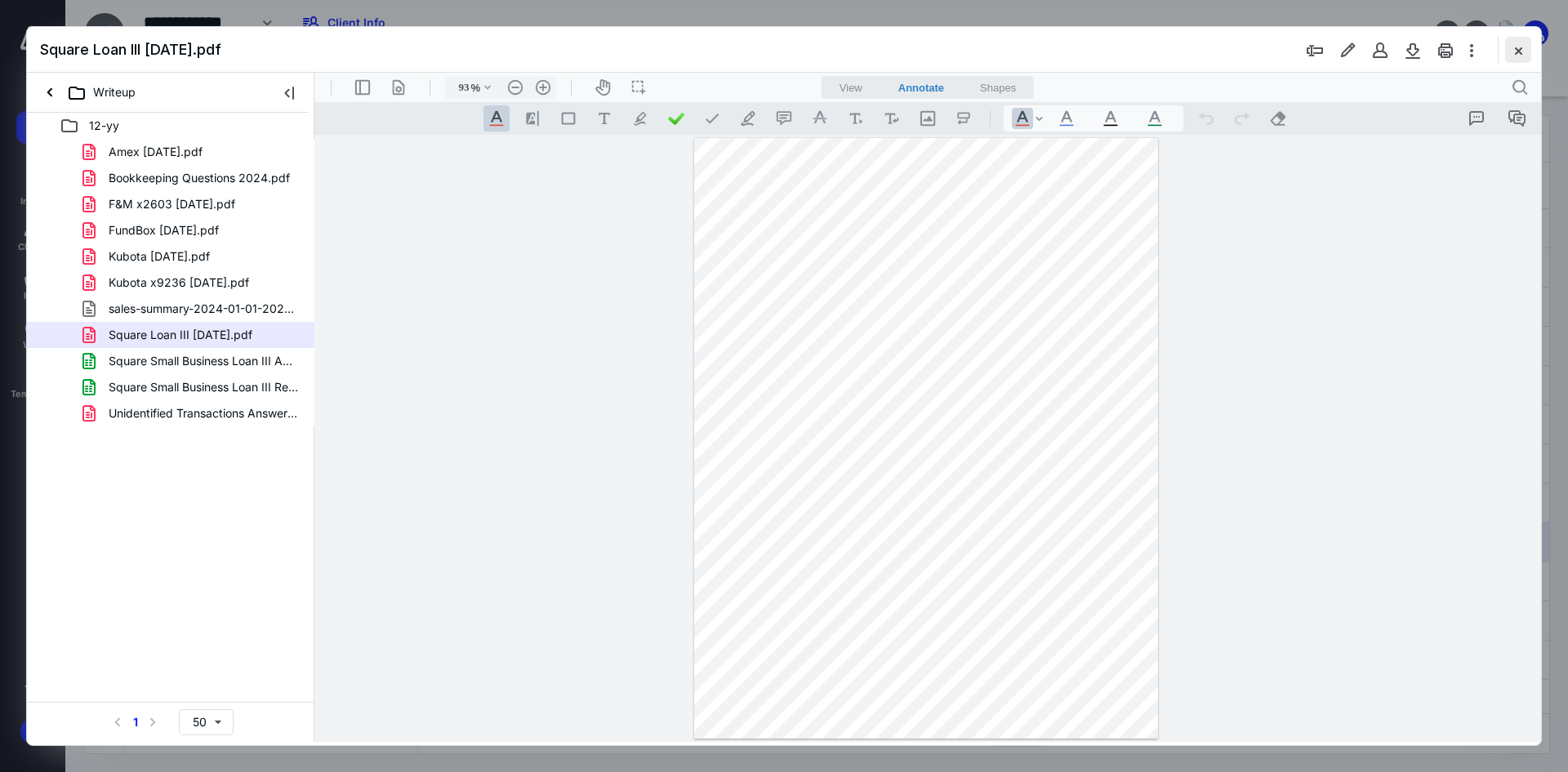 click at bounding box center (1518, 50) 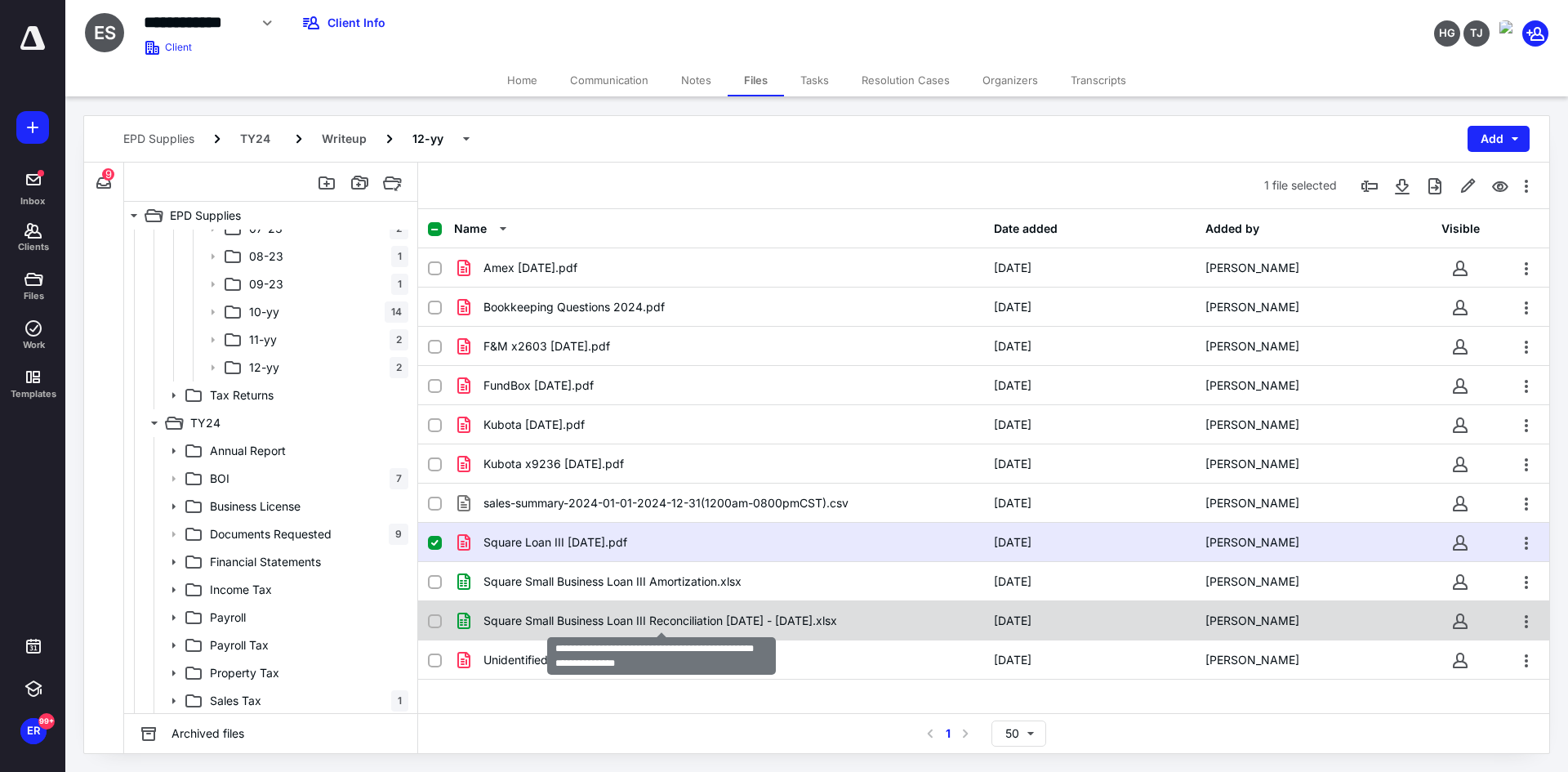 click on "Square Small Business Loan III Reconciliation [DATE] - [DATE].xlsx" at bounding box center [660, 621] 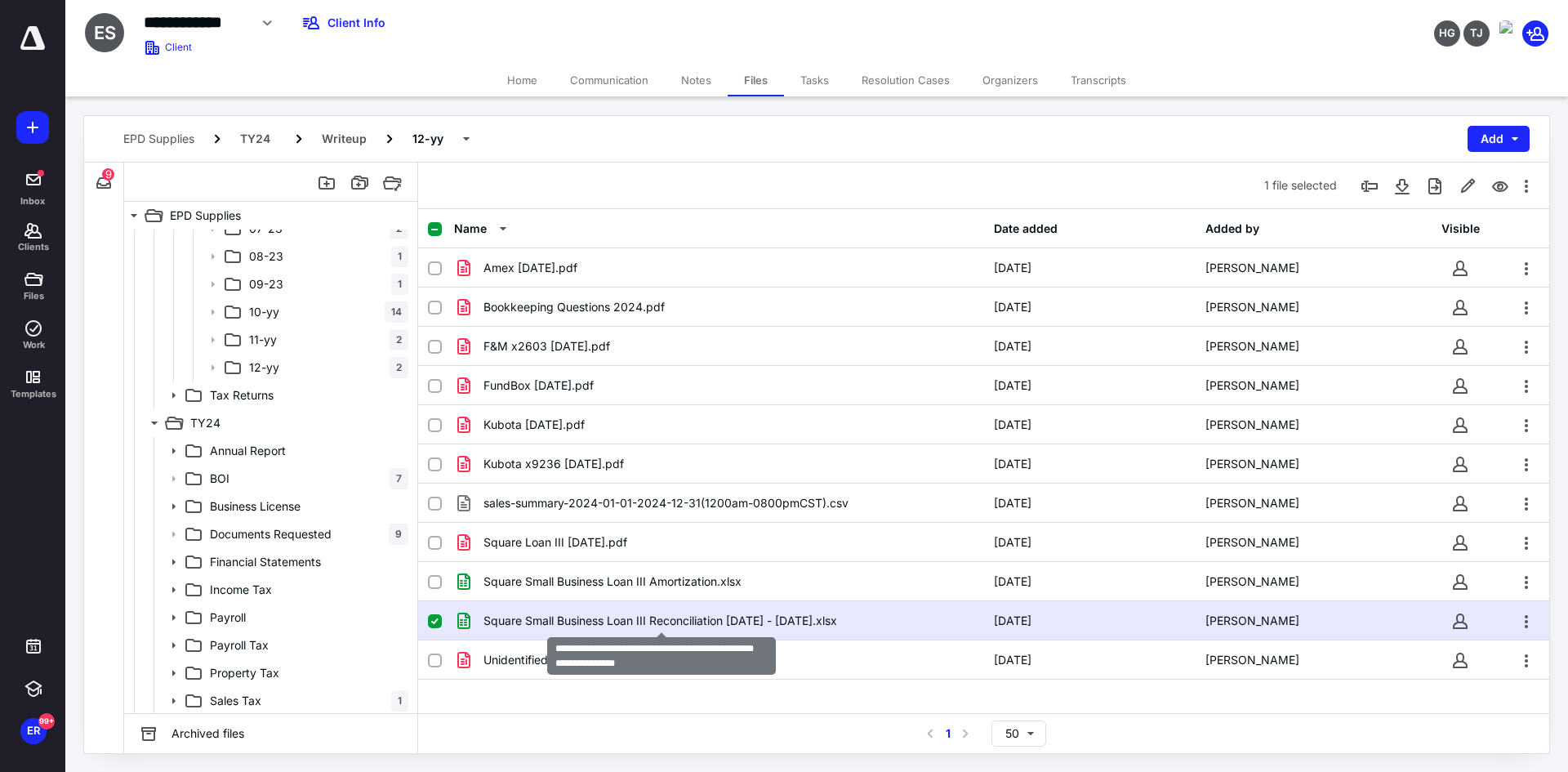 click on "Square Small Business Loan III Reconciliation [DATE] - [DATE].xlsx" at bounding box center [660, 621] 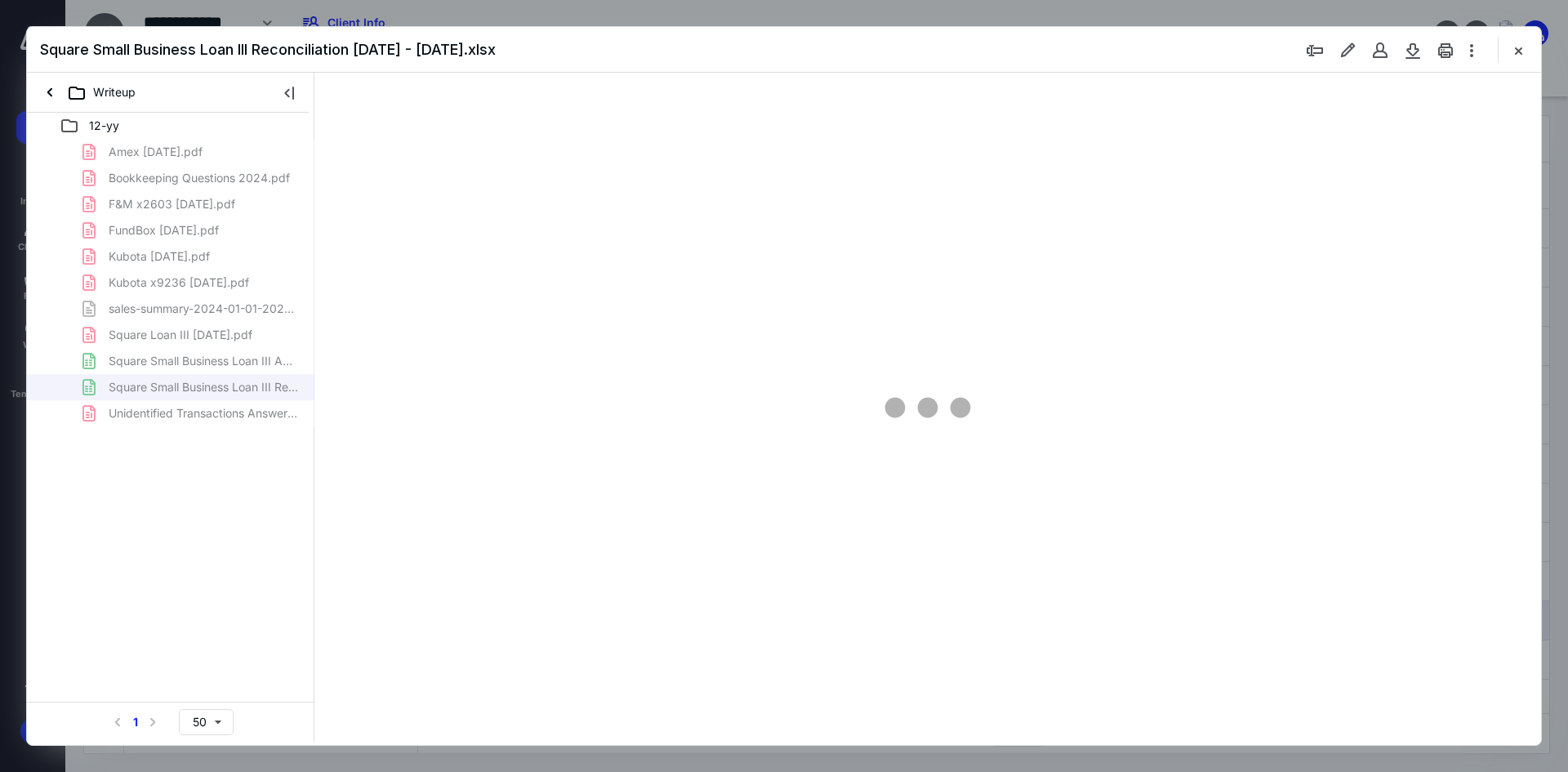 scroll, scrollTop: 0, scrollLeft: 0, axis: both 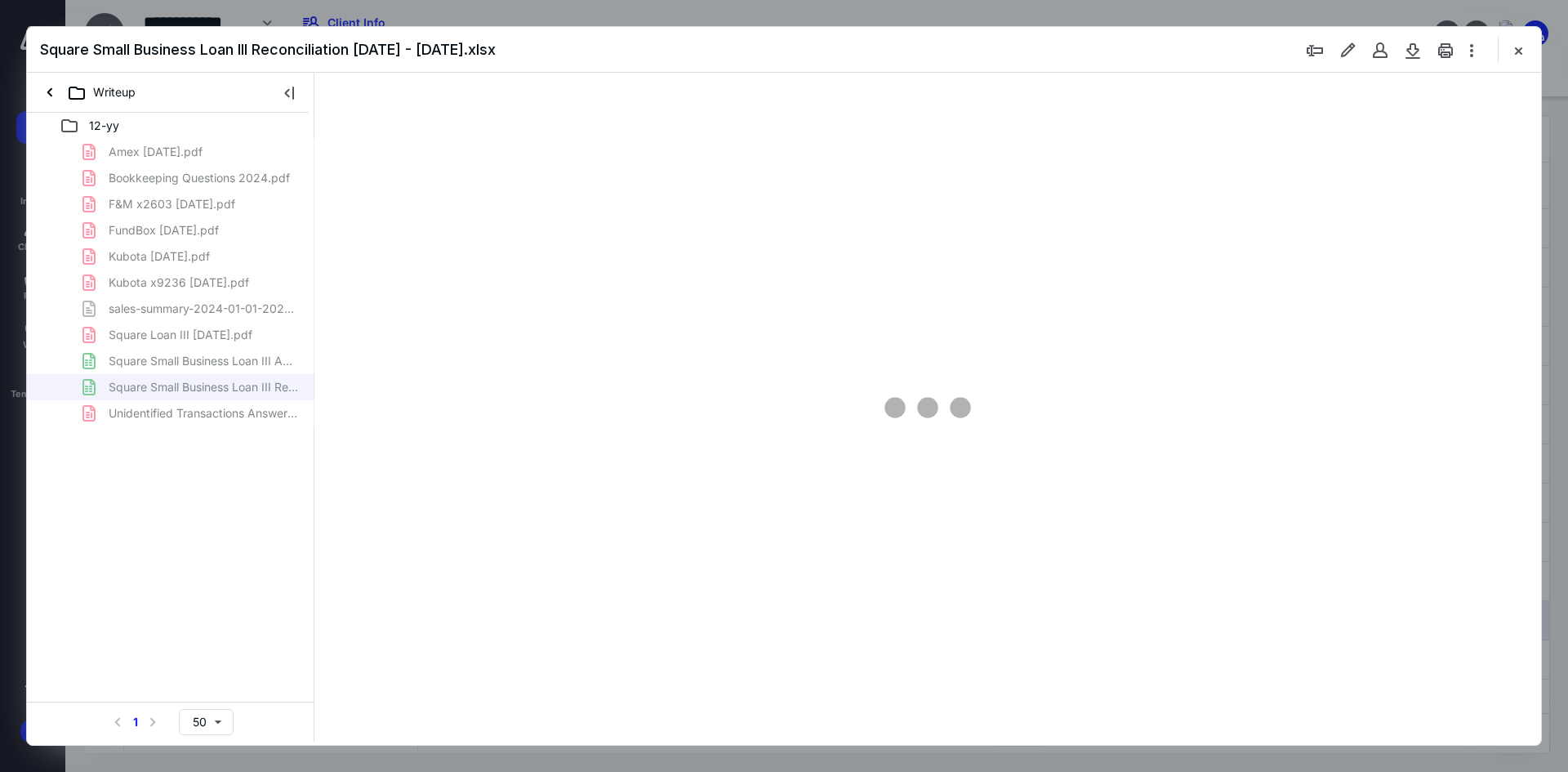 type on "10" 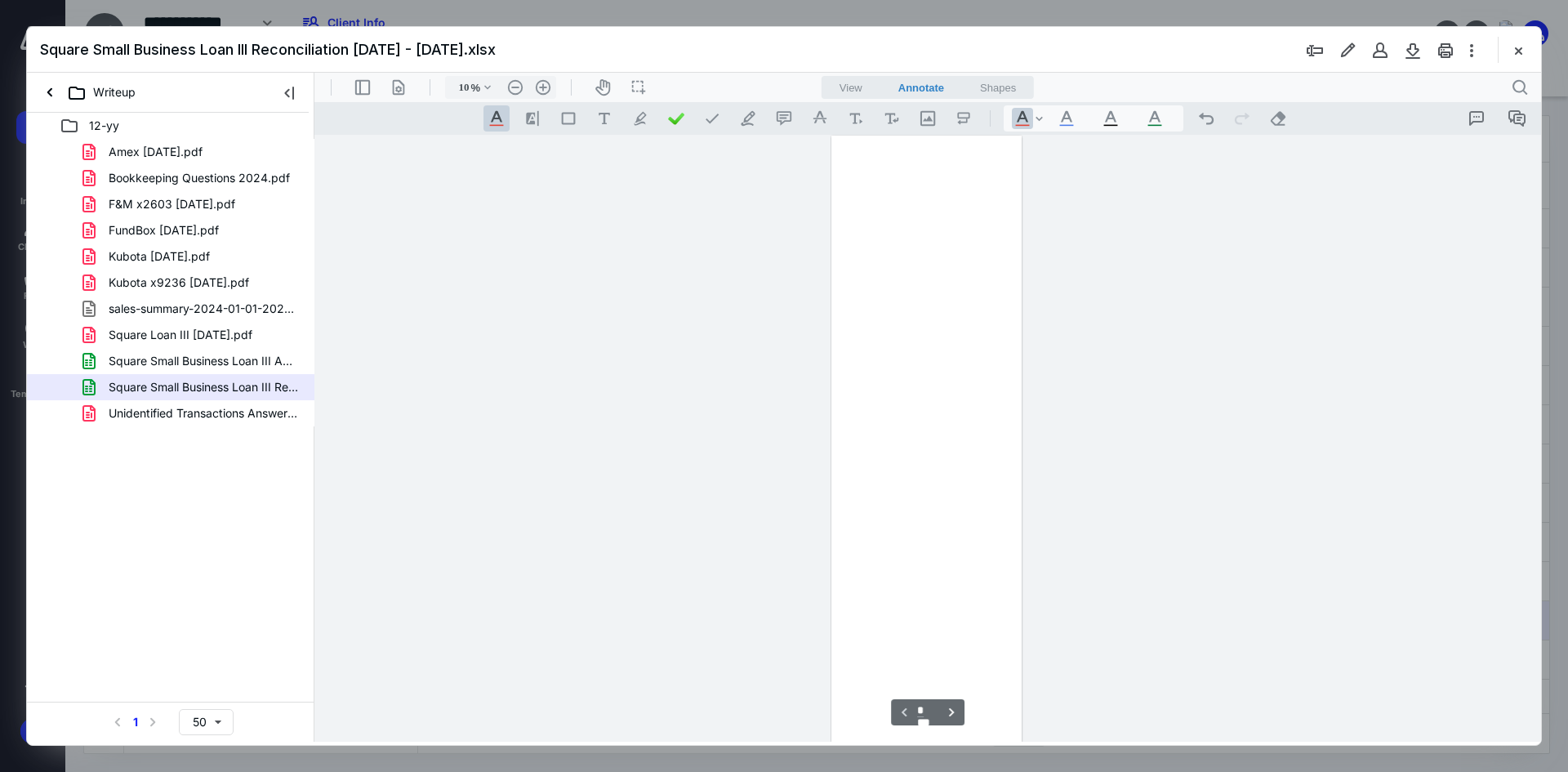 scroll, scrollTop: 63, scrollLeft: 0, axis: vertical 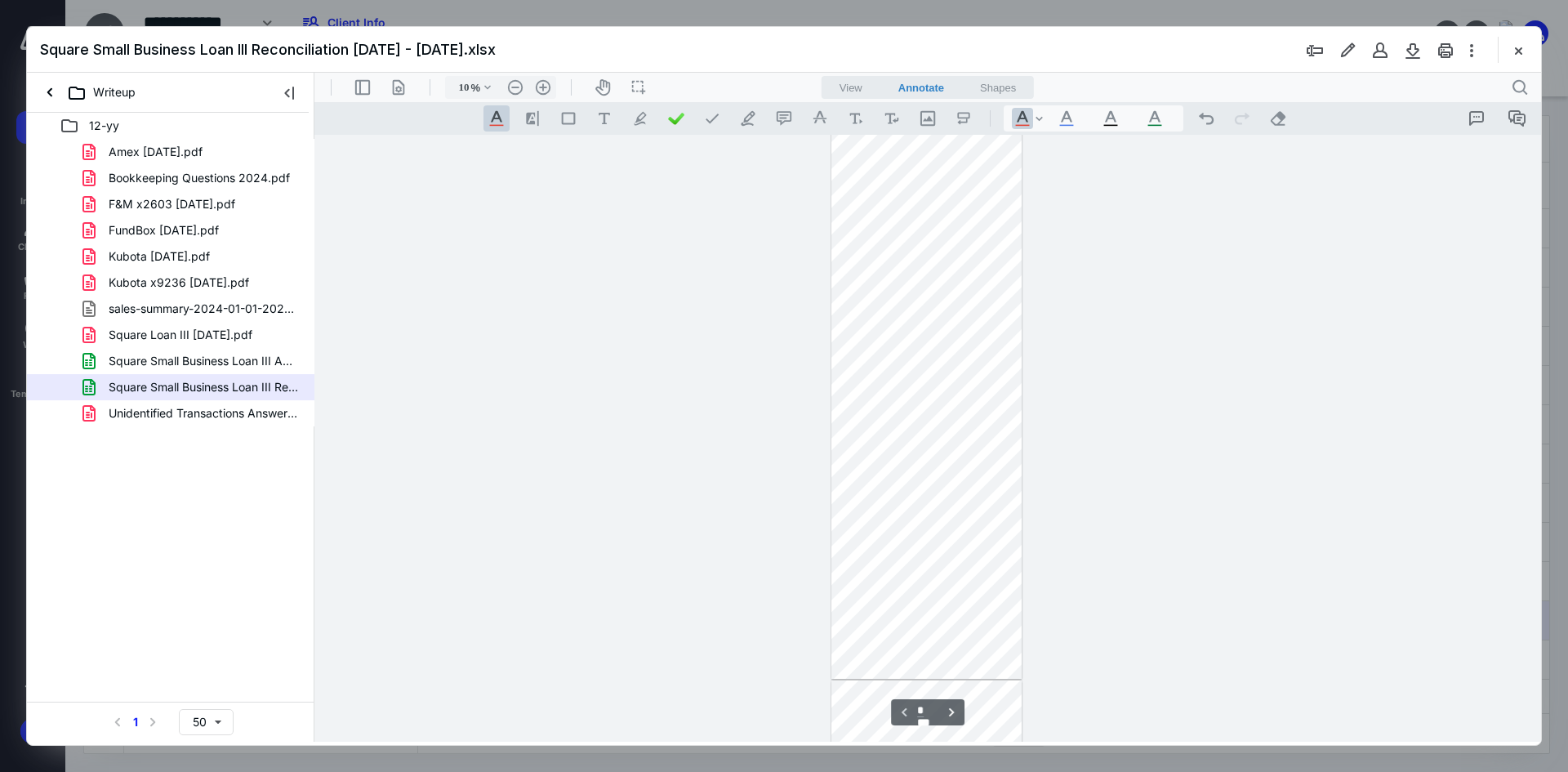 click at bounding box center (1518, 50) 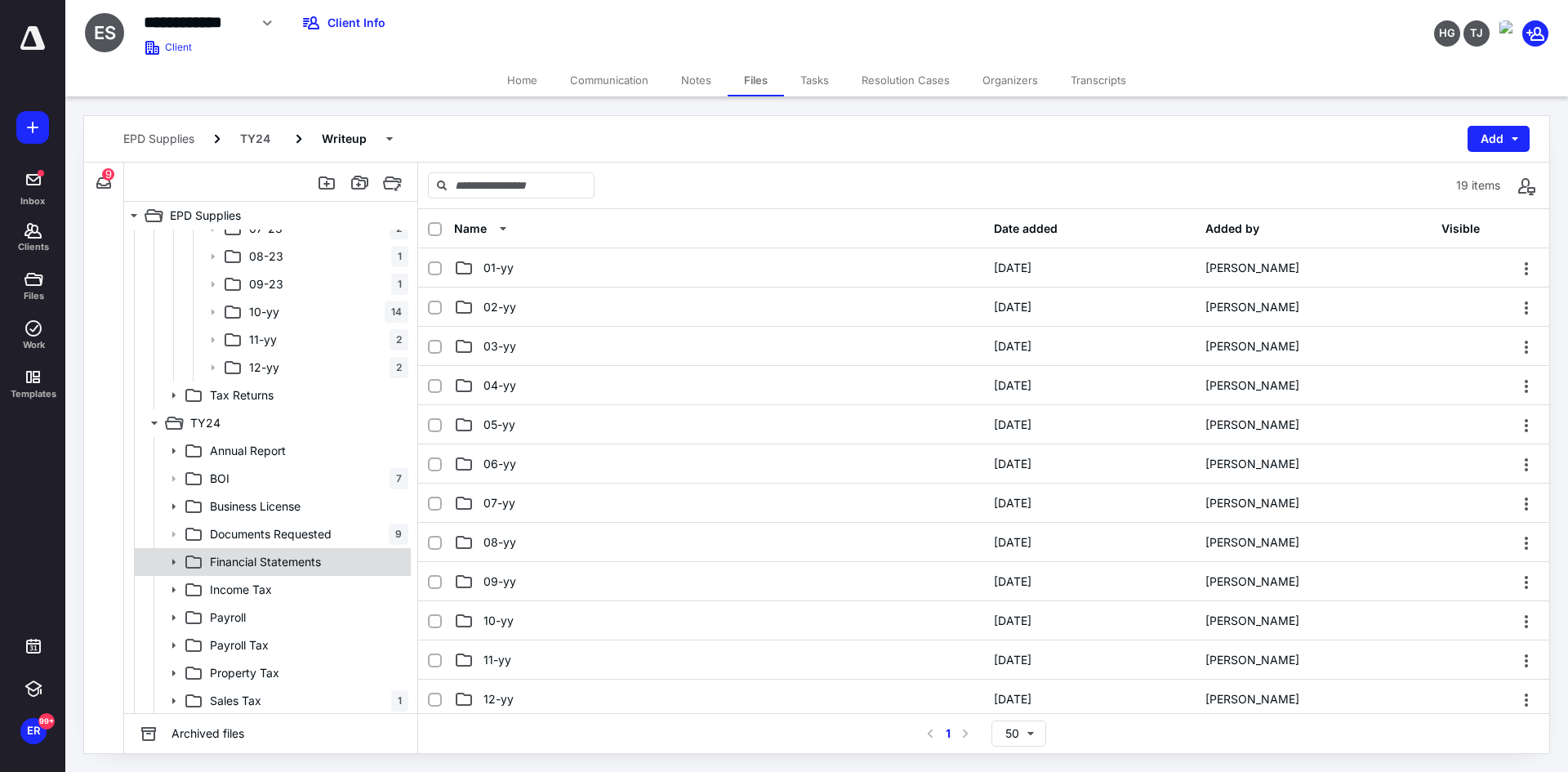 click on "Financial Statements" at bounding box center [265, 562] 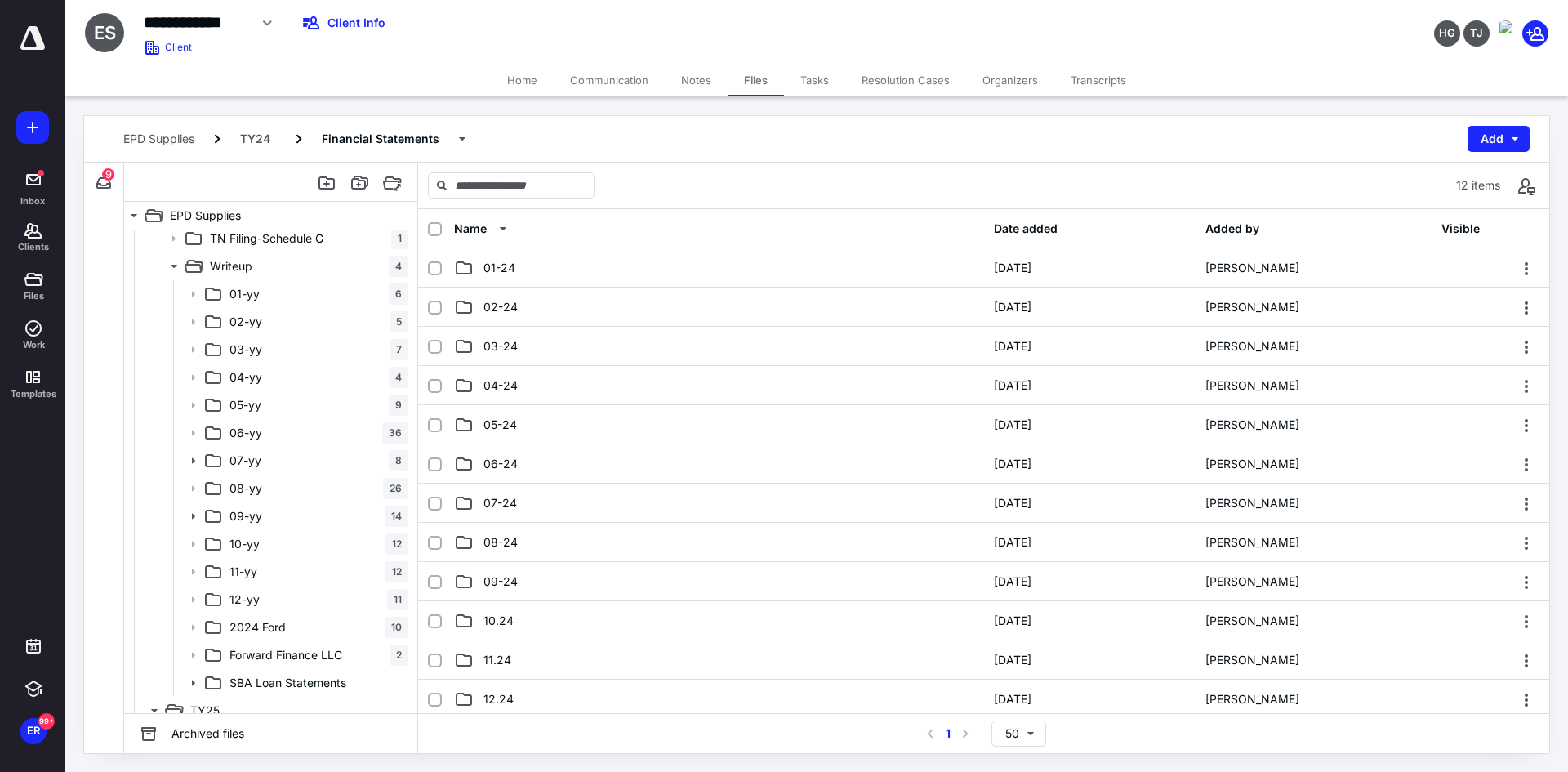 scroll, scrollTop: 1634, scrollLeft: 0, axis: vertical 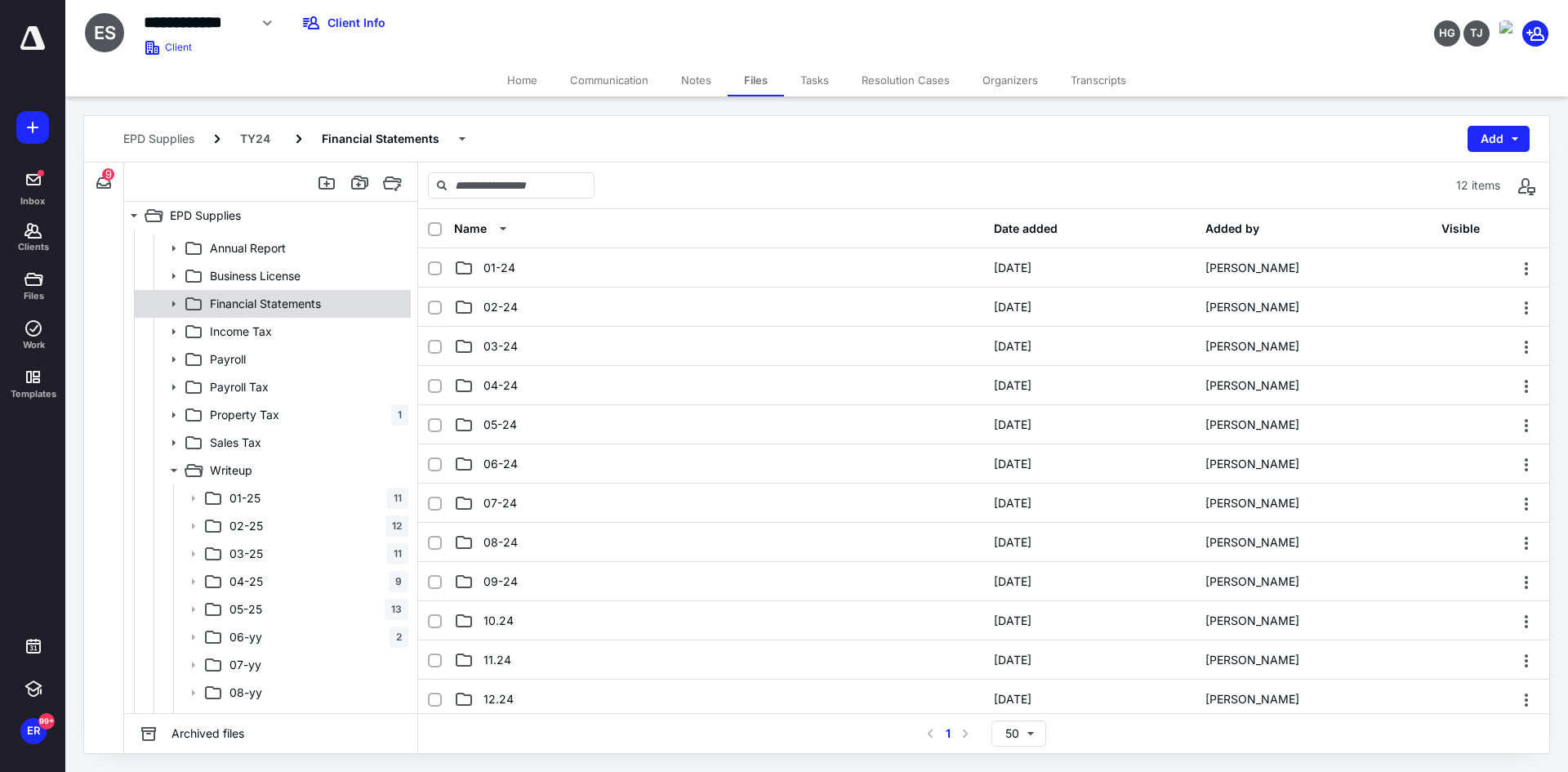 click on "Financial Statements" at bounding box center [265, 304] 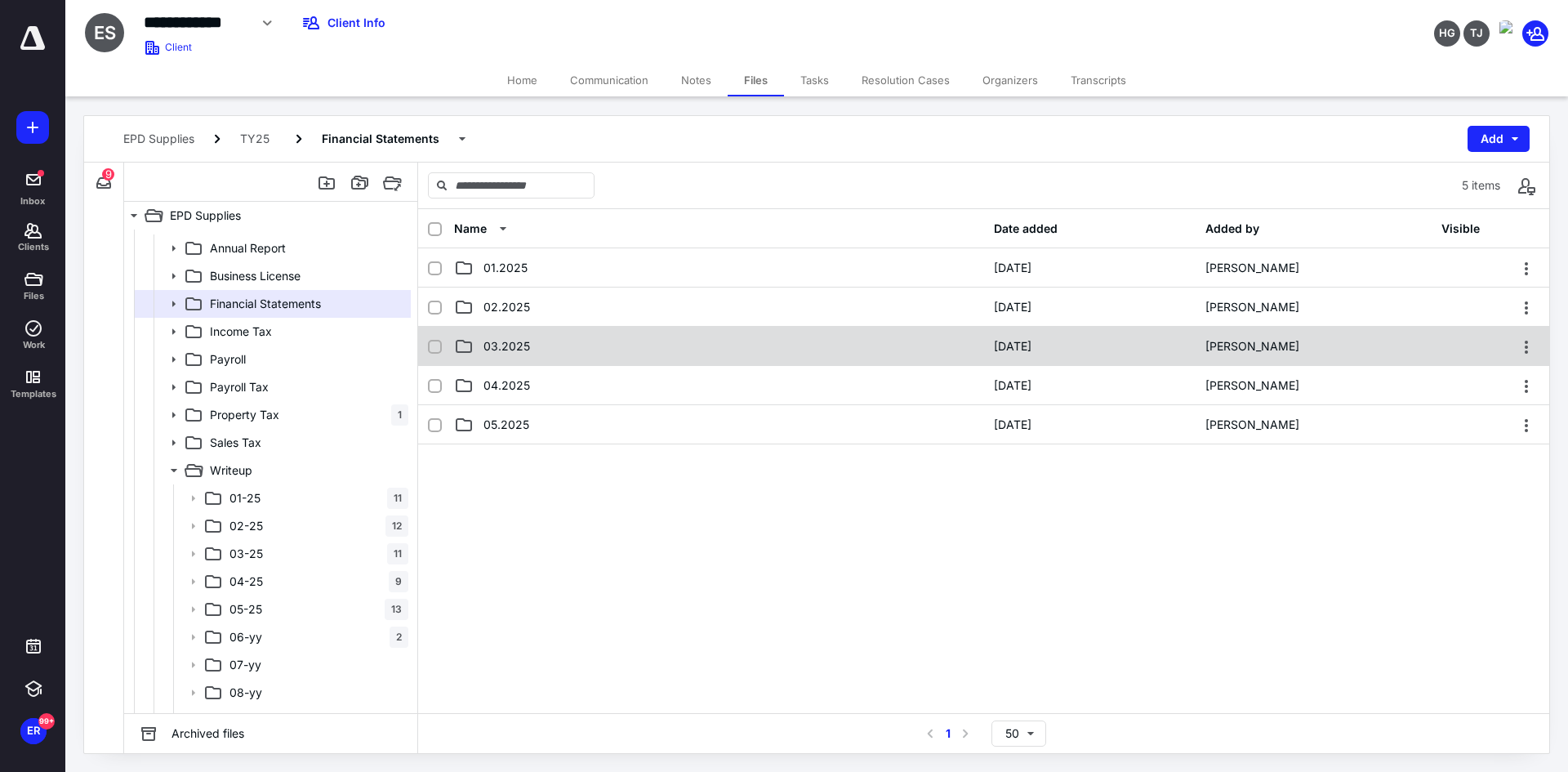 click on "03.2025" at bounding box center (719, 346) 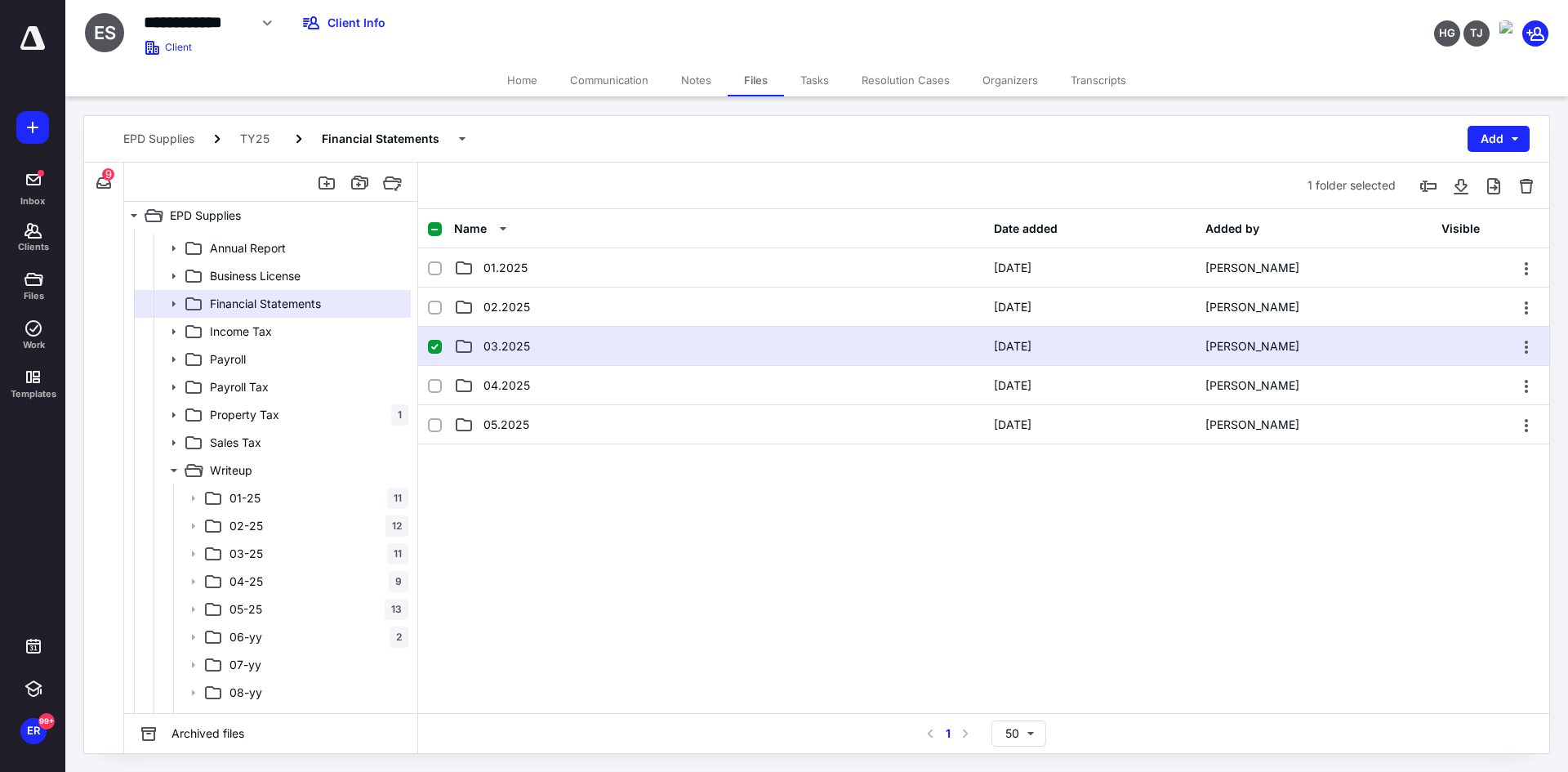 click on "03.2025" at bounding box center (719, 346) 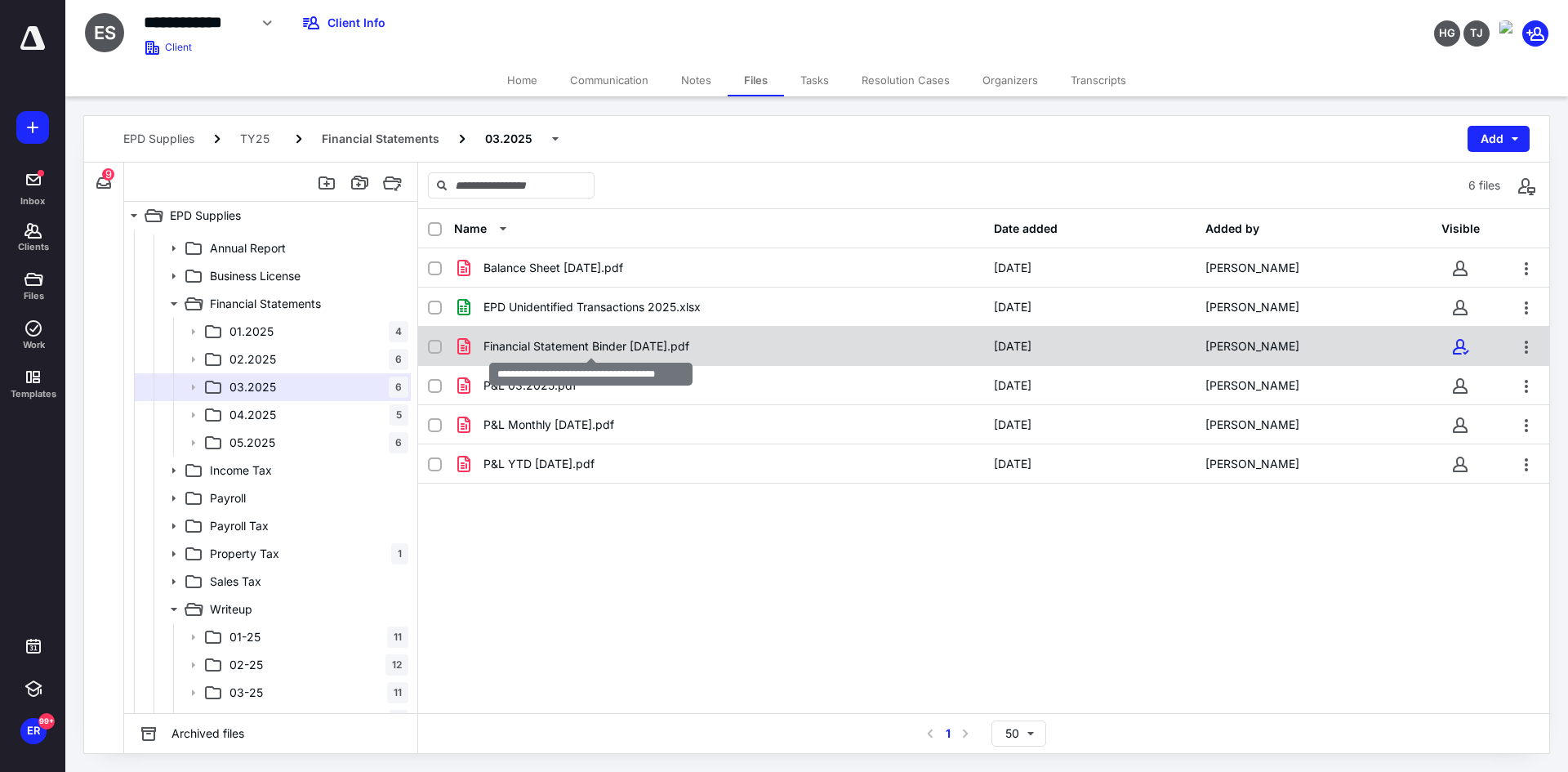 click on "Financial Statement Binder [DATE].pdf" at bounding box center [586, 346] 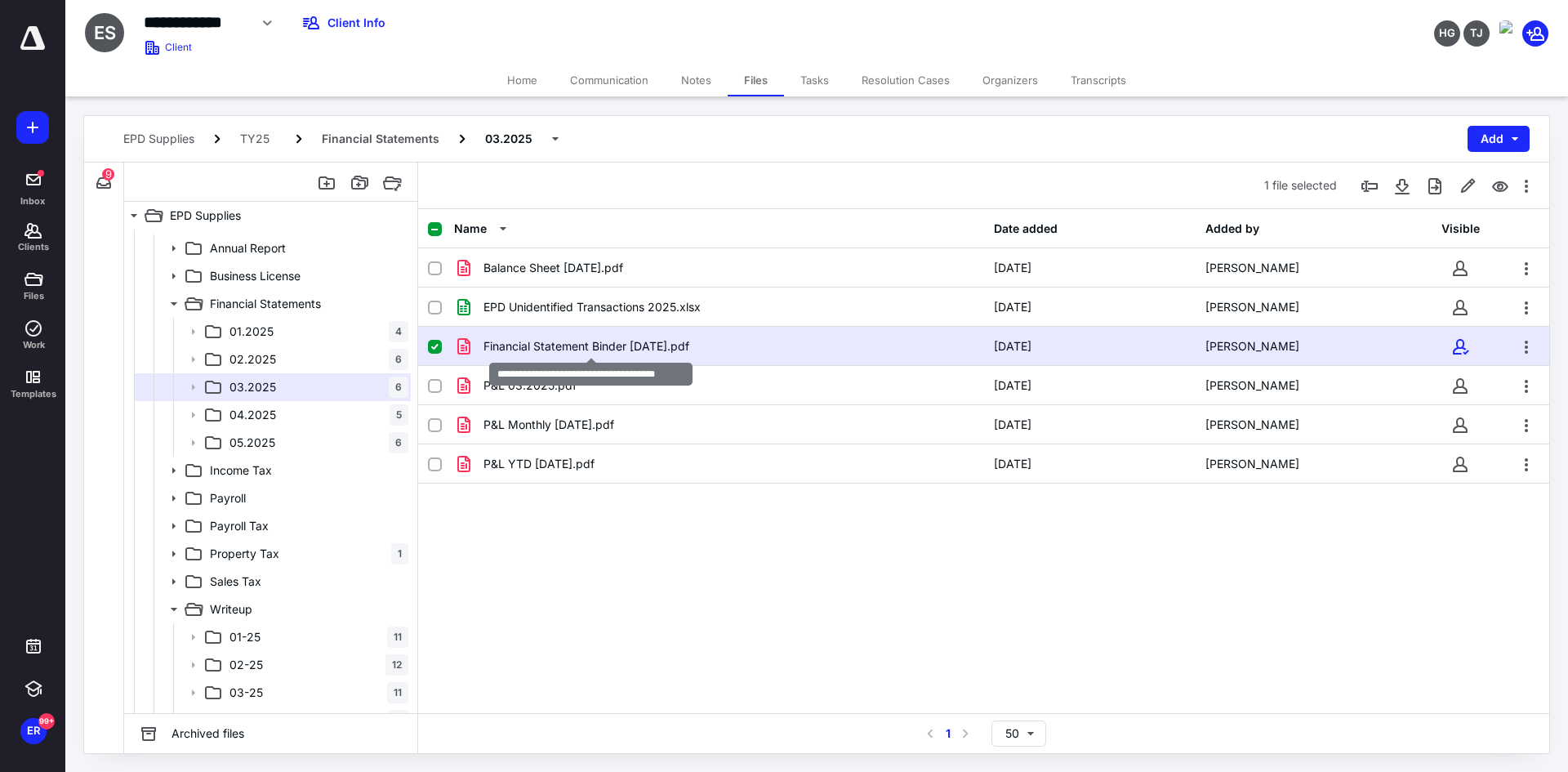 click on "Financial Statement Binder [DATE].pdf" at bounding box center [586, 346] 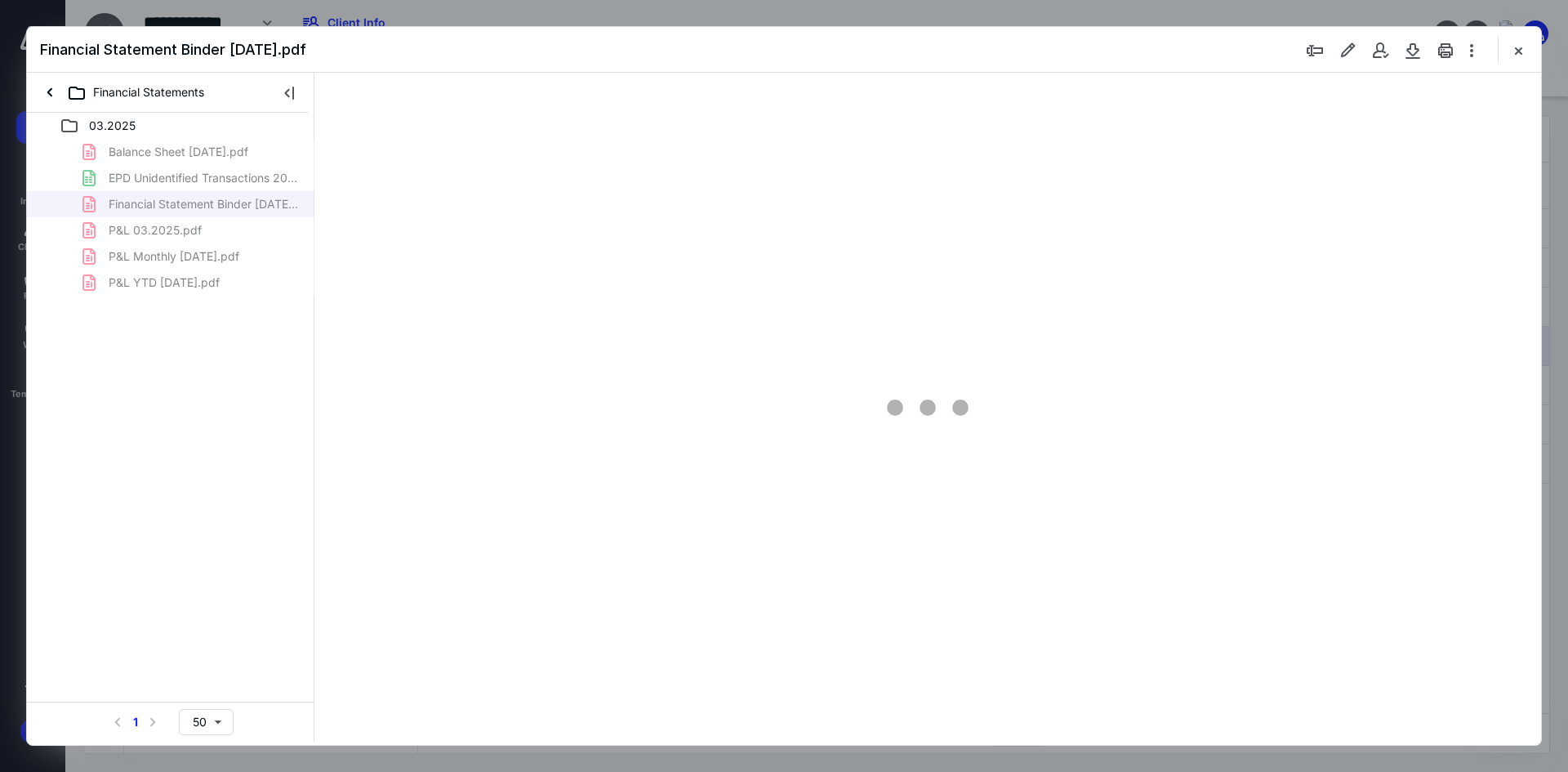 scroll, scrollTop: 0, scrollLeft: 0, axis: both 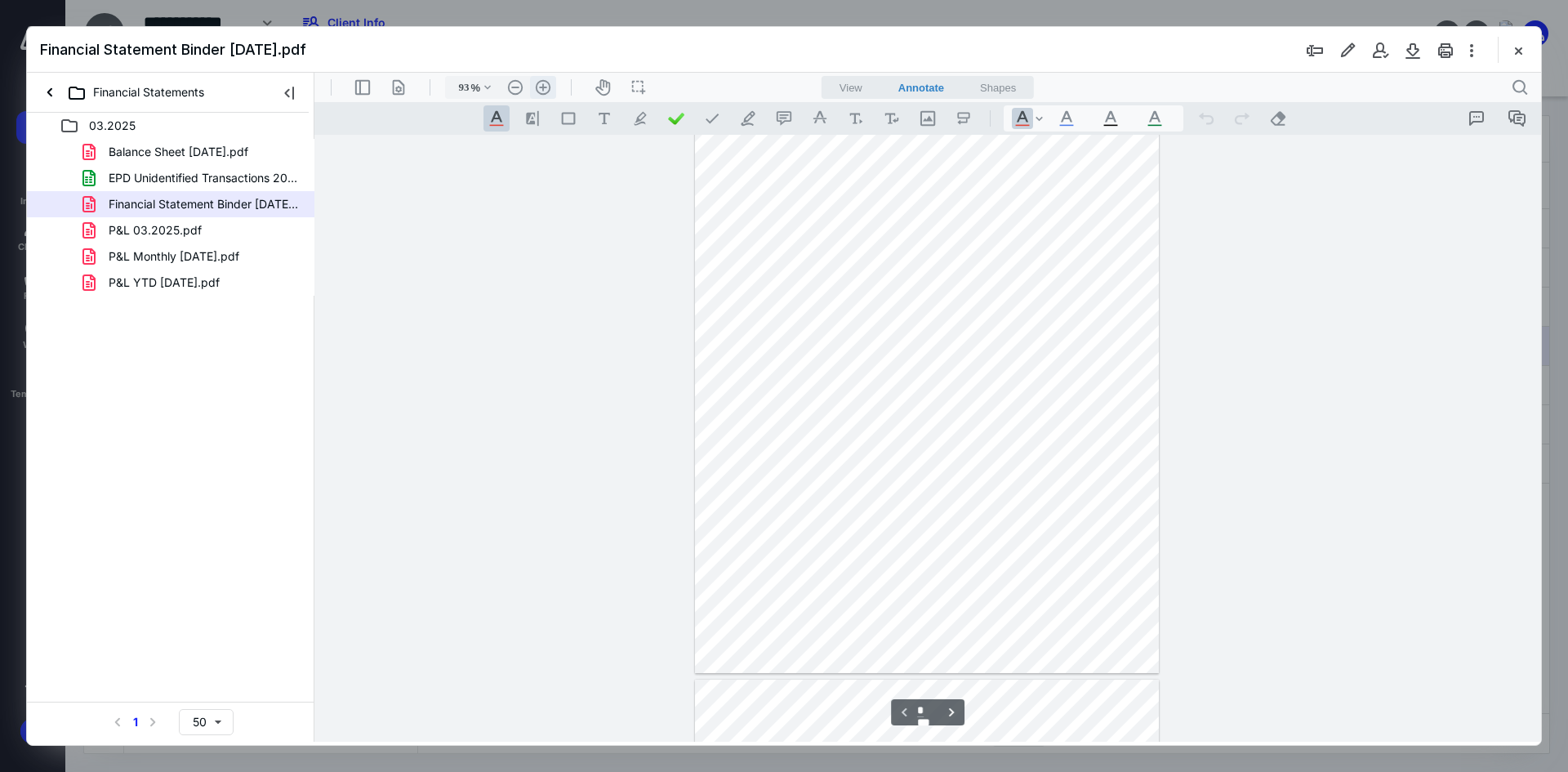 click on ".cls-1{fill:#abb0c4;} icon - header - zoom - in - line" at bounding box center [543, 87] 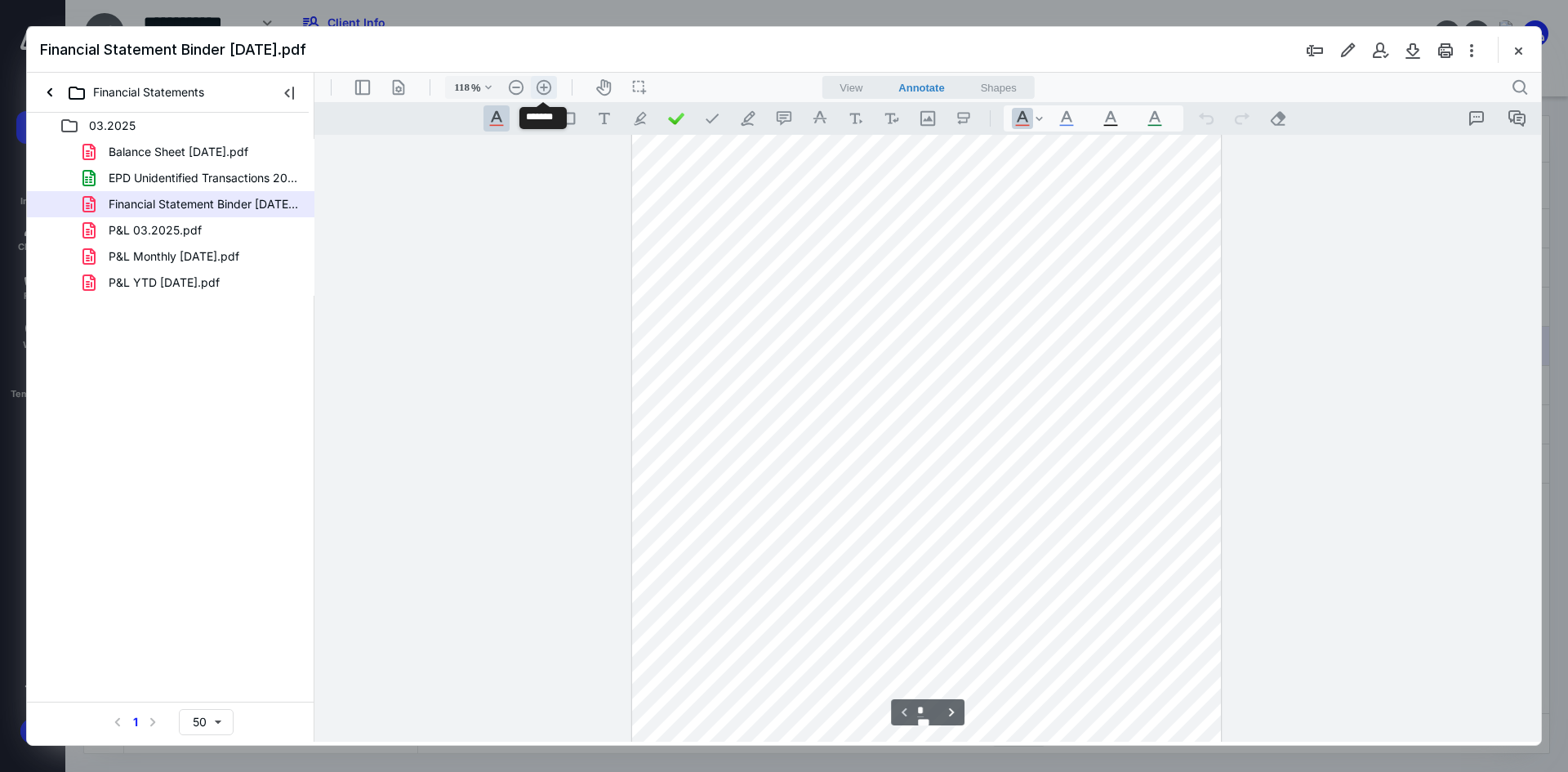 click on ".cls-1{fill:#abb0c4;} icon - header - zoom - in - line" at bounding box center (544, 87) 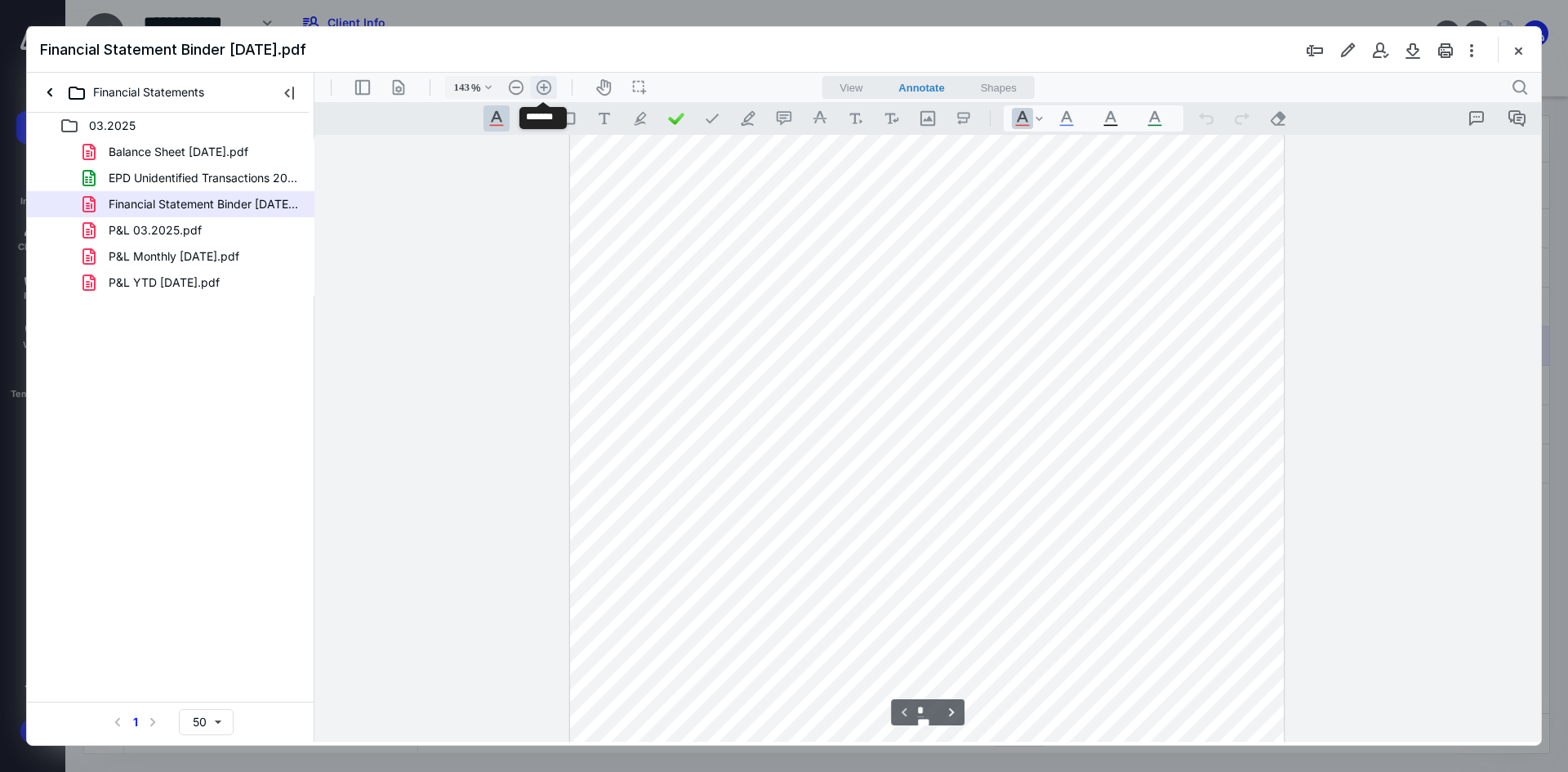 click on ".cls-1{fill:#abb0c4;} icon - header - zoom - in - line" at bounding box center [544, 87] 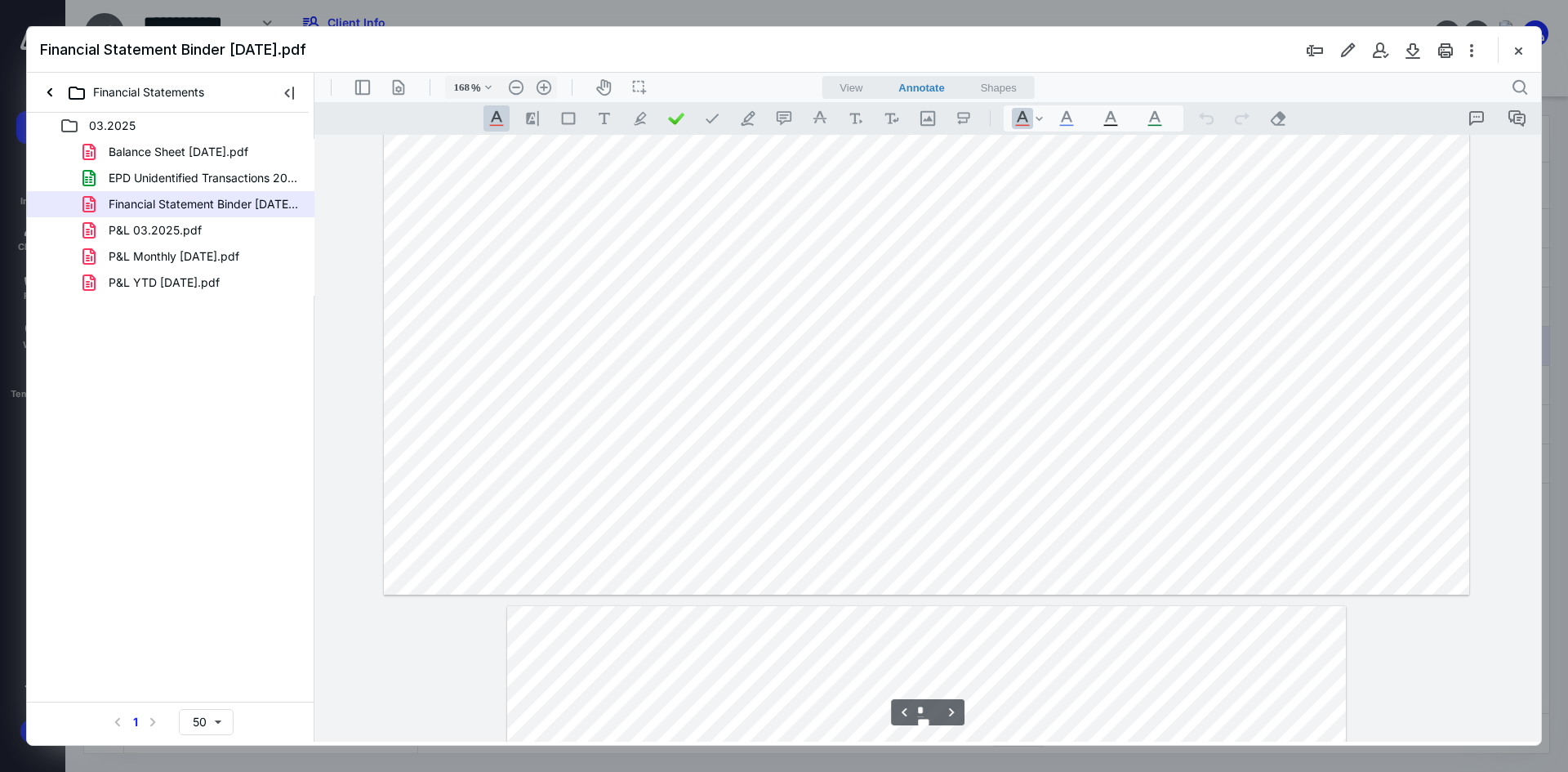 scroll, scrollTop: 3758, scrollLeft: 0, axis: vertical 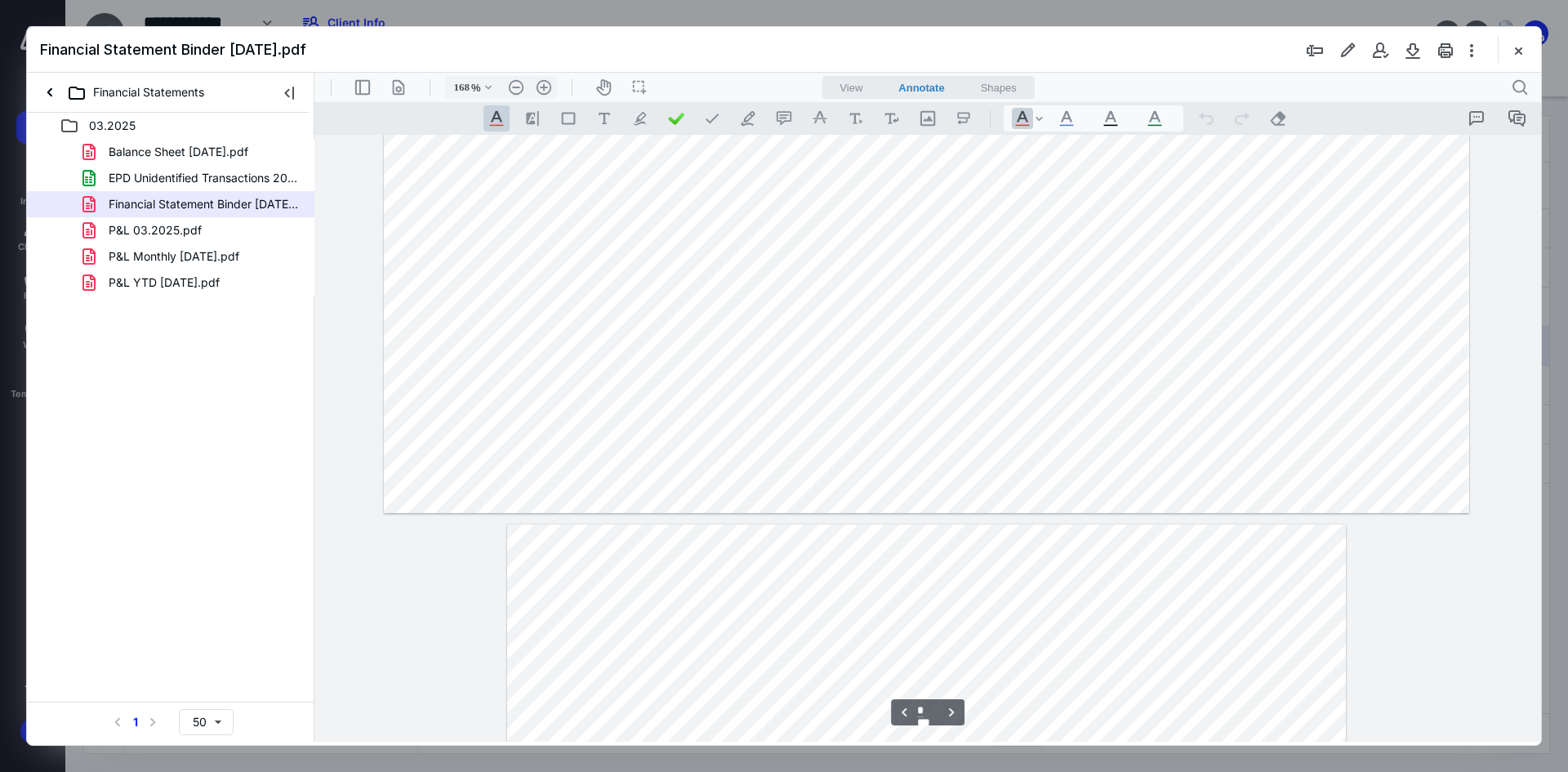 type on "*" 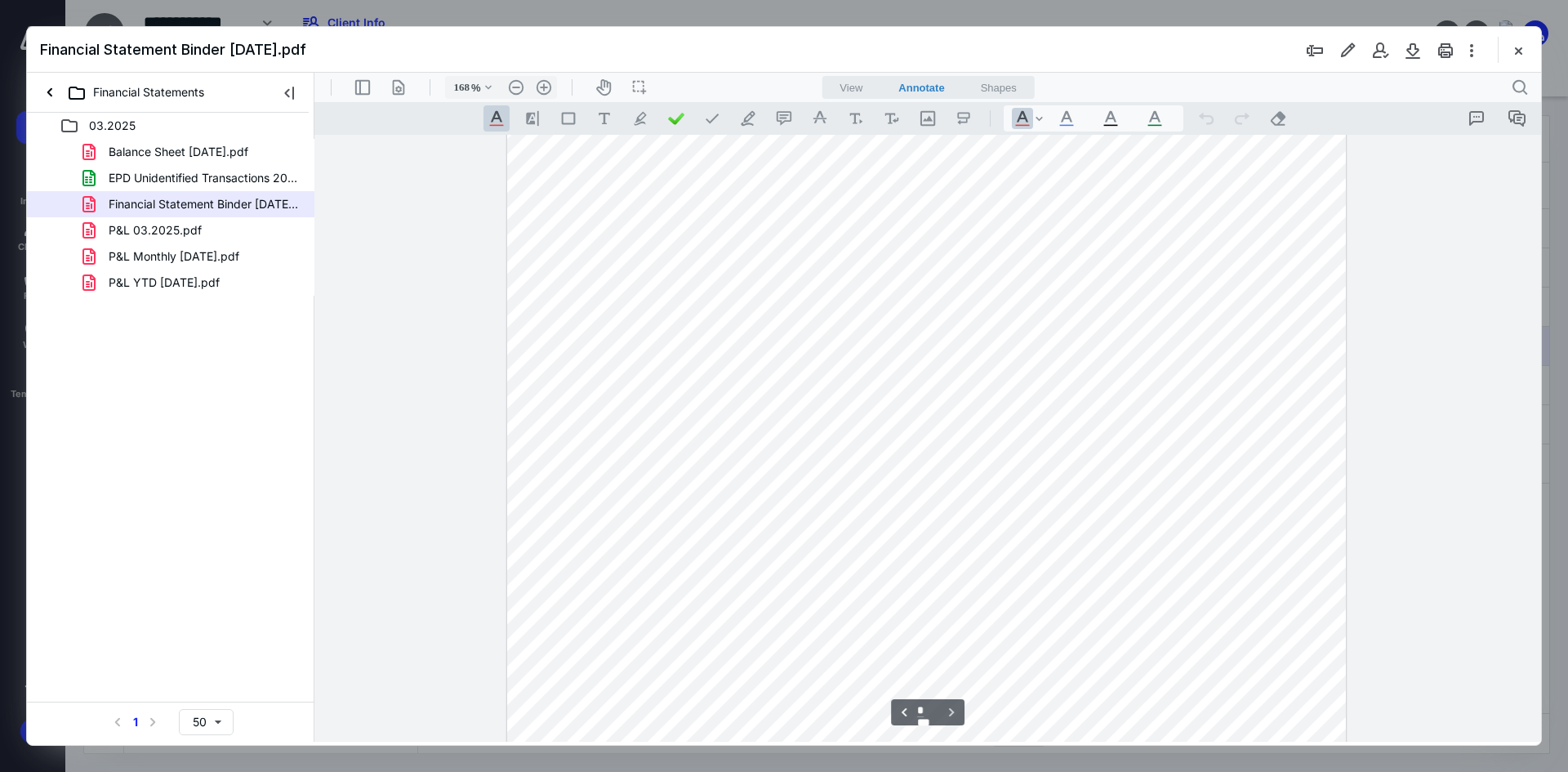 scroll, scrollTop: 4632, scrollLeft: 0, axis: vertical 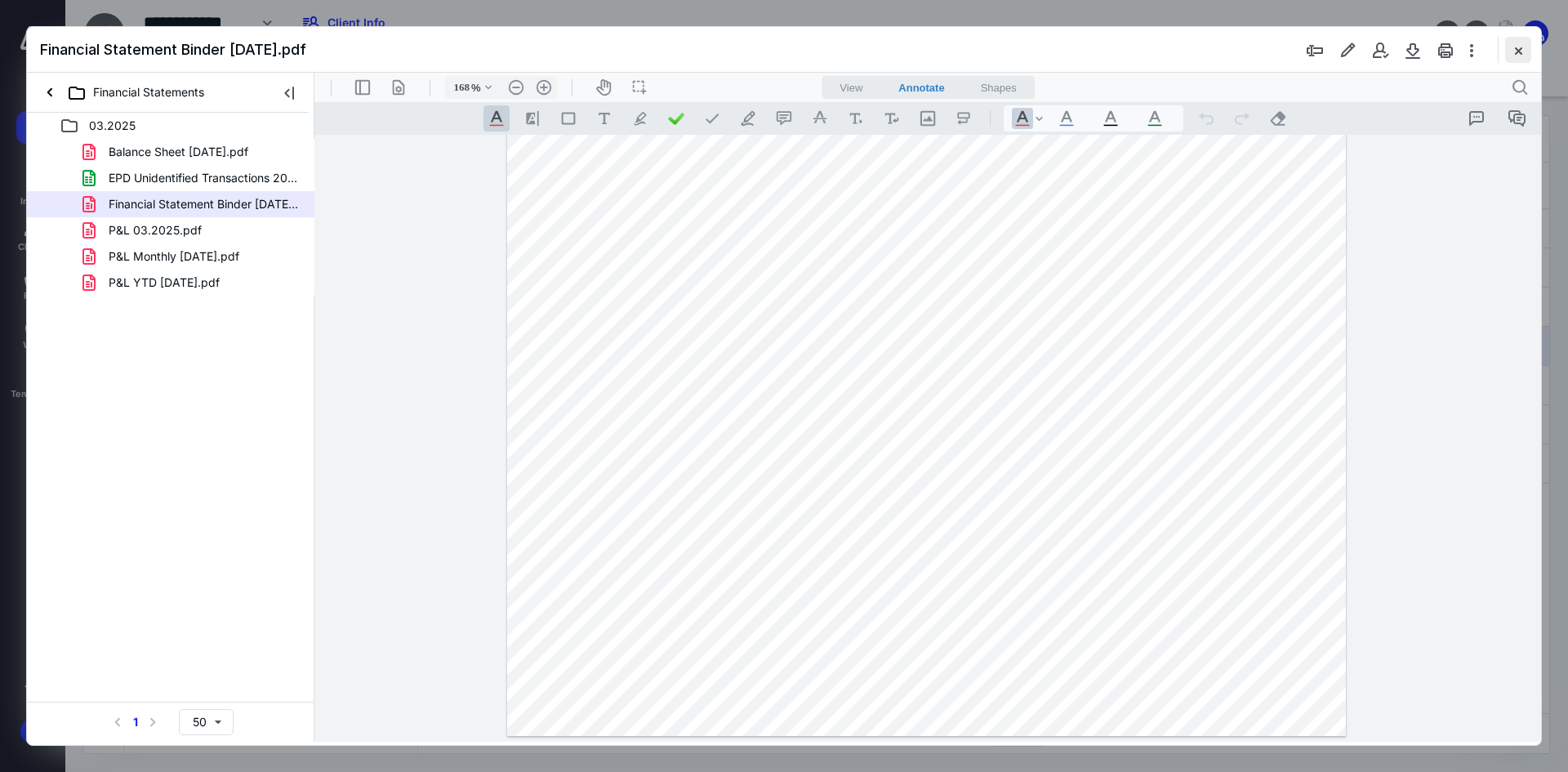 click at bounding box center [1518, 50] 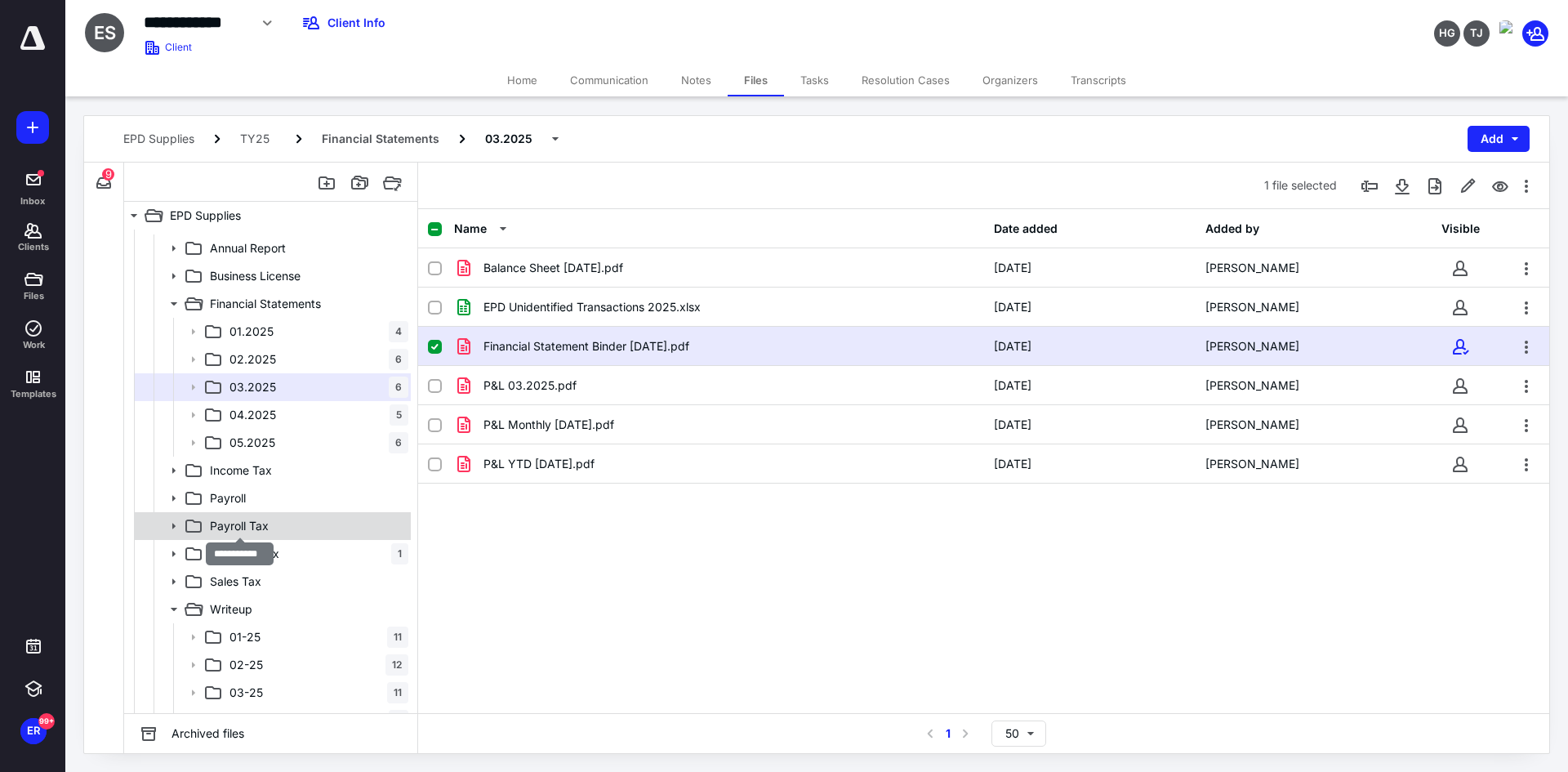 click on "Payroll Tax" at bounding box center (239, 526) 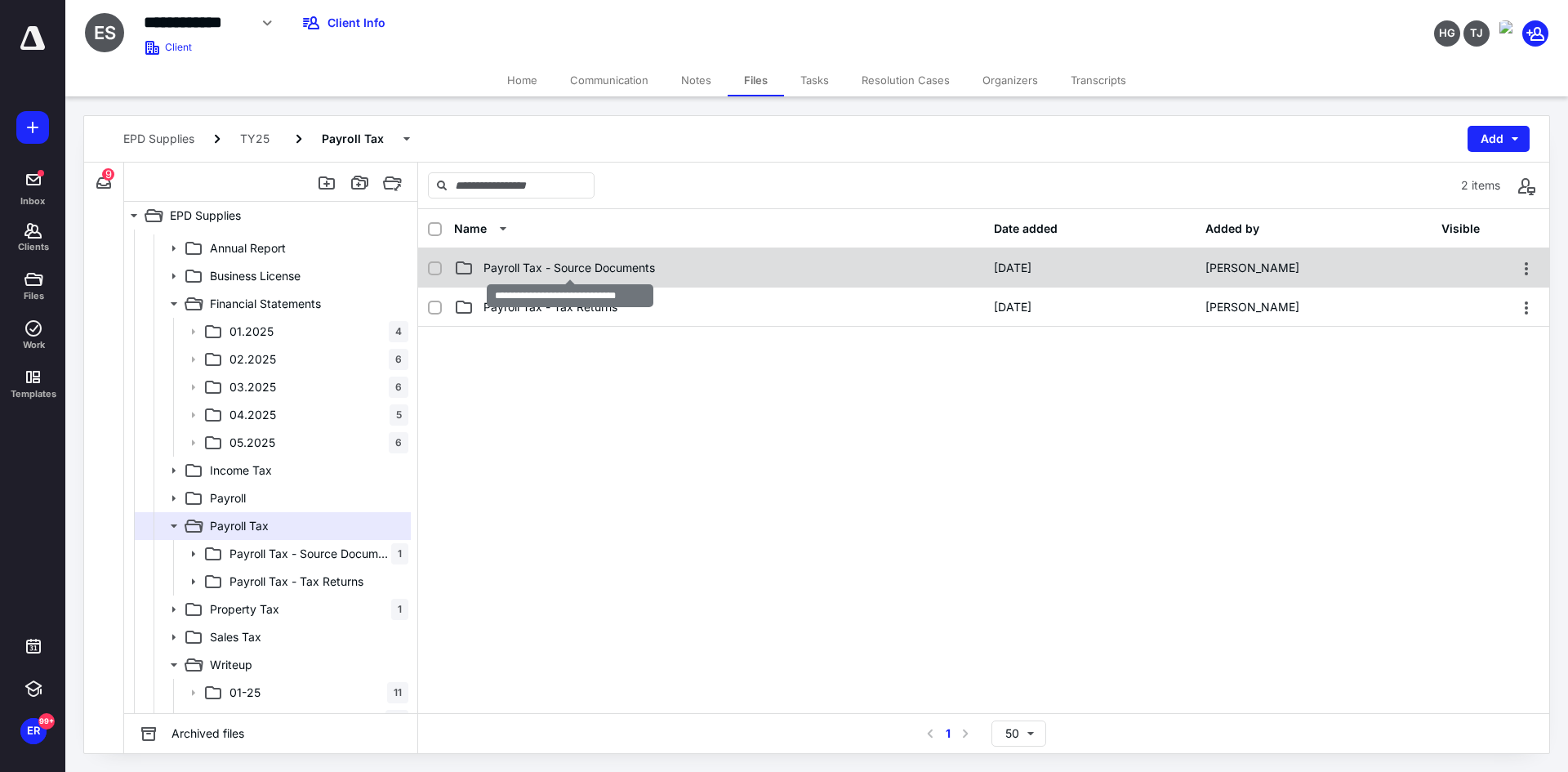 click on "Payroll Tax - Source Documents" at bounding box center (569, 268) 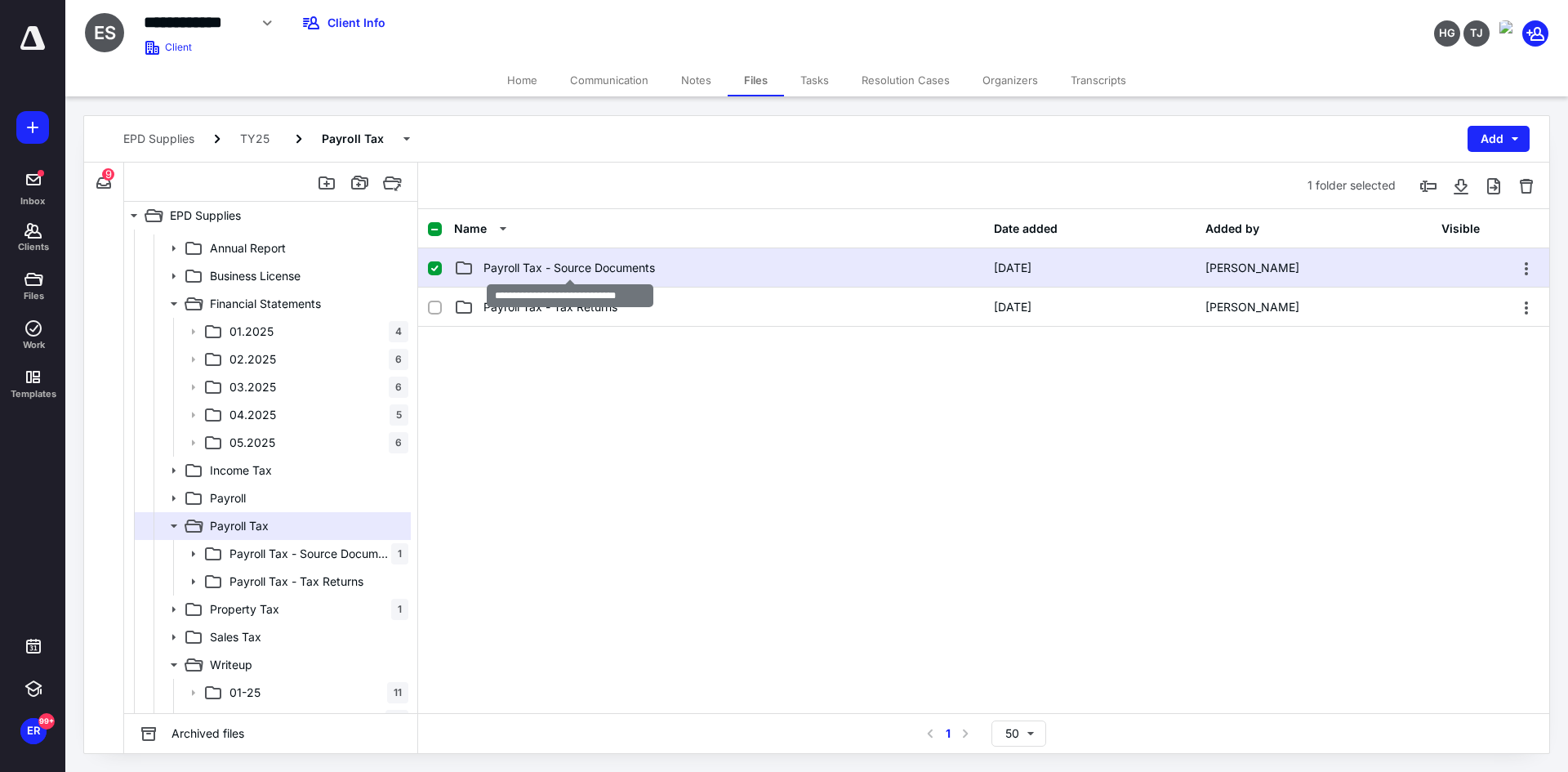 click on "Payroll Tax - Source Documents" at bounding box center [569, 268] 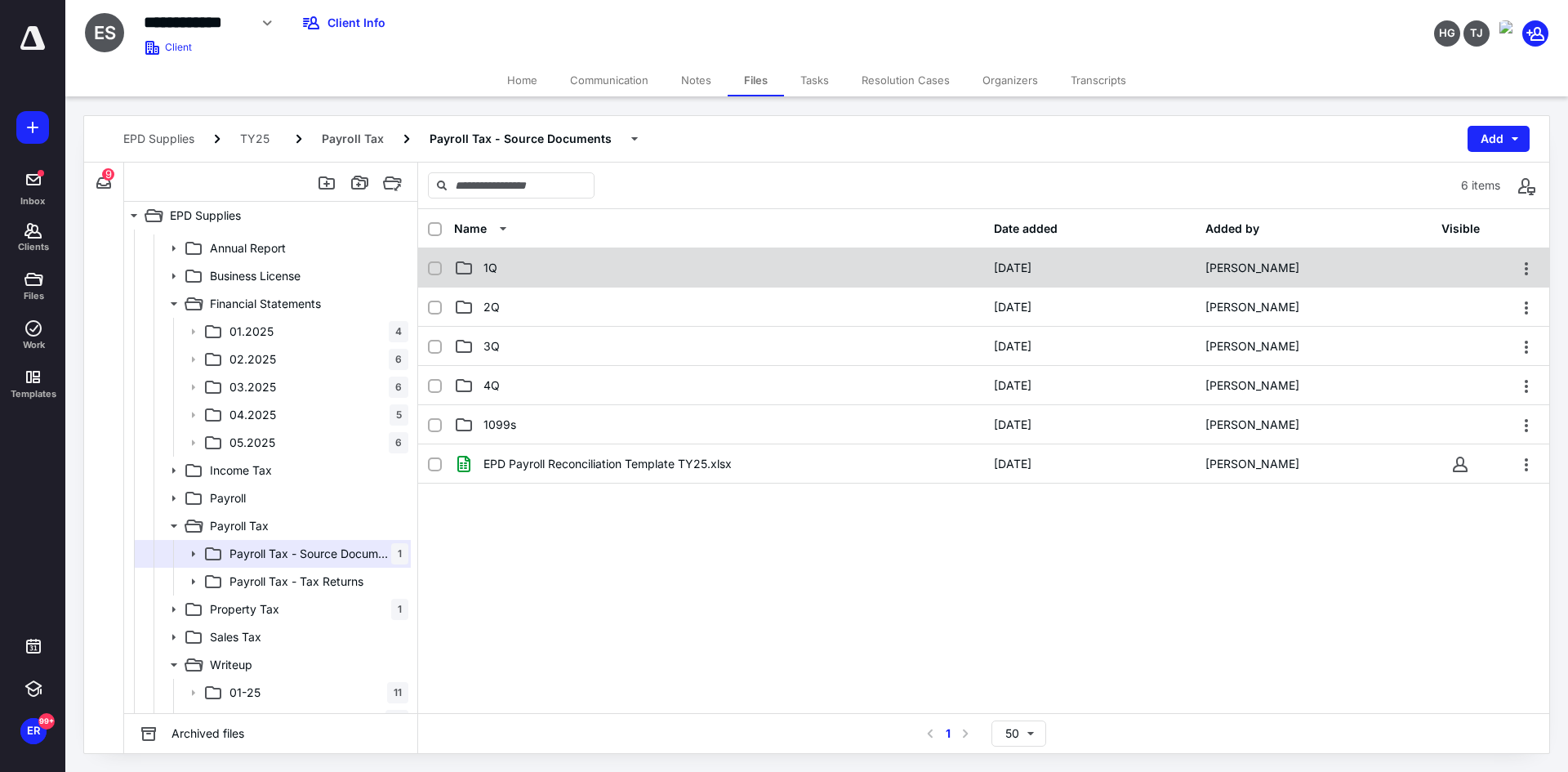 click on "1Q" at bounding box center (719, 268) 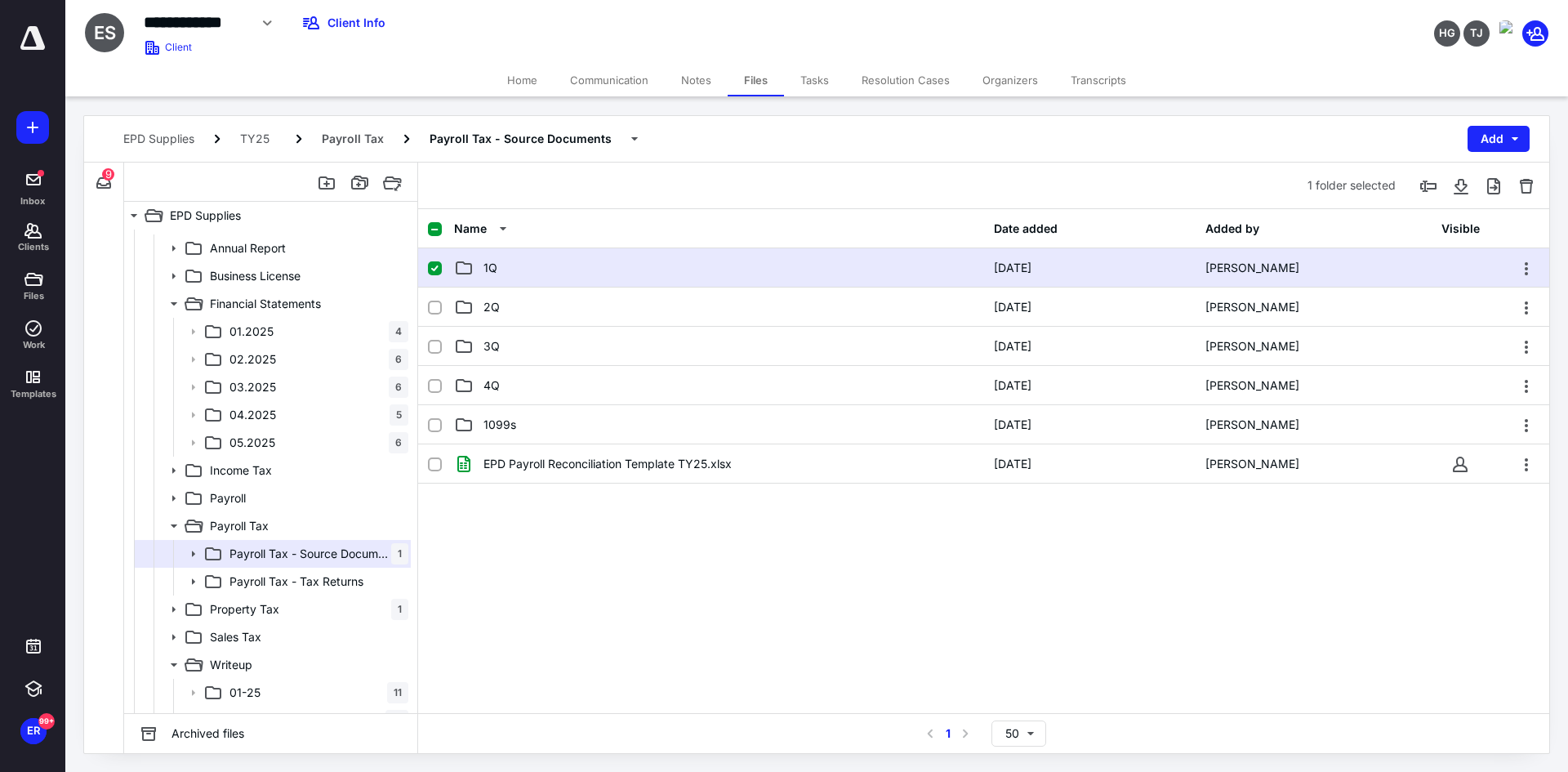 click on "1Q" at bounding box center (719, 268) 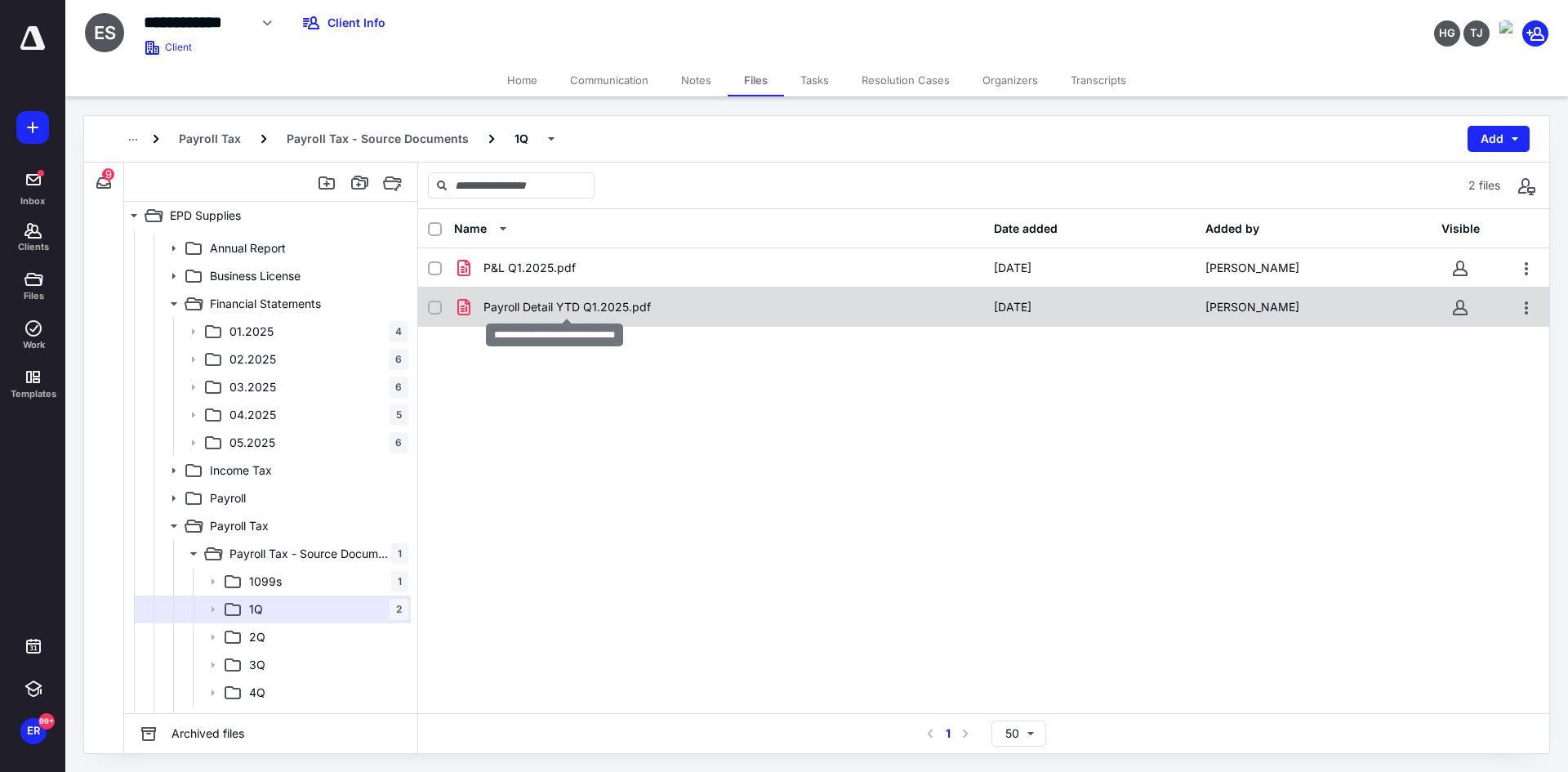 click on "Payroll Detail YTD Q1.2025.pdf" at bounding box center [567, 307] 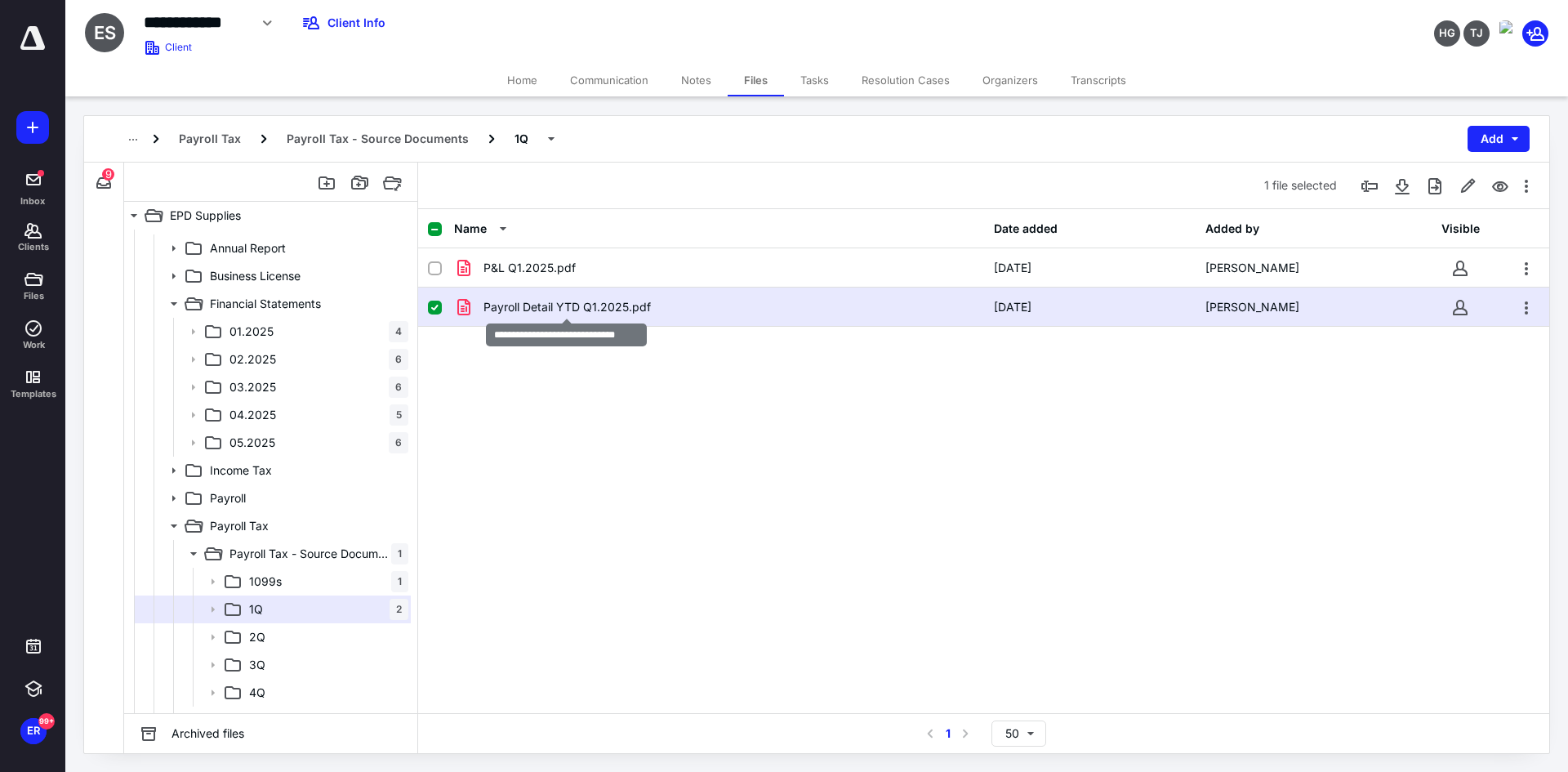 click on "Payroll Detail YTD Q1.2025.pdf" at bounding box center [567, 307] 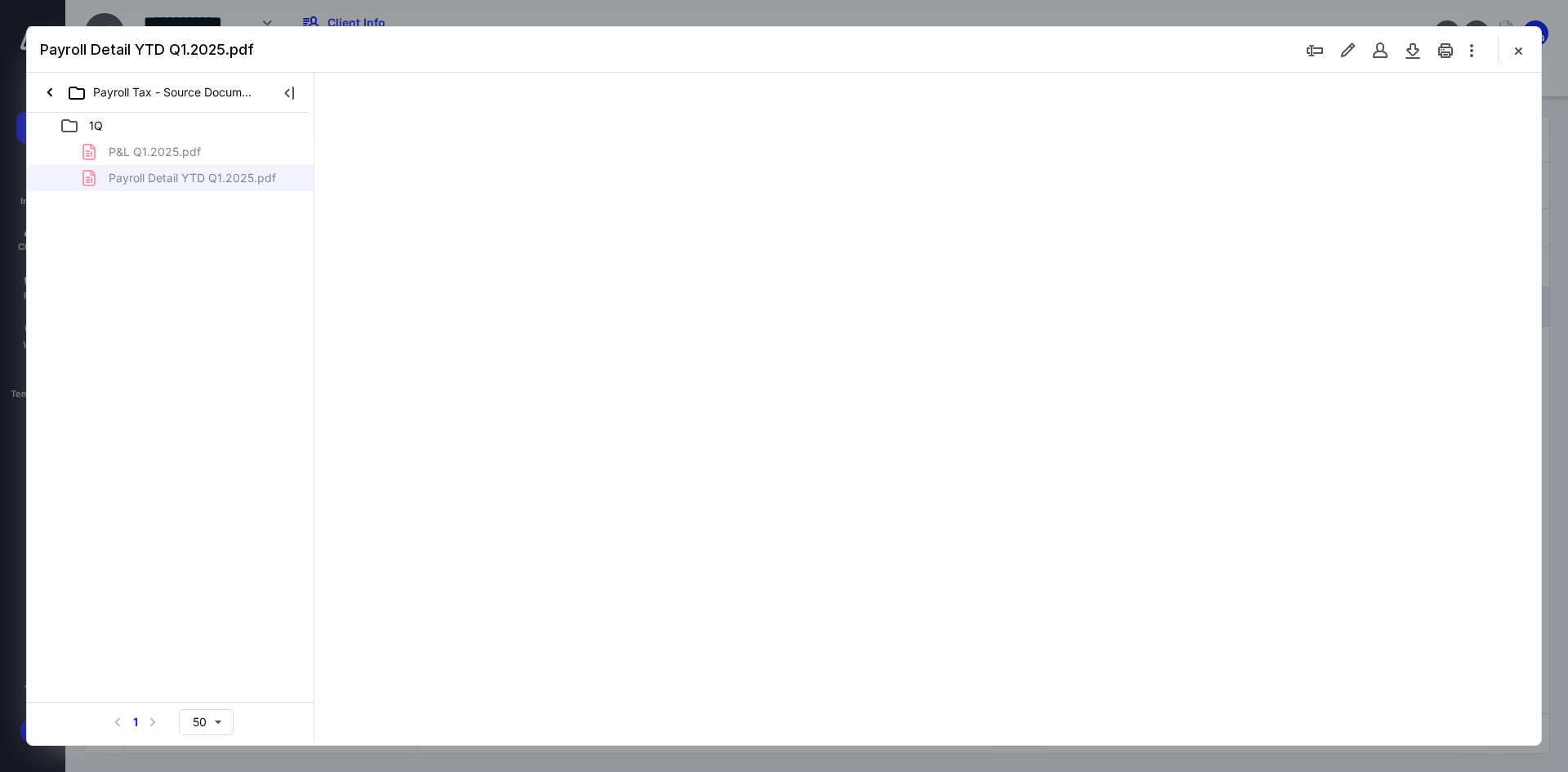 scroll, scrollTop: 0, scrollLeft: 0, axis: both 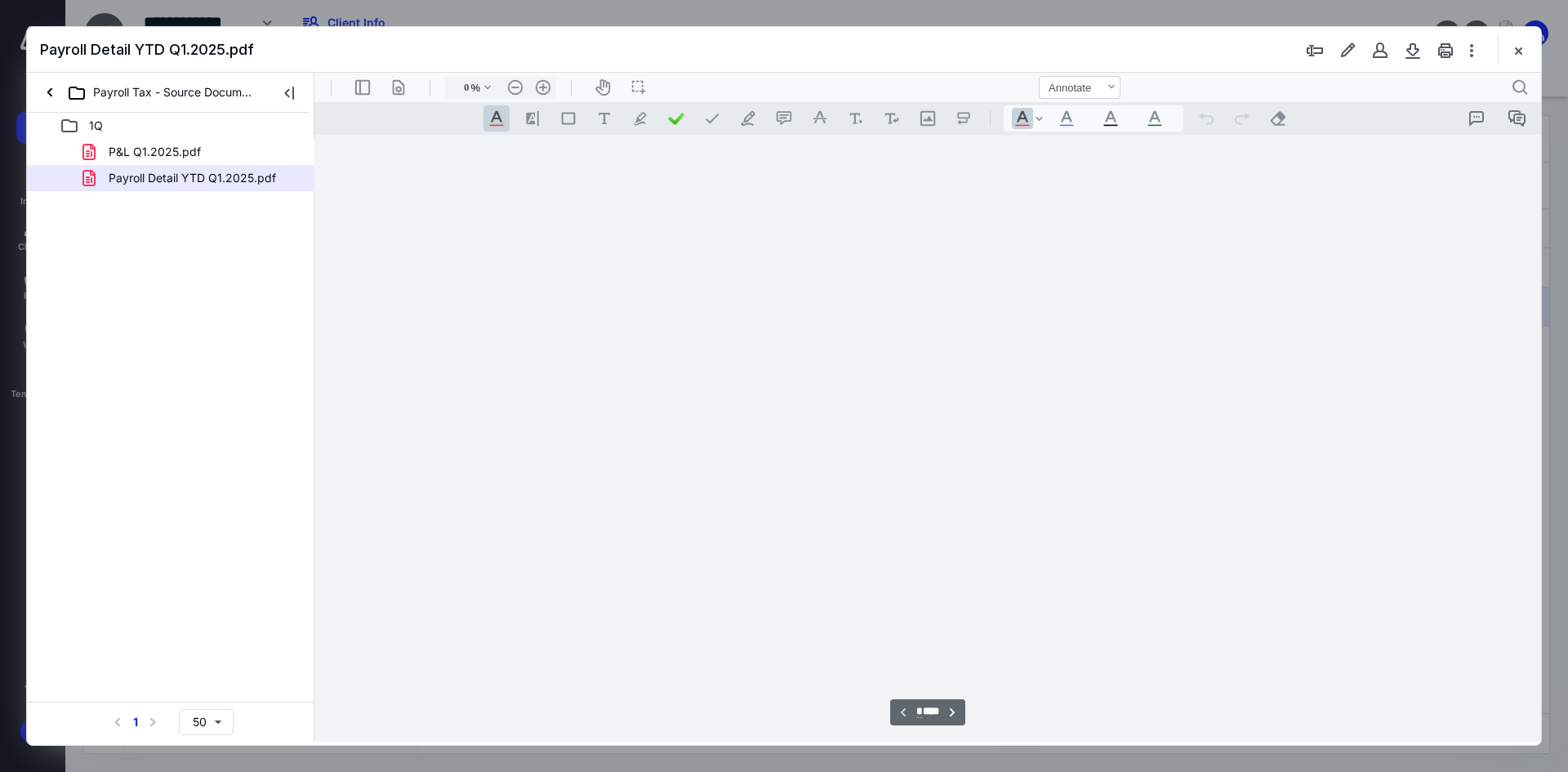type on "120" 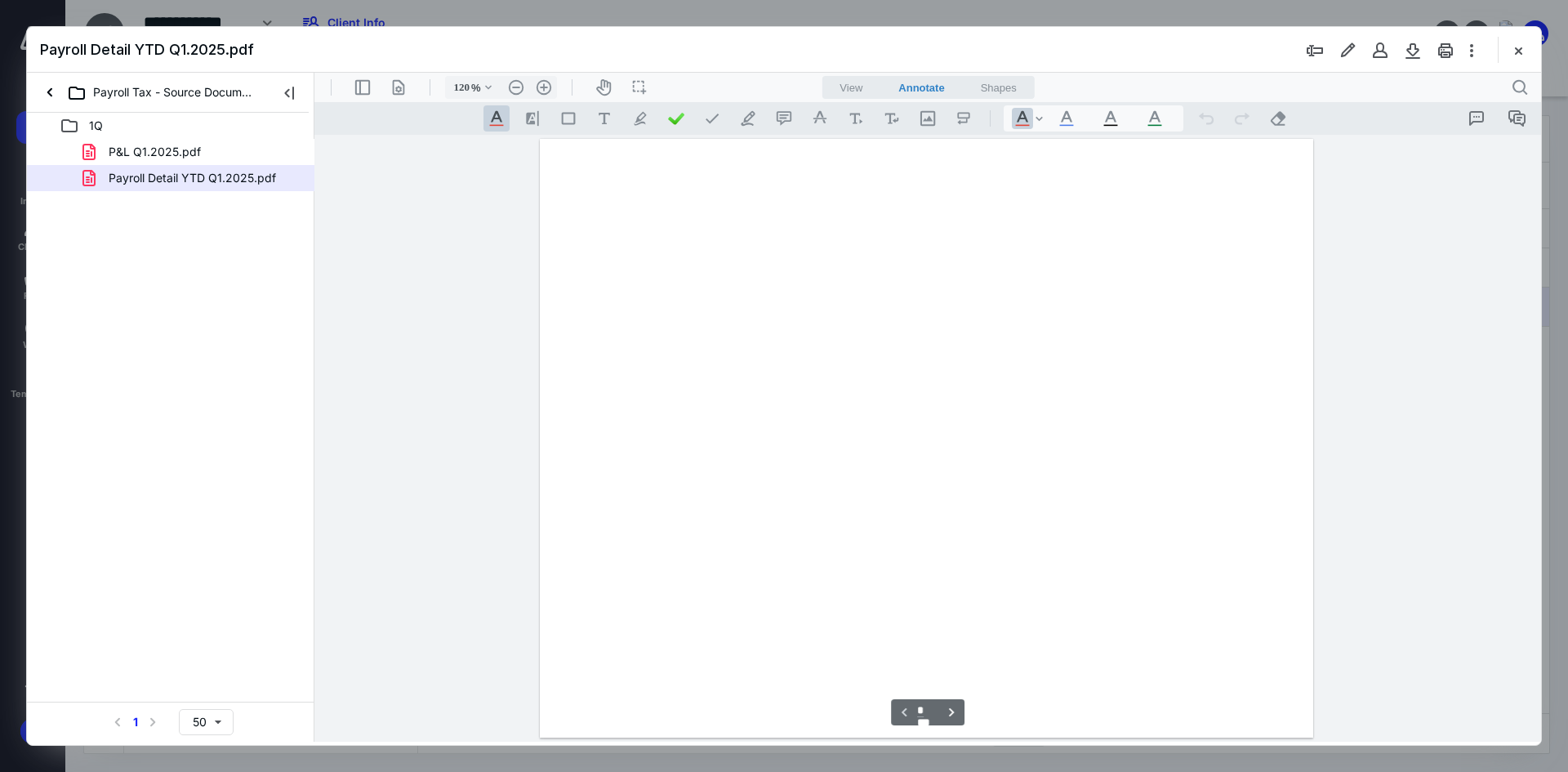 scroll, scrollTop: 66, scrollLeft: 0, axis: vertical 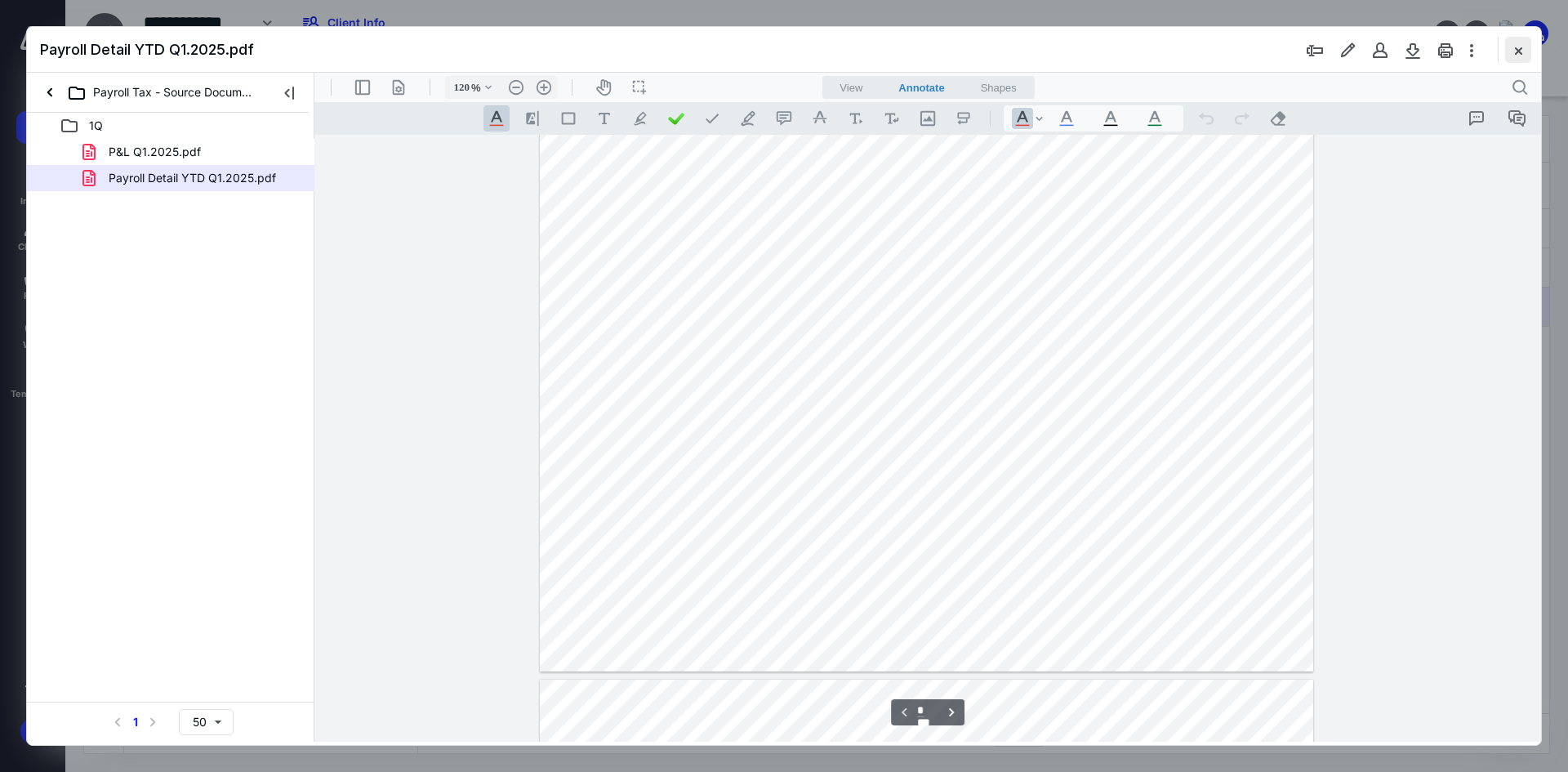 click at bounding box center (1518, 50) 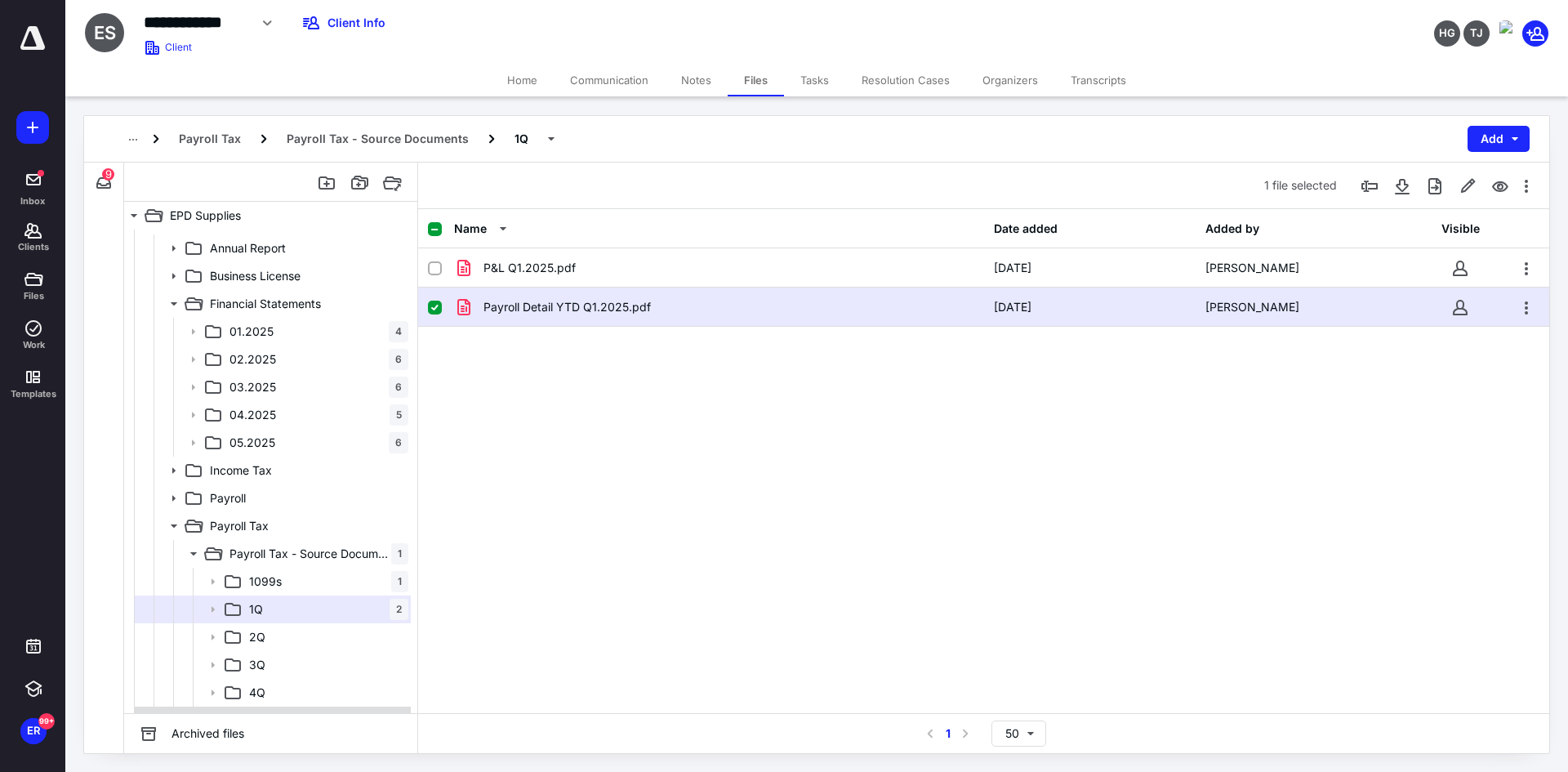 scroll, scrollTop: 1716, scrollLeft: 0, axis: vertical 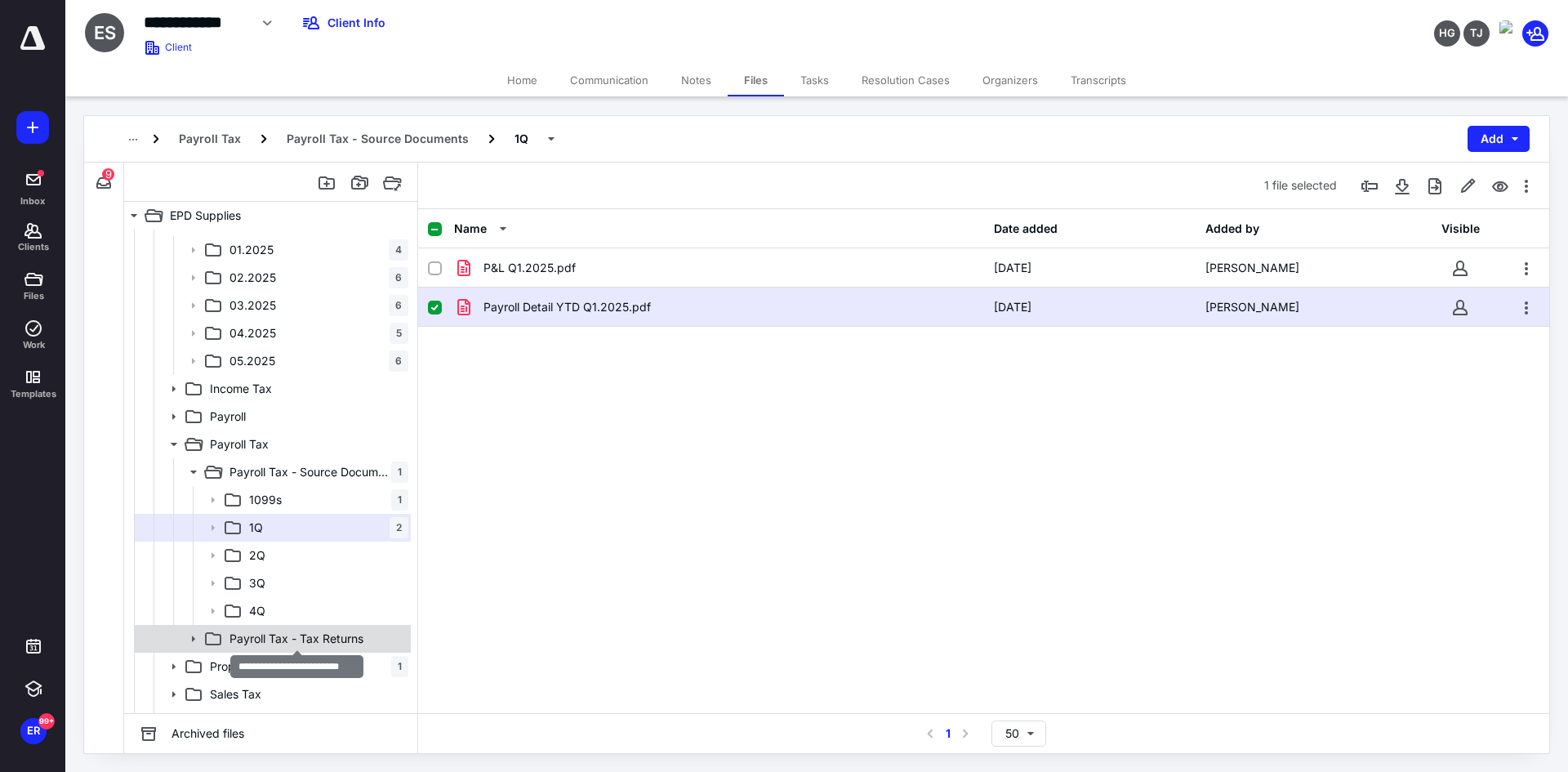 click on "Payroll Tax - Tax Returns" at bounding box center (296, 639) 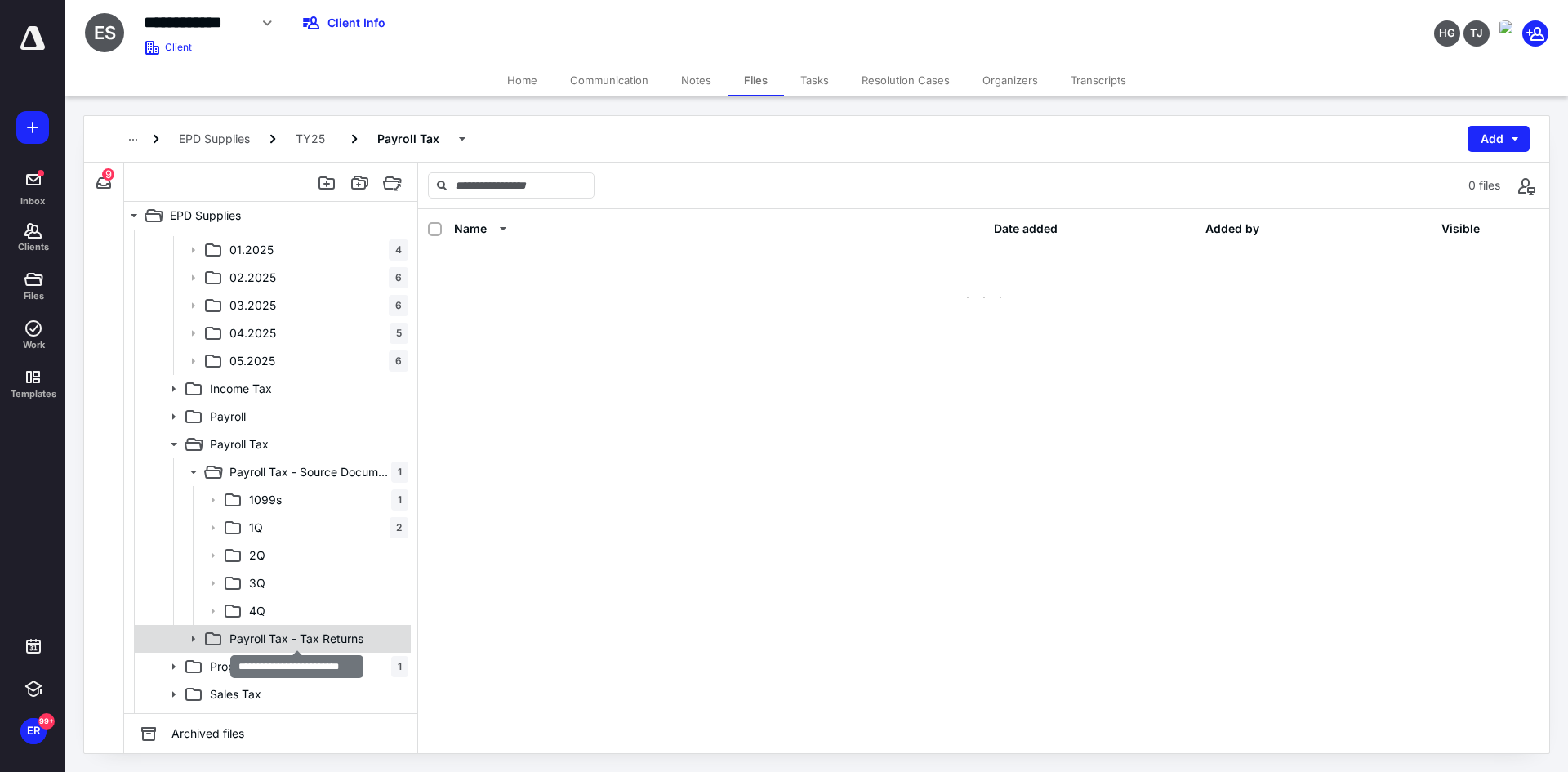 click on "Payroll Tax - Tax Returns" at bounding box center (296, 639) 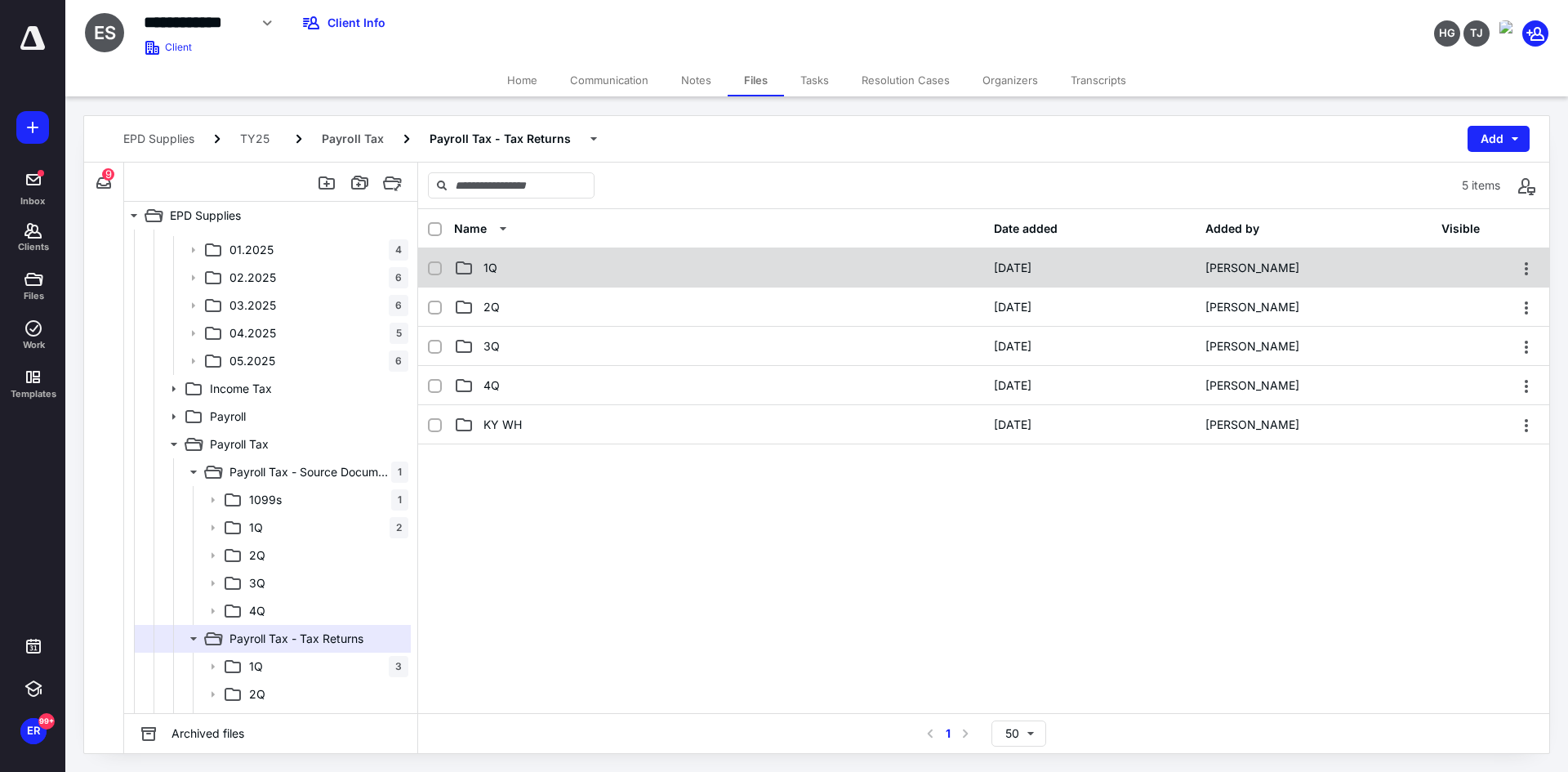 click on "1Q" at bounding box center (719, 268) 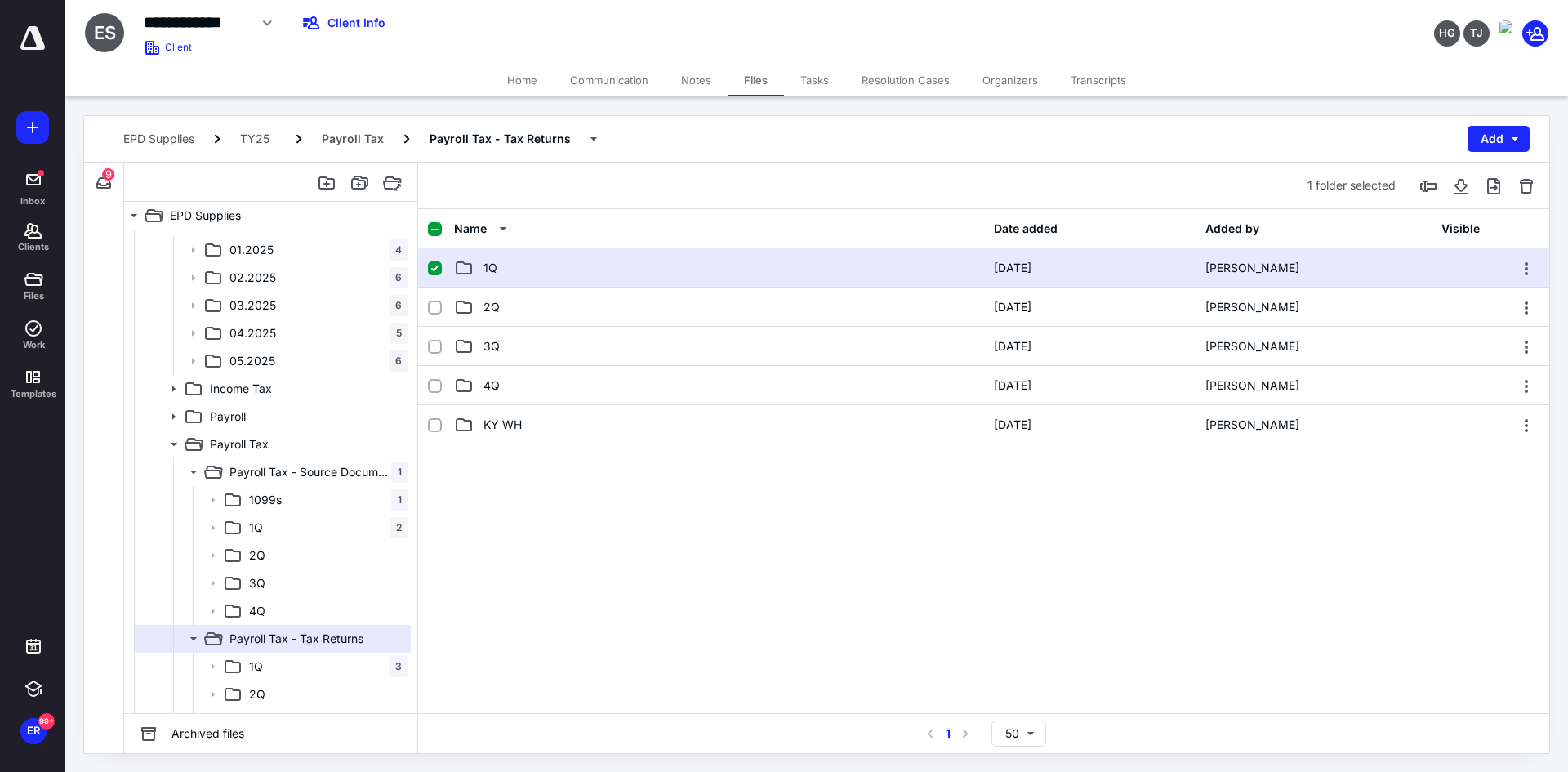 click on "1Q" at bounding box center [719, 268] 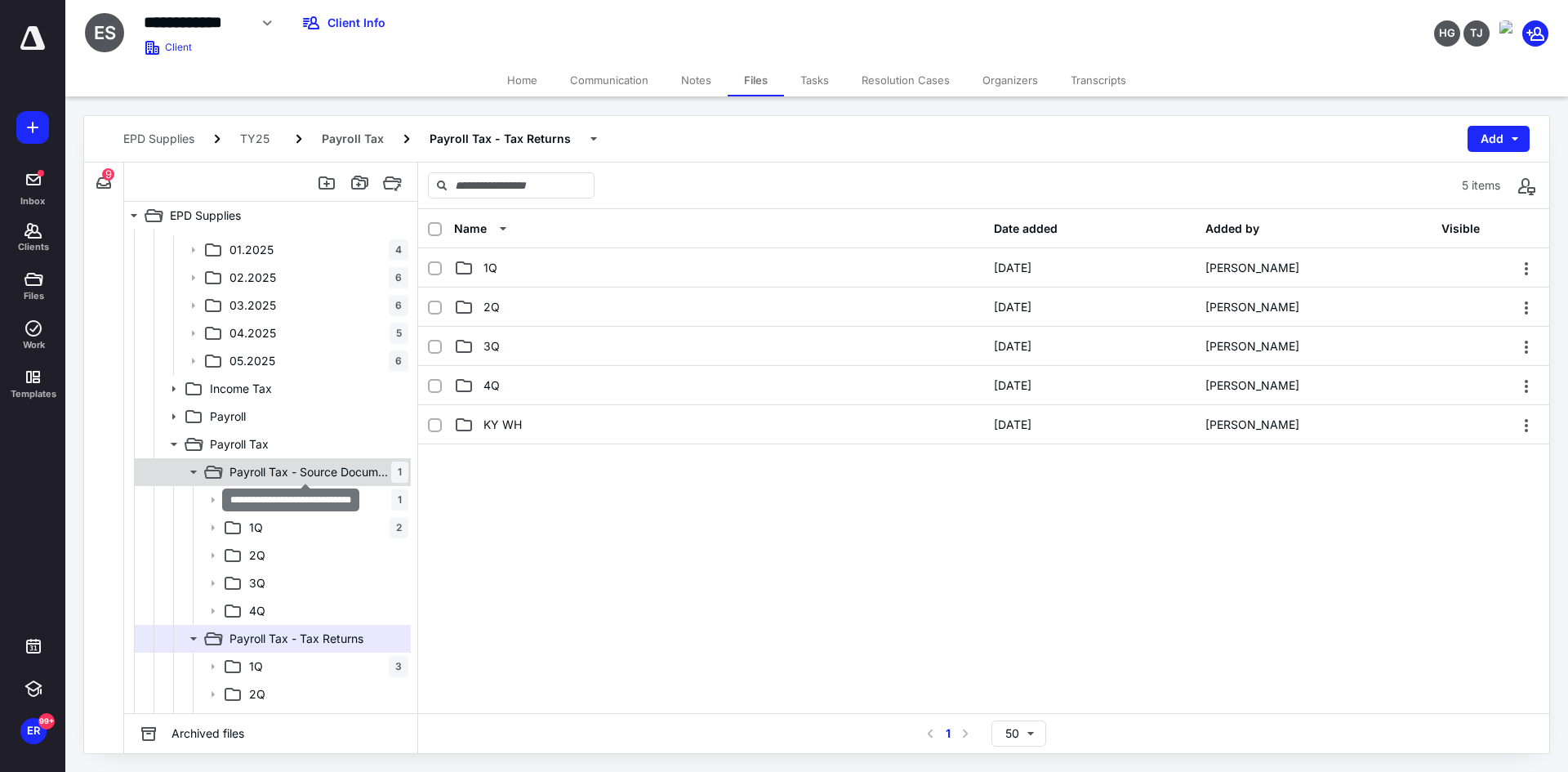 click on "Payroll Tax - Source Documents" at bounding box center [310, 472] 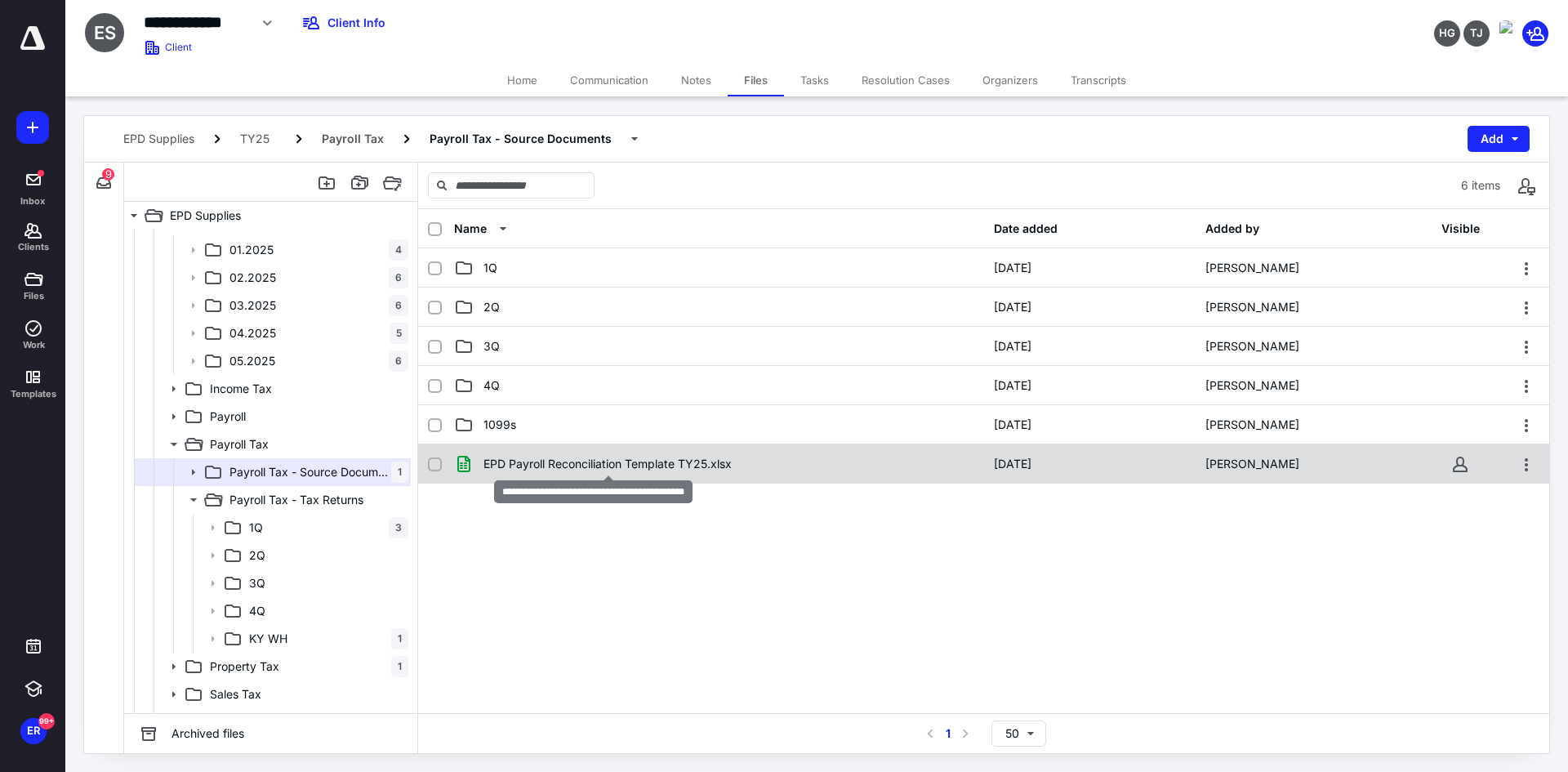click on "EPD Payroll Reconciliation Template TY25.xlsx" at bounding box center [608, 464] 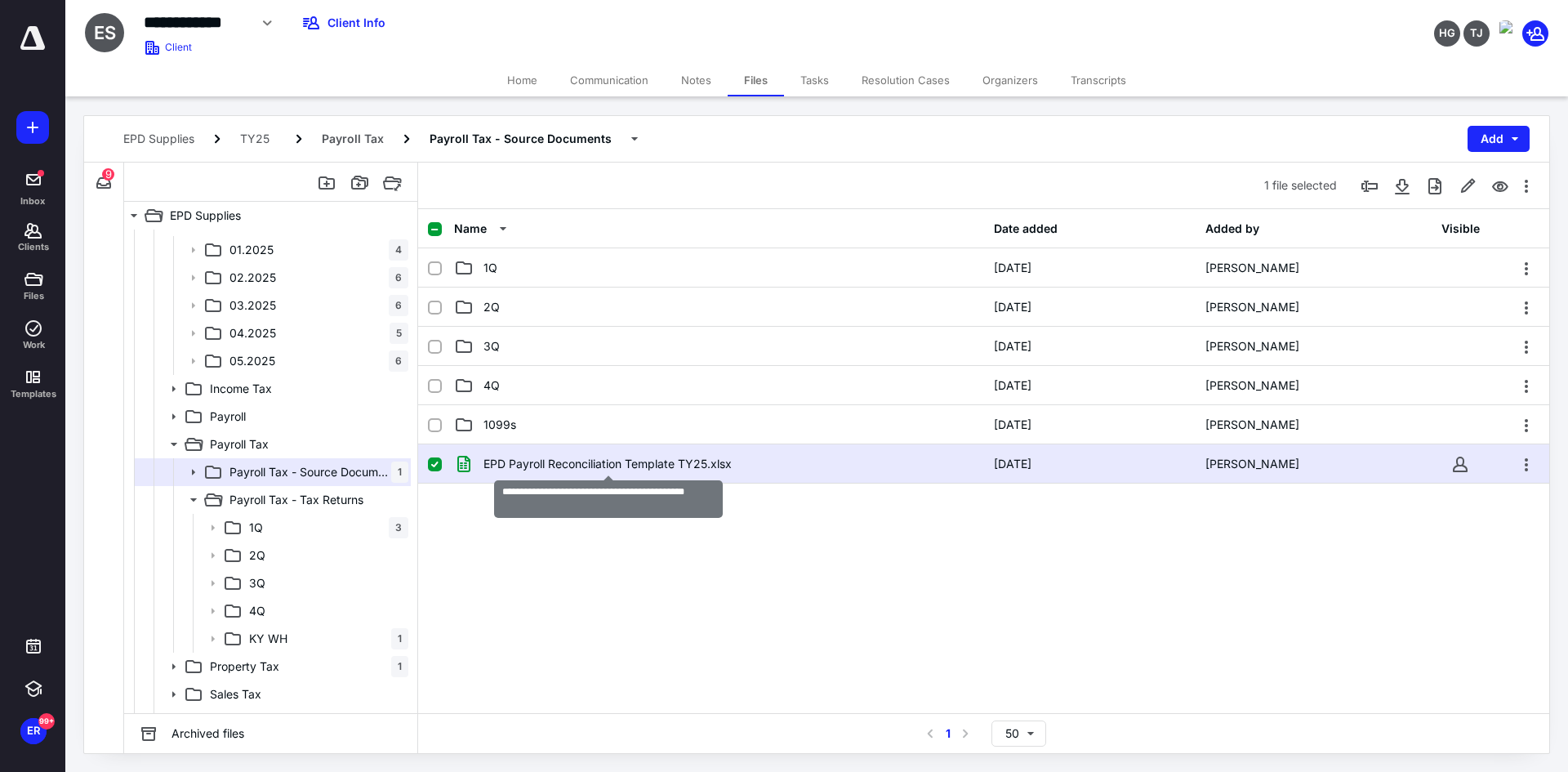 click on "EPD Payroll Reconciliation Template TY25.xlsx" at bounding box center [608, 464] 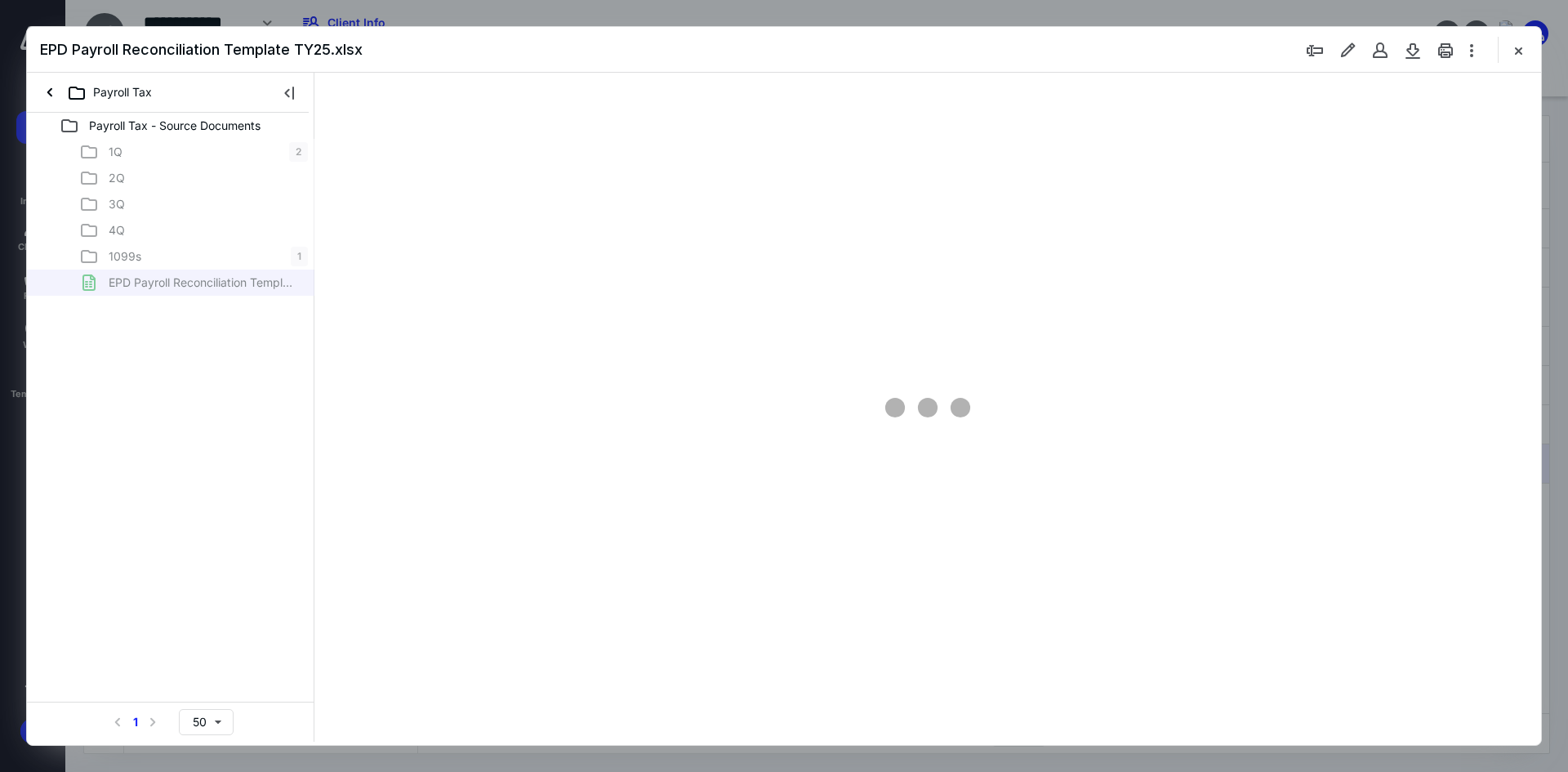 scroll, scrollTop: 0, scrollLeft: 0, axis: both 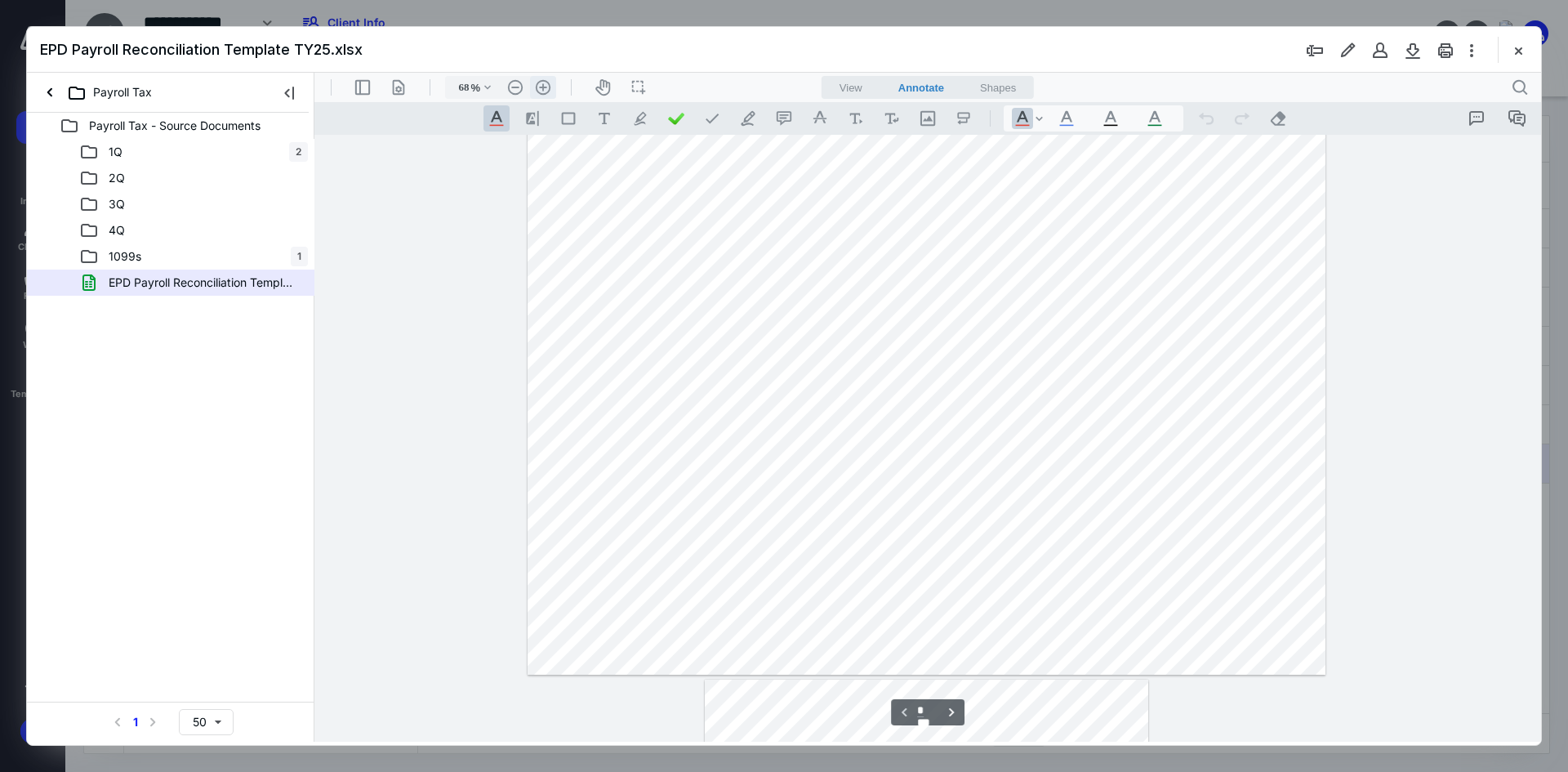 click on ".cls-1{fill:#abb0c4;} icon - header - zoom - in - line" at bounding box center [543, 87] 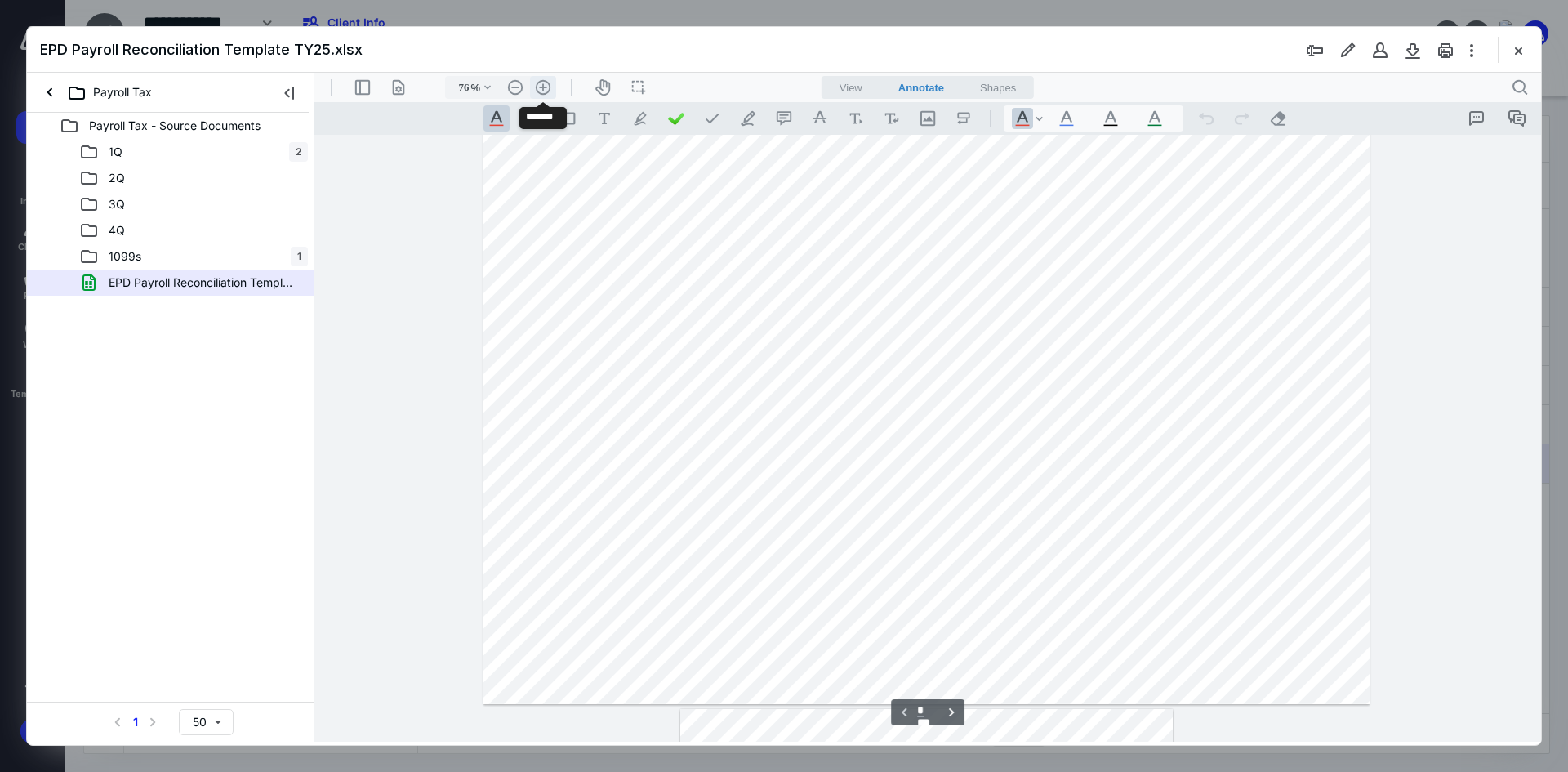 click on ".cls-1{fill:#abb0c4;} icon - header - zoom - in - line" at bounding box center [543, 87] 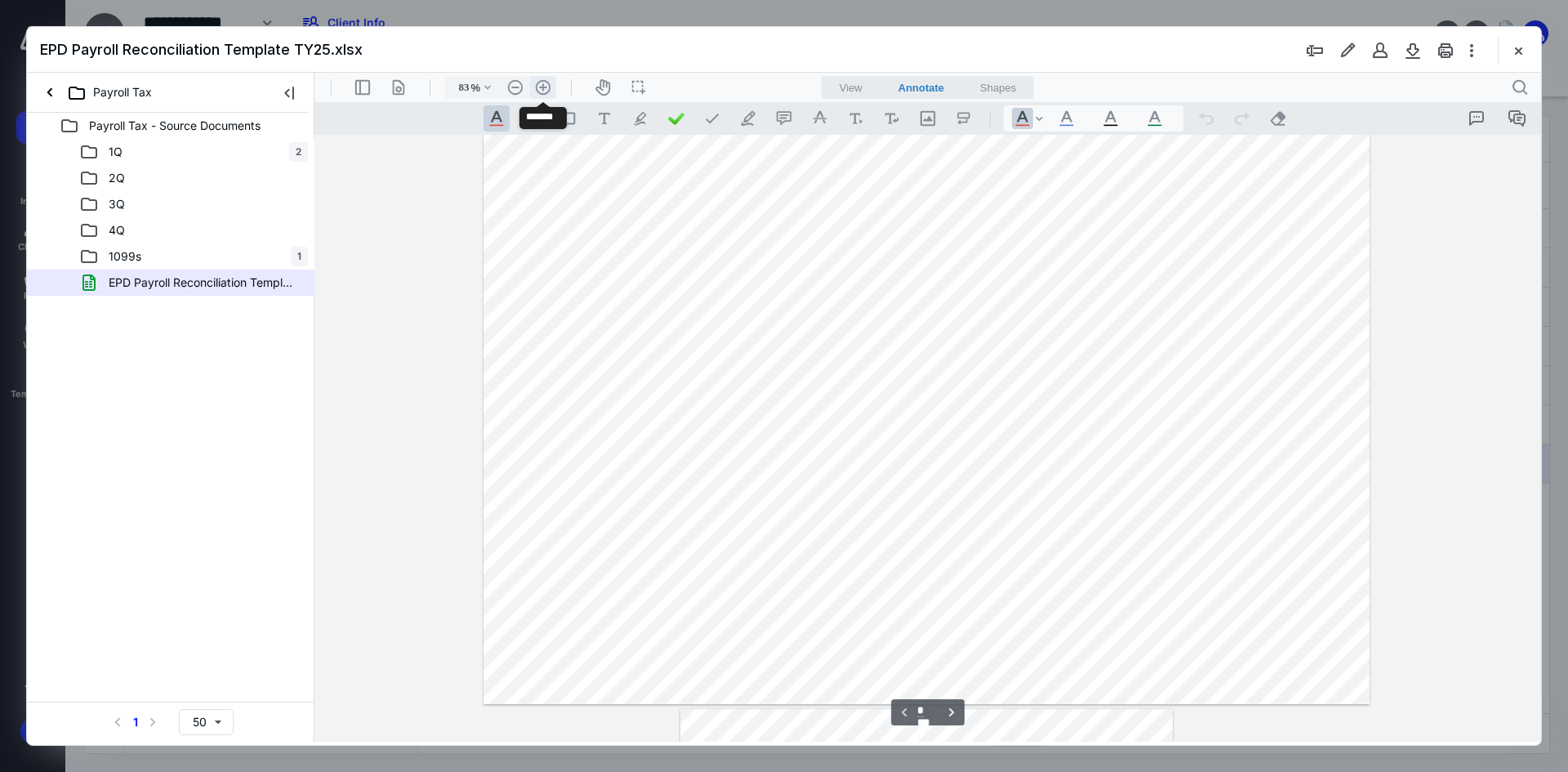 scroll, scrollTop: 140, scrollLeft: 0, axis: vertical 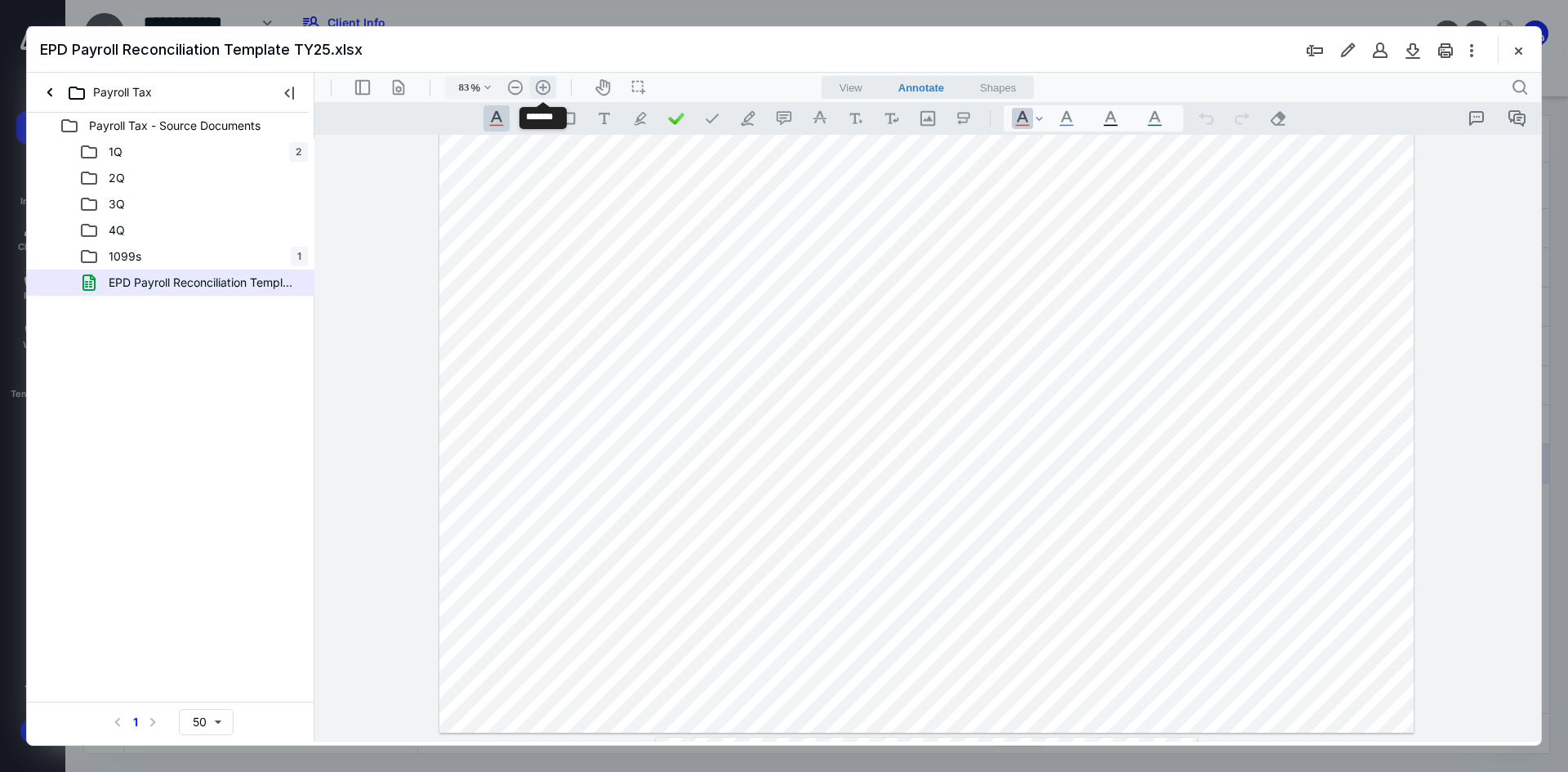 click on ".cls-1{fill:#abb0c4;} icon - header - zoom - in - line" at bounding box center (543, 87) 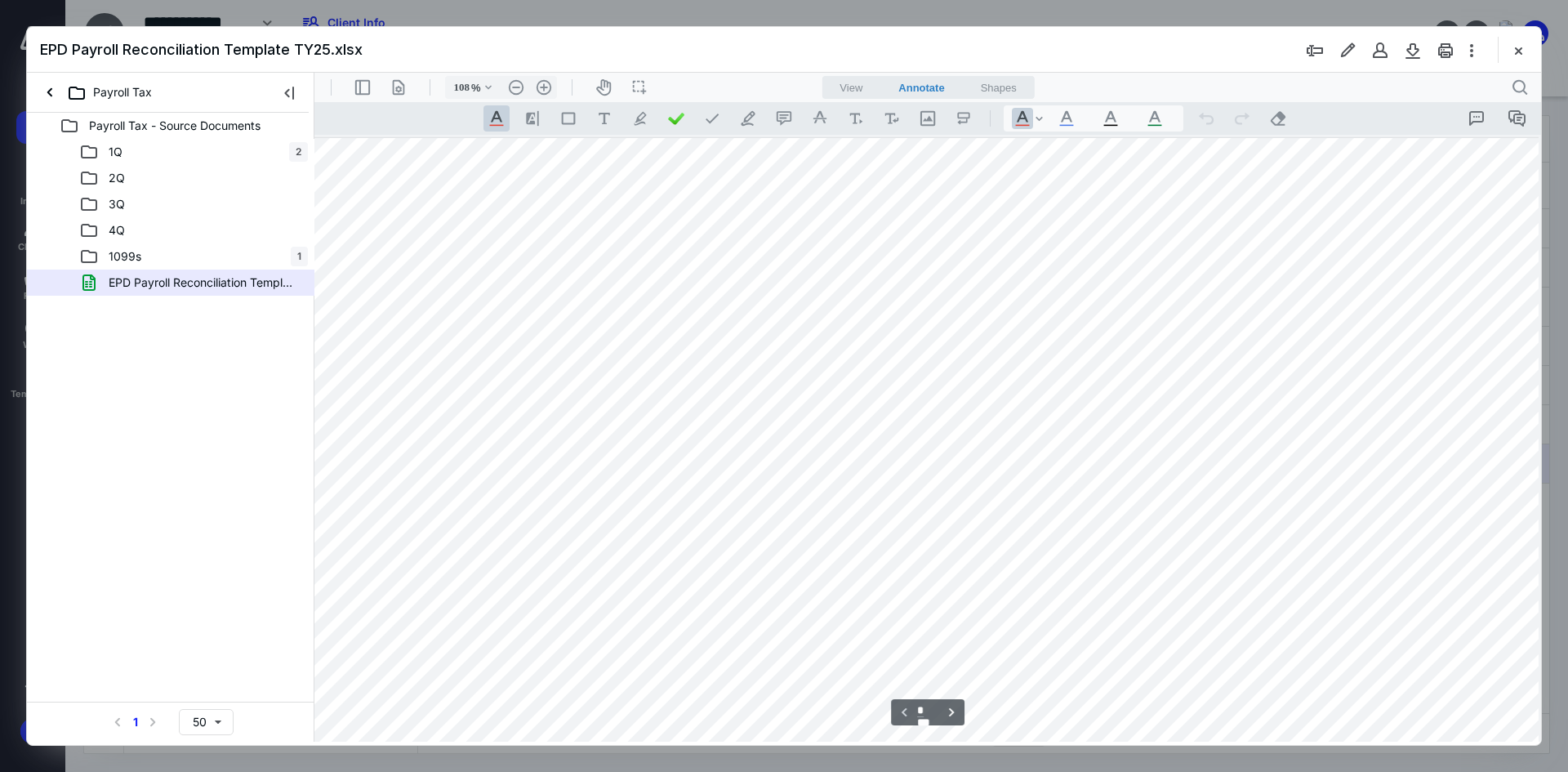scroll, scrollTop: 408, scrollLeft: 30, axis: both 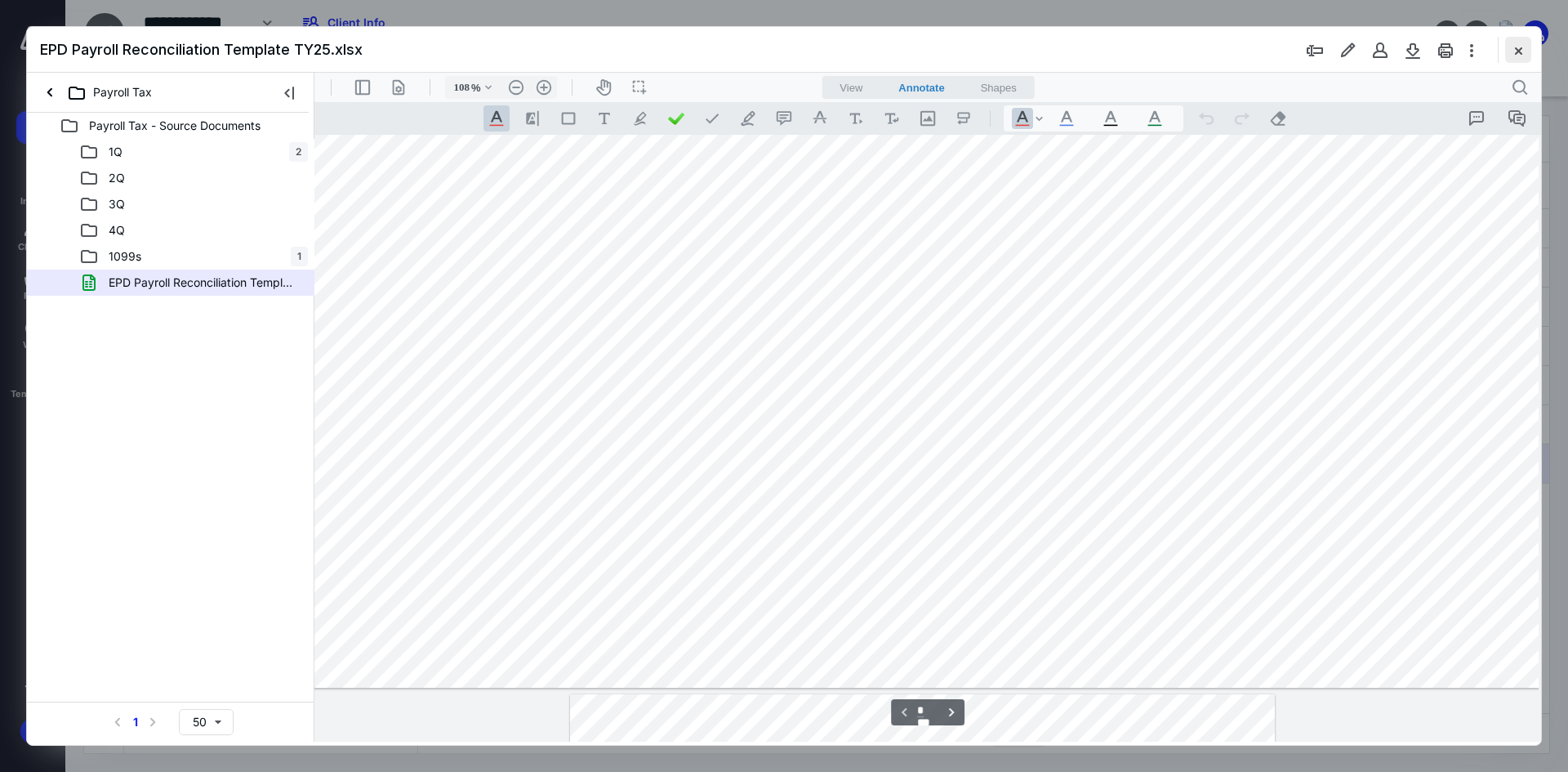 click at bounding box center (1518, 50) 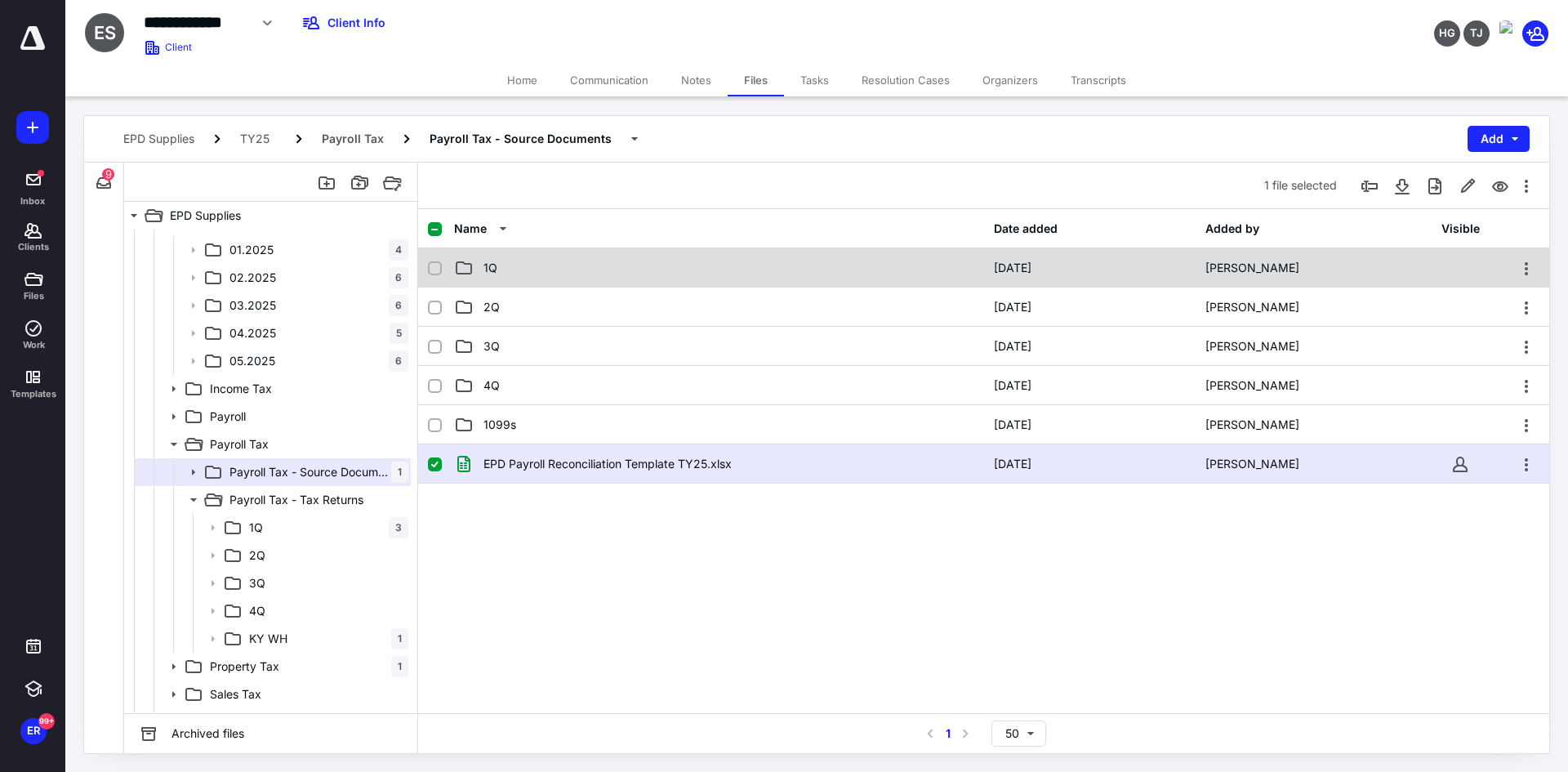click on "1Q" at bounding box center (719, 268) 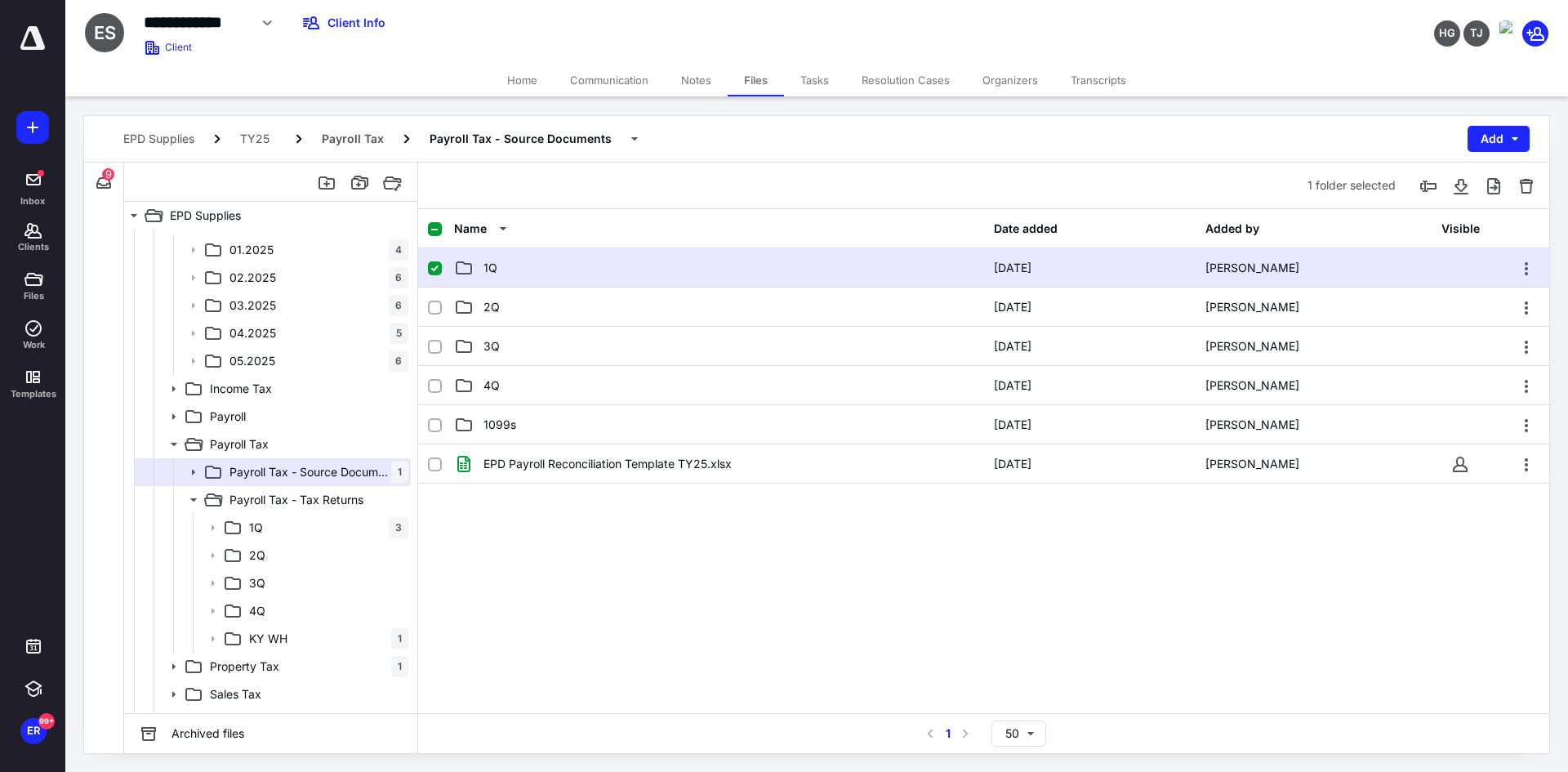 click on "1Q" at bounding box center [719, 268] 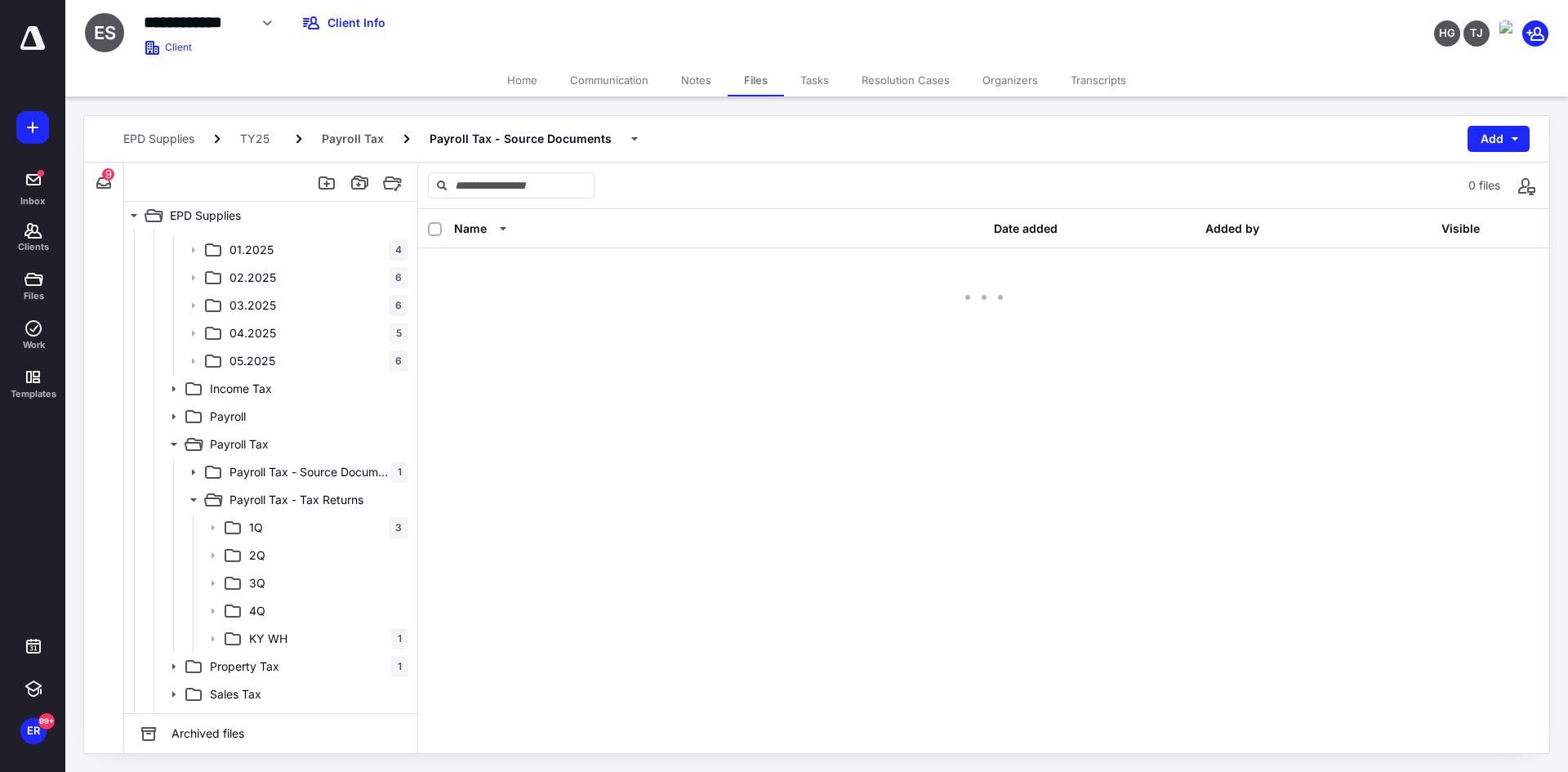 click at bounding box center (983, 281) 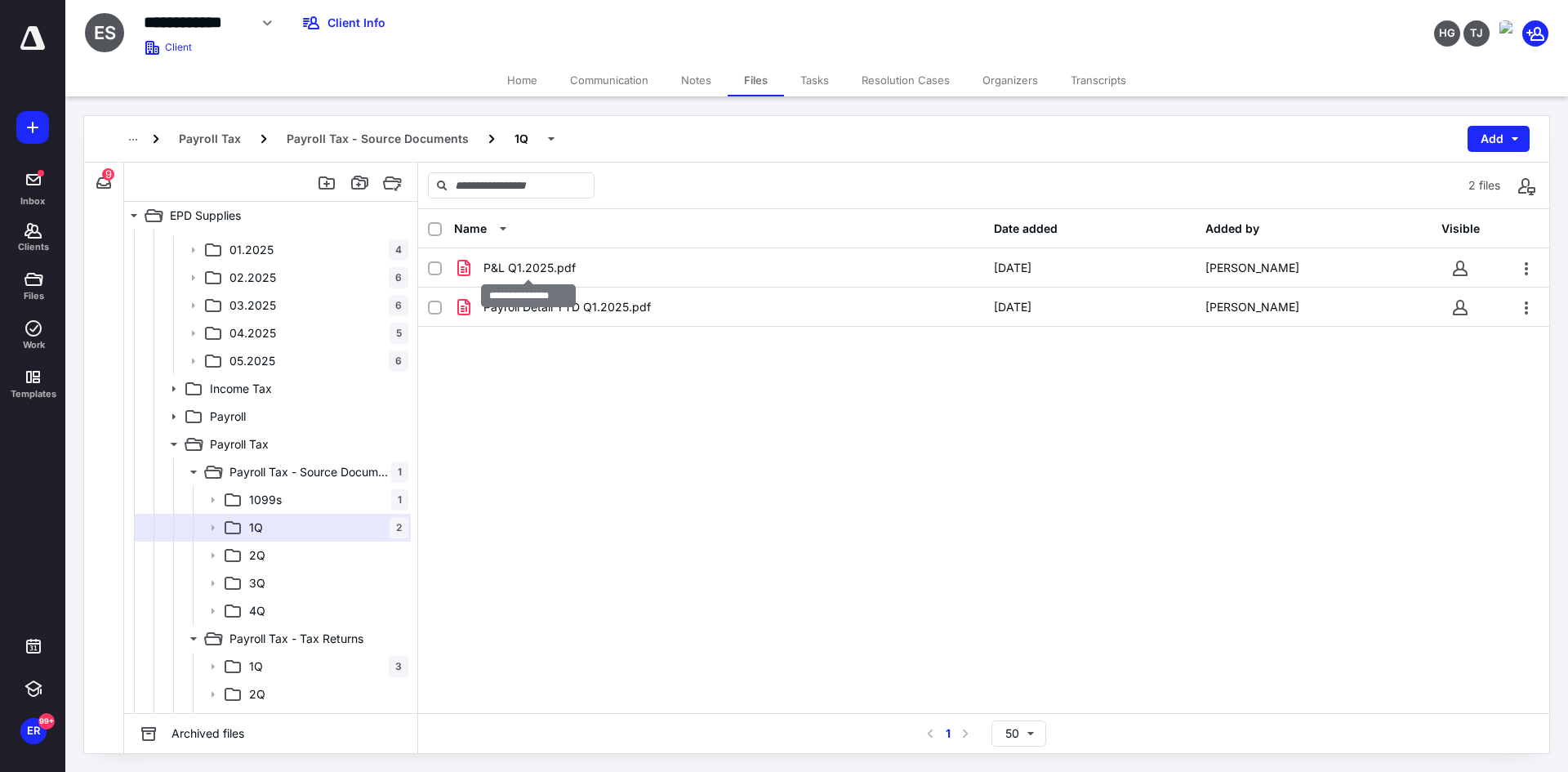 click on "P&L Q1.2025.pdf" at bounding box center (529, 268) 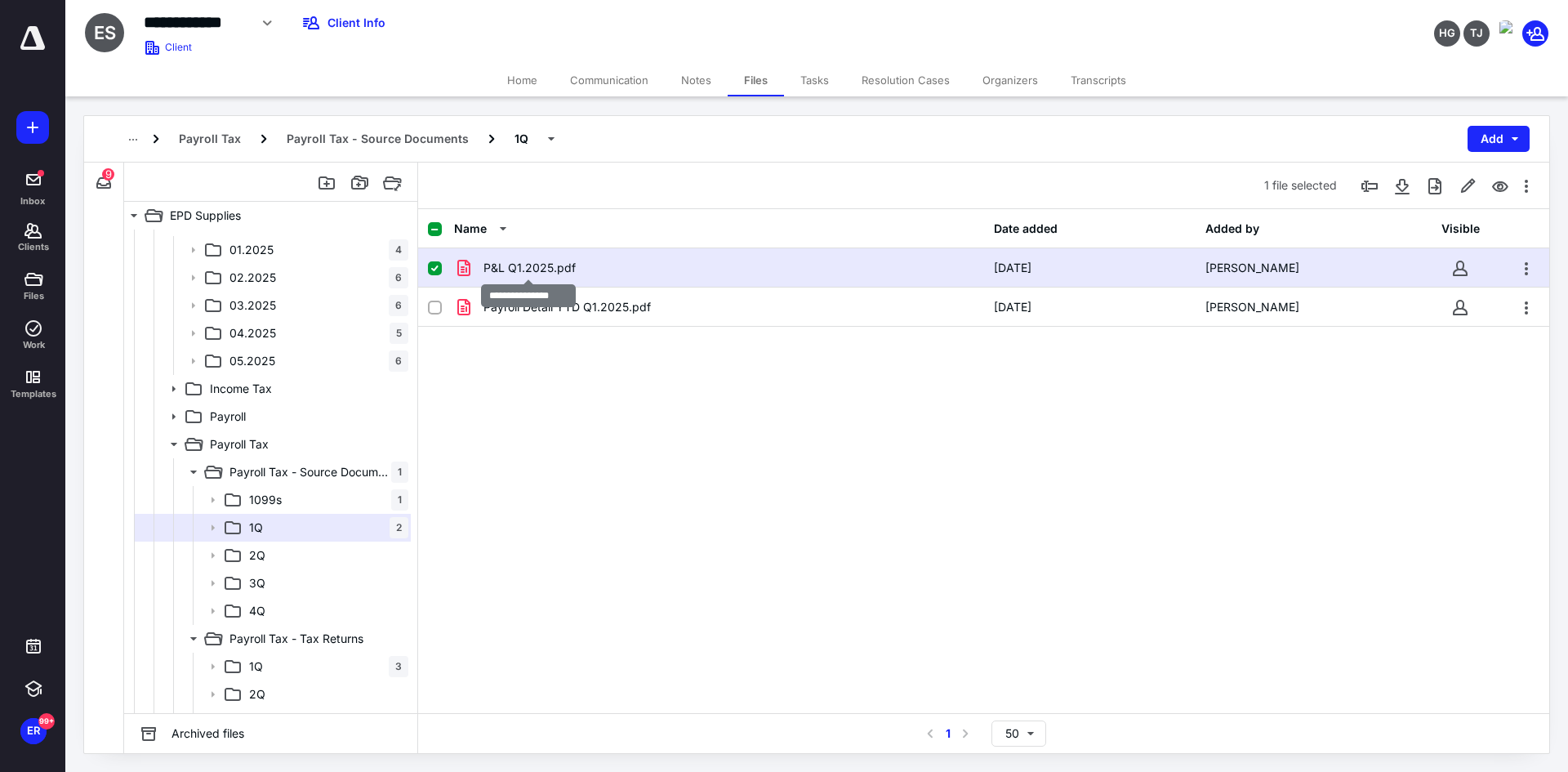 click on "P&L Q1.2025.pdf" at bounding box center (529, 268) 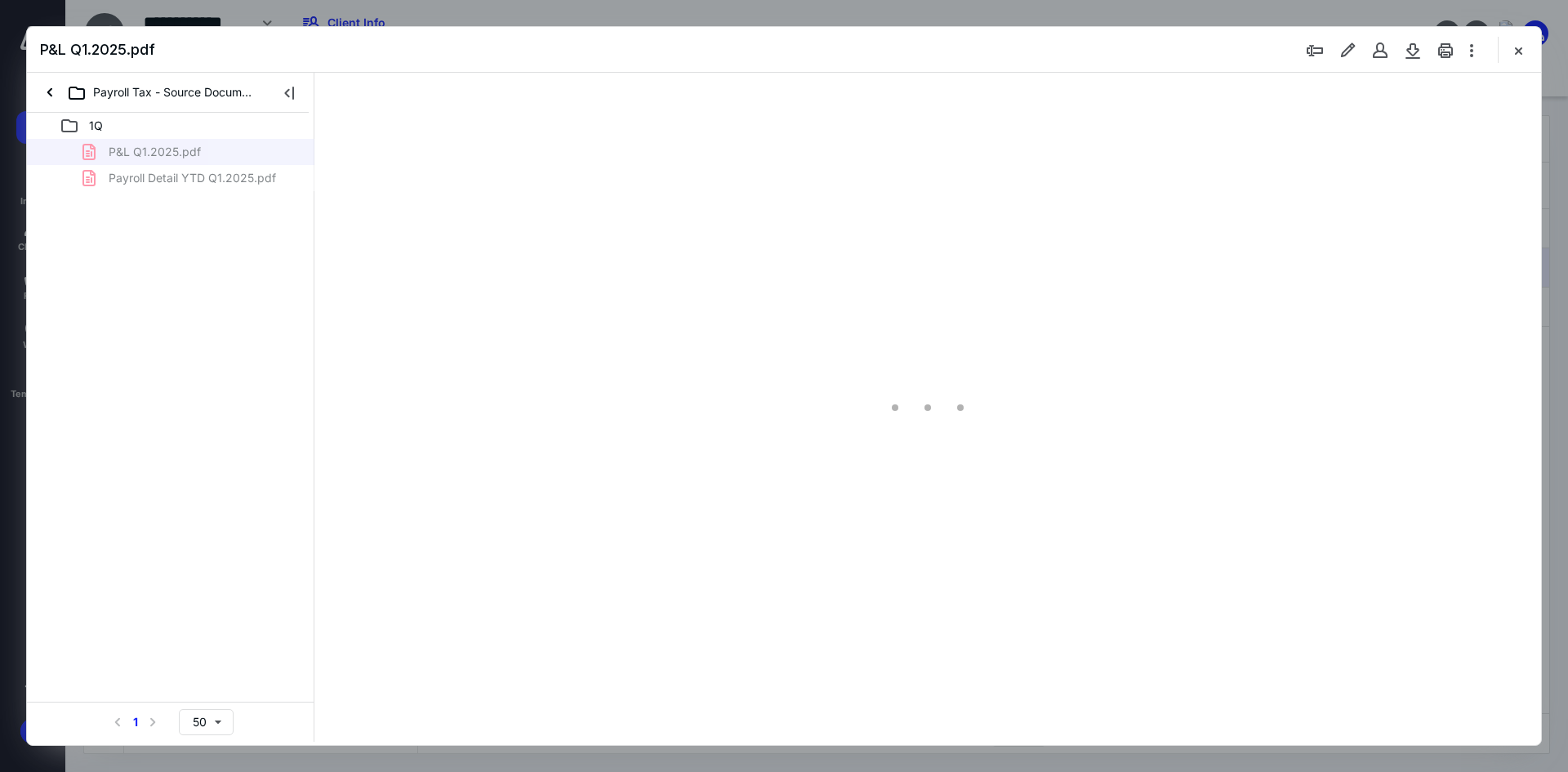 scroll, scrollTop: 0, scrollLeft: 0, axis: both 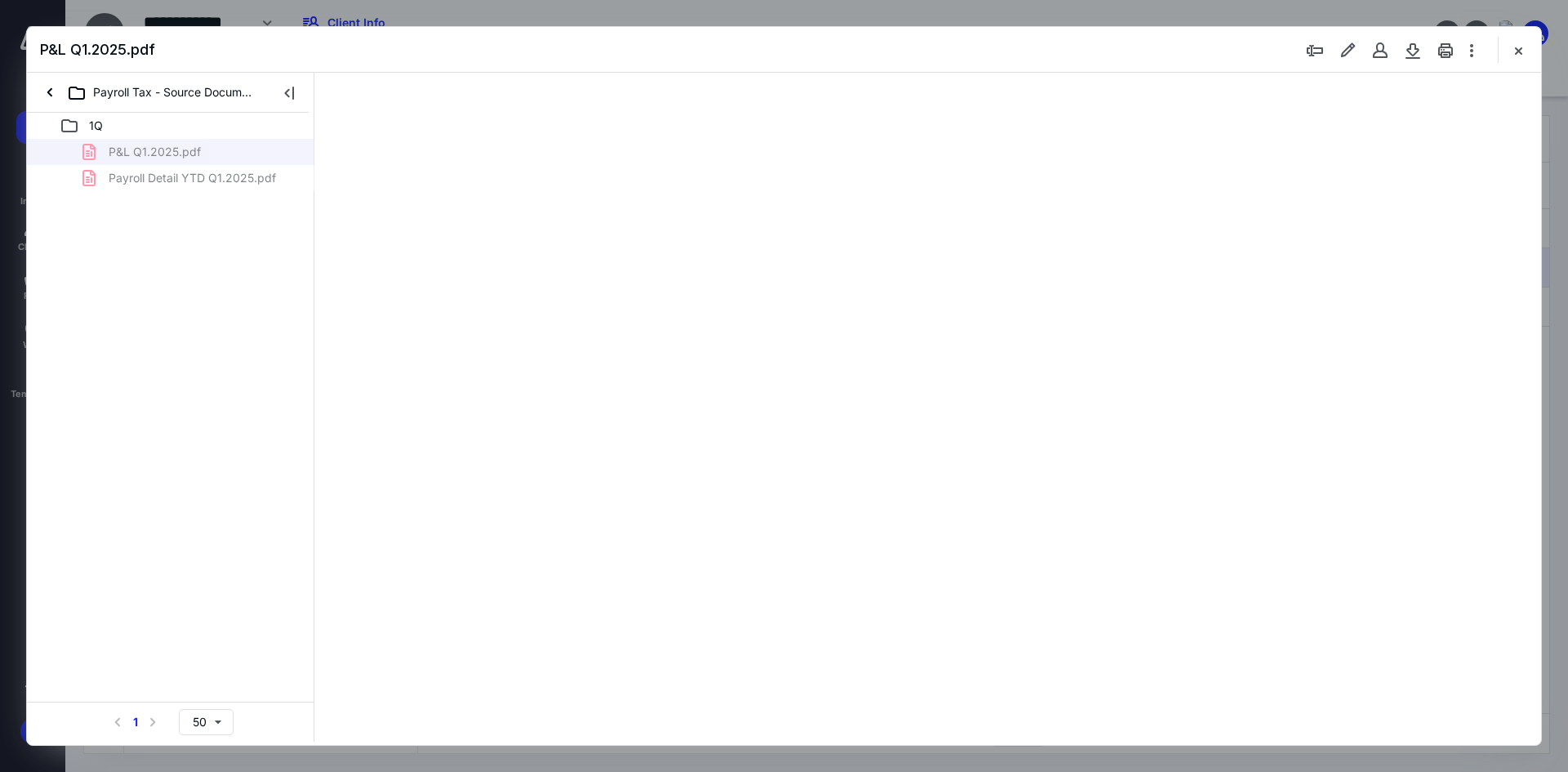 type on "93" 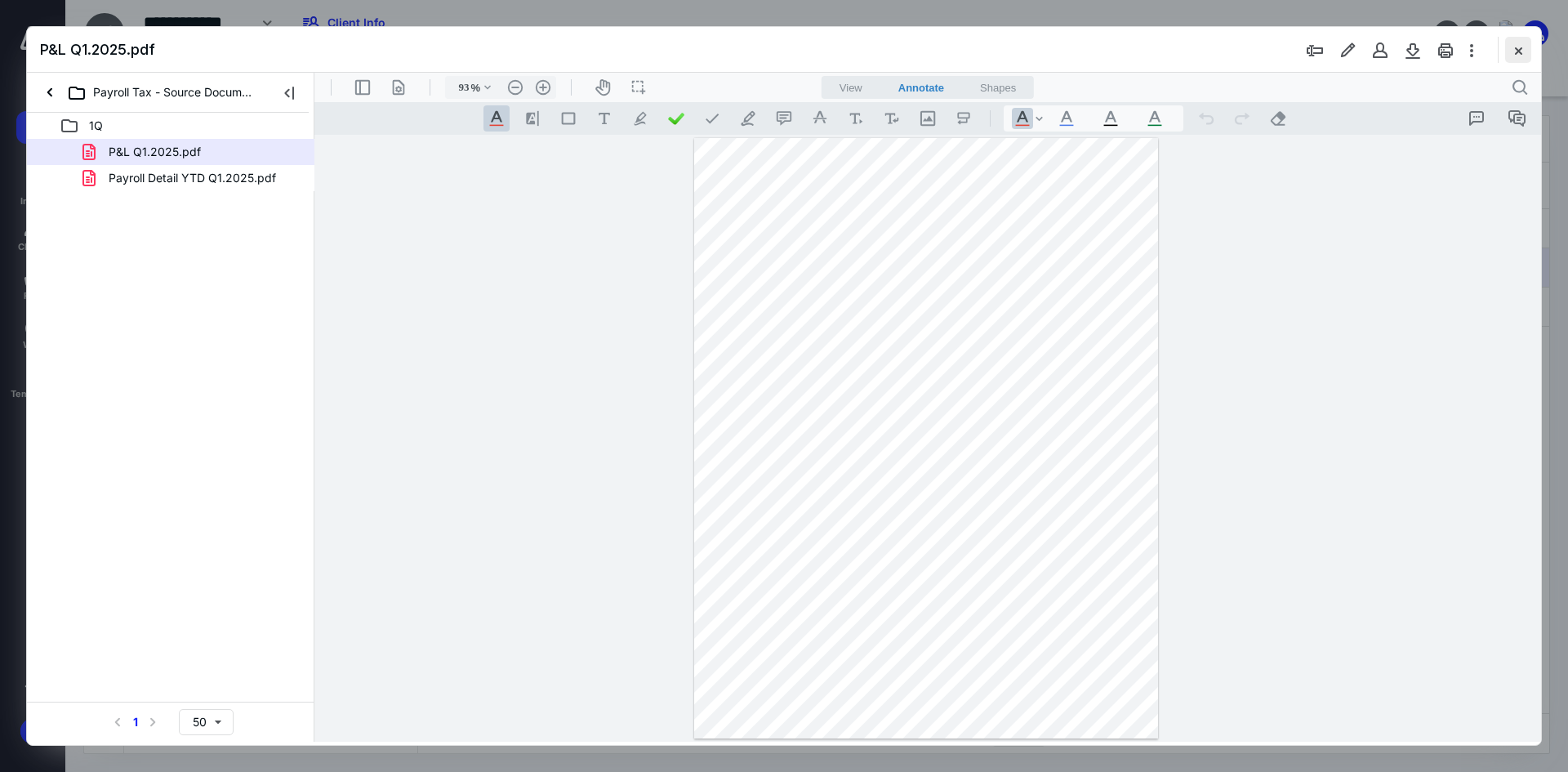 click at bounding box center [1518, 50] 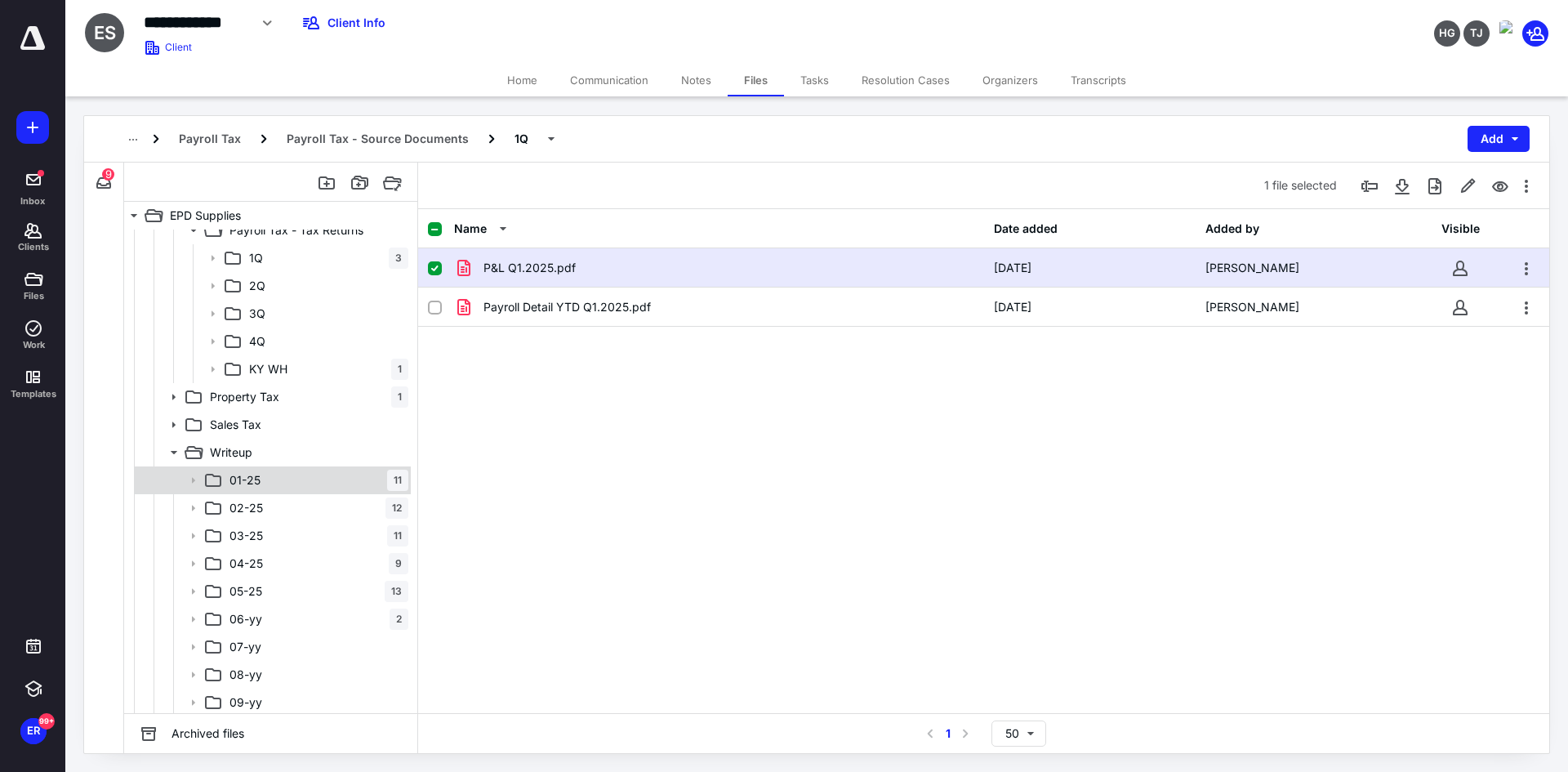 scroll, scrollTop: 2211, scrollLeft: 0, axis: vertical 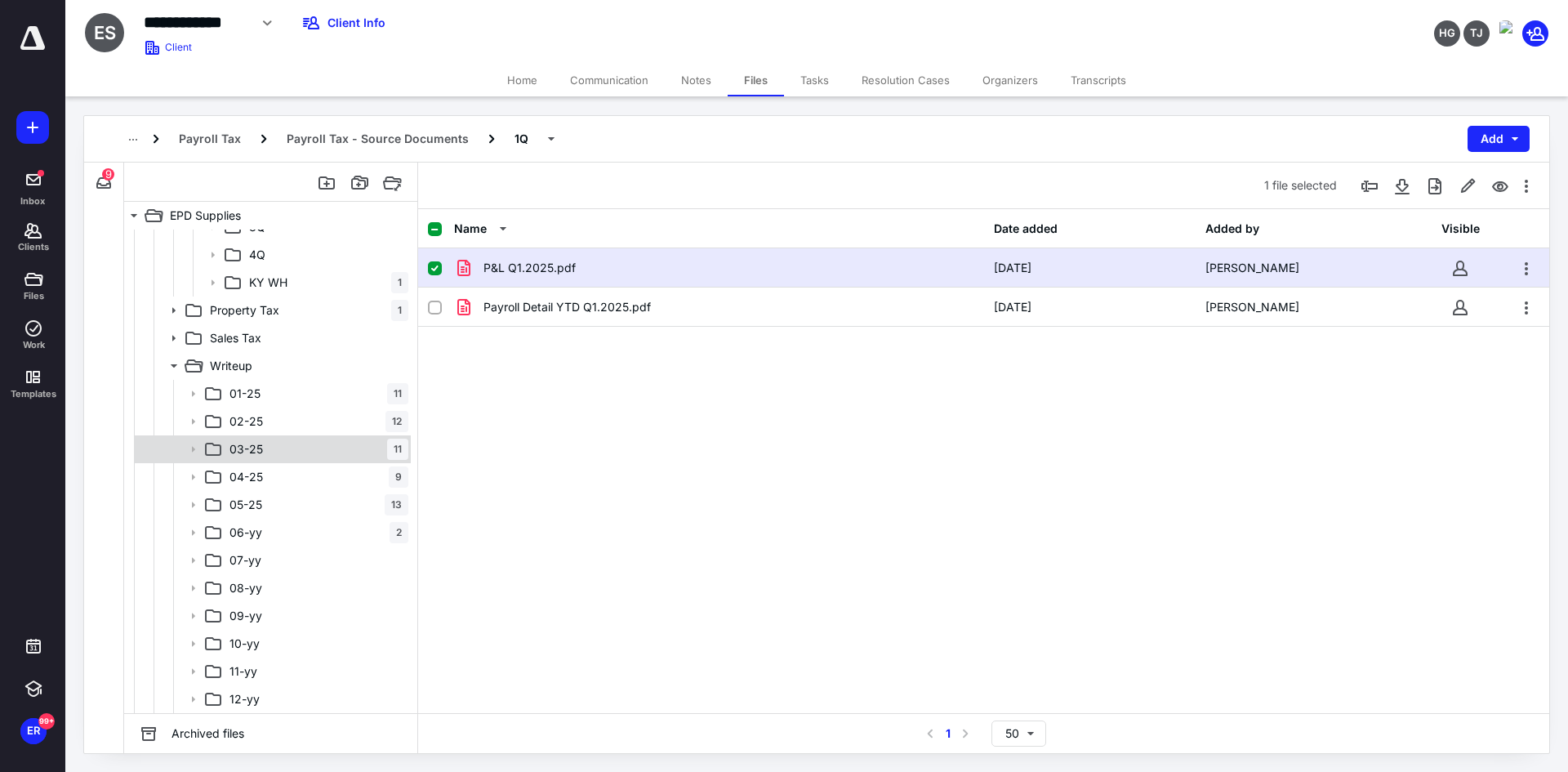 click on "03-25 11" at bounding box center (315, 449) 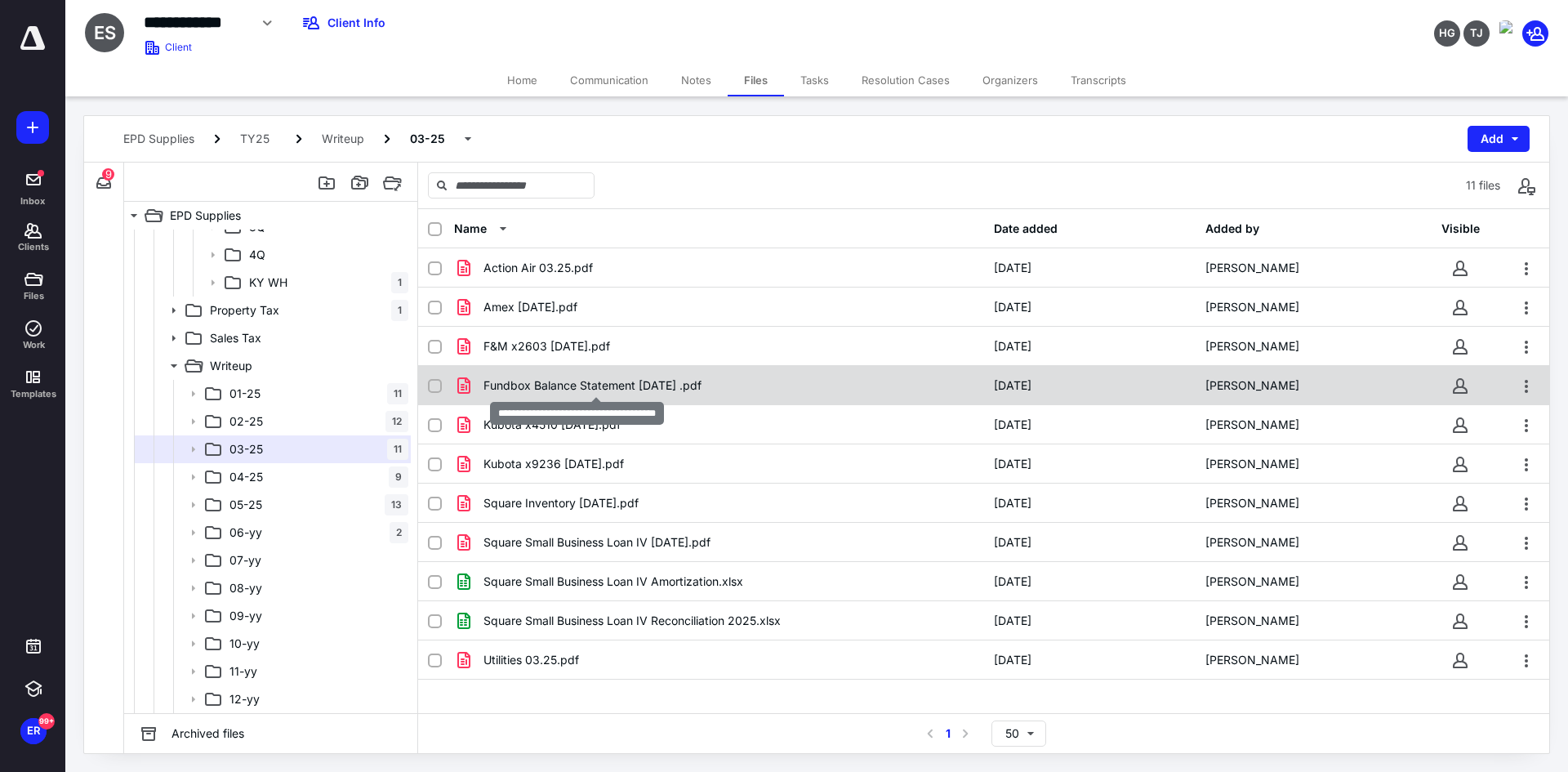 click on "Fundbox Balance Statement [DATE] .pdf" at bounding box center (592, 386) 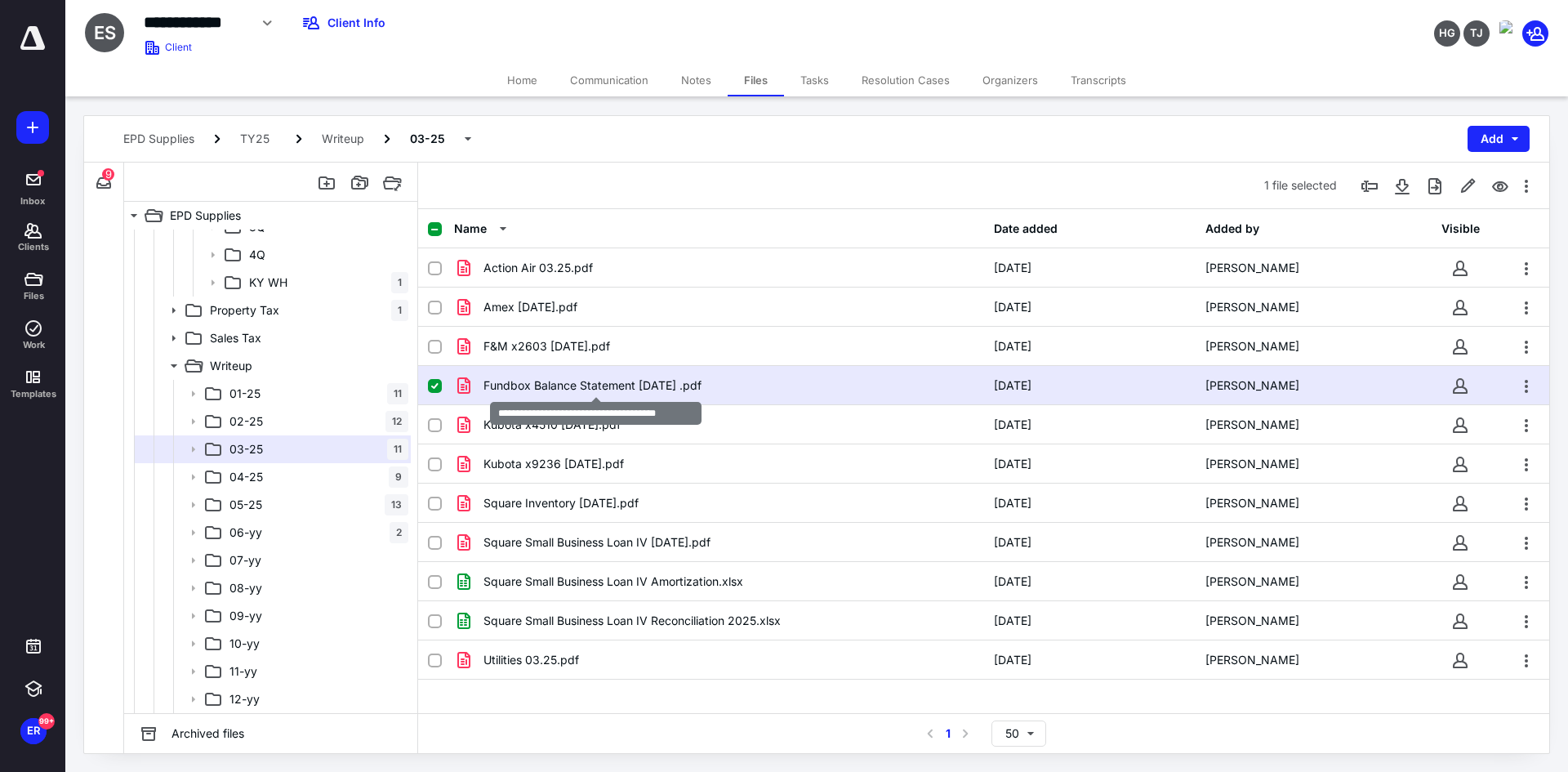 click on "Fundbox Balance Statement [DATE] .pdf" at bounding box center [592, 386] 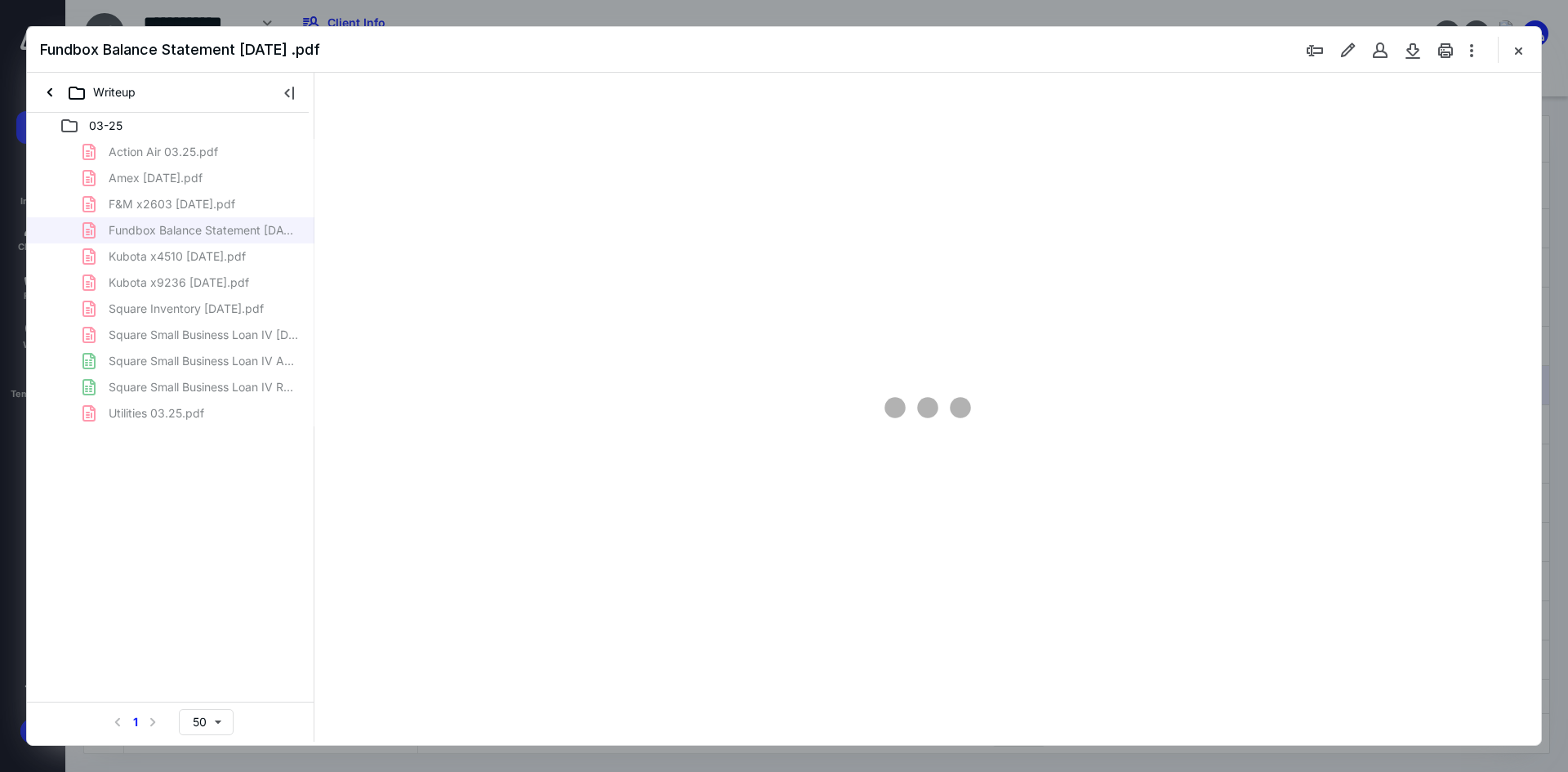 scroll, scrollTop: 0, scrollLeft: 0, axis: both 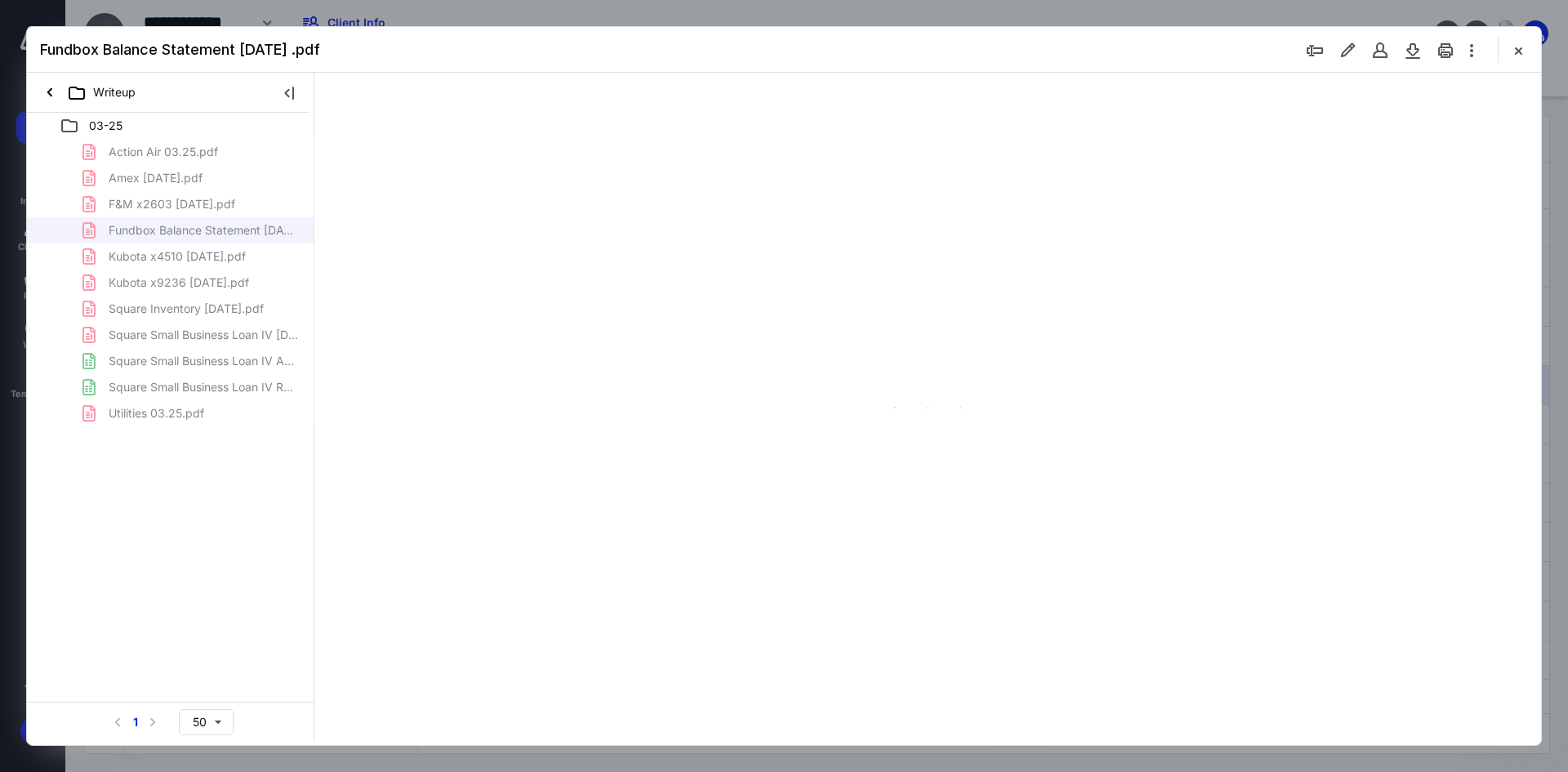 type on "93" 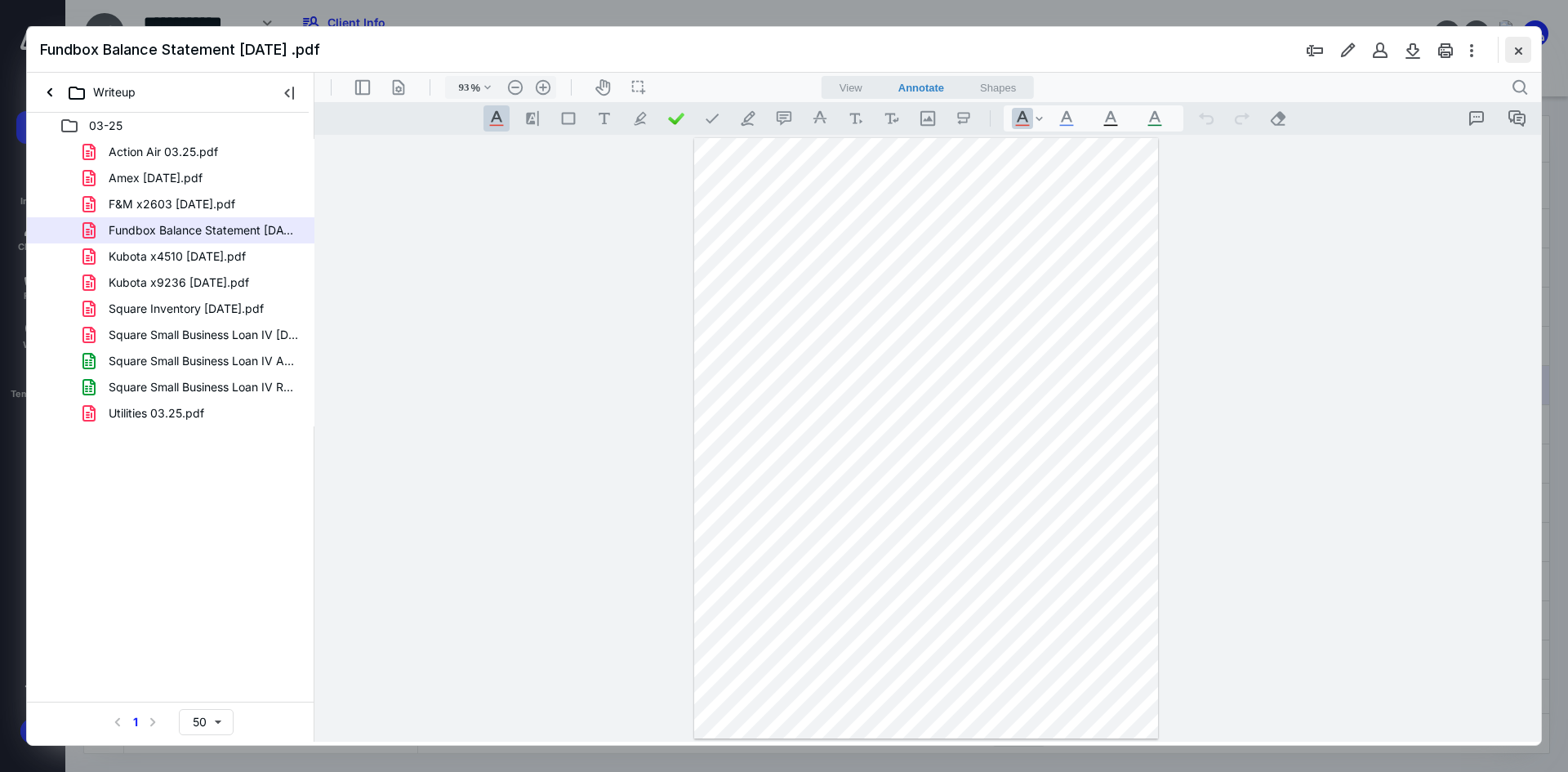 click at bounding box center (1518, 50) 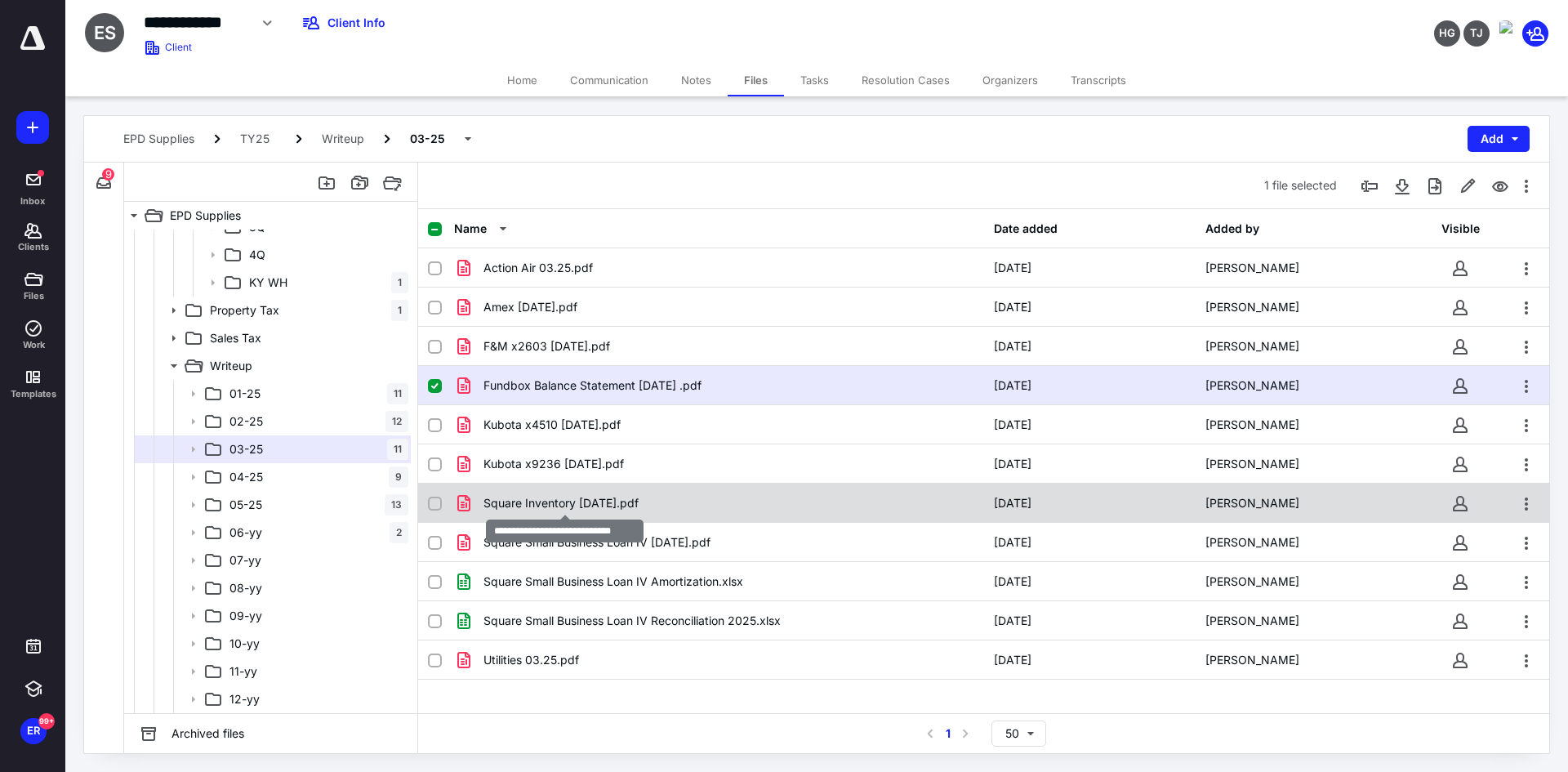 click on "Square Inventory [DATE].pdf" at bounding box center (561, 503) 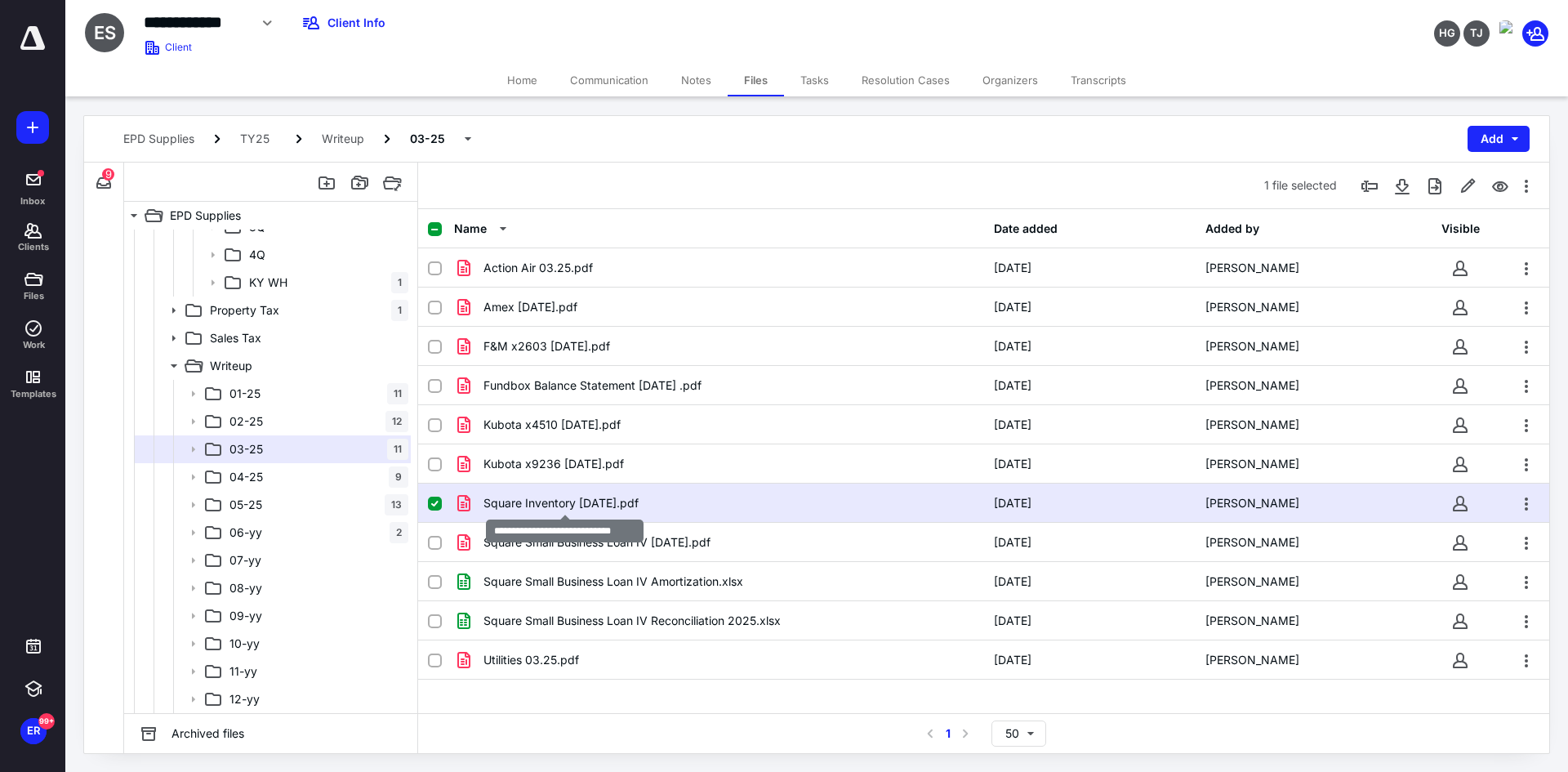 click on "Square Inventory [DATE].pdf" at bounding box center [561, 503] 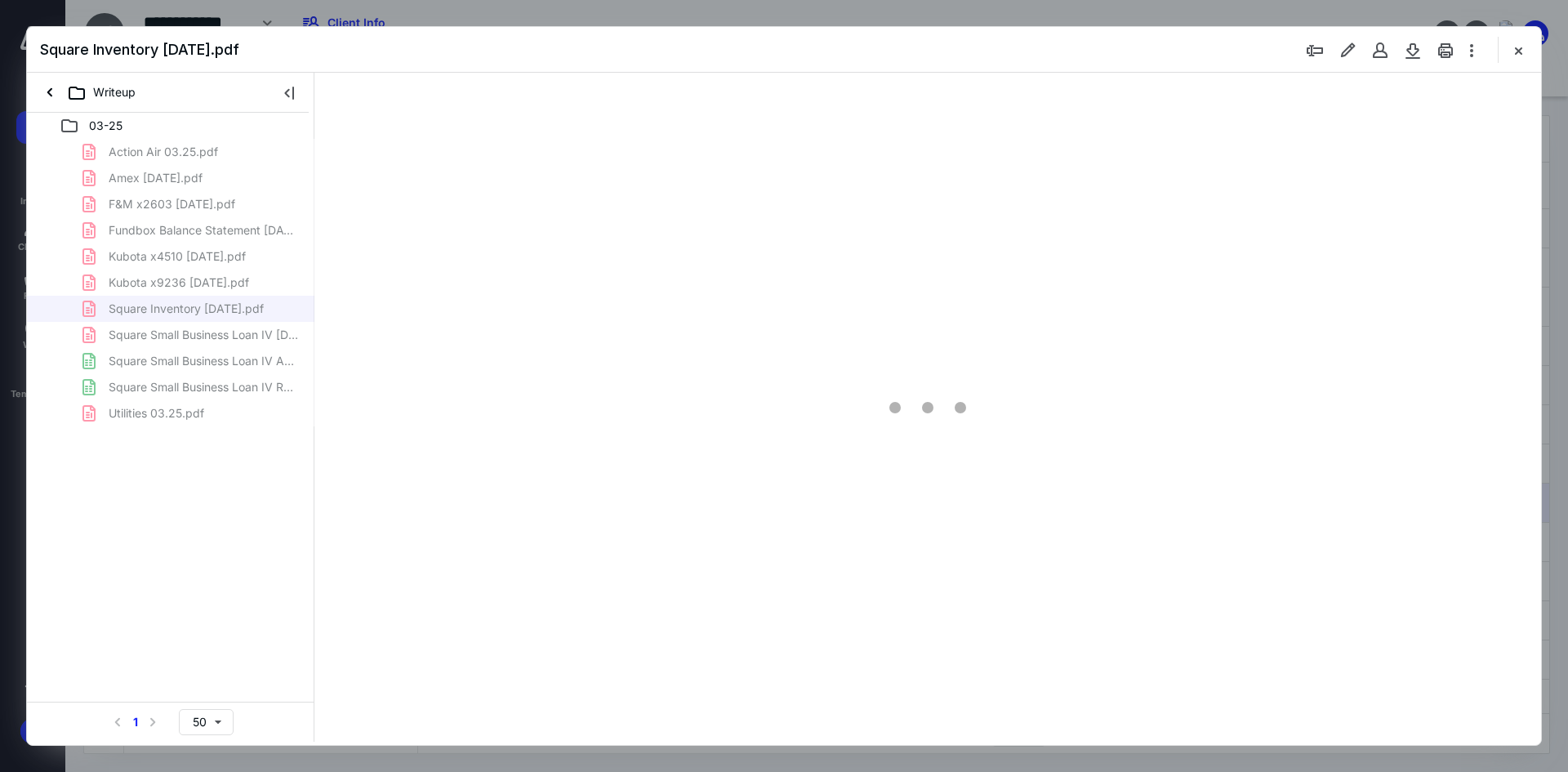 scroll, scrollTop: 0, scrollLeft: 0, axis: both 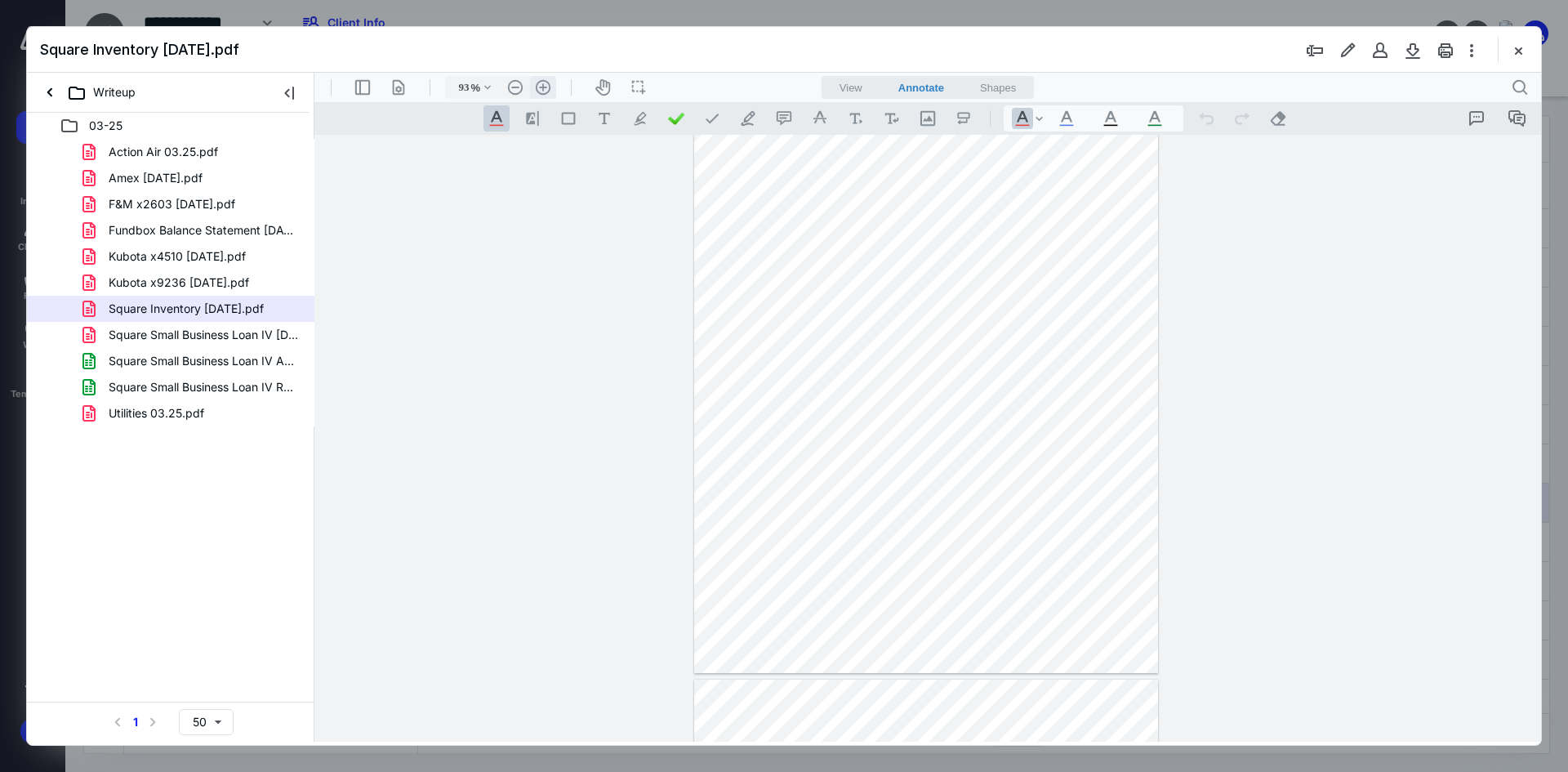 click on ".cls-1{fill:#abb0c4;} icon - header - zoom - in - line" at bounding box center [543, 87] 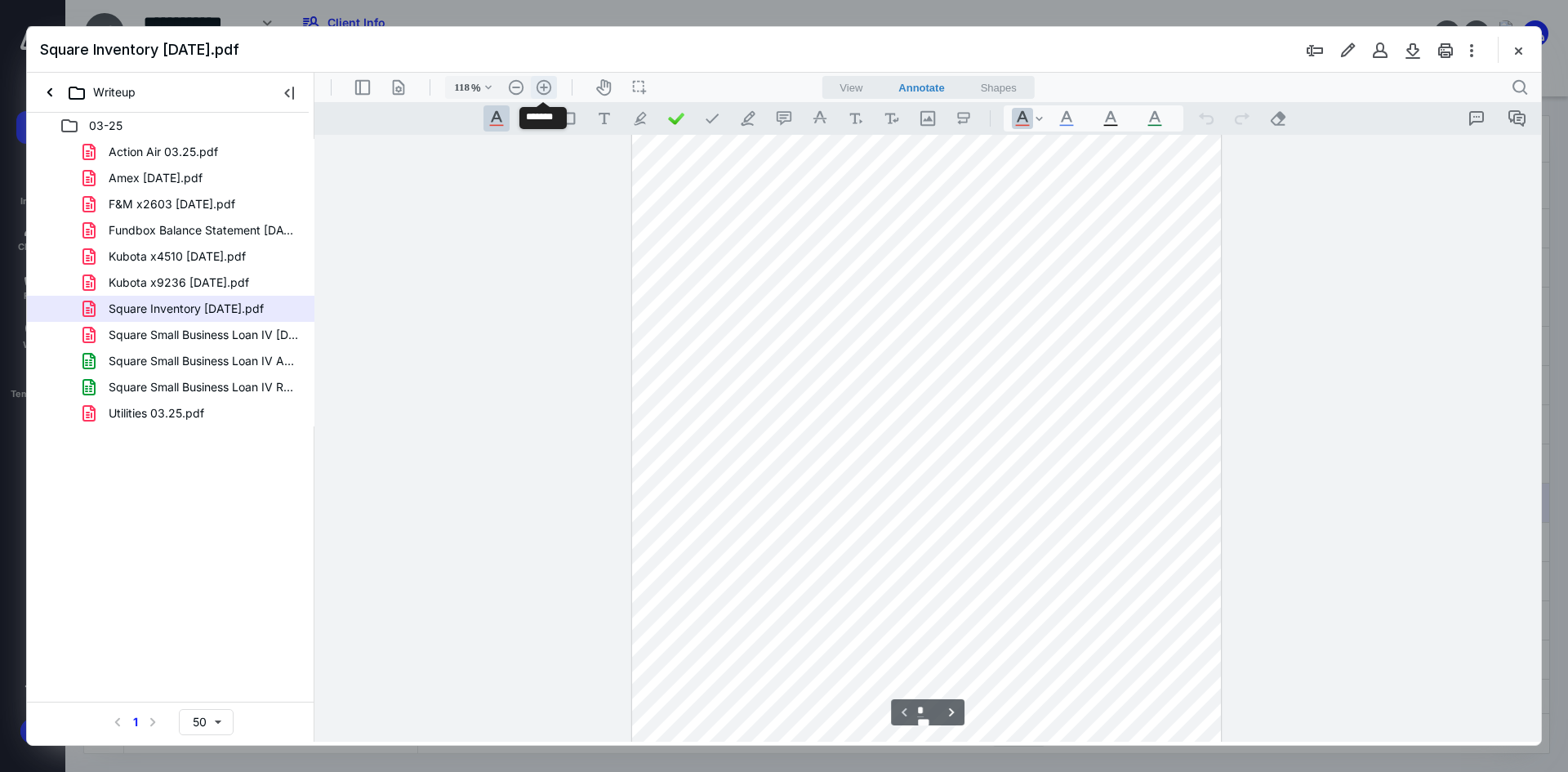 click on ".cls-1{fill:#abb0c4;} icon - header - zoom - in - line" at bounding box center [544, 87] 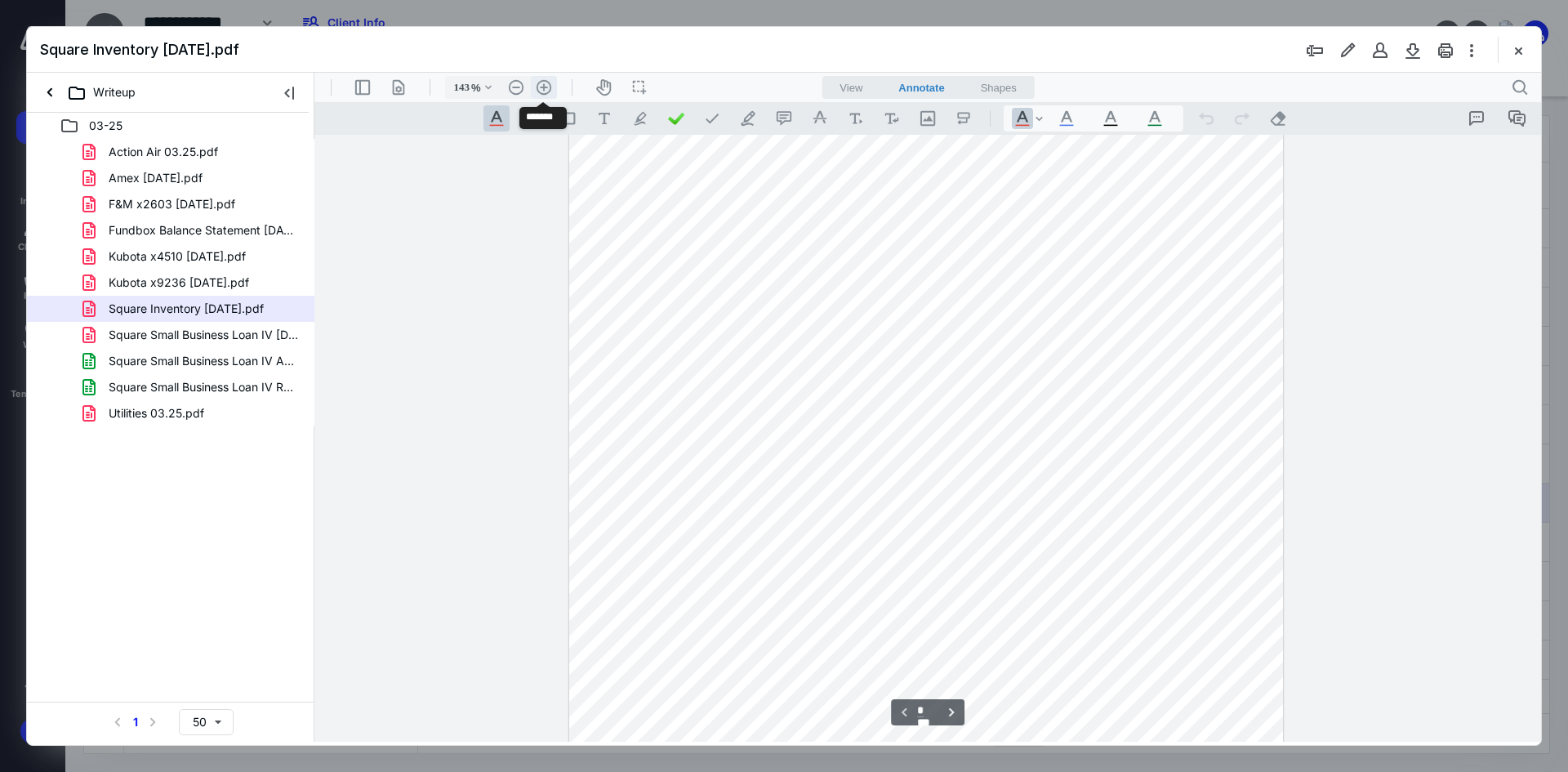 click on ".cls-1{fill:#abb0c4;} icon - header - zoom - in - line" at bounding box center [544, 87] 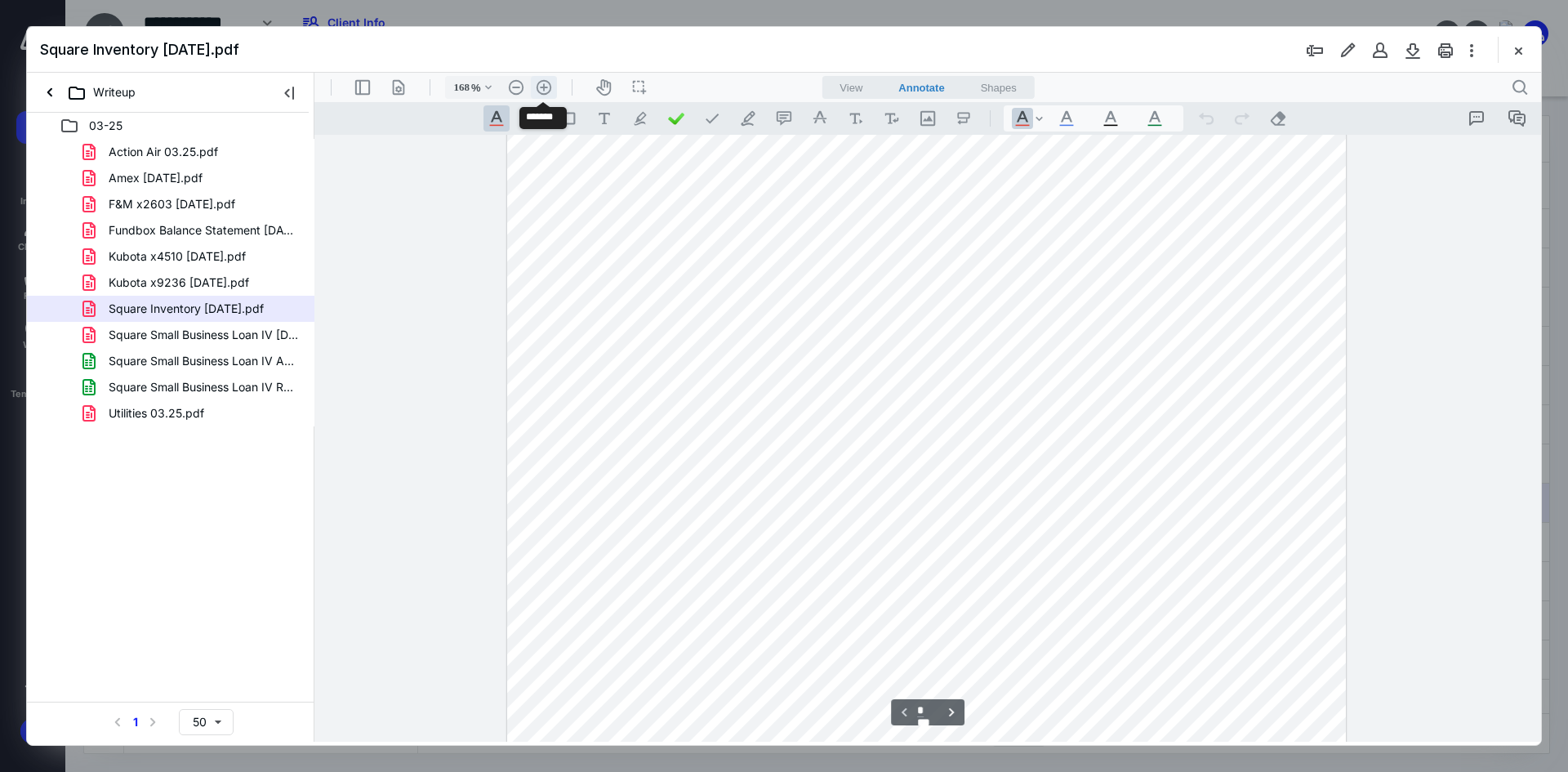 click on ".cls-1{fill:#abb0c4;} icon - header - zoom - in - line" at bounding box center [544, 87] 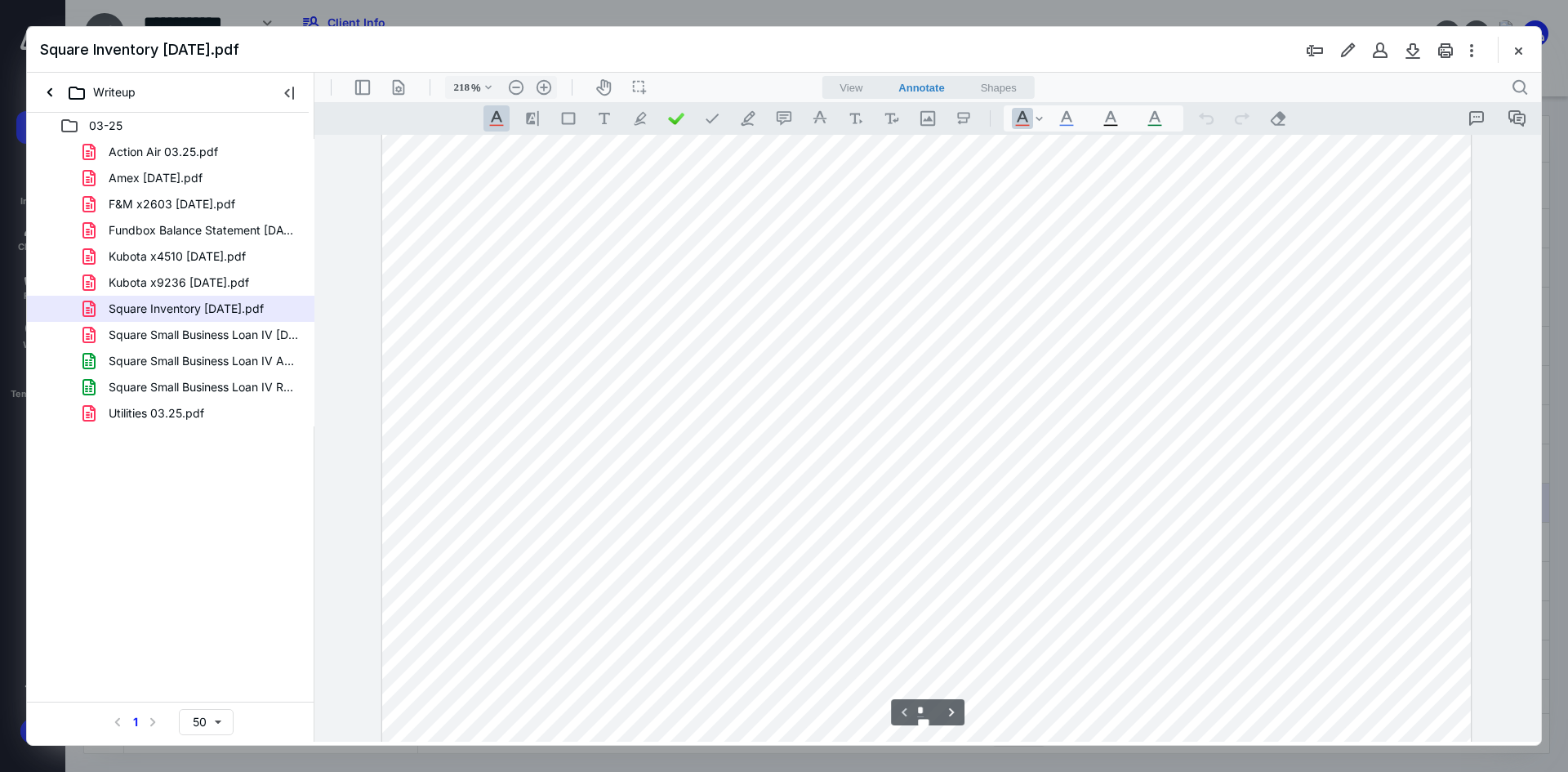 scroll, scrollTop: 572, scrollLeft: 0, axis: vertical 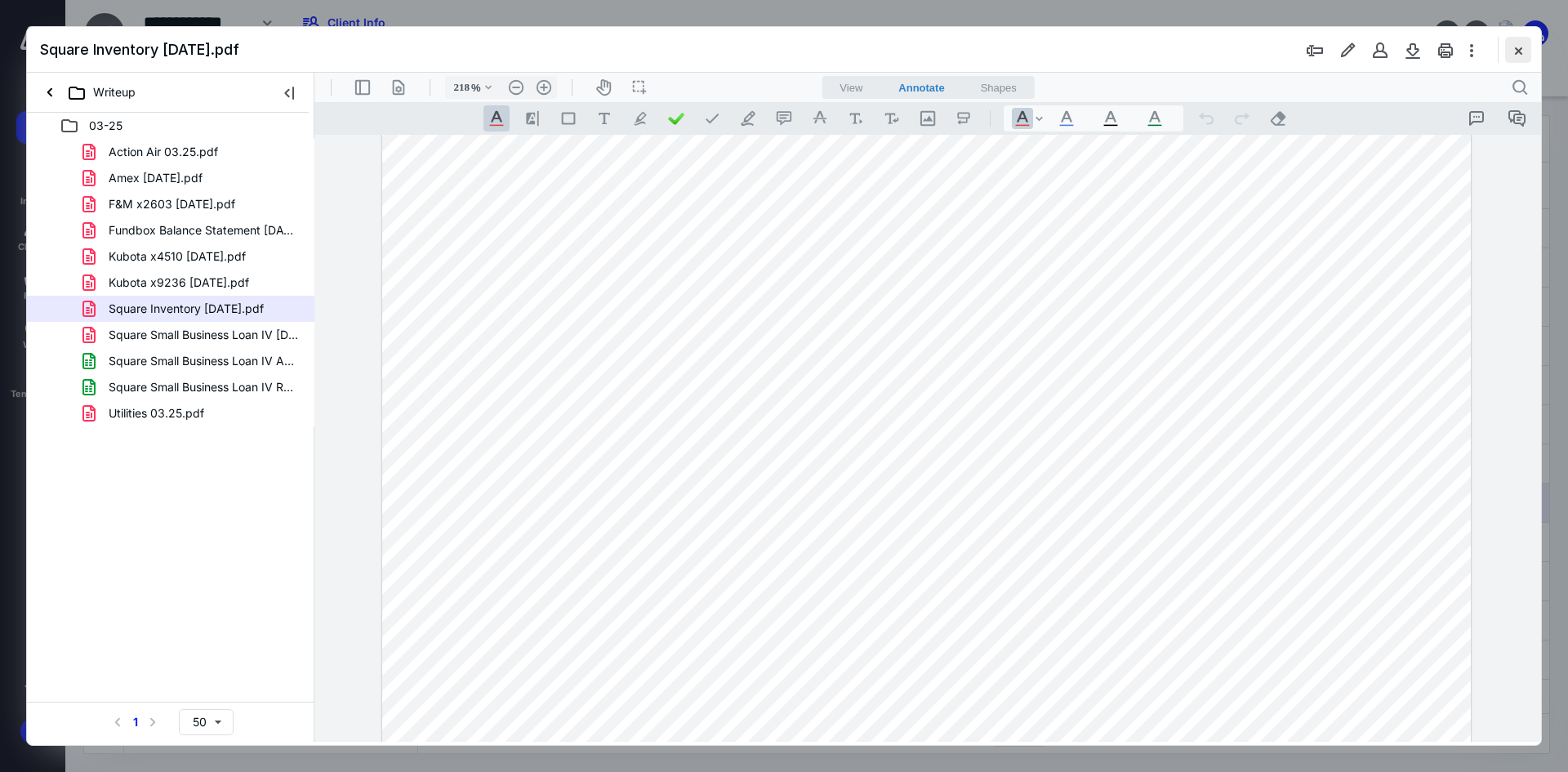 click at bounding box center (1518, 50) 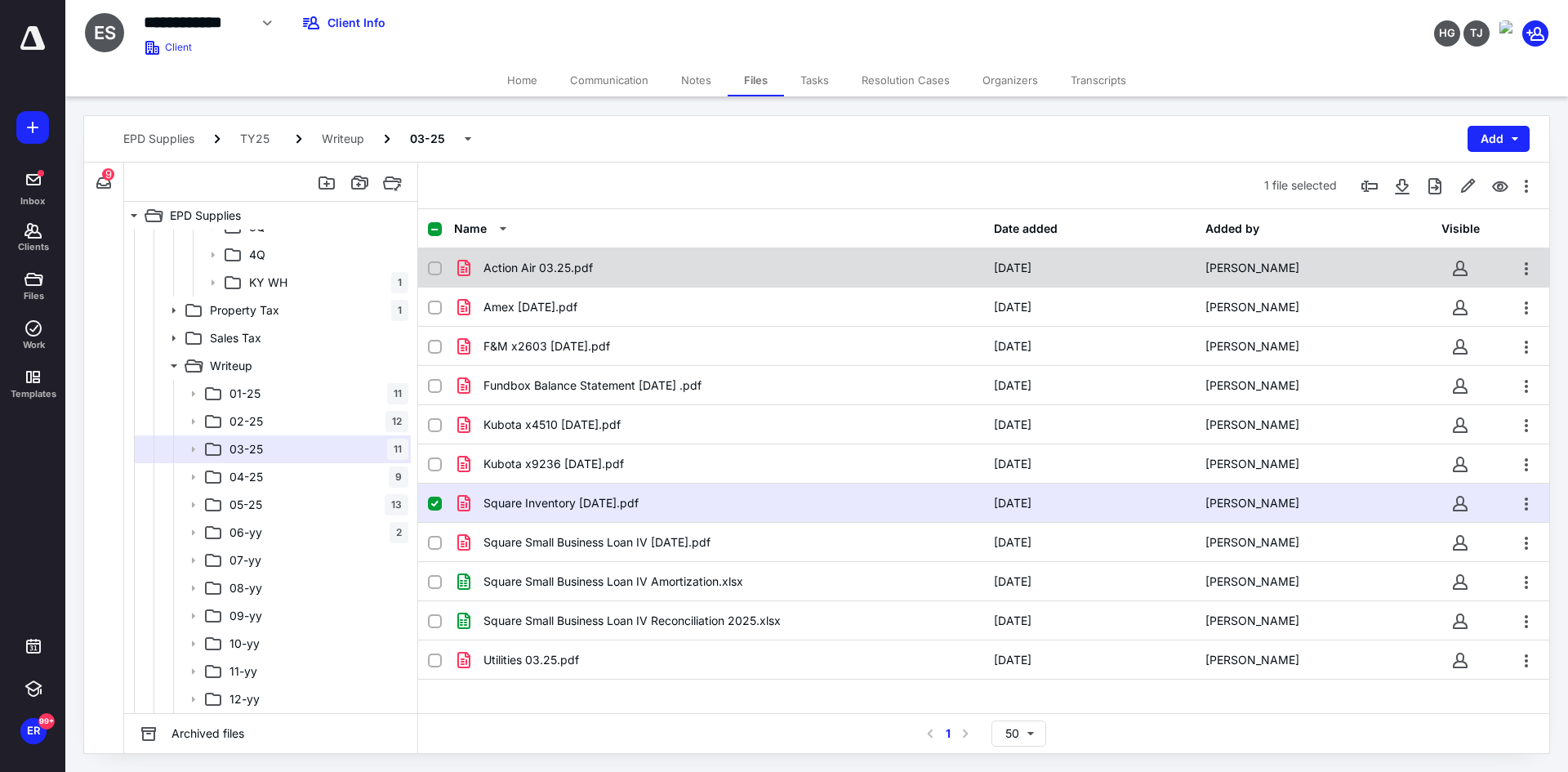 click on "Action Air 03.25.pdf" at bounding box center [538, 268] 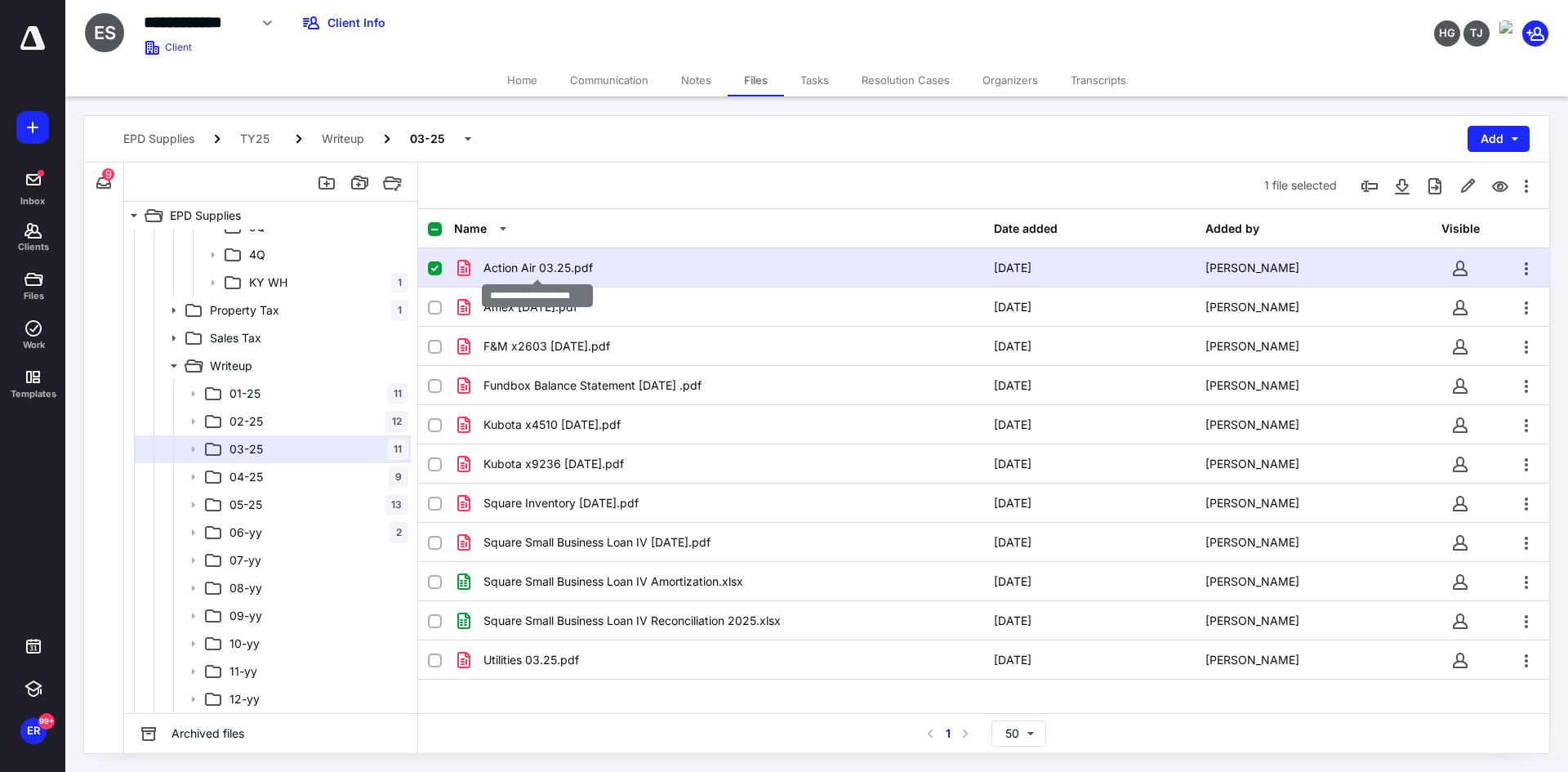 click on "Action Air 03.25.pdf" at bounding box center [538, 268] 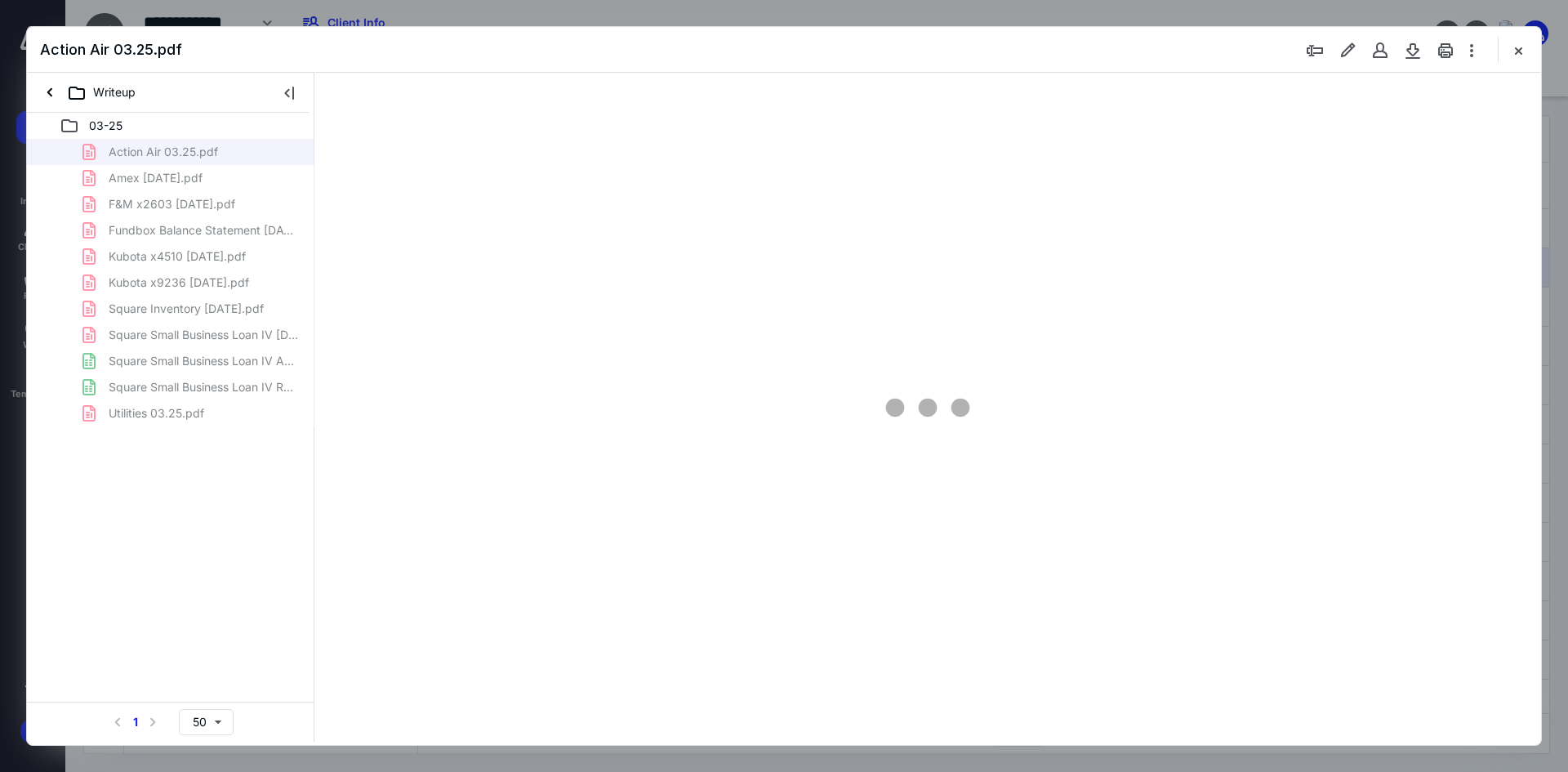 scroll, scrollTop: 0, scrollLeft: 0, axis: both 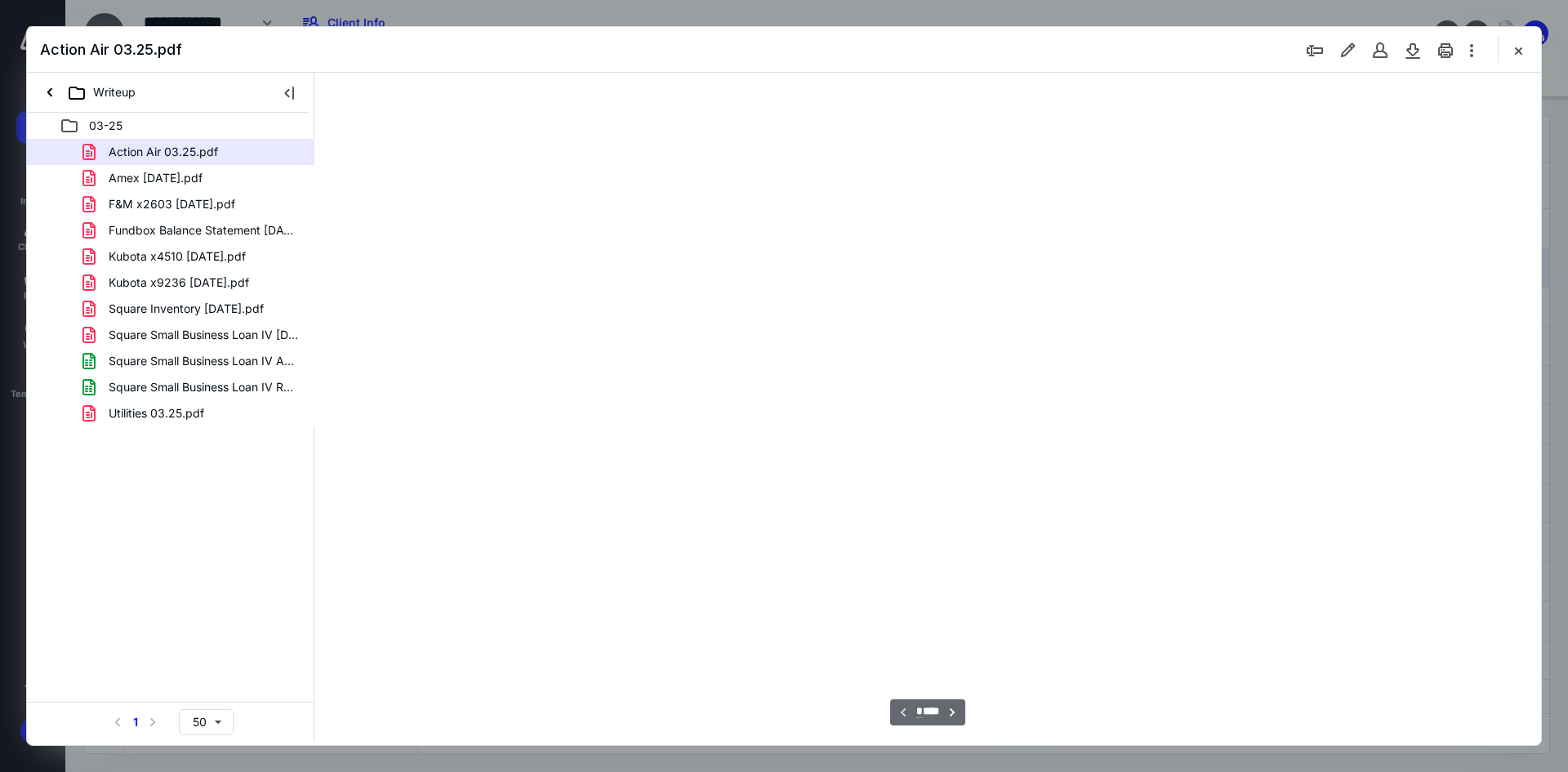 type on "93" 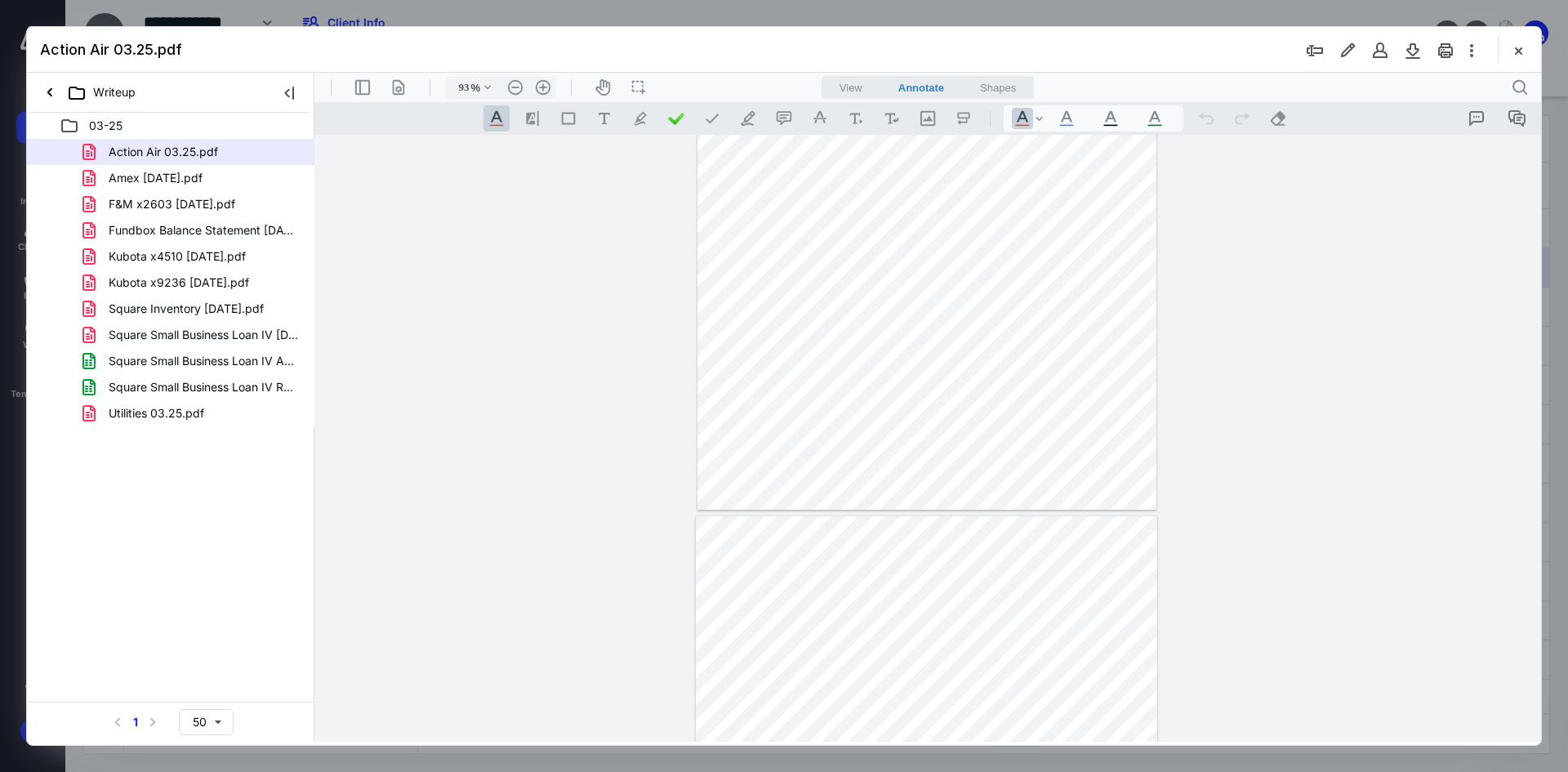 type on "*" 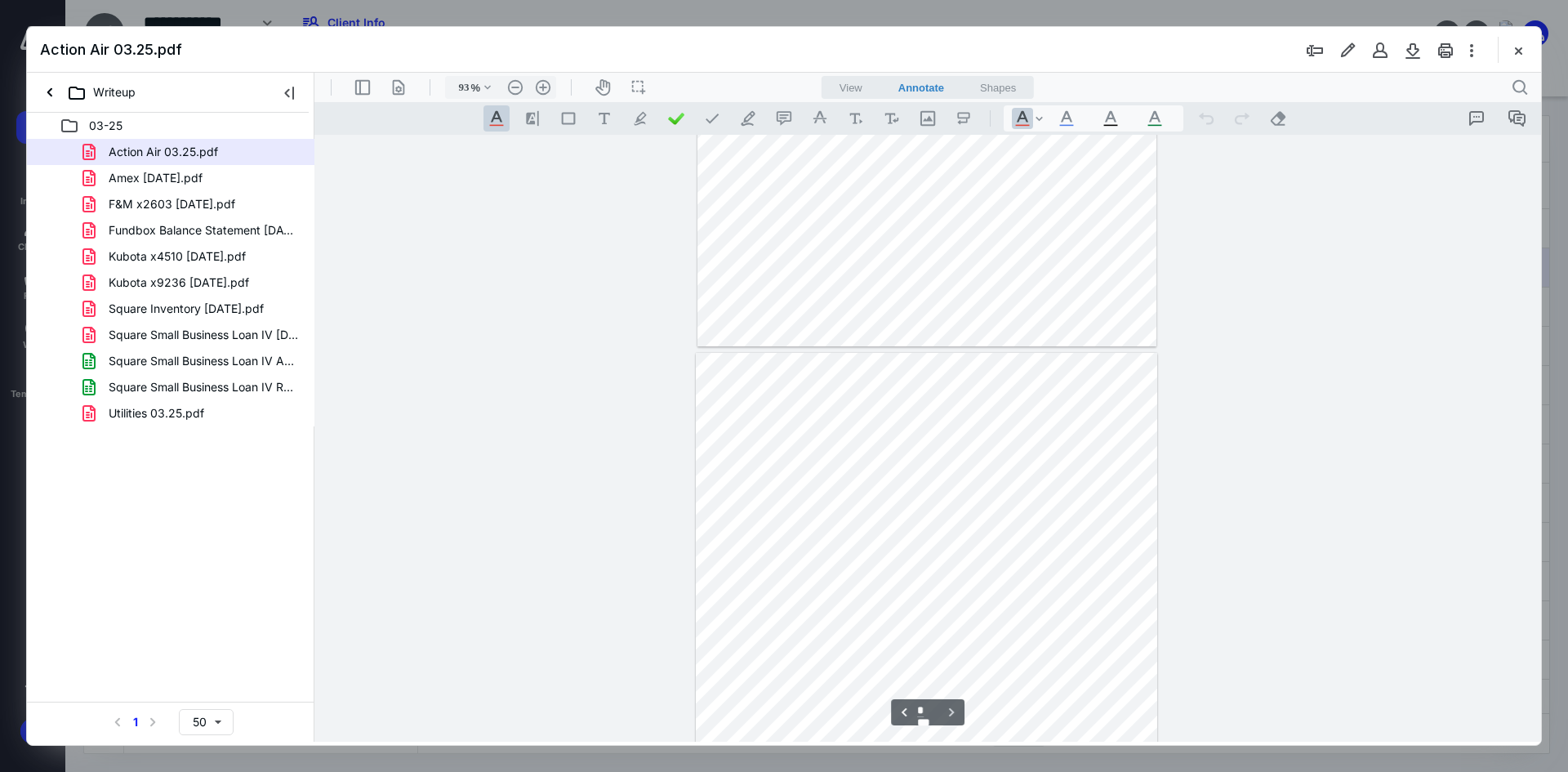 scroll, scrollTop: 556, scrollLeft: 0, axis: vertical 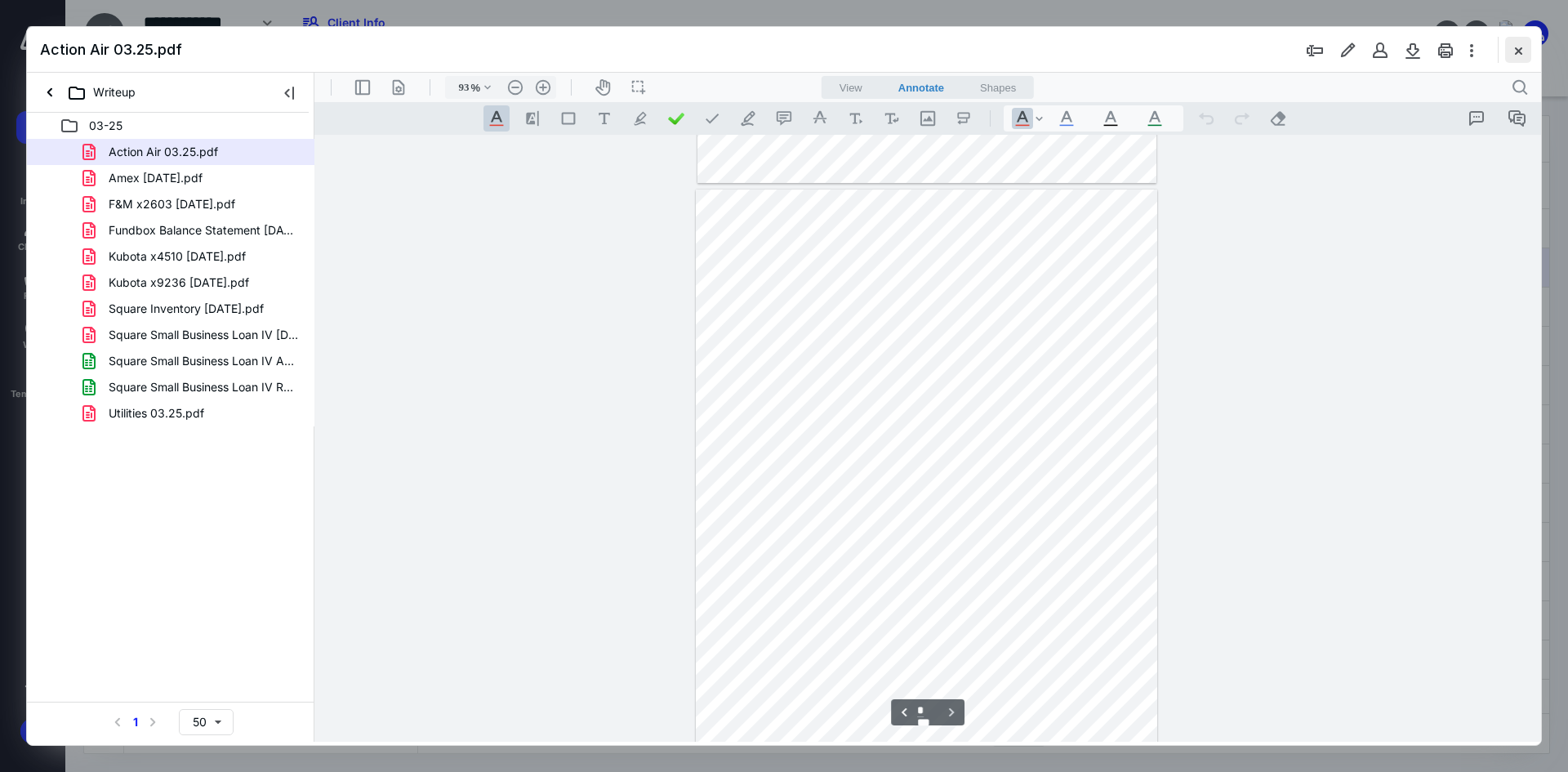 click at bounding box center [1518, 50] 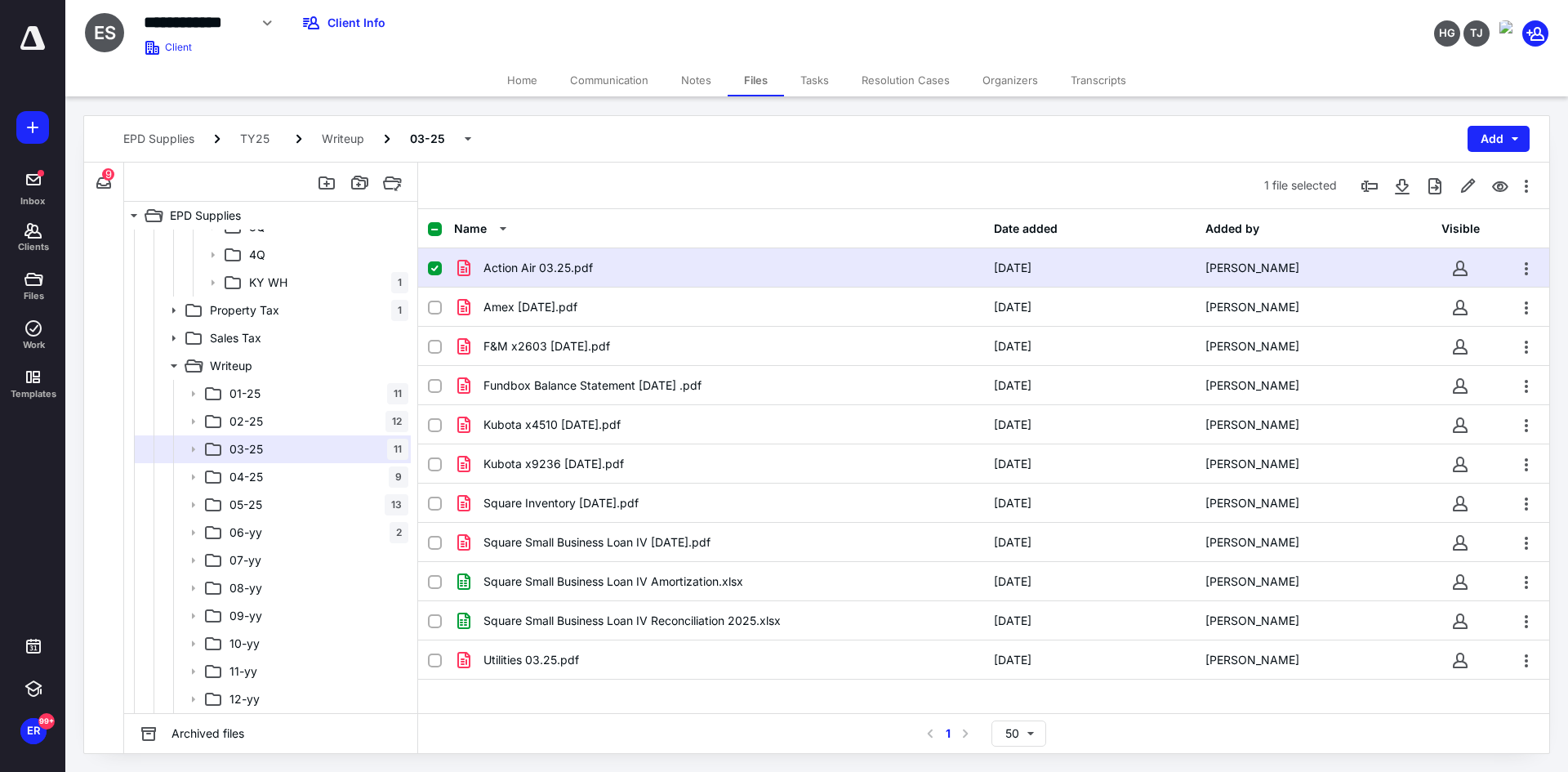 click on "Action Air 03.25.pdf" at bounding box center (538, 268) 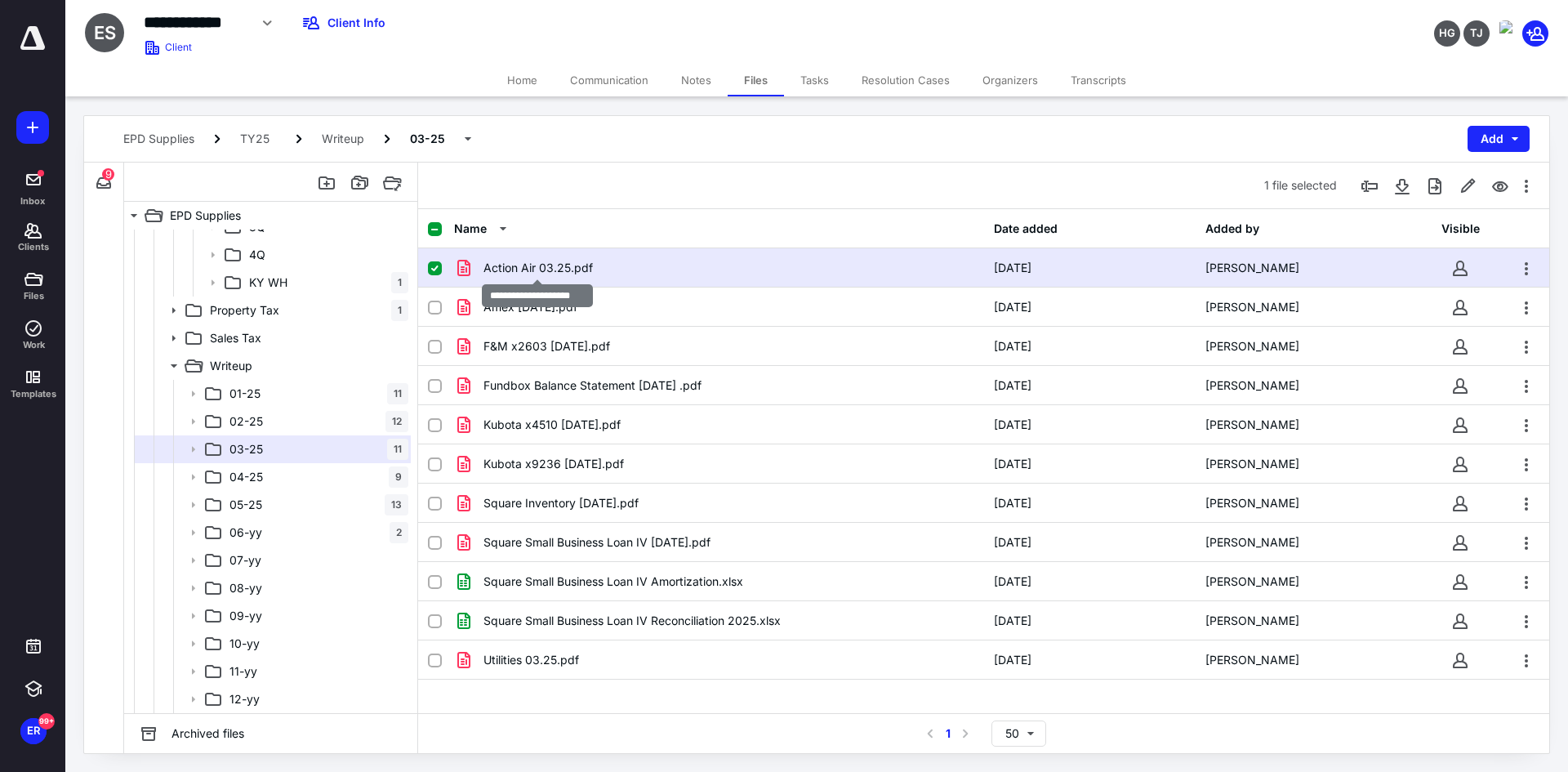 click on "Action Air 03.25.pdf" at bounding box center [538, 268] 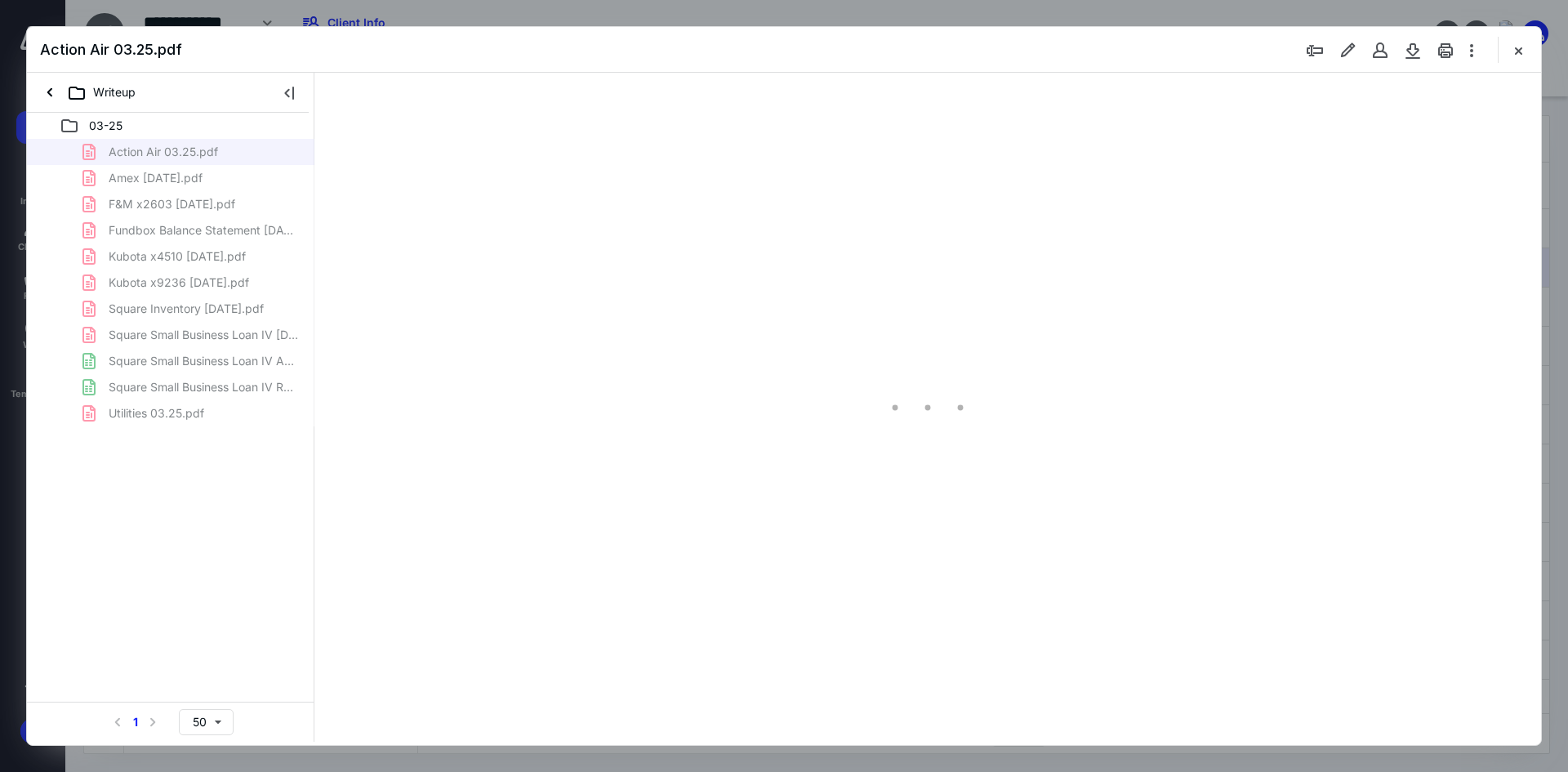 scroll, scrollTop: 0, scrollLeft: 0, axis: both 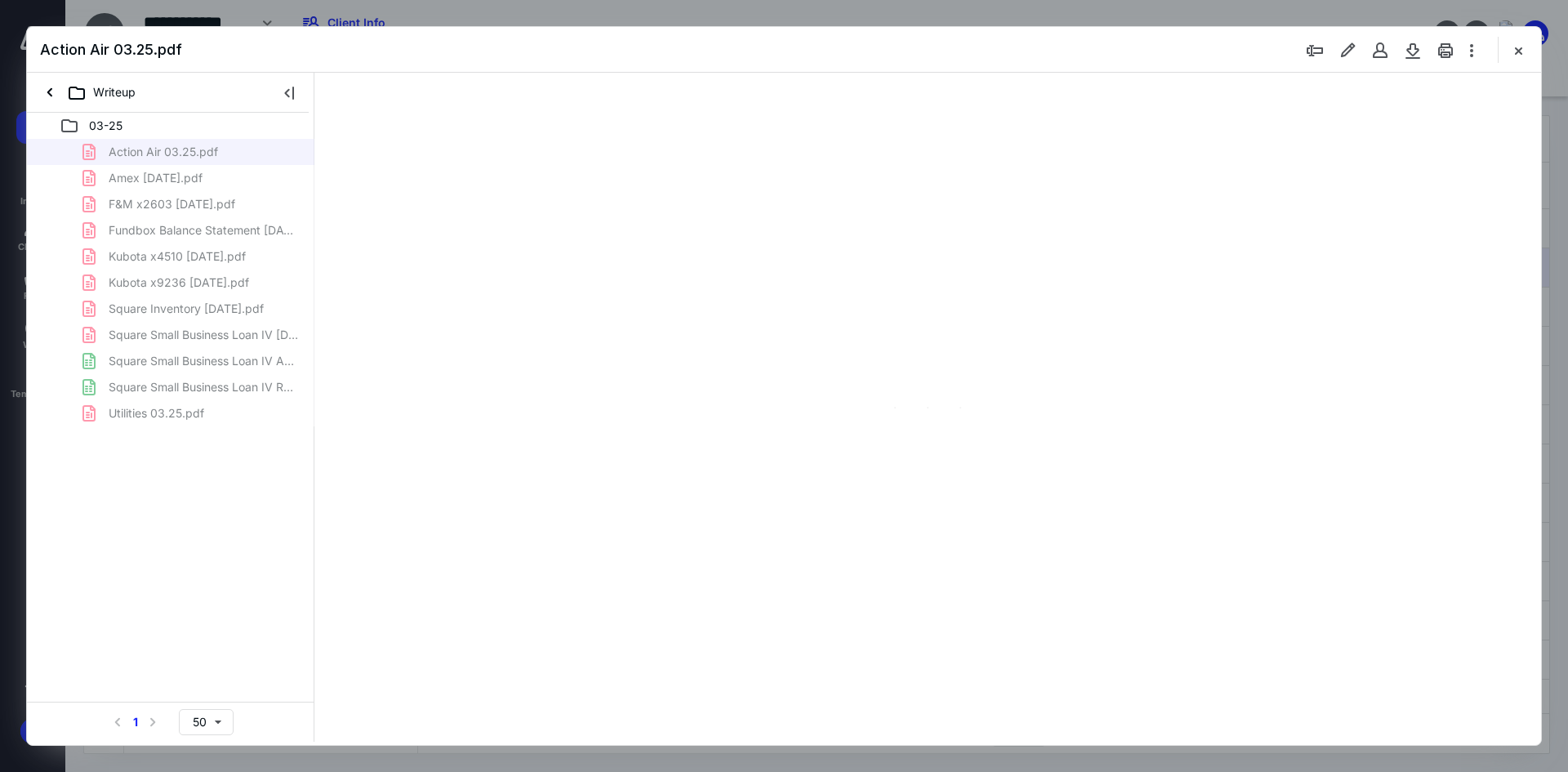 type on "93" 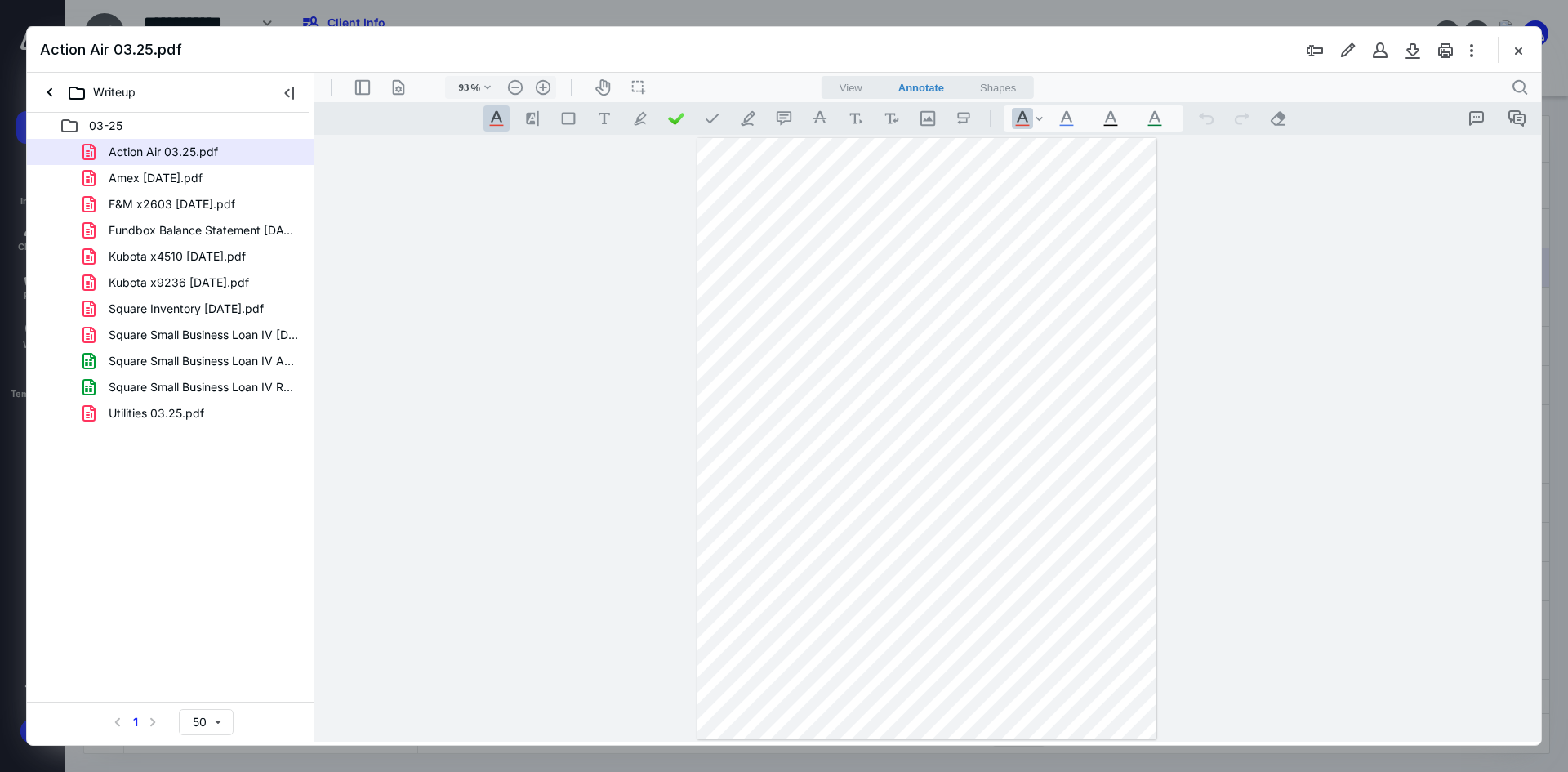 scroll, scrollTop: 245, scrollLeft: 0, axis: vertical 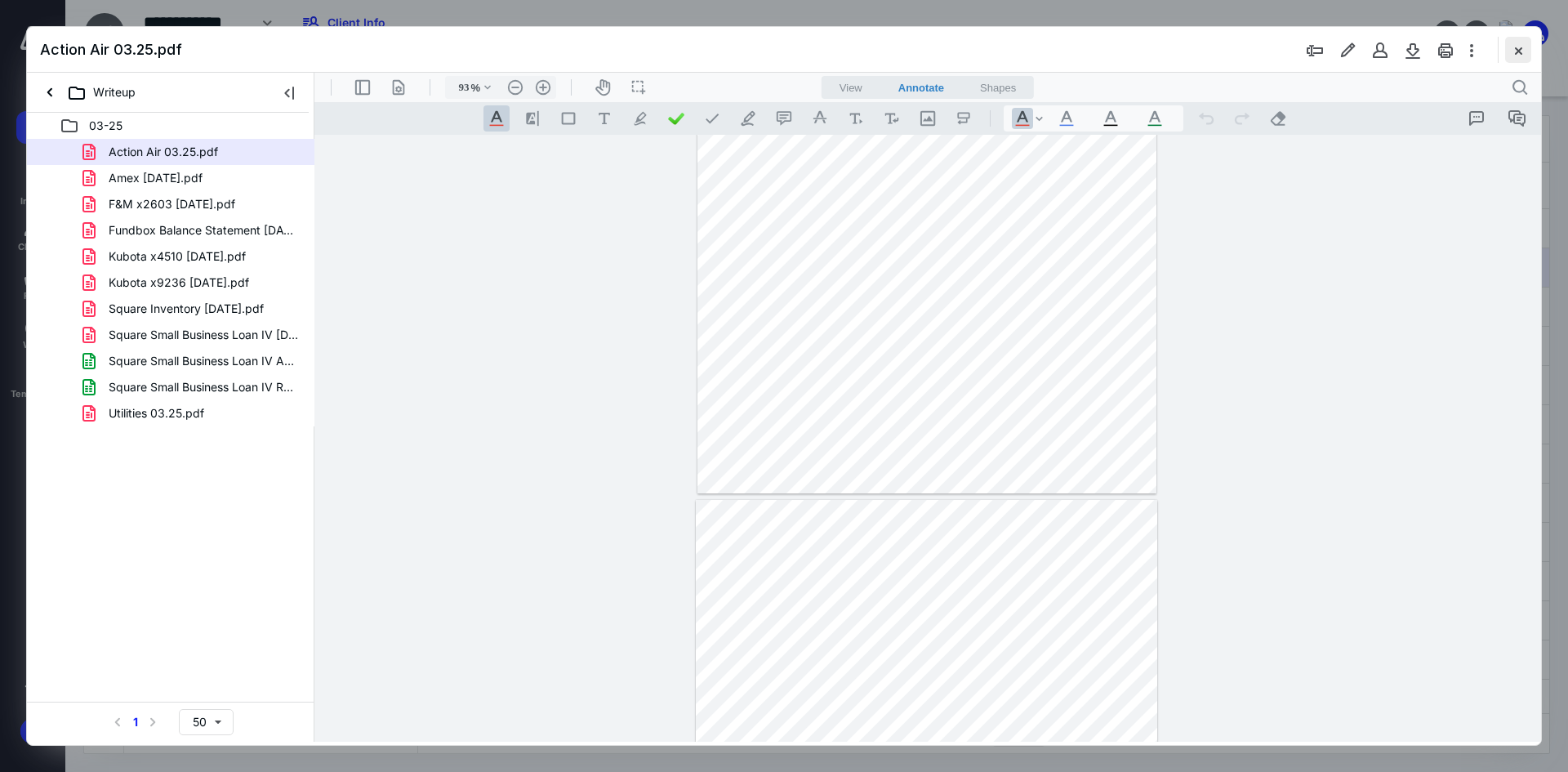 click at bounding box center (1518, 50) 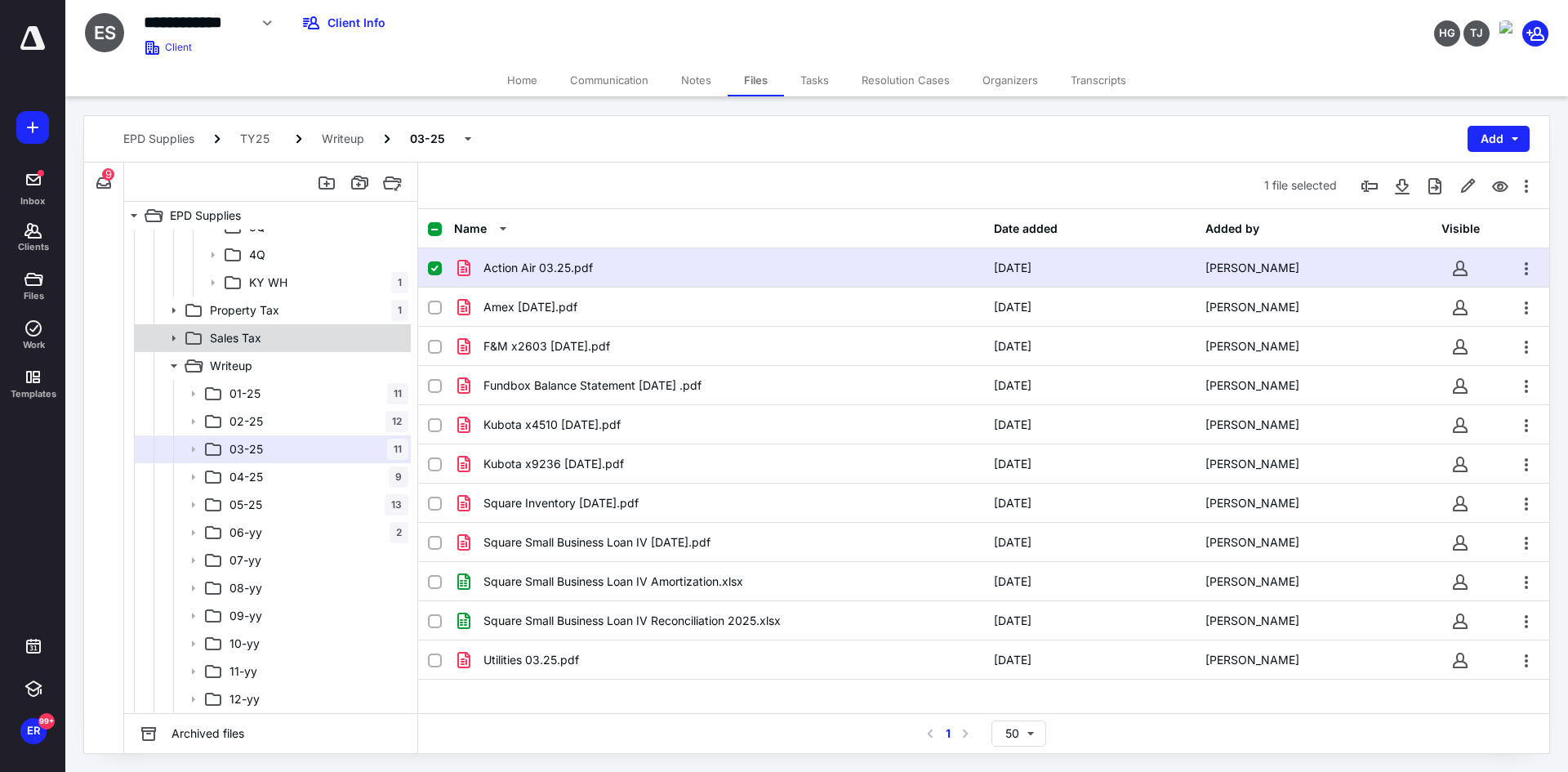 click on "Sales Tax" at bounding box center [235, 338] 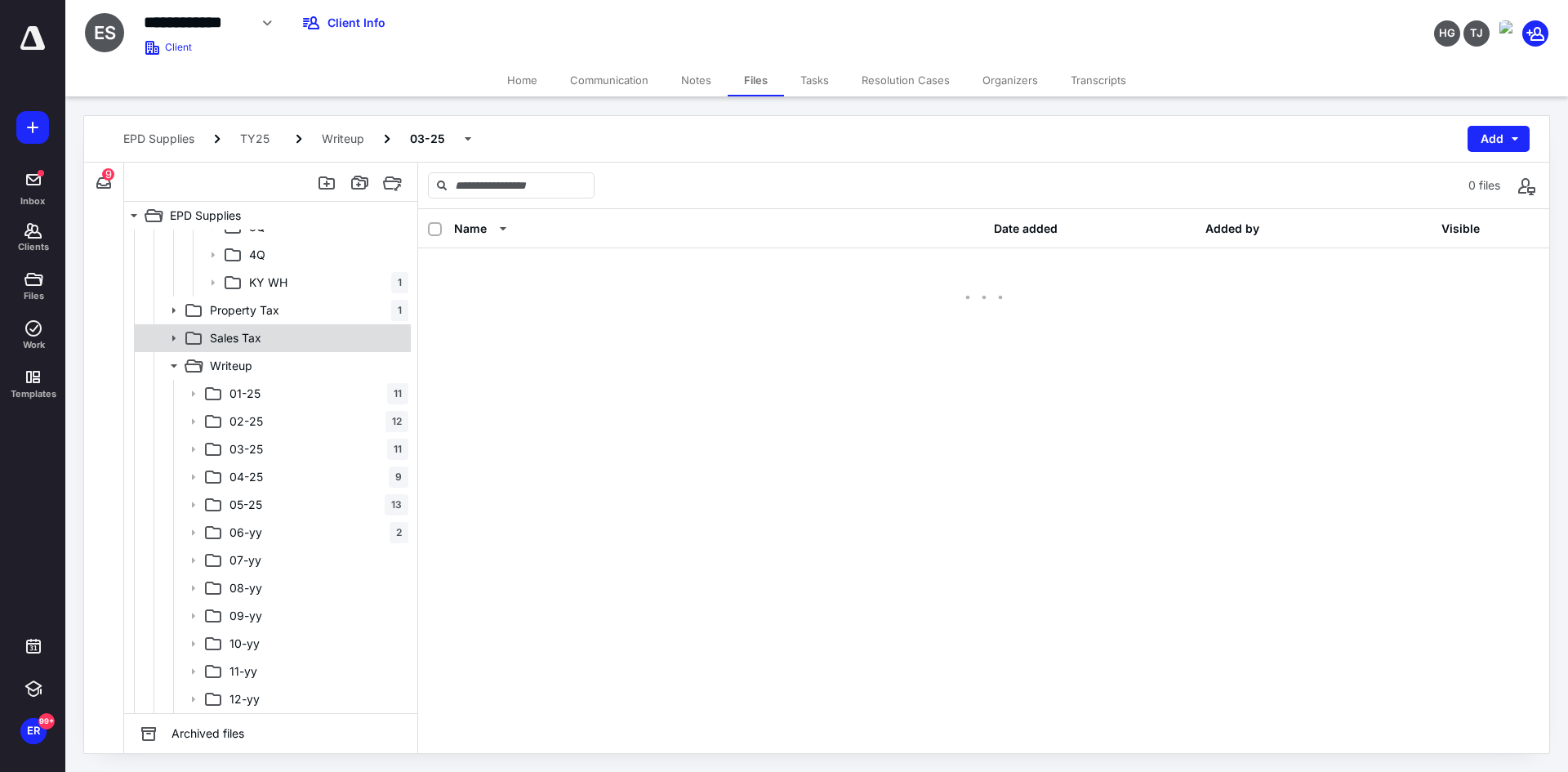 click on "Sales Tax" at bounding box center (235, 338) 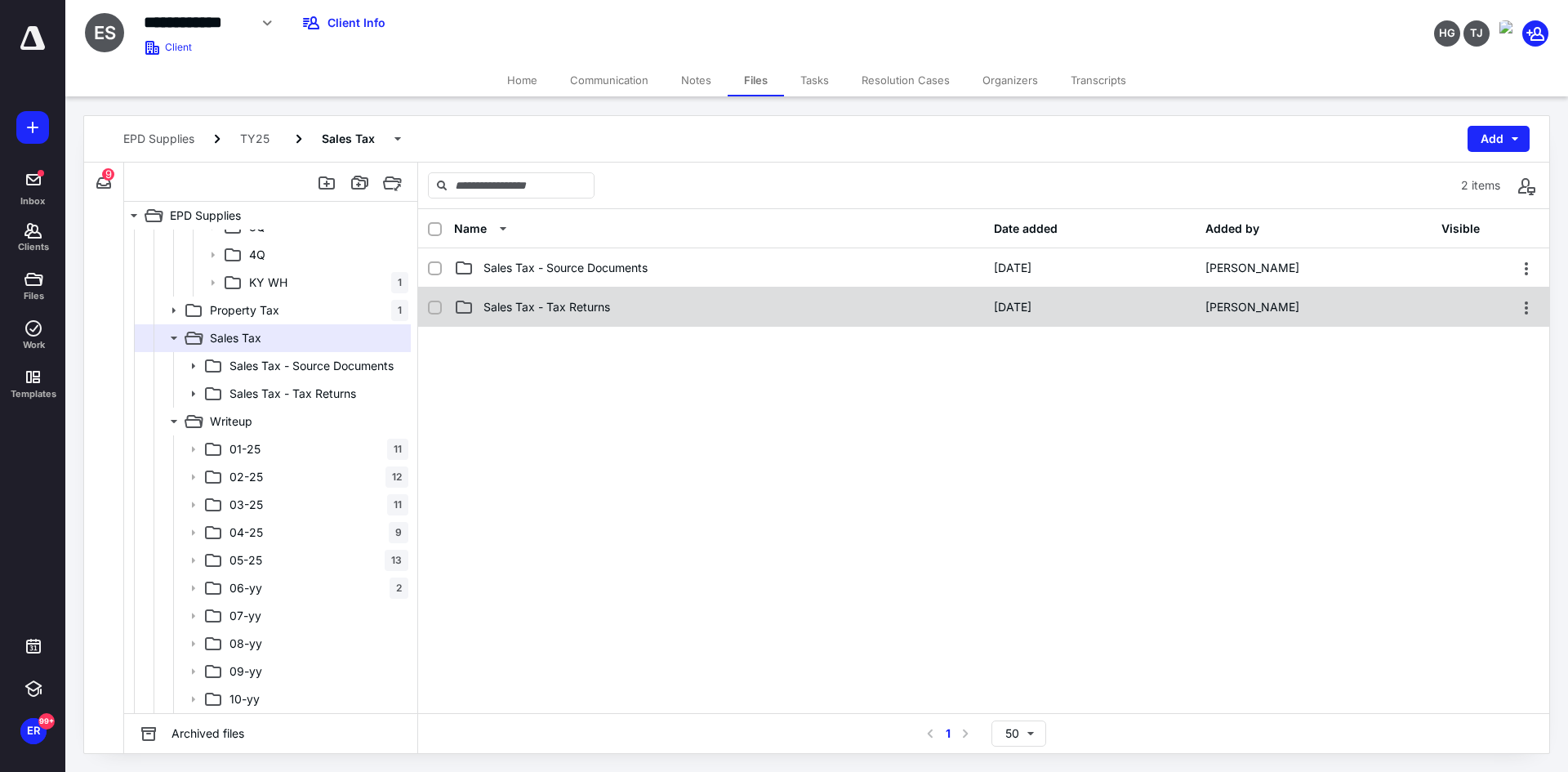 click on "Sales Tax - Tax Returns" at bounding box center [719, 307] 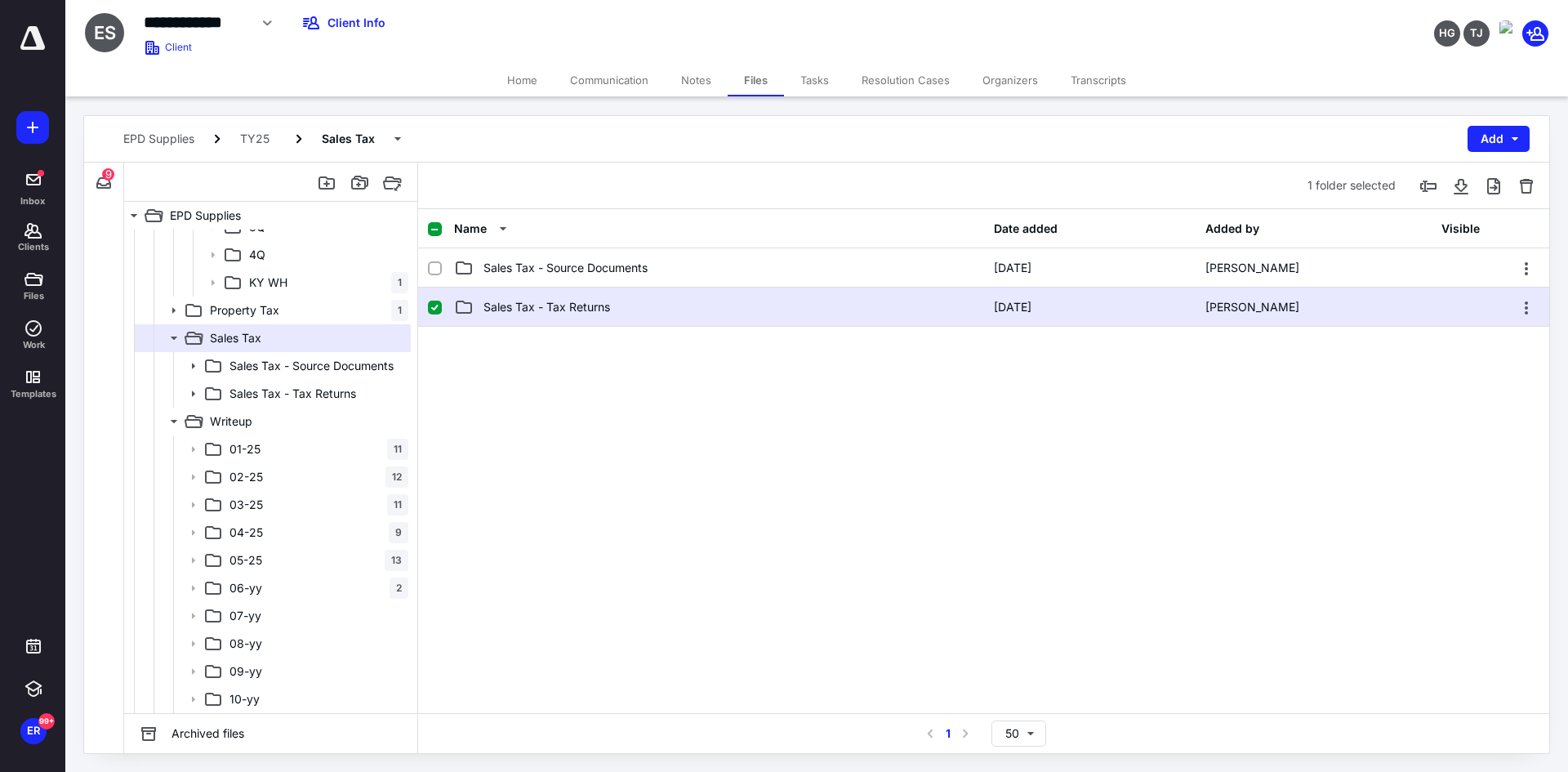 click on "Sales Tax - Tax Returns" at bounding box center [719, 307] 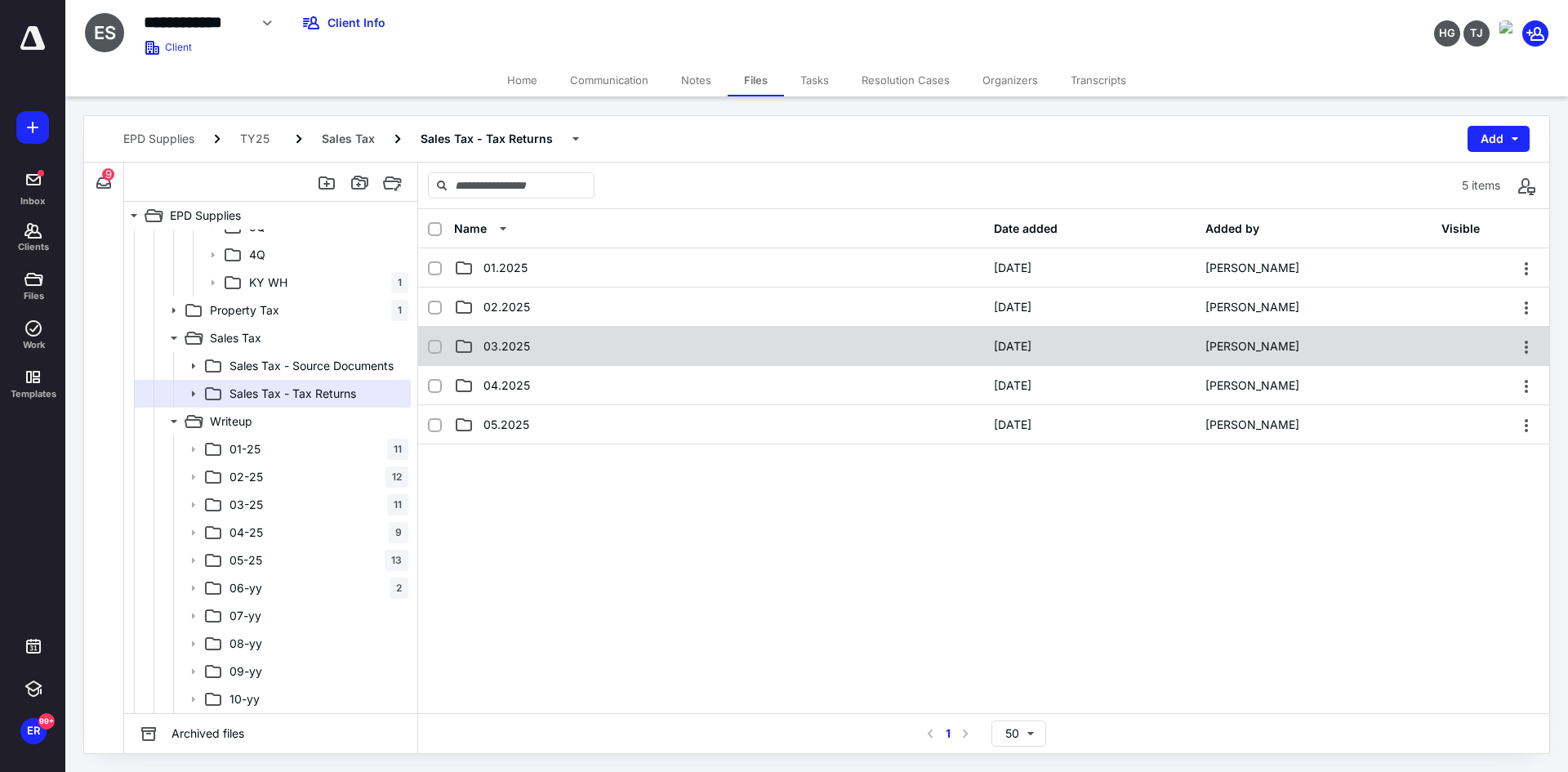 click on "03.2025 [DATE] [PERSON_NAME]" at bounding box center [983, 346] 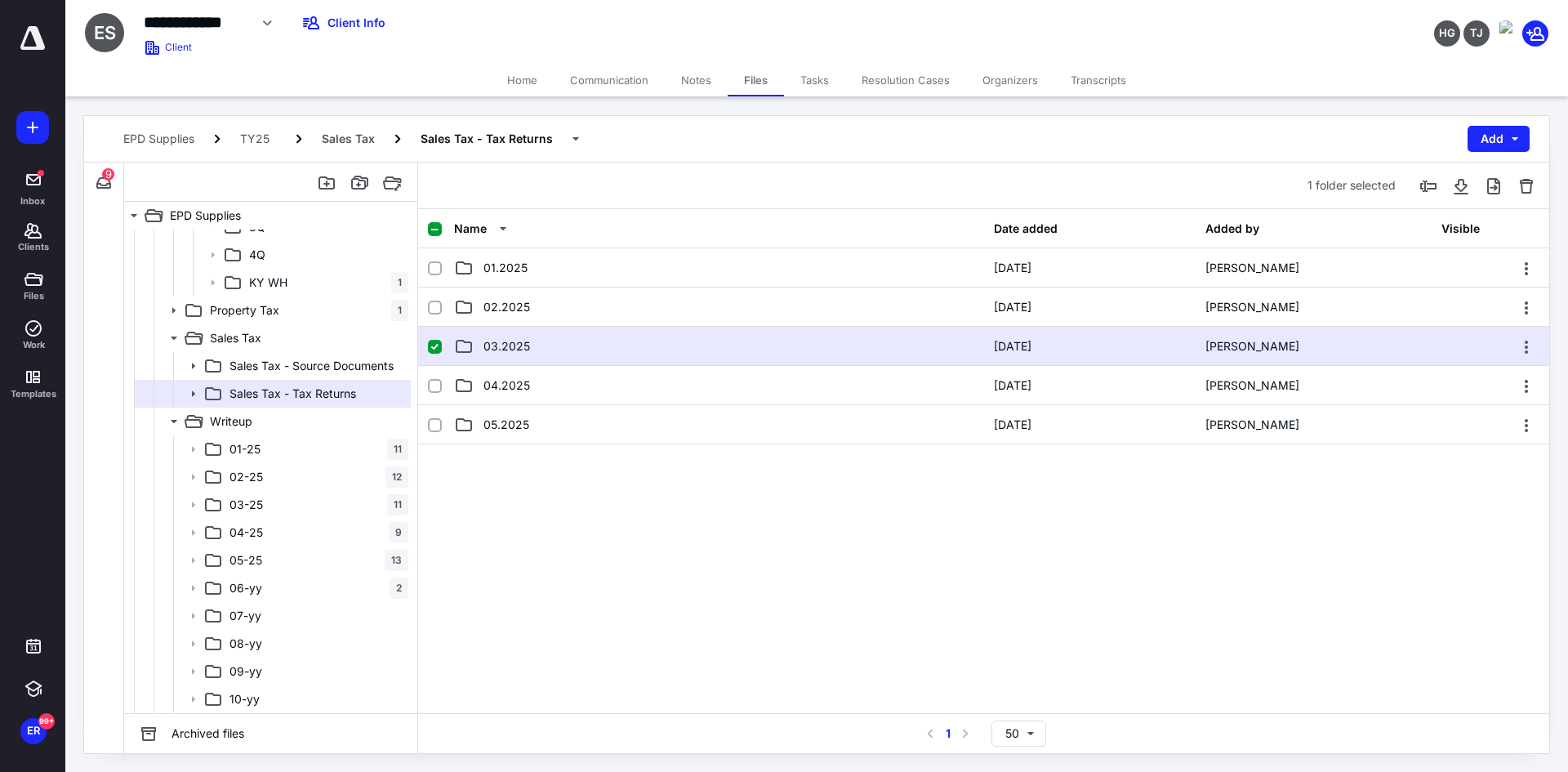 click on "03.2025 [DATE] [PERSON_NAME]" at bounding box center (983, 346) 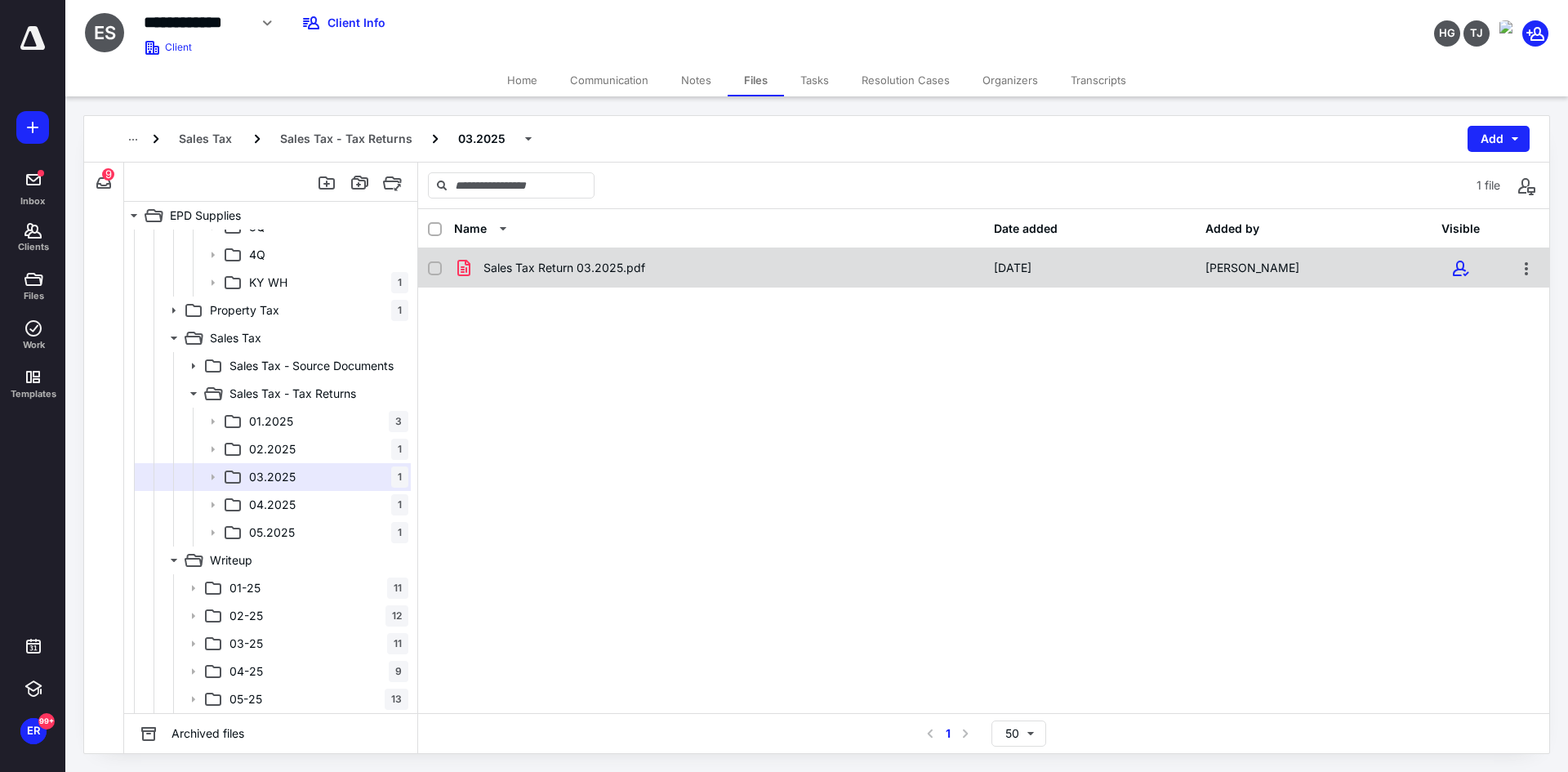 click on "Sales Tax Return 03.2025.pdf [DATE] [PERSON_NAME]" at bounding box center (983, 268) 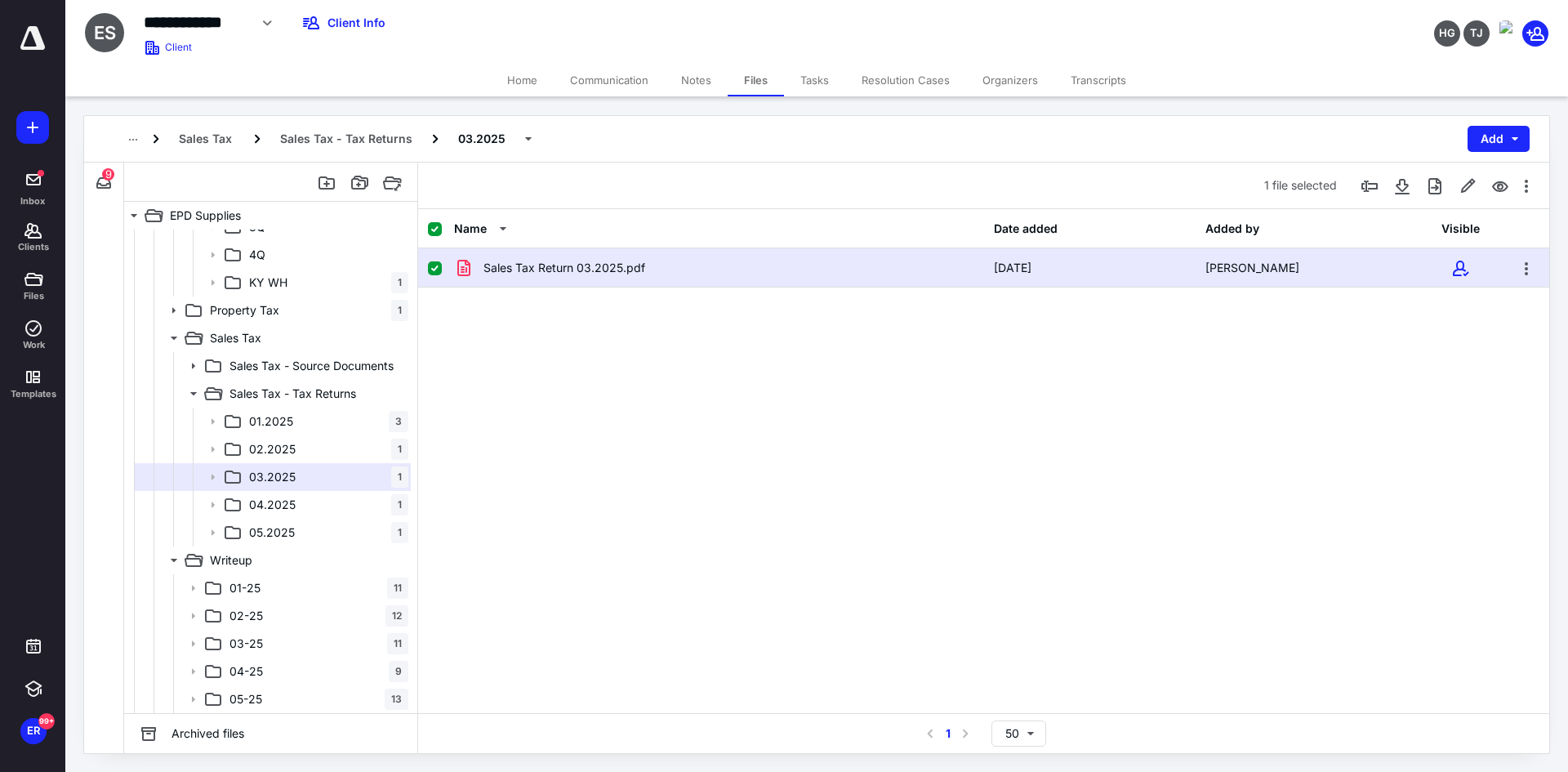 checkbox on "true" 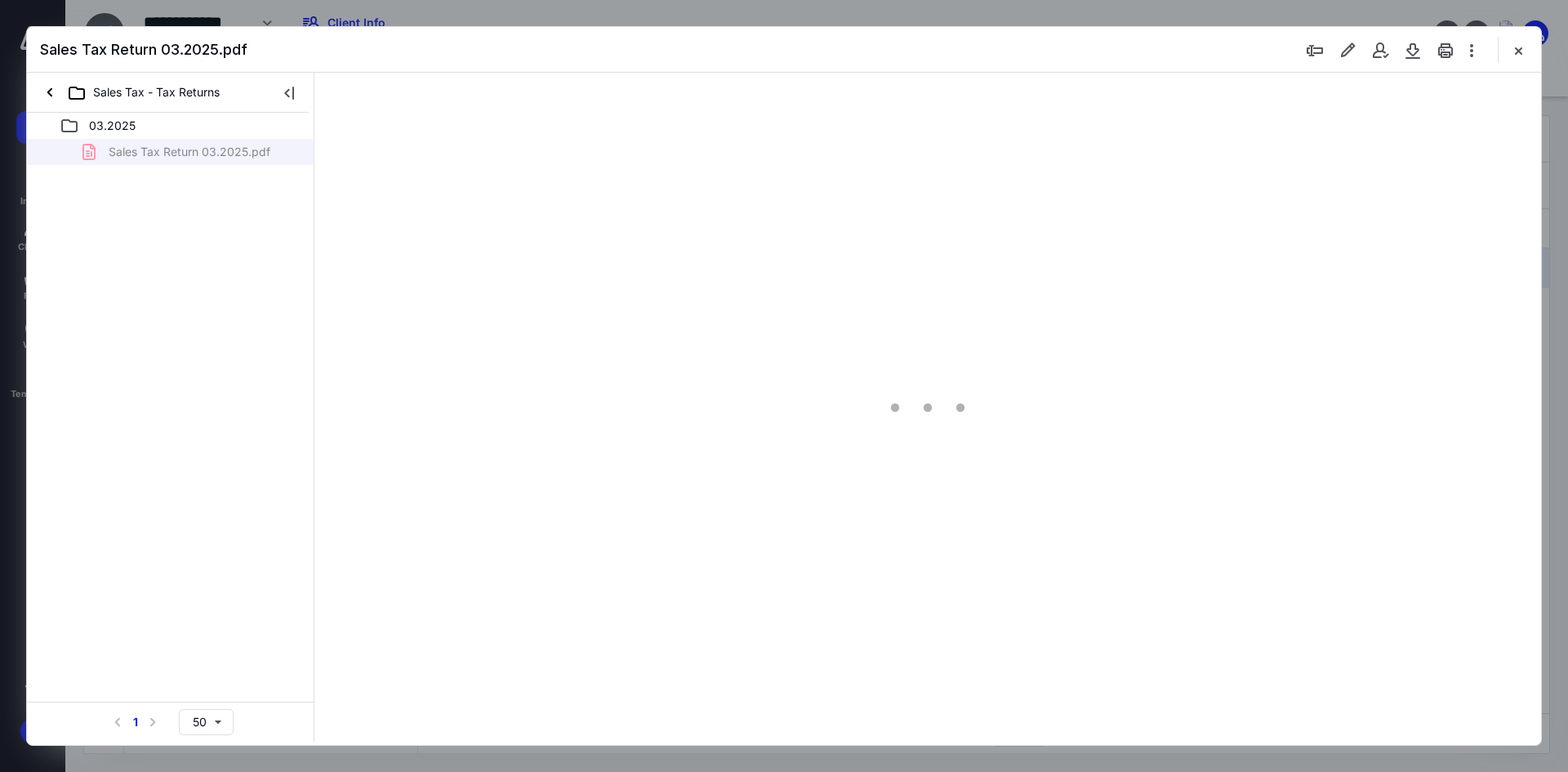 scroll, scrollTop: 0, scrollLeft: 0, axis: both 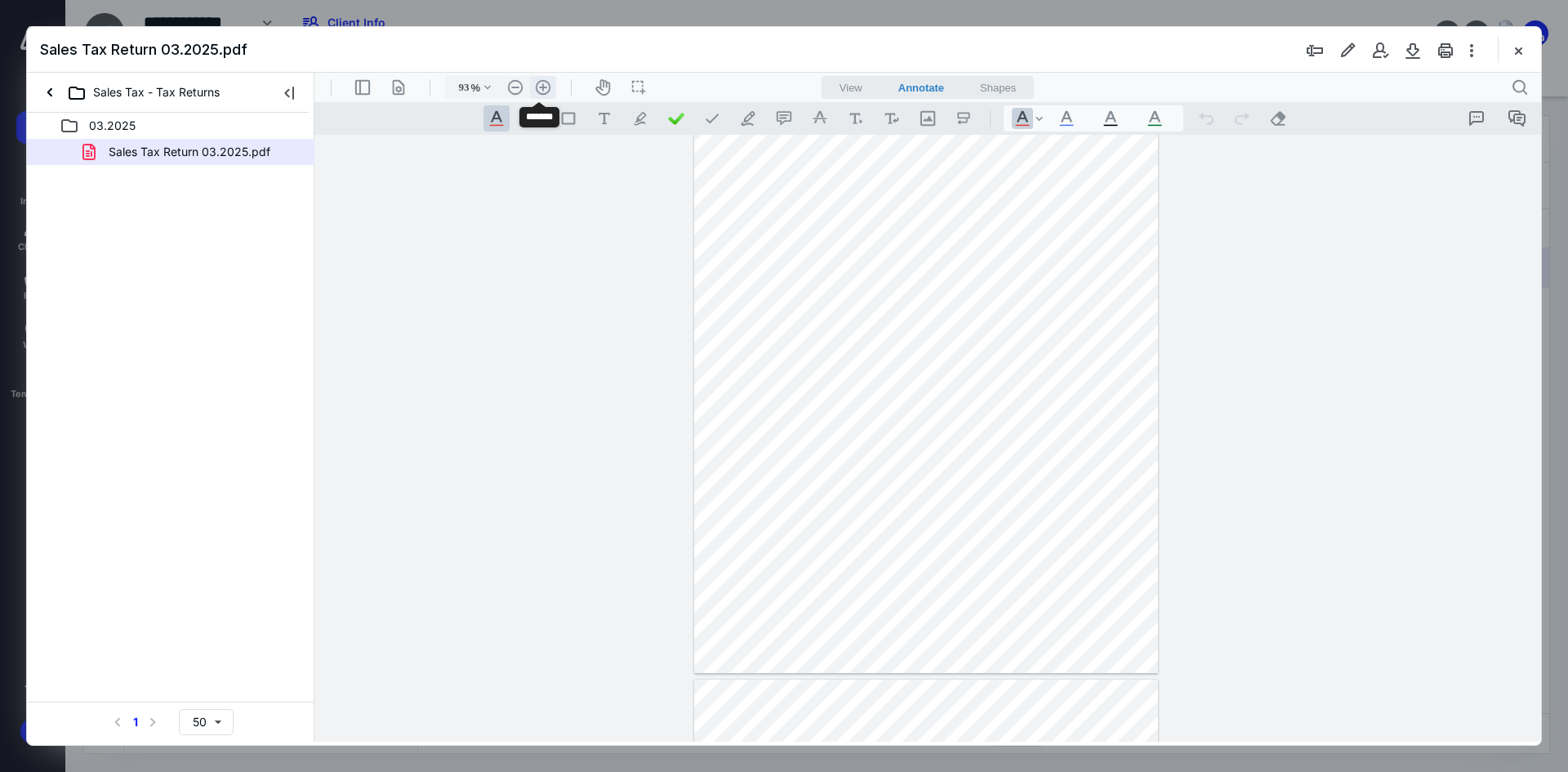 click on ".cls-1{fill:#abb0c4;} icon - header - zoom - in - line" at bounding box center (543, 87) 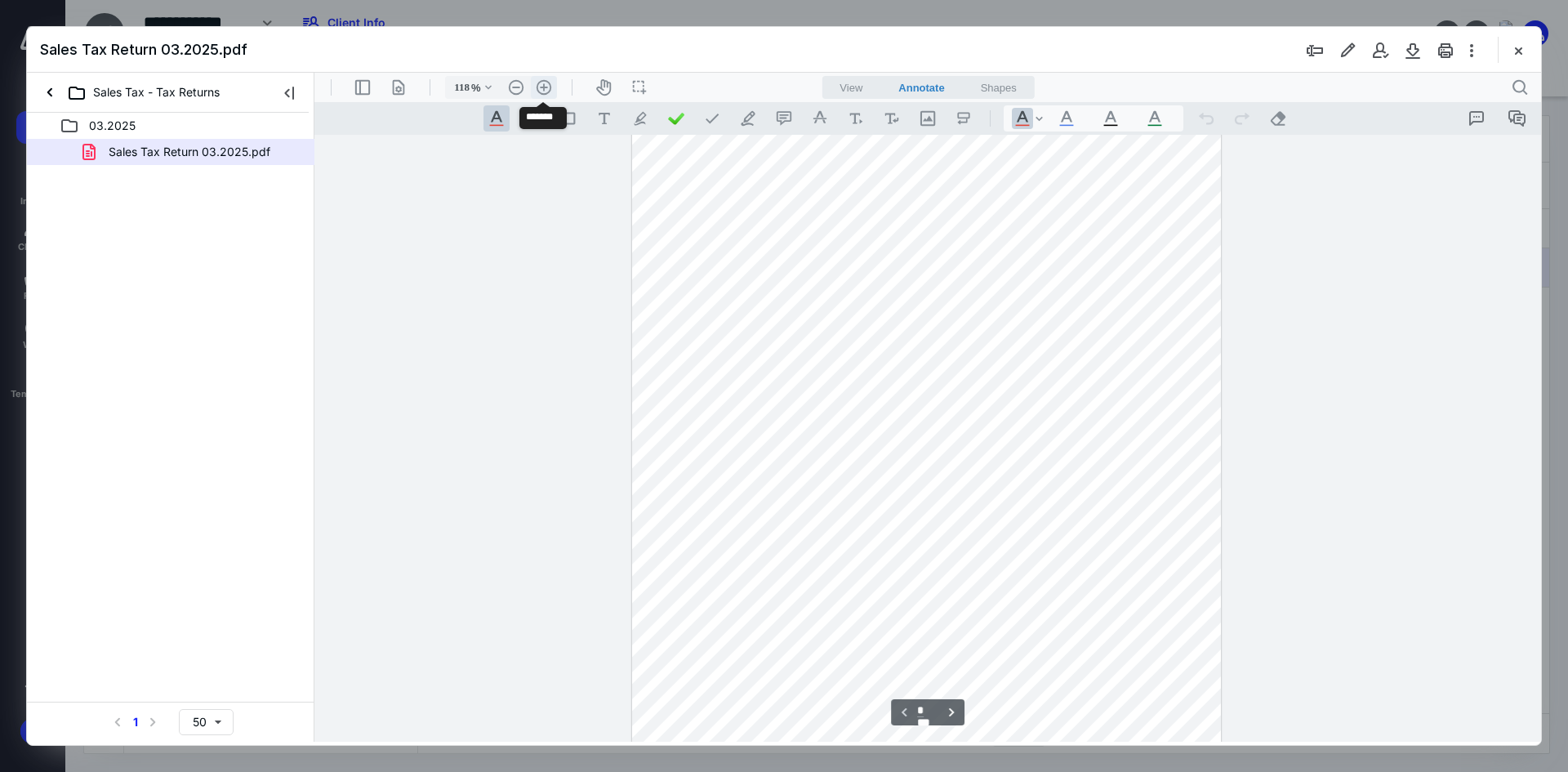 click on ".cls-1{fill:#abb0c4;} icon - header - zoom - in - line" at bounding box center [544, 87] 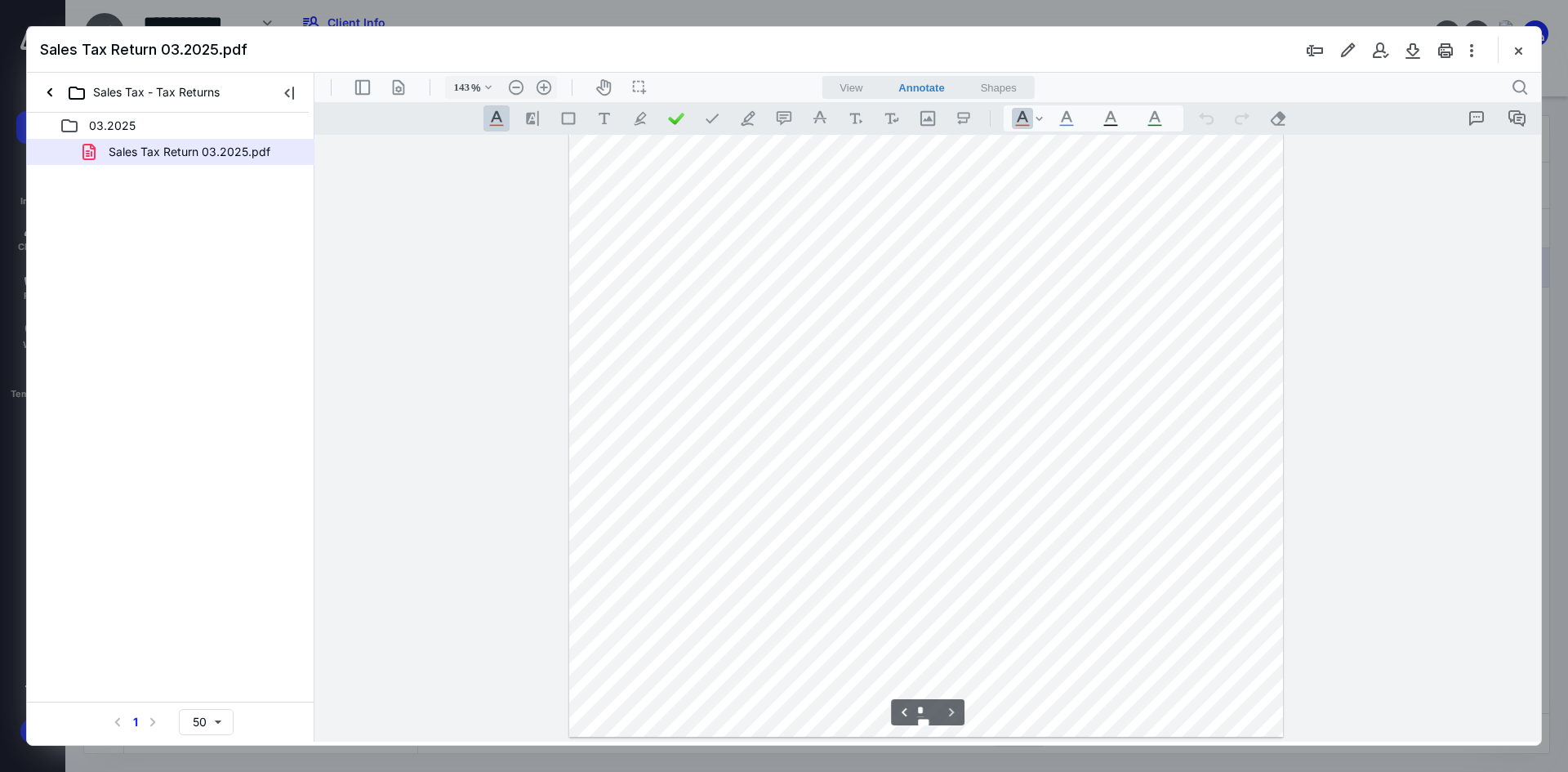 scroll, scrollTop: 852, scrollLeft: 0, axis: vertical 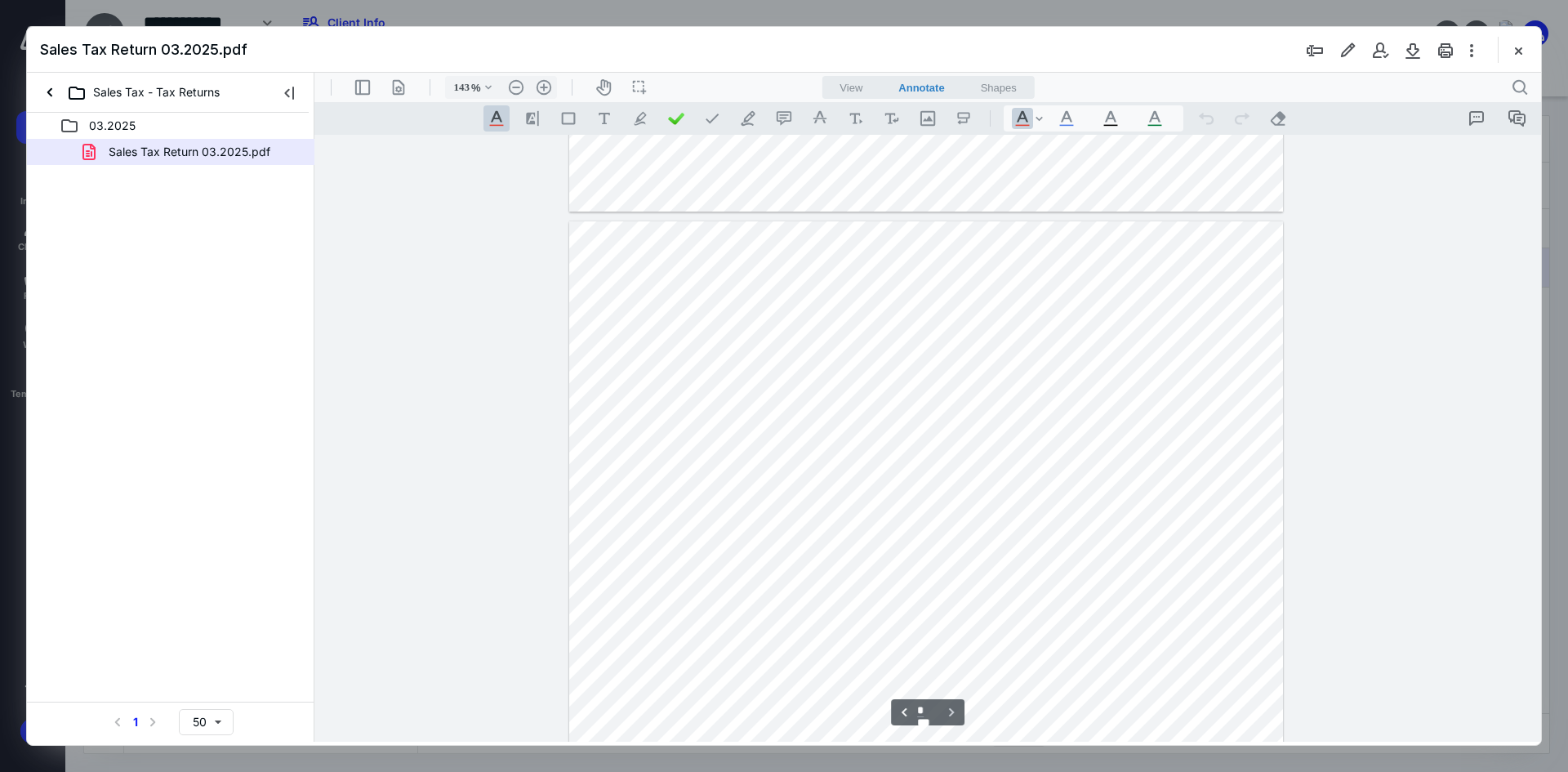 type on "*" 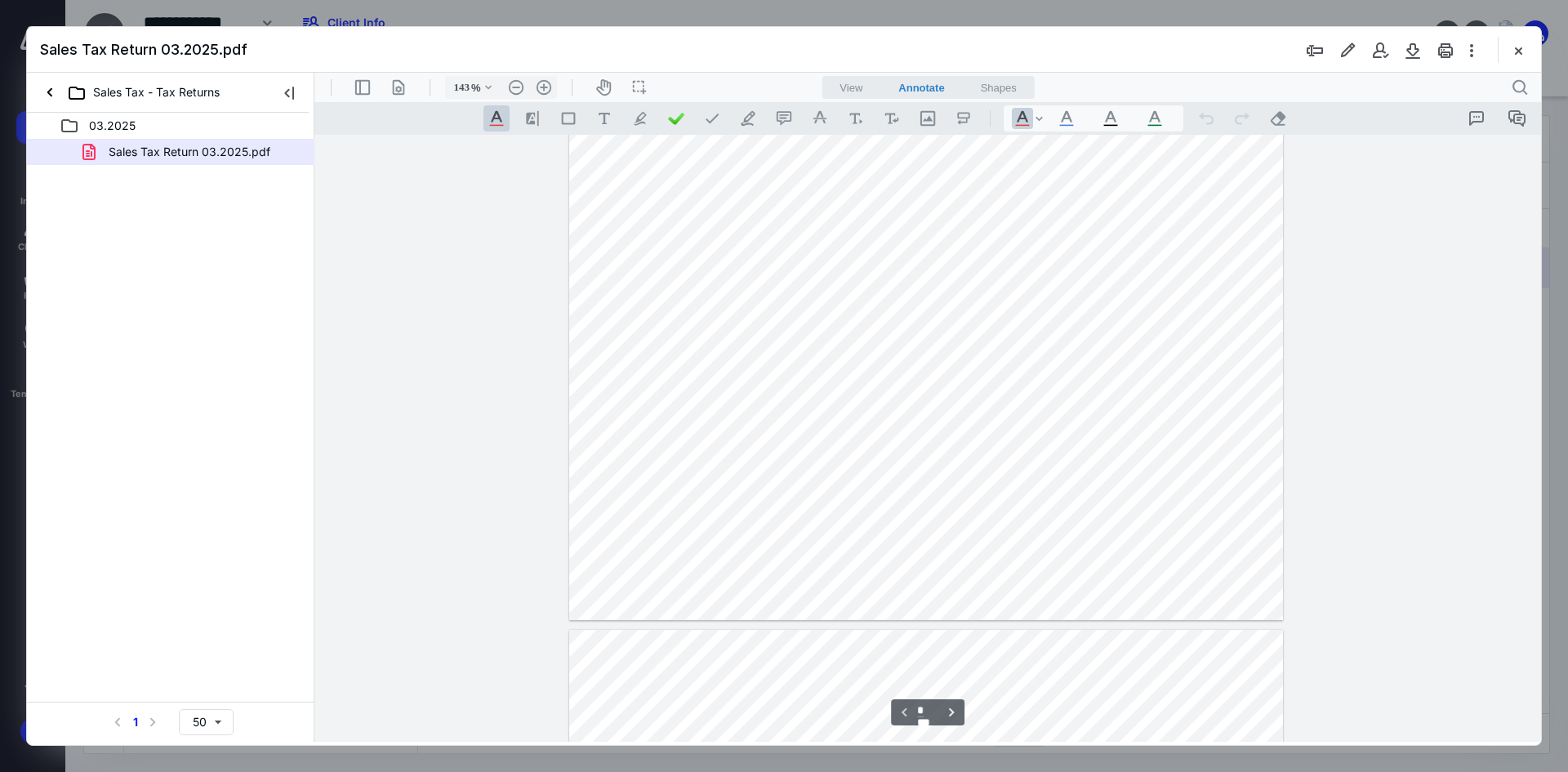 scroll, scrollTop: 35, scrollLeft: 0, axis: vertical 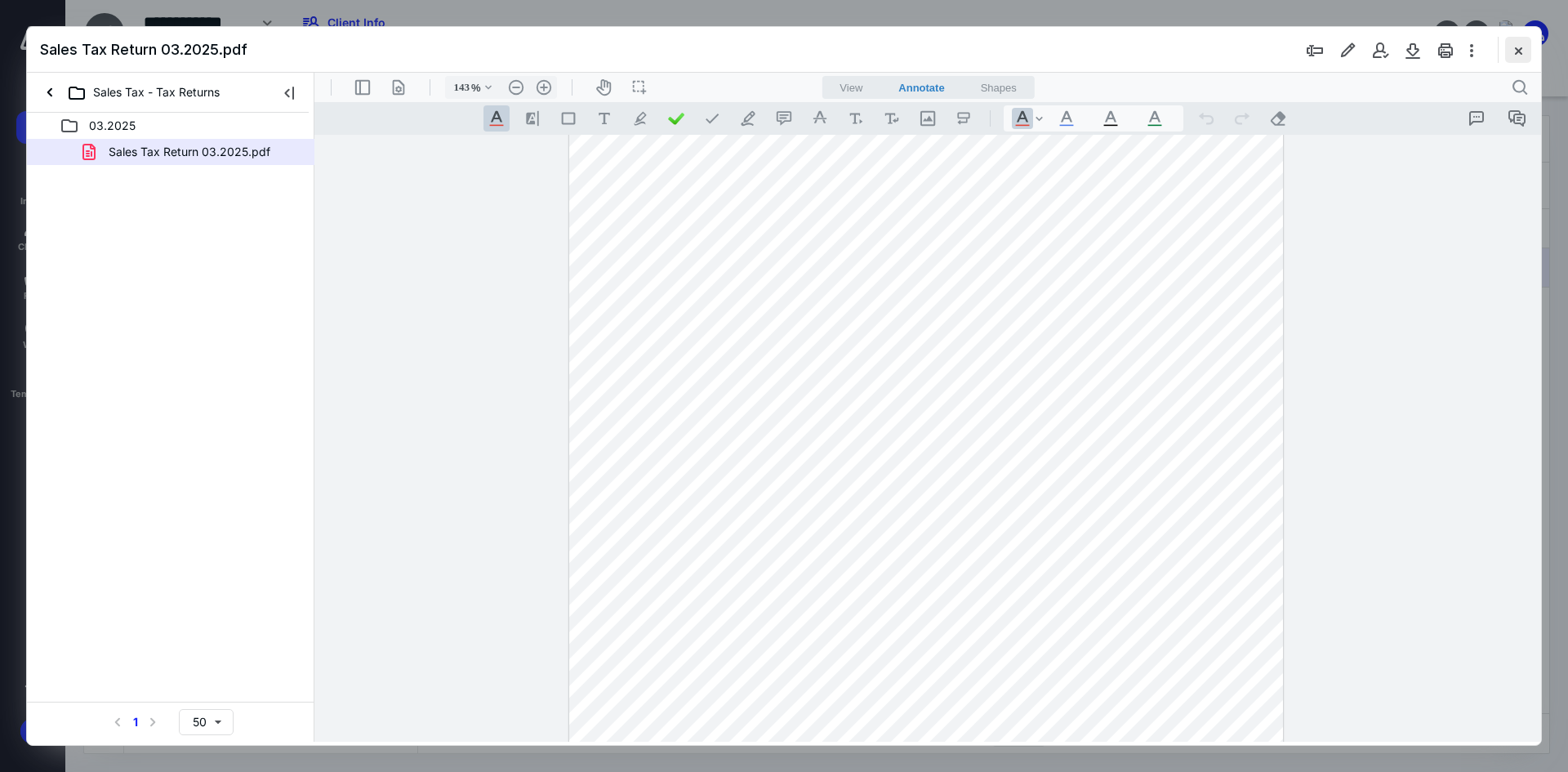 click at bounding box center [1518, 50] 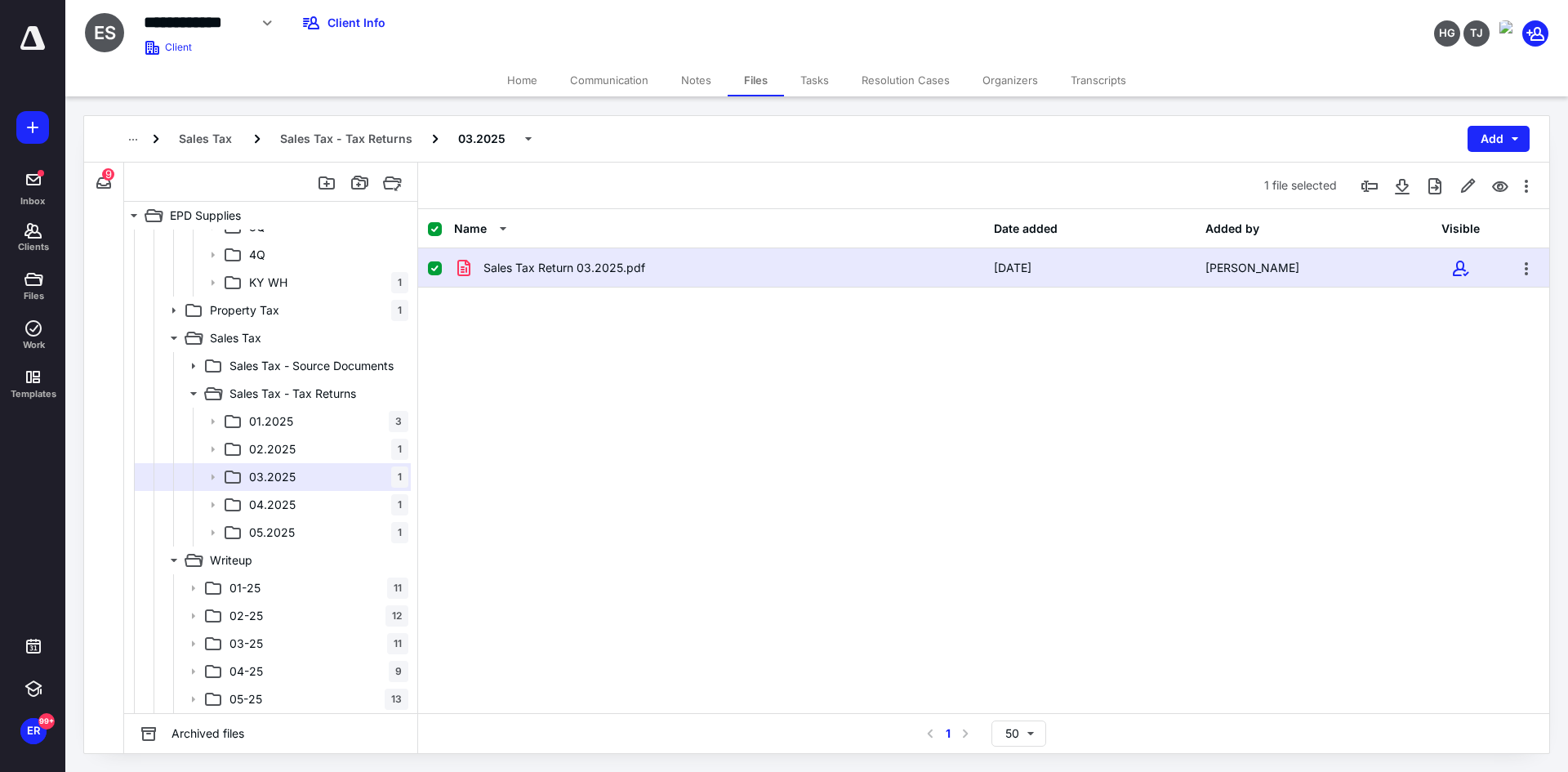 scroll, scrollTop: 2405, scrollLeft: 0, axis: vertical 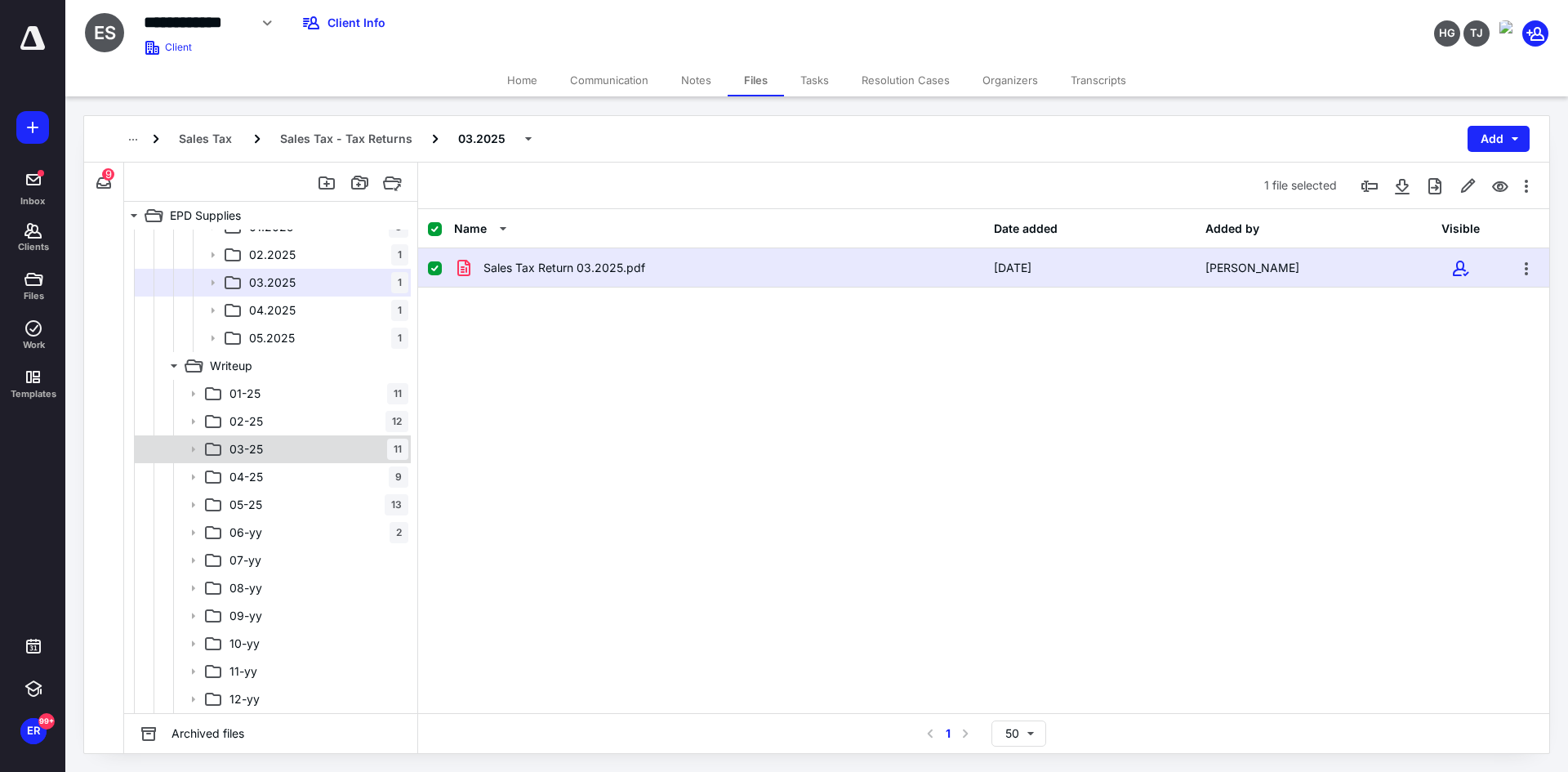 click on "03-25" at bounding box center [246, 449] 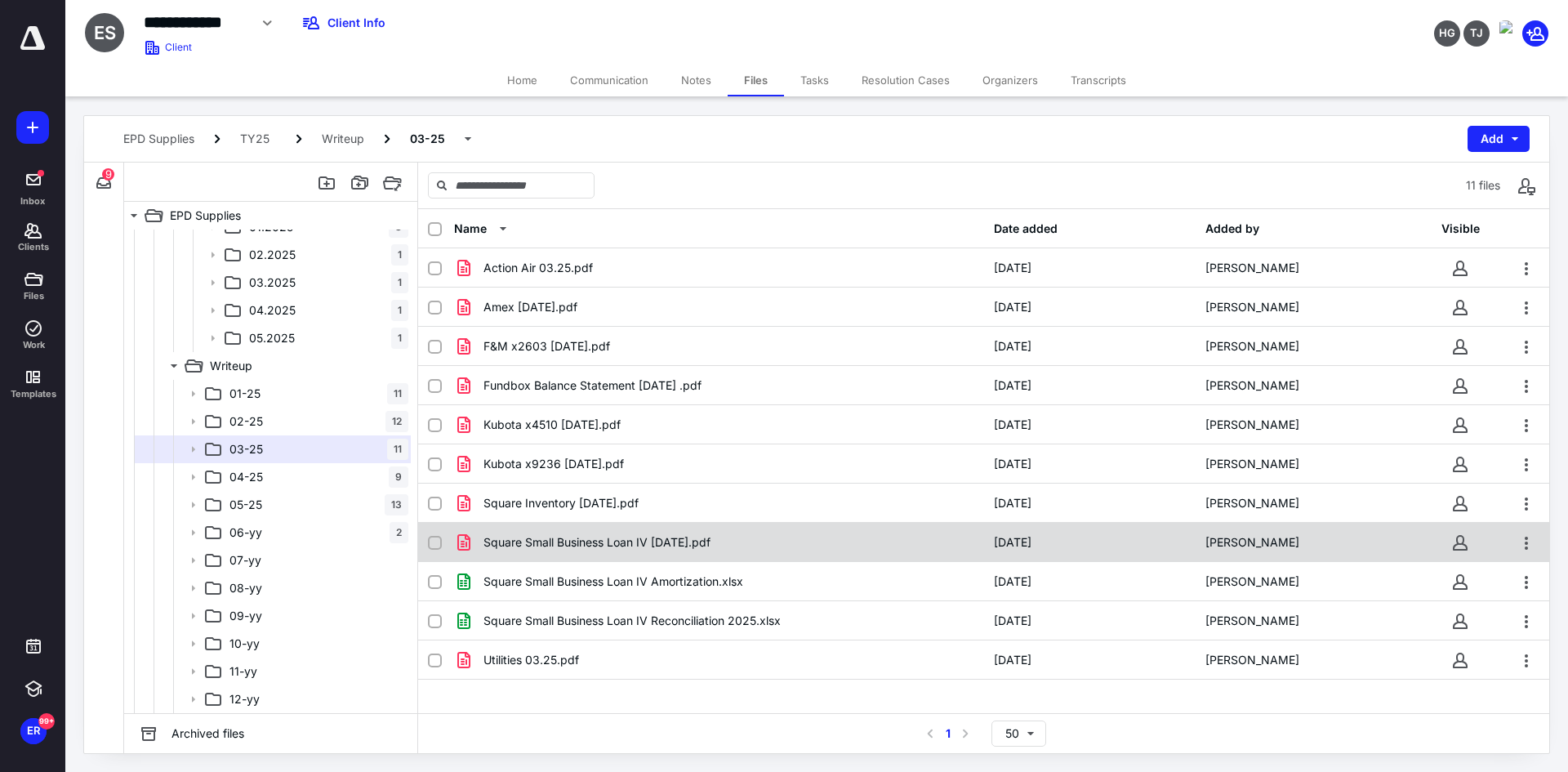 click on "Square Small Business Loan IV [DATE].pdf" at bounding box center (597, 542) 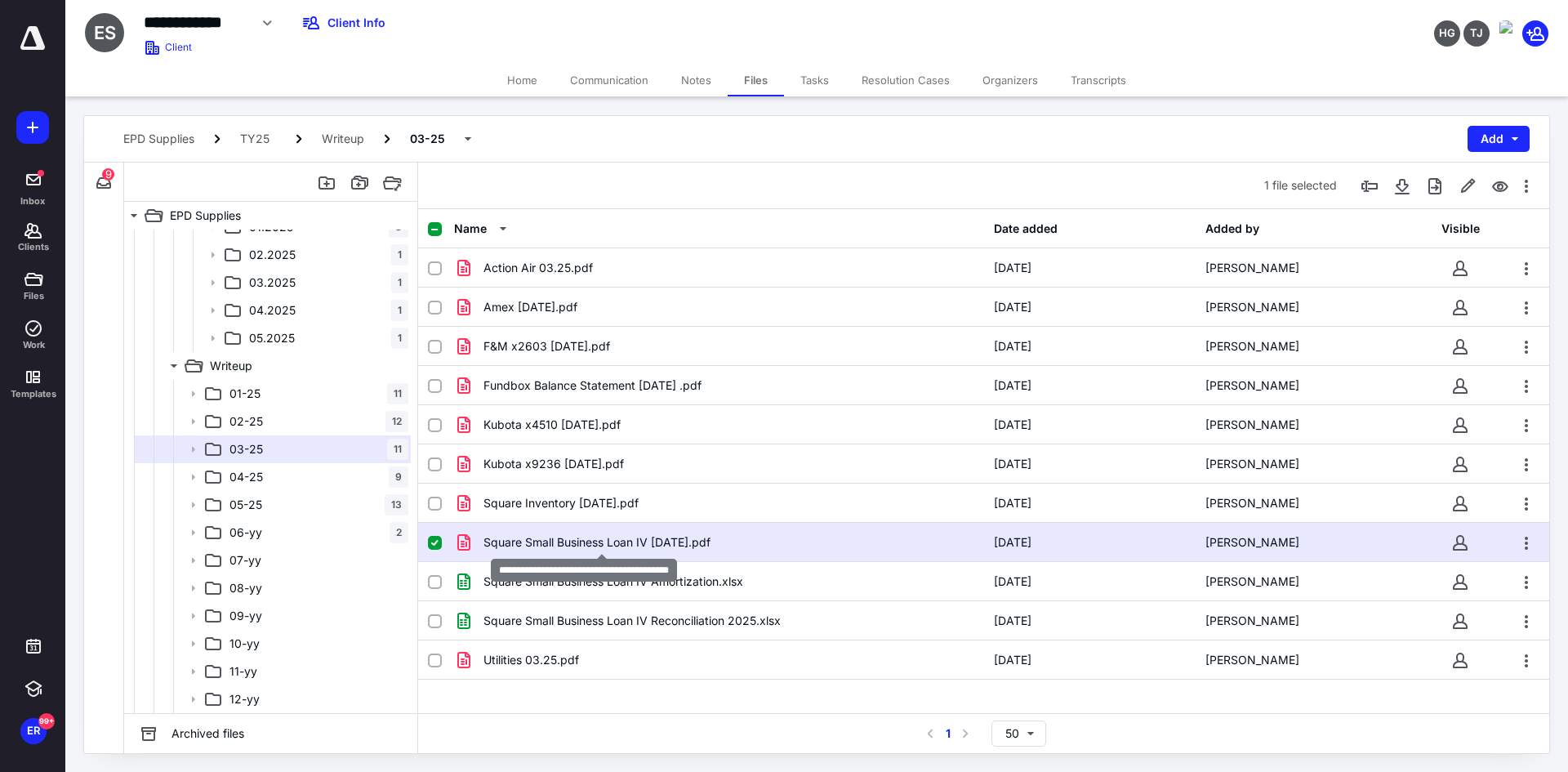 click on "Square Small Business Loan IV [DATE].pdf" at bounding box center [597, 542] 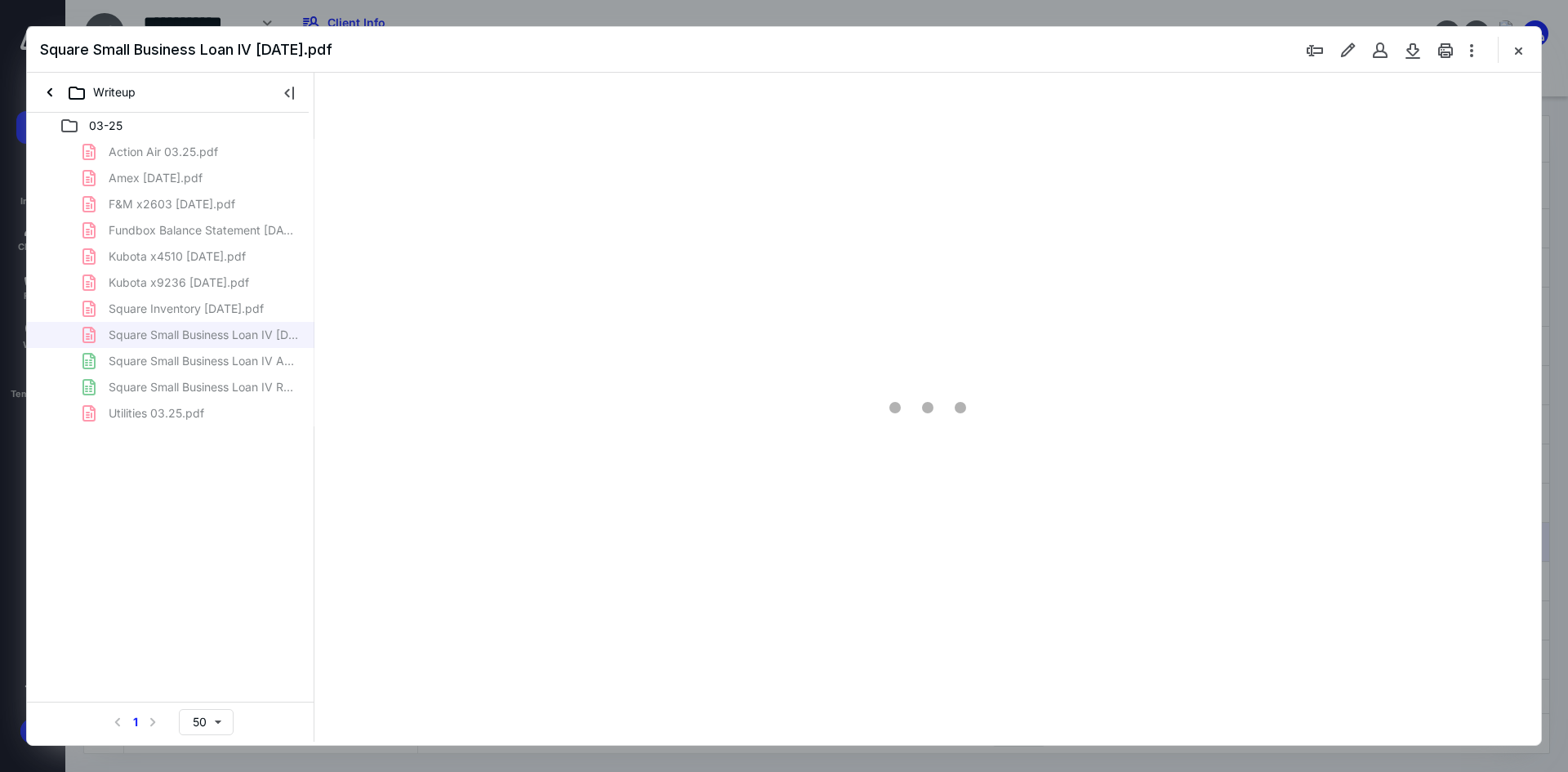 scroll, scrollTop: 0, scrollLeft: 0, axis: both 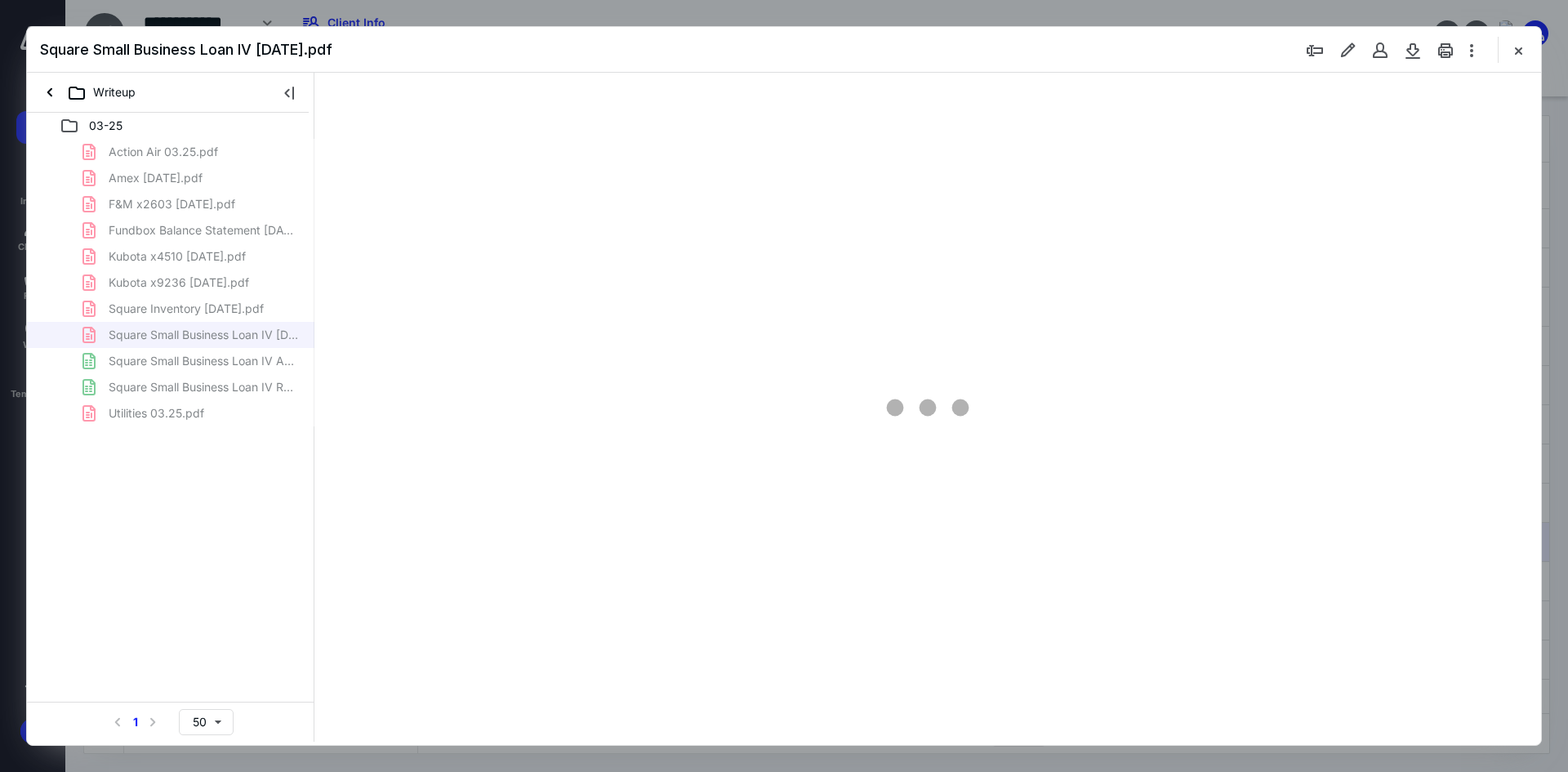 type on "93" 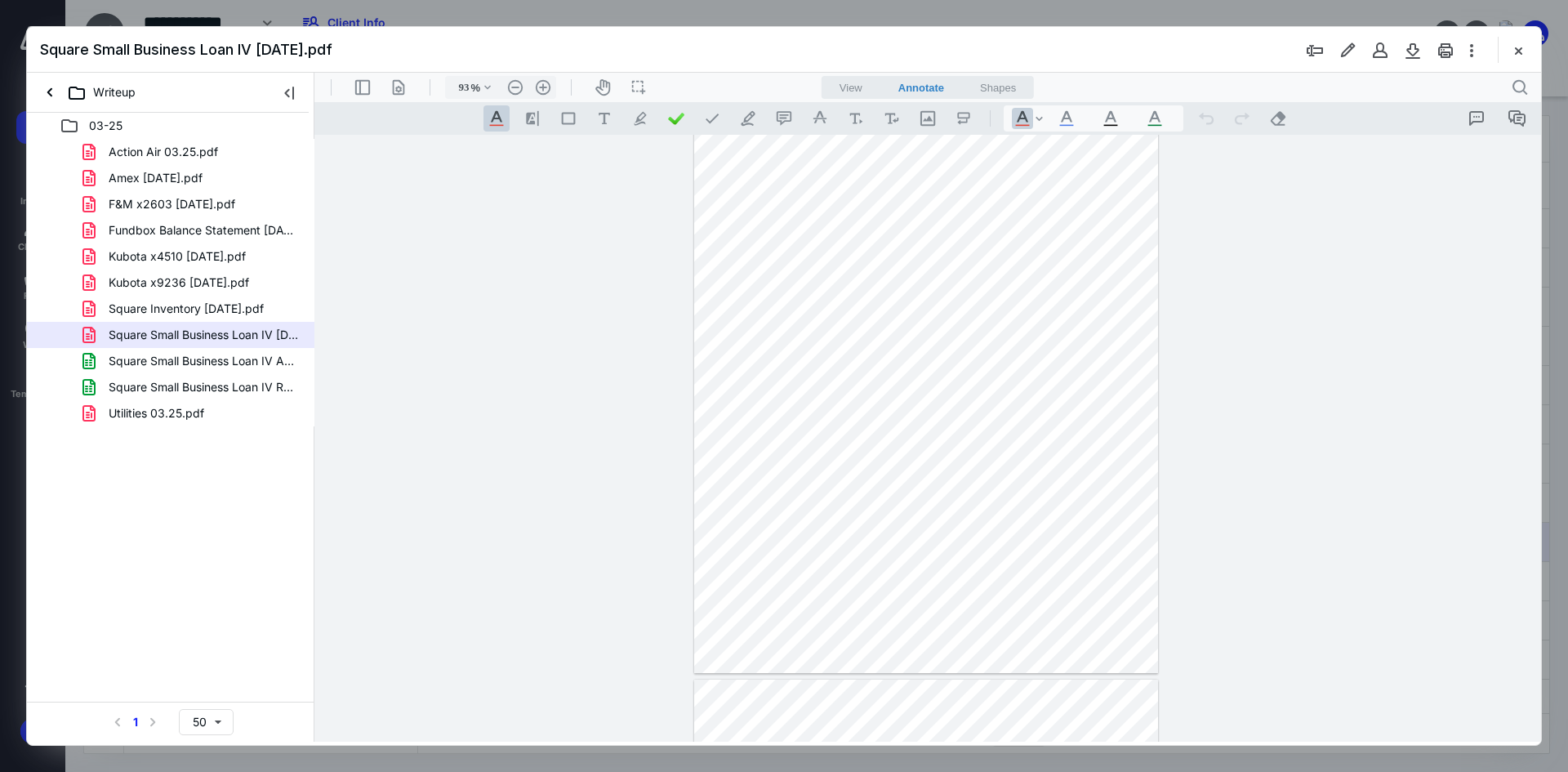 scroll, scrollTop: 0, scrollLeft: 0, axis: both 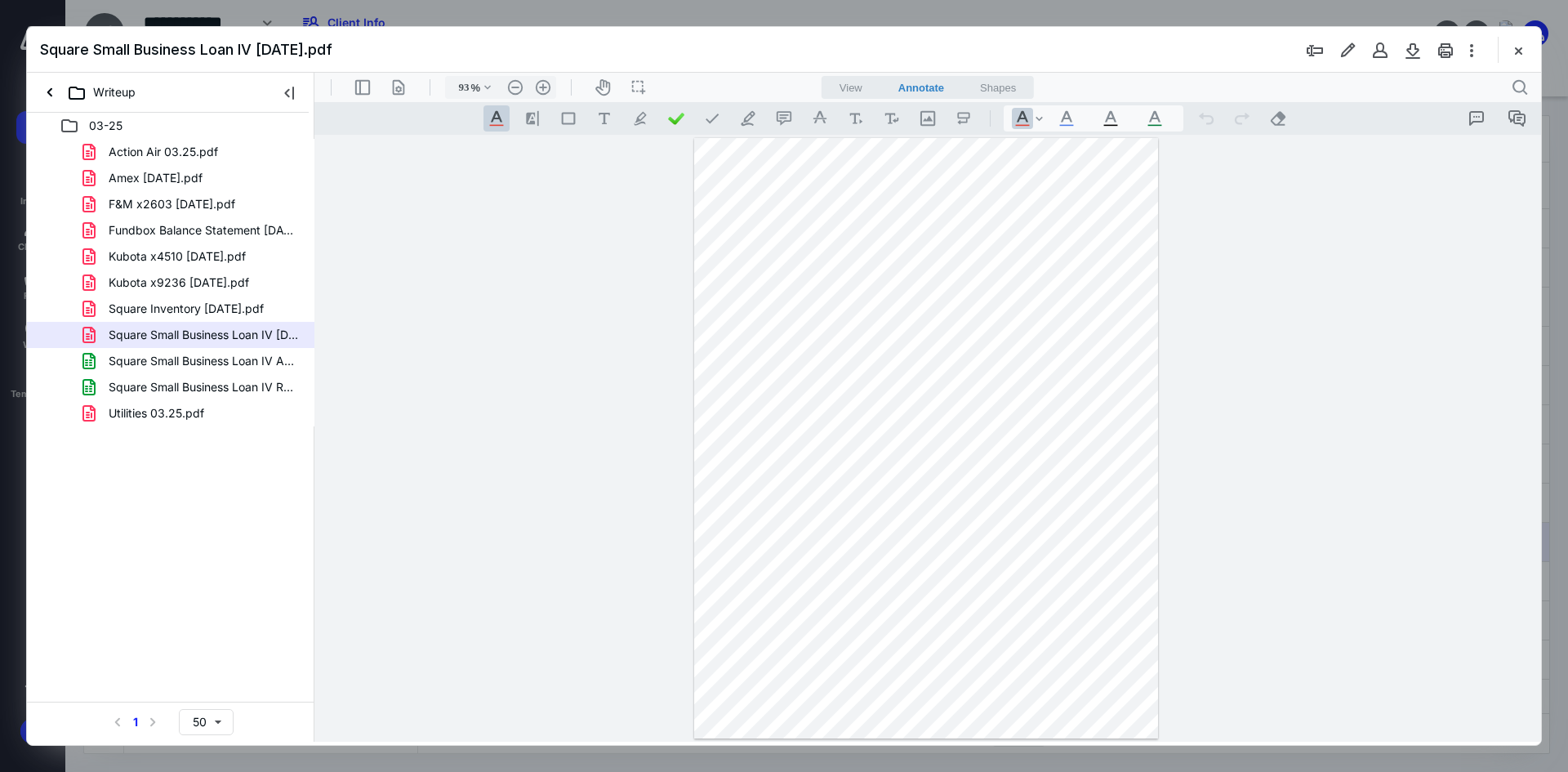 type on "*" 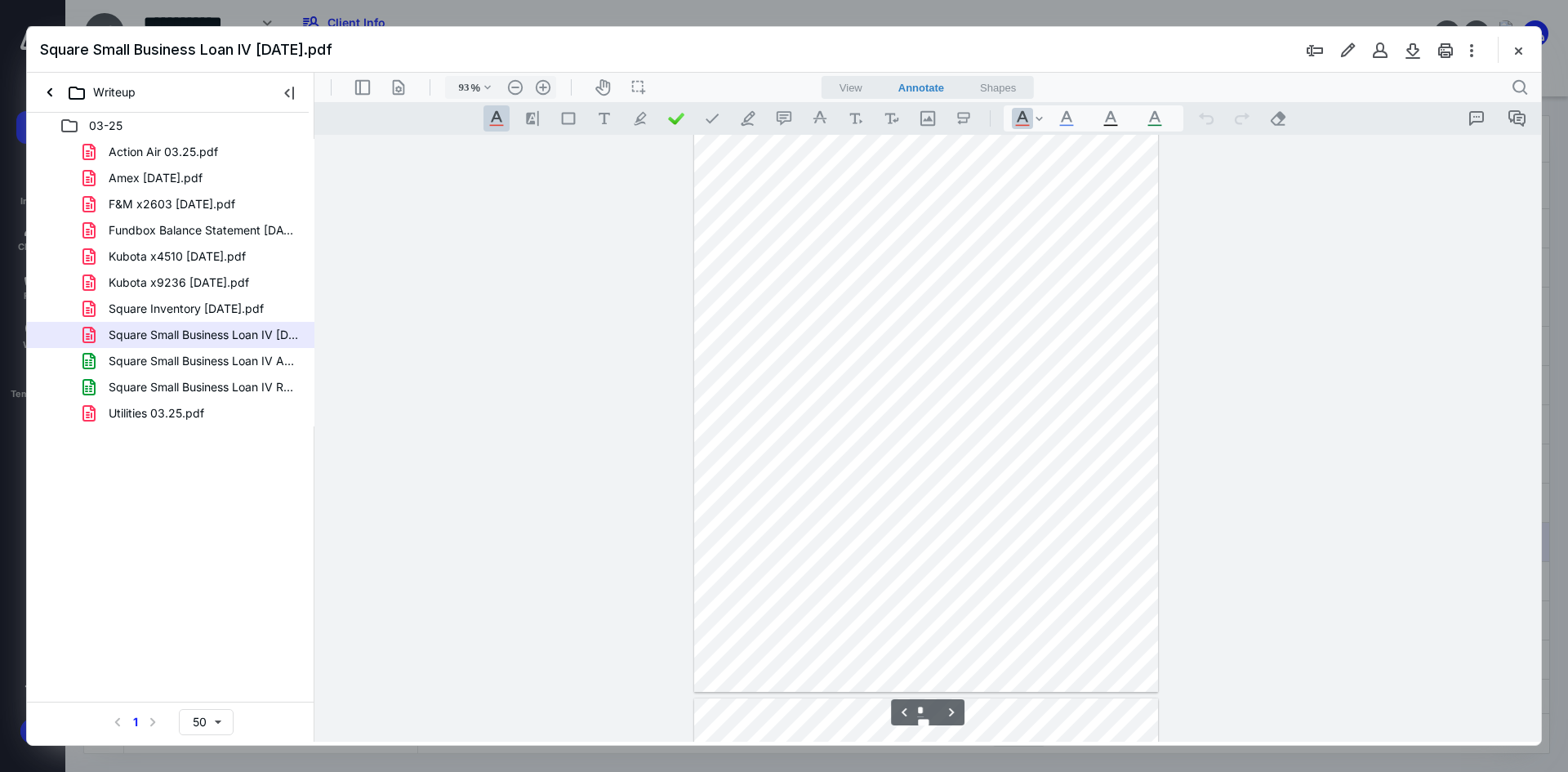 scroll, scrollTop: 735, scrollLeft: 0, axis: vertical 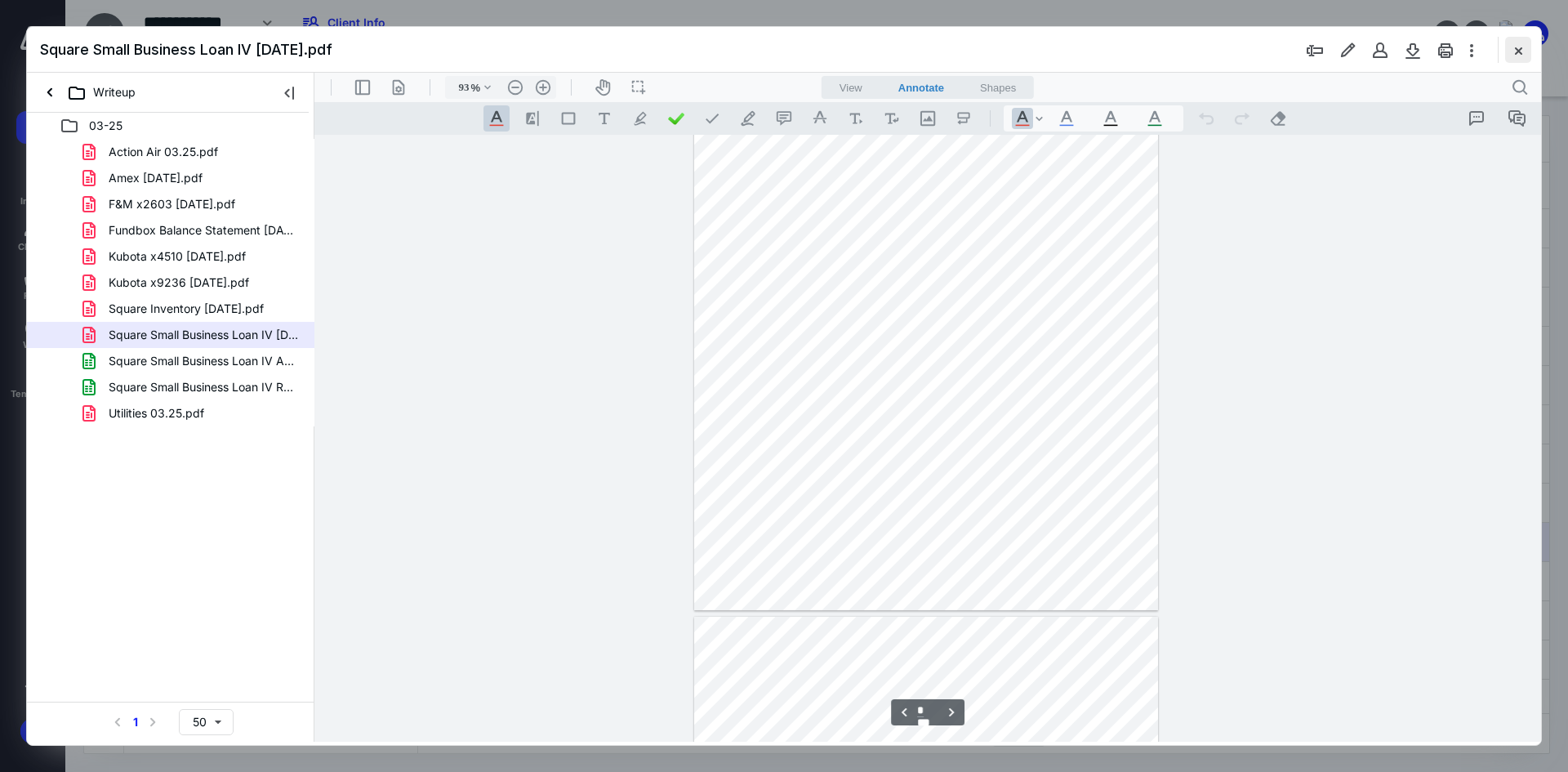click at bounding box center [1518, 50] 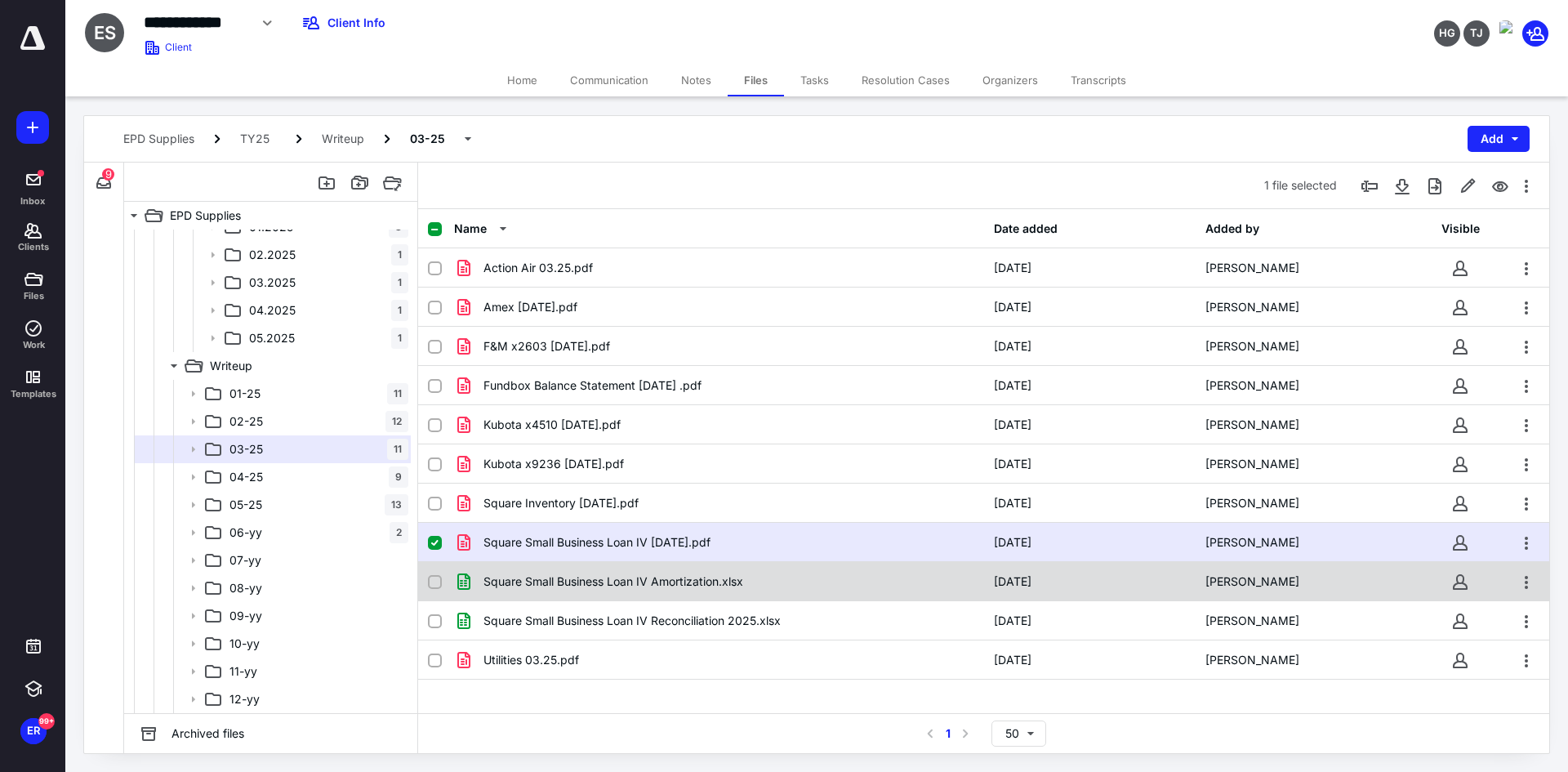 click on "Square Small Business Loan IV Amortization.xlsx" at bounding box center (719, 582) 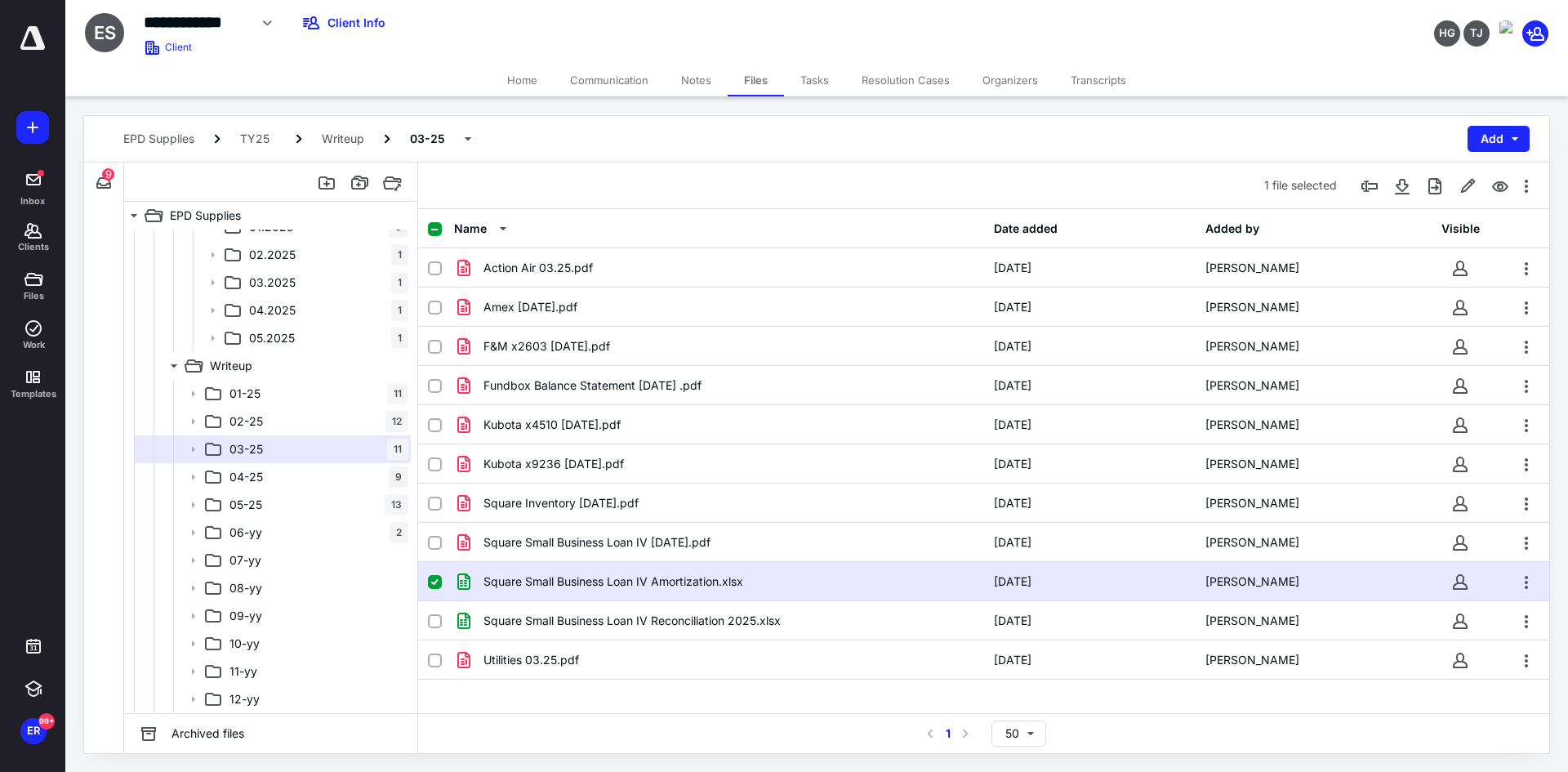 click on "Square Small Business Loan IV Amortization.xlsx" at bounding box center [719, 582] 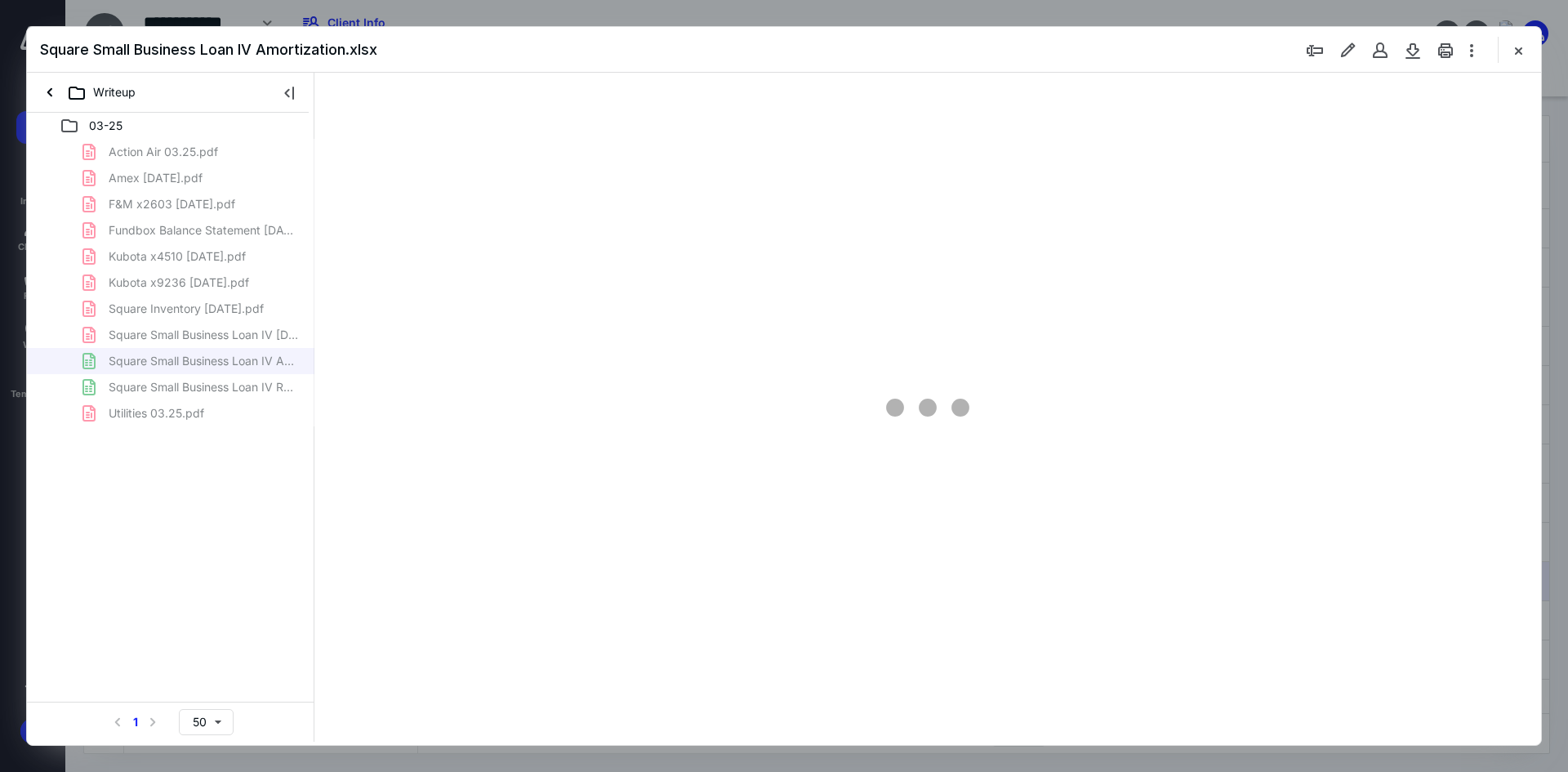scroll, scrollTop: 0, scrollLeft: 0, axis: both 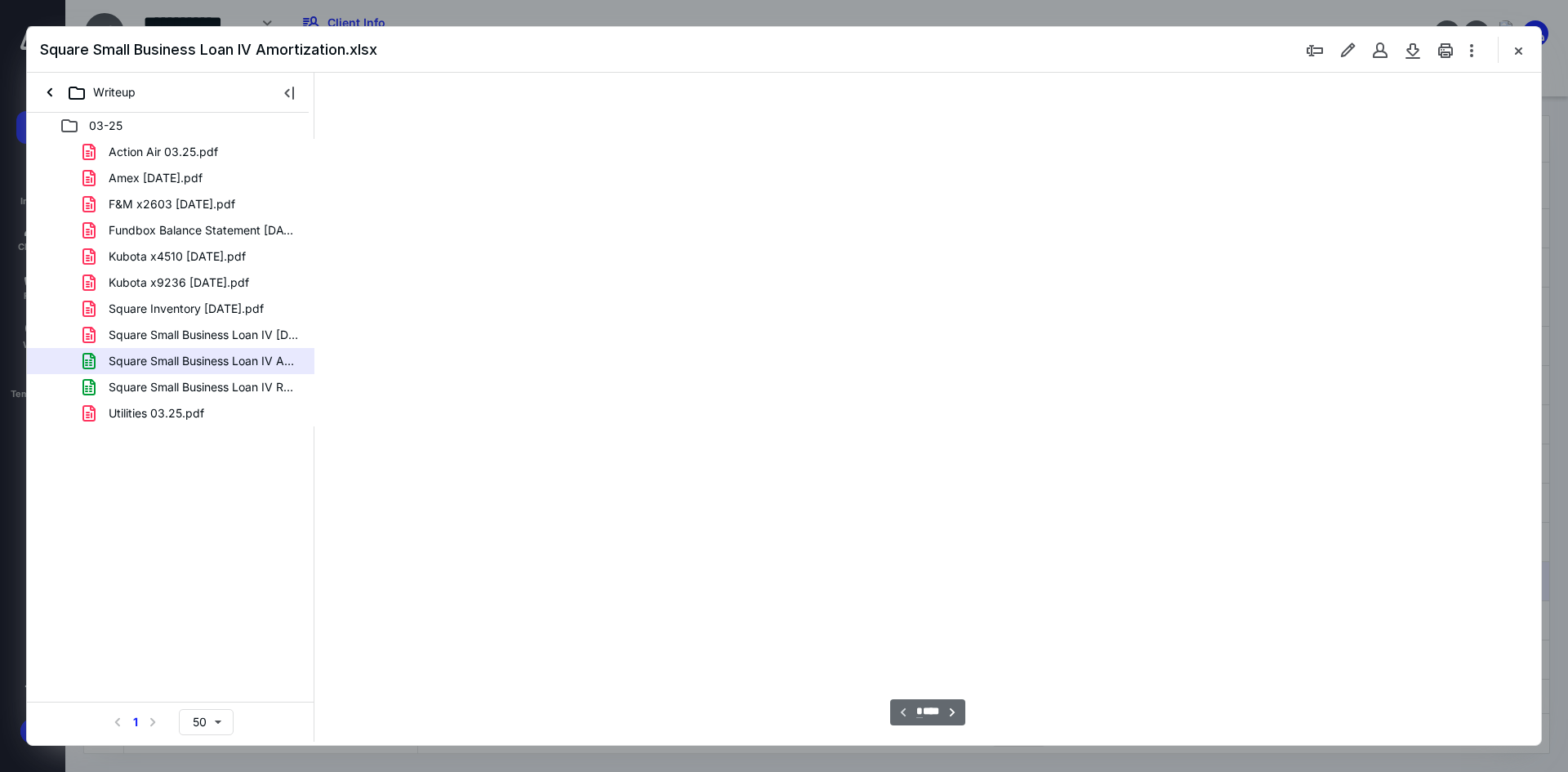 type on "68" 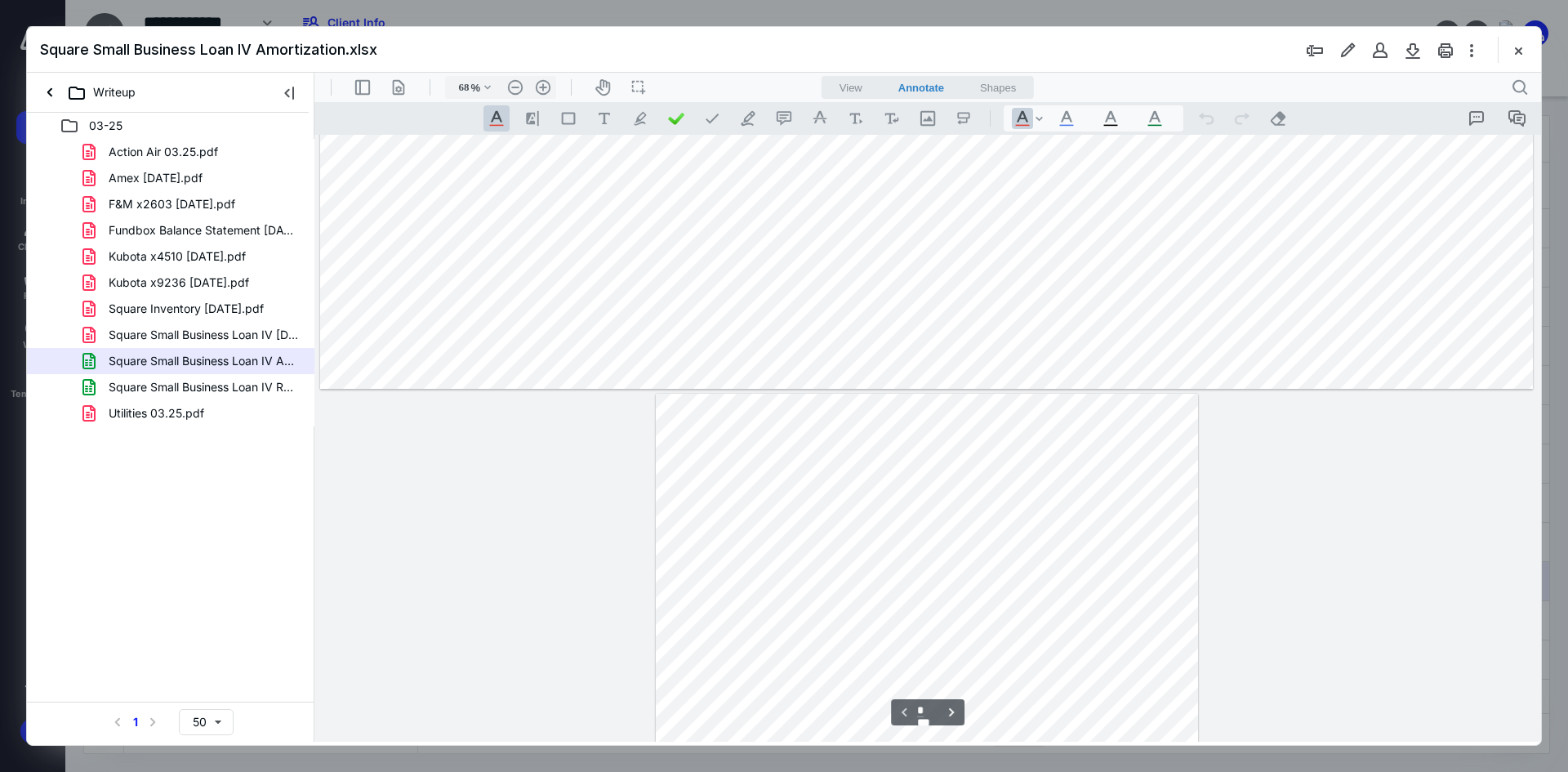 scroll, scrollTop: 0, scrollLeft: 0, axis: both 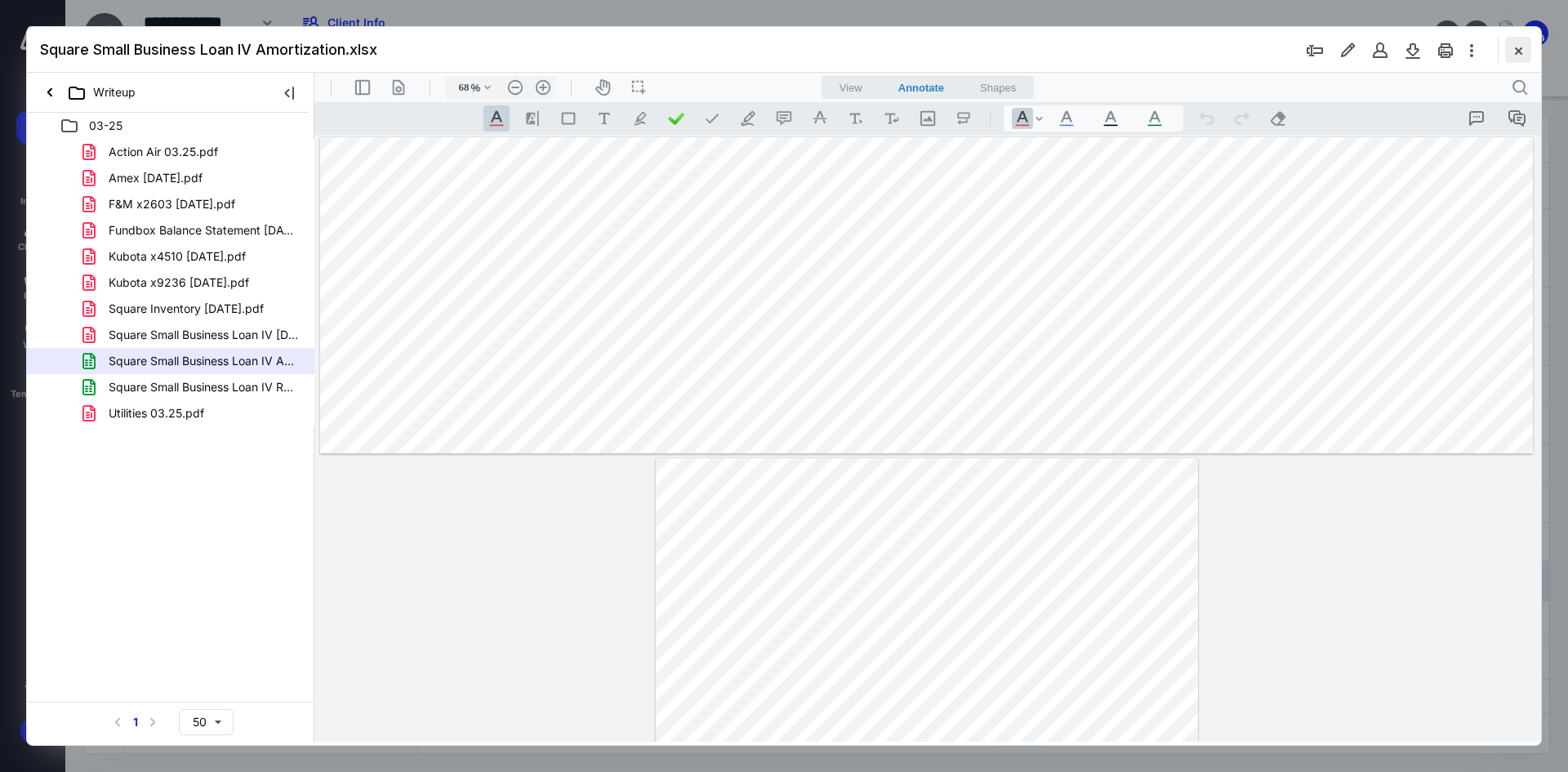 click at bounding box center [1518, 50] 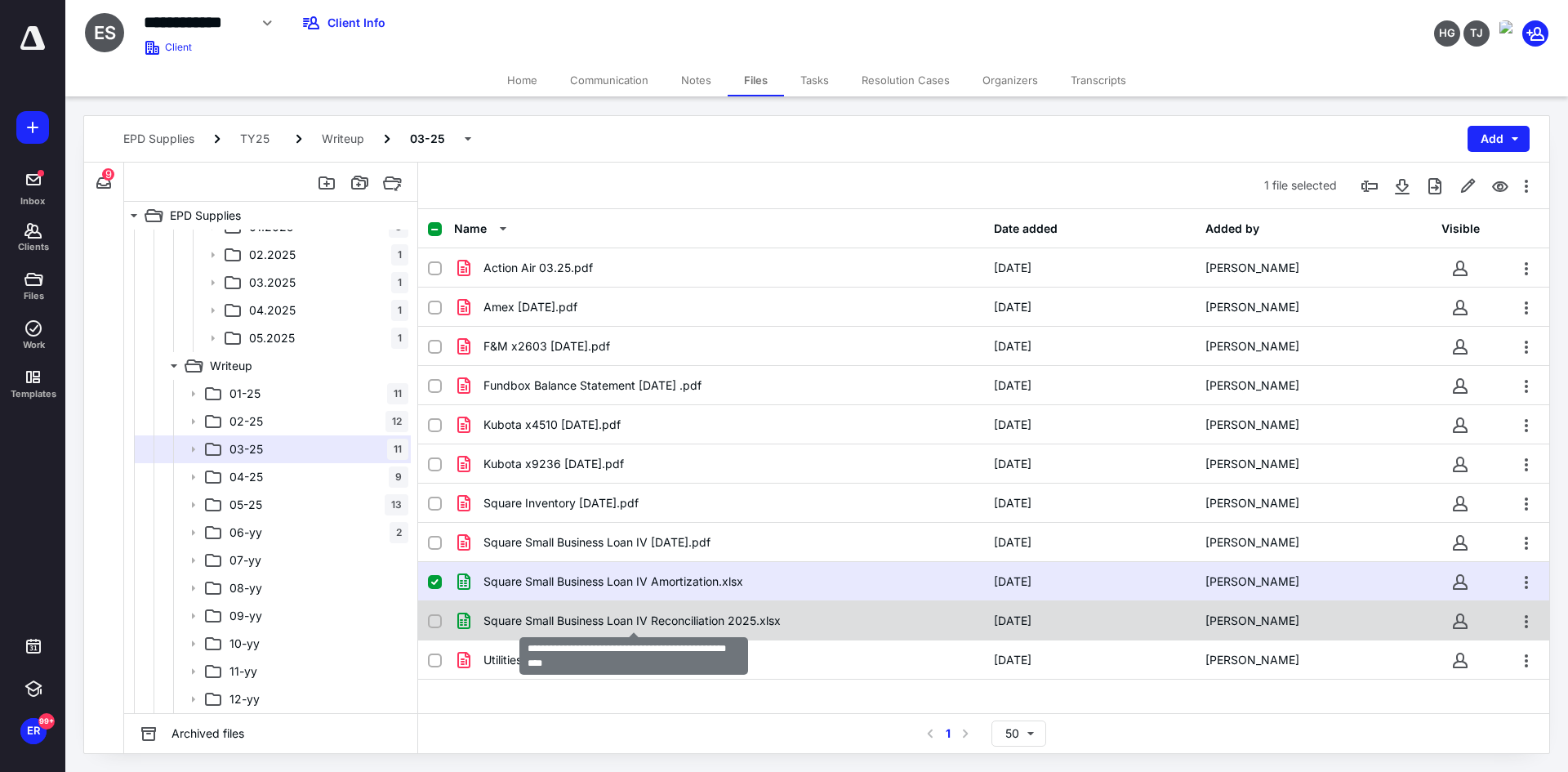 click on "Square Small Business Loan IV Reconciliation 2025.xlsx" at bounding box center (632, 621) 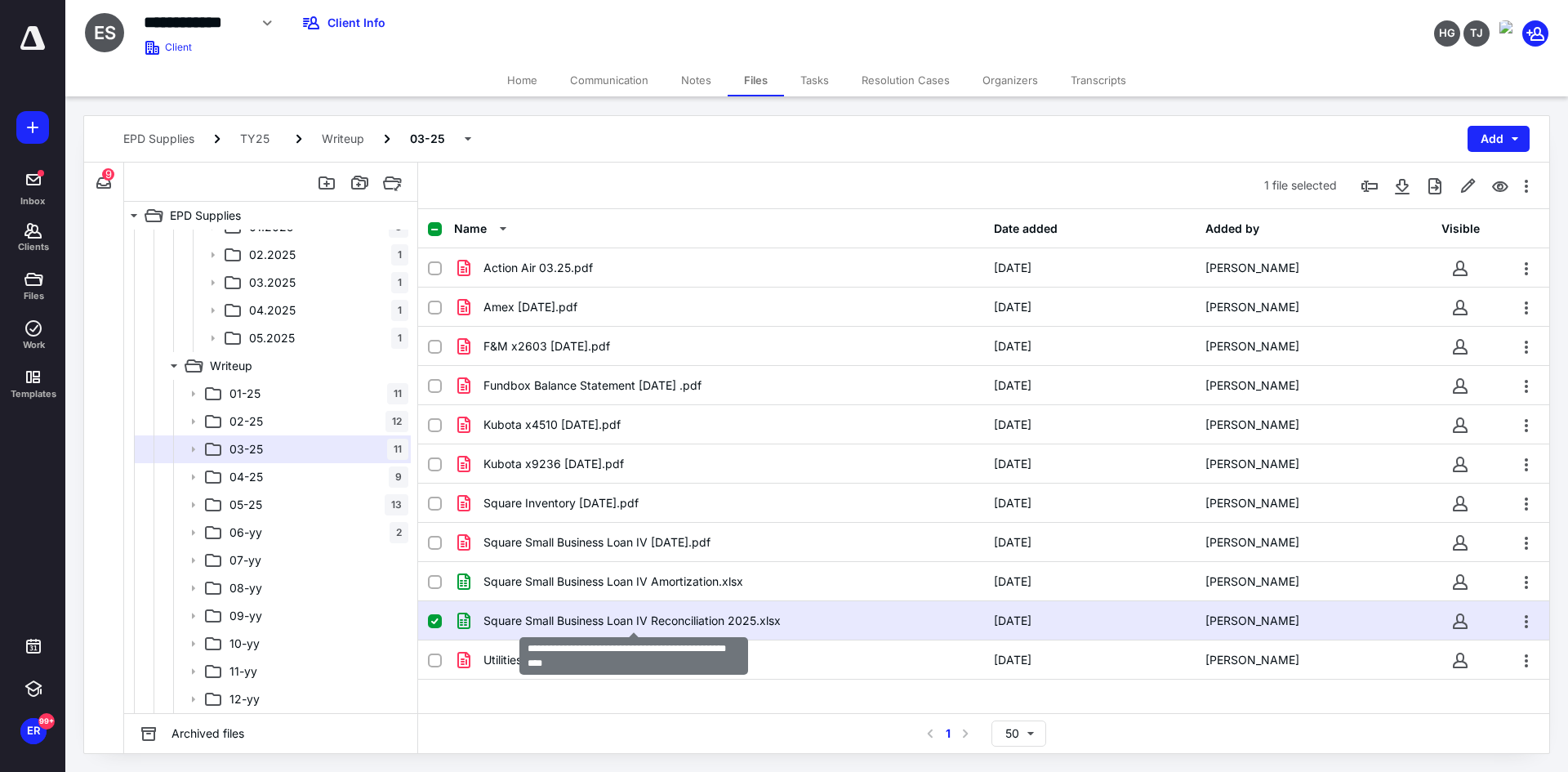 click on "Square Small Business Loan IV Reconciliation 2025.xlsx" at bounding box center (632, 621) 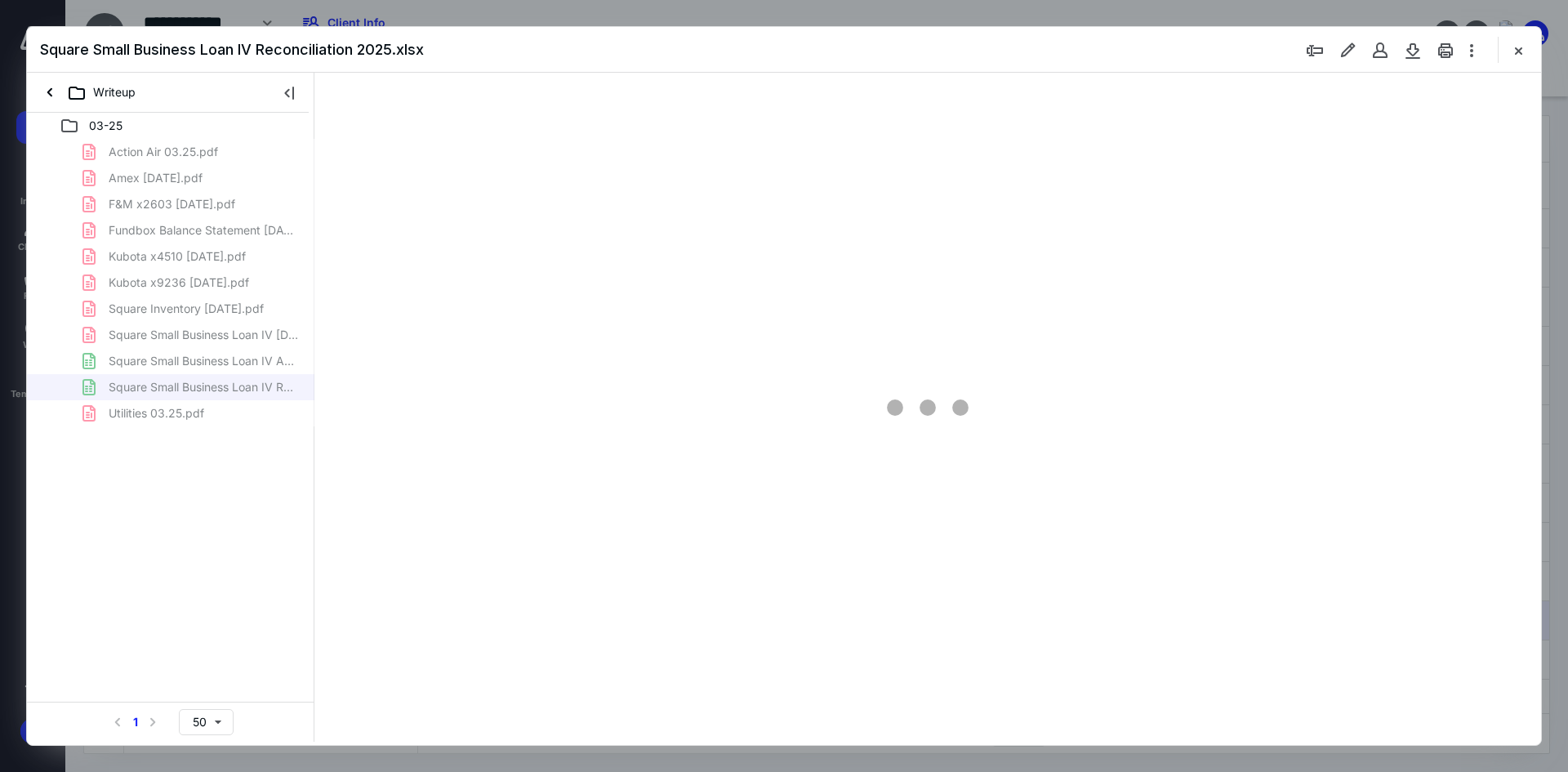 scroll, scrollTop: 0, scrollLeft: 0, axis: both 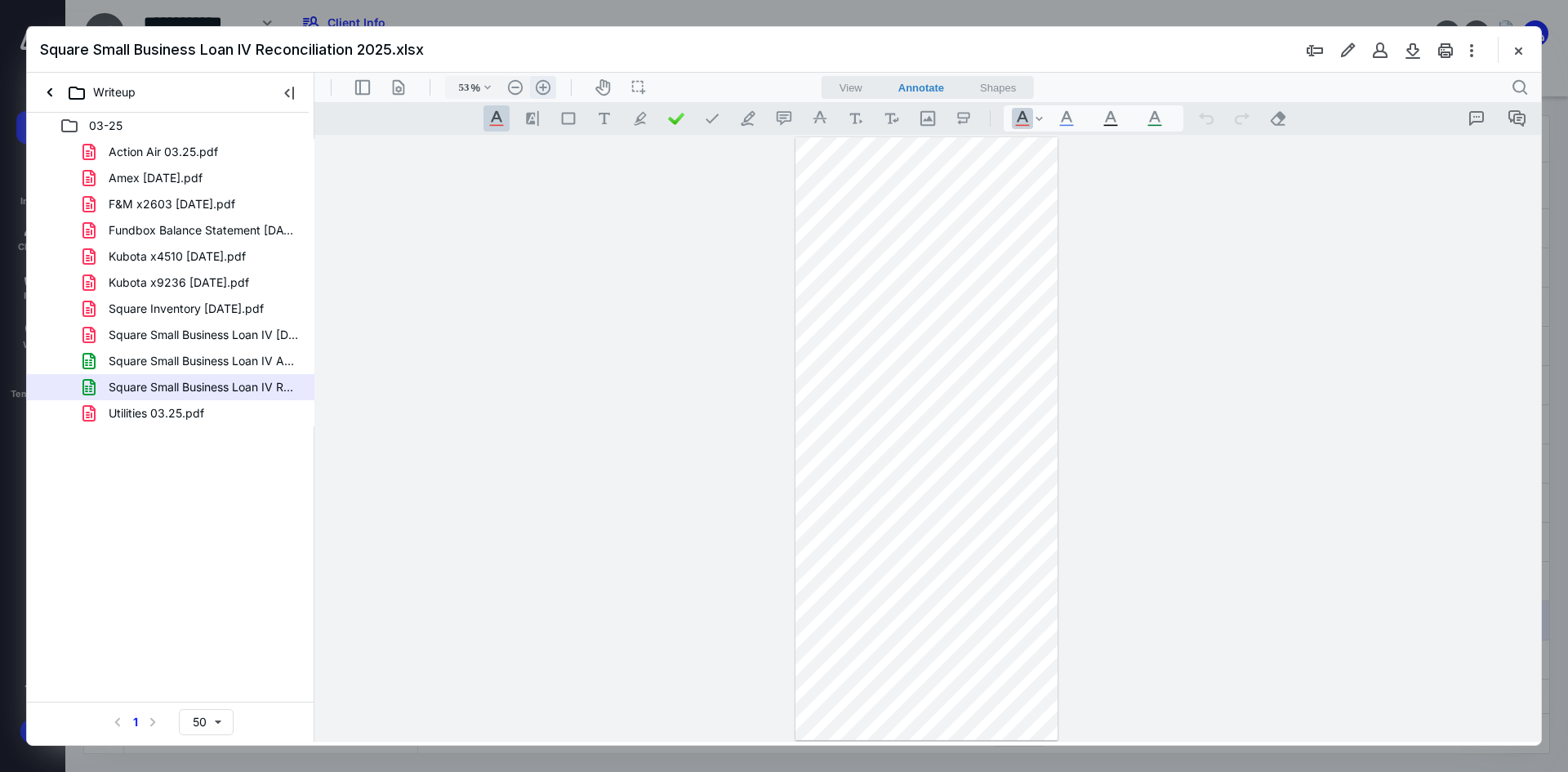 click on ".cls-1{fill:#abb0c4;} icon - header - zoom - in - line" at bounding box center [543, 87] 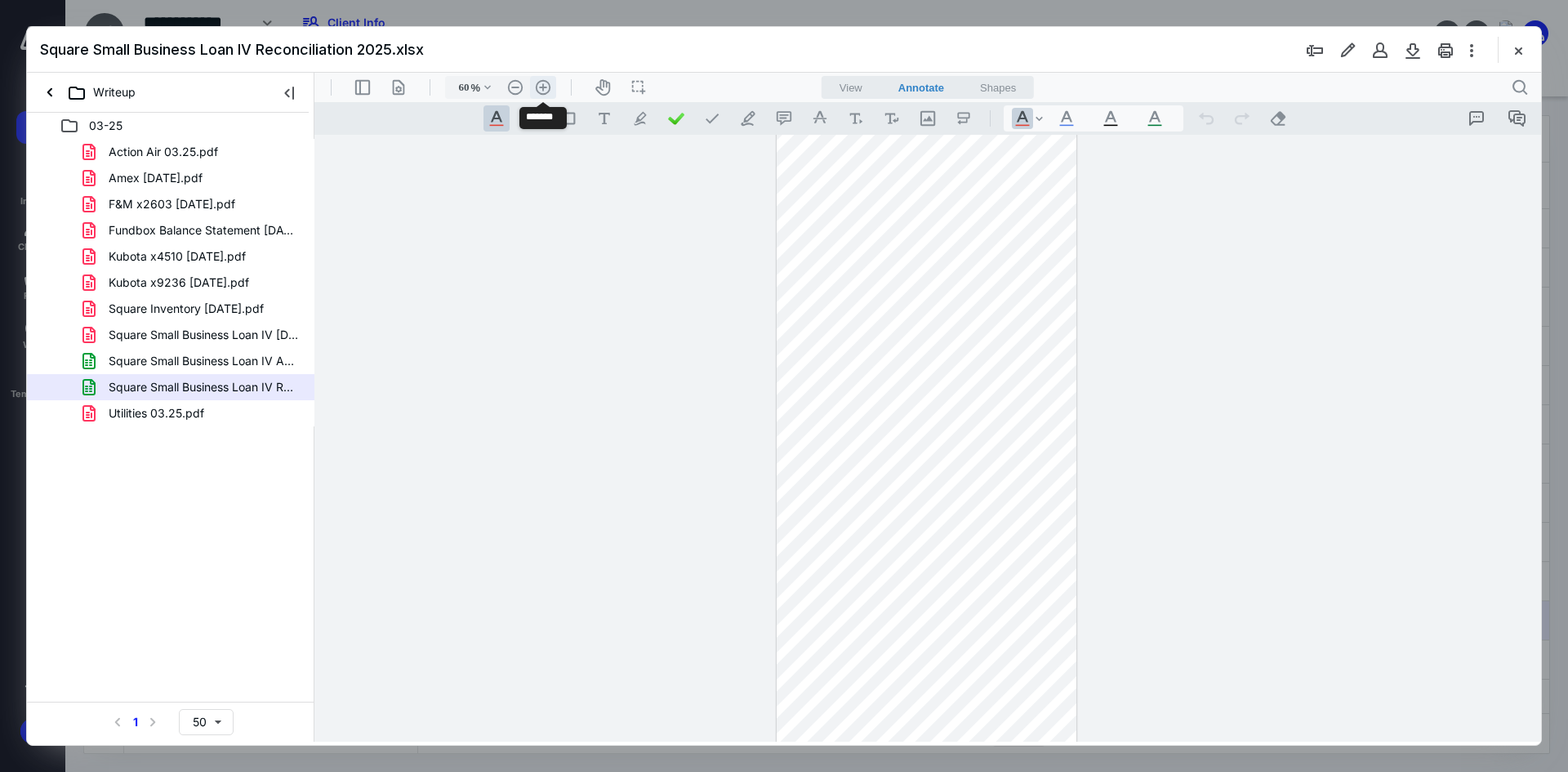 click on ".cls-1{fill:#abb0c4;} icon - header - zoom - in - line" at bounding box center [543, 87] 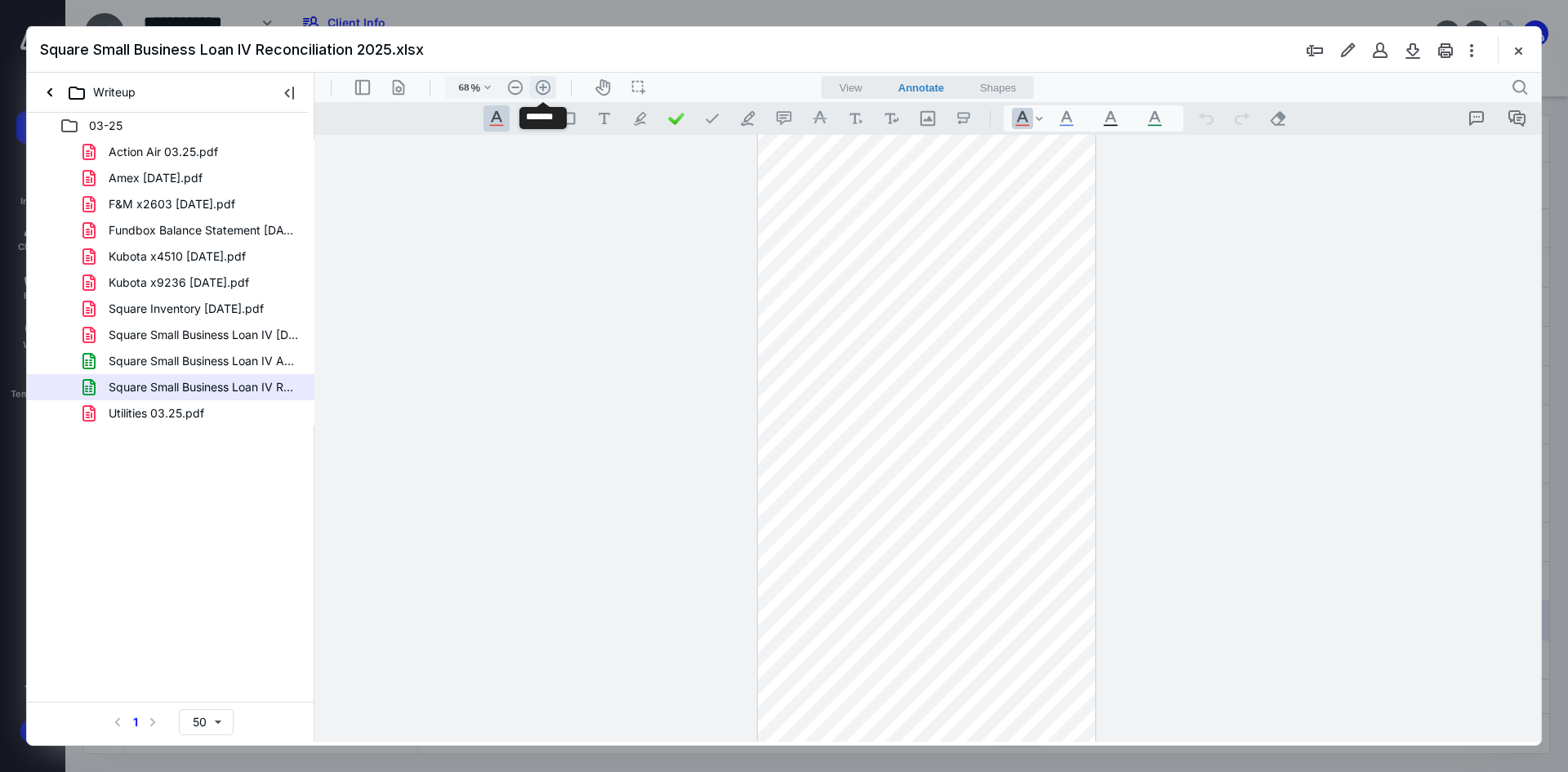 click on ".cls-1{fill:#abb0c4;} icon - header - zoom - in - line" at bounding box center (543, 87) 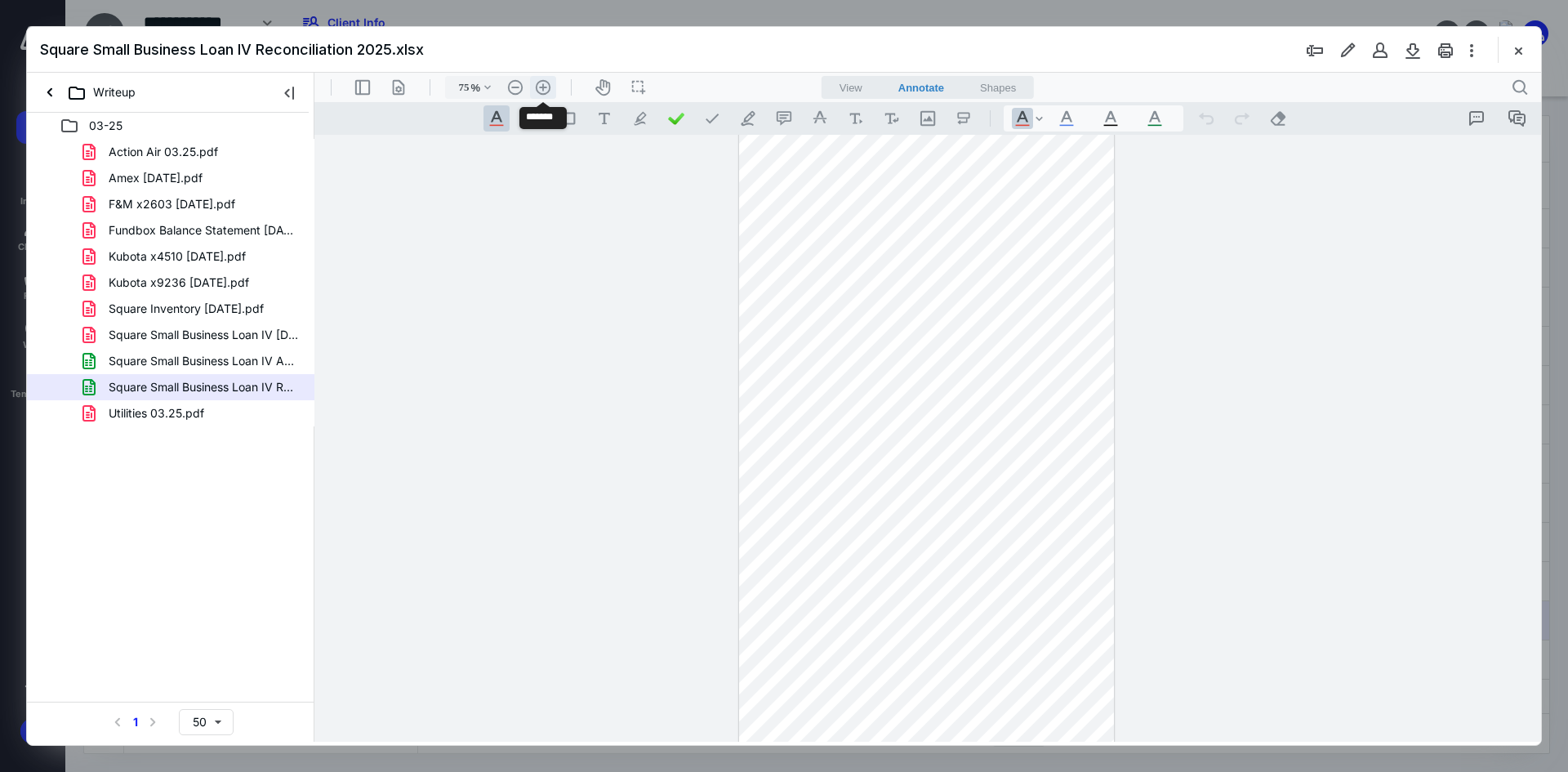 click on ".cls-1{fill:#abb0c4;} icon - header - zoom - in - line" at bounding box center (543, 87) 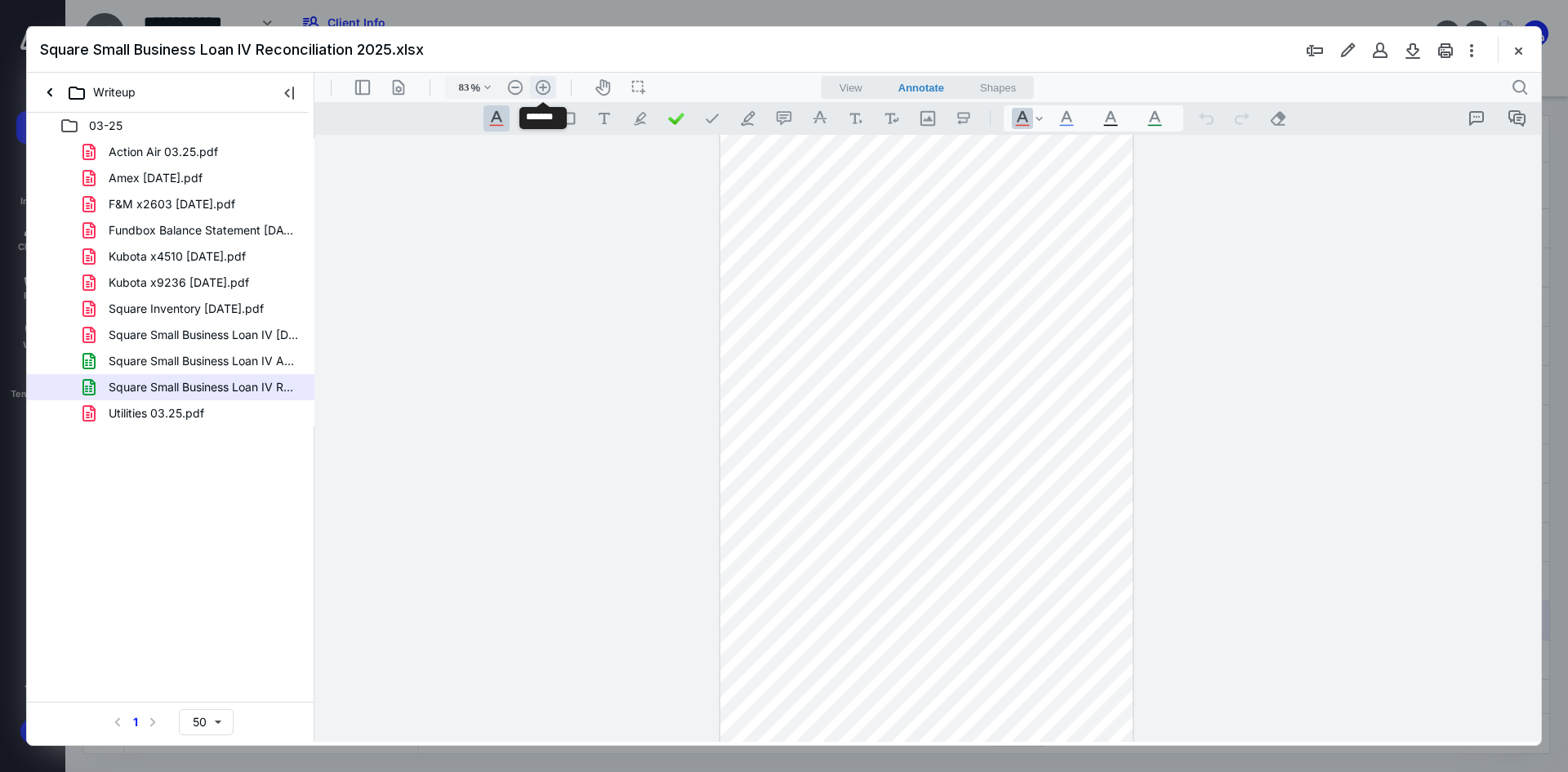 click on ".cls-1{fill:#abb0c4;} icon - header - zoom - in - line" at bounding box center [543, 87] 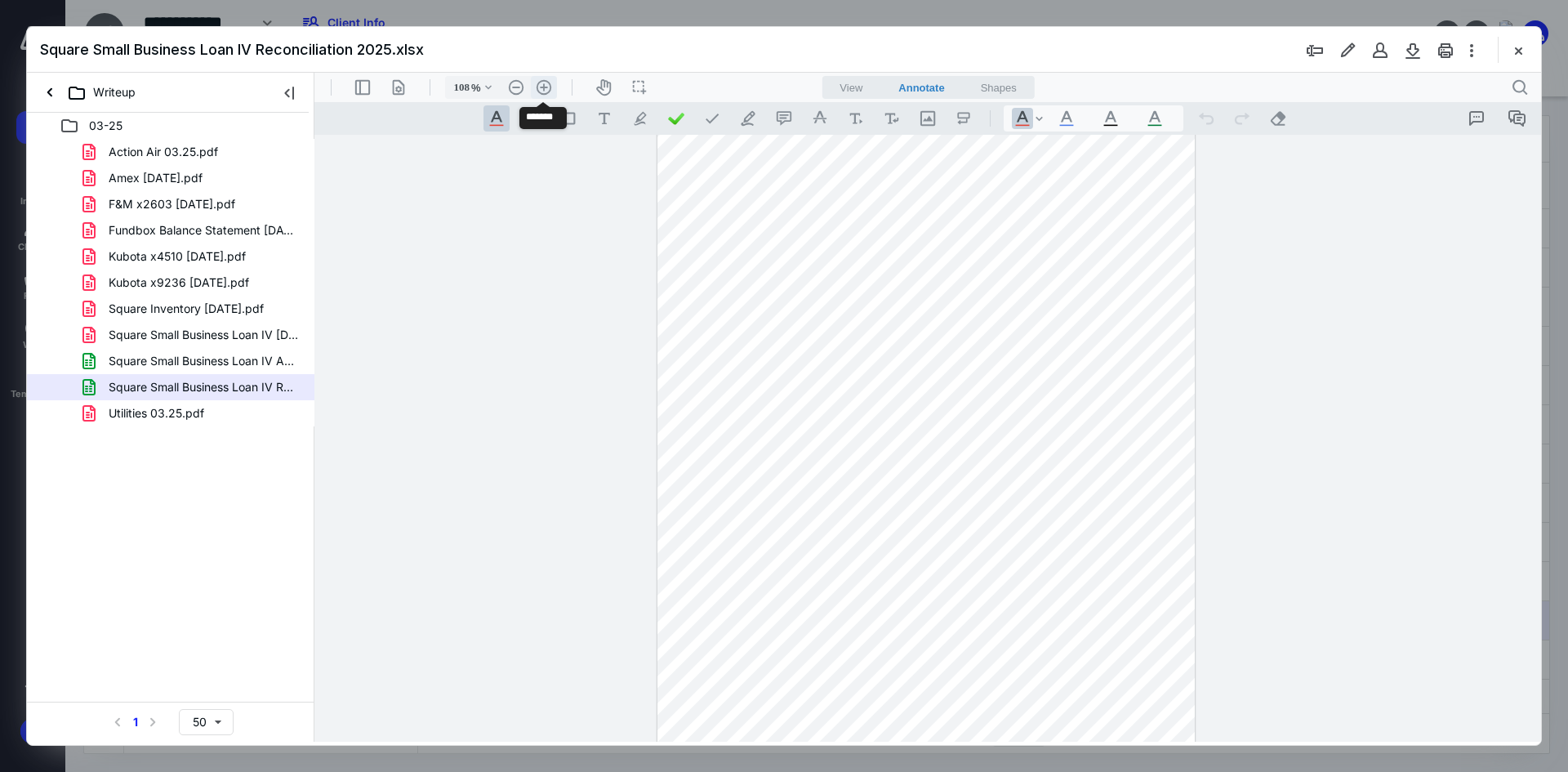 click on ".cls-1{fill:#abb0c4;} icon - header - zoom - in - line" at bounding box center (544, 87) 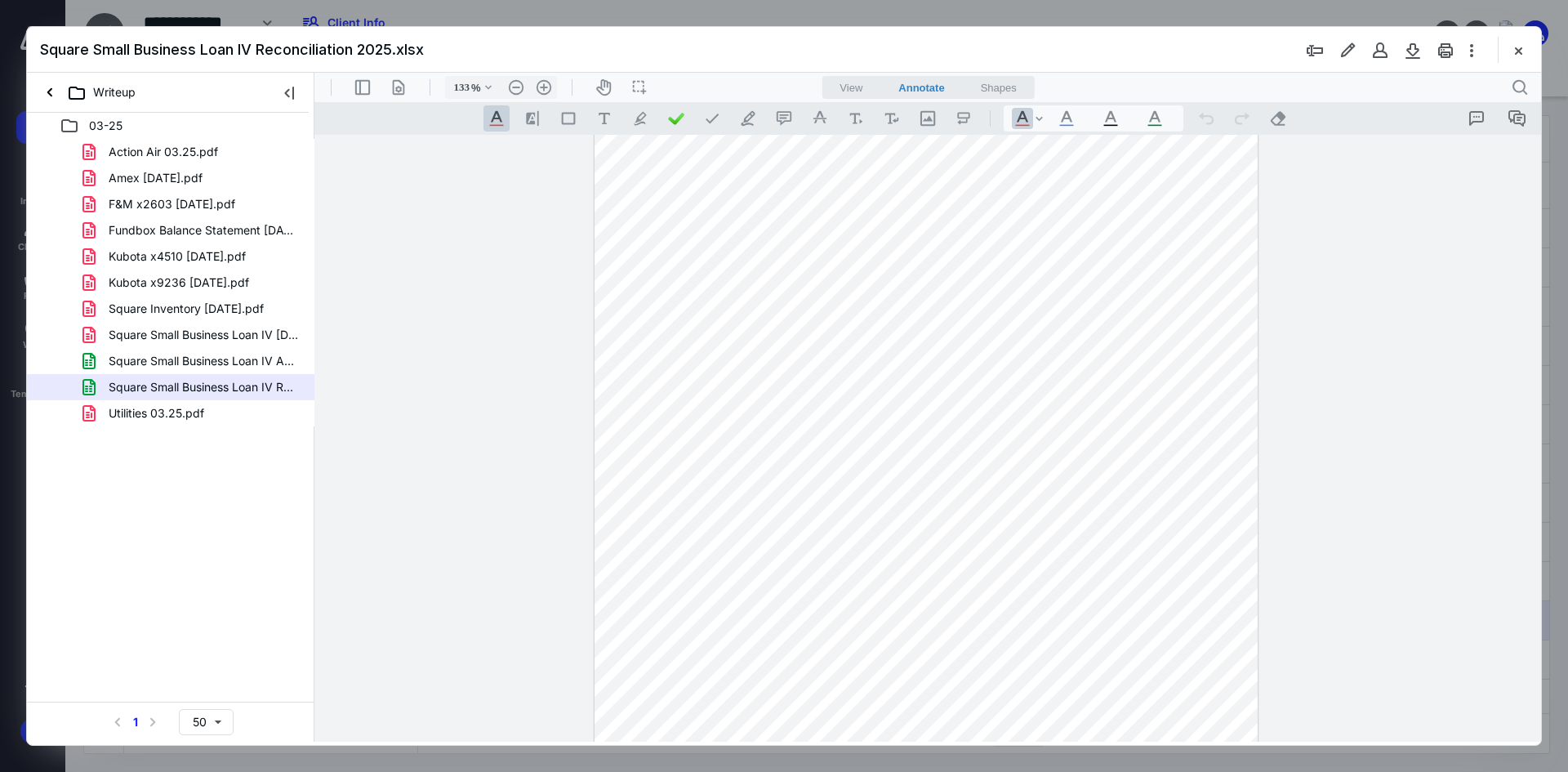 scroll, scrollTop: 0, scrollLeft: 0, axis: both 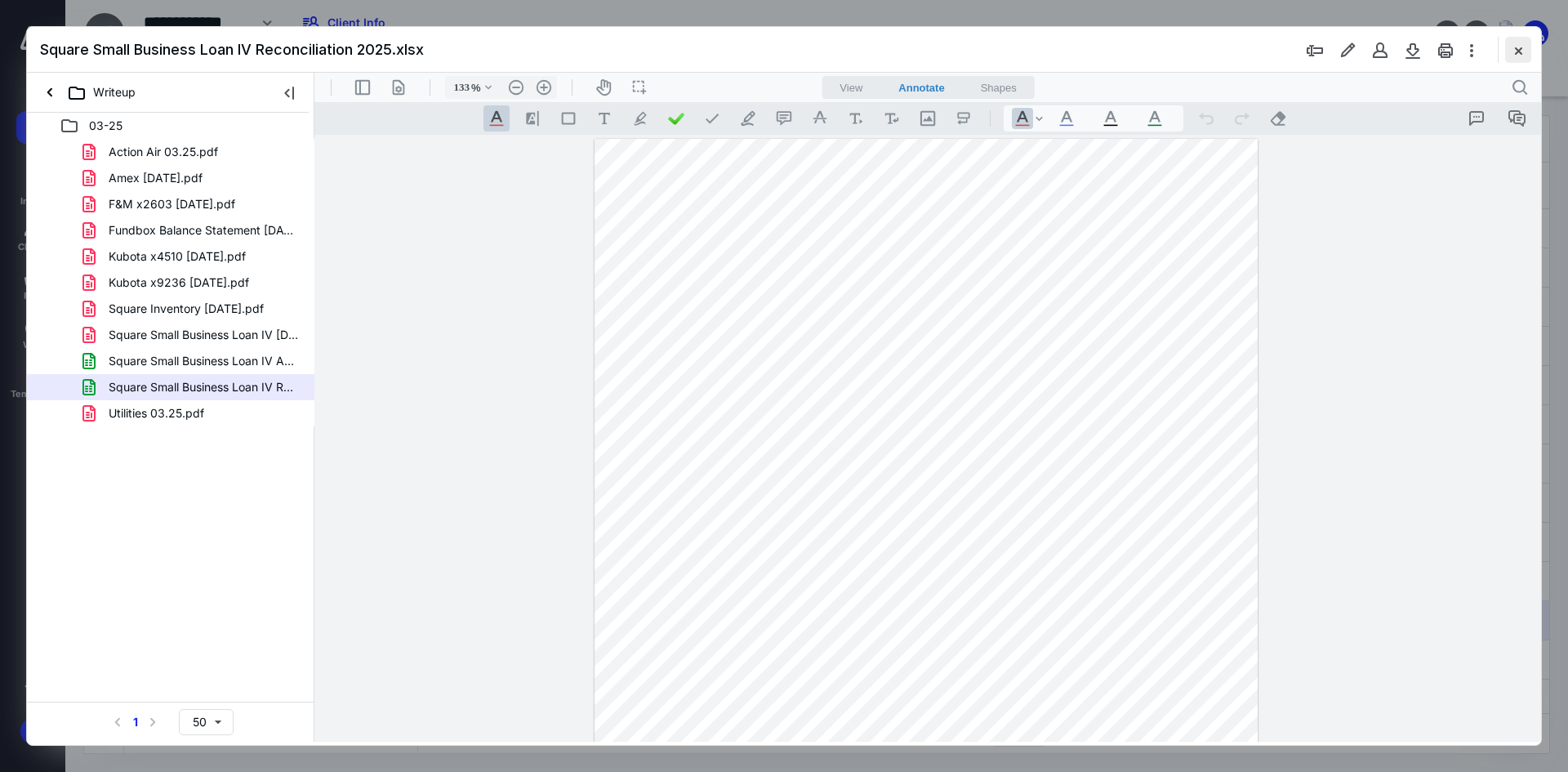 click at bounding box center [1518, 50] 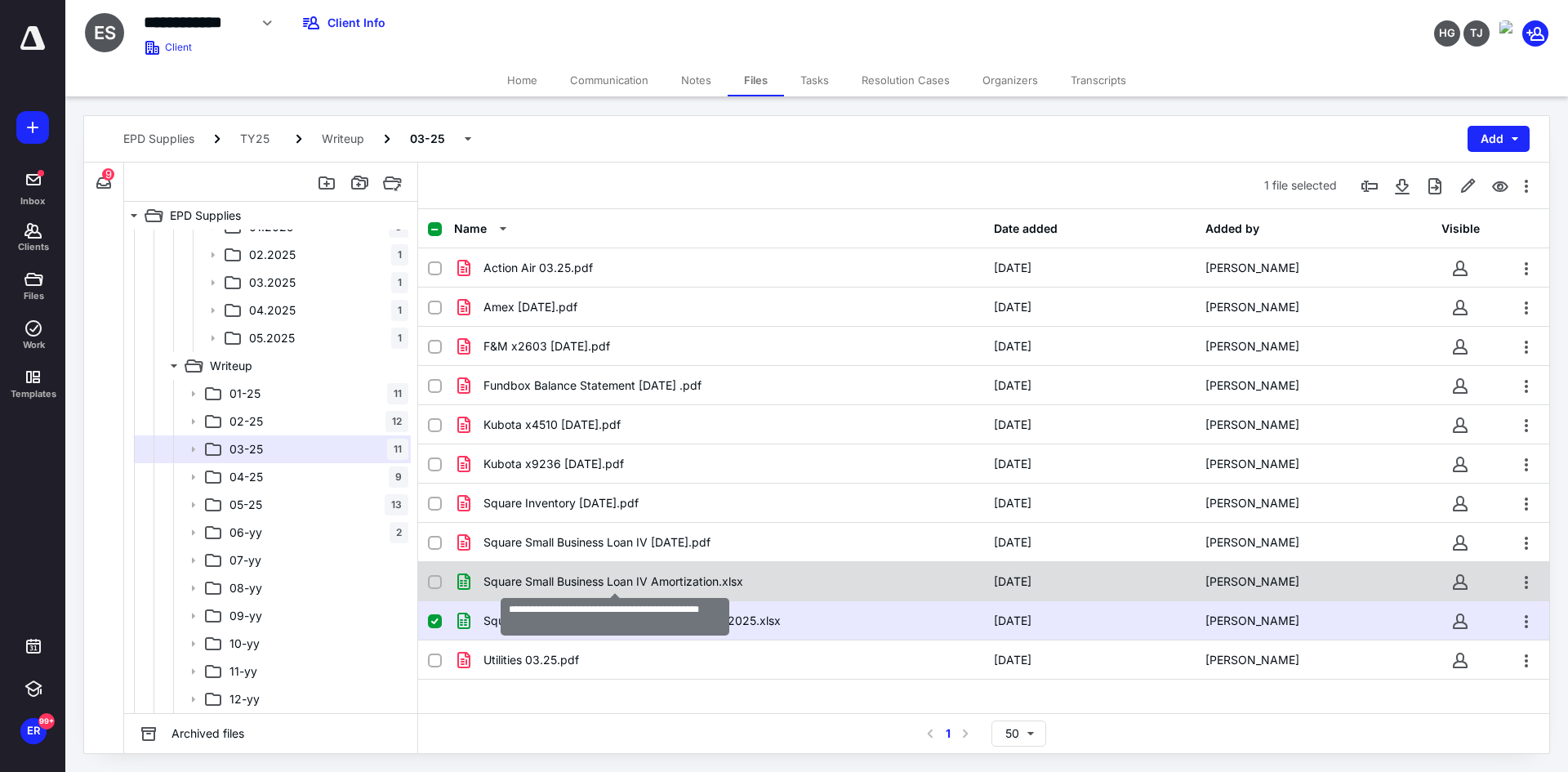 click on "Square Small Business Loan IV Amortization.xlsx" at bounding box center (613, 582) 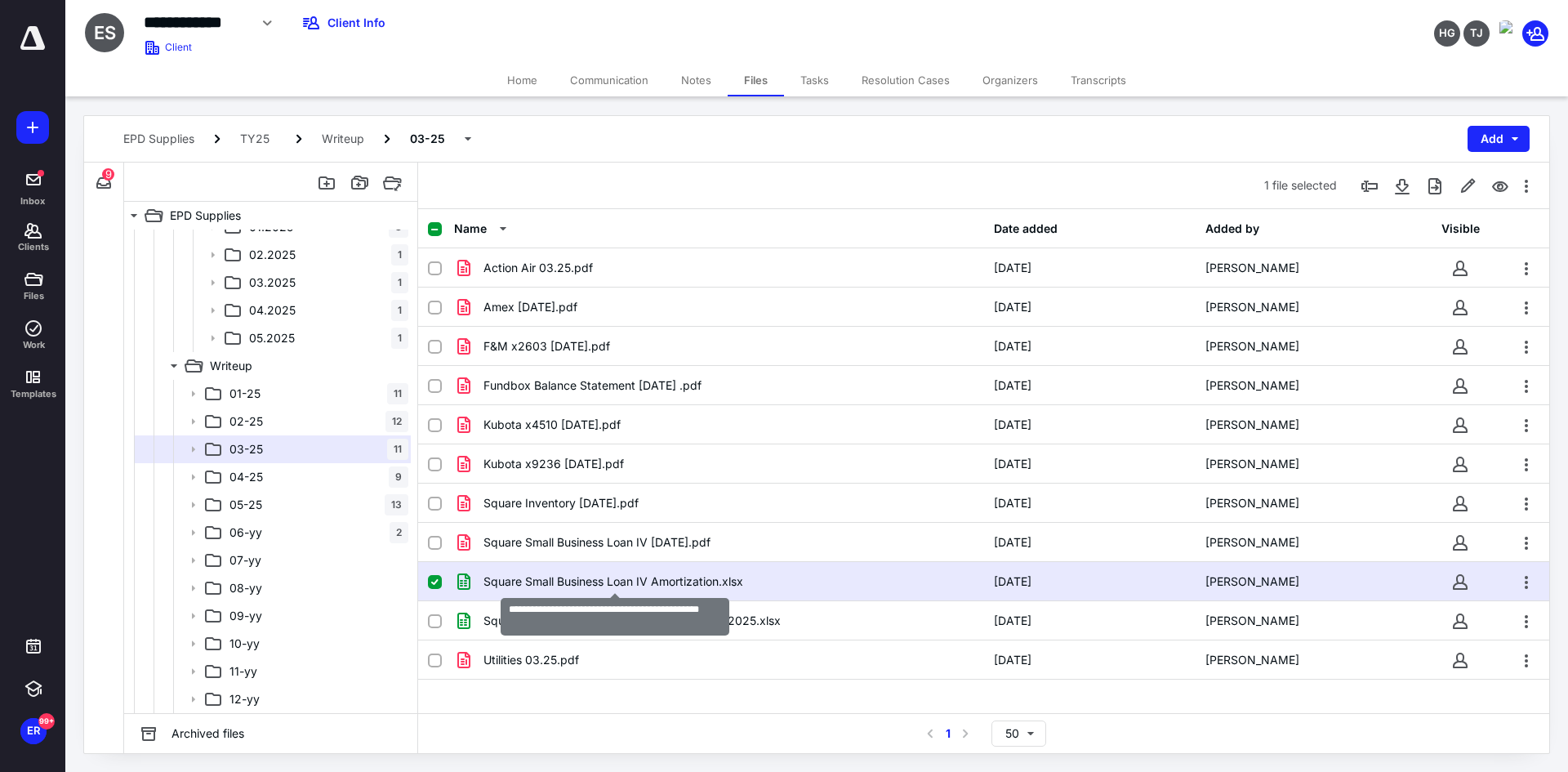 click on "Square Small Business Loan IV Amortization.xlsx" at bounding box center (613, 582) 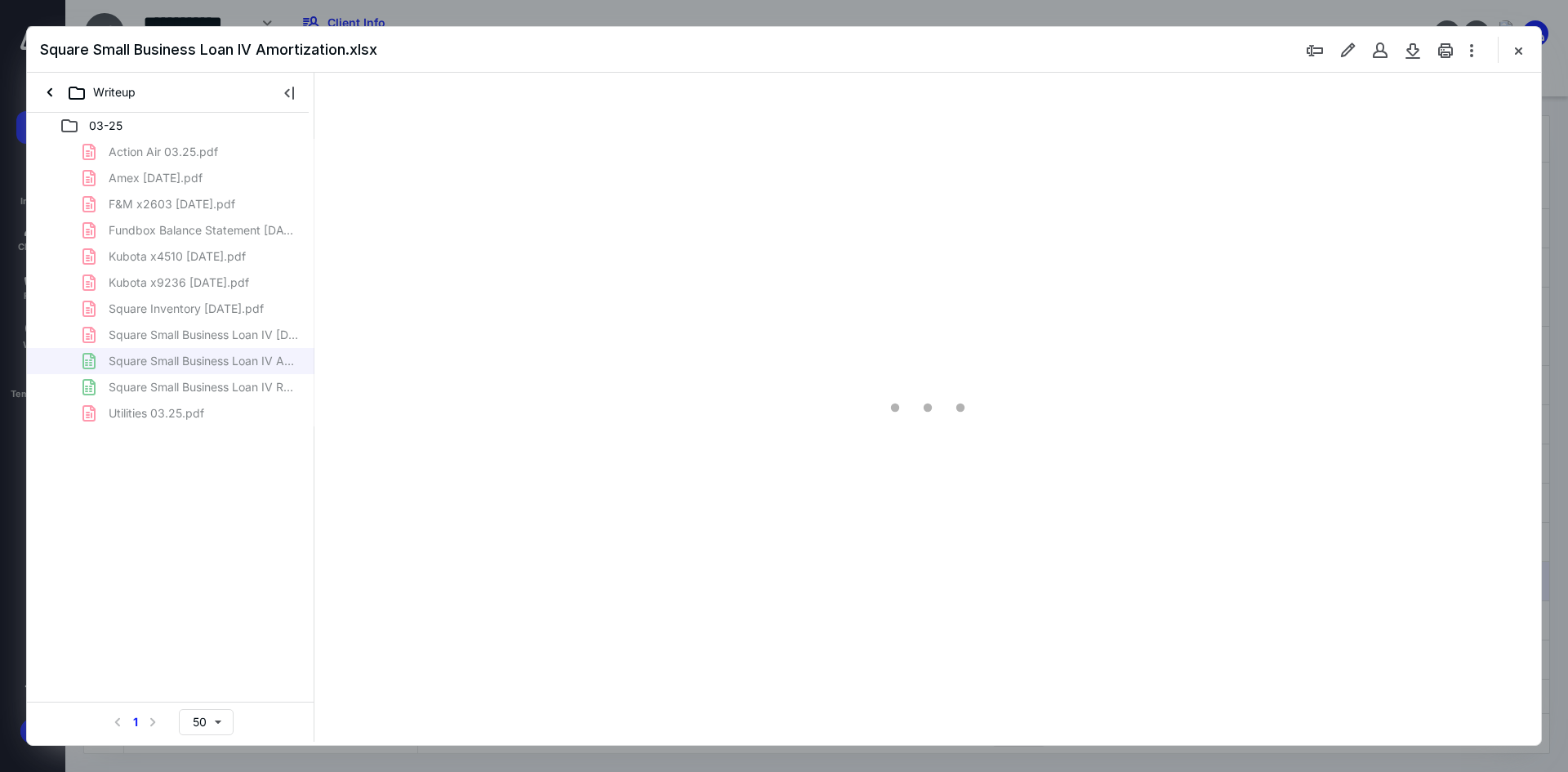 scroll, scrollTop: 0, scrollLeft: 0, axis: both 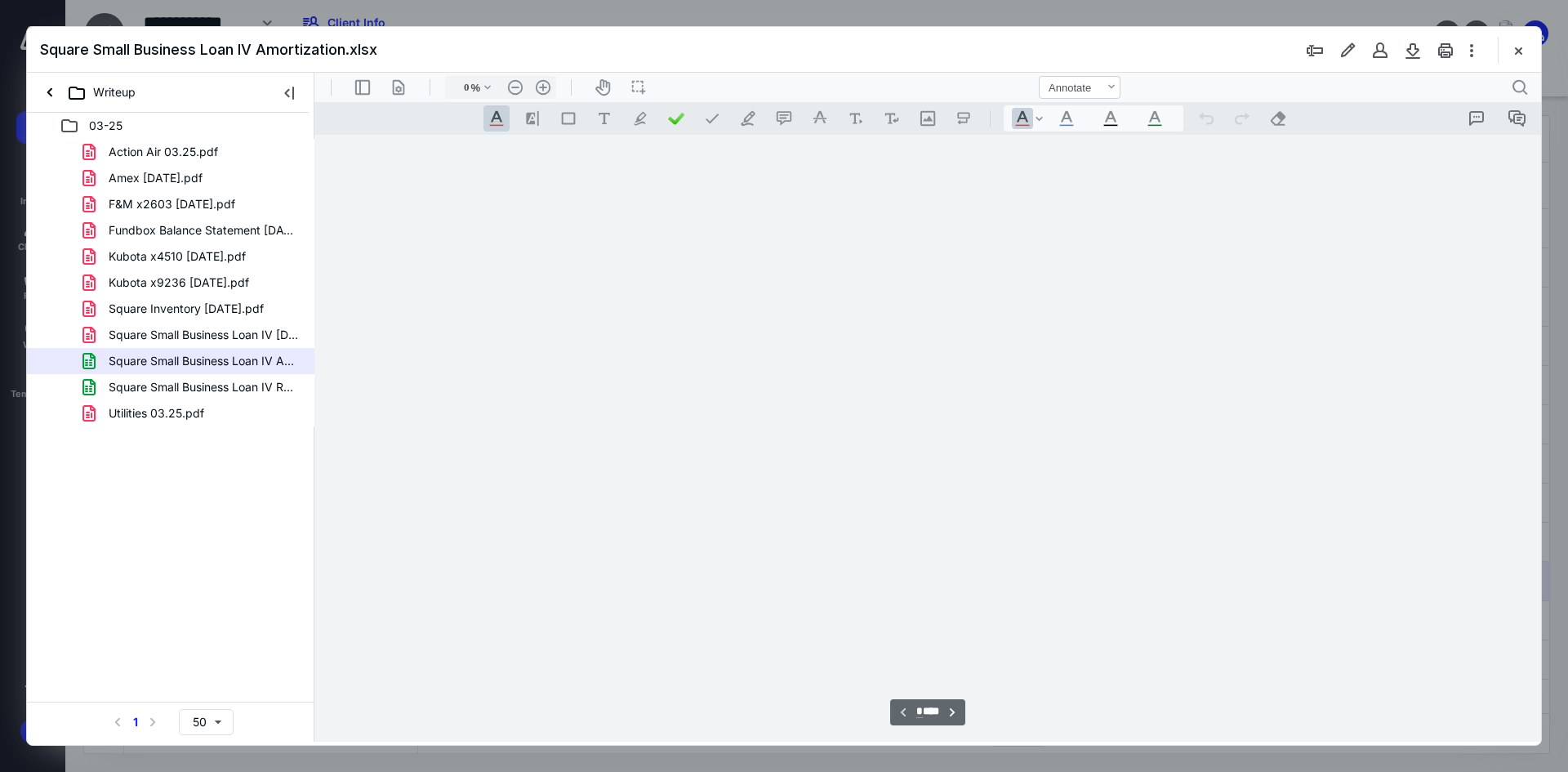 type on "68" 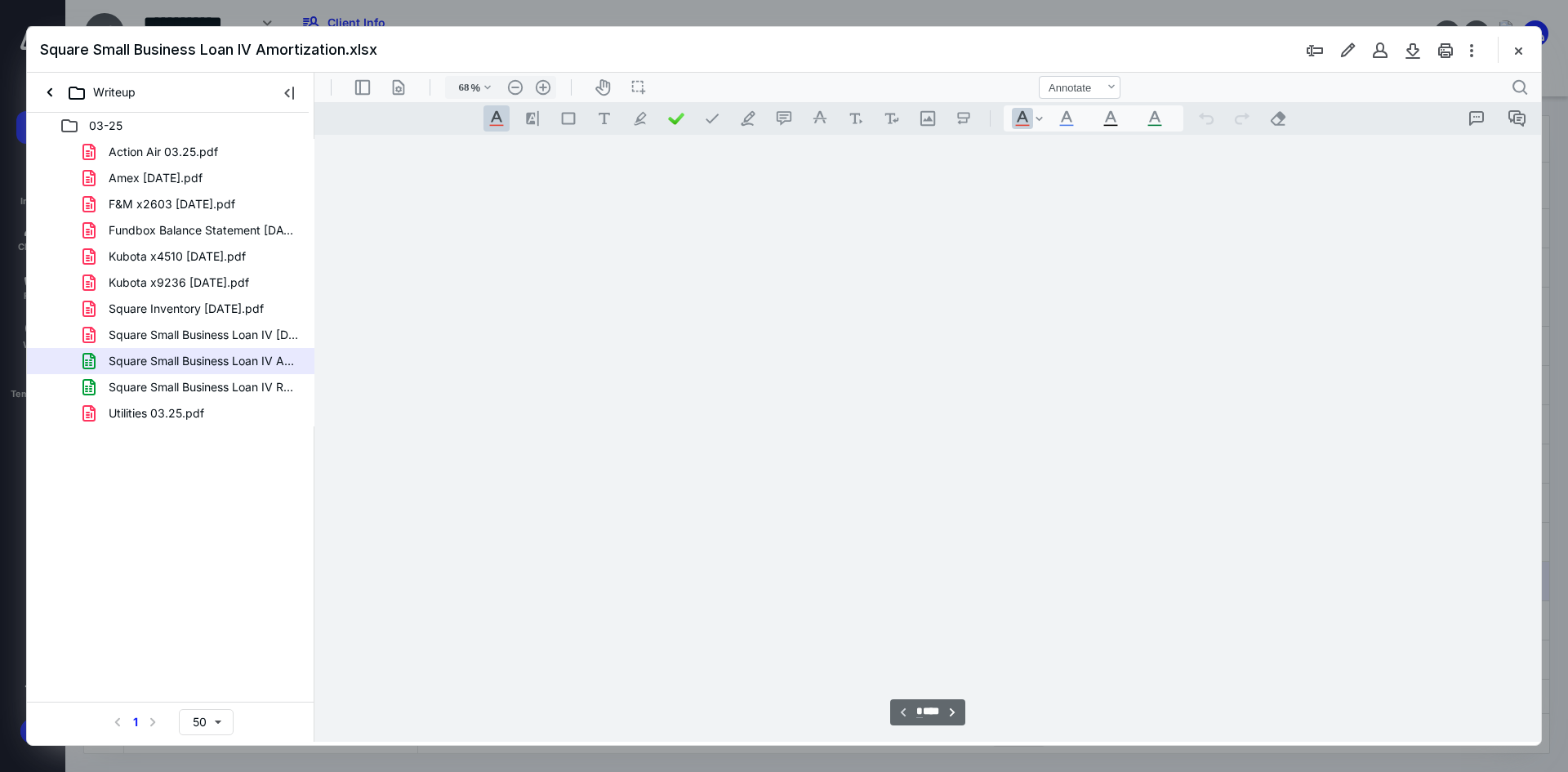 scroll, scrollTop: 65, scrollLeft: 0, axis: vertical 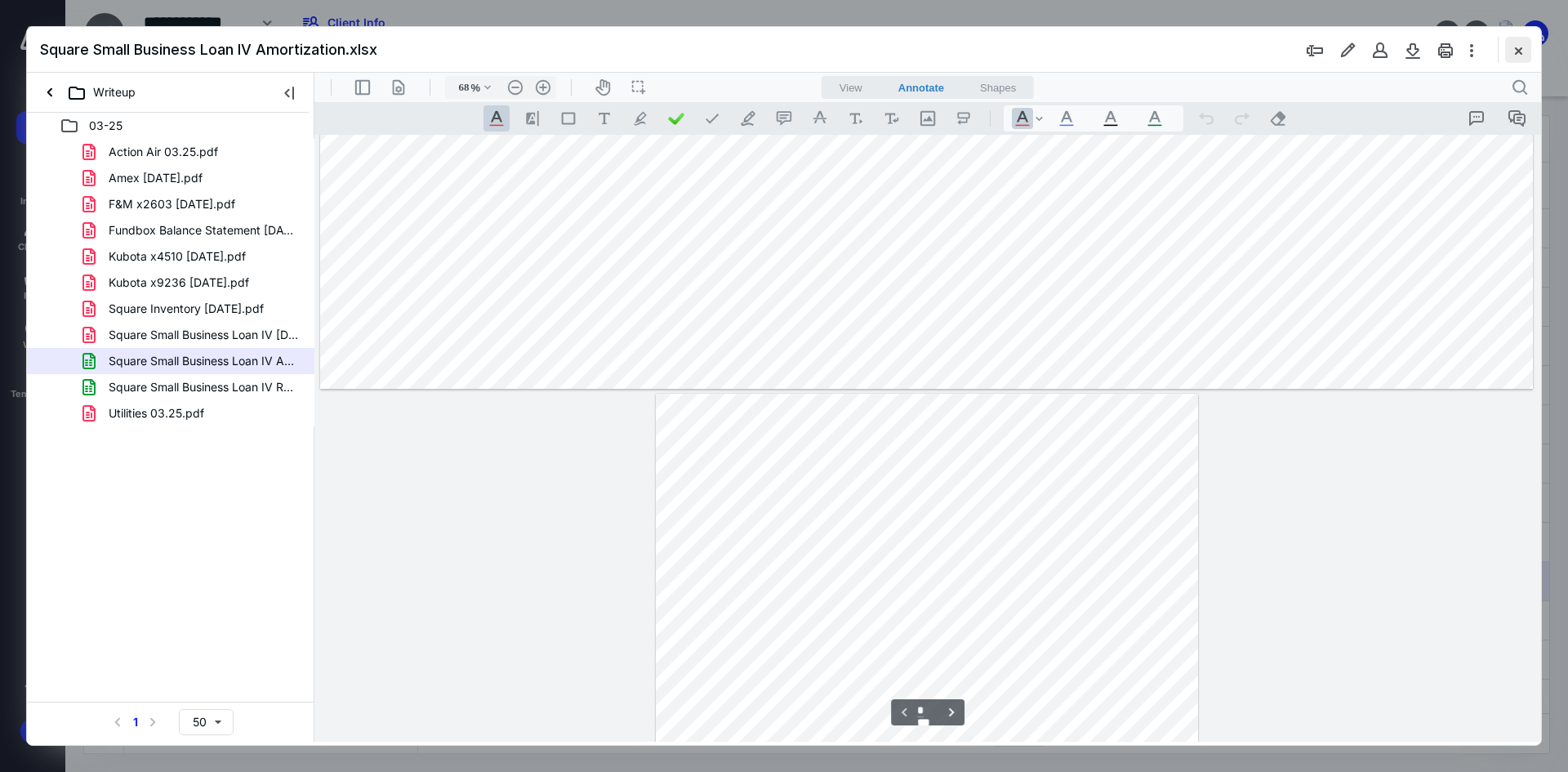 click at bounding box center [1518, 50] 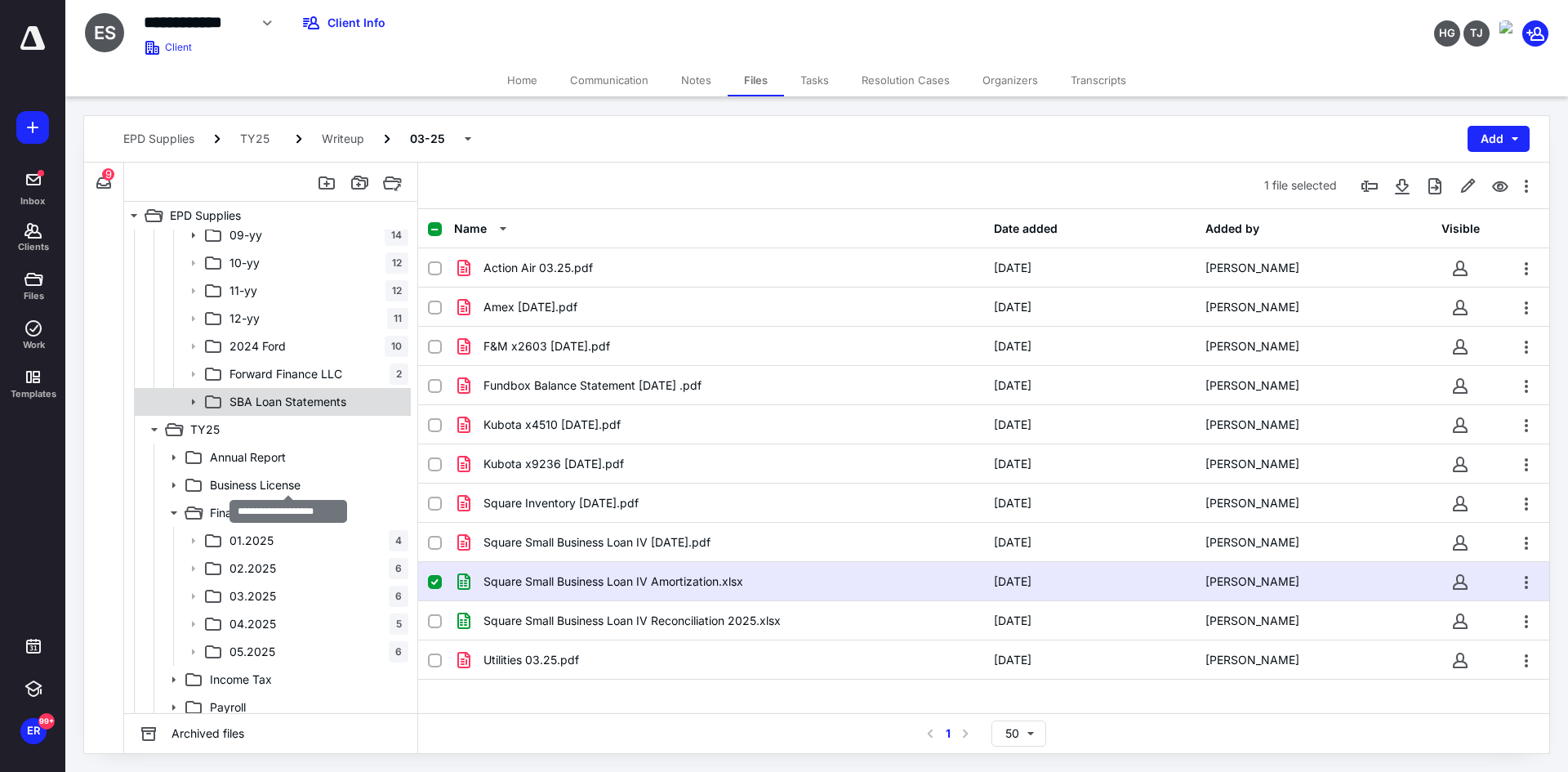 scroll, scrollTop: 1343, scrollLeft: 0, axis: vertical 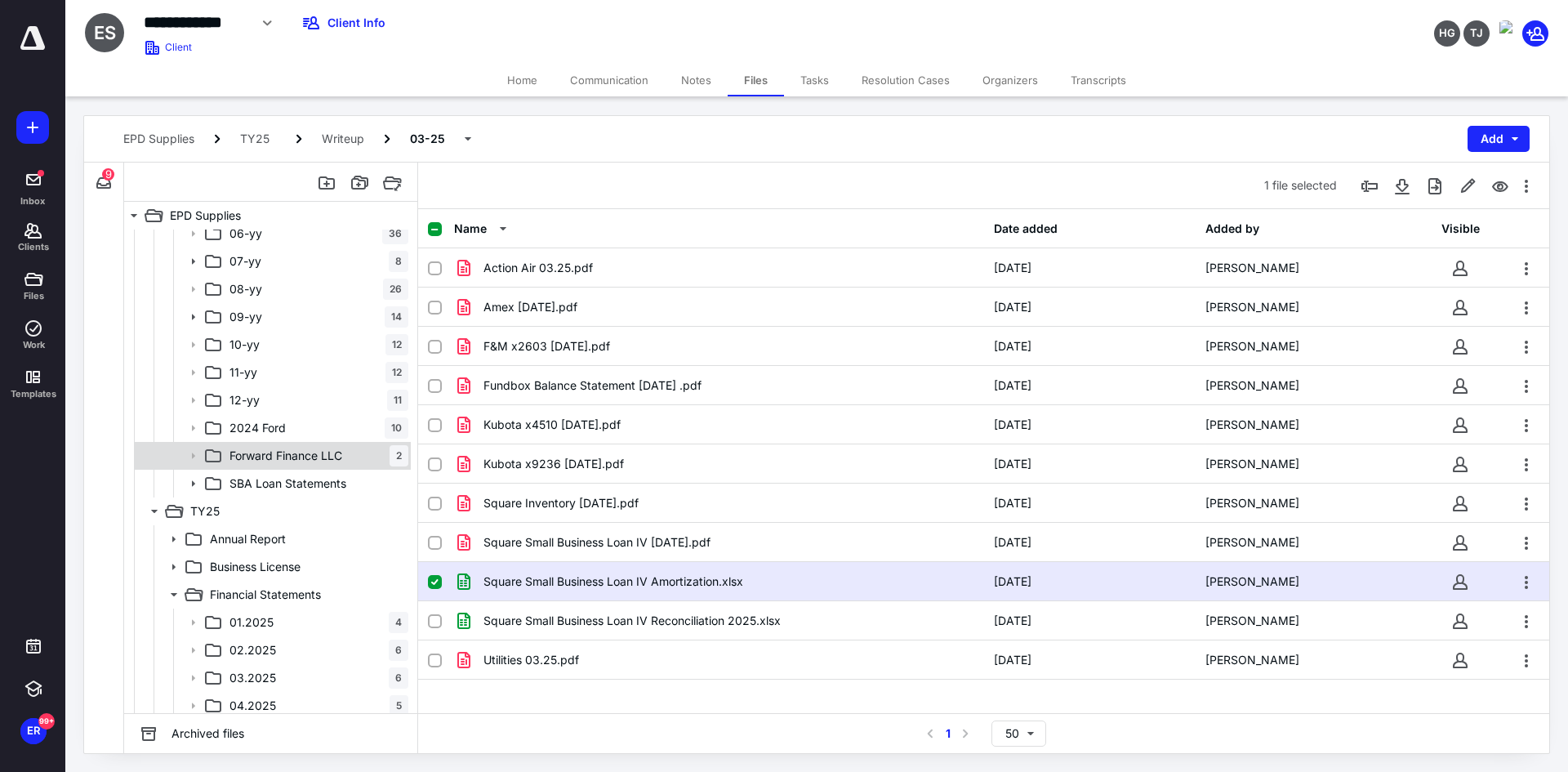 click on "Forward Finance LLC 2" at bounding box center (315, 456) 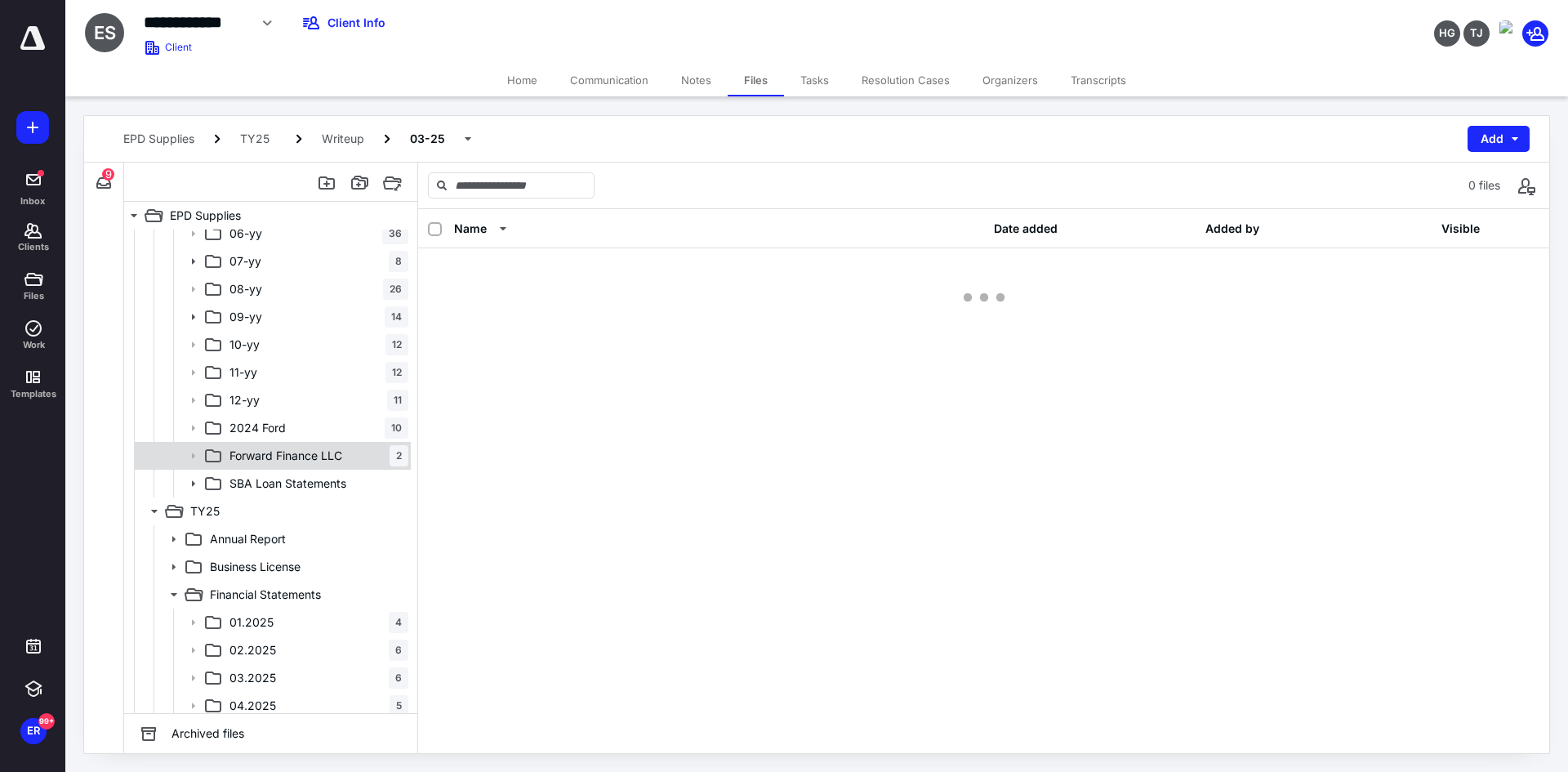 click on "Forward Finance LLC 2" at bounding box center [315, 456] 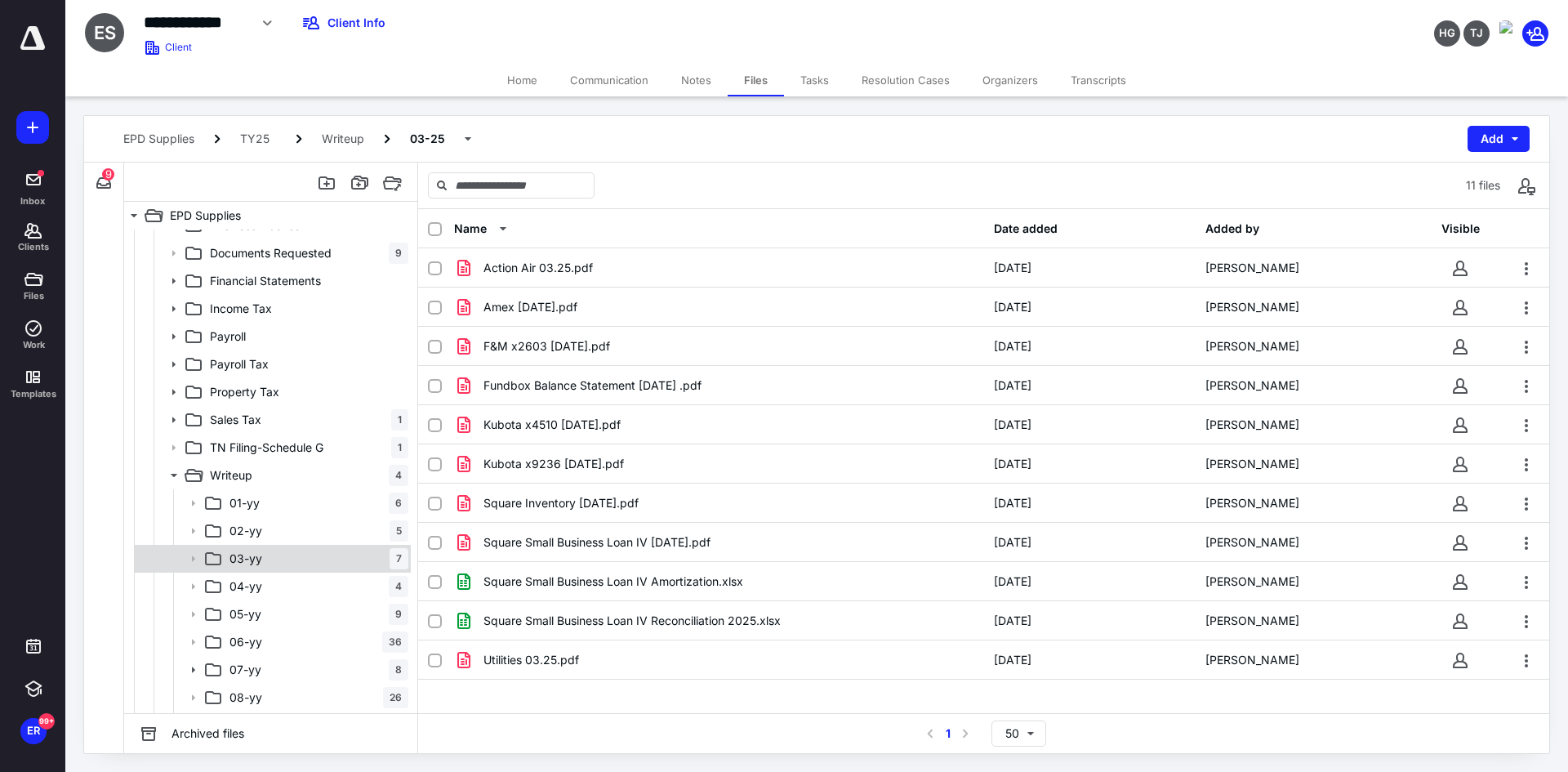 scroll, scrollTop: 1098, scrollLeft: 0, axis: vertical 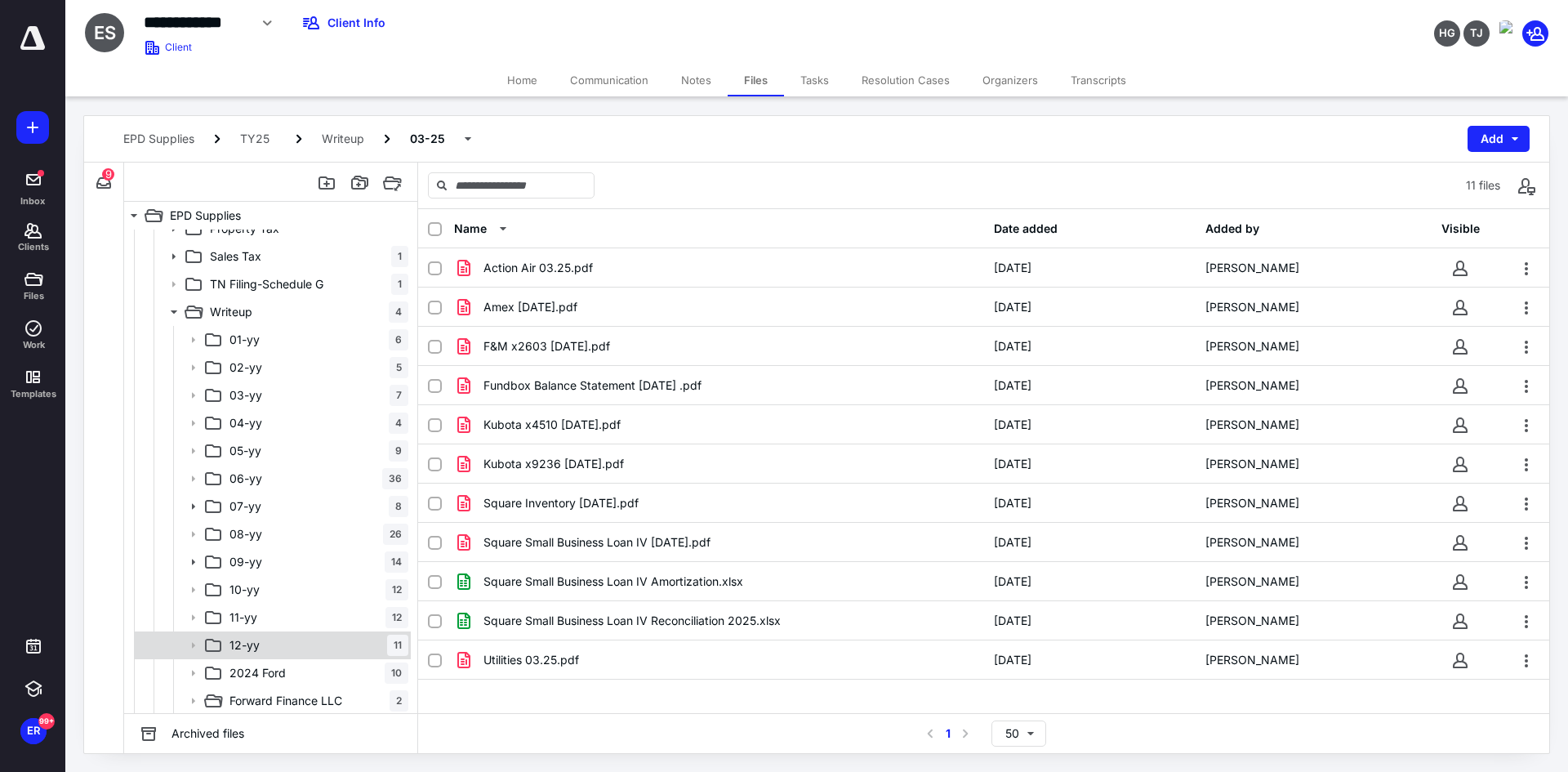 click on "12-yy 11" at bounding box center [315, 645] 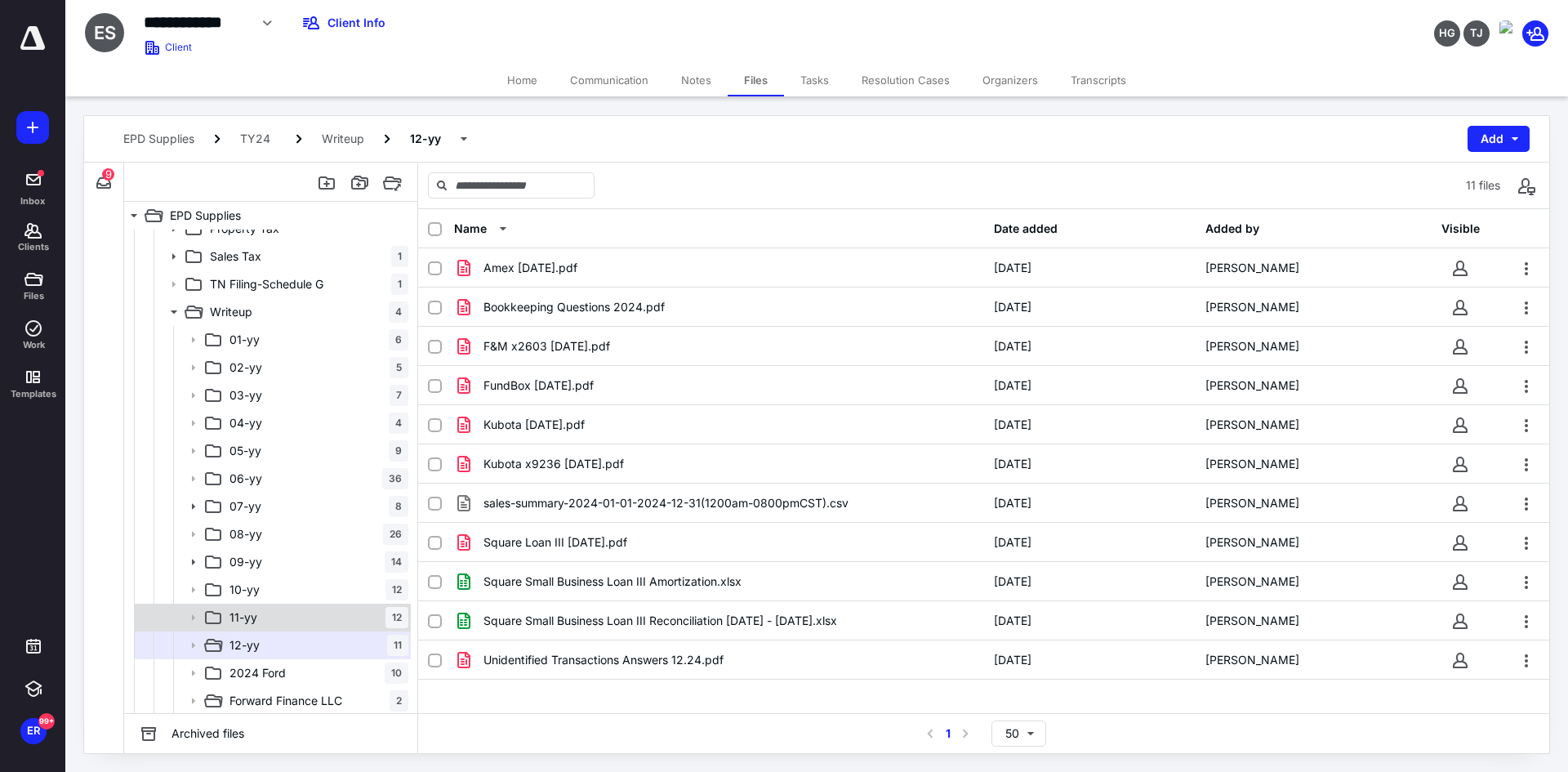 click on "11-yy 12" at bounding box center [315, 618] 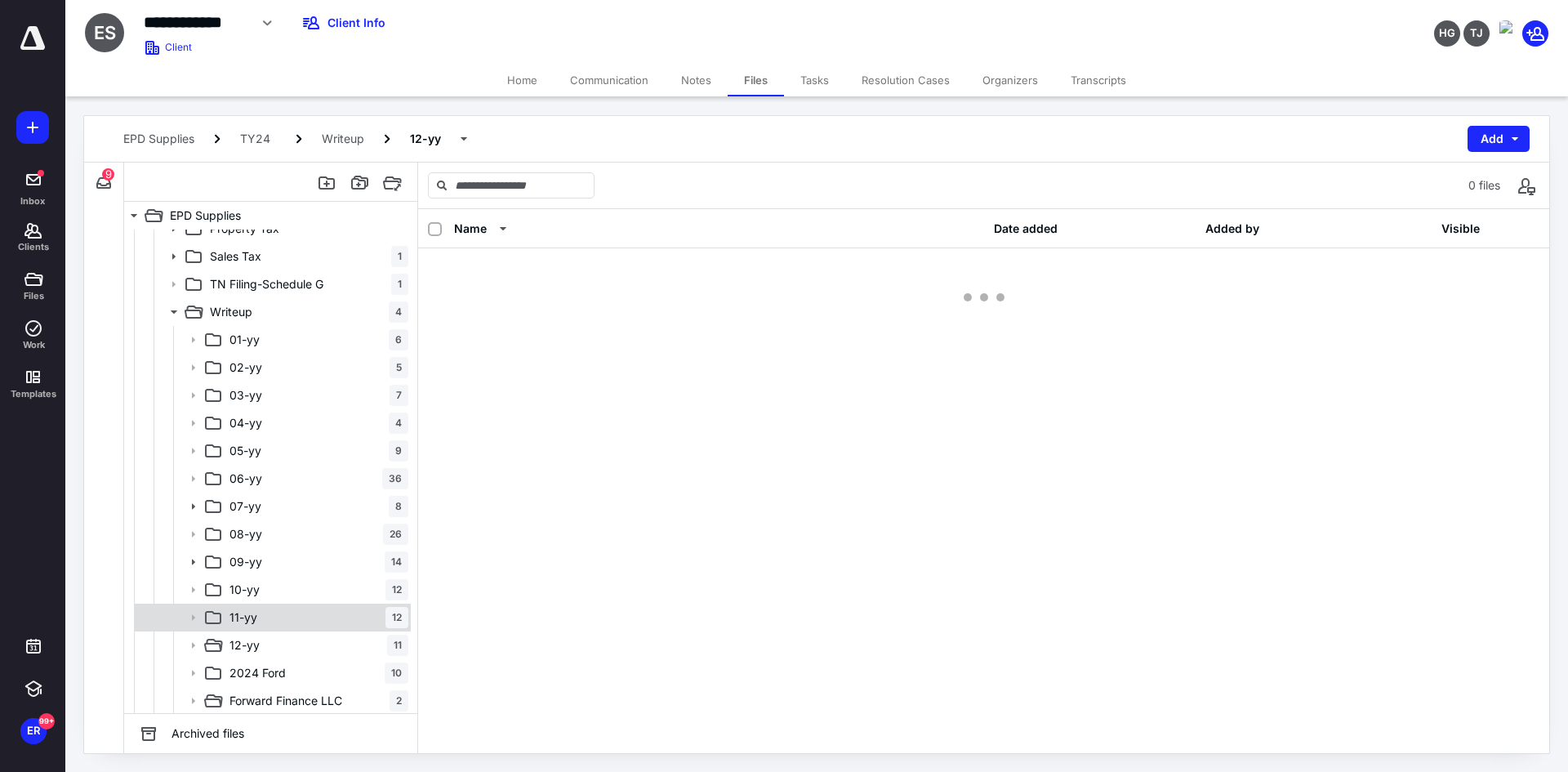 click on "11-yy 12" at bounding box center (315, 618) 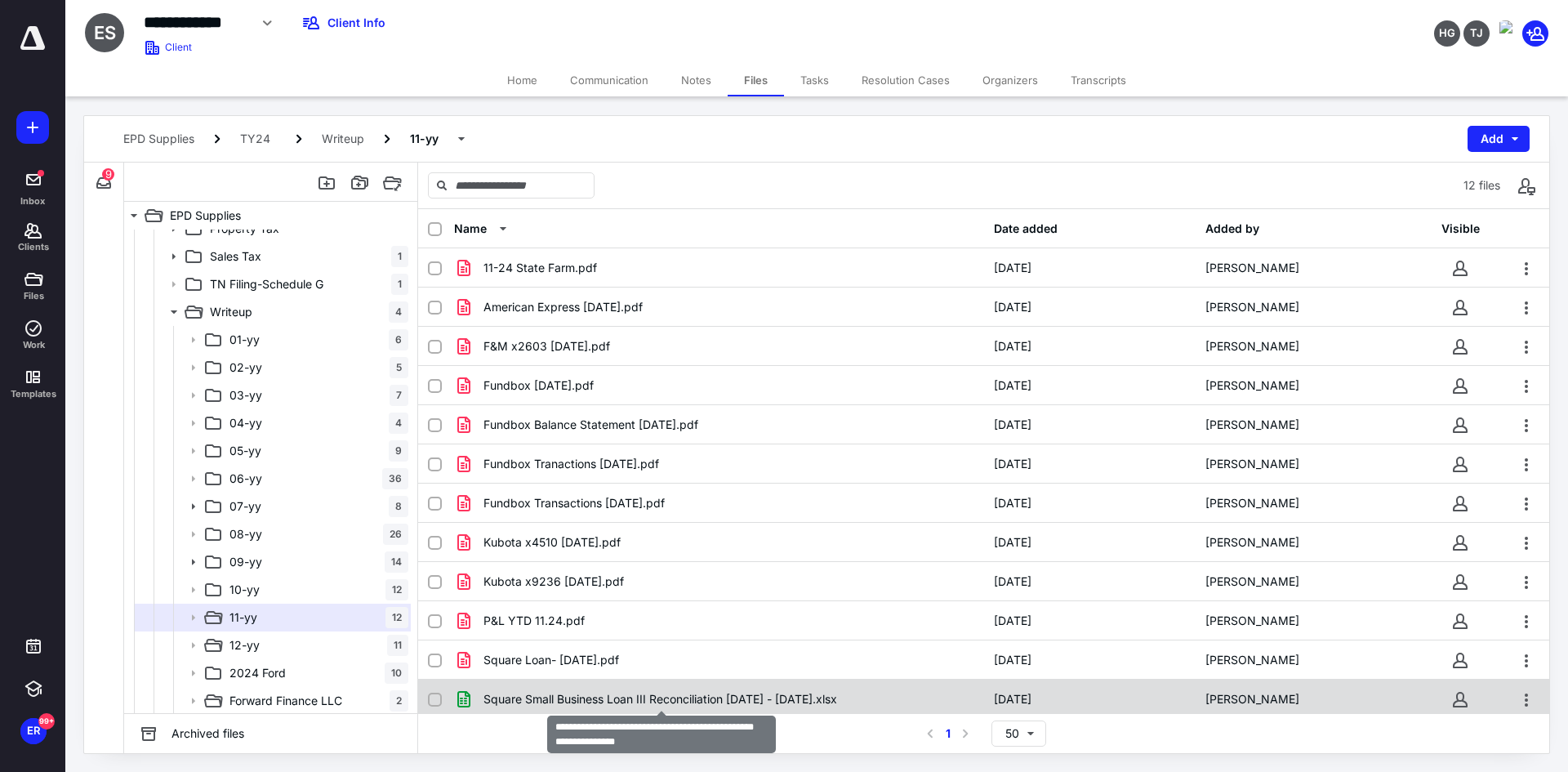 click on "Square Small Business Loan III Reconciliation [DATE] - [DATE].xlsx" at bounding box center [660, 699] 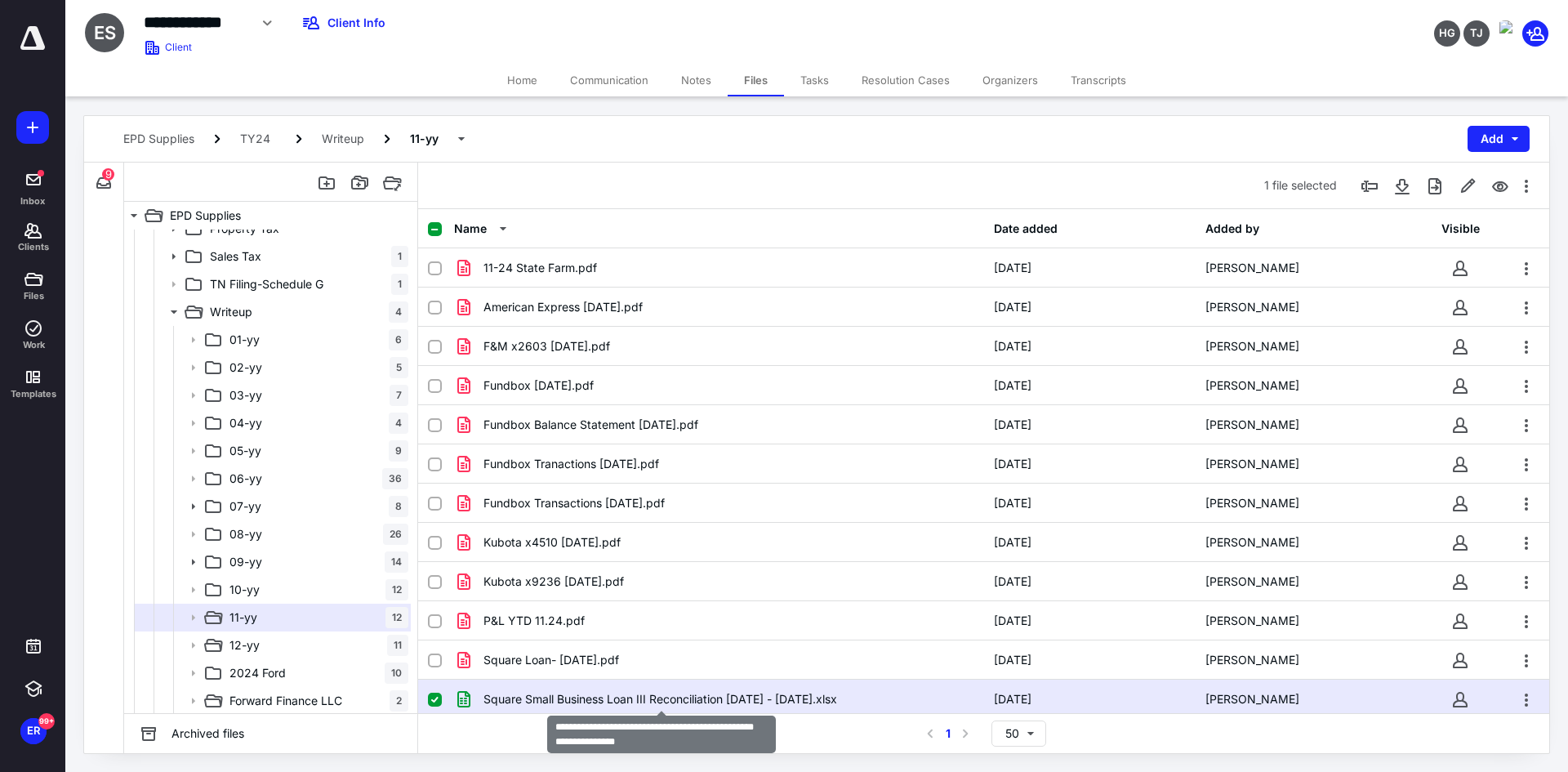 click on "Square Small Business Loan III Reconciliation [DATE] - [DATE].xlsx" at bounding box center [660, 699] 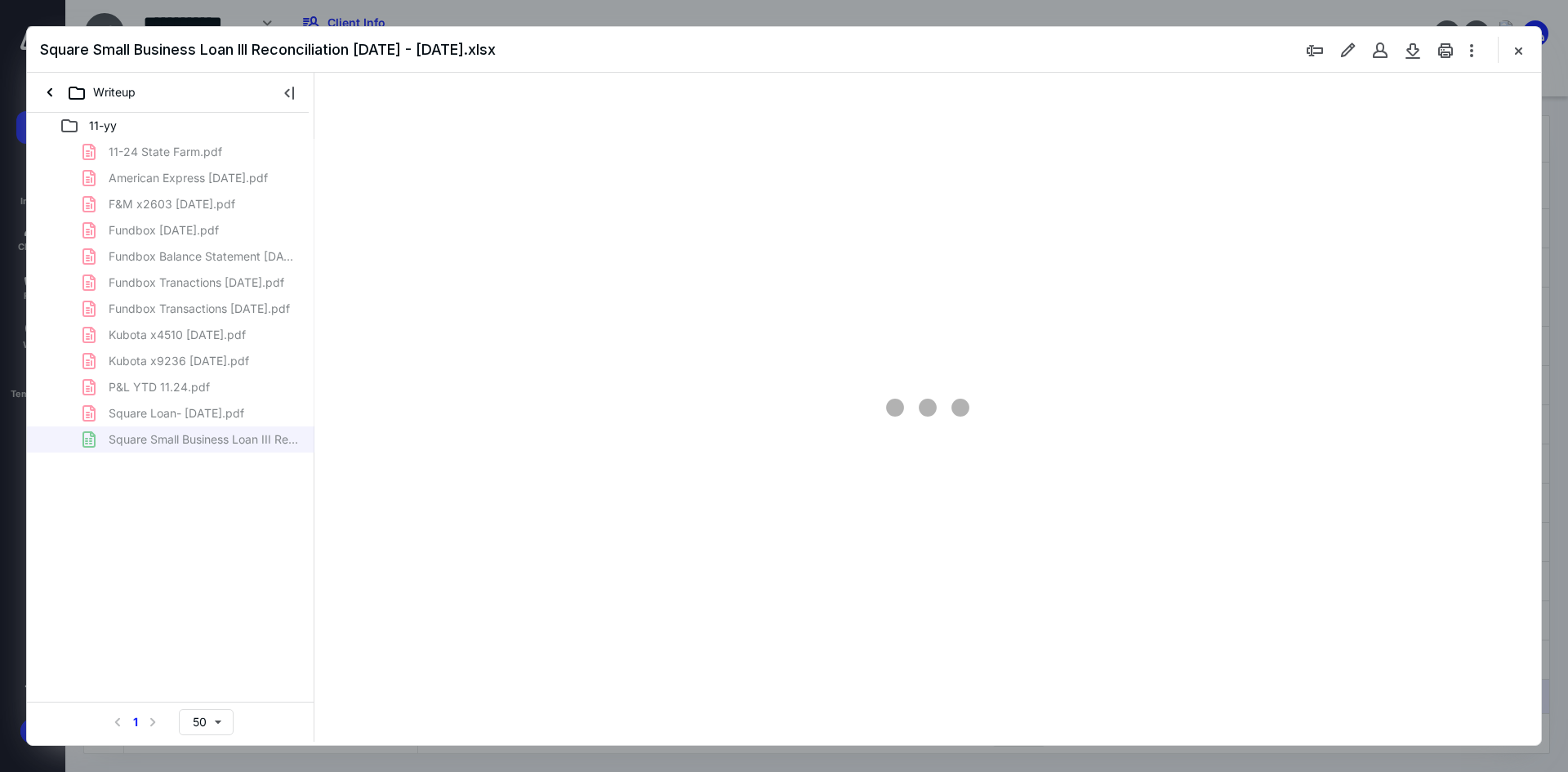 scroll, scrollTop: 0, scrollLeft: 0, axis: both 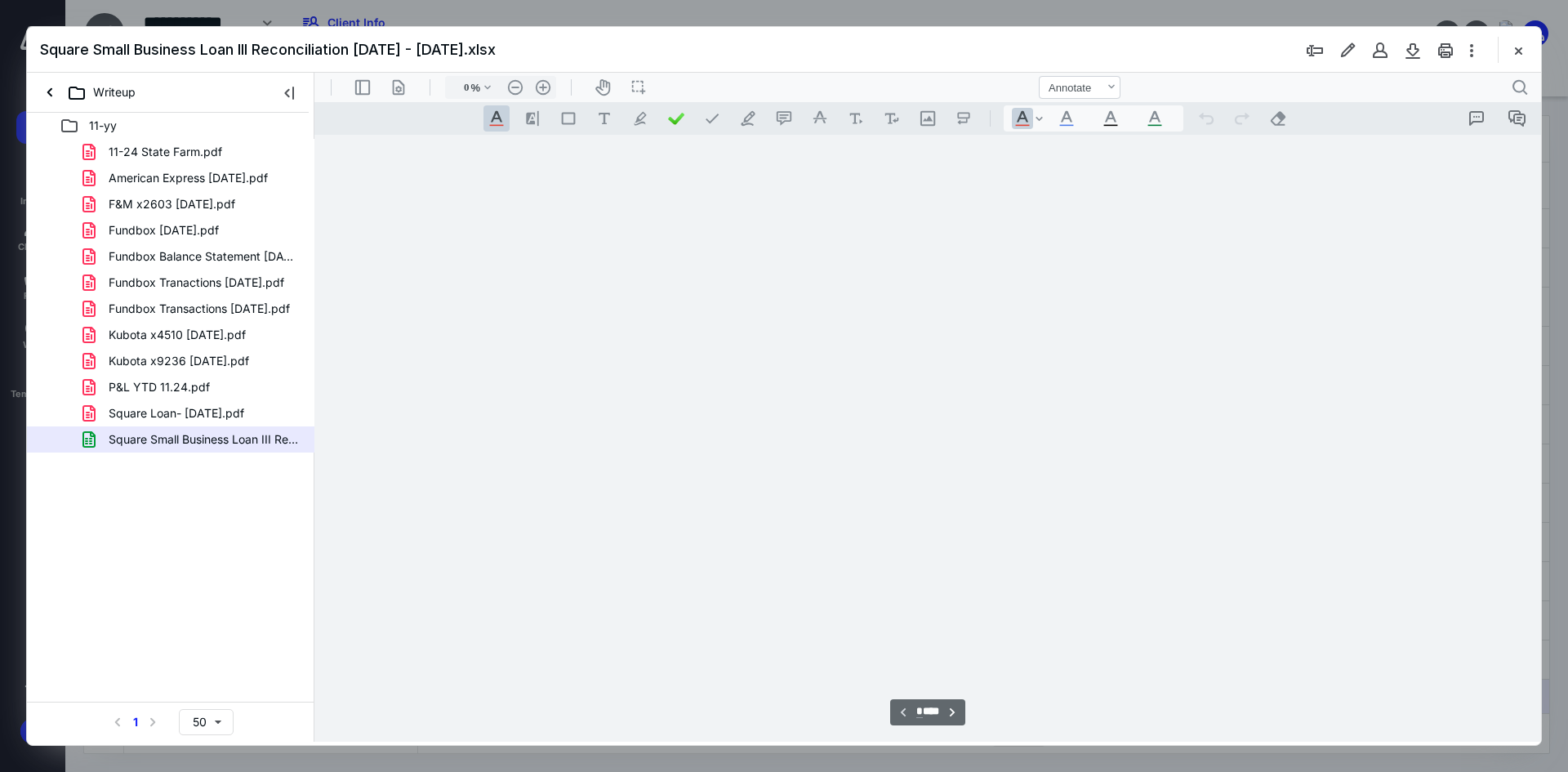 type on "10" 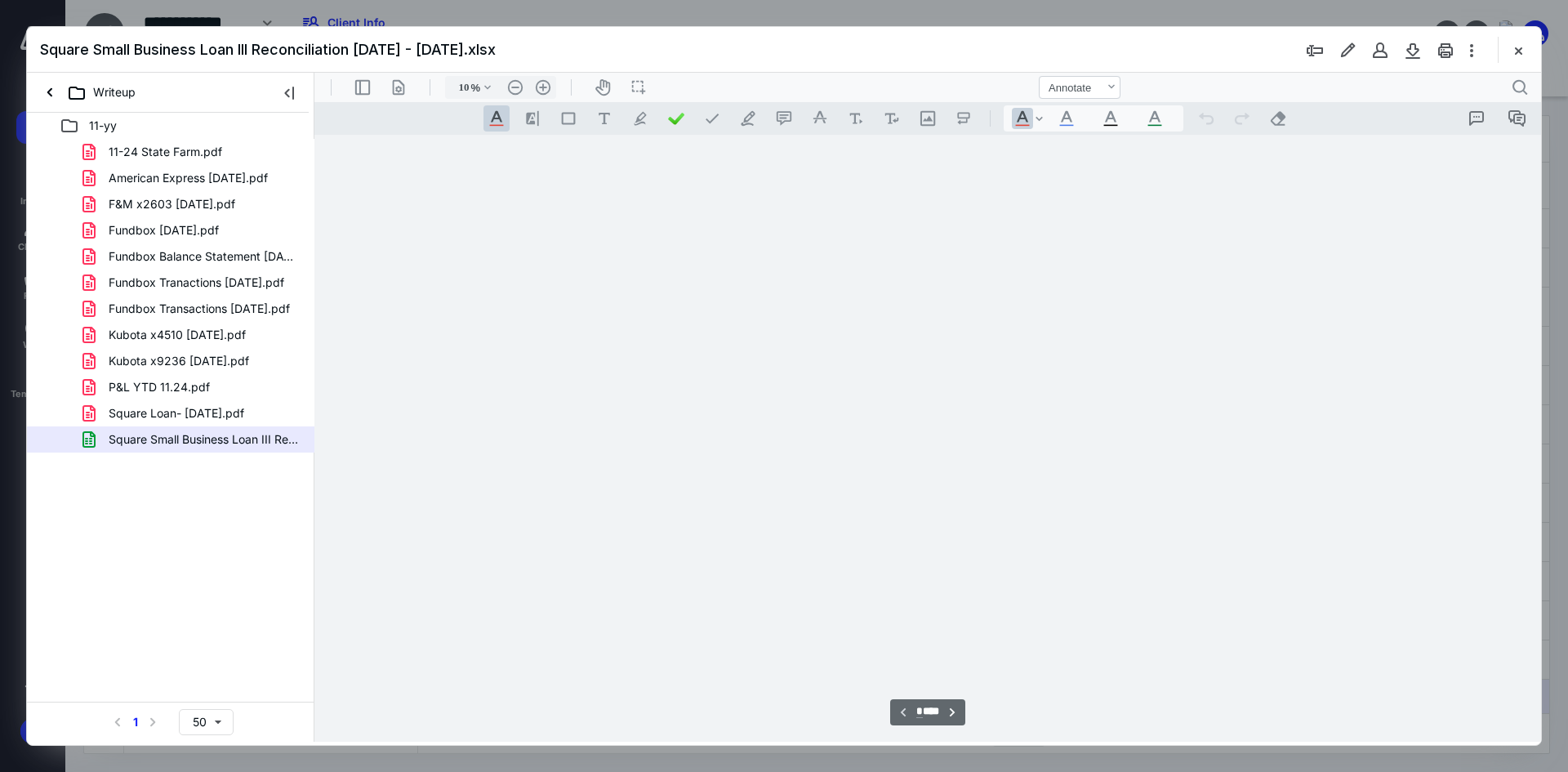scroll, scrollTop: 63, scrollLeft: 0, axis: vertical 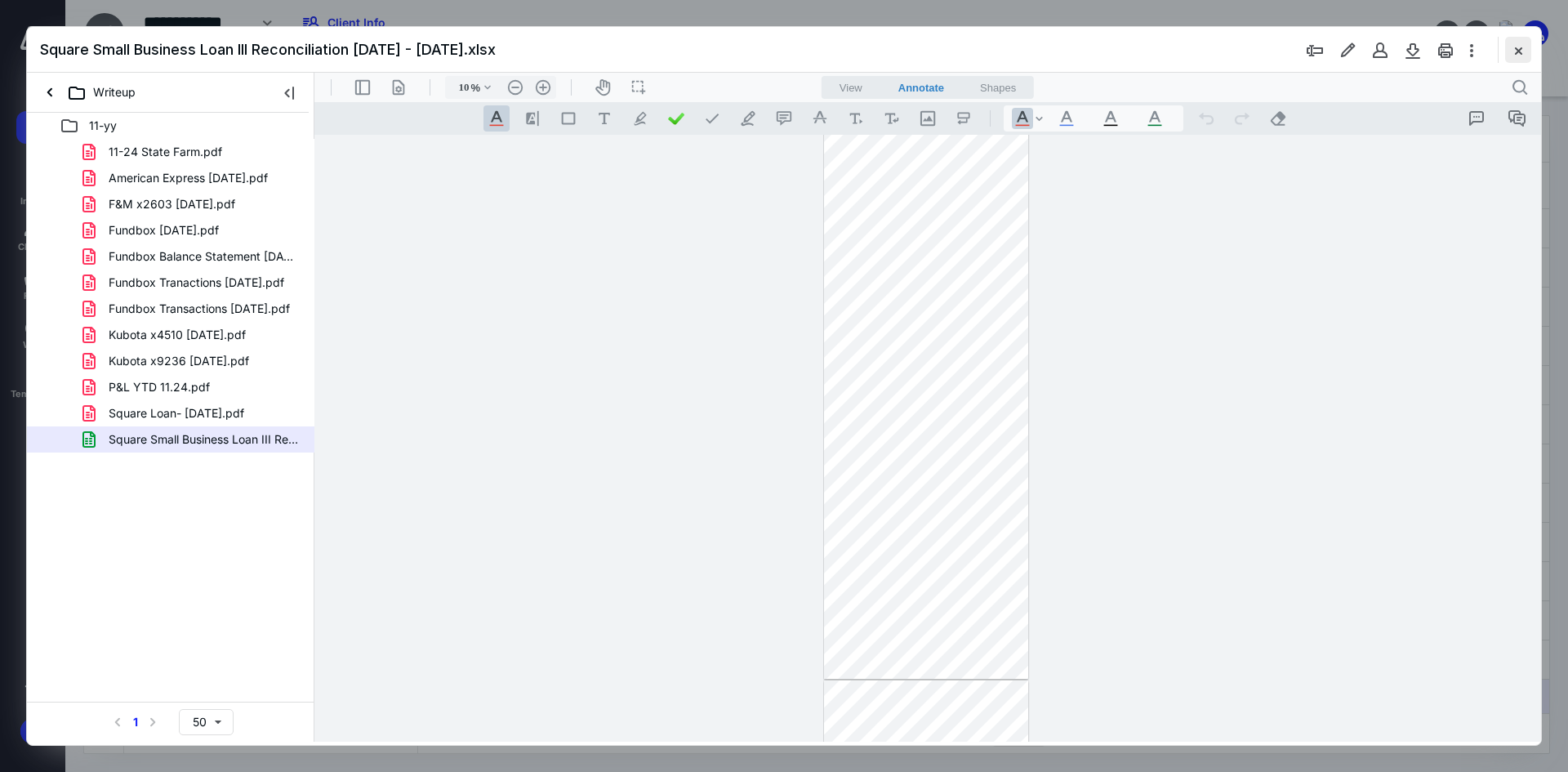 click at bounding box center [1518, 50] 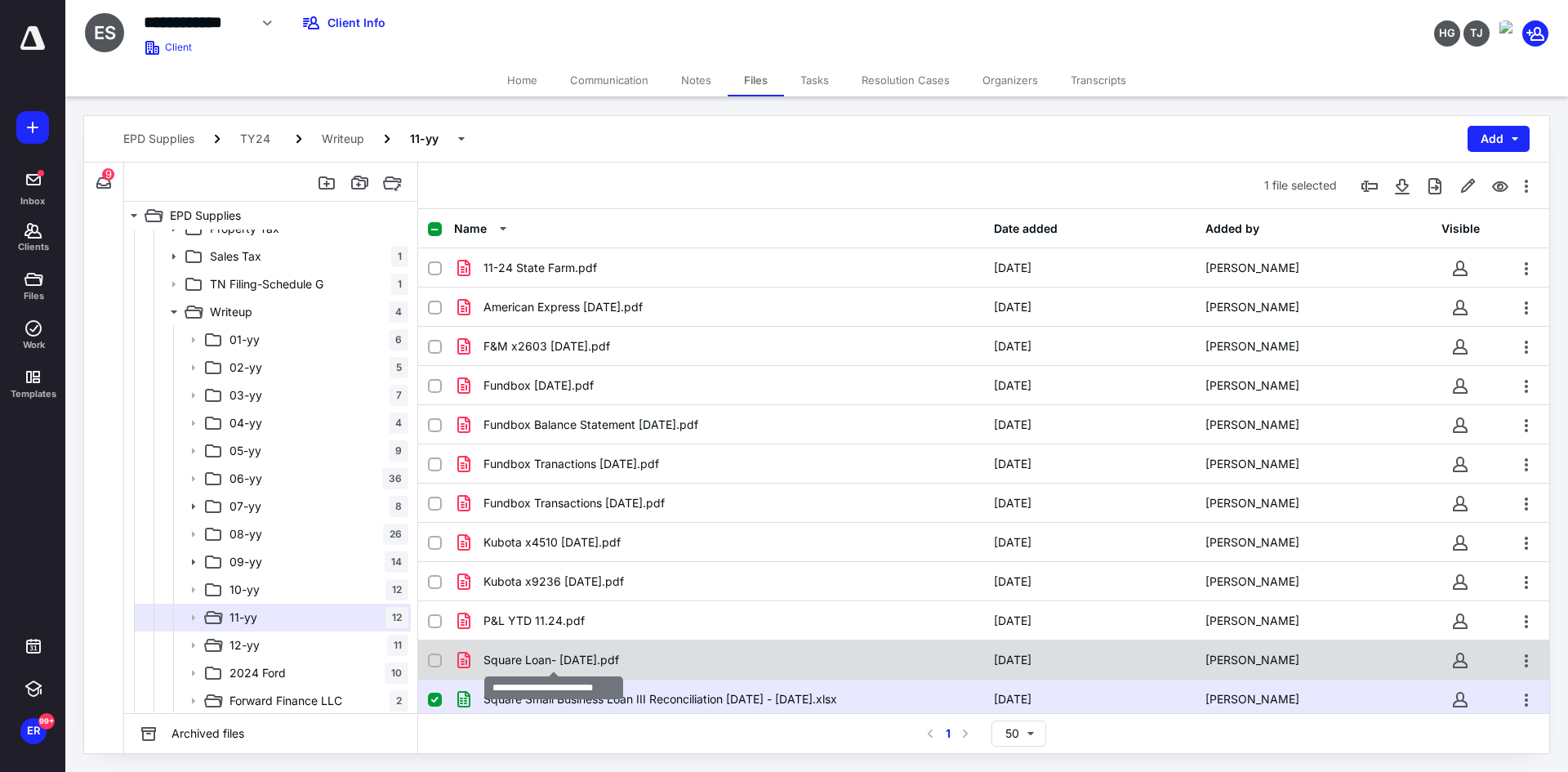 click on "Square Loan- [DATE].pdf" at bounding box center (551, 660) 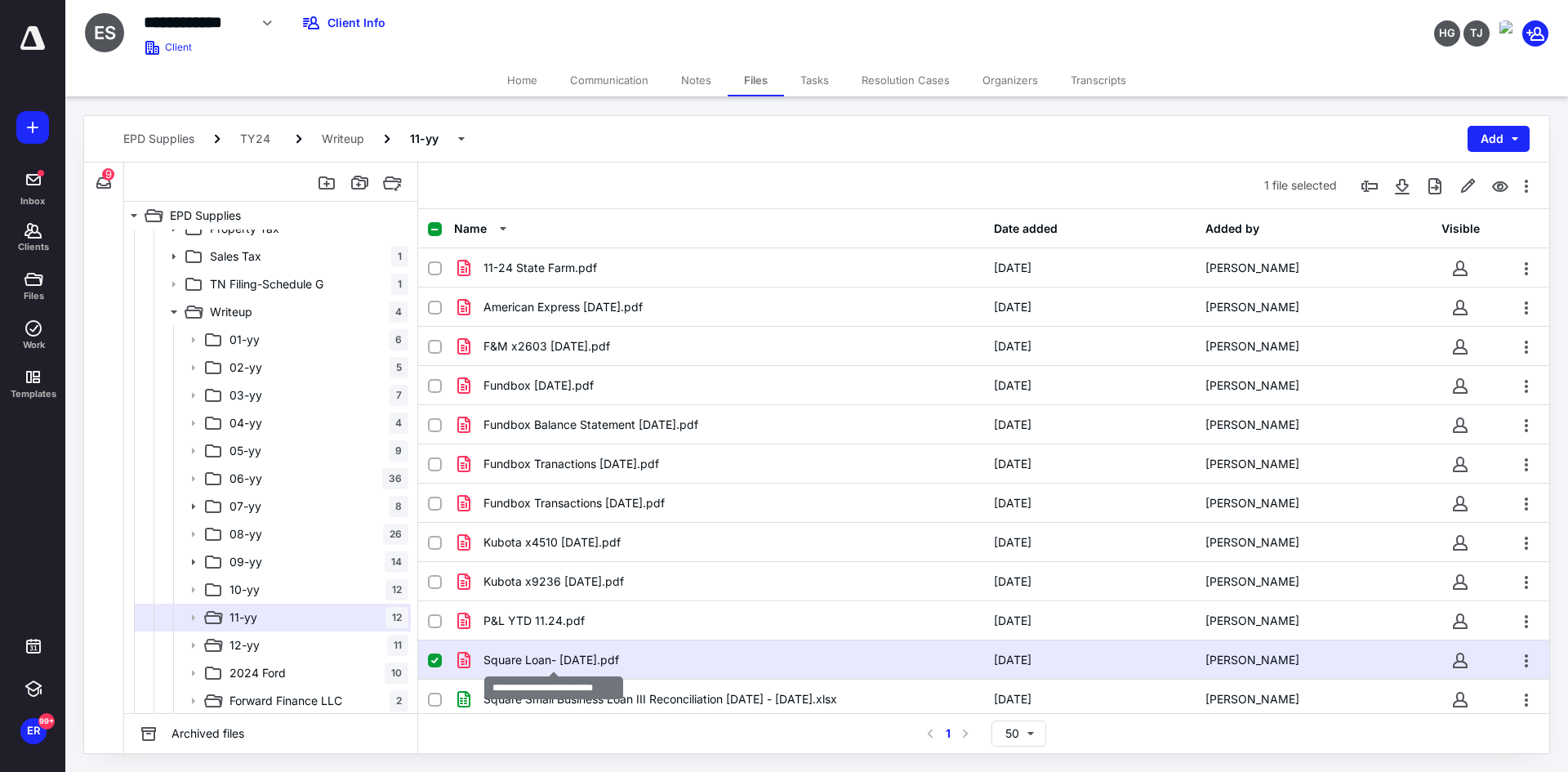 click on "Square Loan- [DATE].pdf" at bounding box center (551, 660) 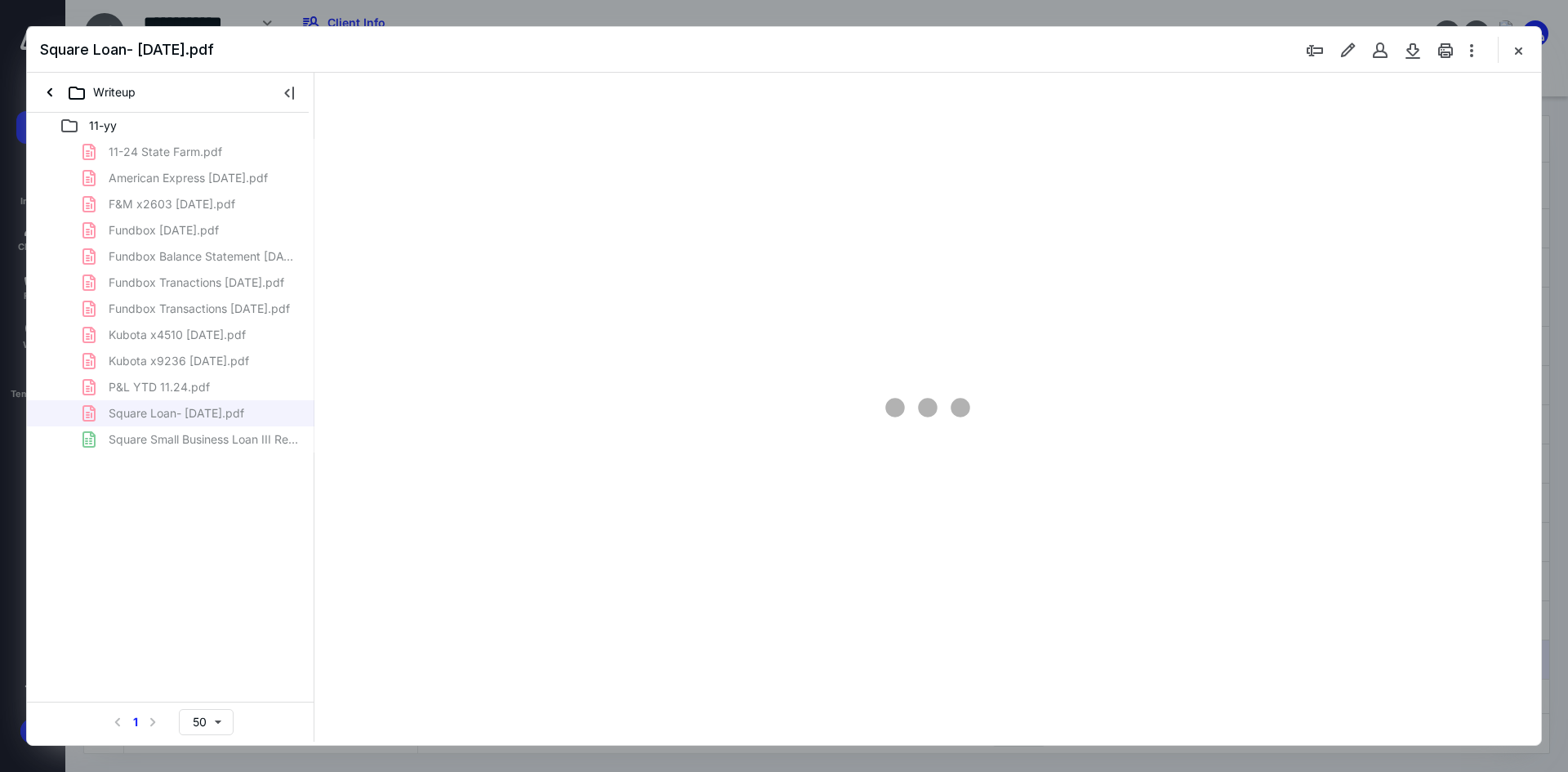 scroll, scrollTop: 0, scrollLeft: 0, axis: both 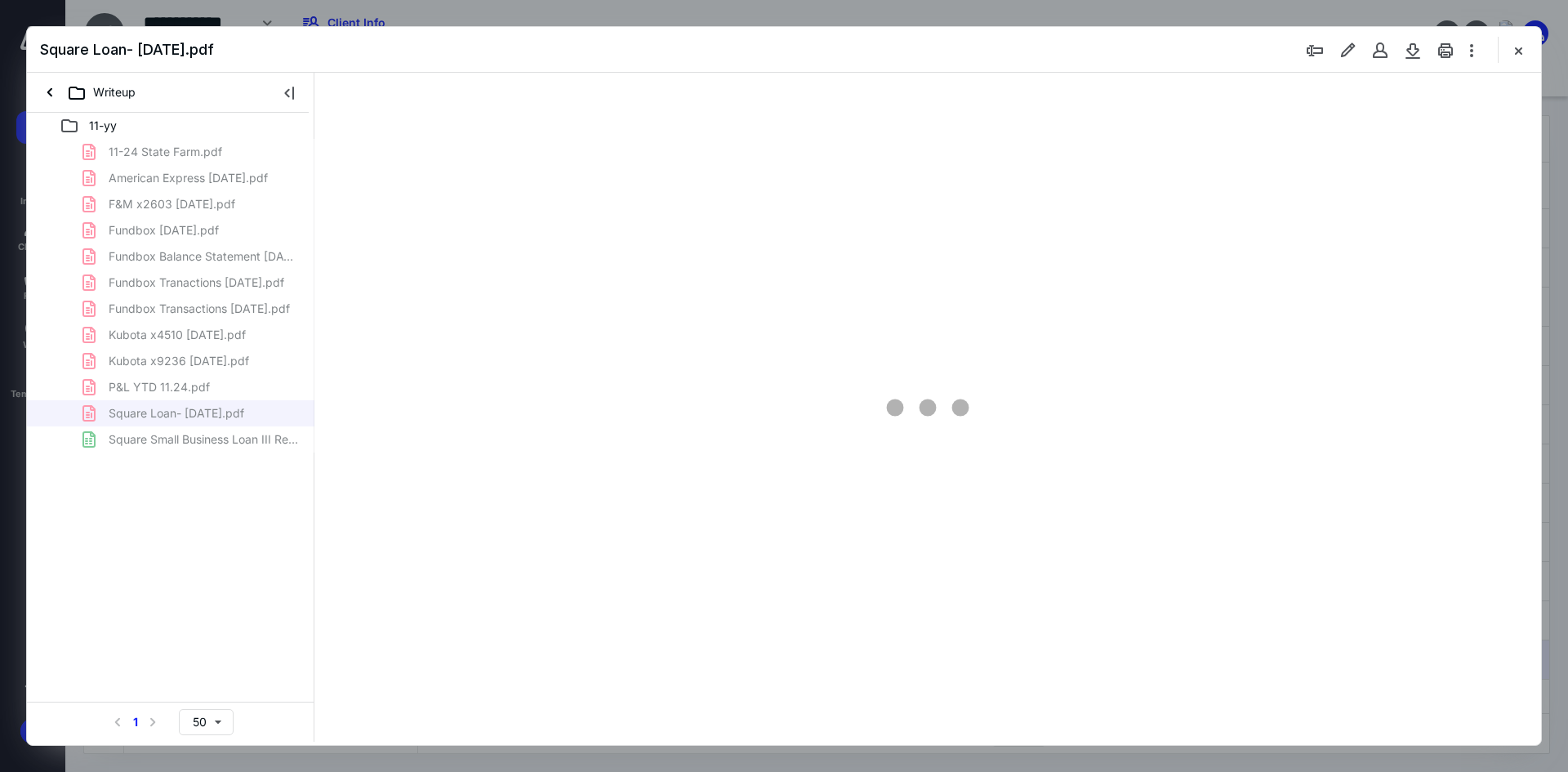 type on "120" 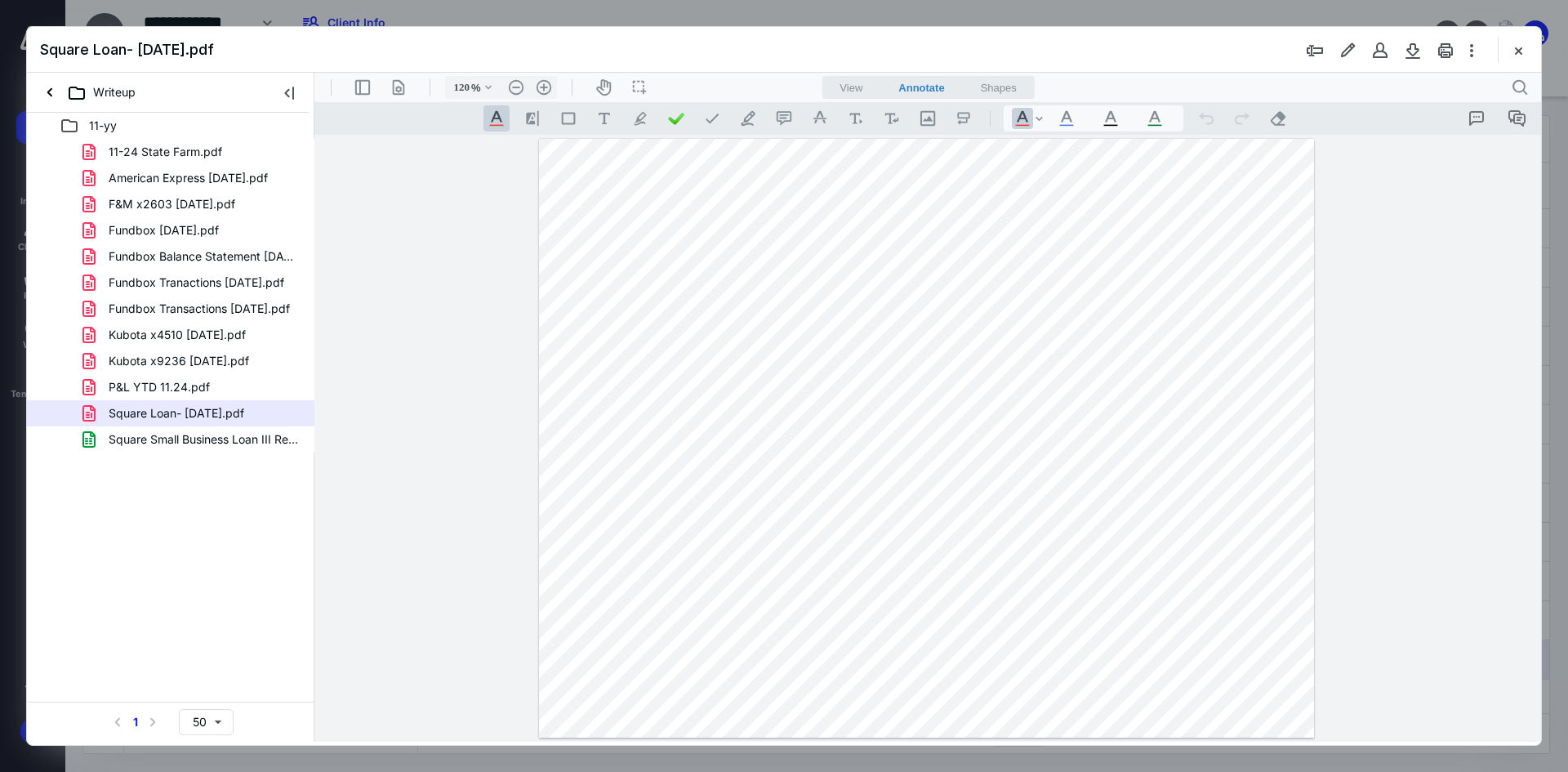 drag, startPoint x: 1519, startPoint y: 53, endPoint x: 743, endPoint y: 759, distance: 1049.1006 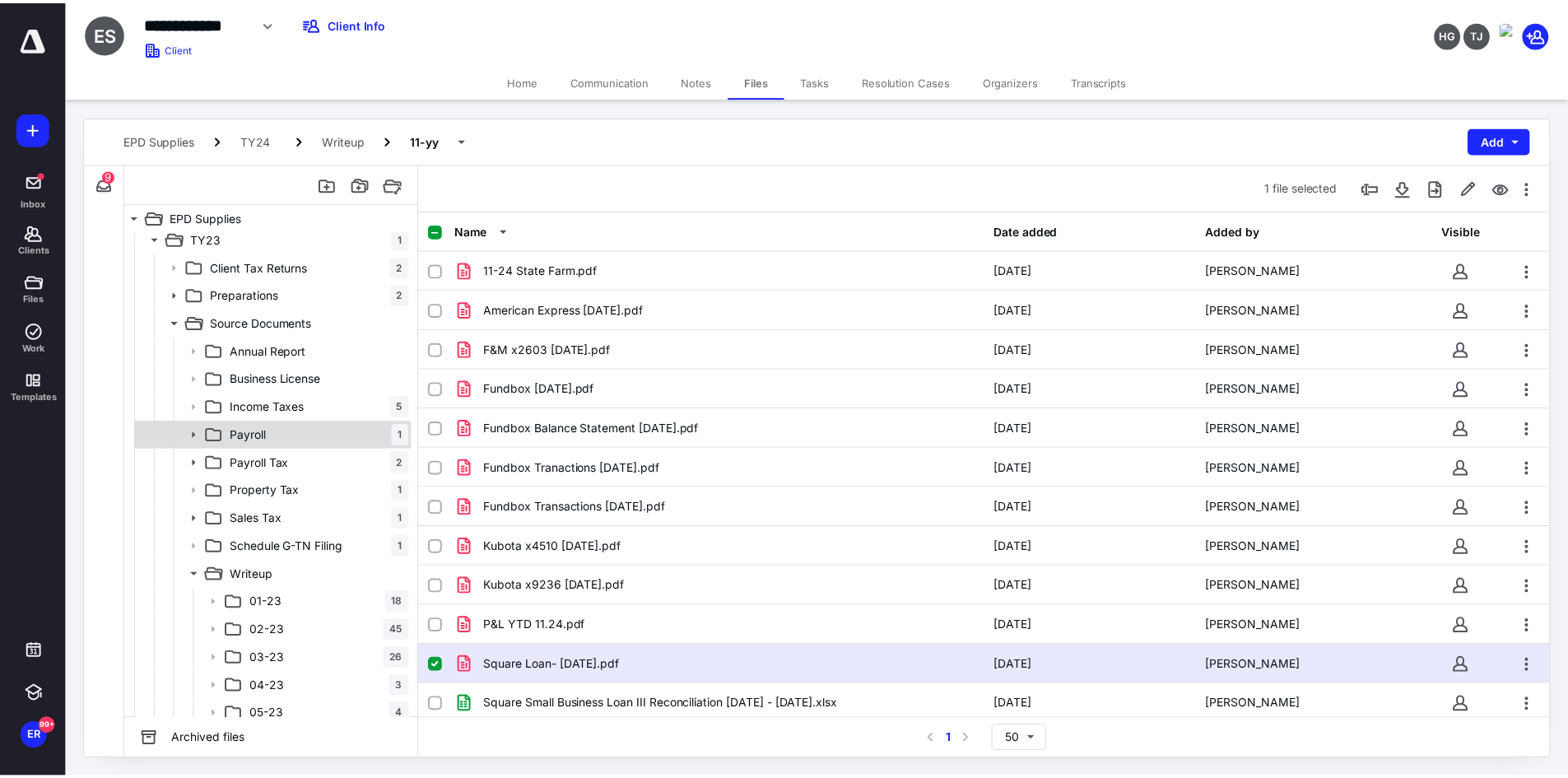 scroll, scrollTop: 0, scrollLeft: 0, axis: both 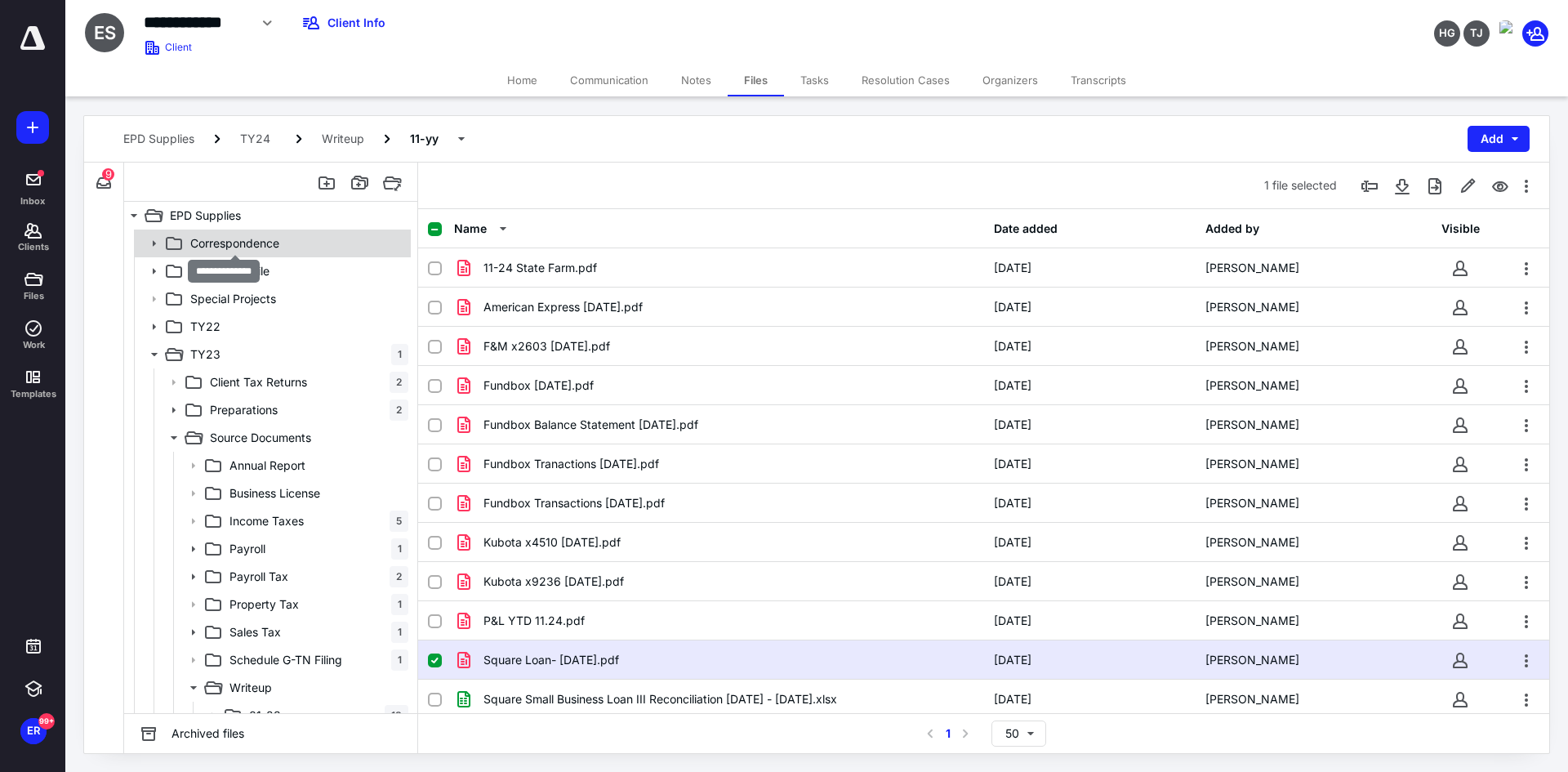 click on "Correspondence" at bounding box center [234, 243] 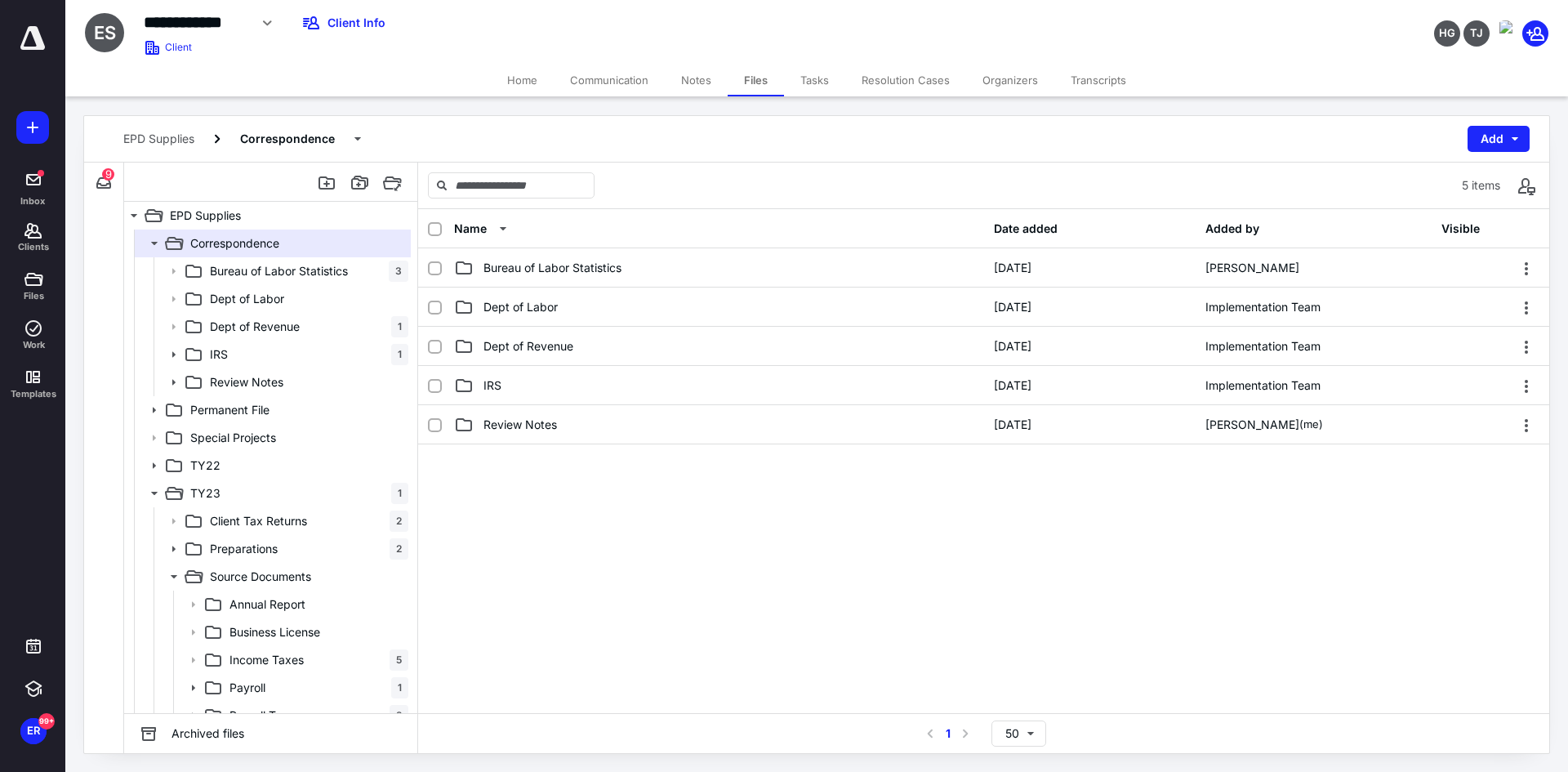 click on "Review Notes" at bounding box center (520, 425) 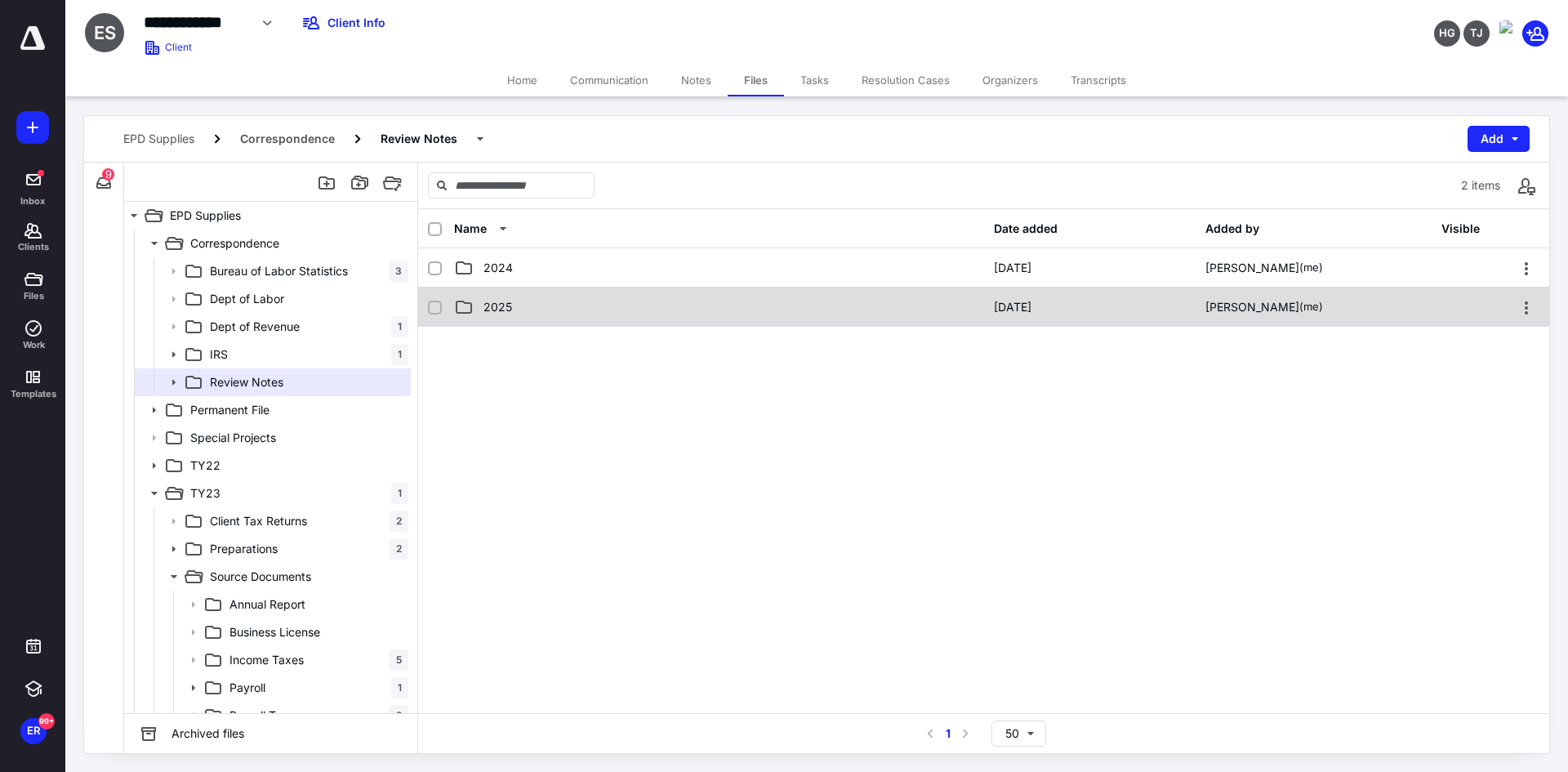 click on "2025" at bounding box center (719, 307) 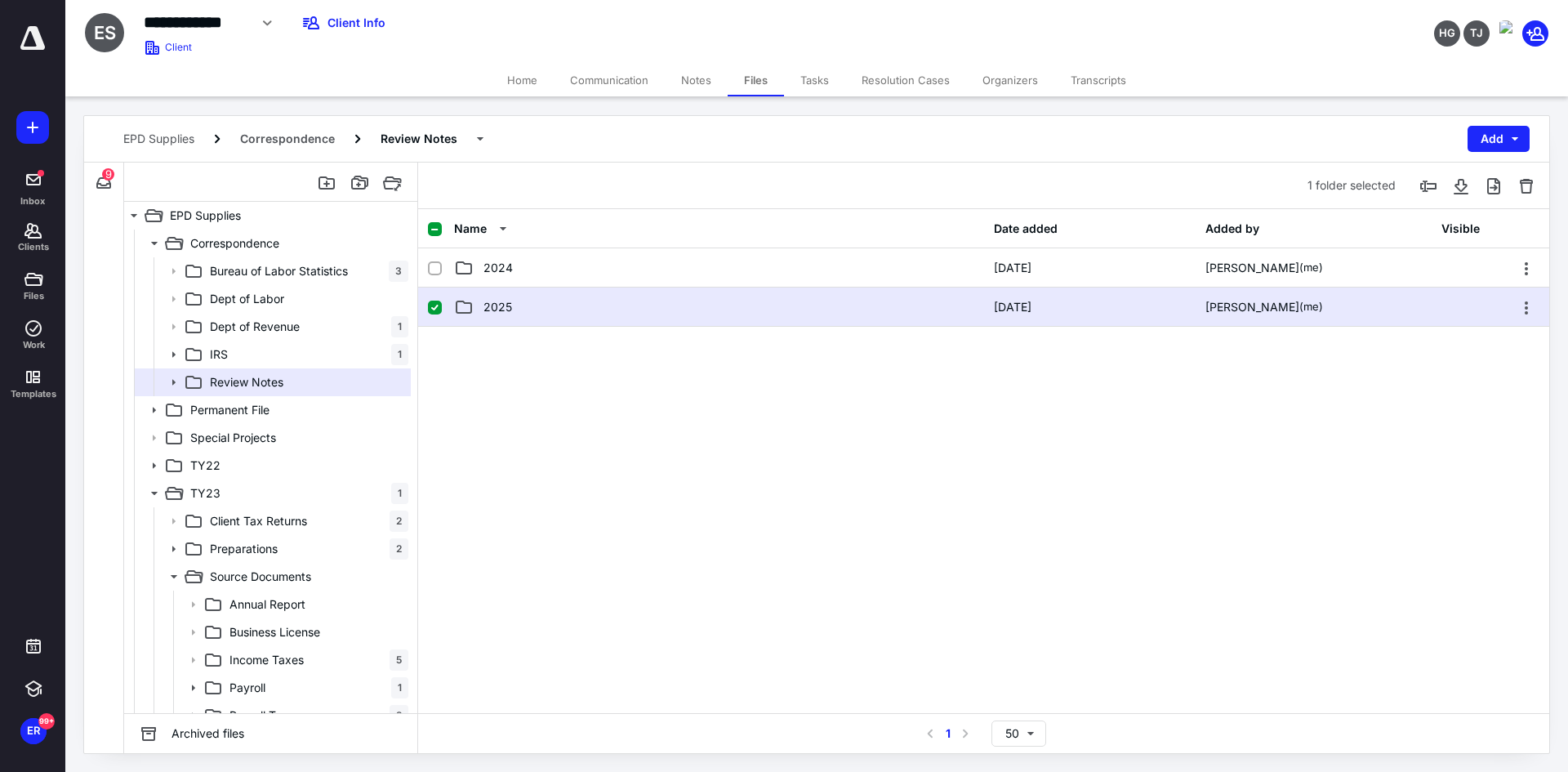 click on "2025" at bounding box center (719, 307) 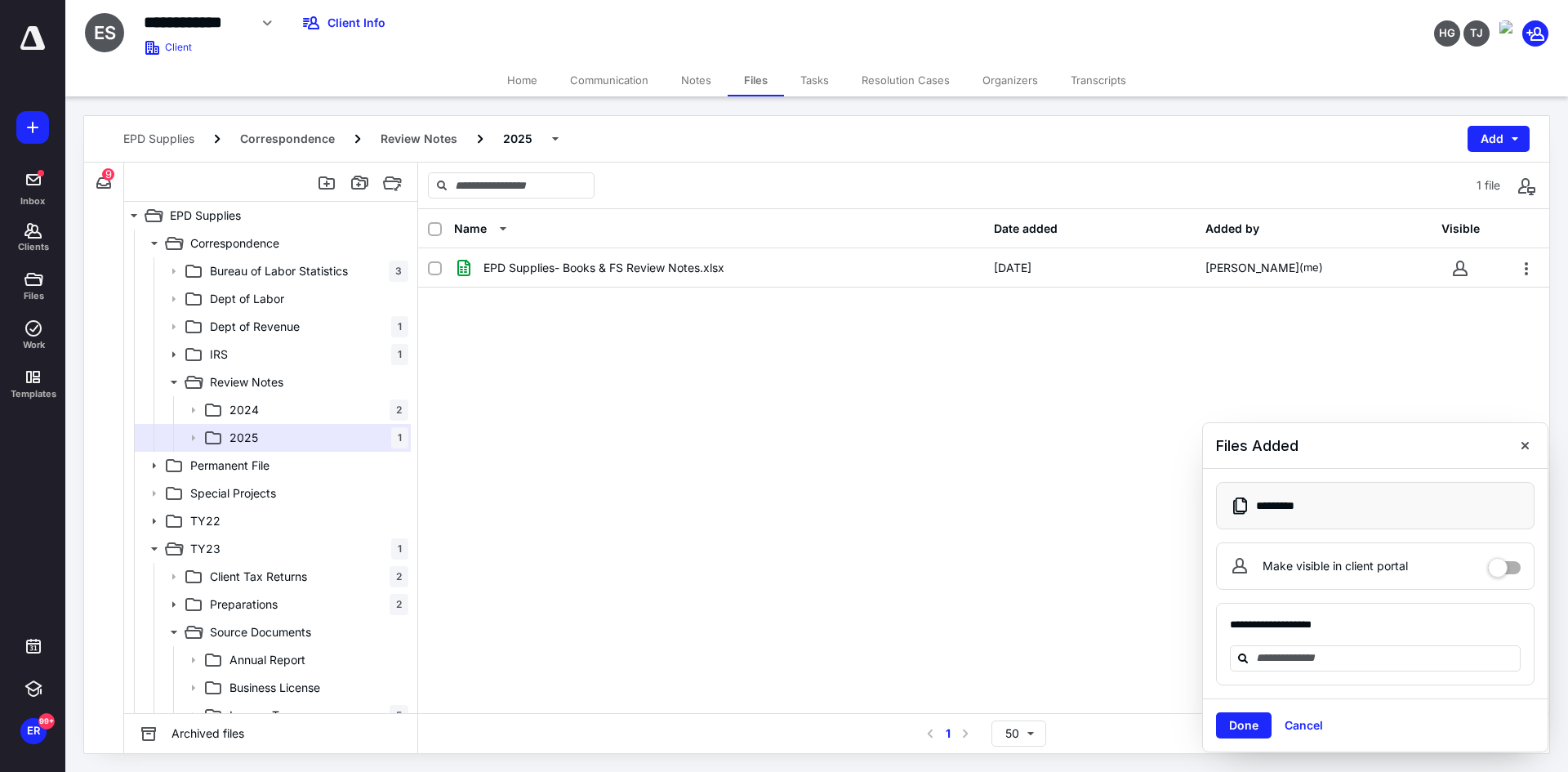 click on "Tasks" at bounding box center (814, 80) 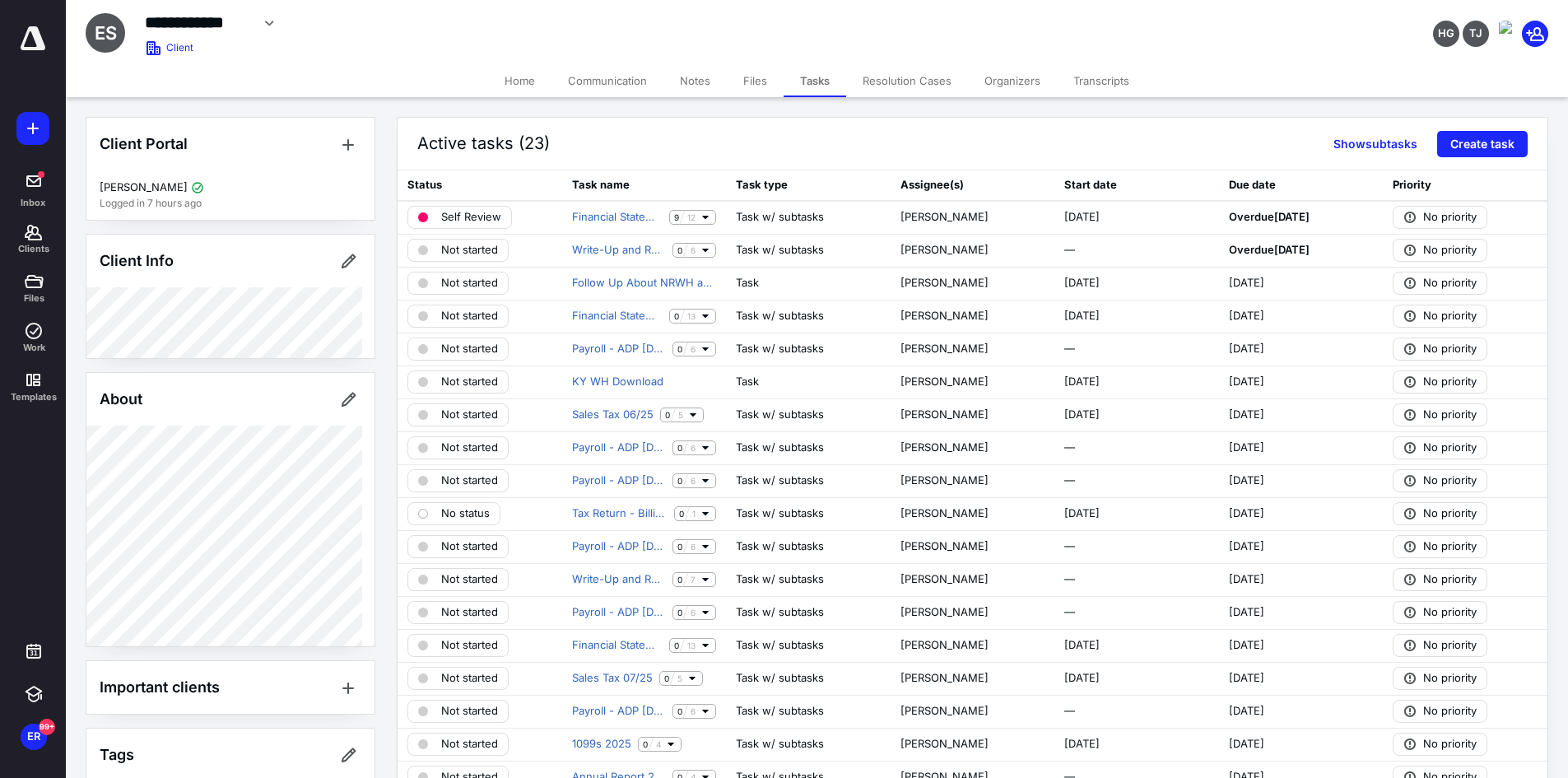 scroll, scrollTop: 165, scrollLeft: 0, axis: vertical 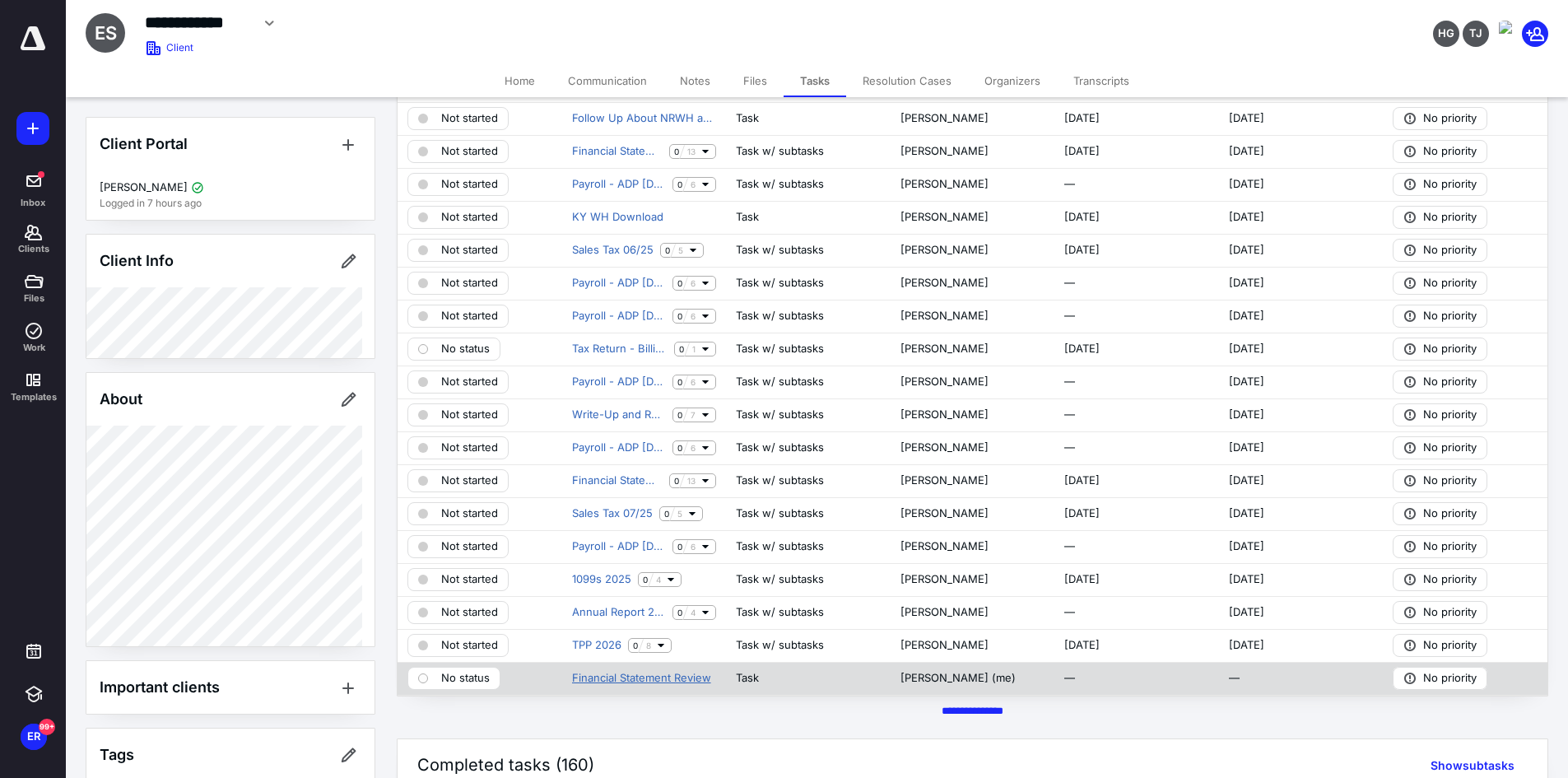 click on "Financial Statement Review" at bounding box center [641, 678] 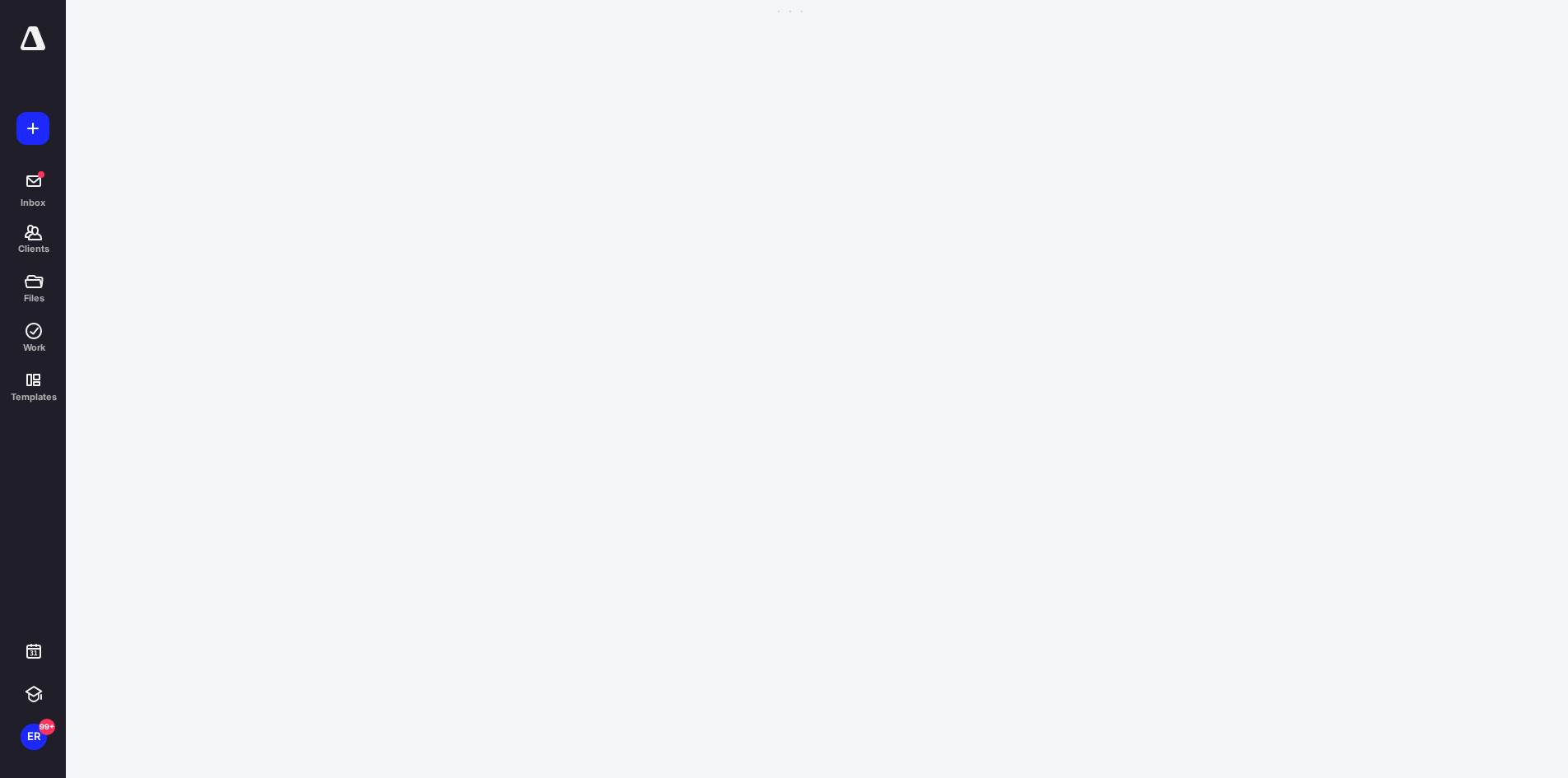 scroll, scrollTop: 0, scrollLeft: 0, axis: both 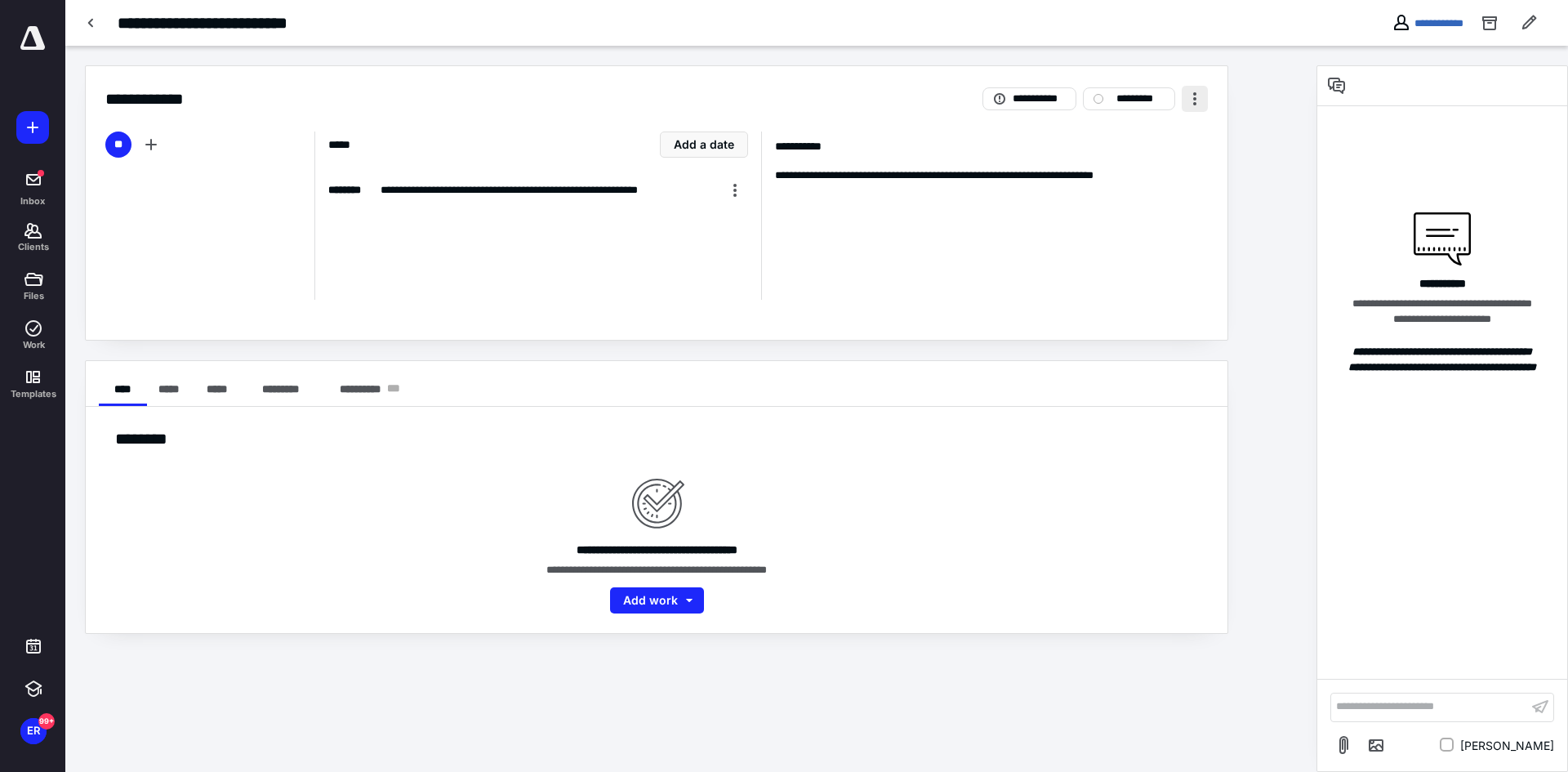 click on "**********" at bounding box center (657, 89) 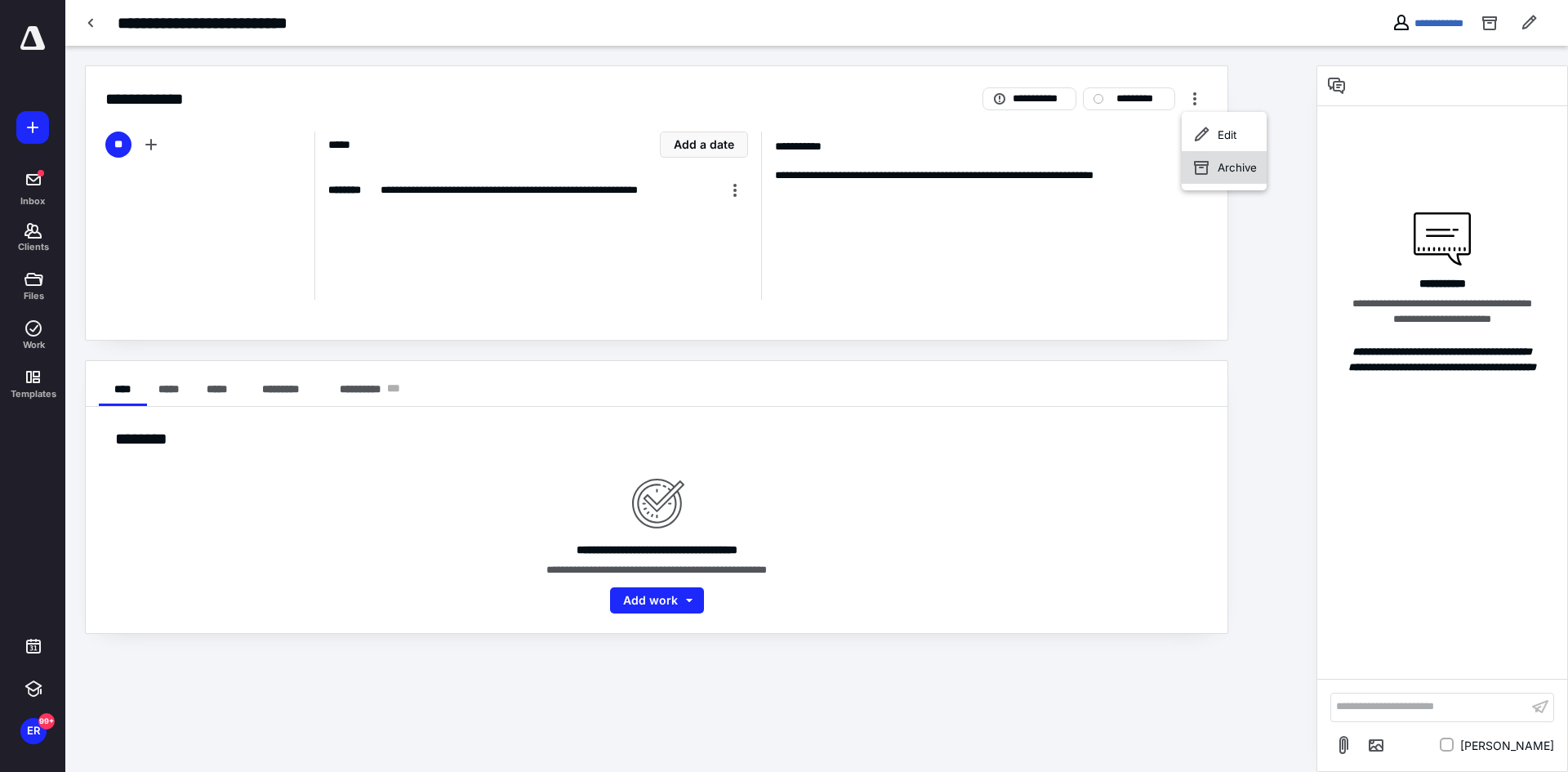 click on "Archive" at bounding box center [1237, 167] 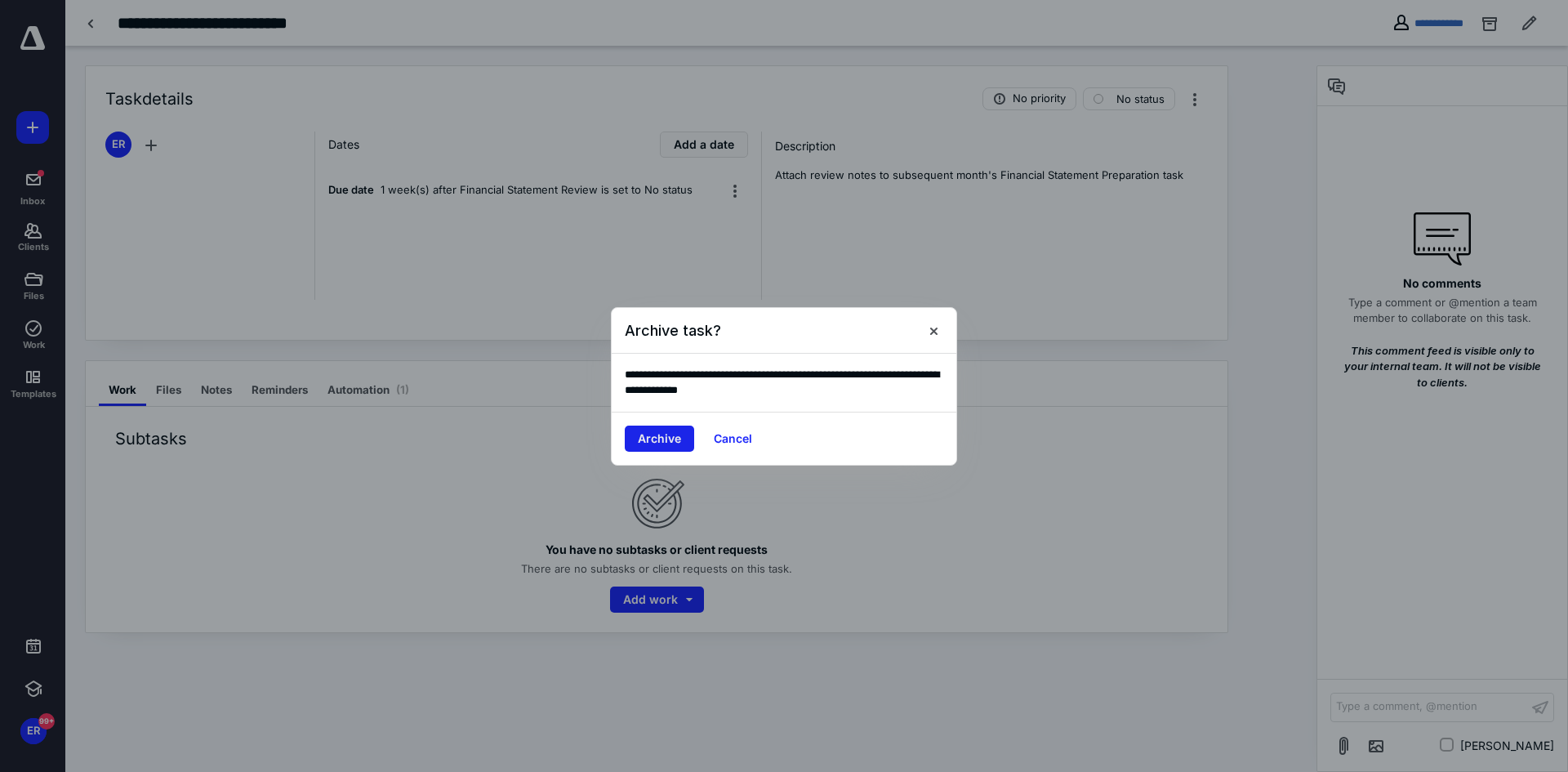click on "Archive" at bounding box center [659, 439] 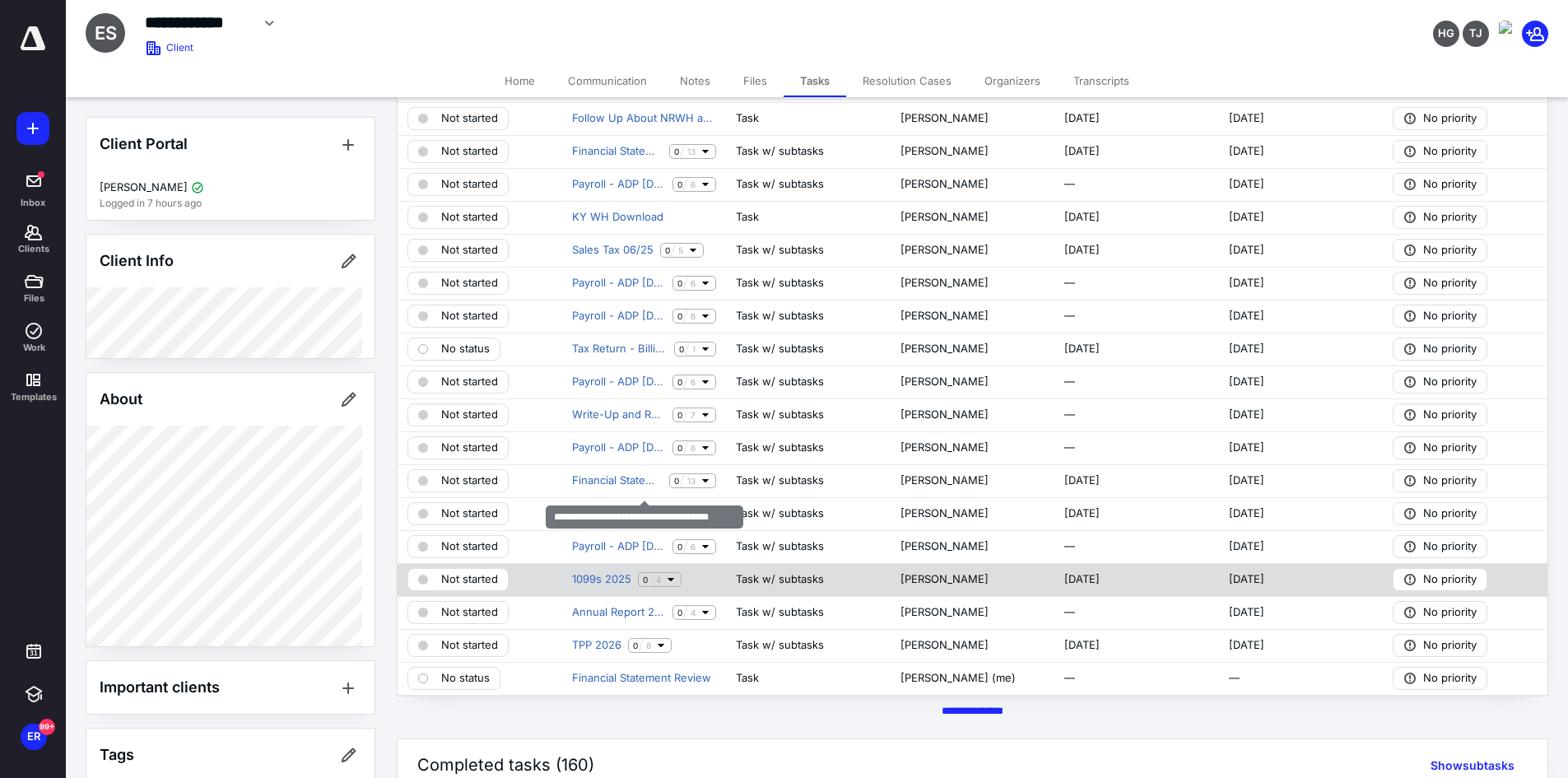 scroll, scrollTop: 247, scrollLeft: 0, axis: vertical 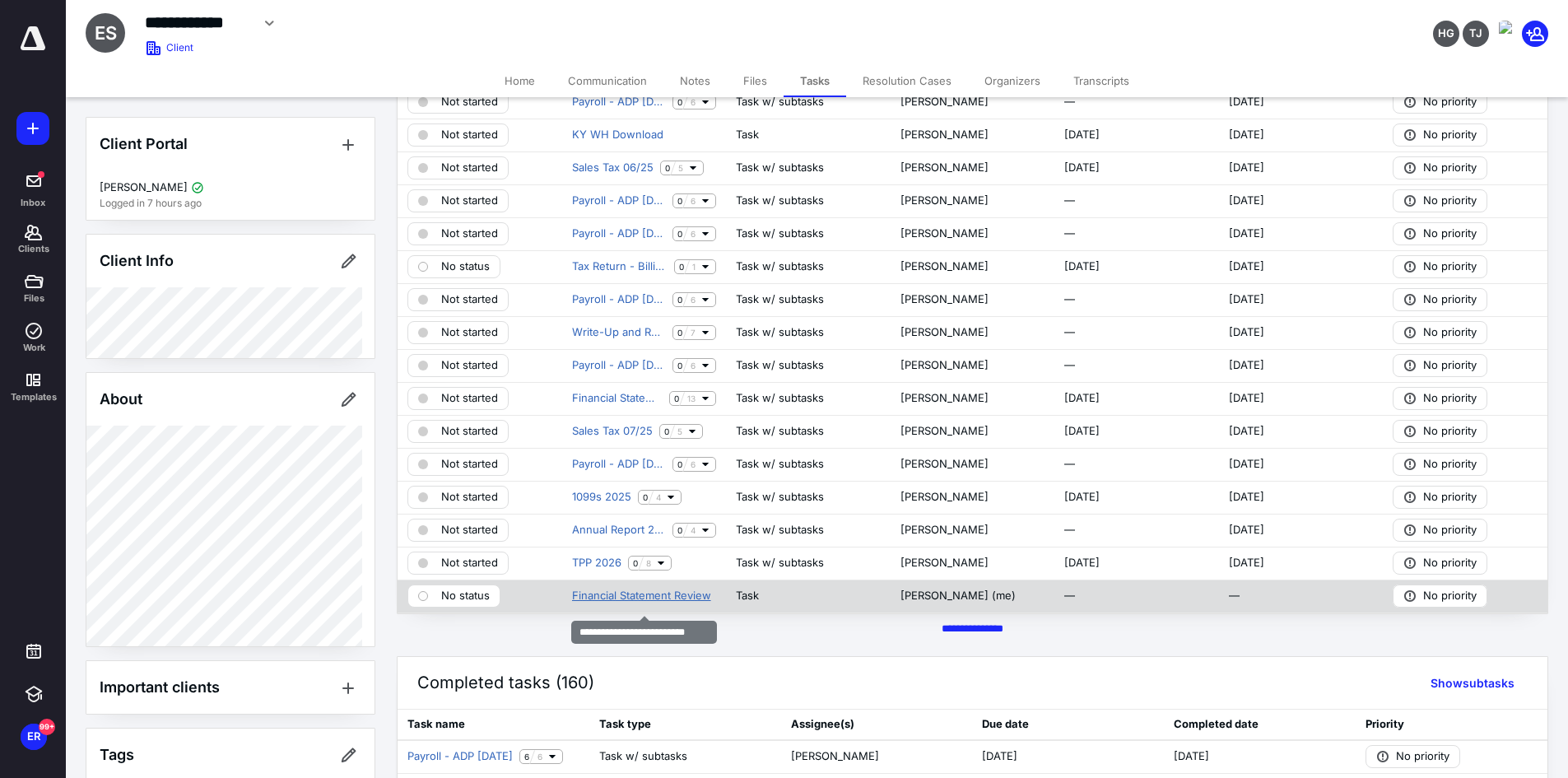 click on "Financial Statement Review" at bounding box center [641, 596] 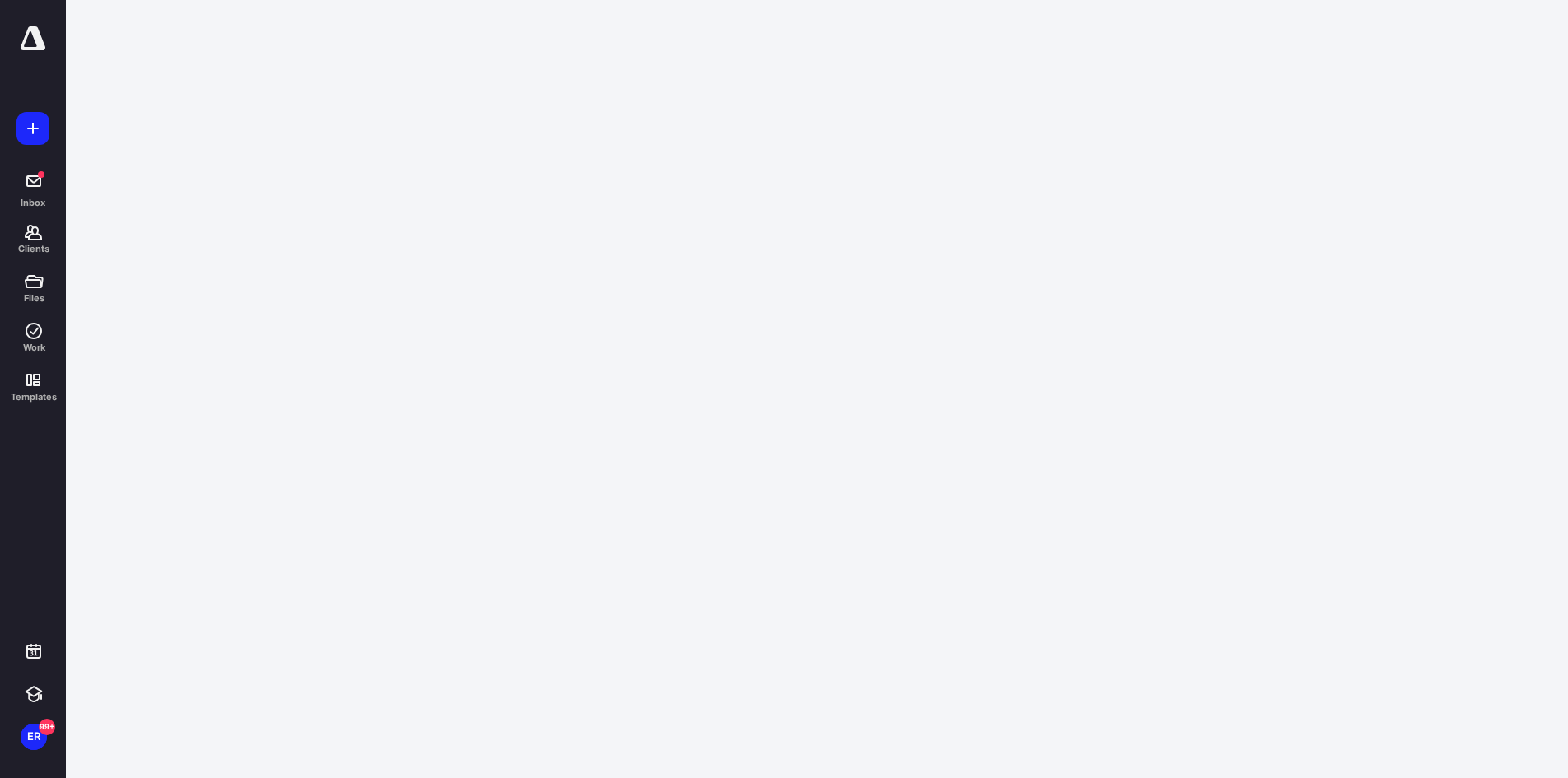 scroll, scrollTop: 0, scrollLeft: 0, axis: both 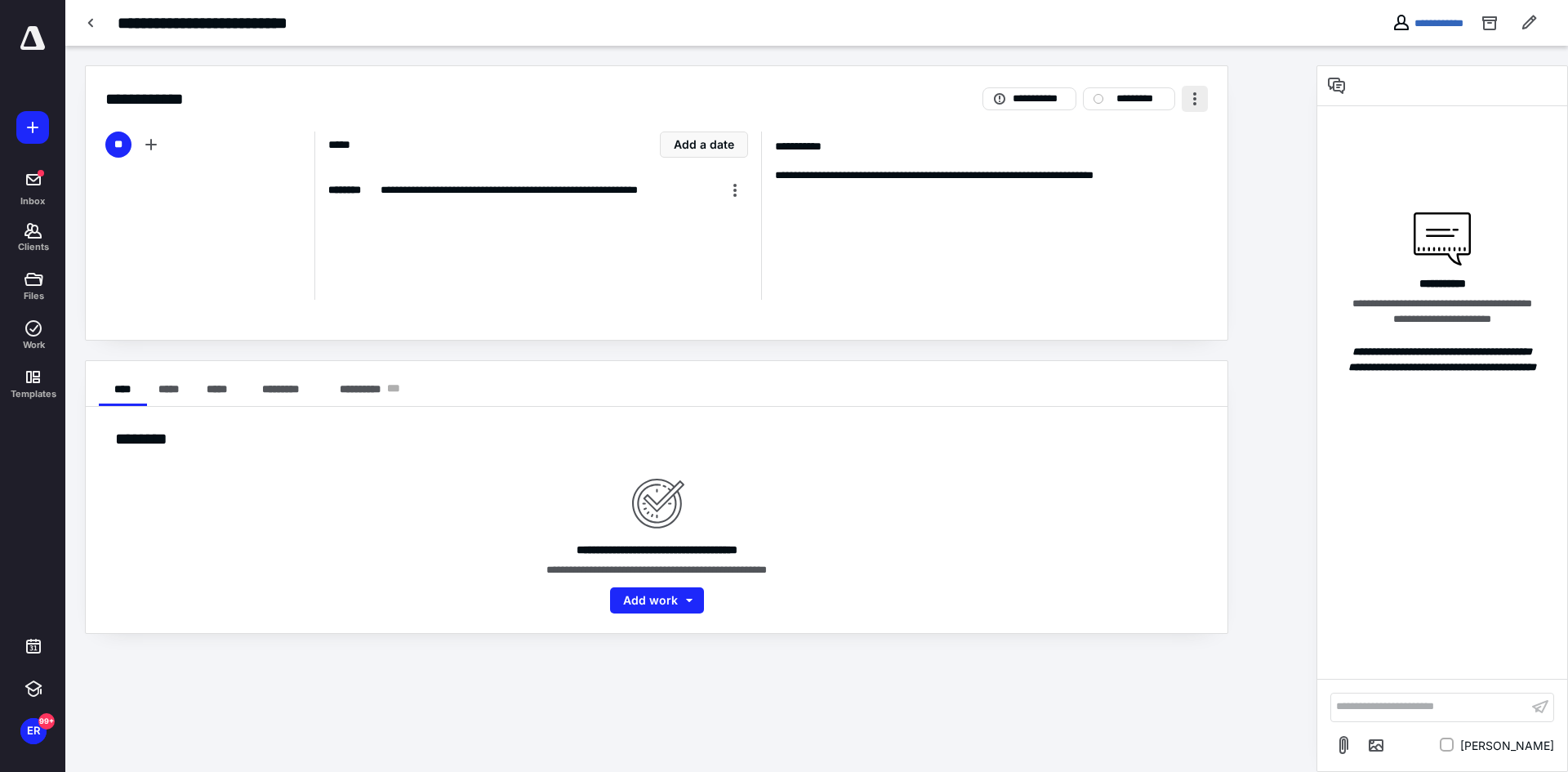 click at bounding box center (1195, 99) 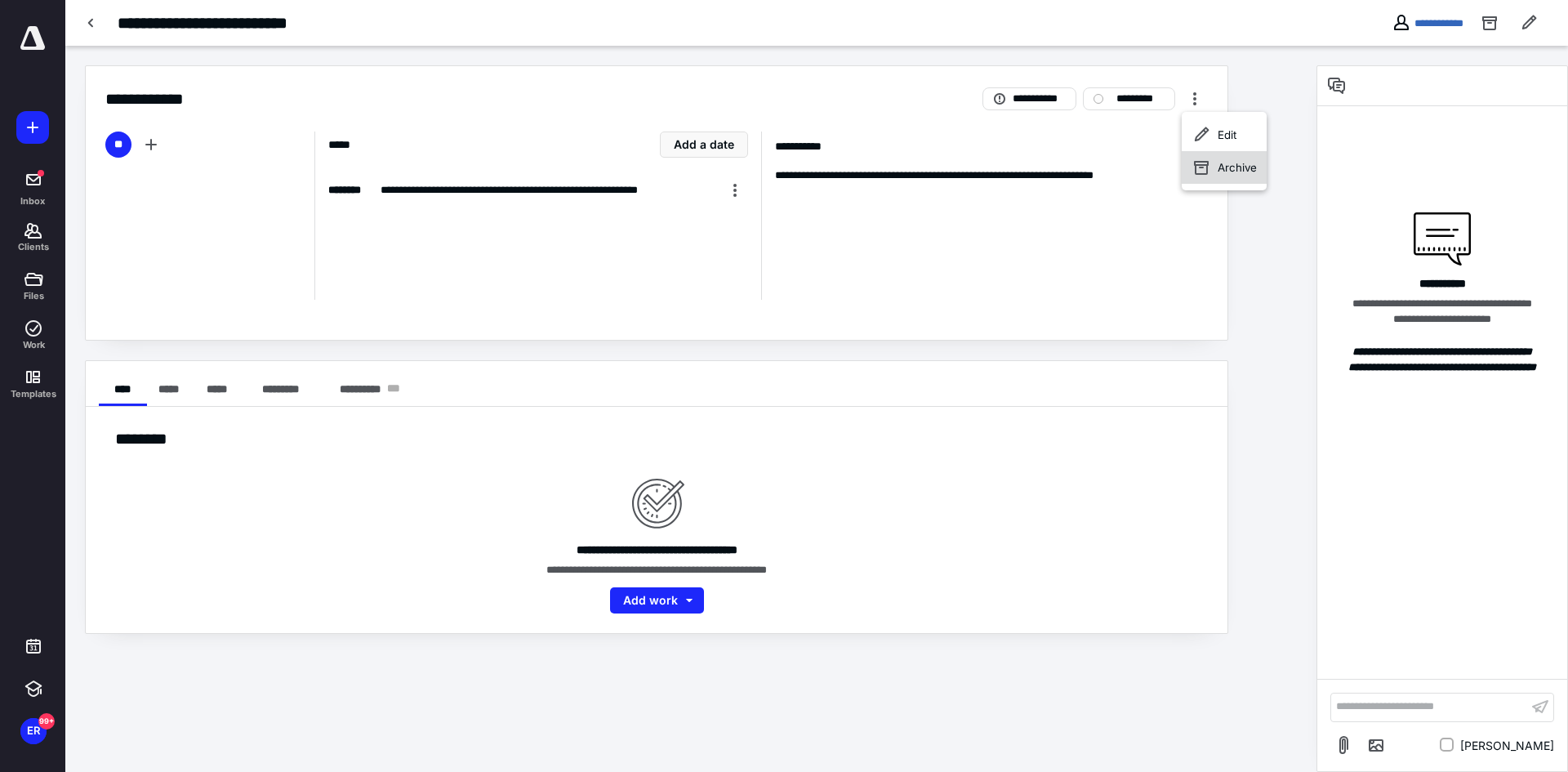 click on "Archive" at bounding box center (1224, 167) 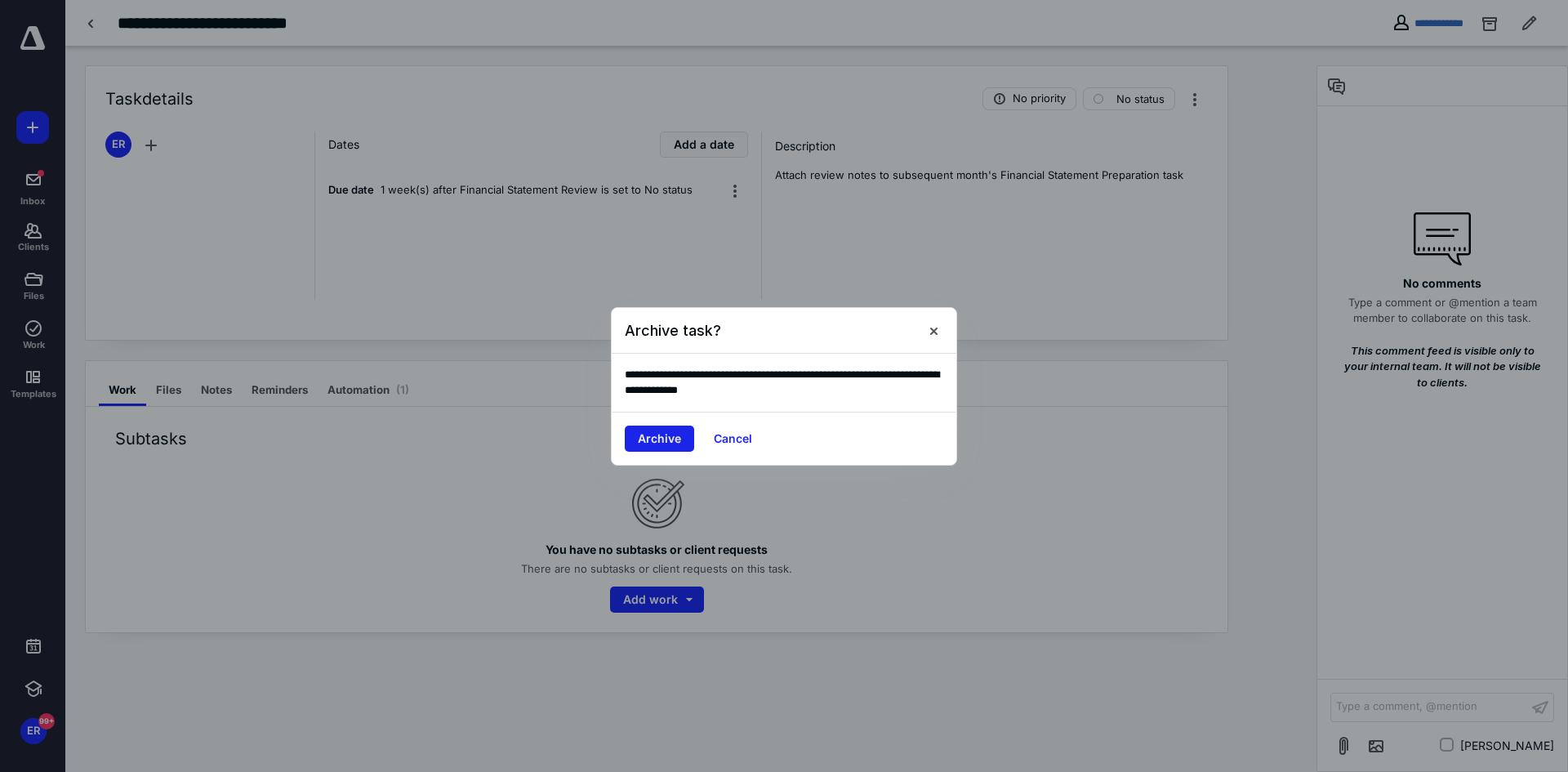 click on "Archive" at bounding box center (659, 439) 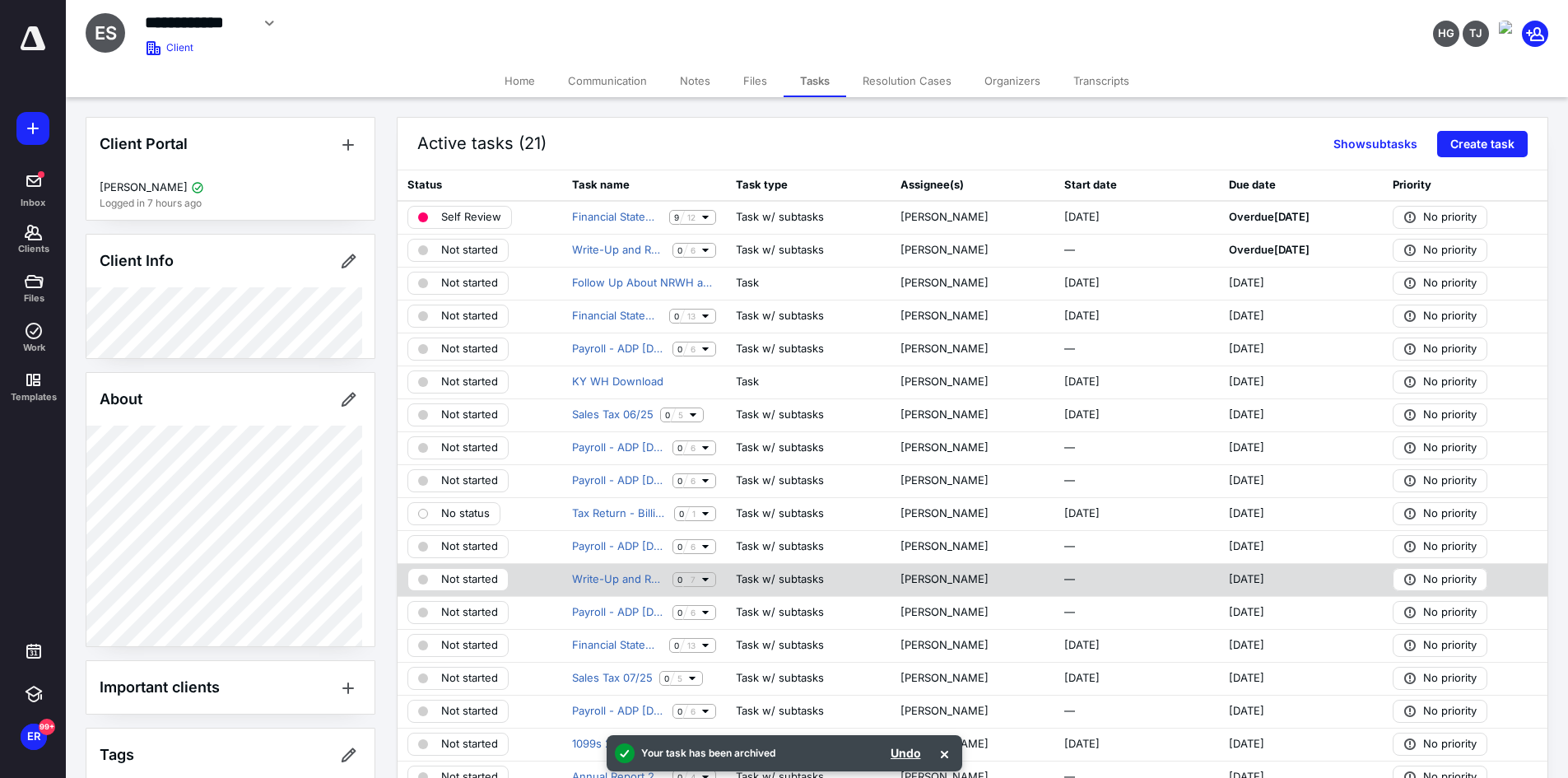 scroll, scrollTop: 494, scrollLeft: 0, axis: vertical 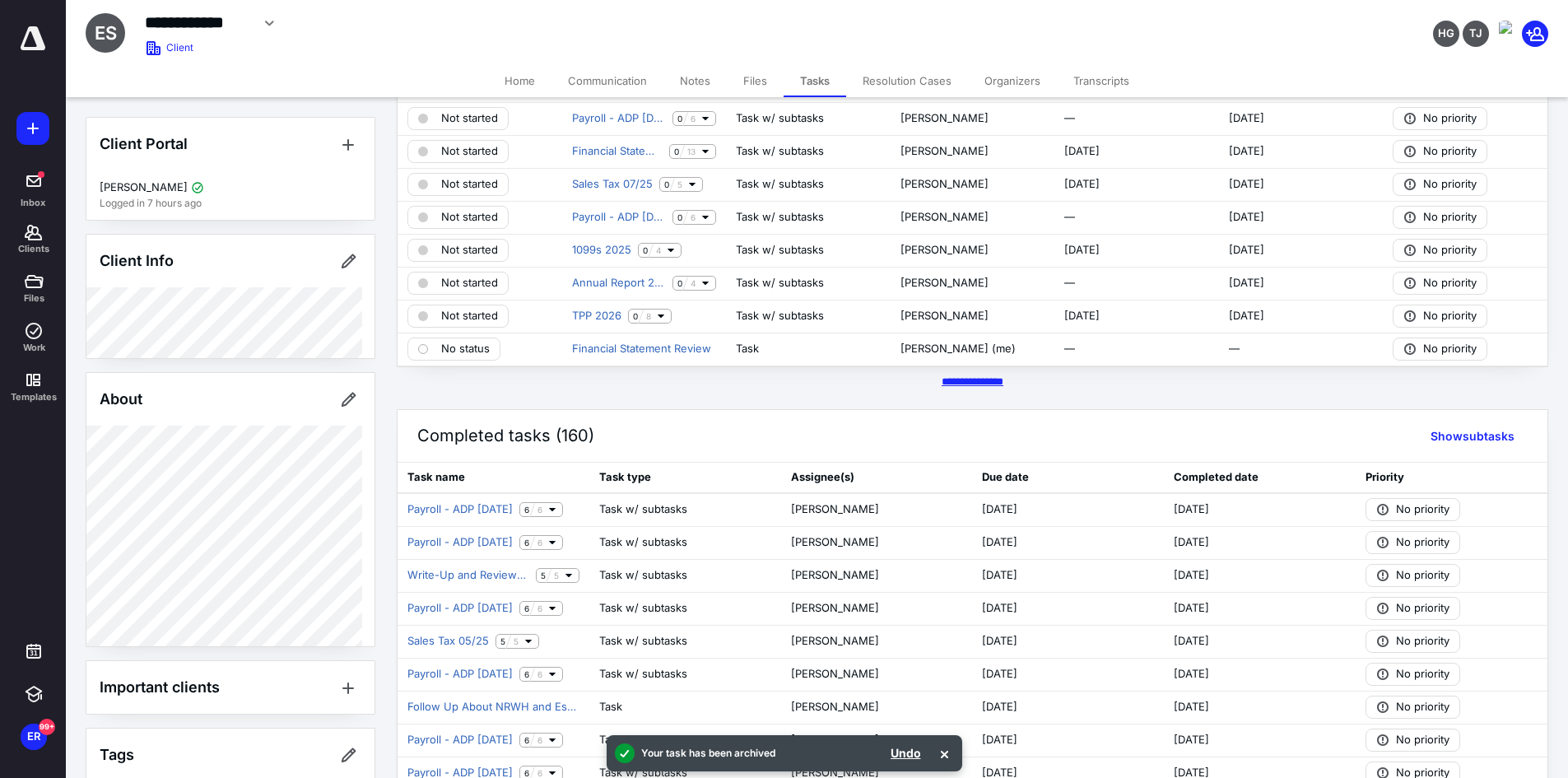 click on "********* *****" at bounding box center [972, 381] 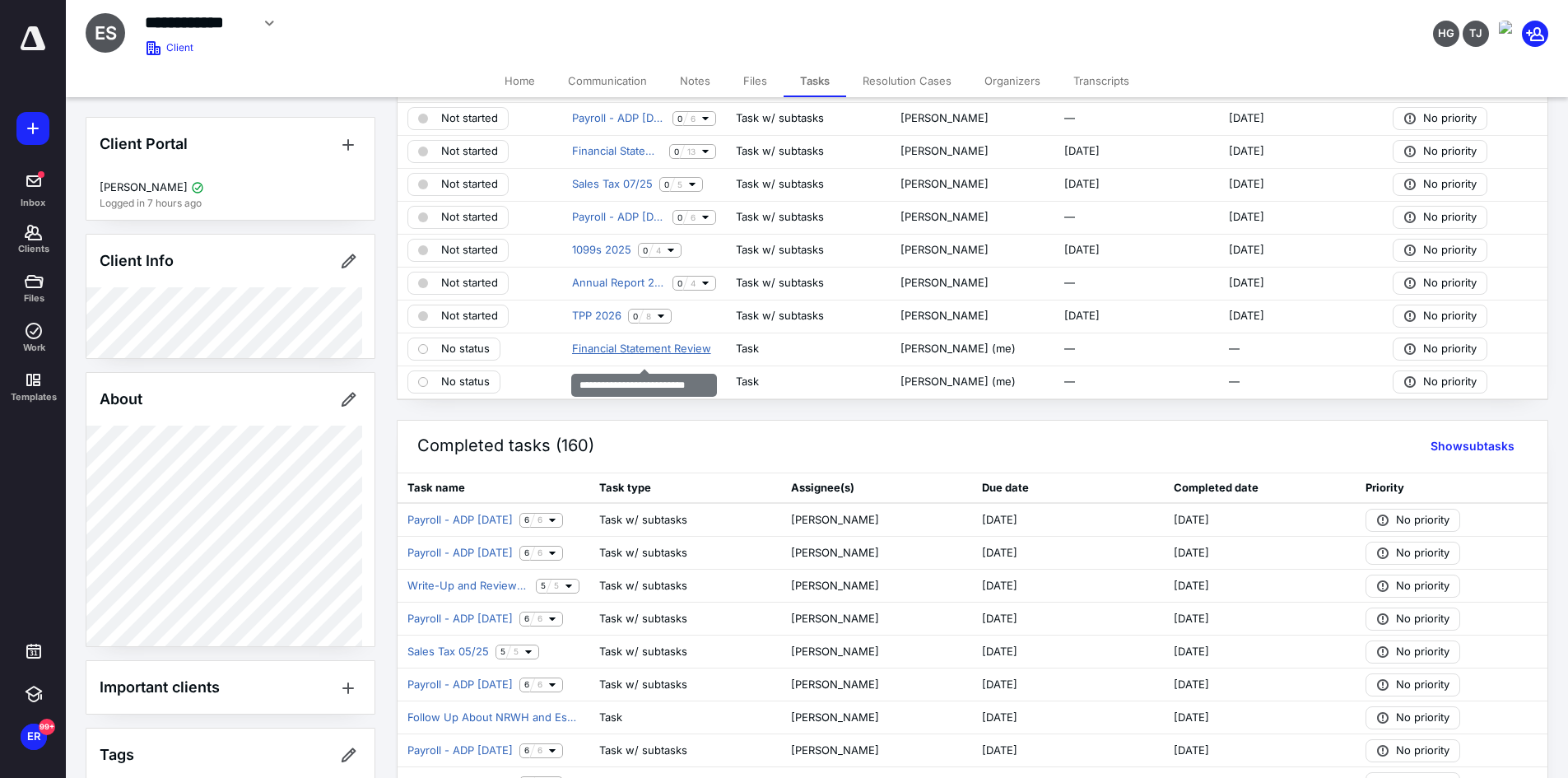 click on "Financial Statement Review" at bounding box center (641, 349) 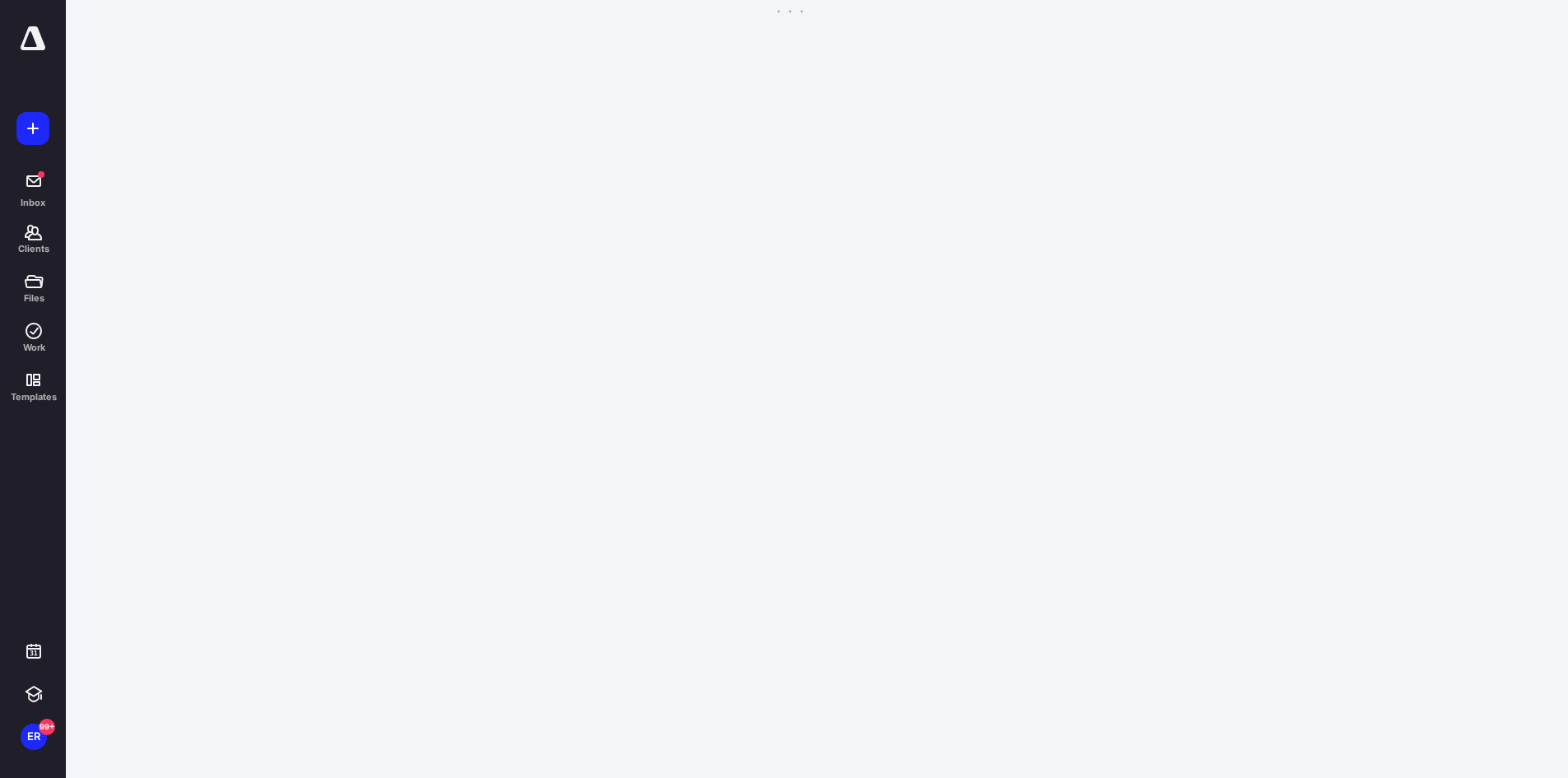 scroll, scrollTop: 0, scrollLeft: 0, axis: both 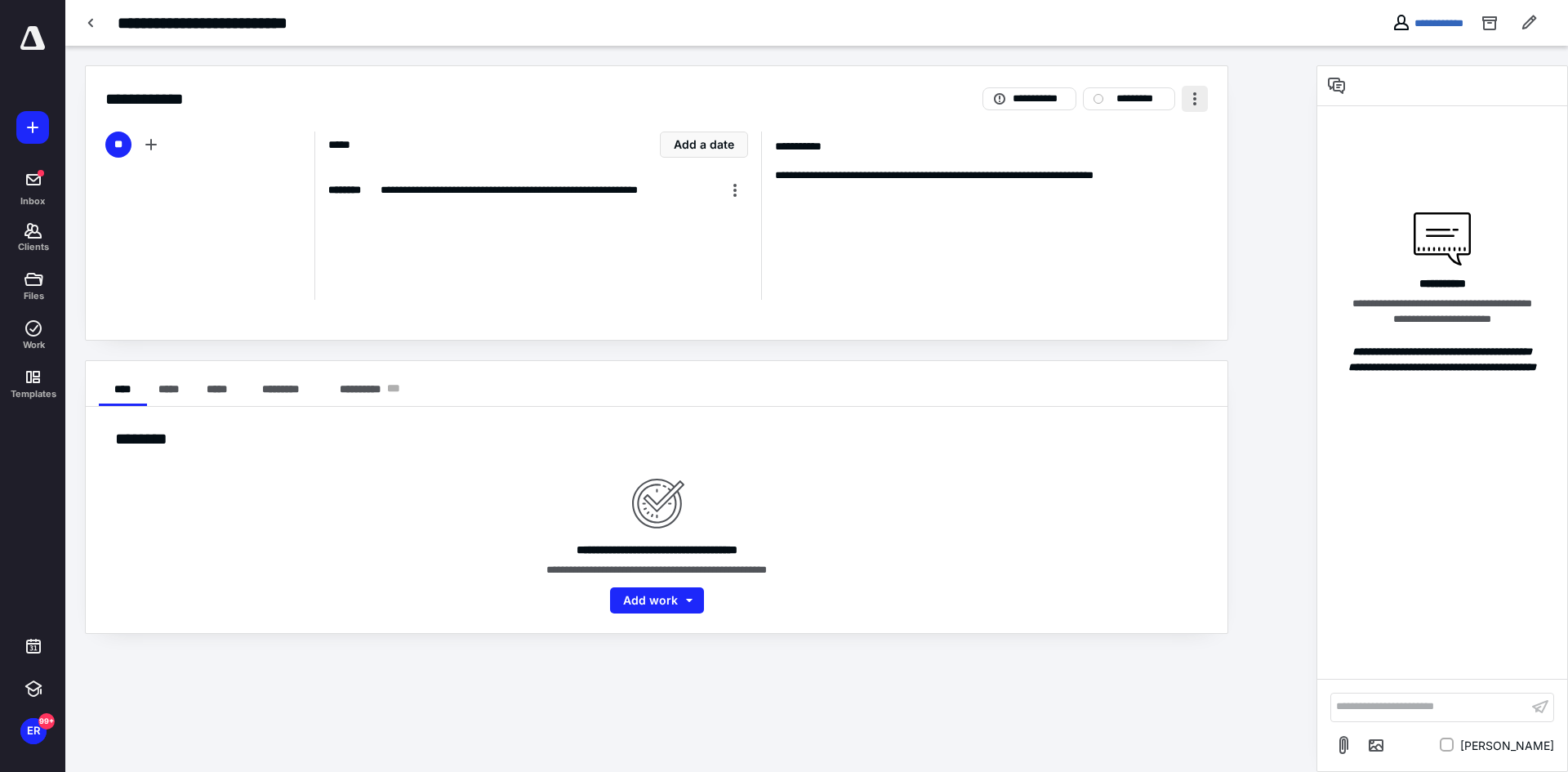 click at bounding box center [1195, 99] 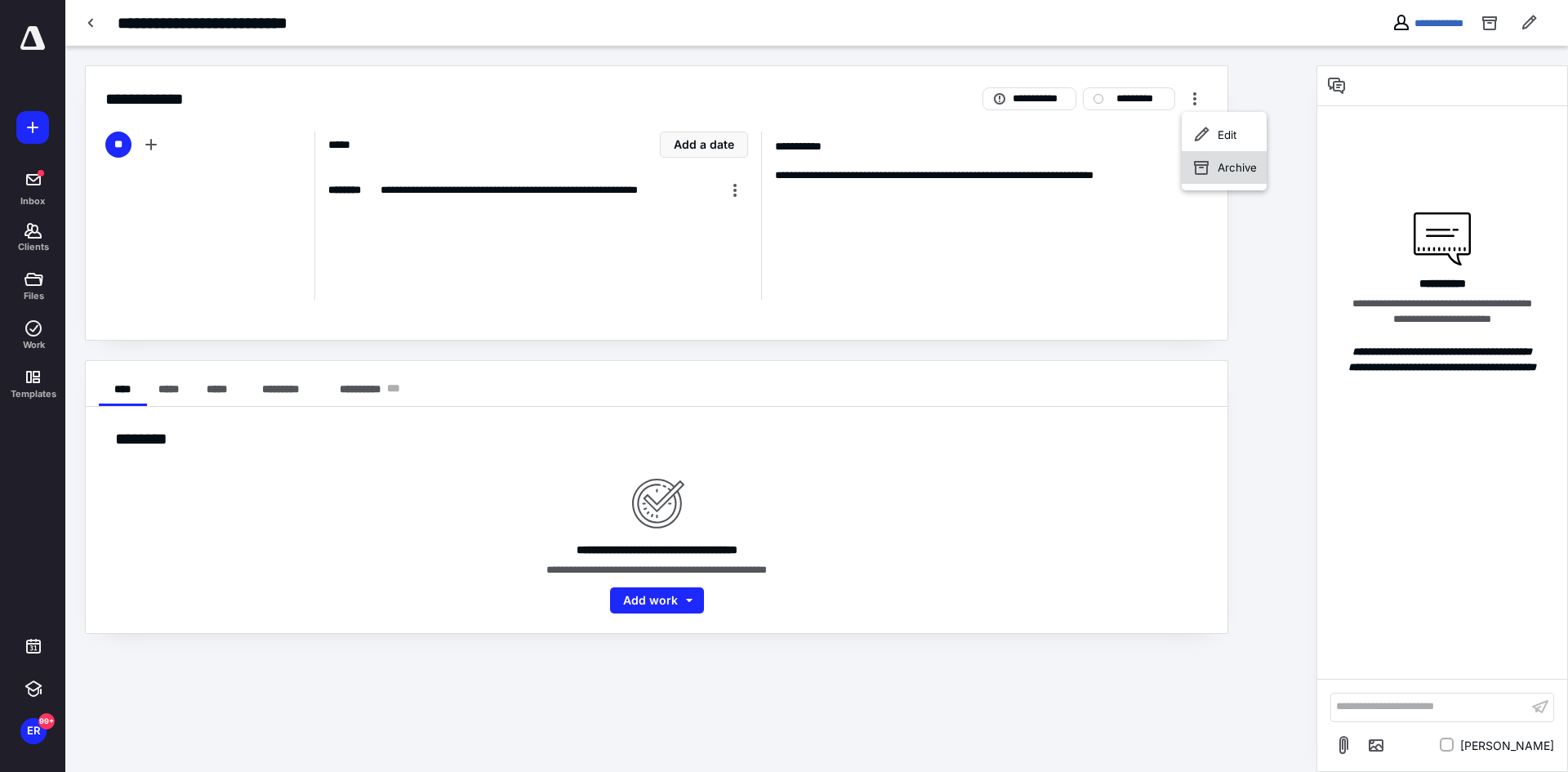 click on "Archive" at bounding box center (1237, 167) 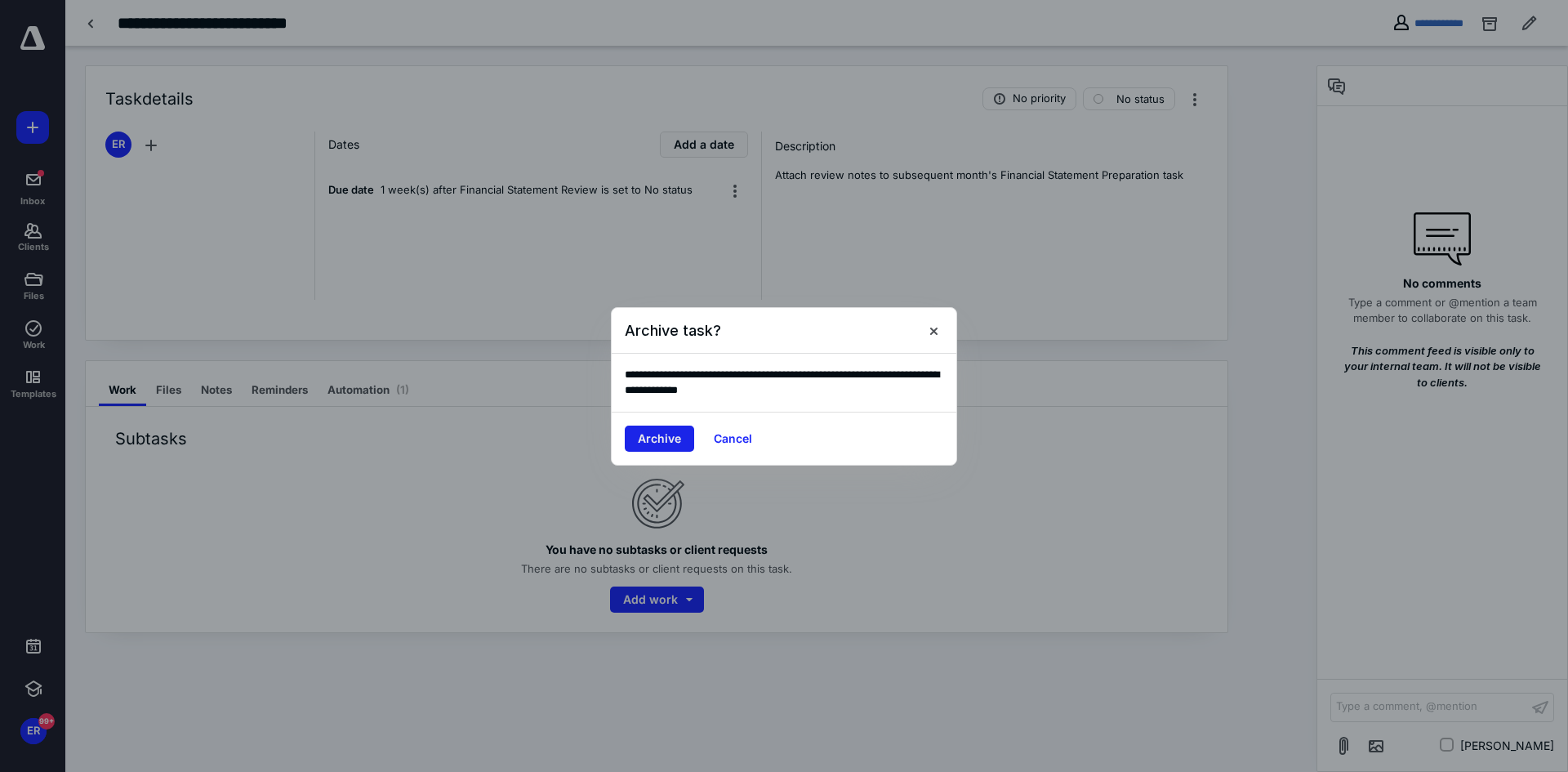 click on "Archive" at bounding box center (659, 439) 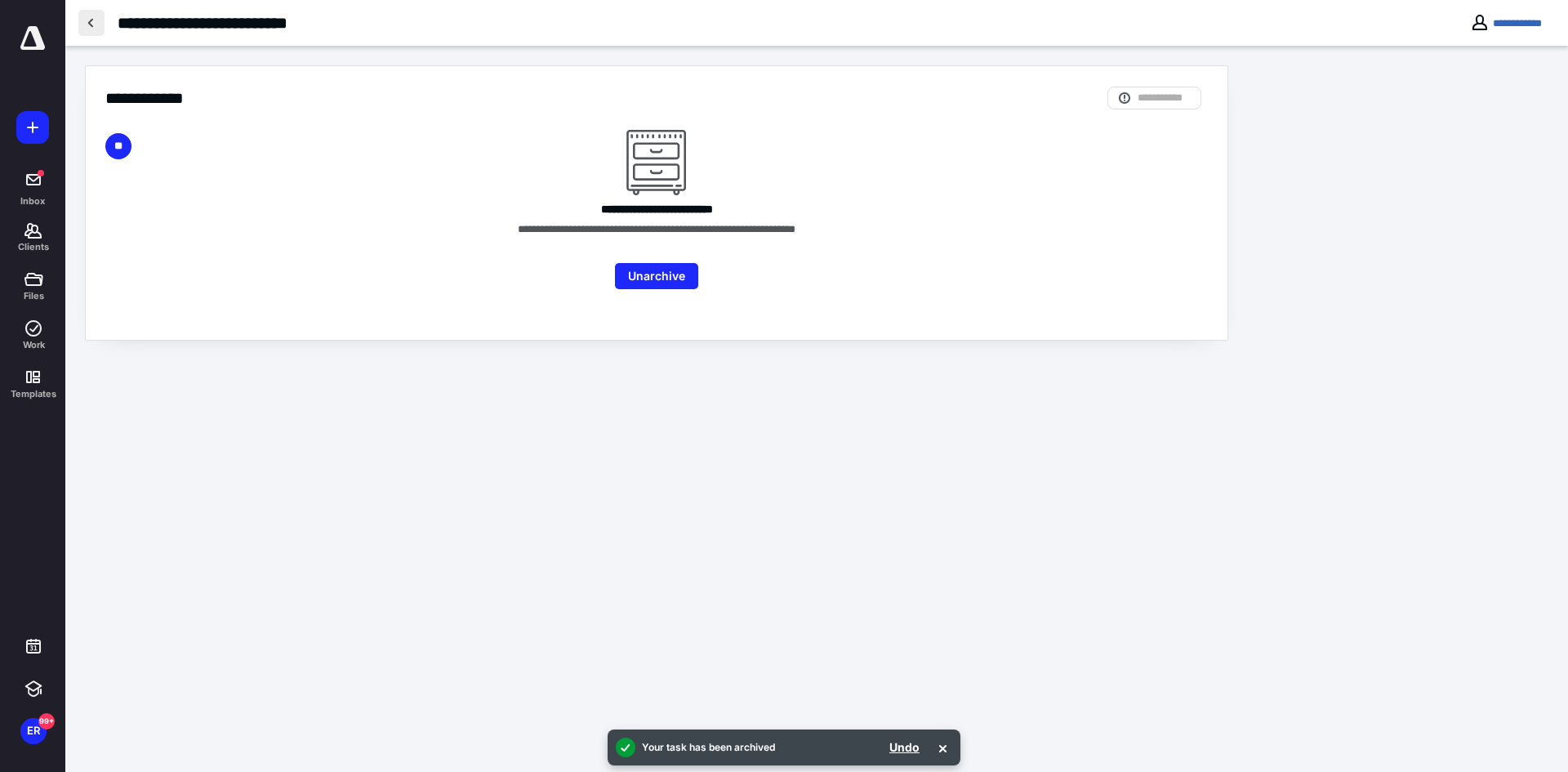 click at bounding box center (91, 23) 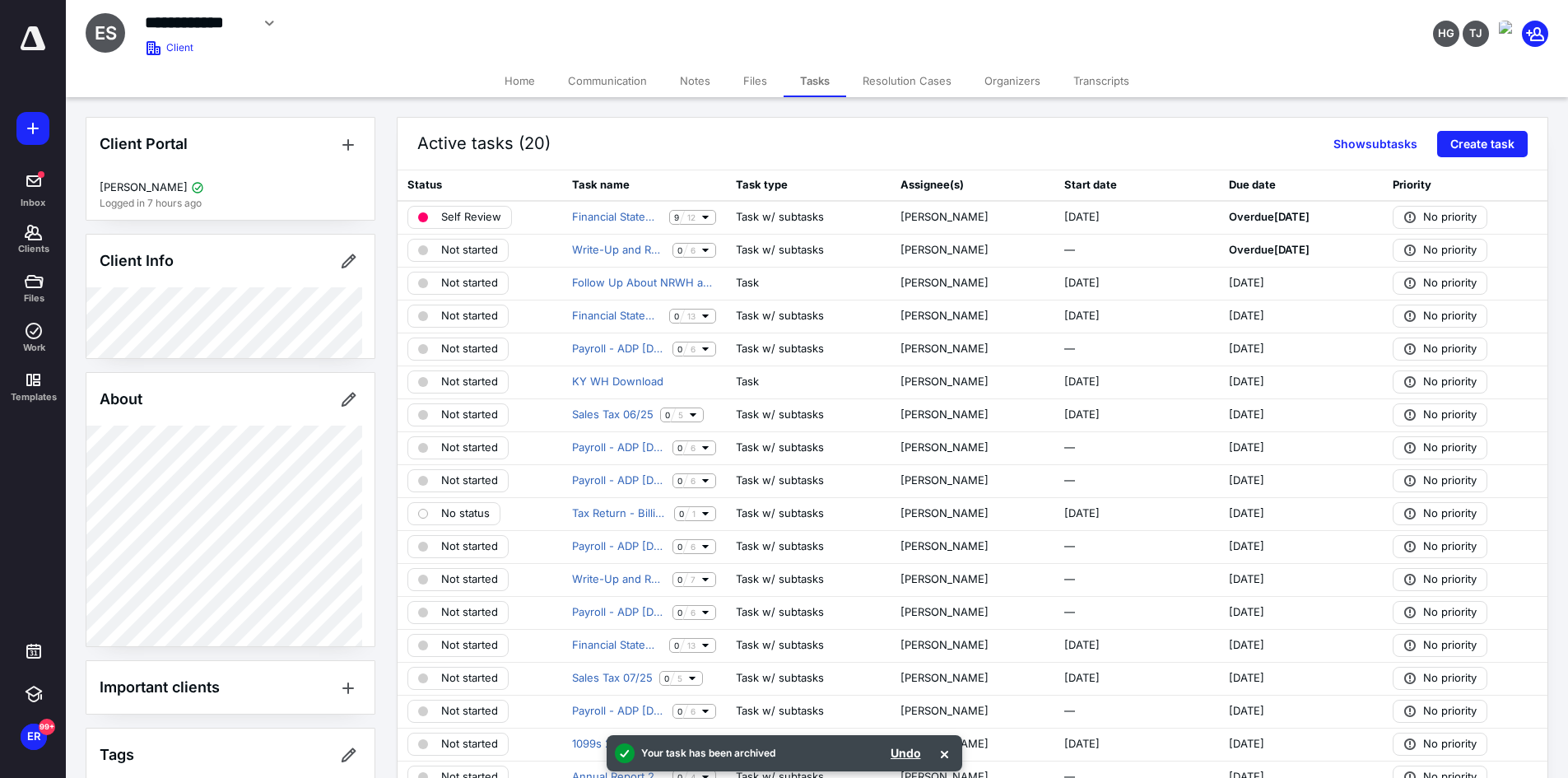 scroll, scrollTop: 412, scrollLeft: 0, axis: vertical 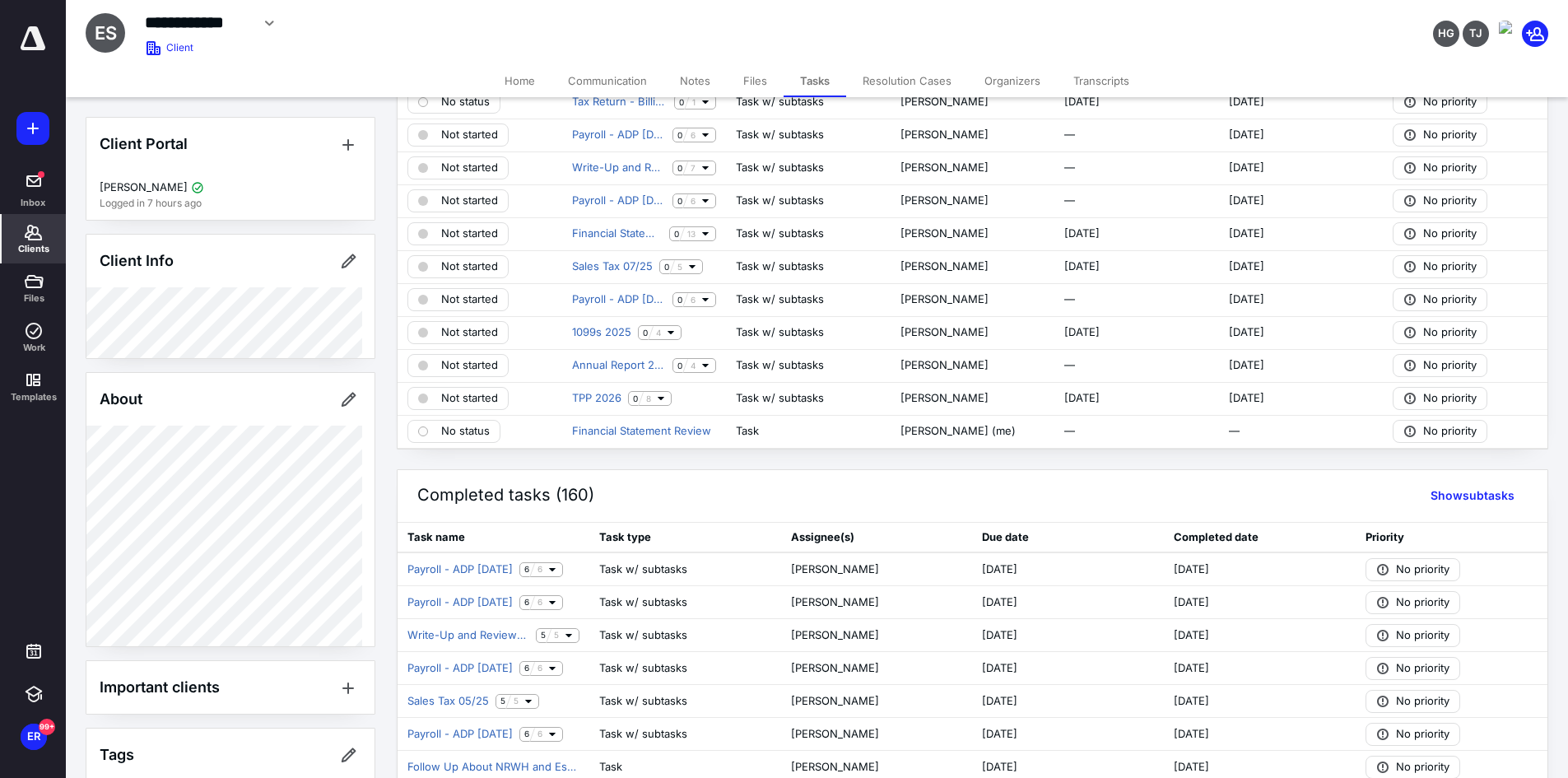 click 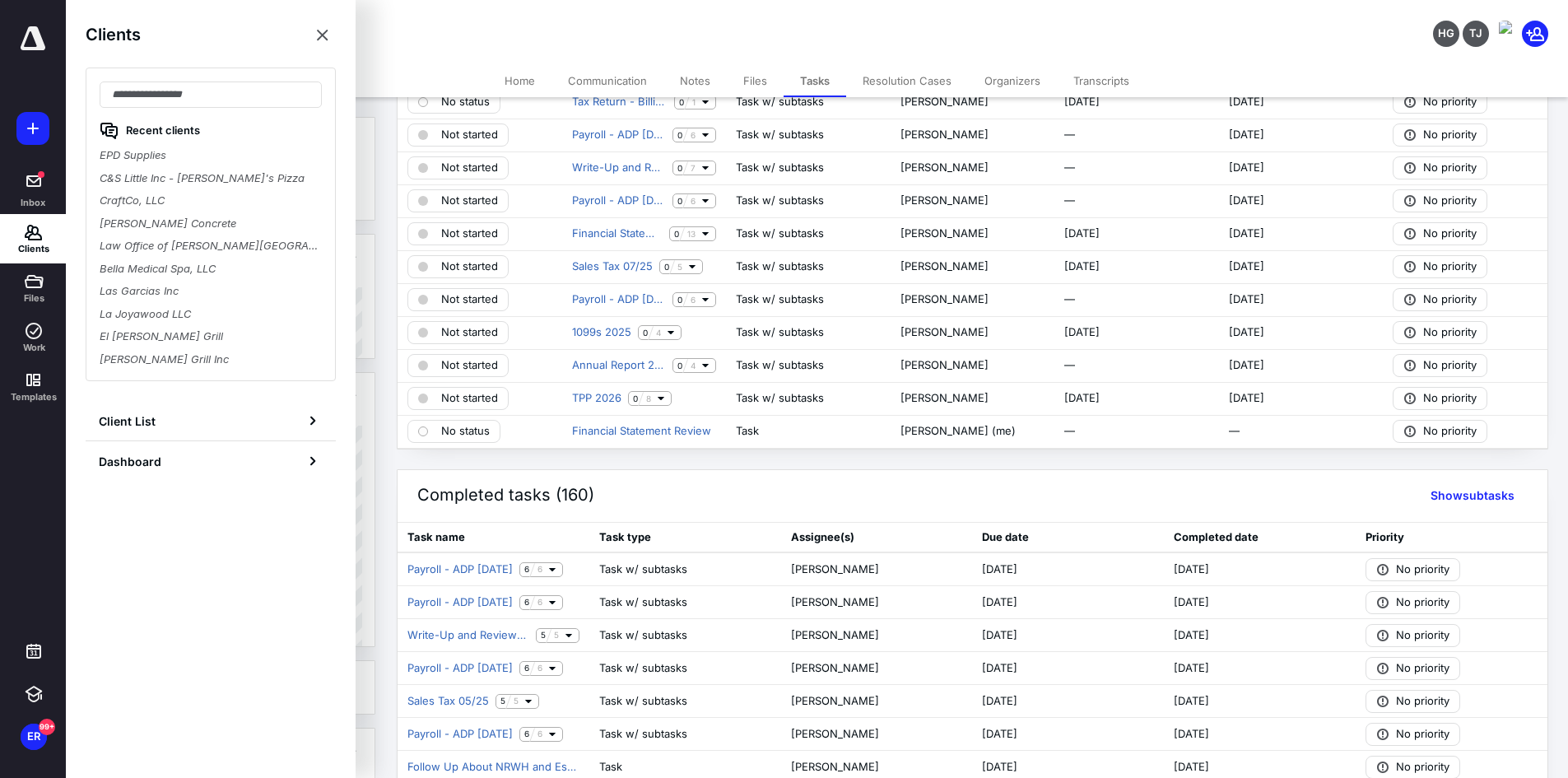 click on "C&S Little Inc - [PERSON_NAME]'s Pizza" at bounding box center (211, 179) 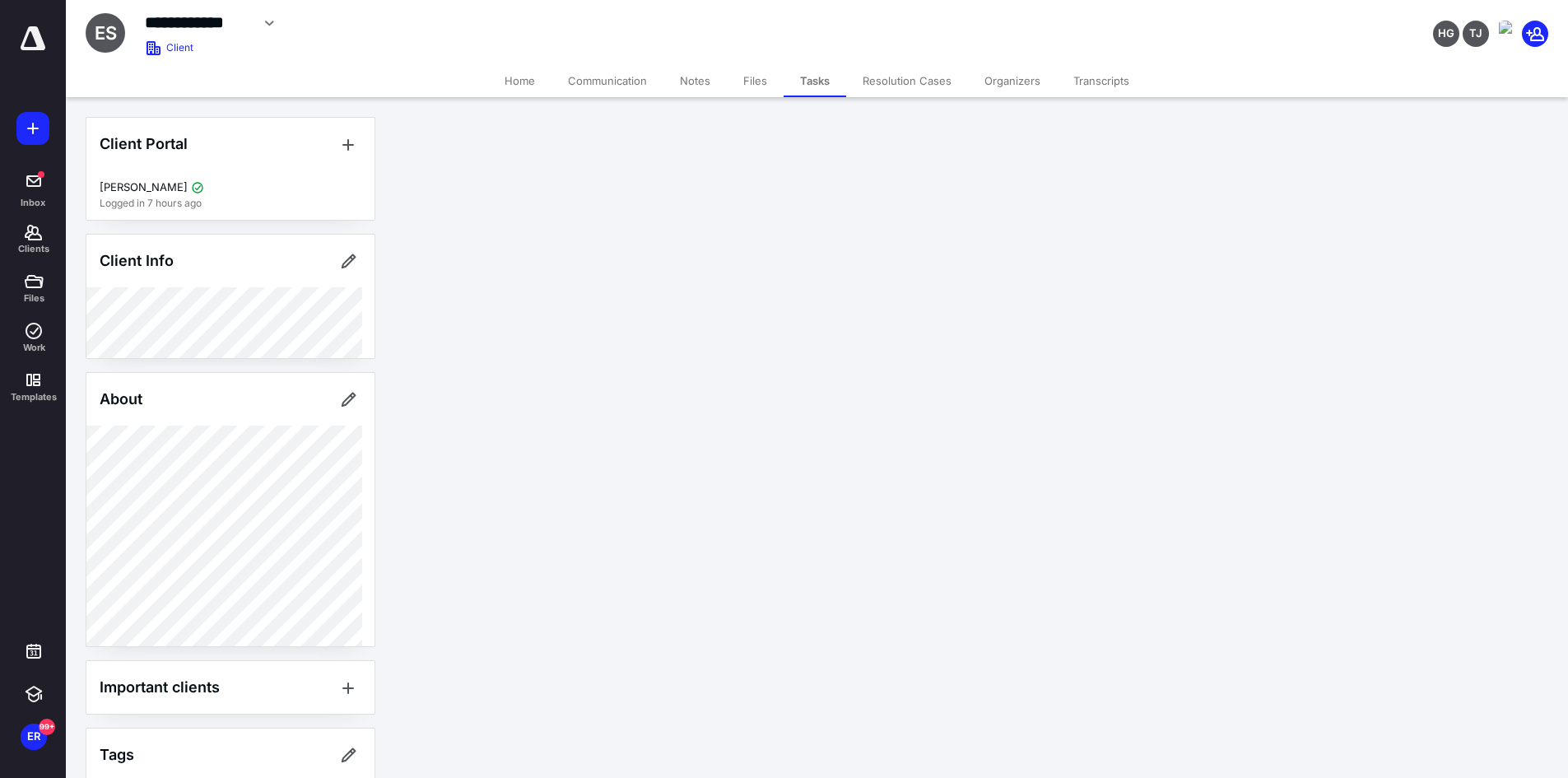 scroll, scrollTop: 0, scrollLeft: 0, axis: both 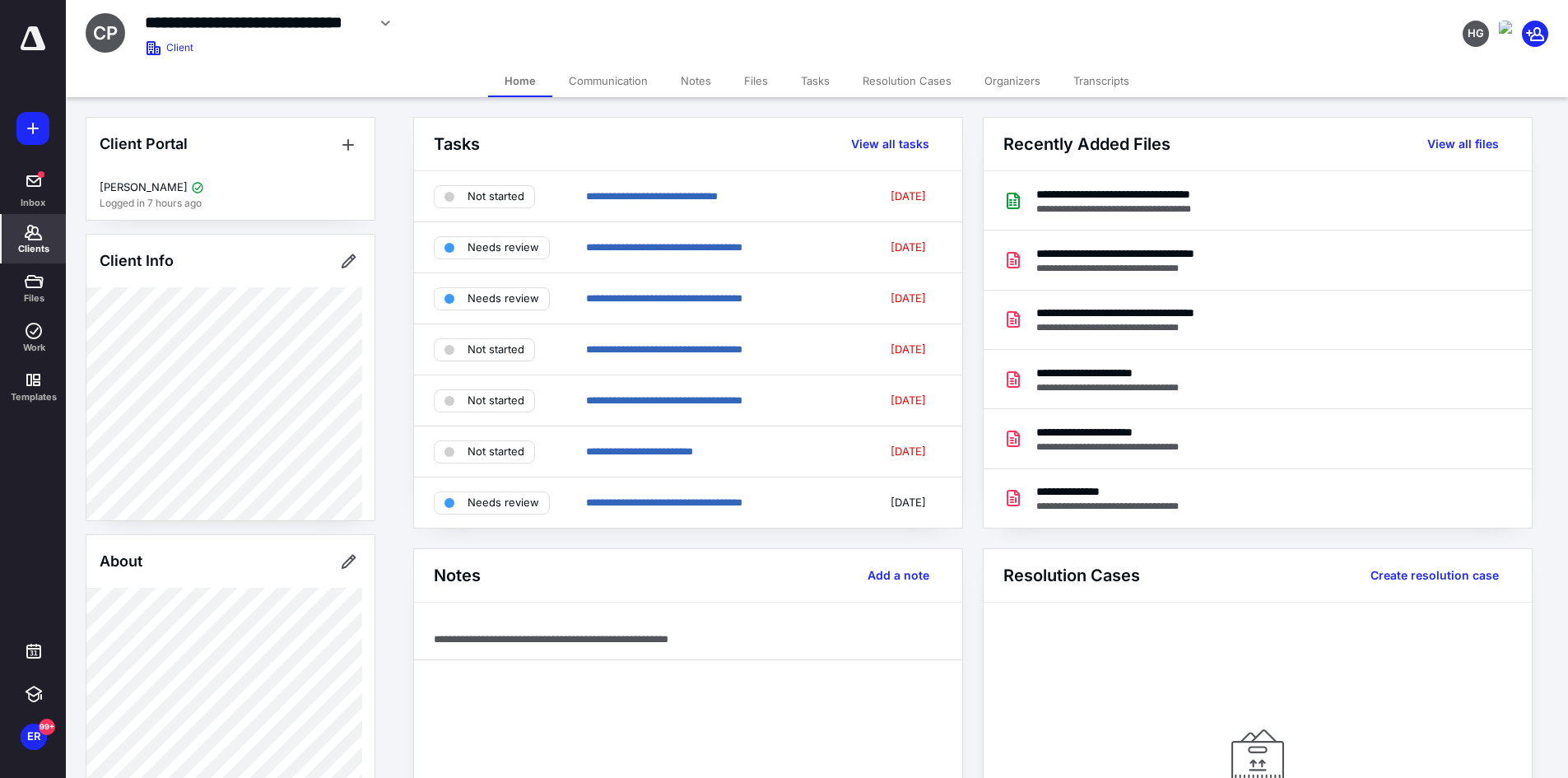 click on "Tasks" at bounding box center [815, 81] 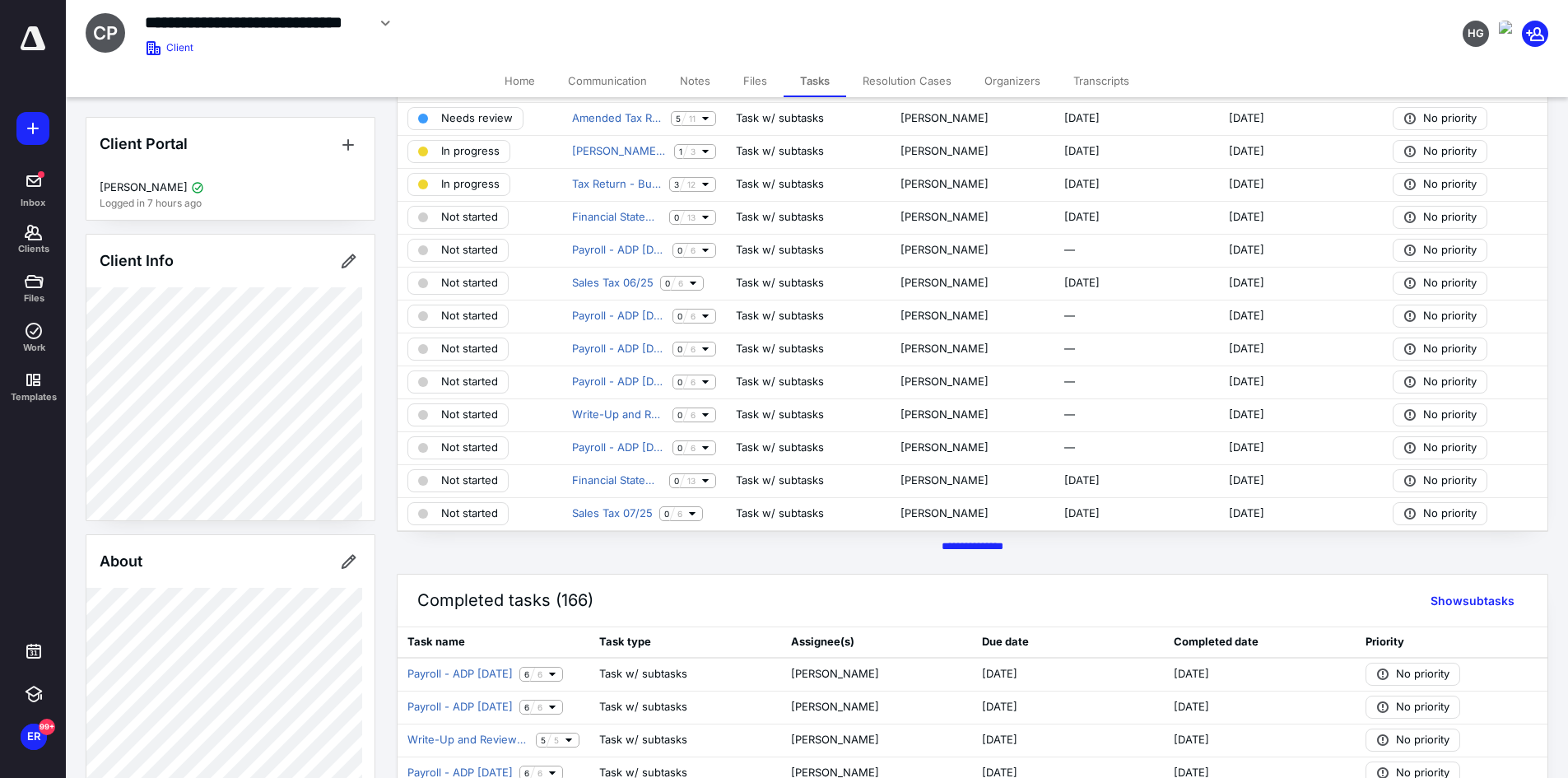 scroll, scrollTop: 412, scrollLeft: 0, axis: vertical 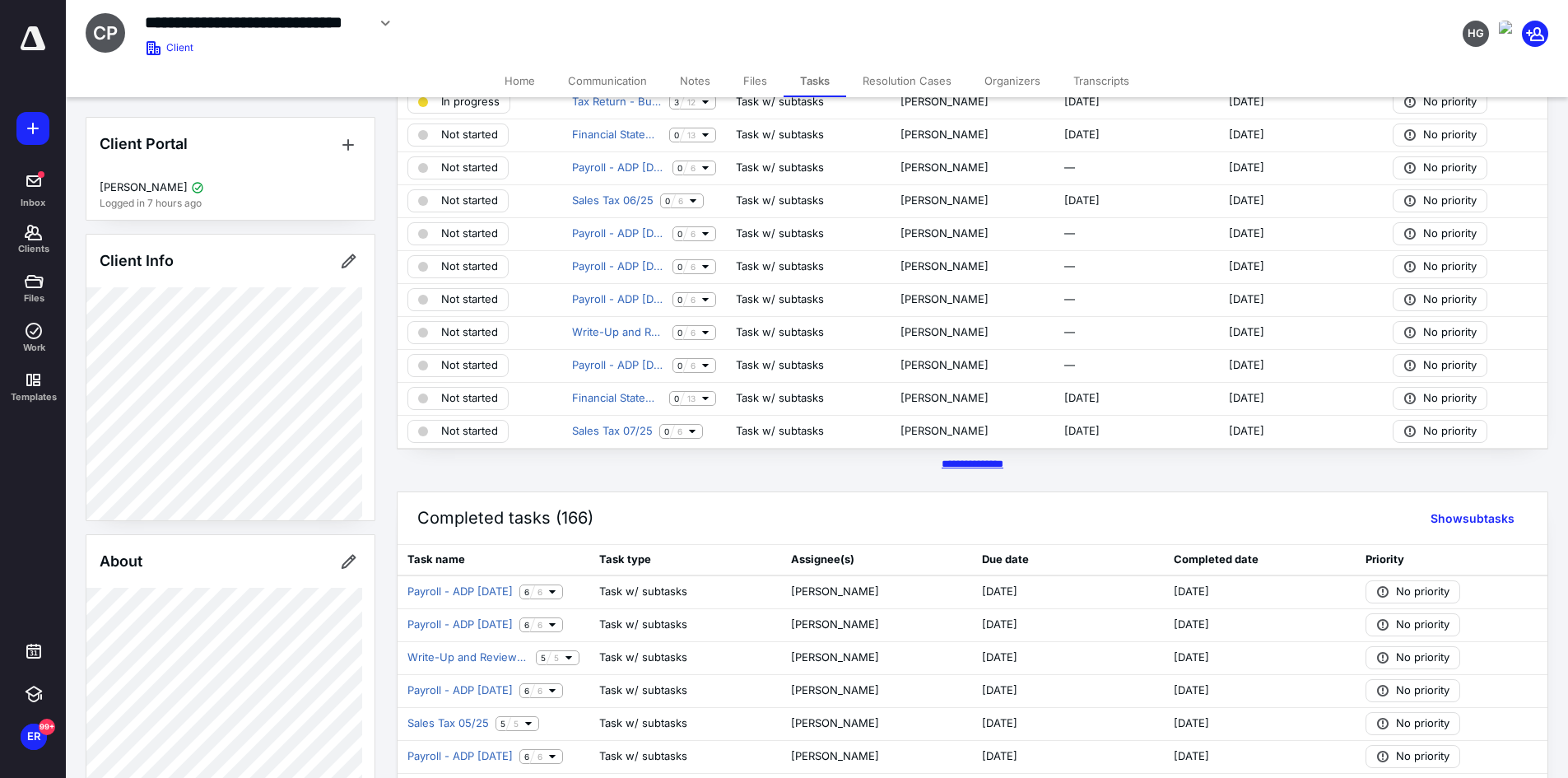 click on "********* *****" at bounding box center [972, 464] 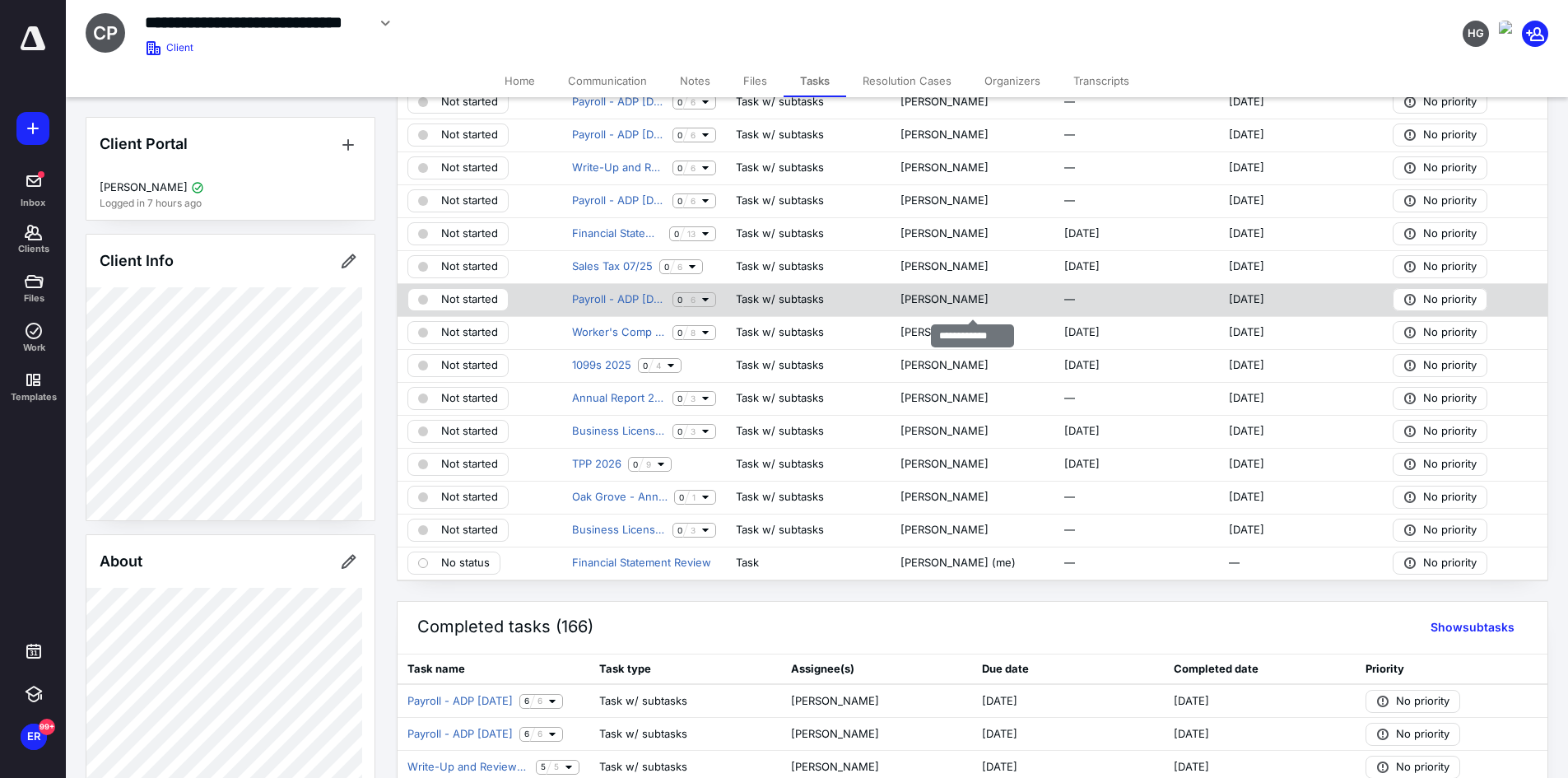 scroll, scrollTop: 659, scrollLeft: 0, axis: vertical 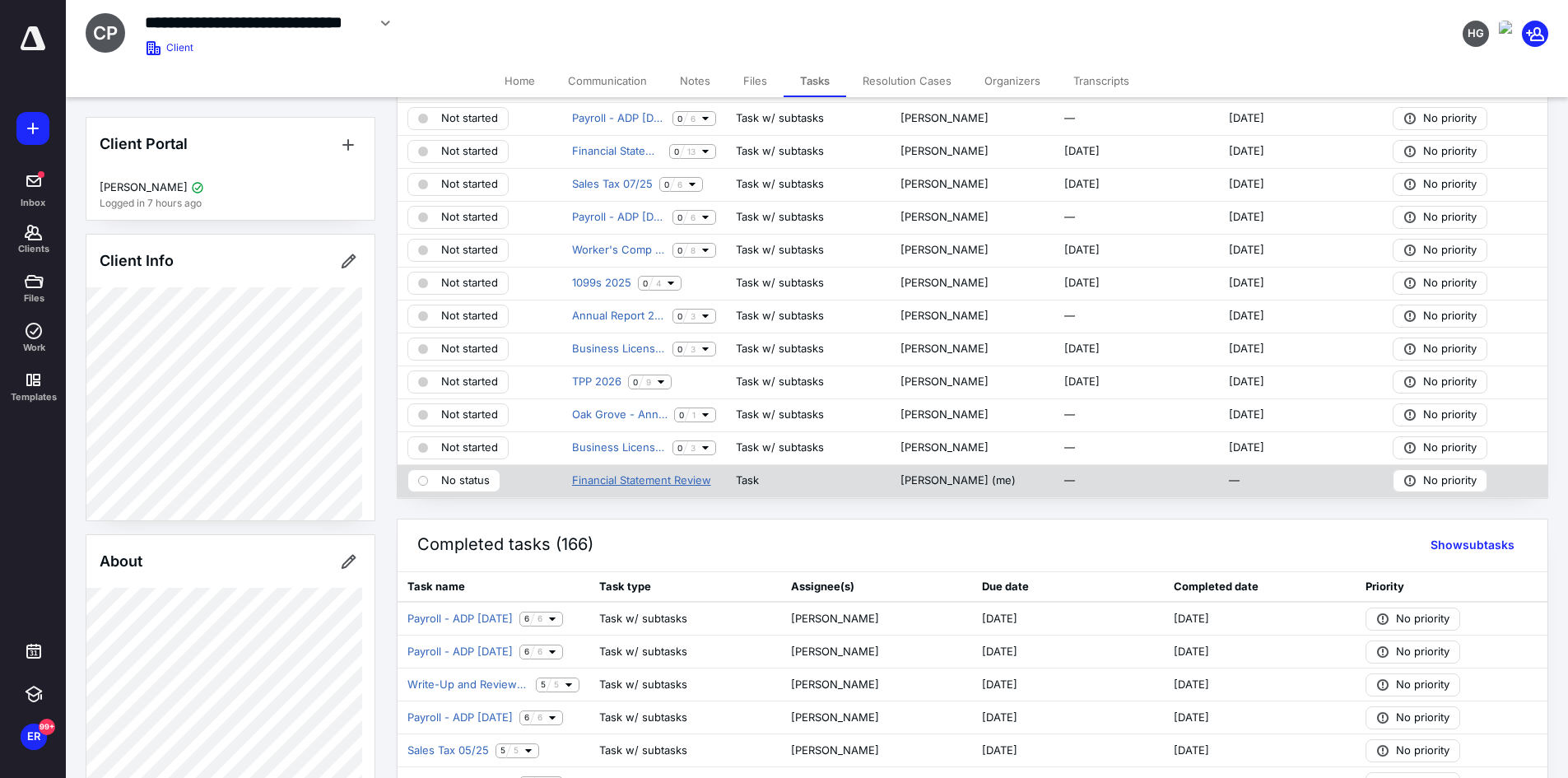 click on "Financial Statement Review" at bounding box center [641, 481] 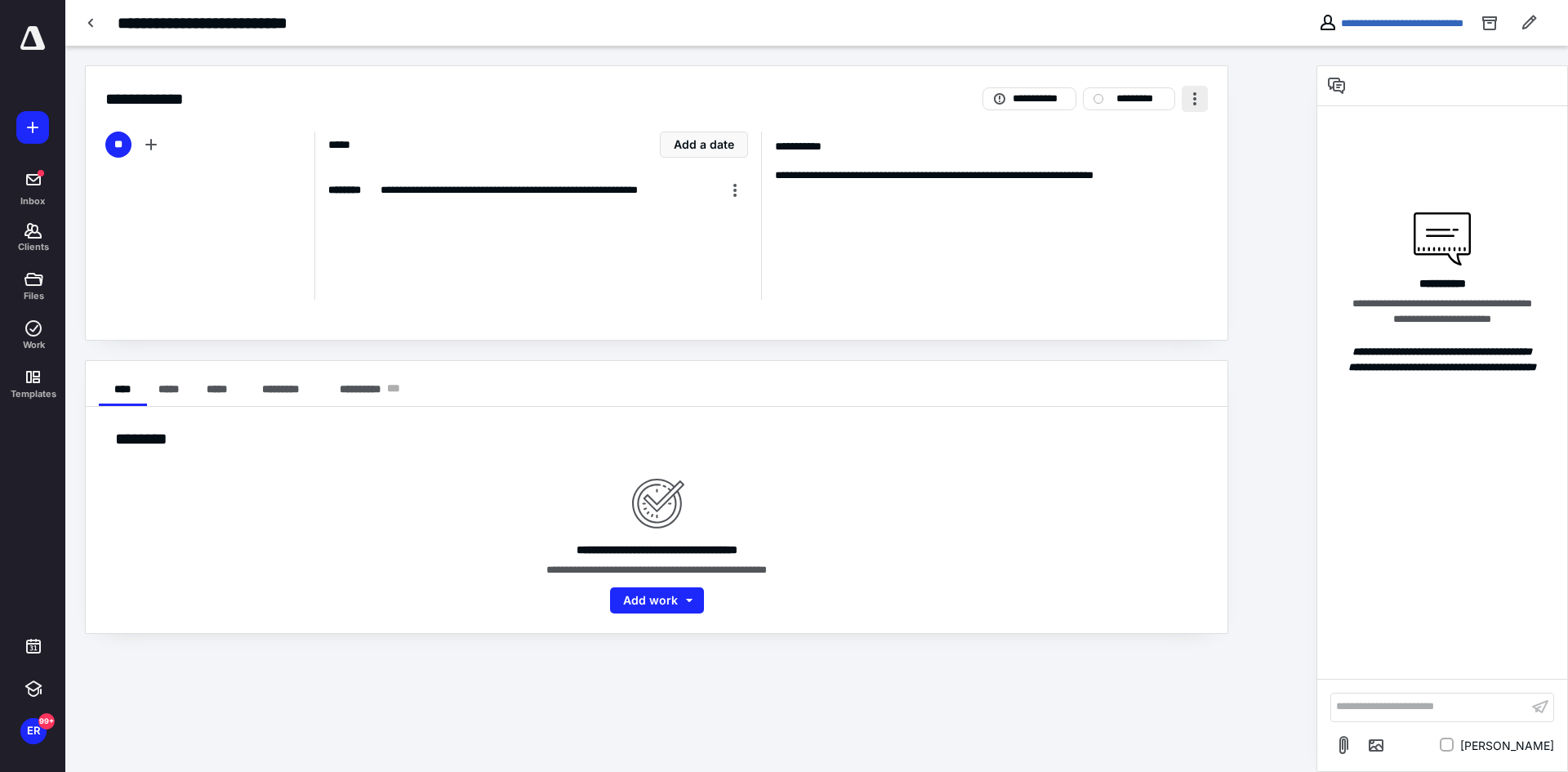 click at bounding box center [1195, 99] 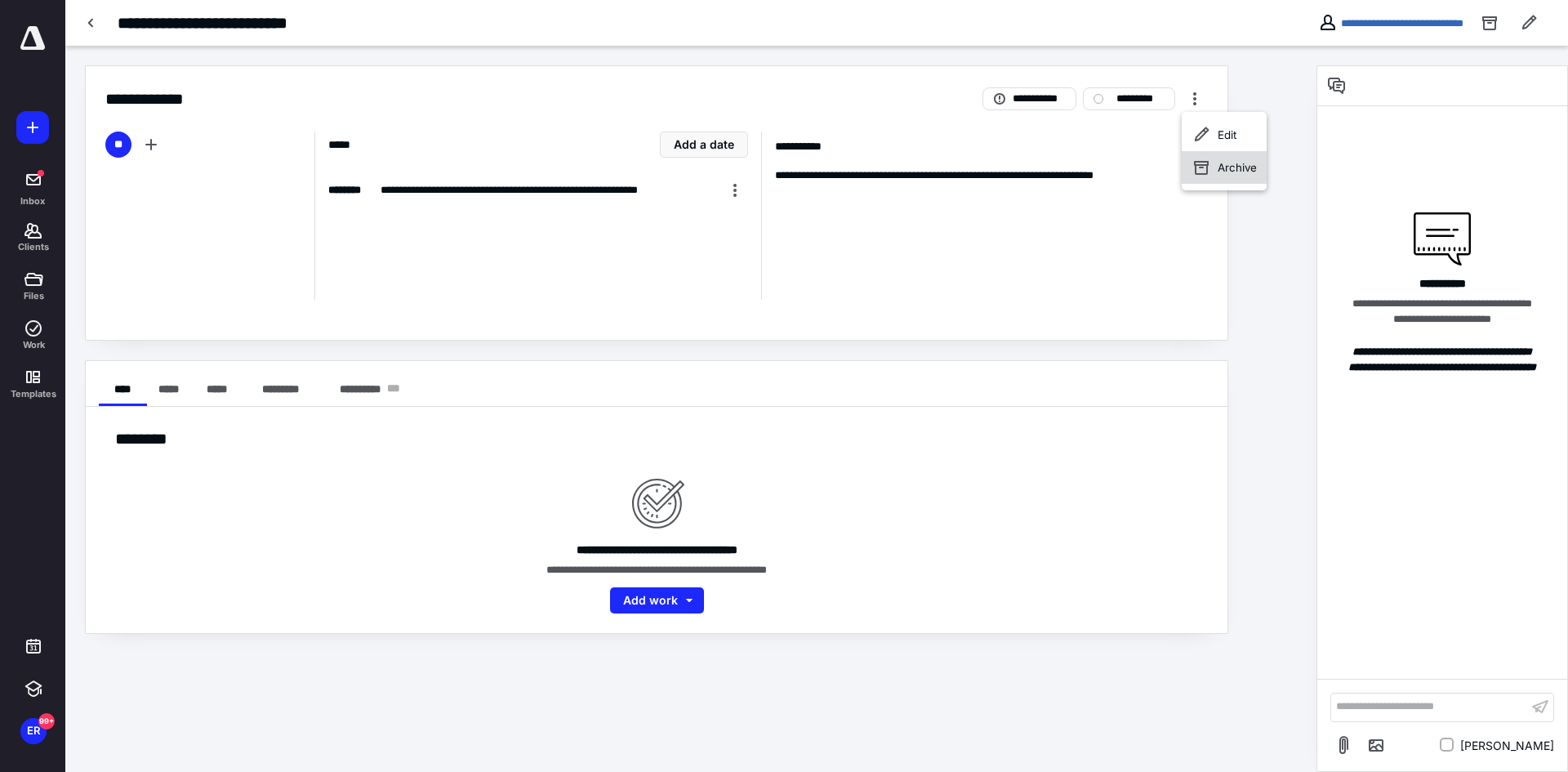 click on "Archive" at bounding box center [1237, 167] 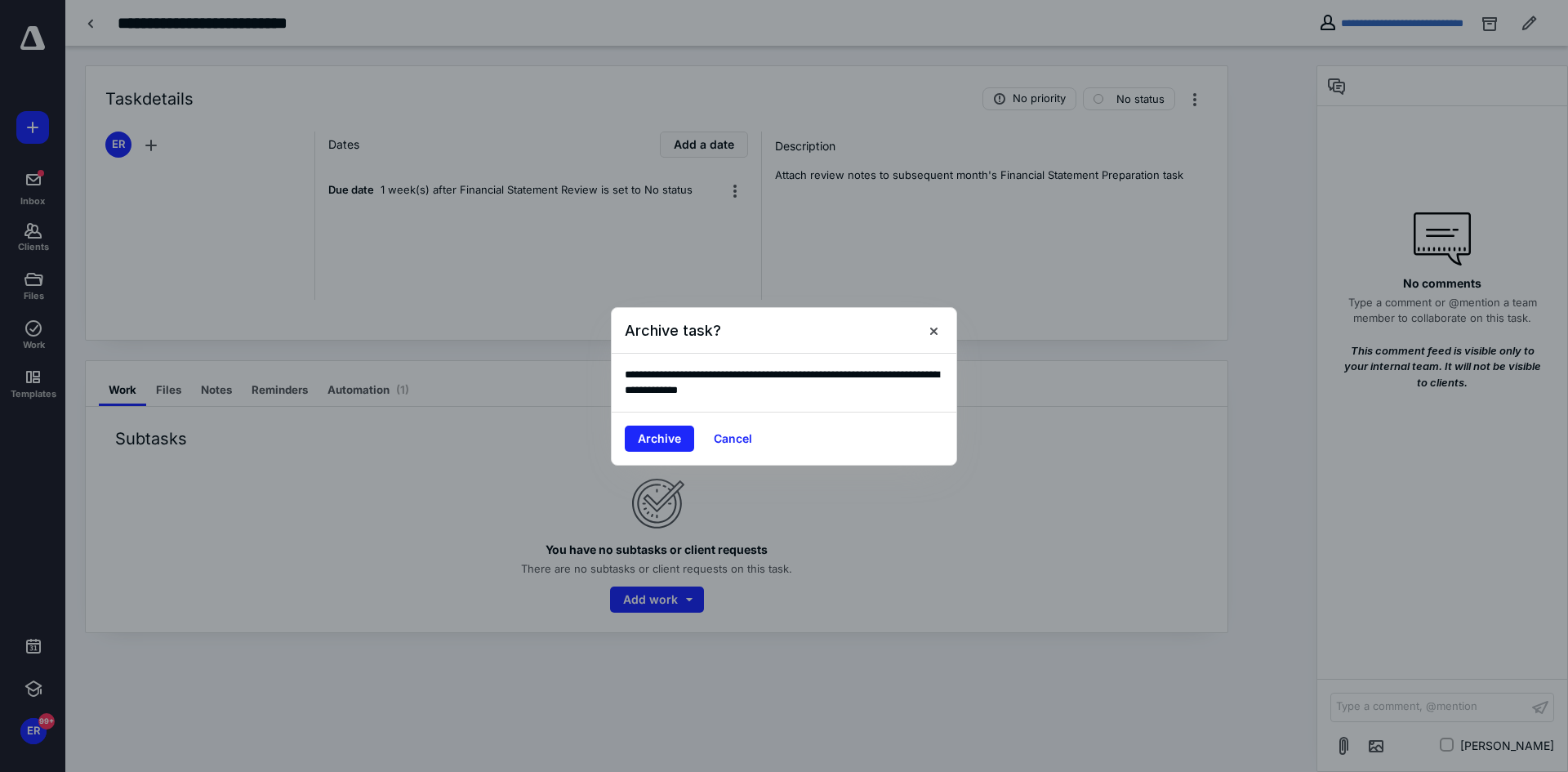 click on "Archive Cancel" at bounding box center (784, 438) 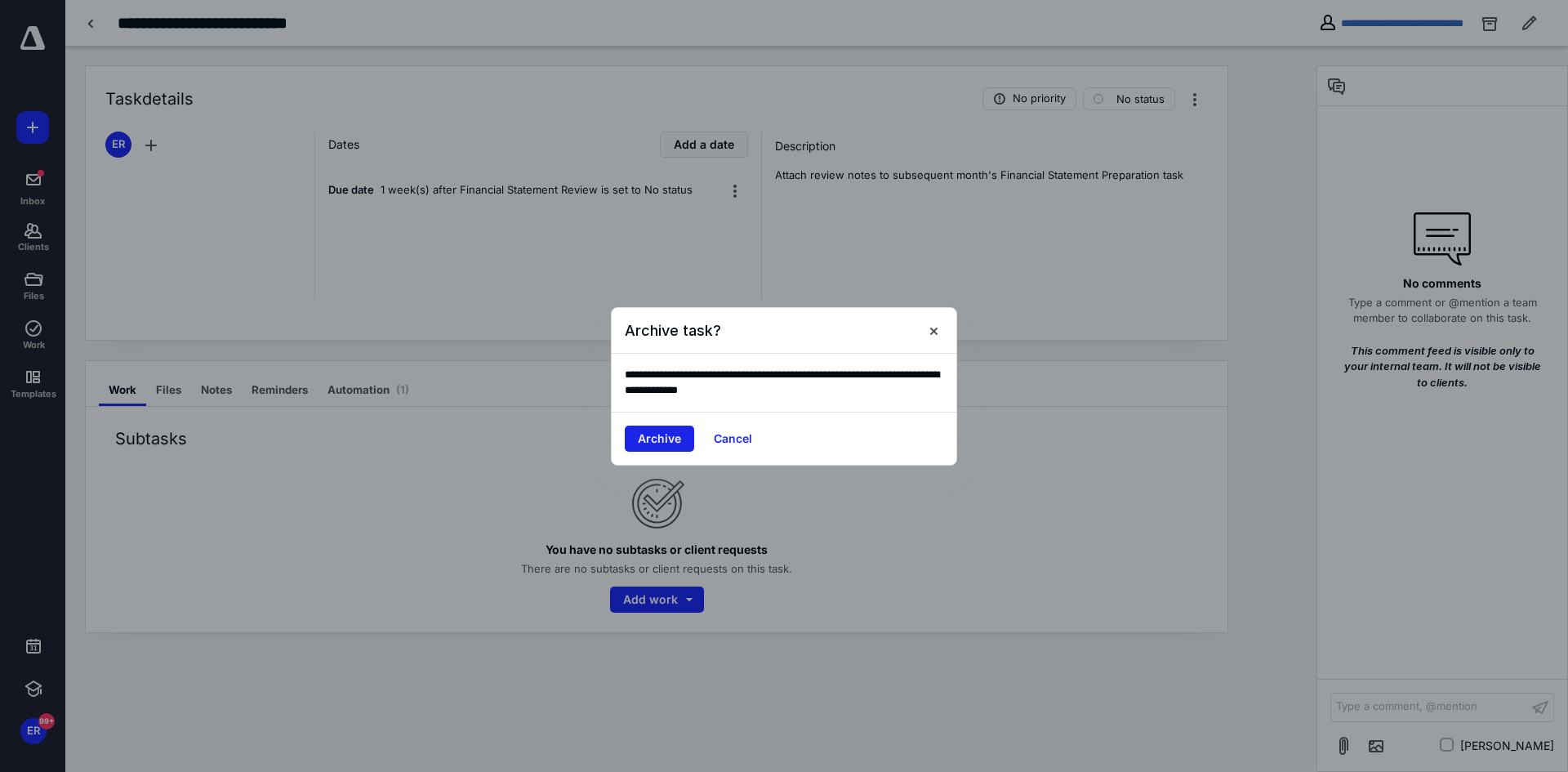click on "Archive" at bounding box center [659, 439] 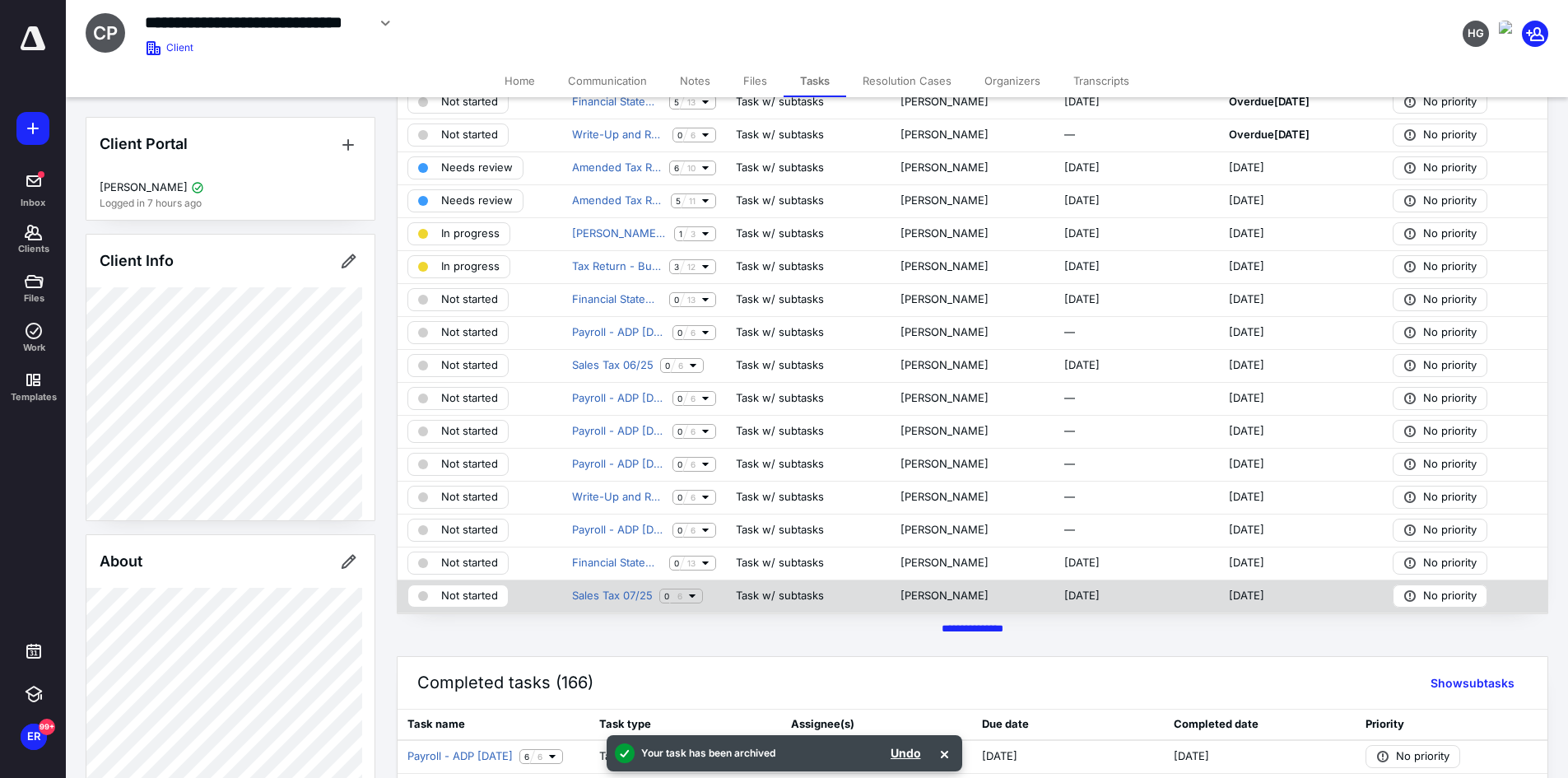 scroll, scrollTop: 329, scrollLeft: 0, axis: vertical 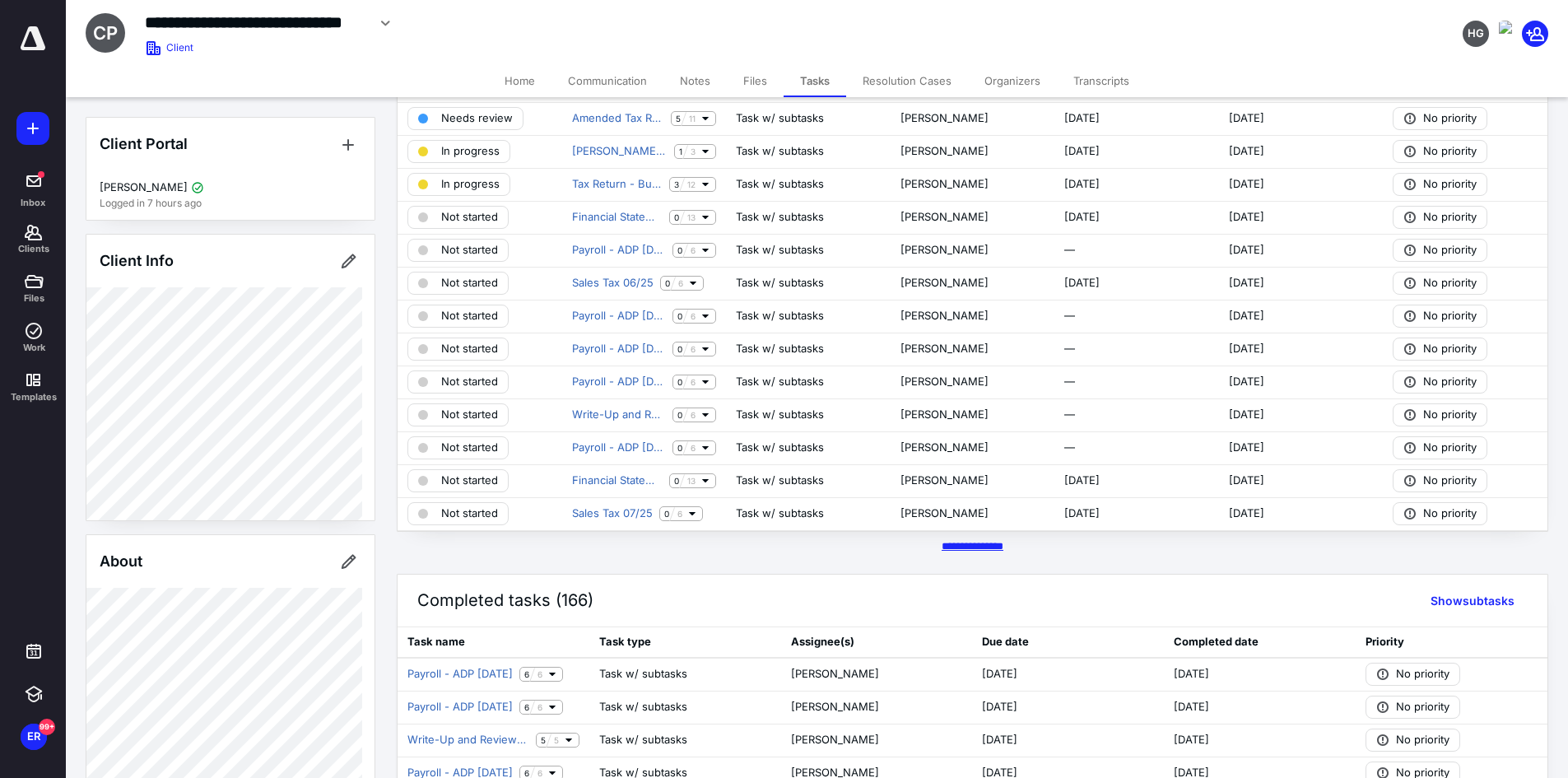 click on "********* *****" at bounding box center [972, 546] 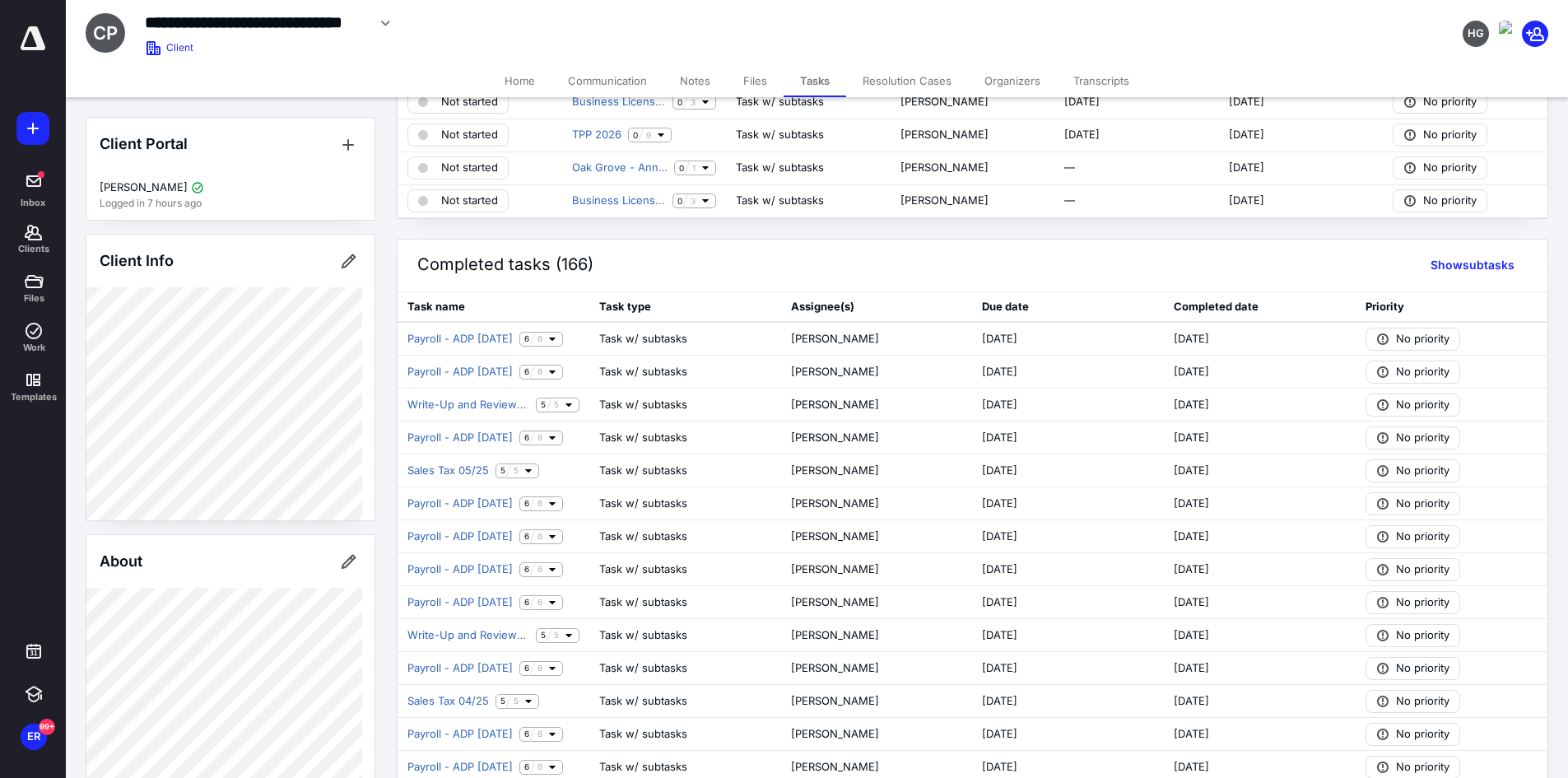 scroll, scrollTop: 988, scrollLeft: 0, axis: vertical 